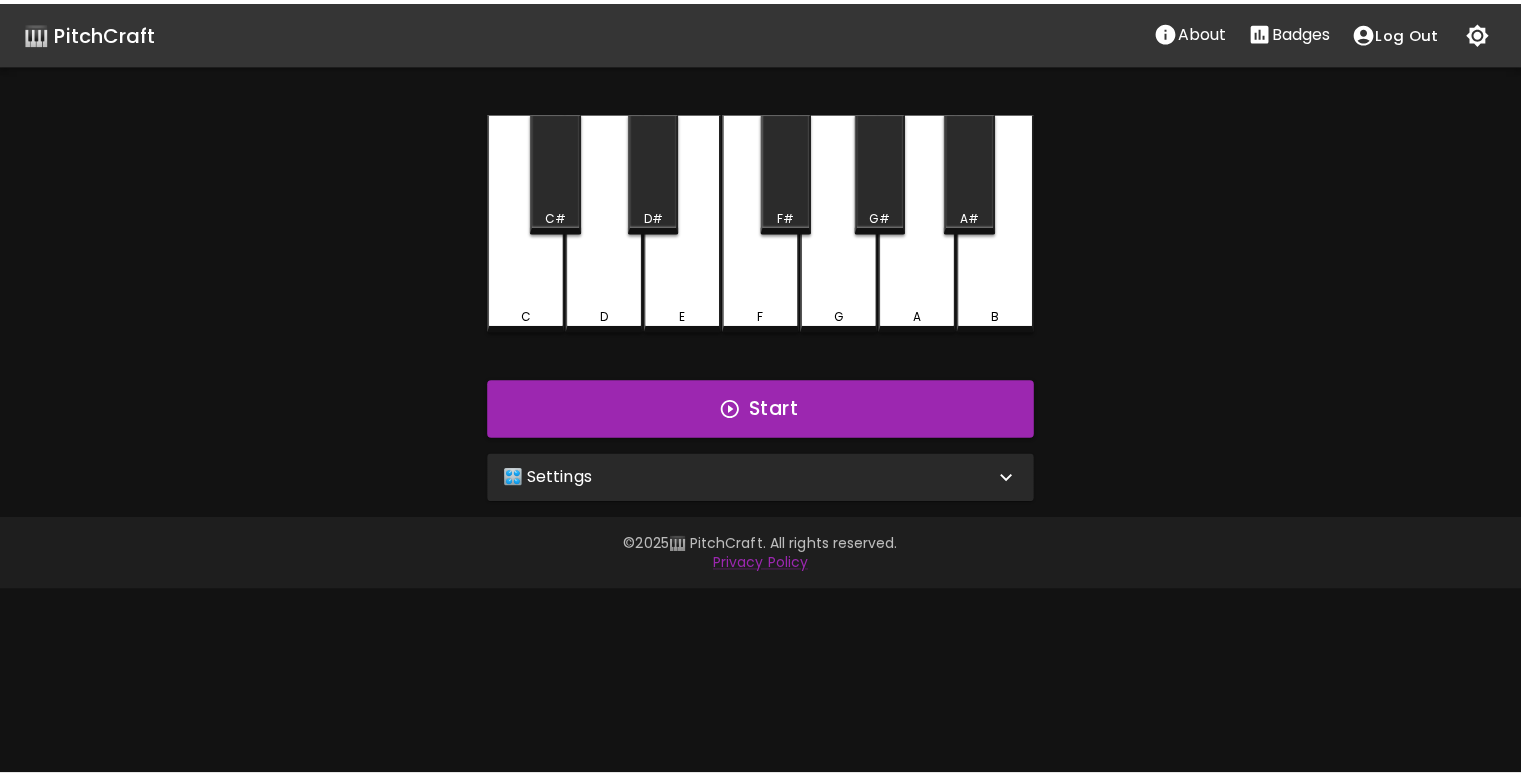 scroll, scrollTop: 0, scrollLeft: 0, axis: both 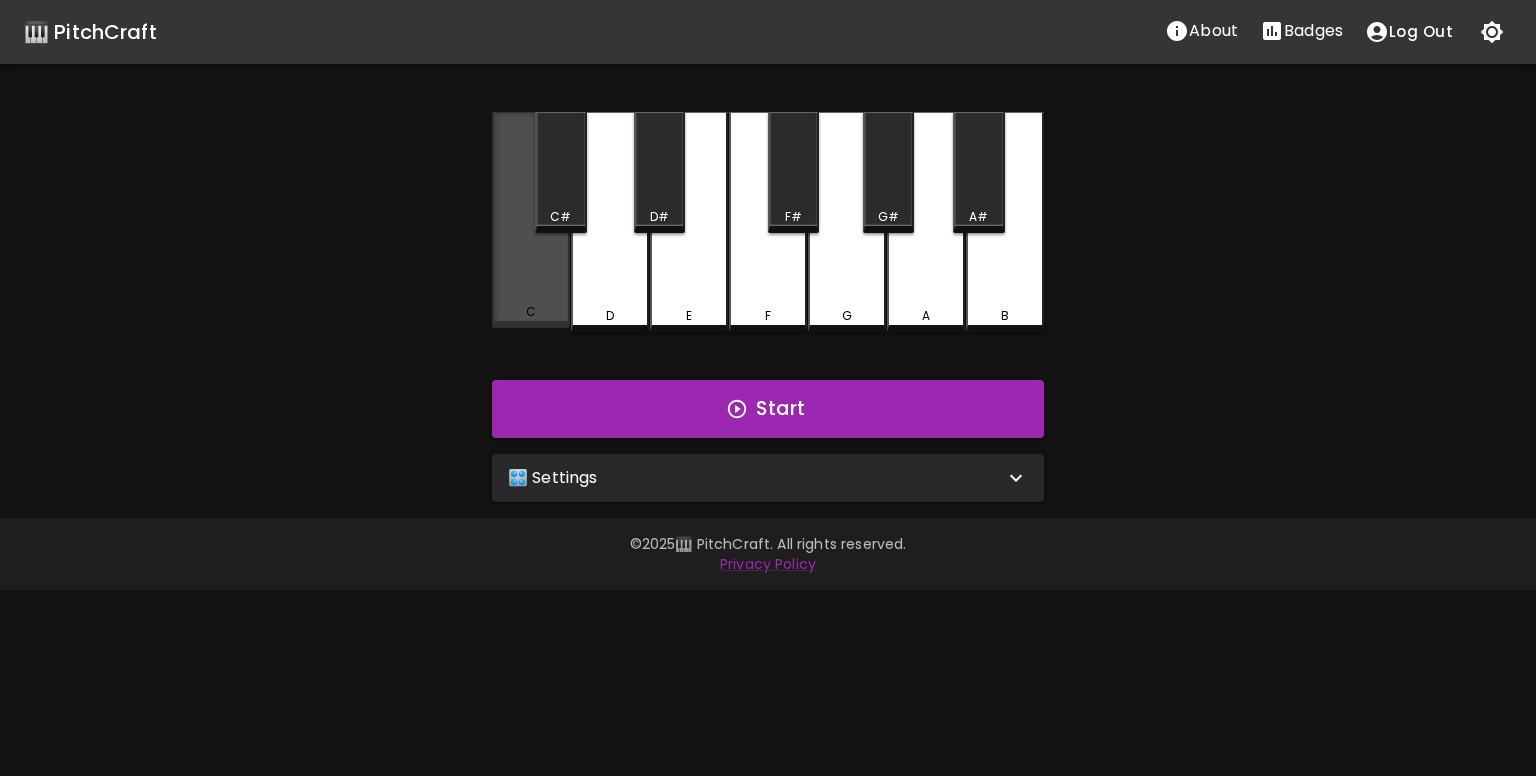 click on "C" at bounding box center [531, 220] 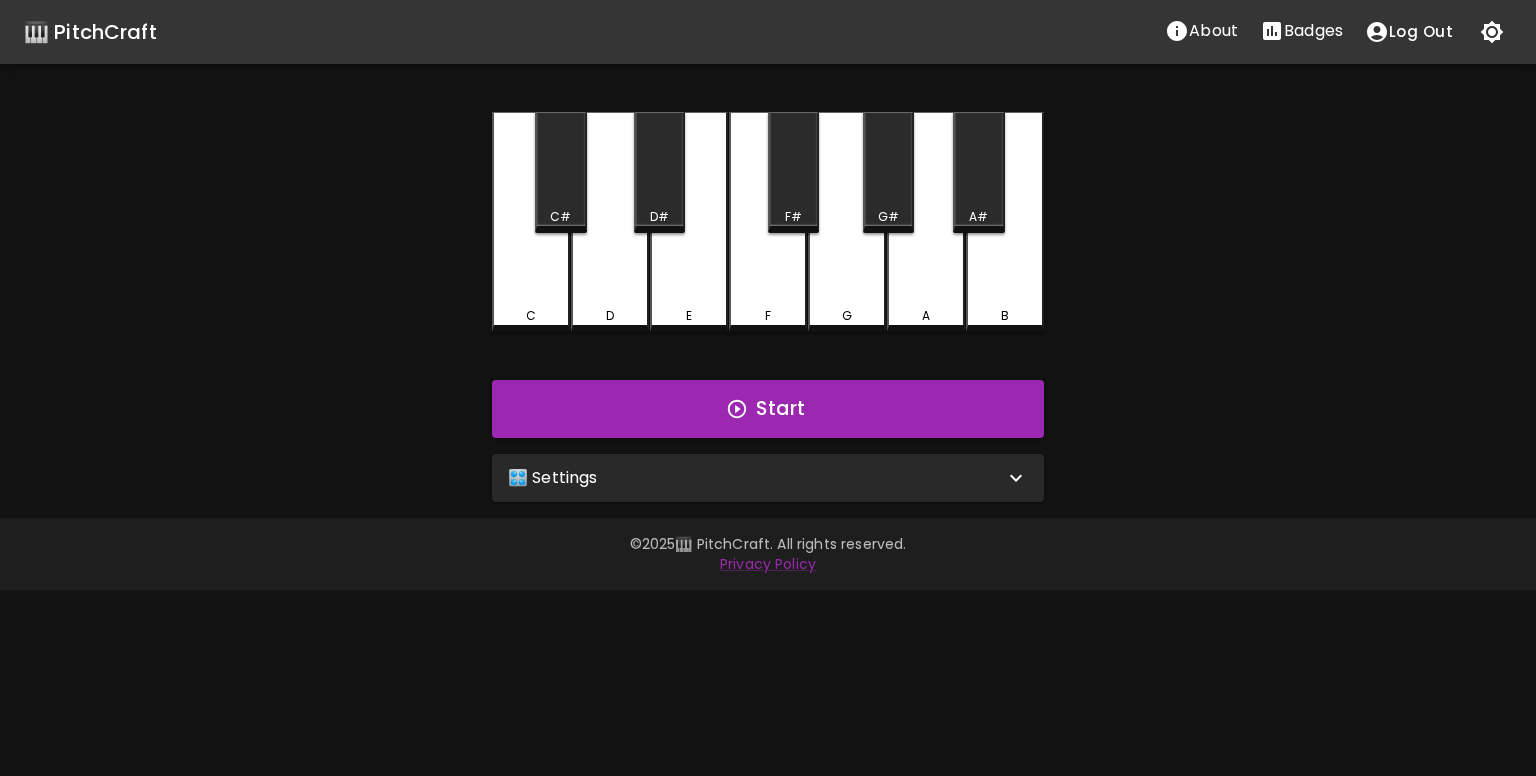 click on "C" at bounding box center (531, 222) 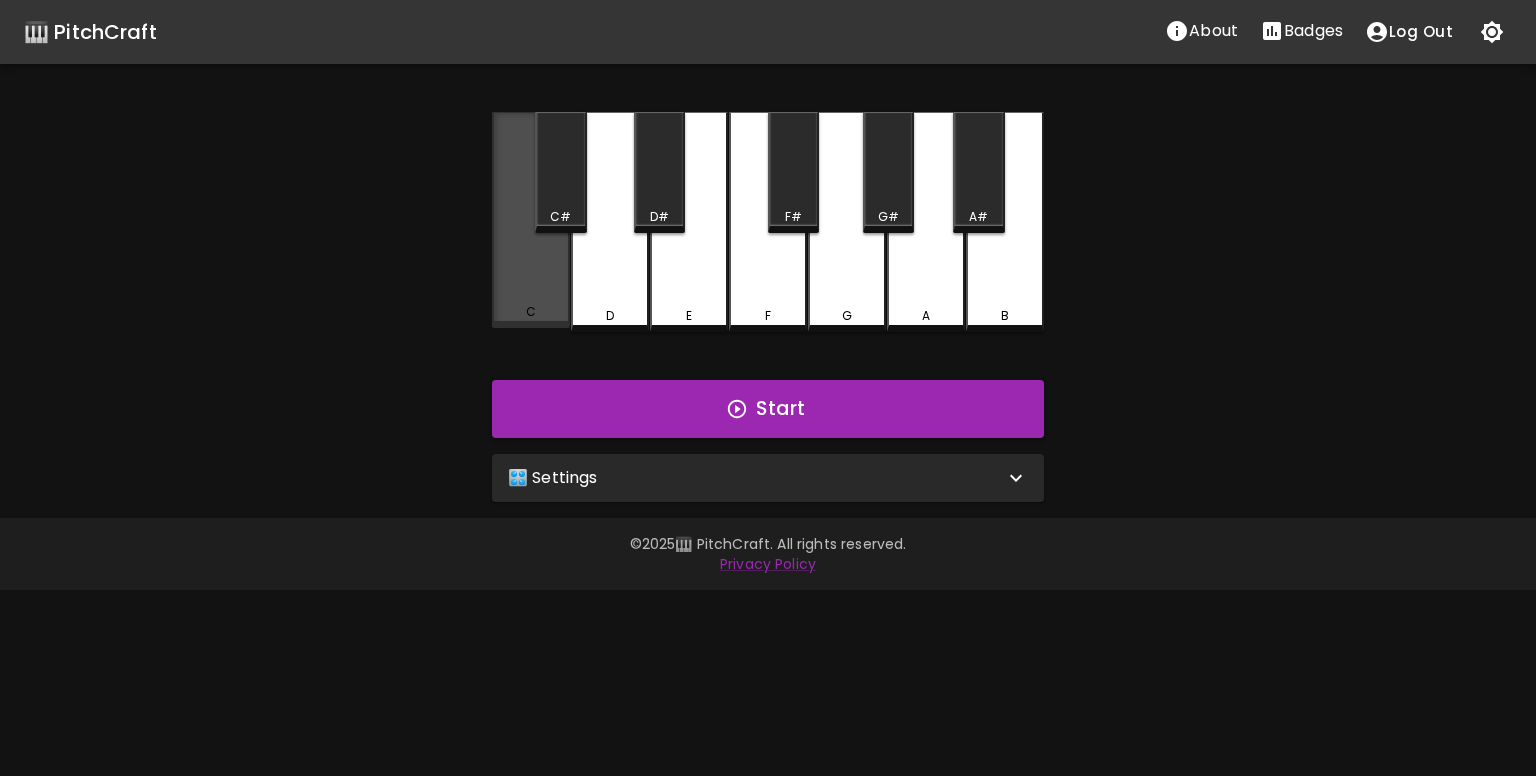 click on "C" at bounding box center (531, 220) 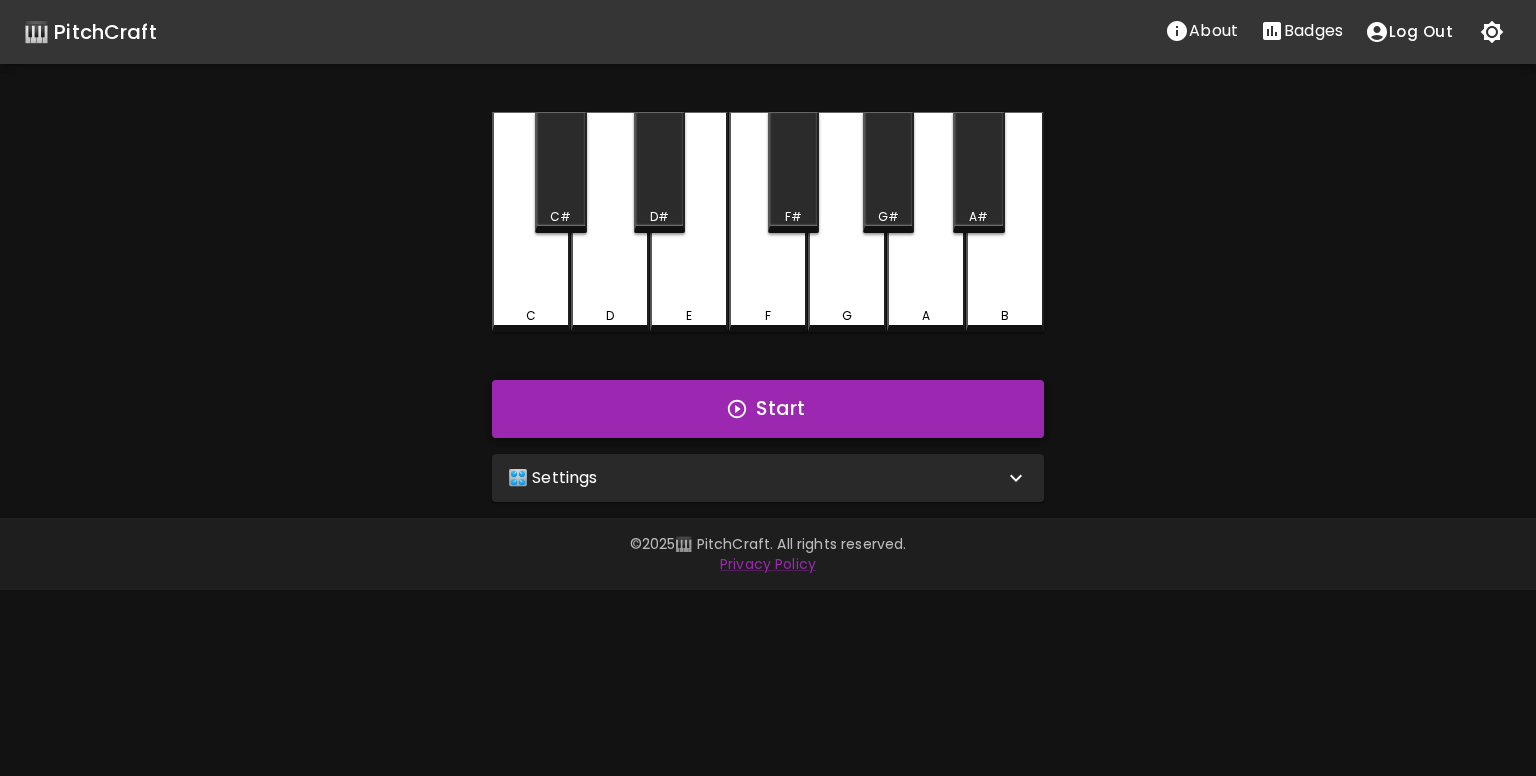 click on "Start" at bounding box center [768, 409] 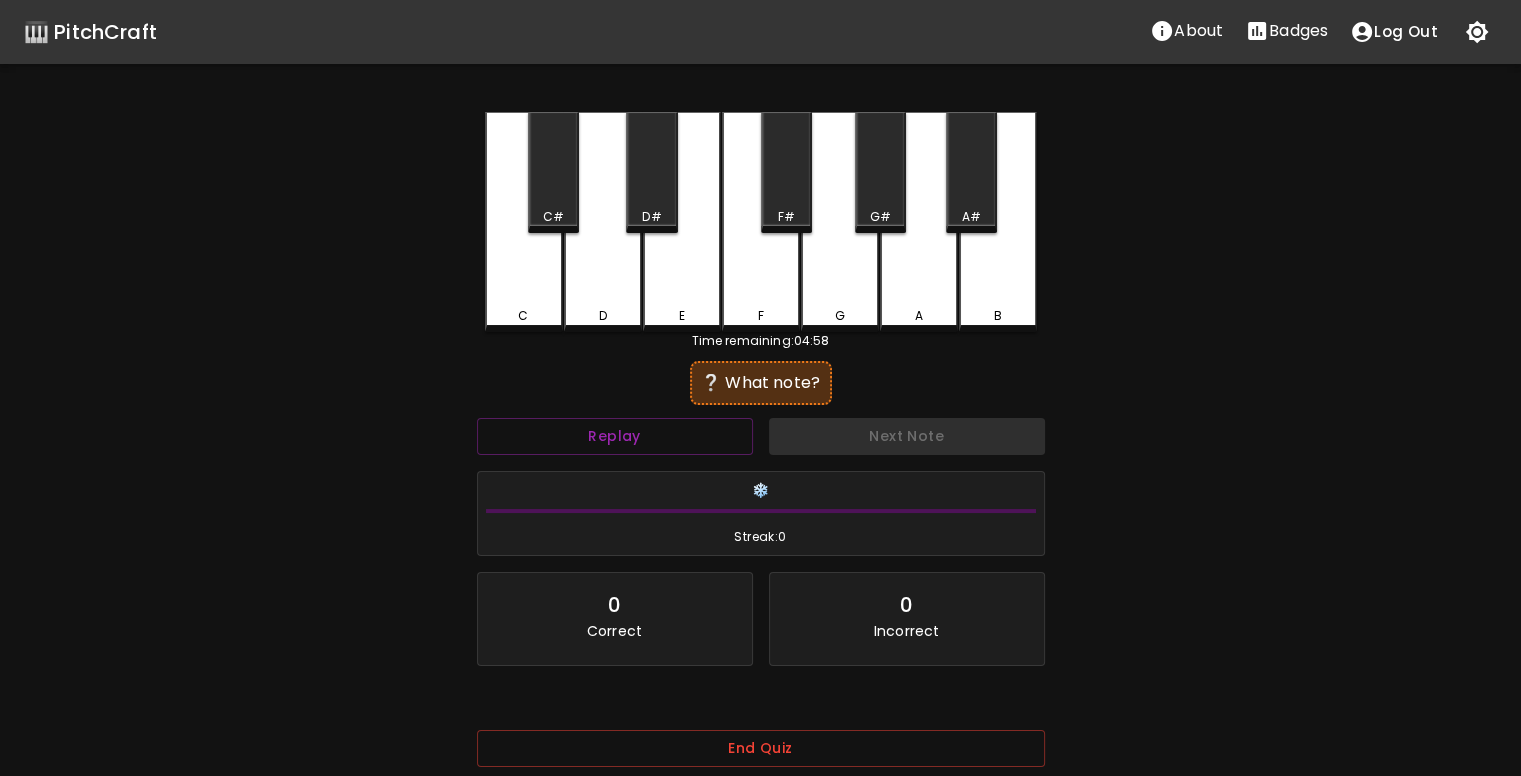 click on "D" at bounding box center (603, 222) 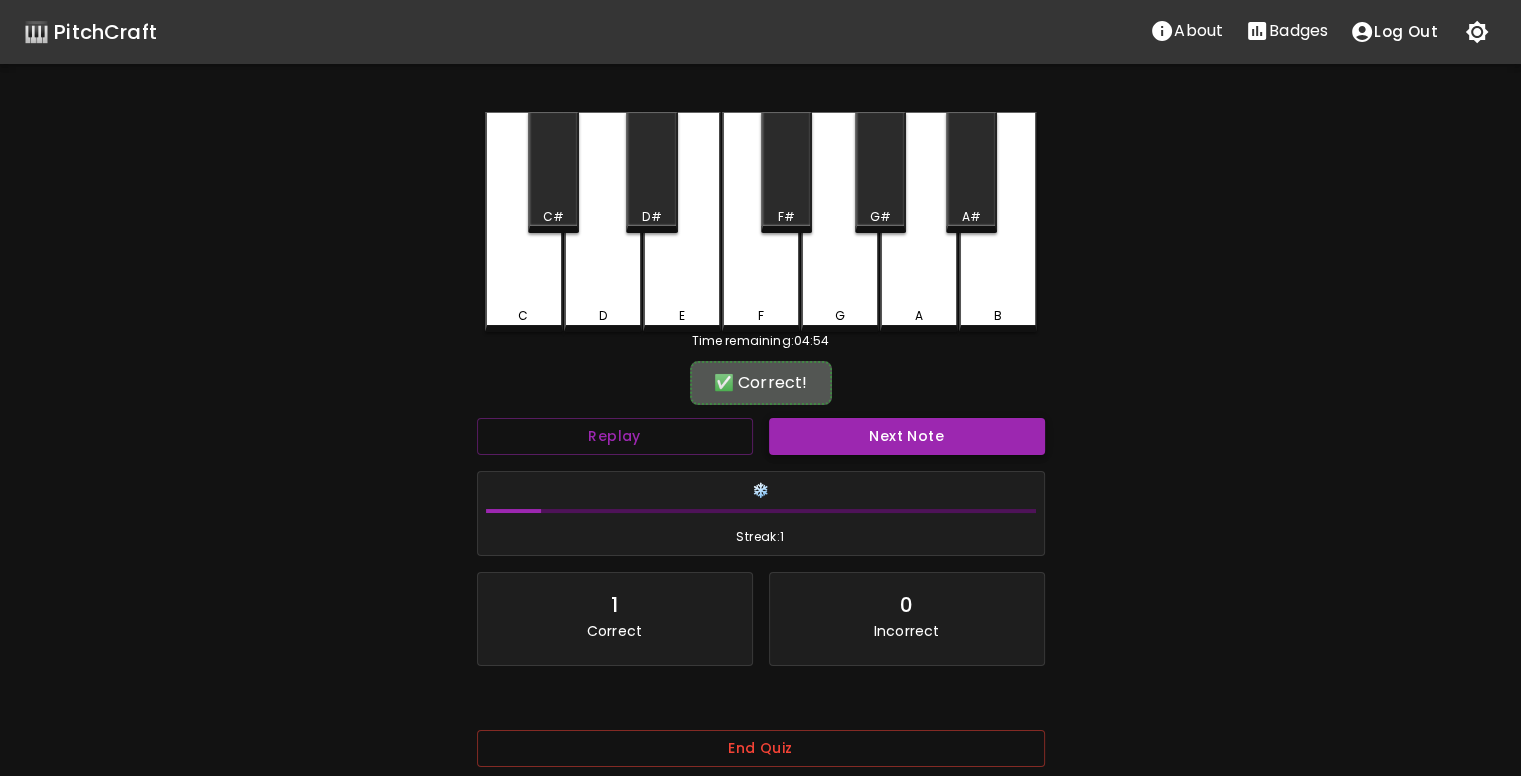 click on "Next Note" at bounding box center [907, 436] 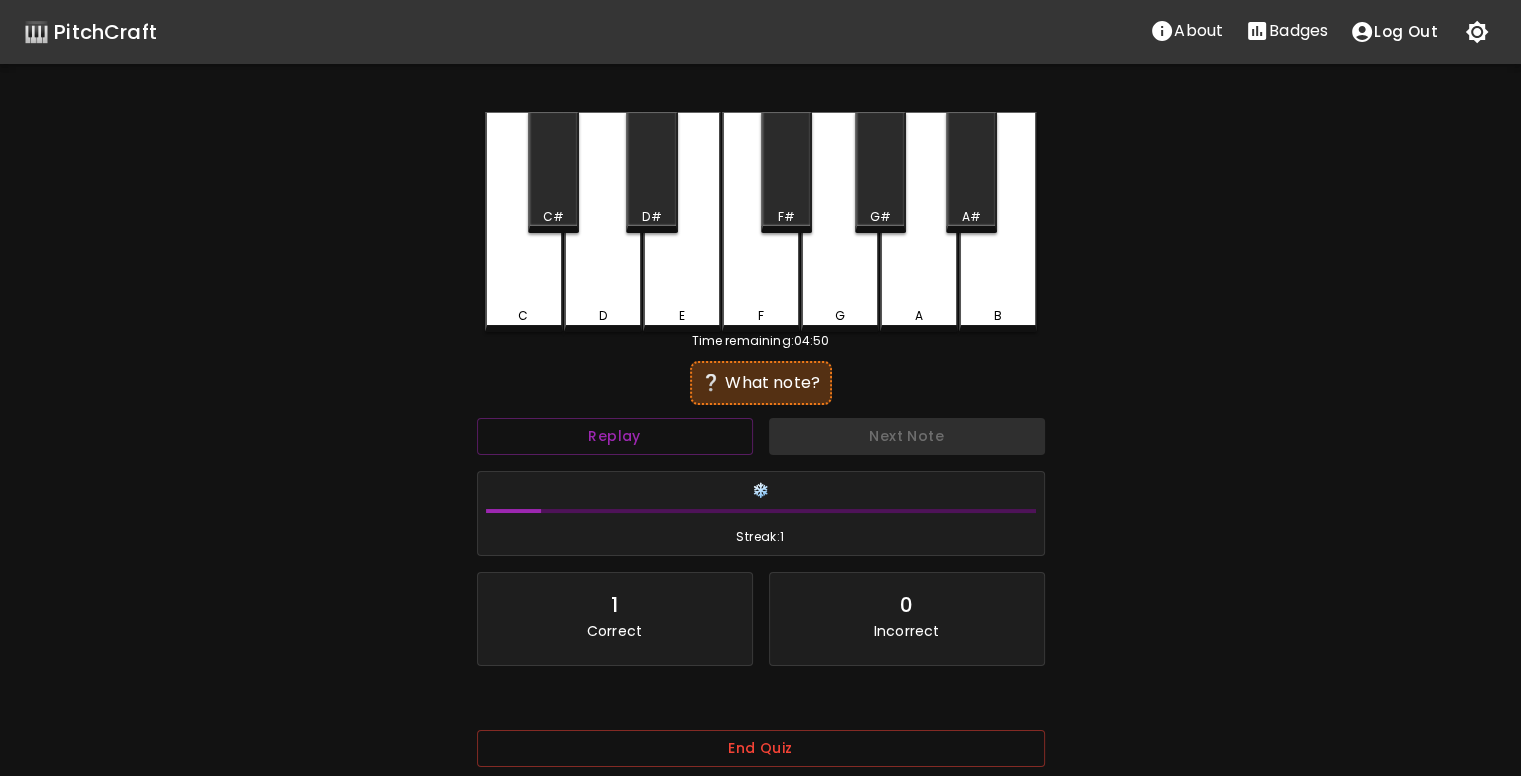 click on "E" at bounding box center (682, 222) 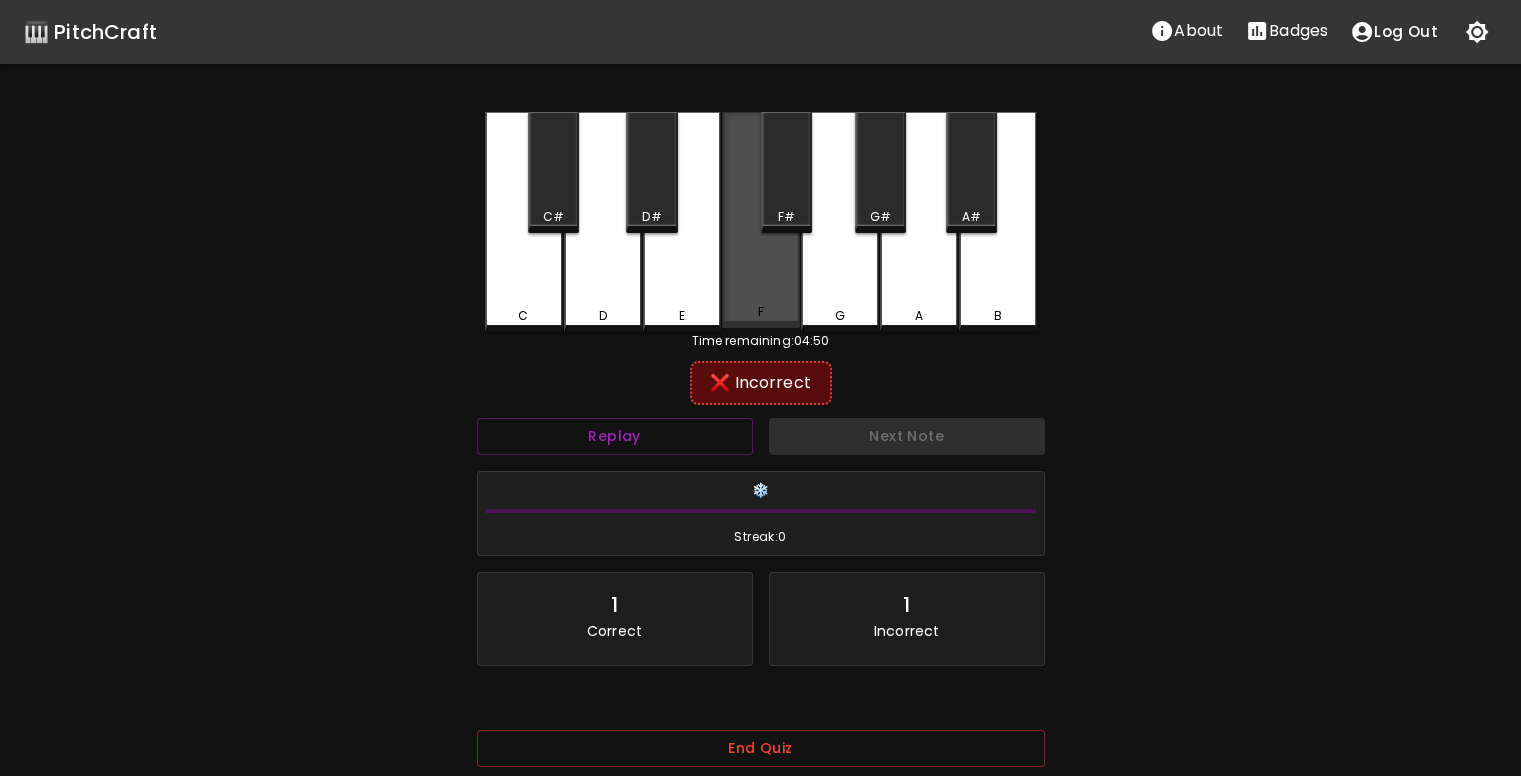 click on "F" at bounding box center [761, 220] 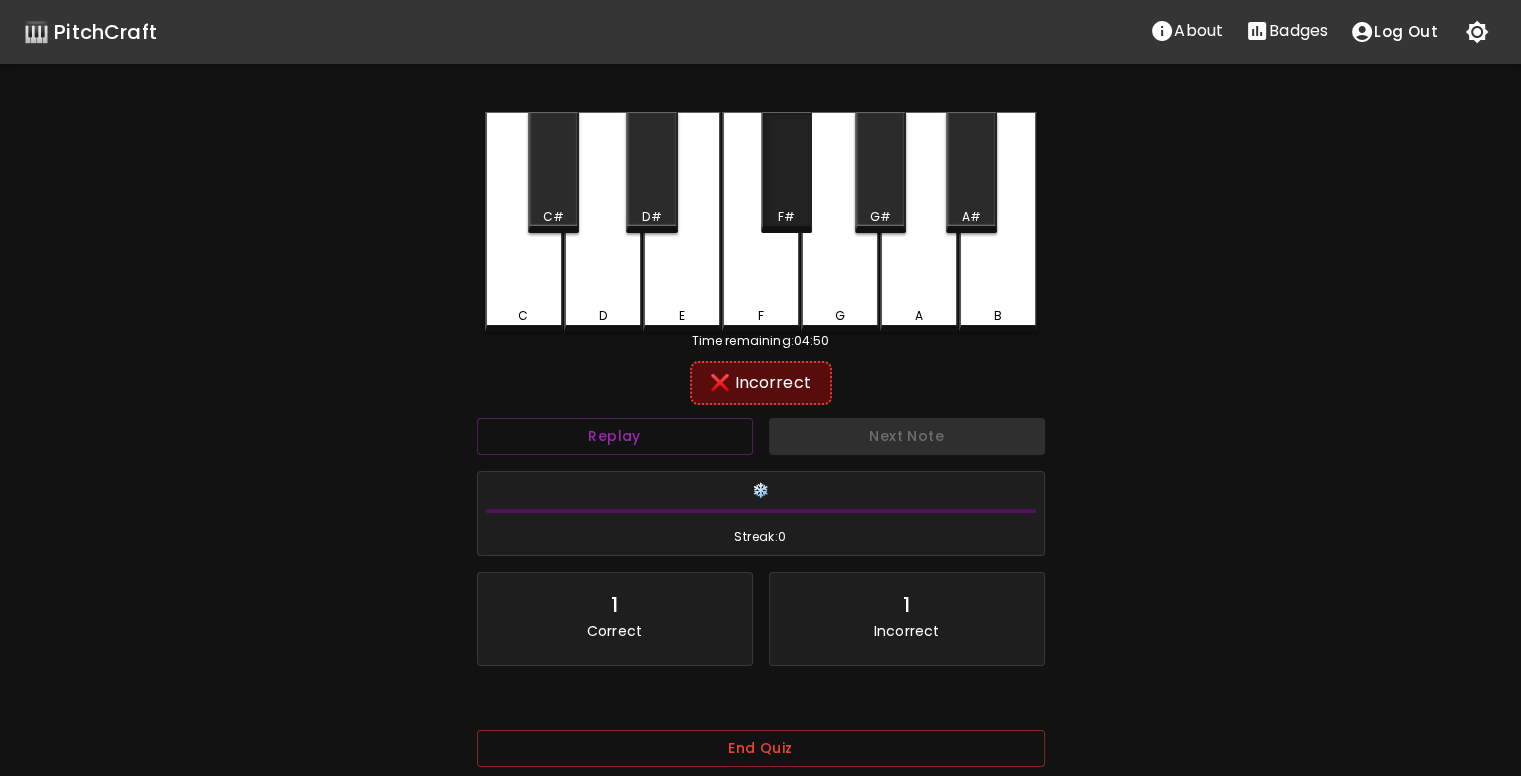 click on "F#" at bounding box center (785, 217) 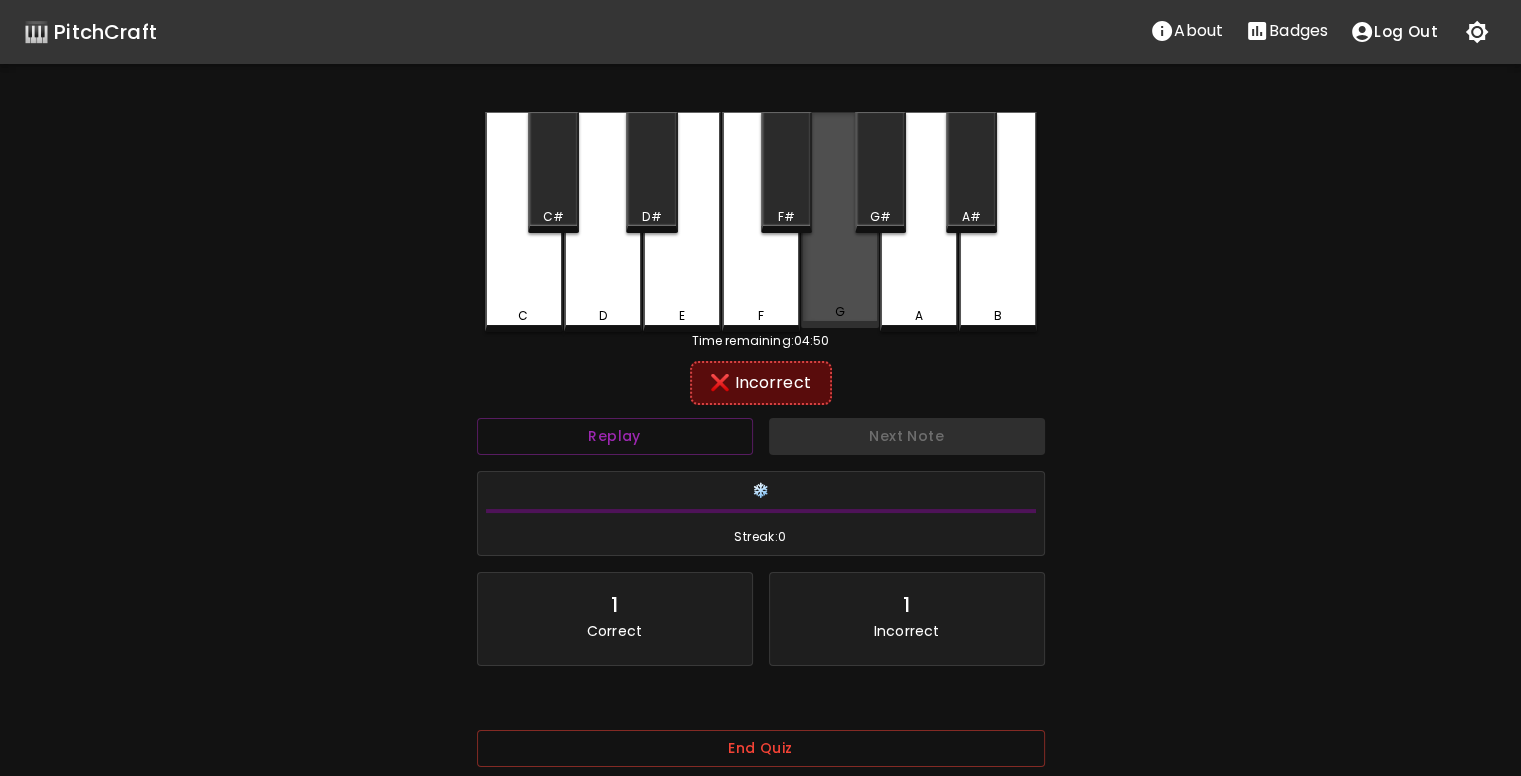 click on "G" at bounding box center [840, 220] 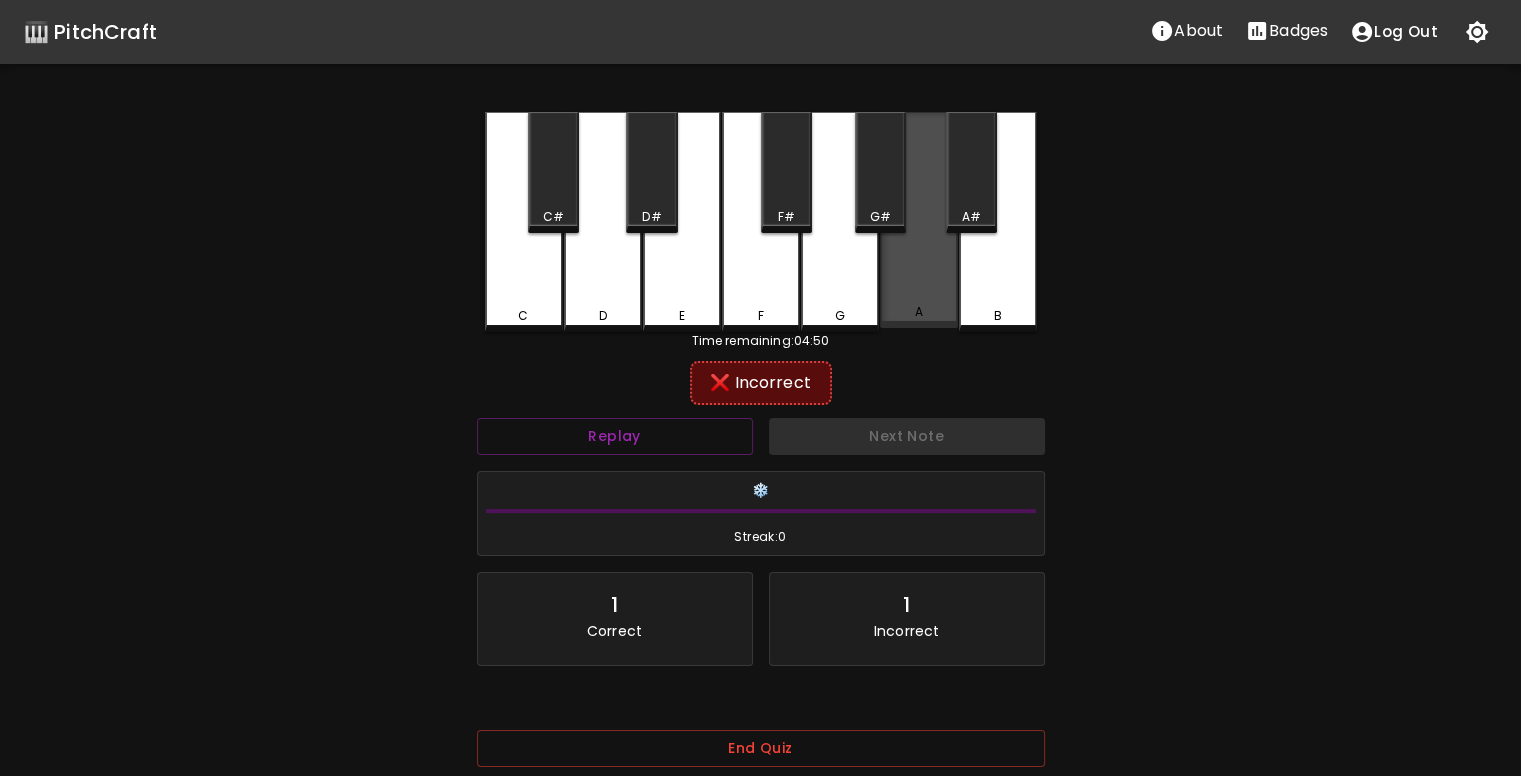 click on "A" at bounding box center (919, 220) 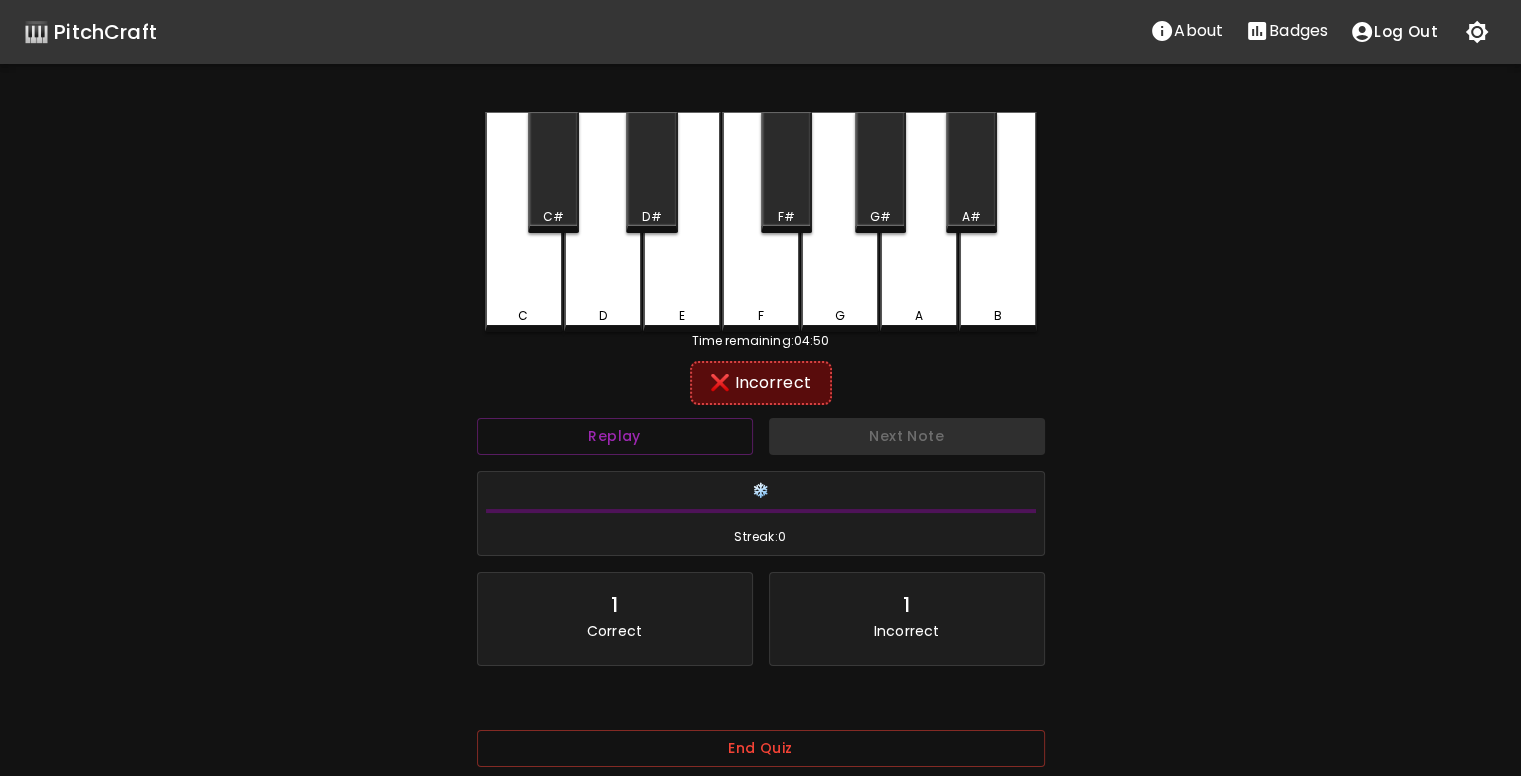 click on "B" at bounding box center [998, 222] 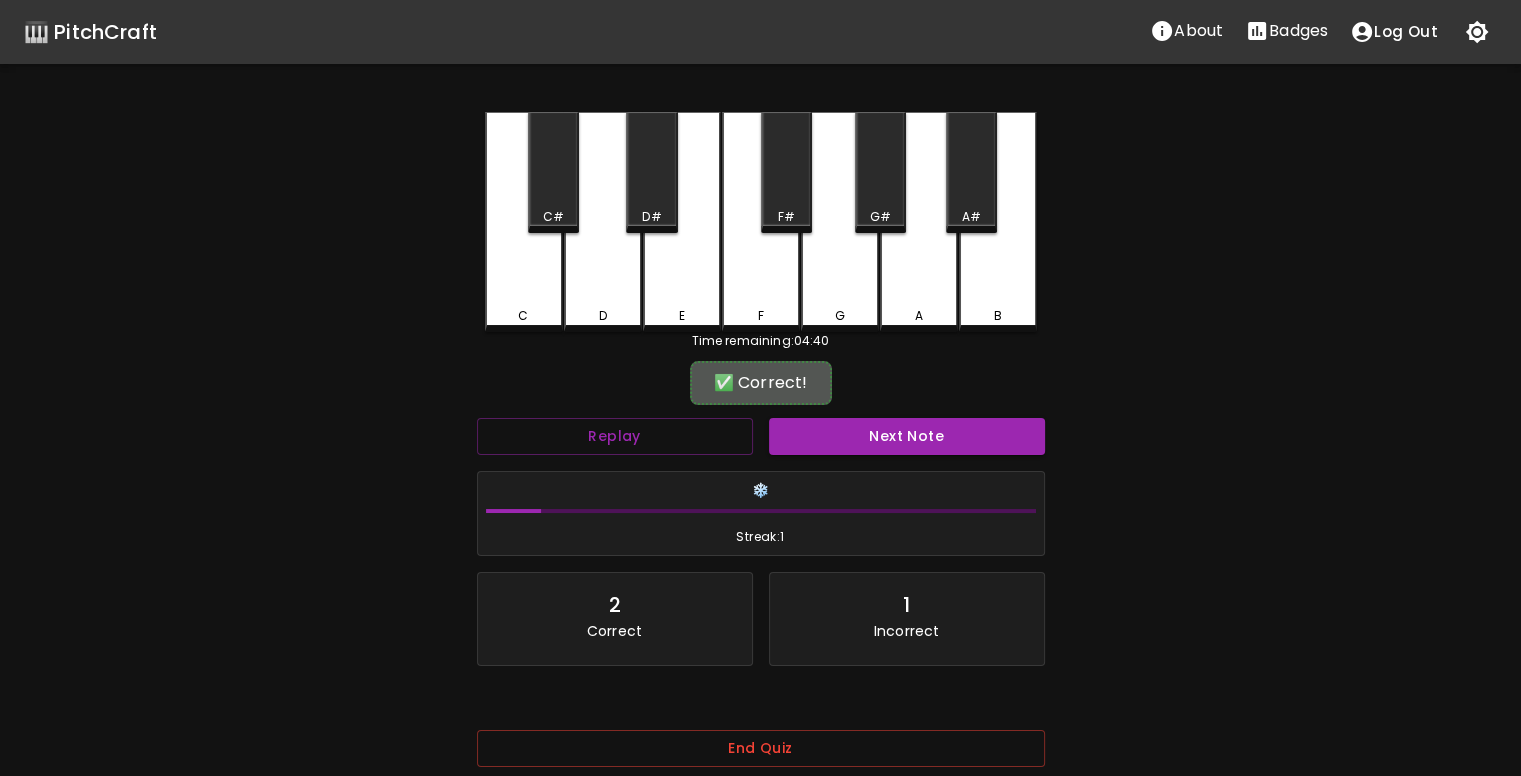 click on "B" at bounding box center (998, 222) 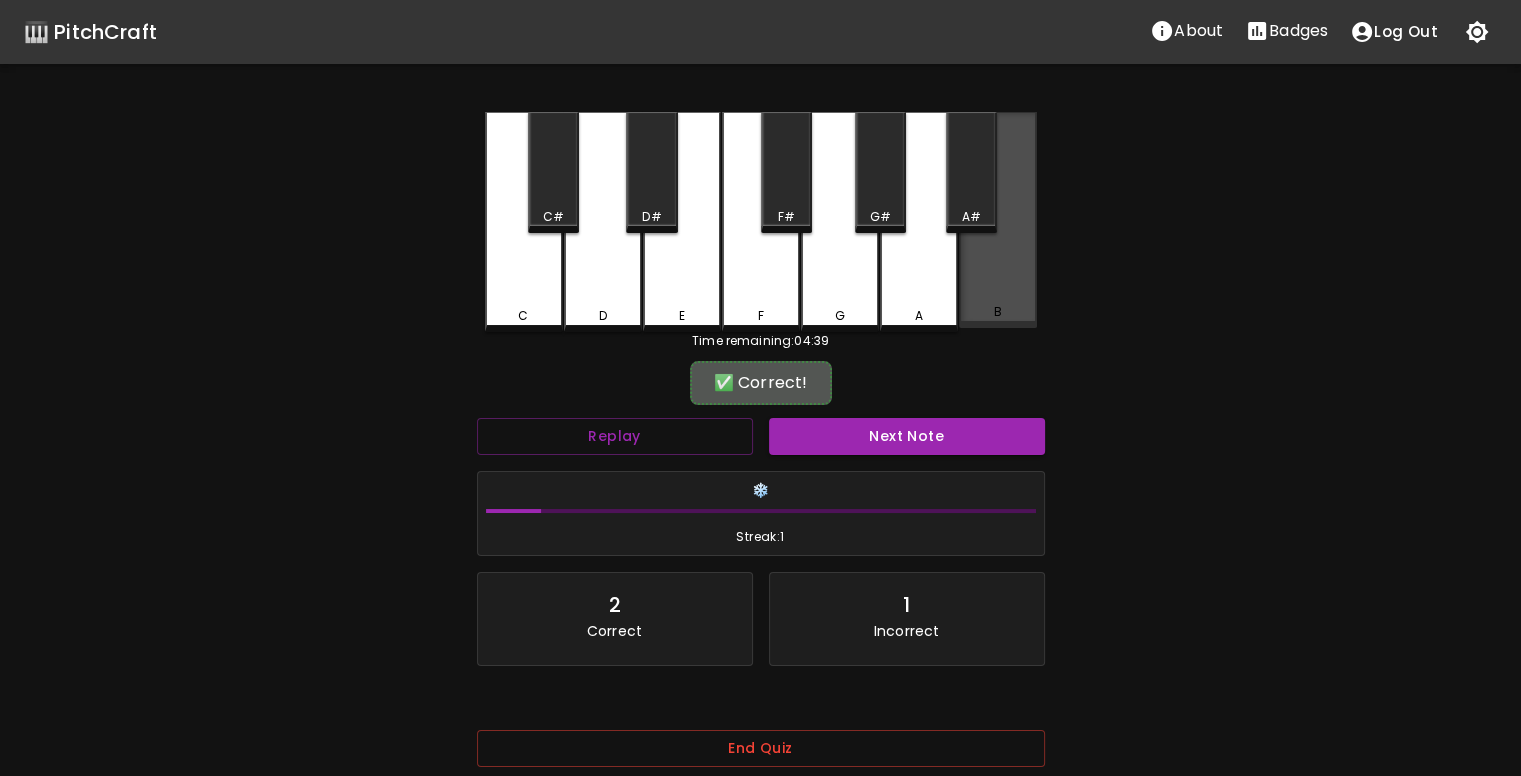click on "B" at bounding box center [998, 220] 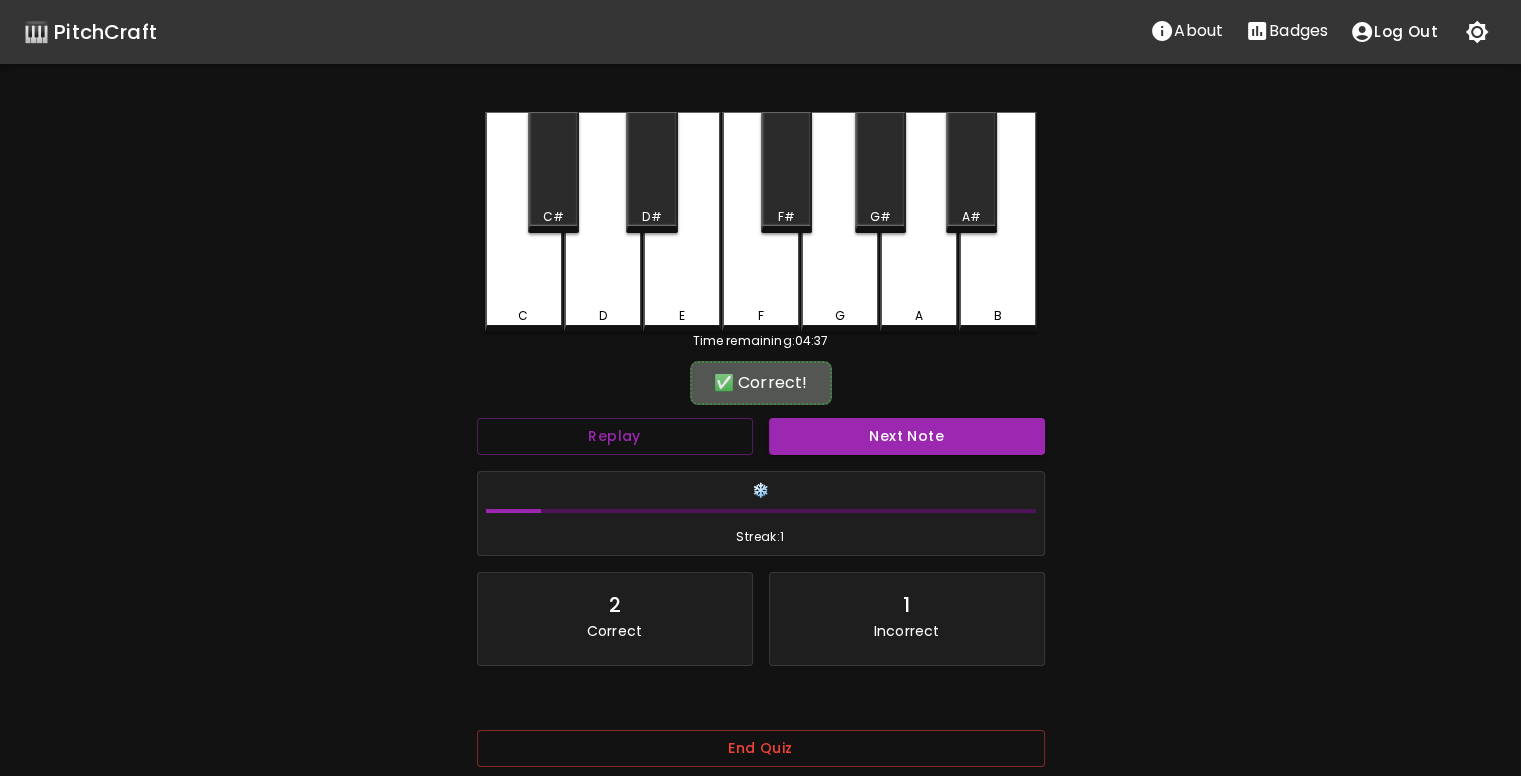 click on "B" at bounding box center (998, 222) 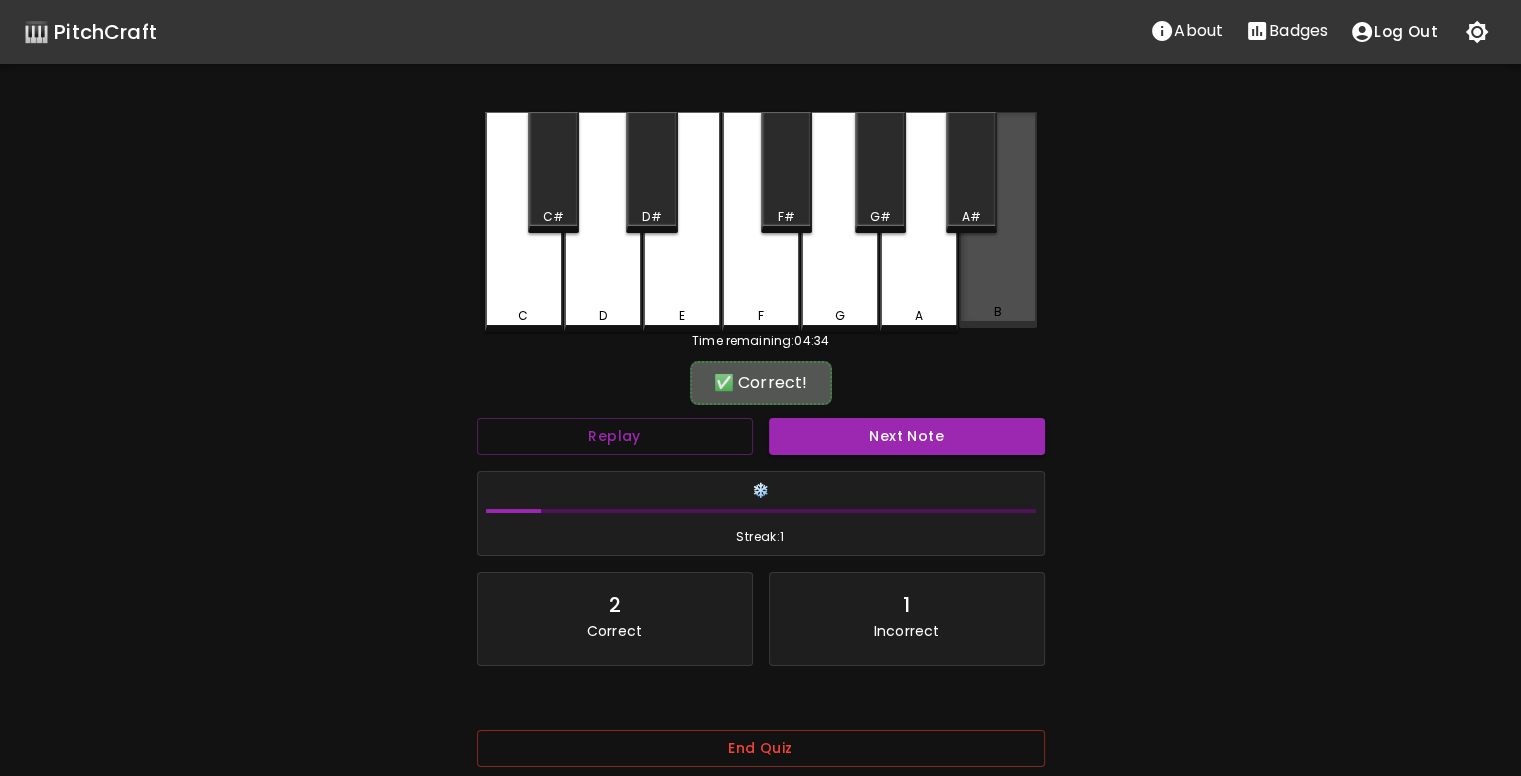 click on "B" at bounding box center [998, 220] 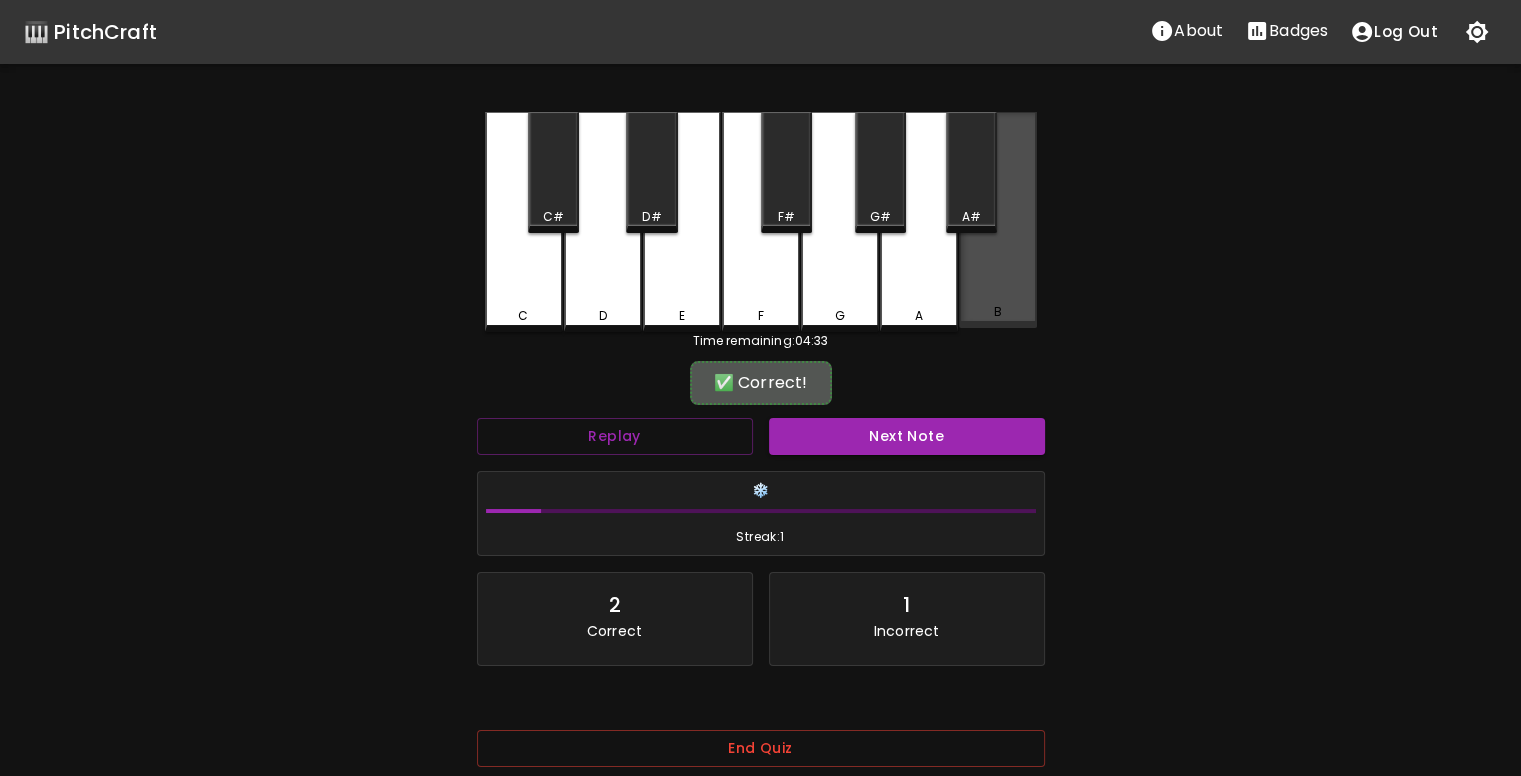 click on "B" at bounding box center (998, 220) 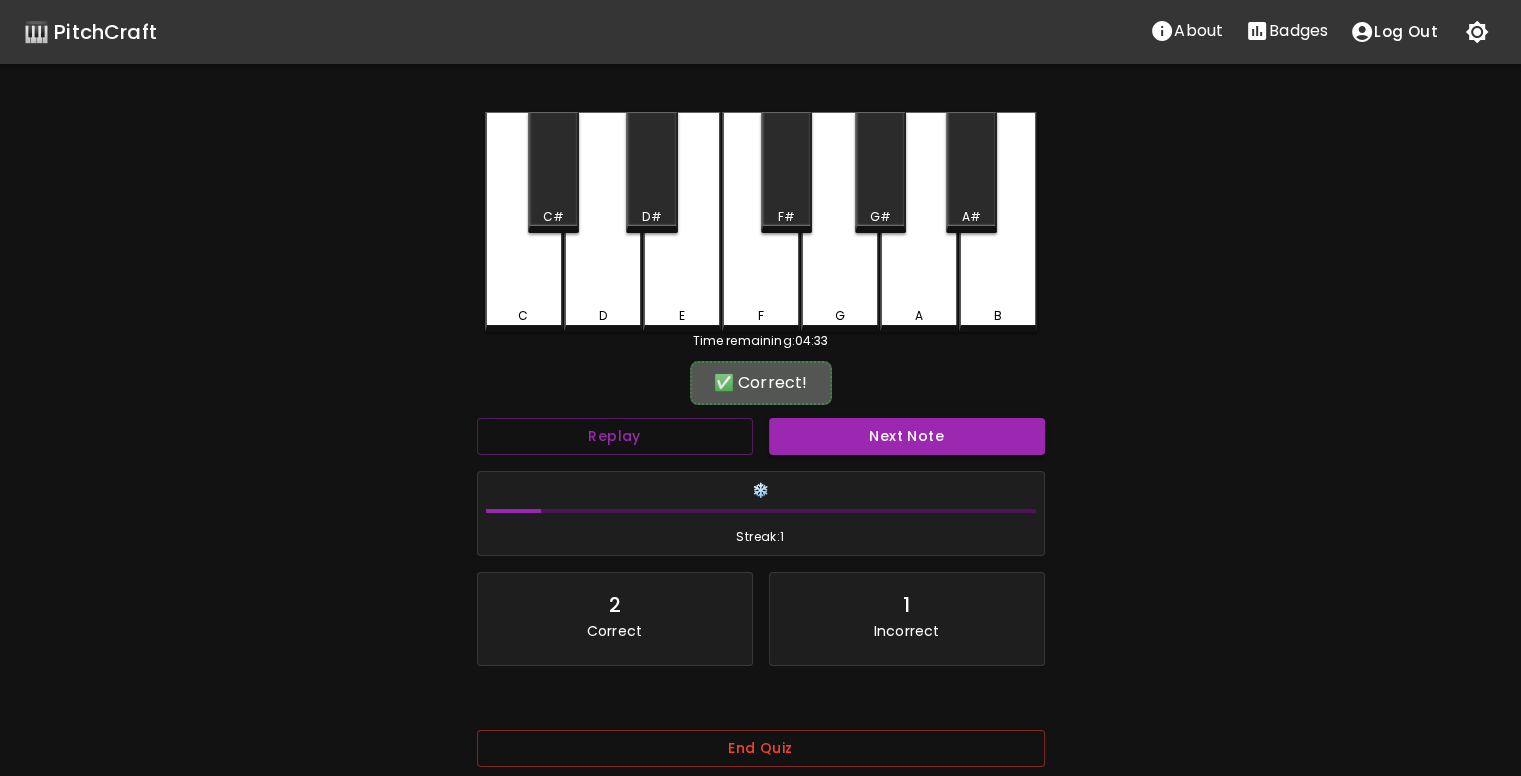 click on "B" at bounding box center [998, 222] 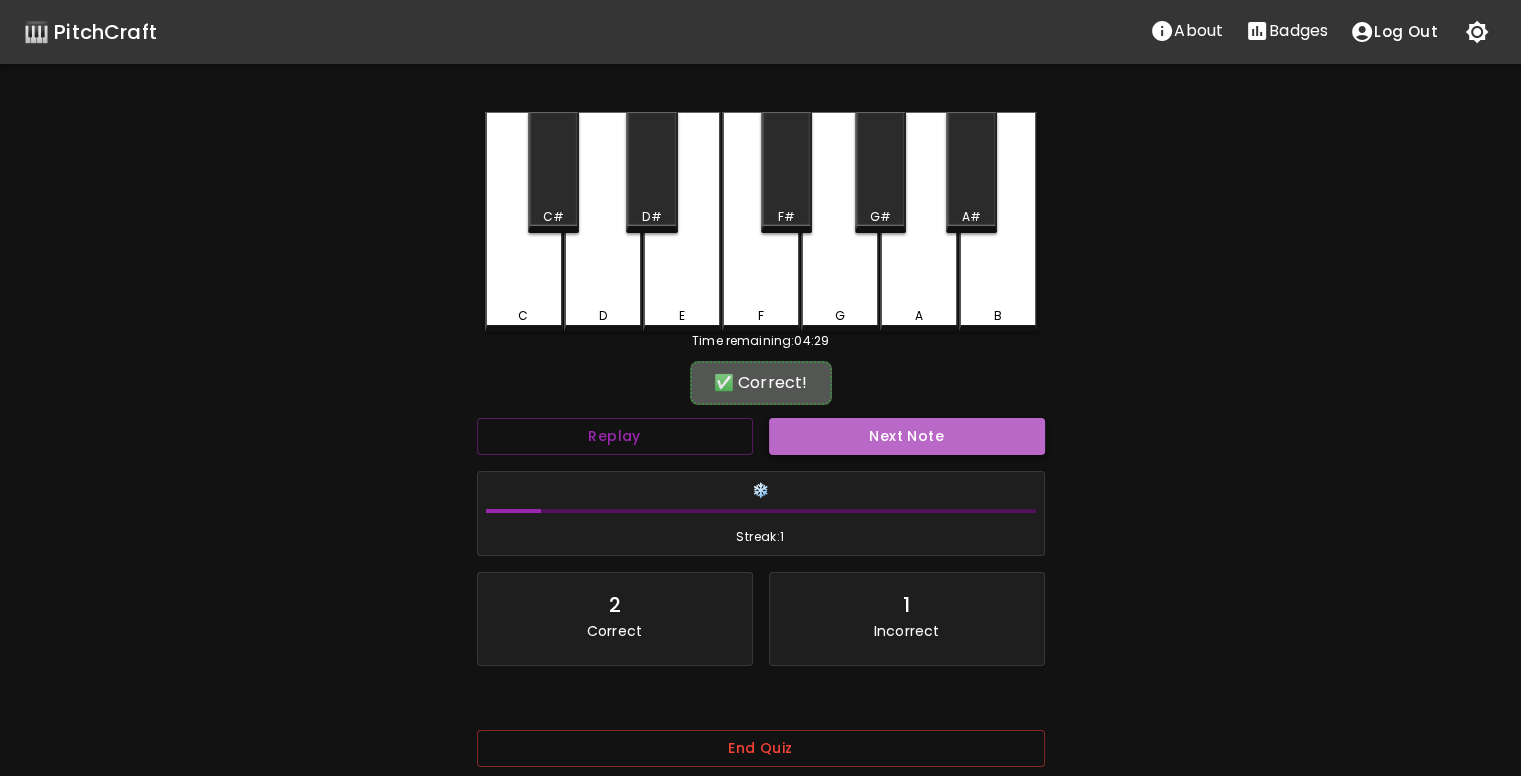 click on "Next Note" at bounding box center (907, 436) 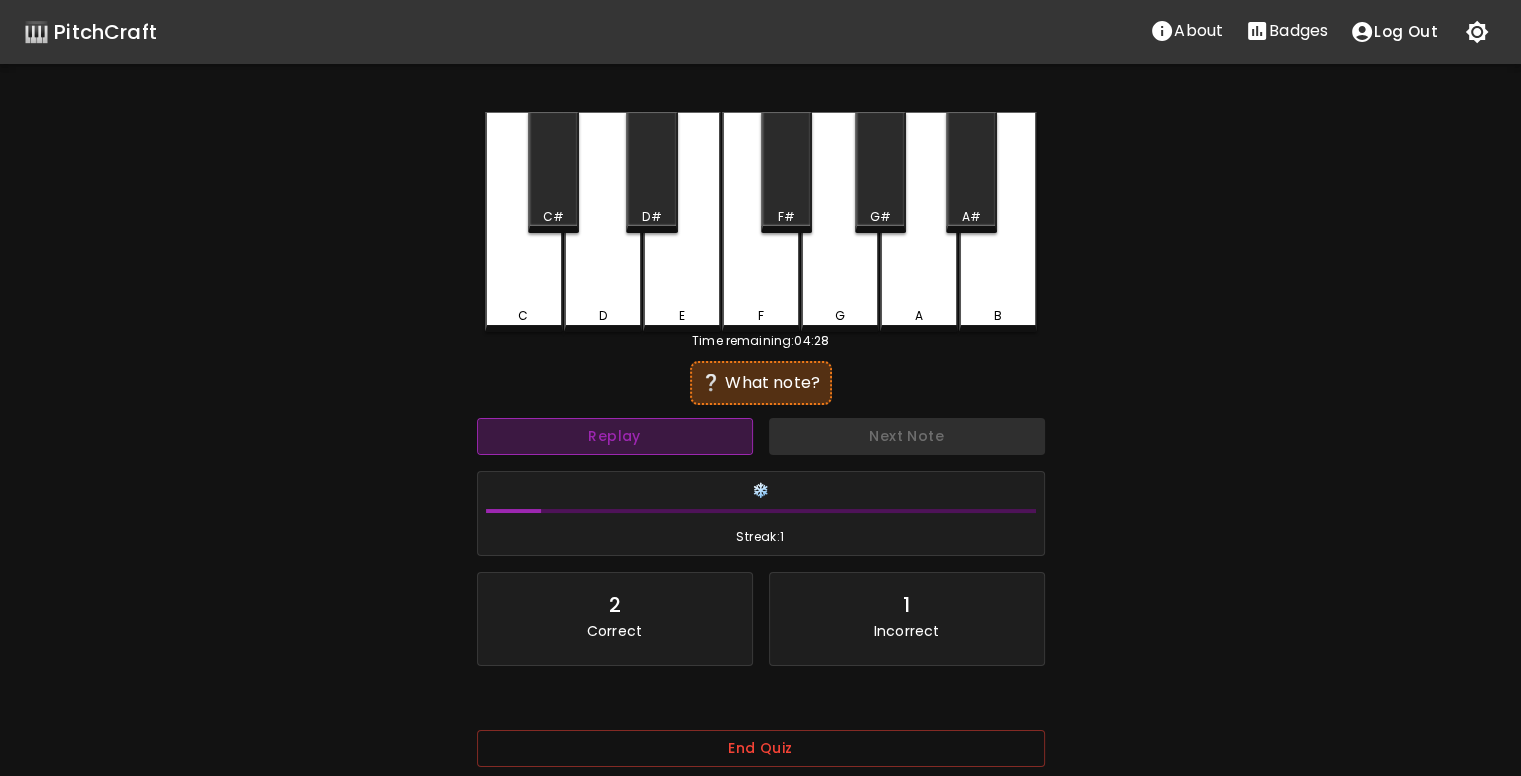 click on "Replay" at bounding box center (615, 436) 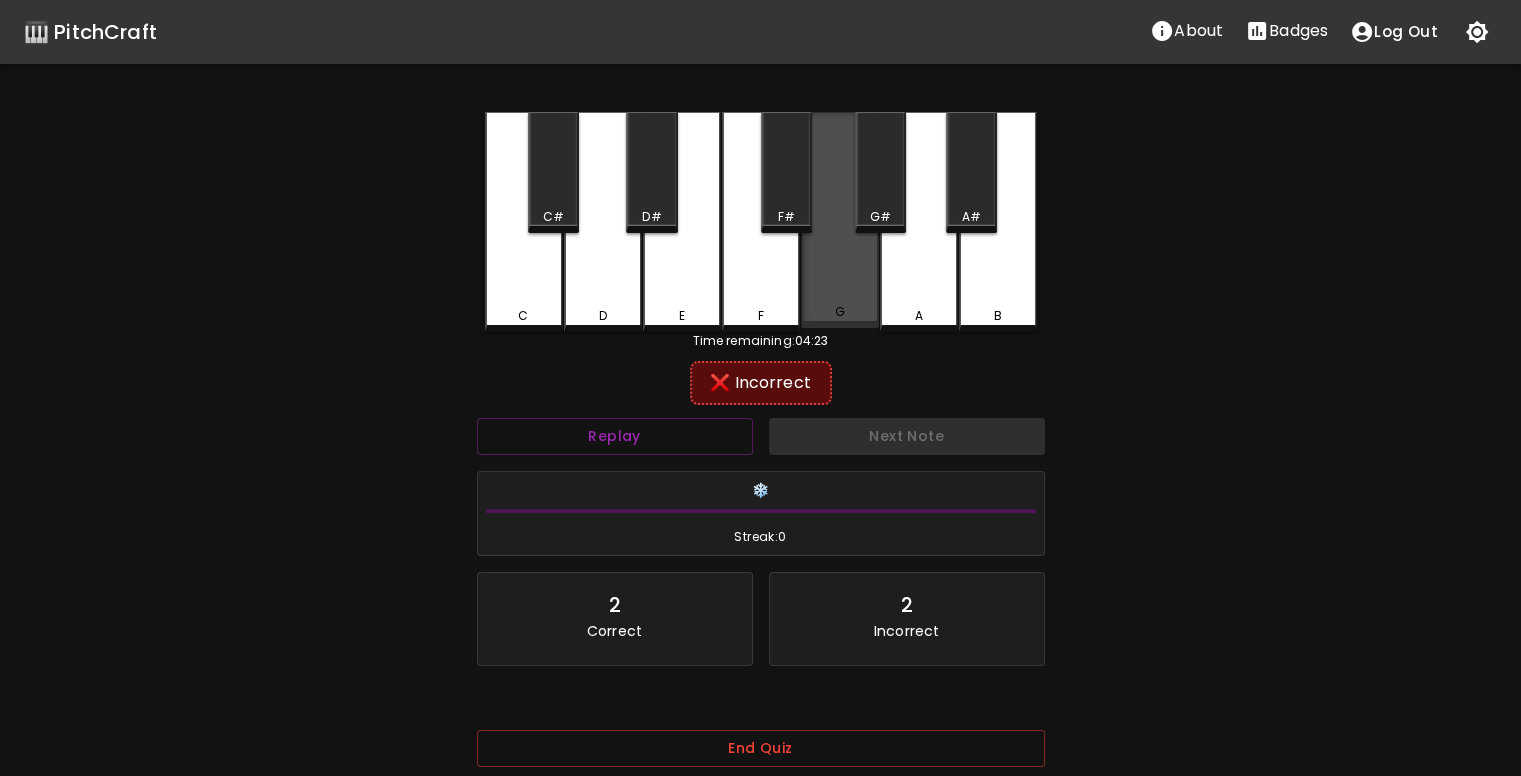 click on "G" at bounding box center [840, 220] 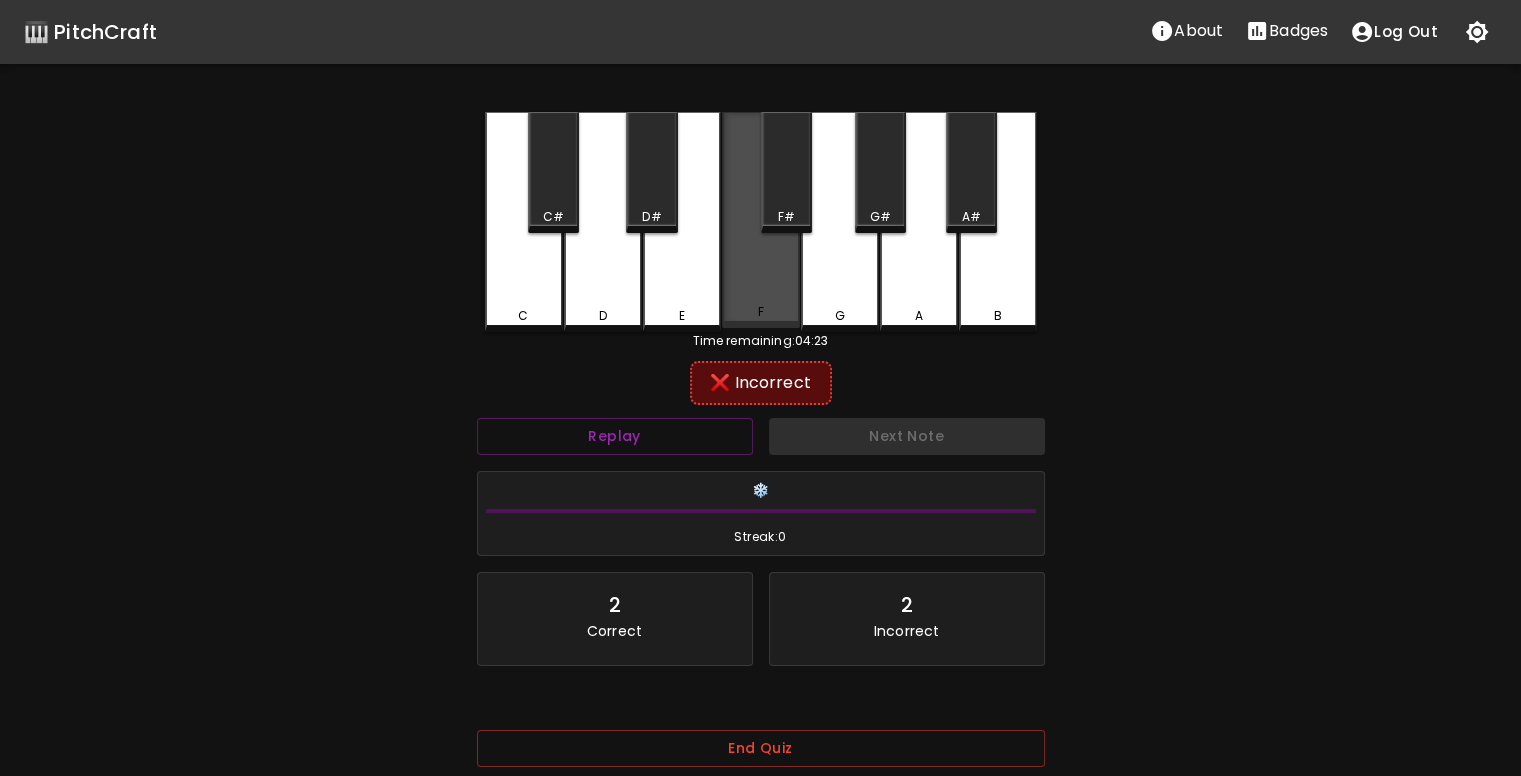 click on "F" at bounding box center [761, 312] 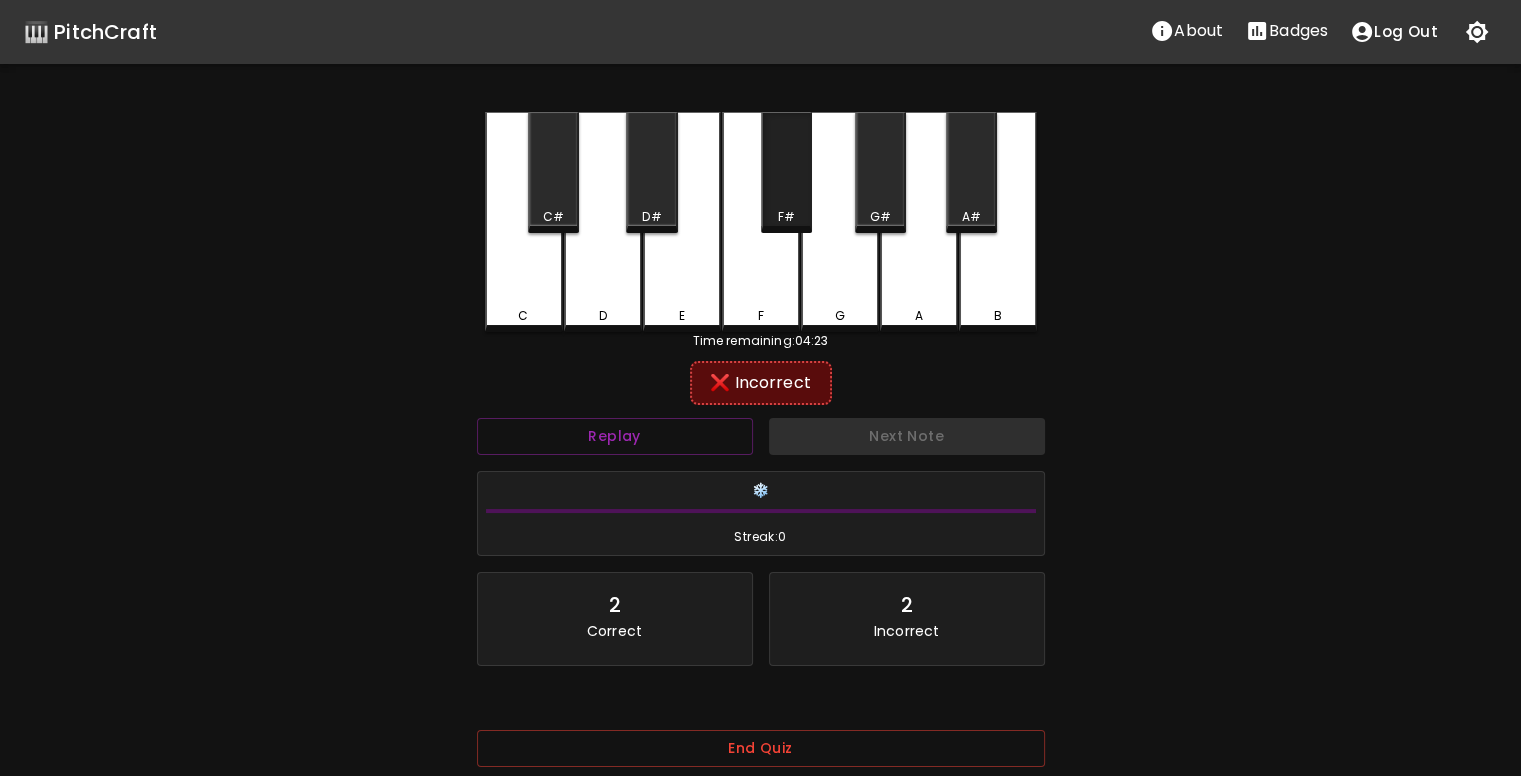 click on "F#" at bounding box center [786, 172] 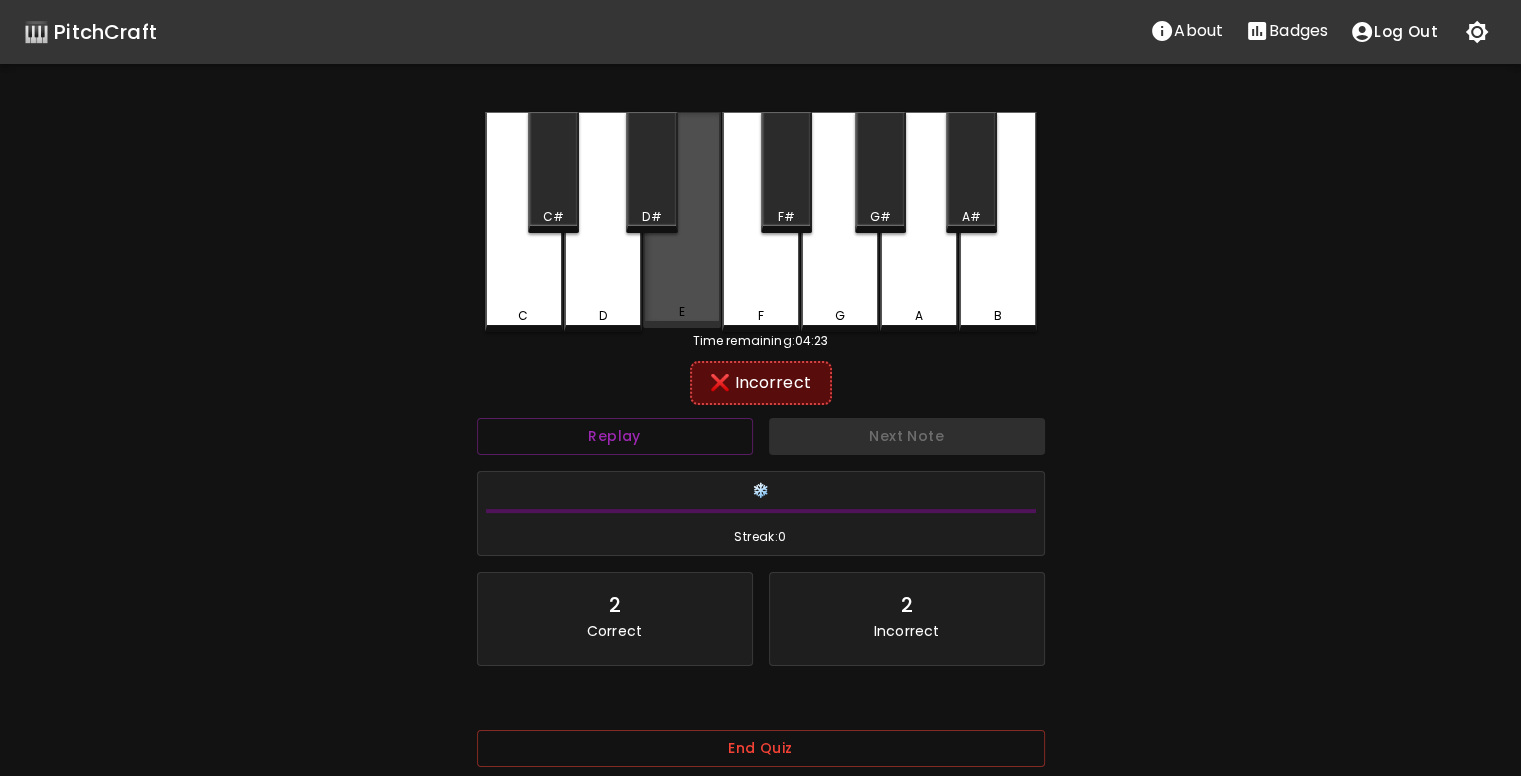 click on "E" at bounding box center (682, 220) 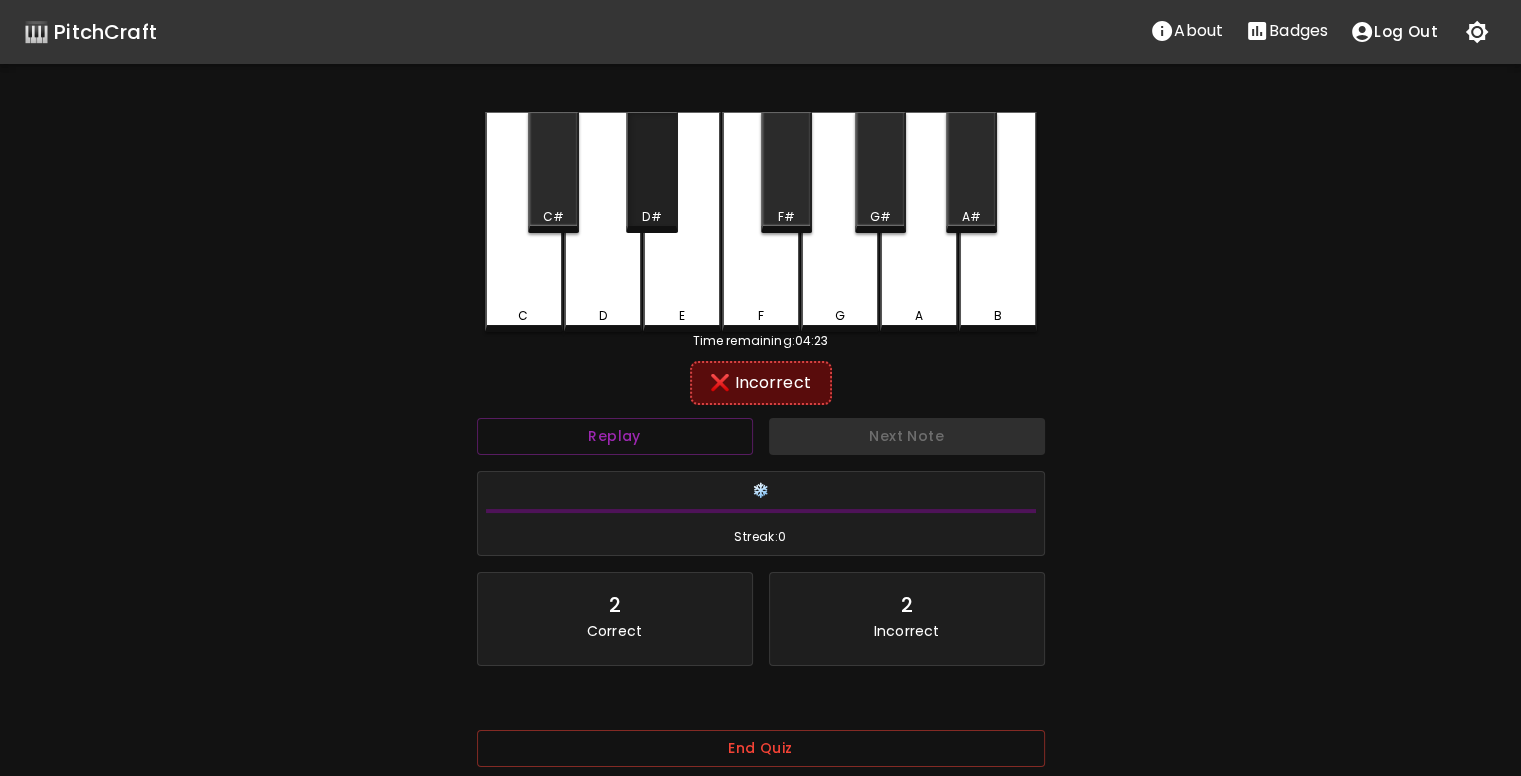 click on "D#" at bounding box center [651, 172] 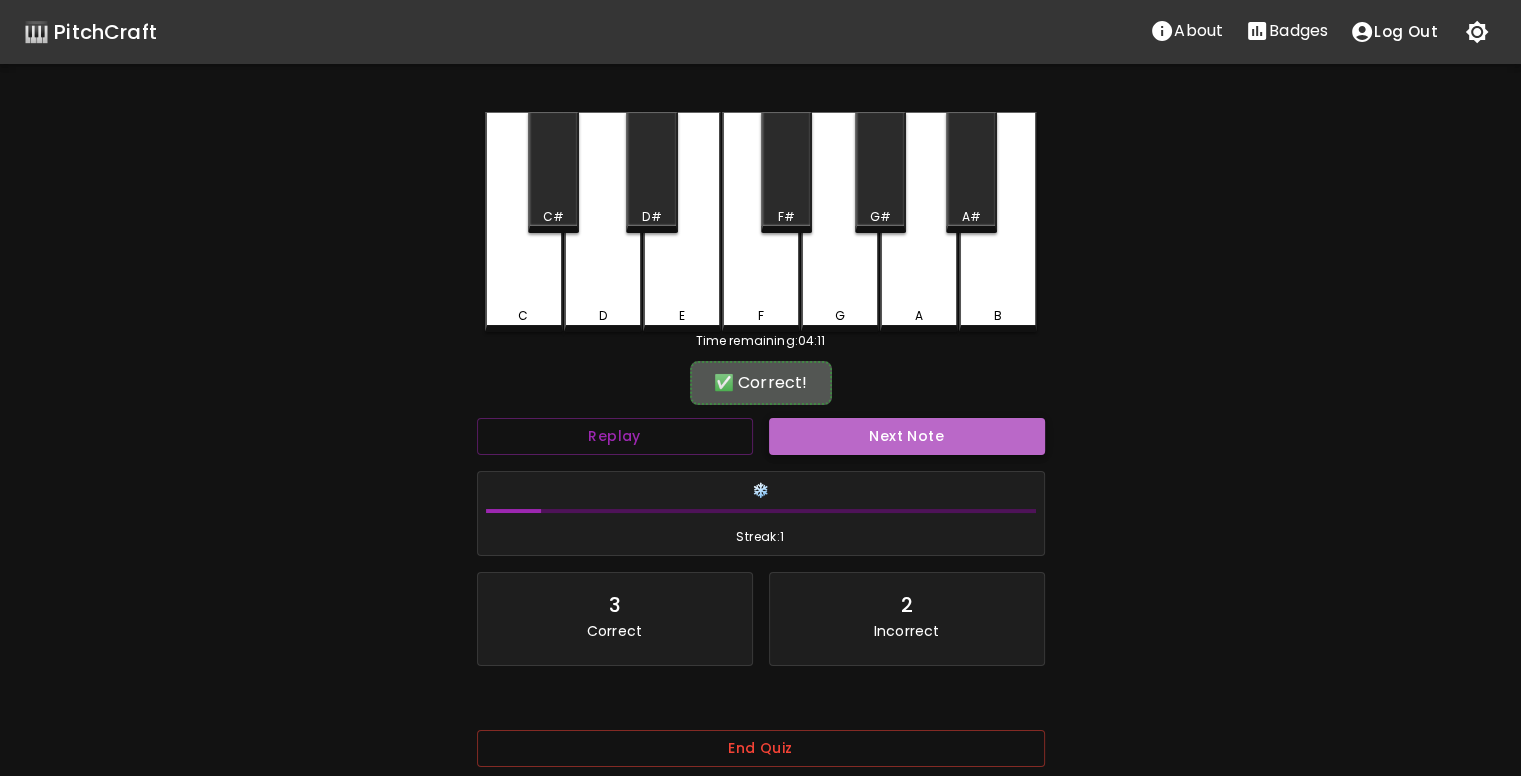 click on "Next Note" at bounding box center [907, 436] 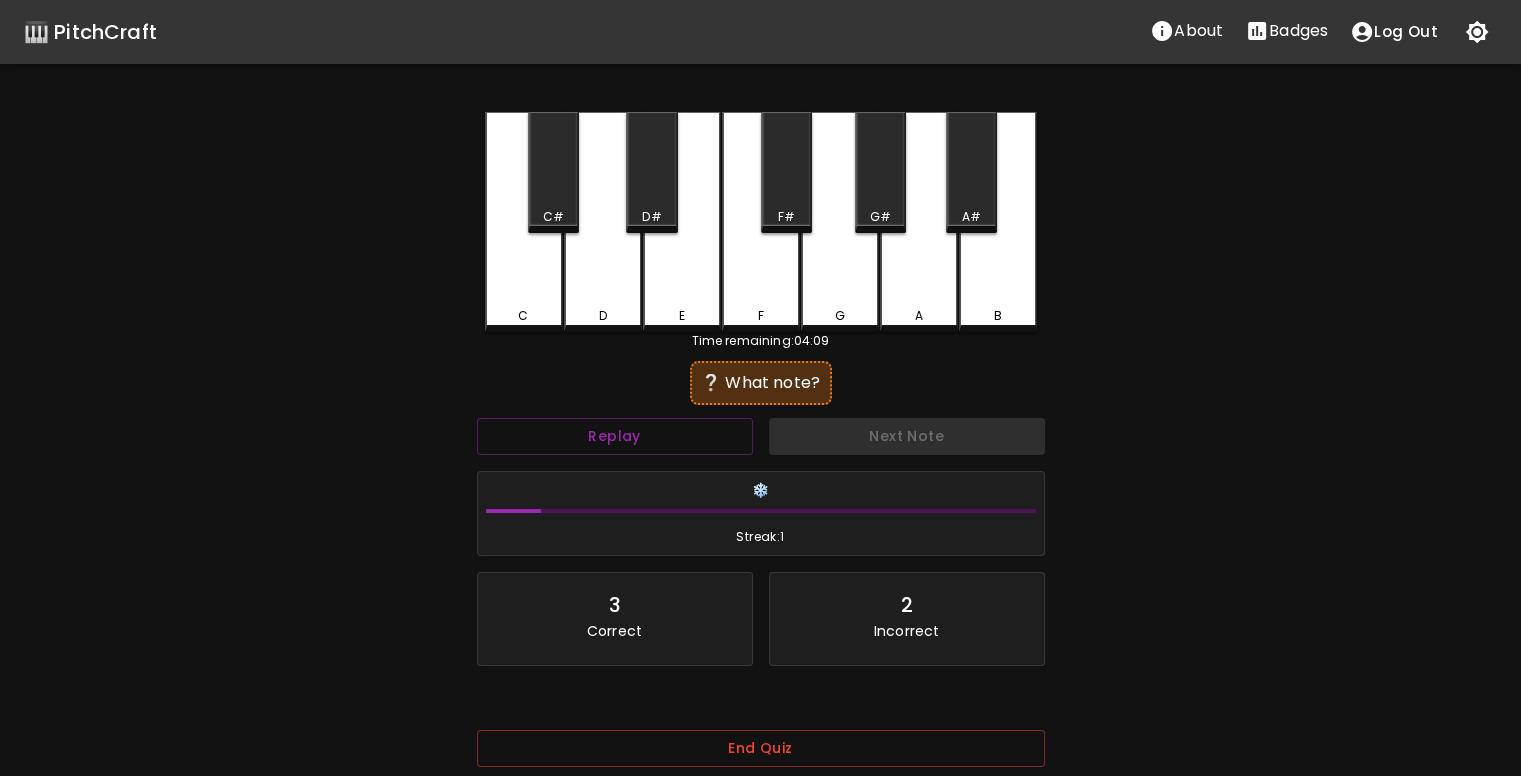 click on "D" at bounding box center [603, 222] 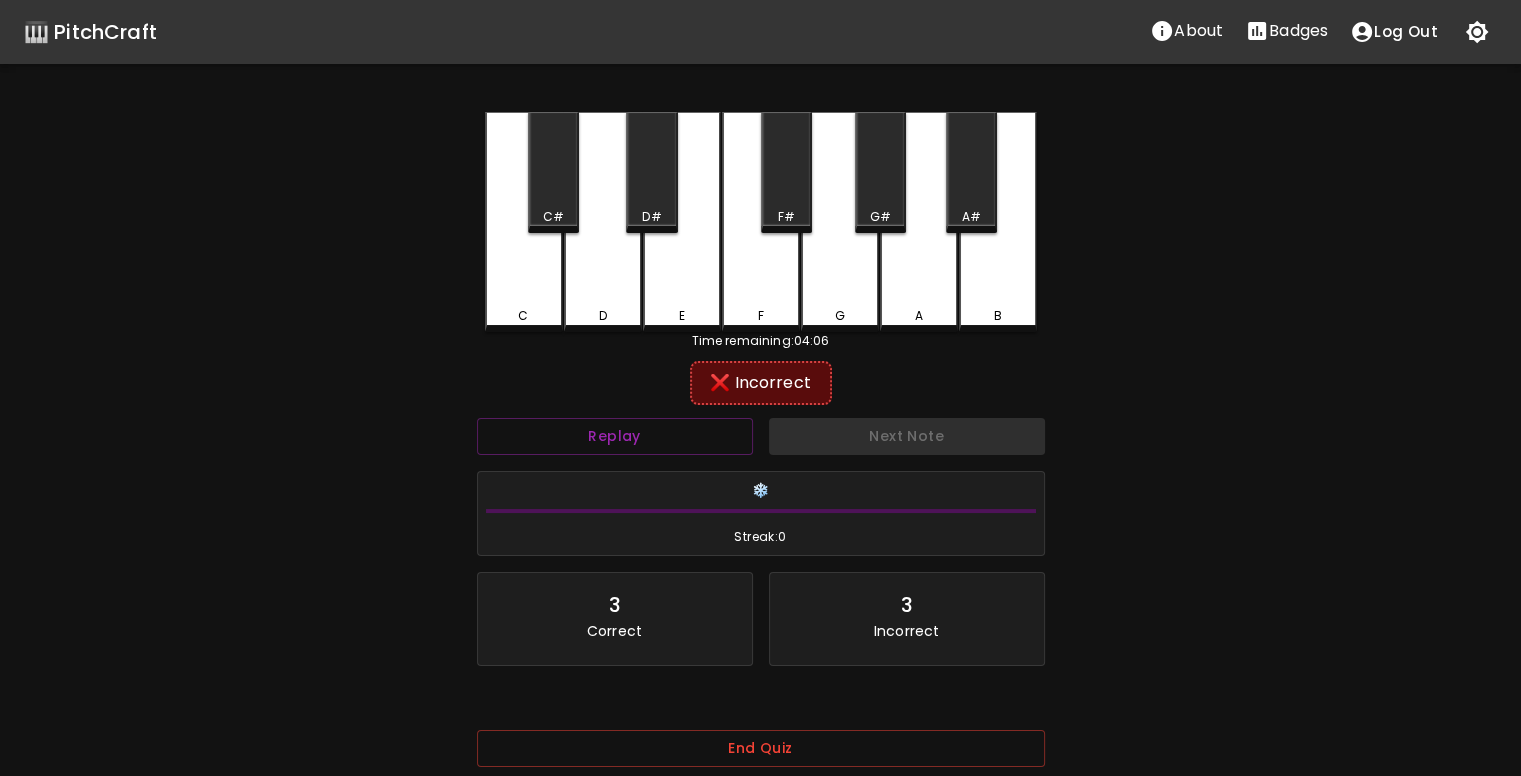 click on "D#" at bounding box center (651, 172) 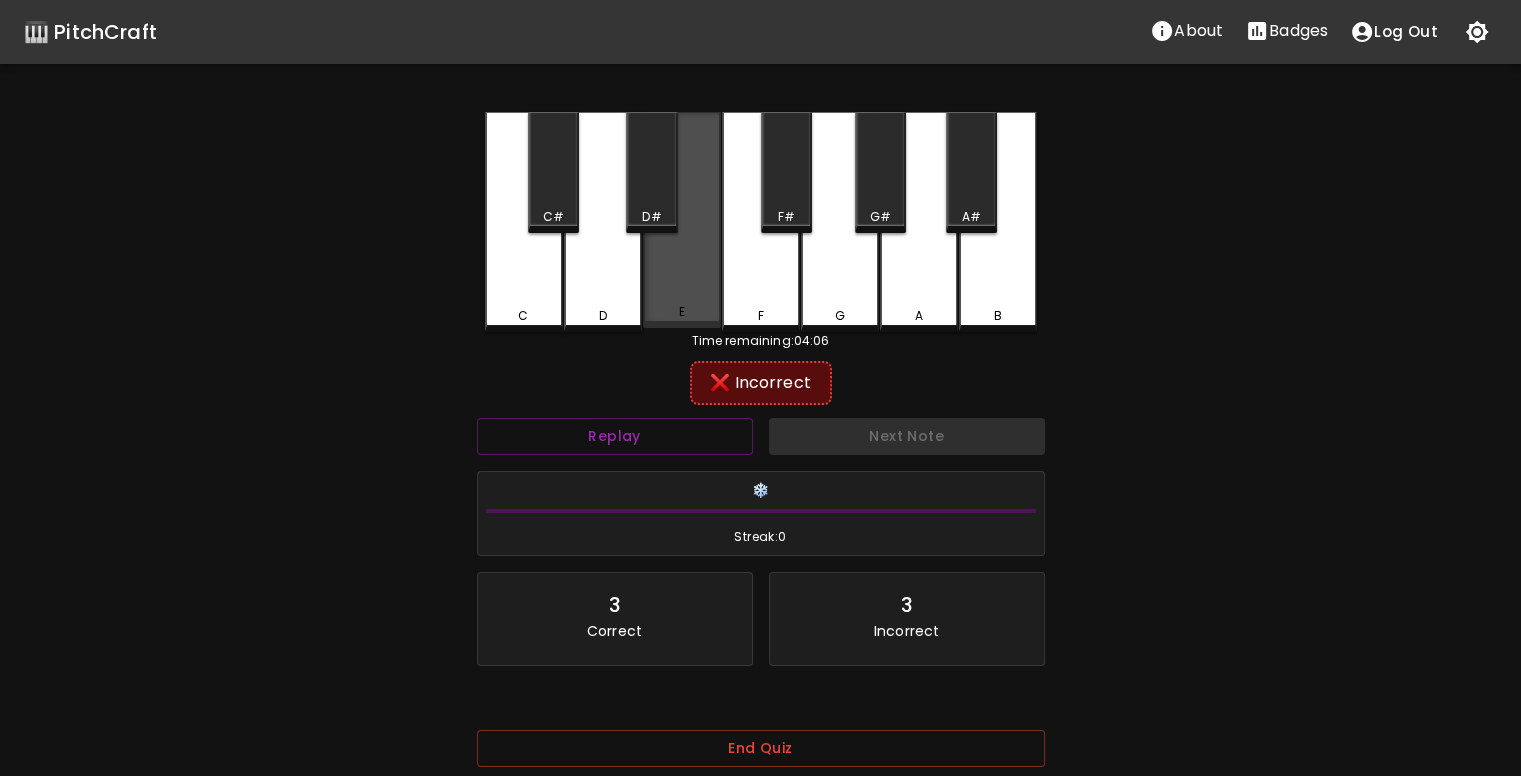 click on "E" at bounding box center [682, 220] 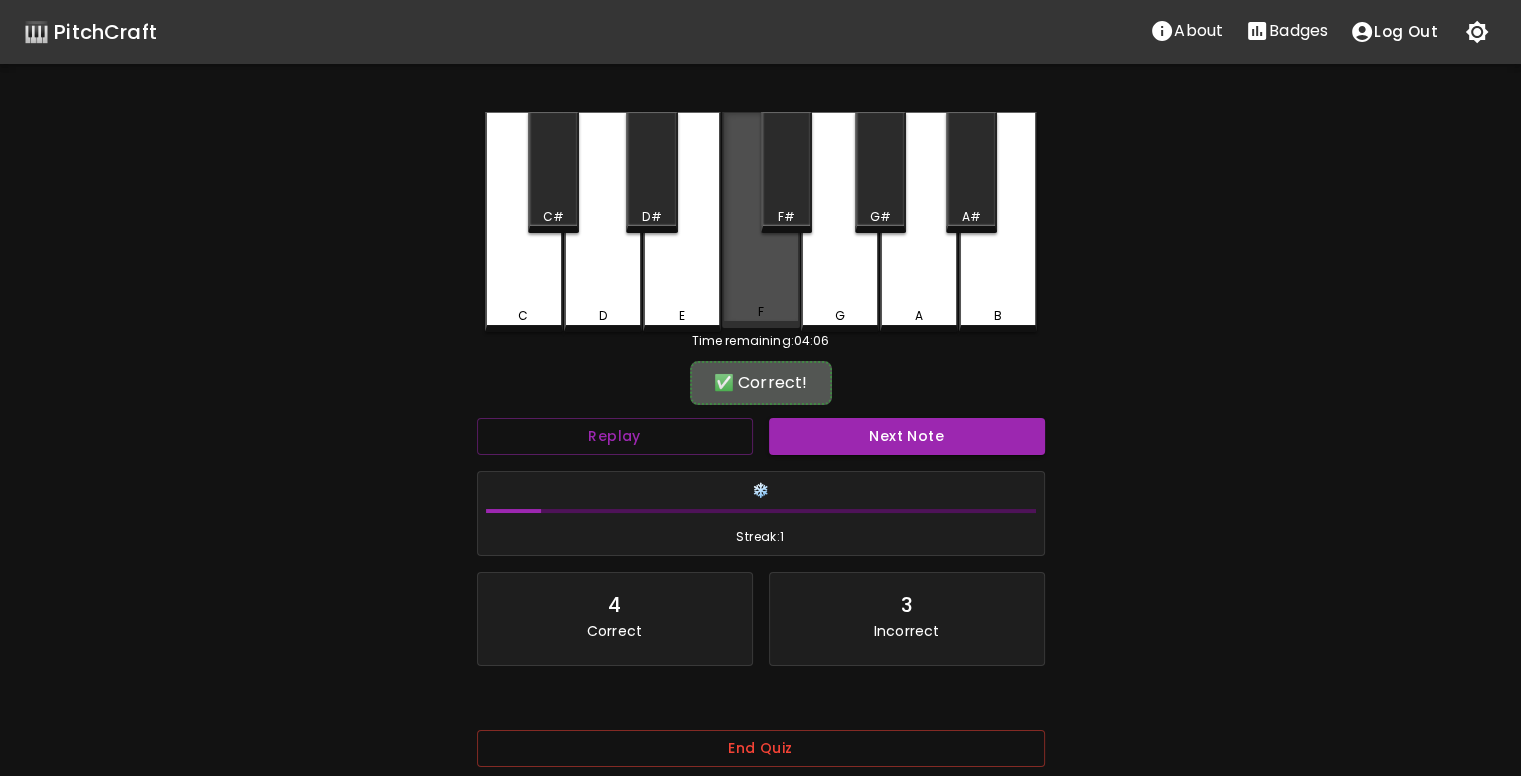 click on "F" at bounding box center (761, 220) 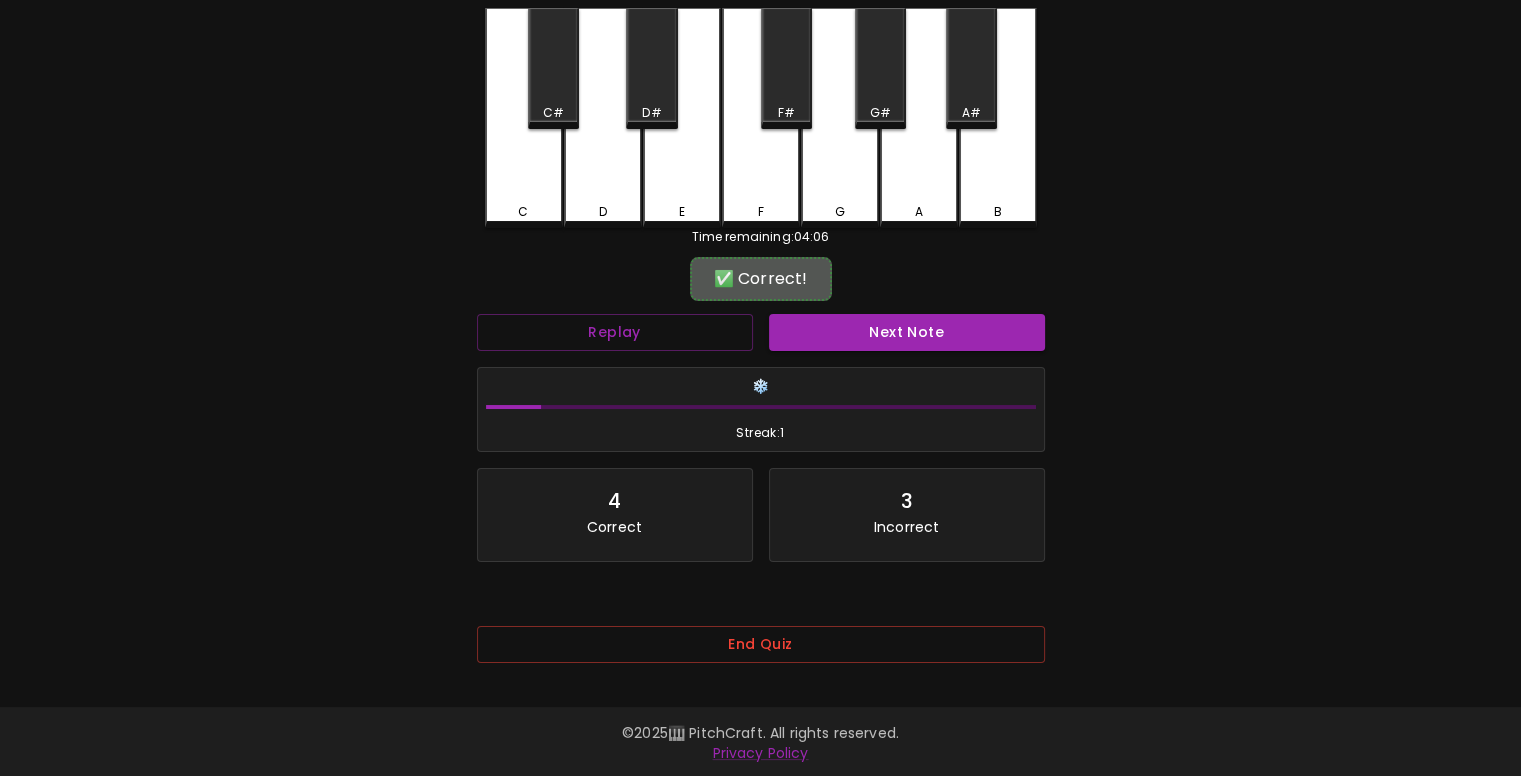 scroll, scrollTop: 0, scrollLeft: 0, axis: both 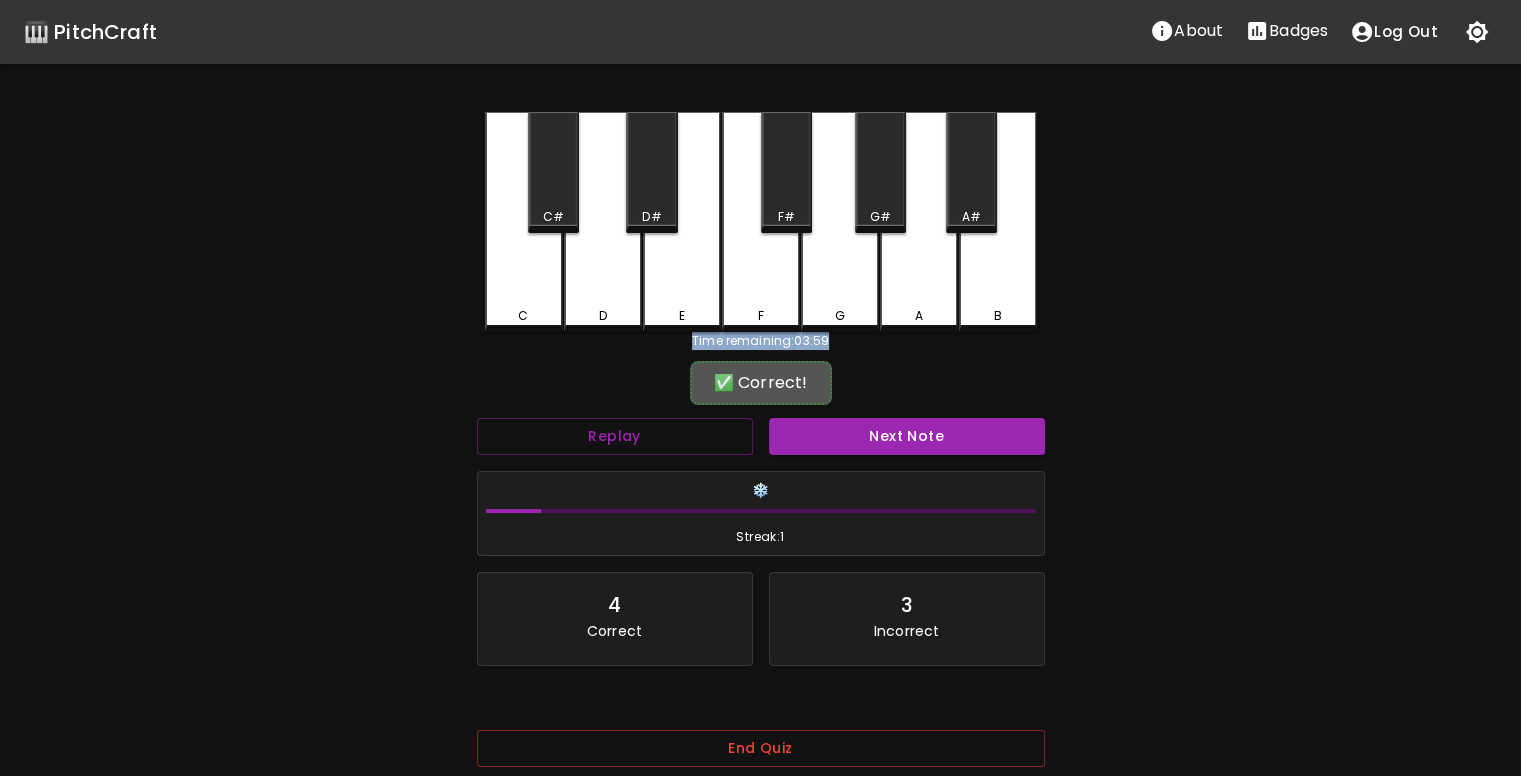 drag, startPoint x: 689, startPoint y: 338, endPoint x: 844, endPoint y: 343, distance: 155.08063 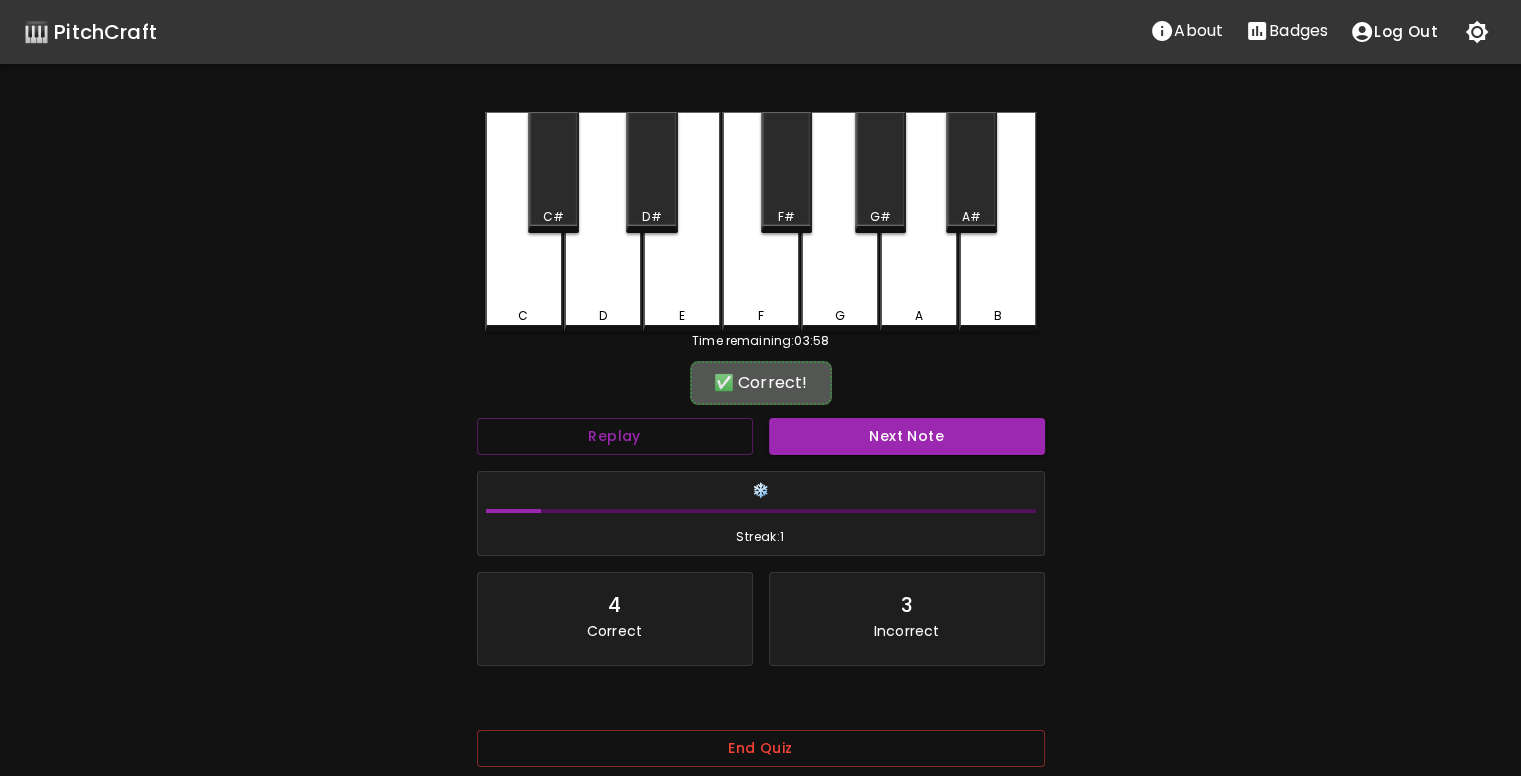 click on "🎹 PitchCraft About Badges  Log Out C C# D D# E F F# G G# A A# B Time remaining:  03:58 ✅ Correct! Replay  Next Note    ❄️ Streak:  1 4 Correct 3 Incorrect Placeholder for layout consistency     End Quiz" at bounding box center [760, 397] 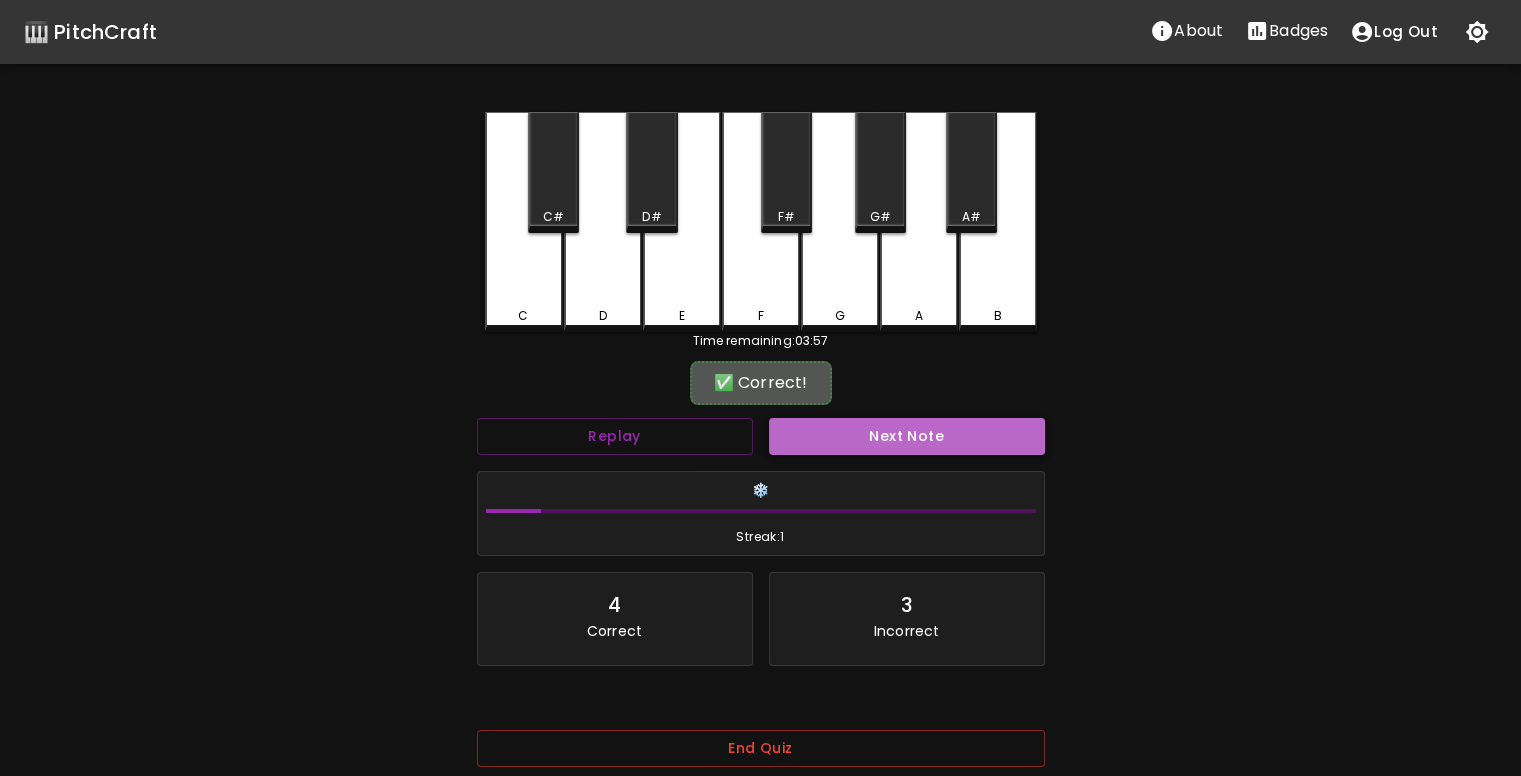 click on "Next Note" at bounding box center (907, 436) 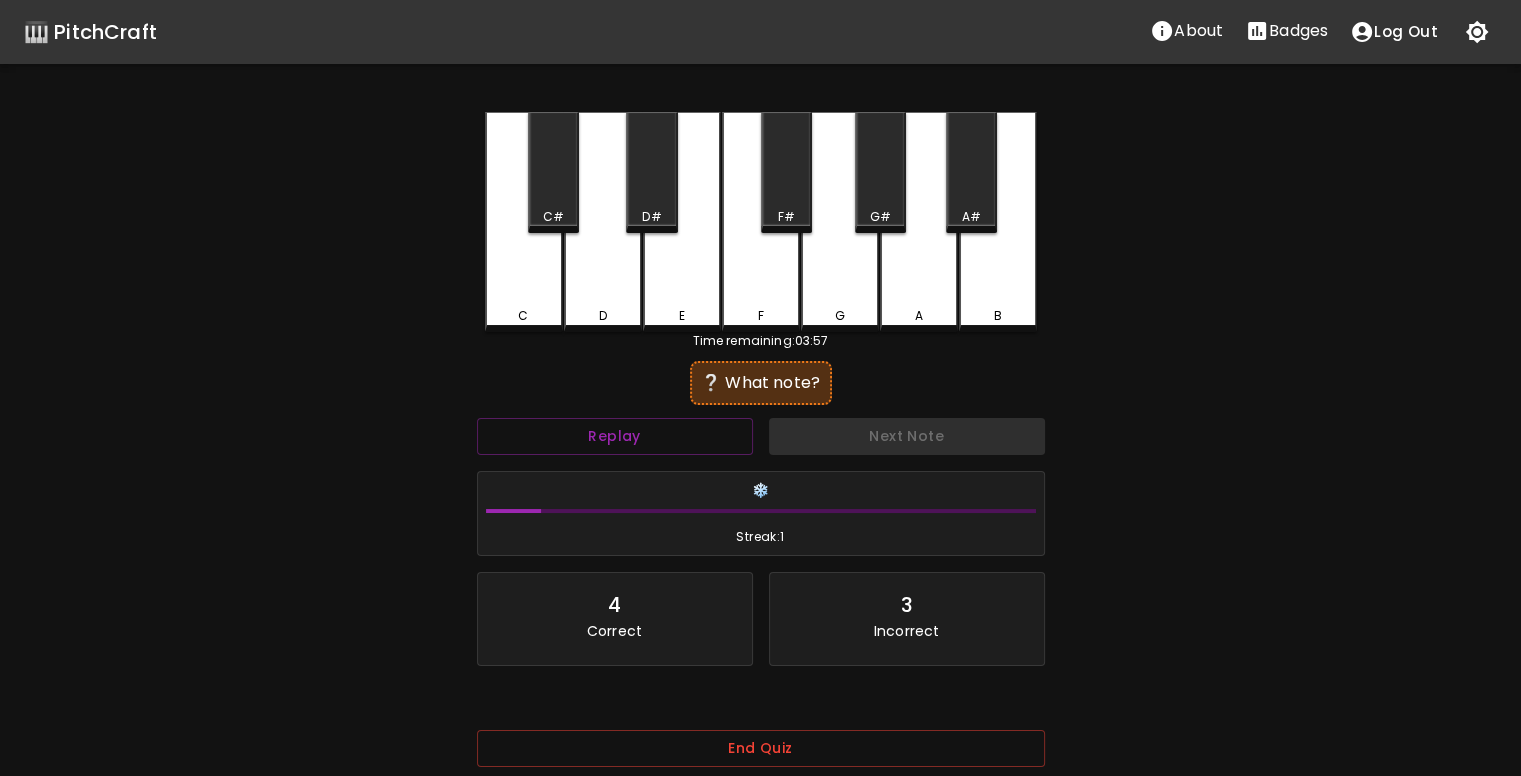 click on "G" at bounding box center (840, 222) 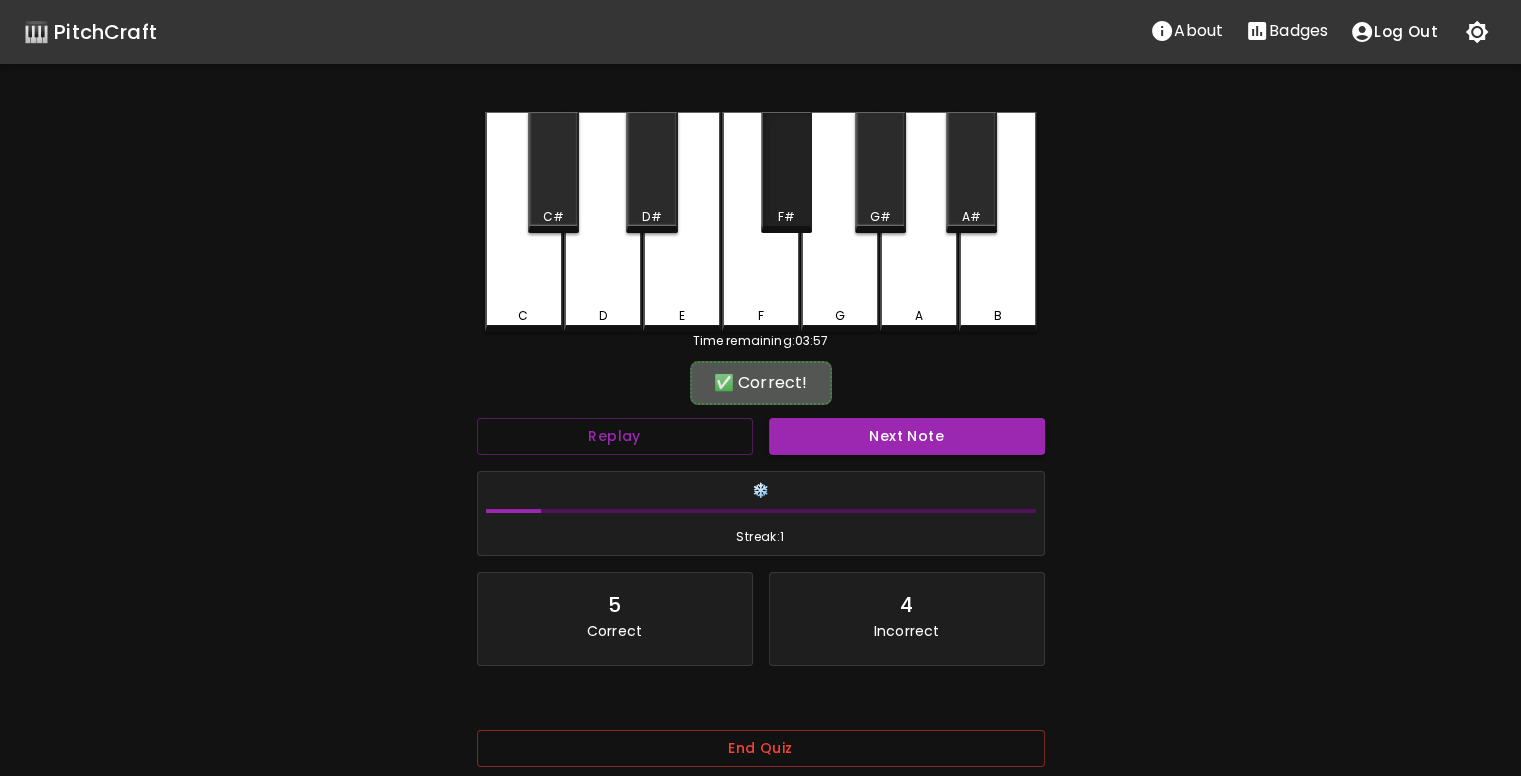click on "F#" at bounding box center [786, 172] 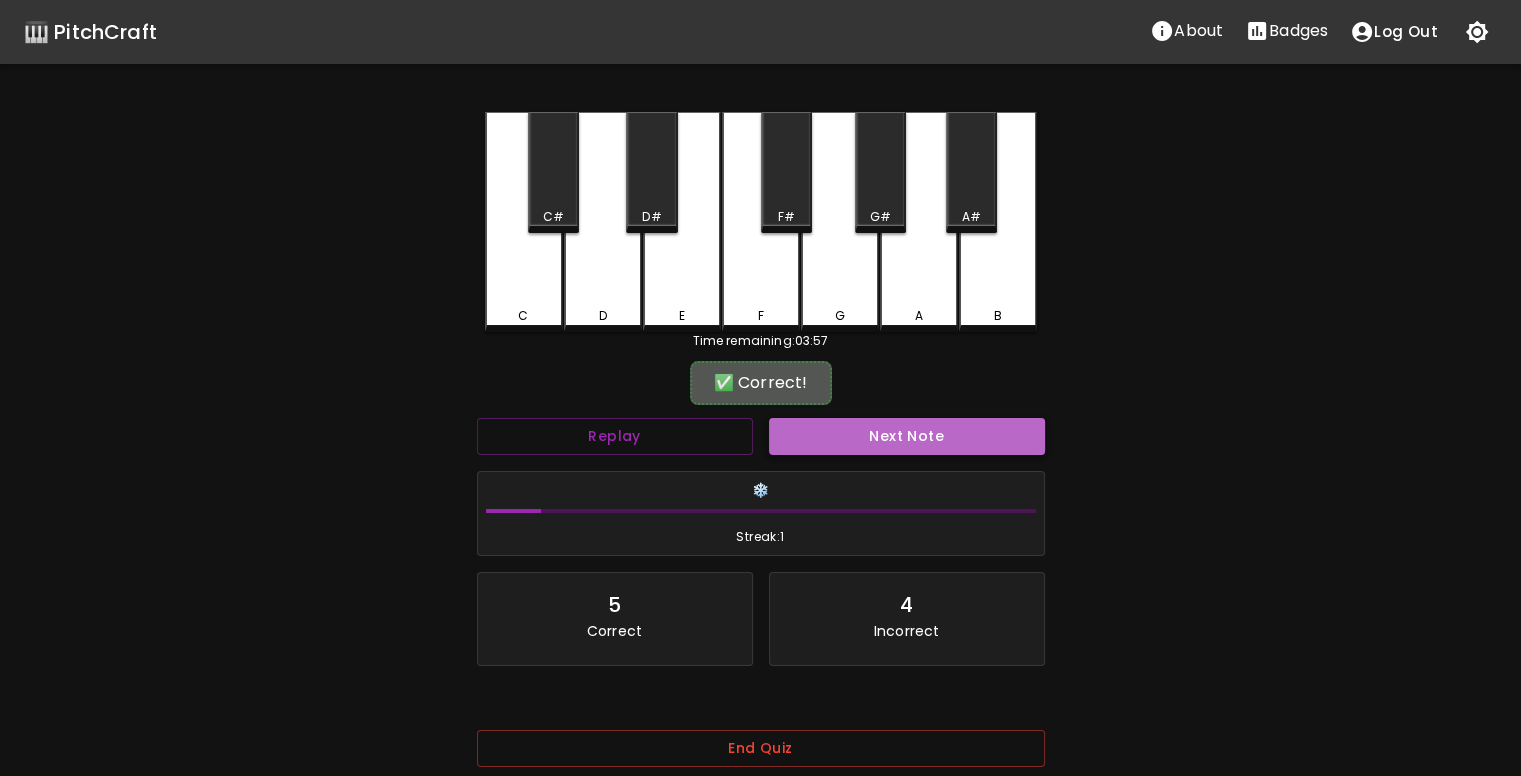 click on "Next Note" at bounding box center [907, 436] 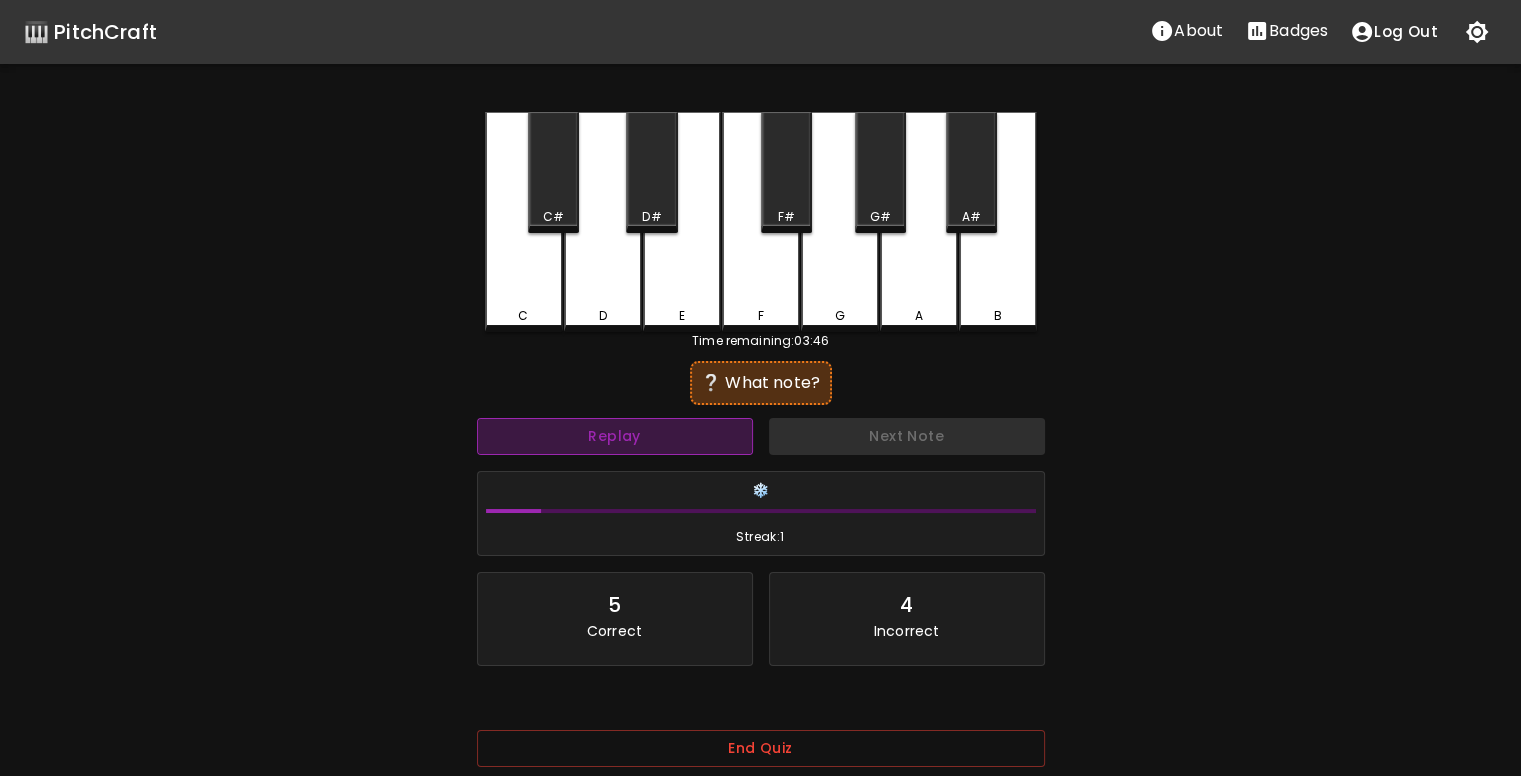 click on "Replay" at bounding box center [615, 436] 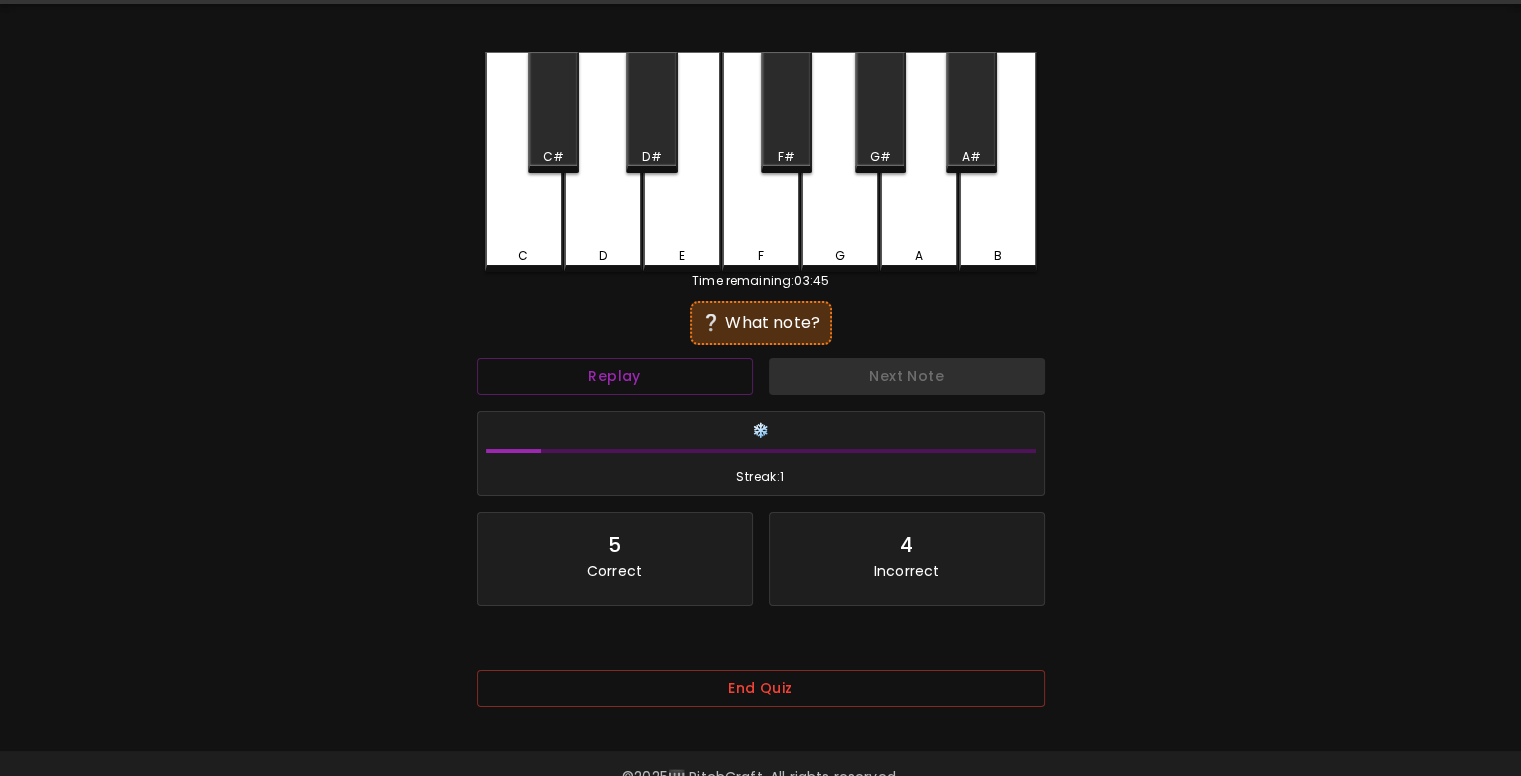scroll, scrollTop: 104, scrollLeft: 0, axis: vertical 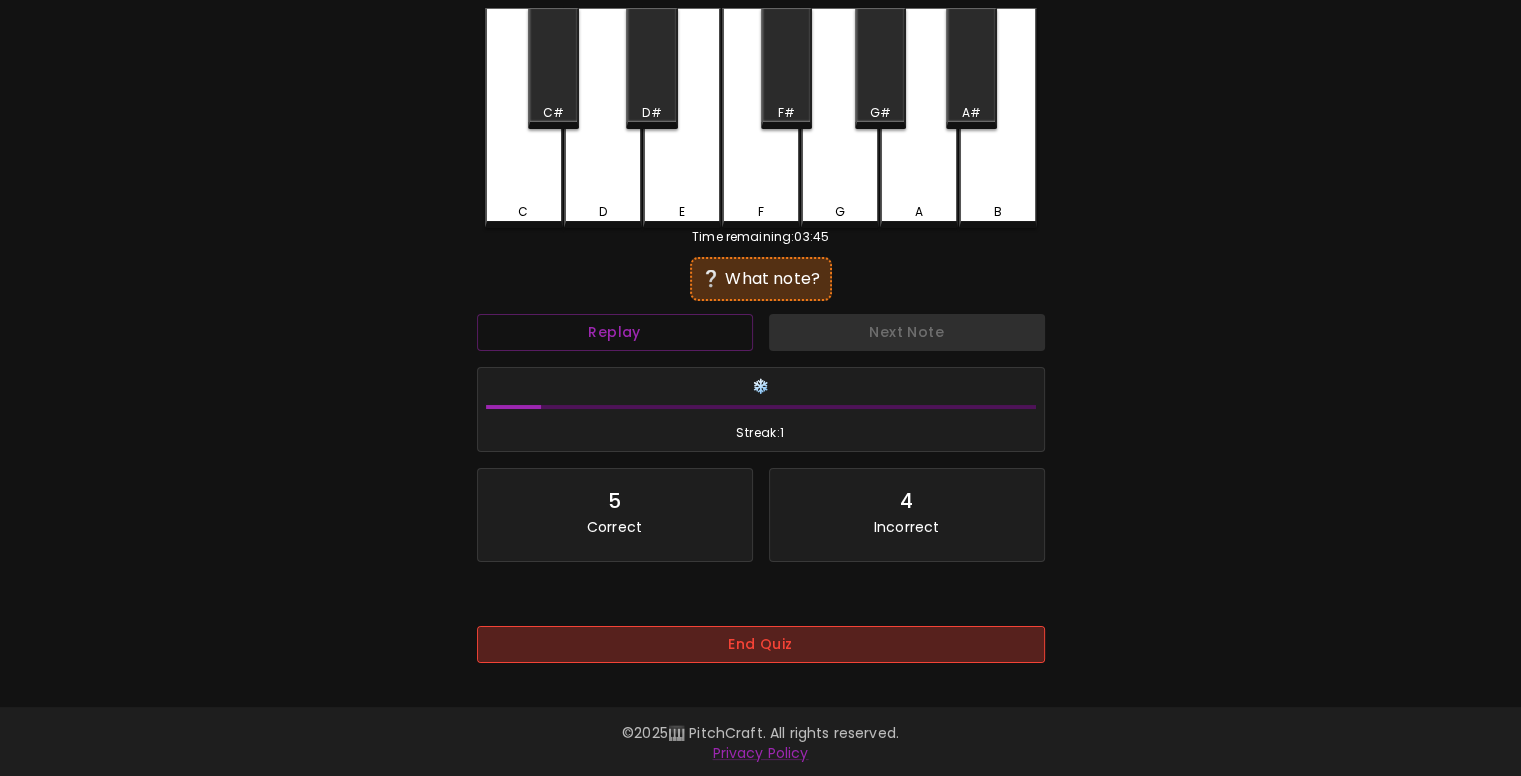 click on "End Quiz" at bounding box center (761, 644) 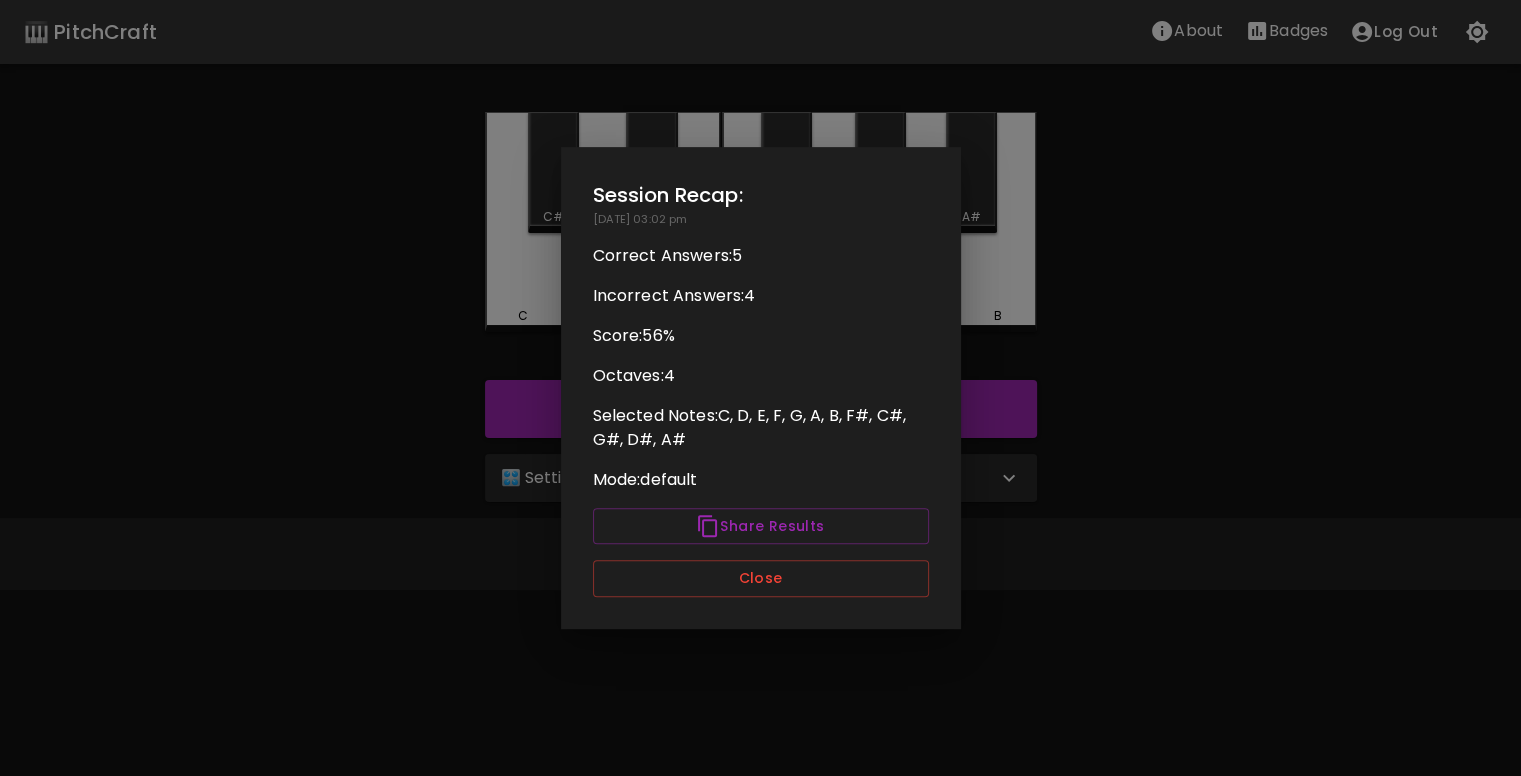 scroll, scrollTop: 0, scrollLeft: 0, axis: both 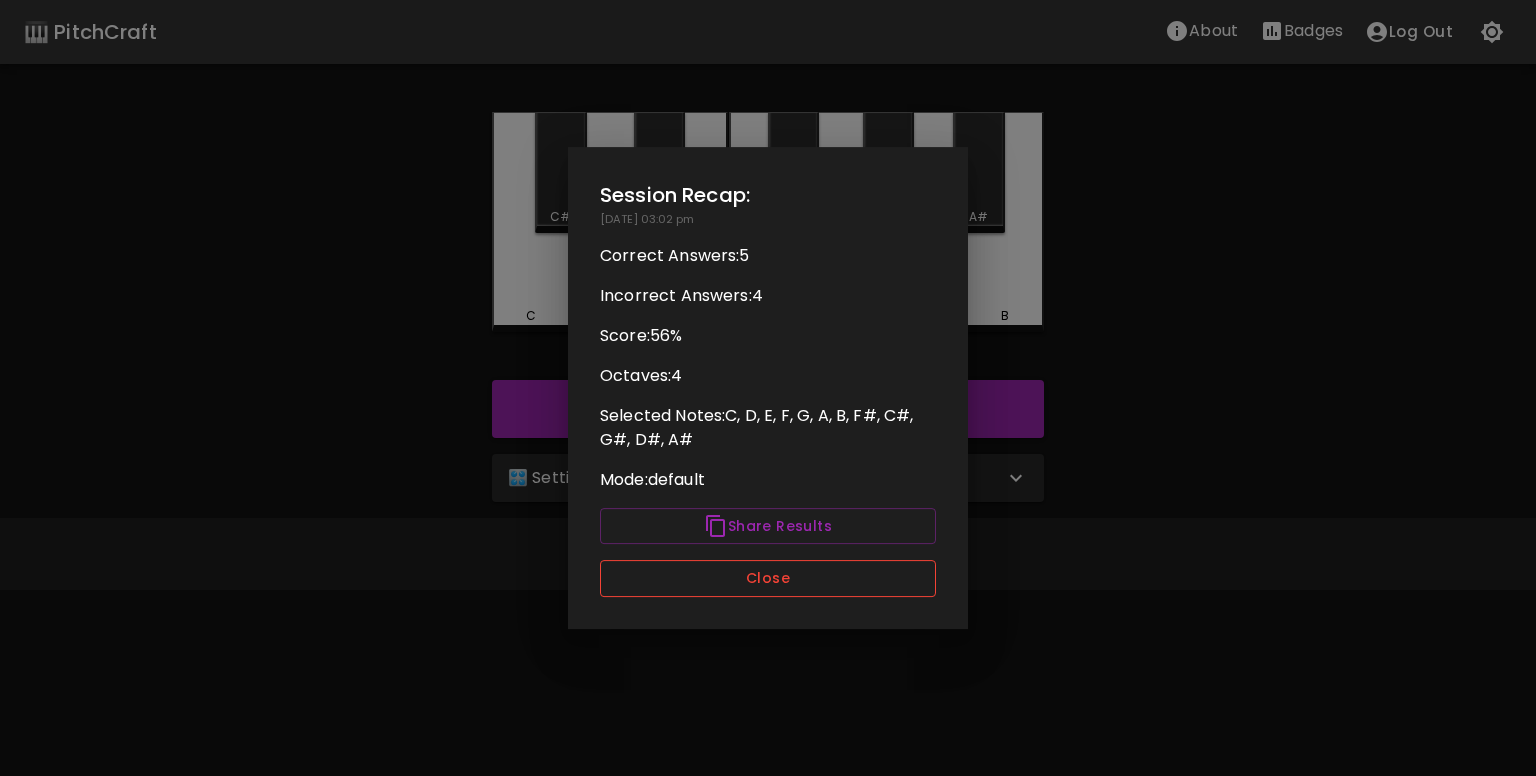 click on "Close" at bounding box center [768, 578] 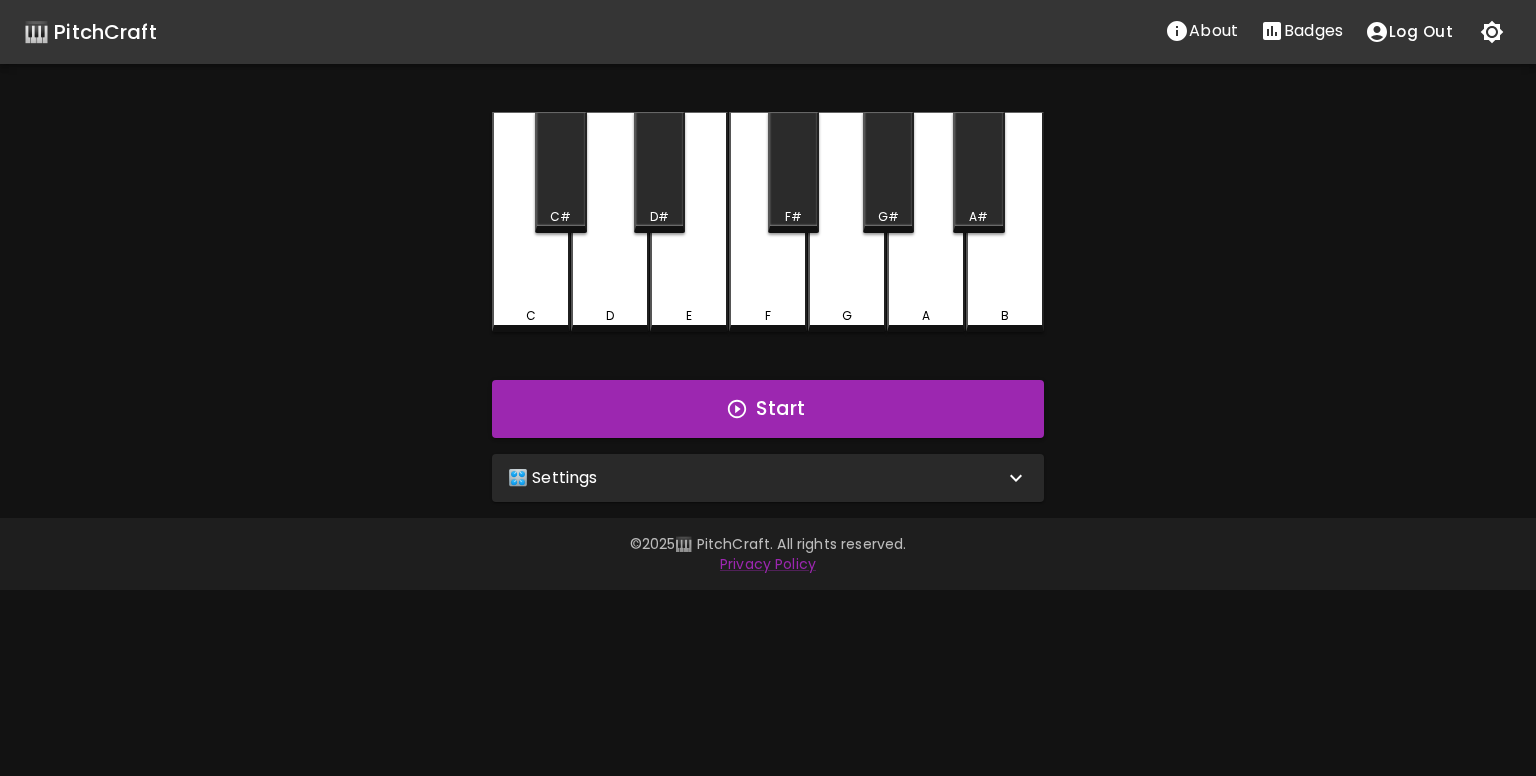 click on "🎛️ Settings" at bounding box center [756, 478] 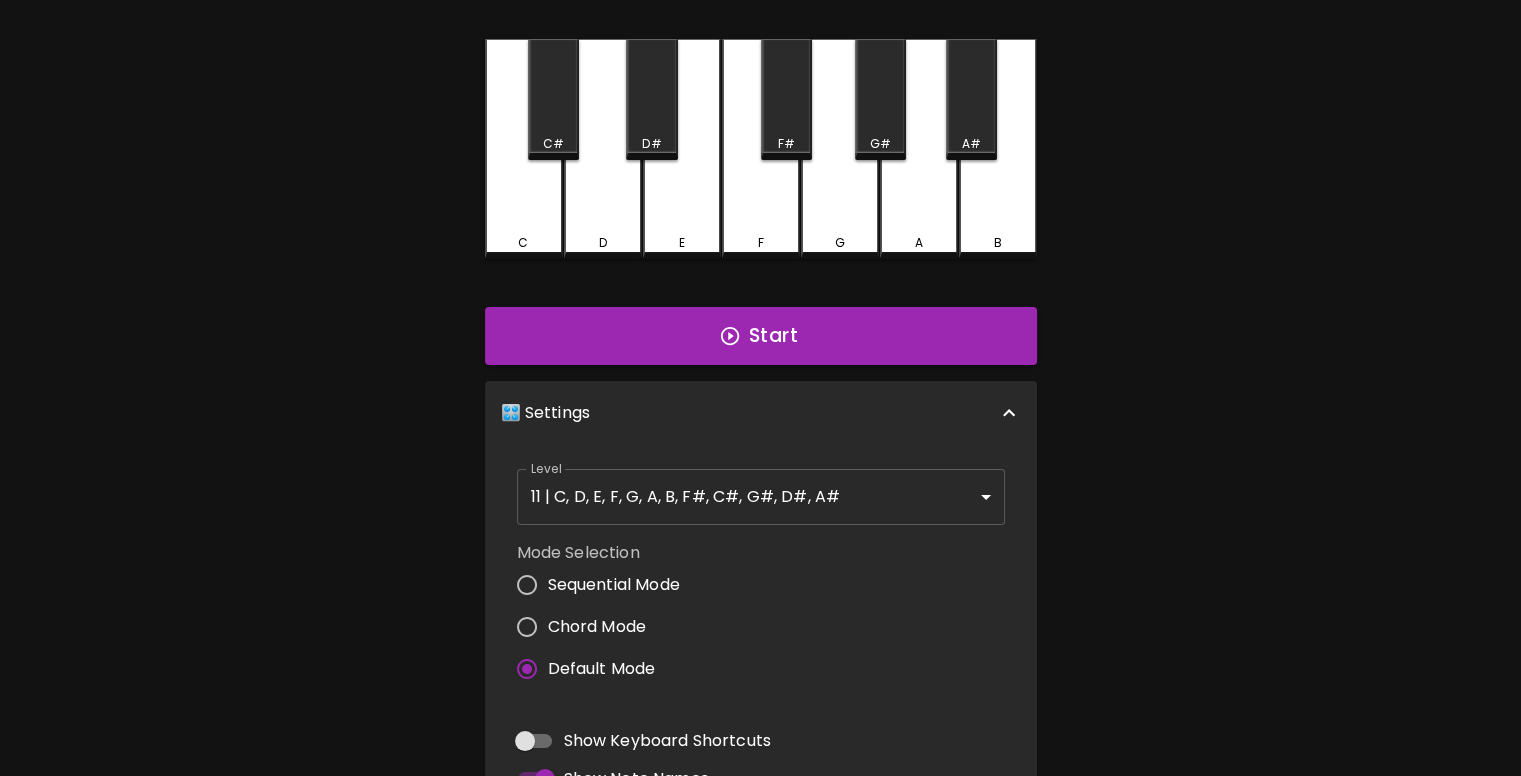 scroll, scrollTop: 100, scrollLeft: 0, axis: vertical 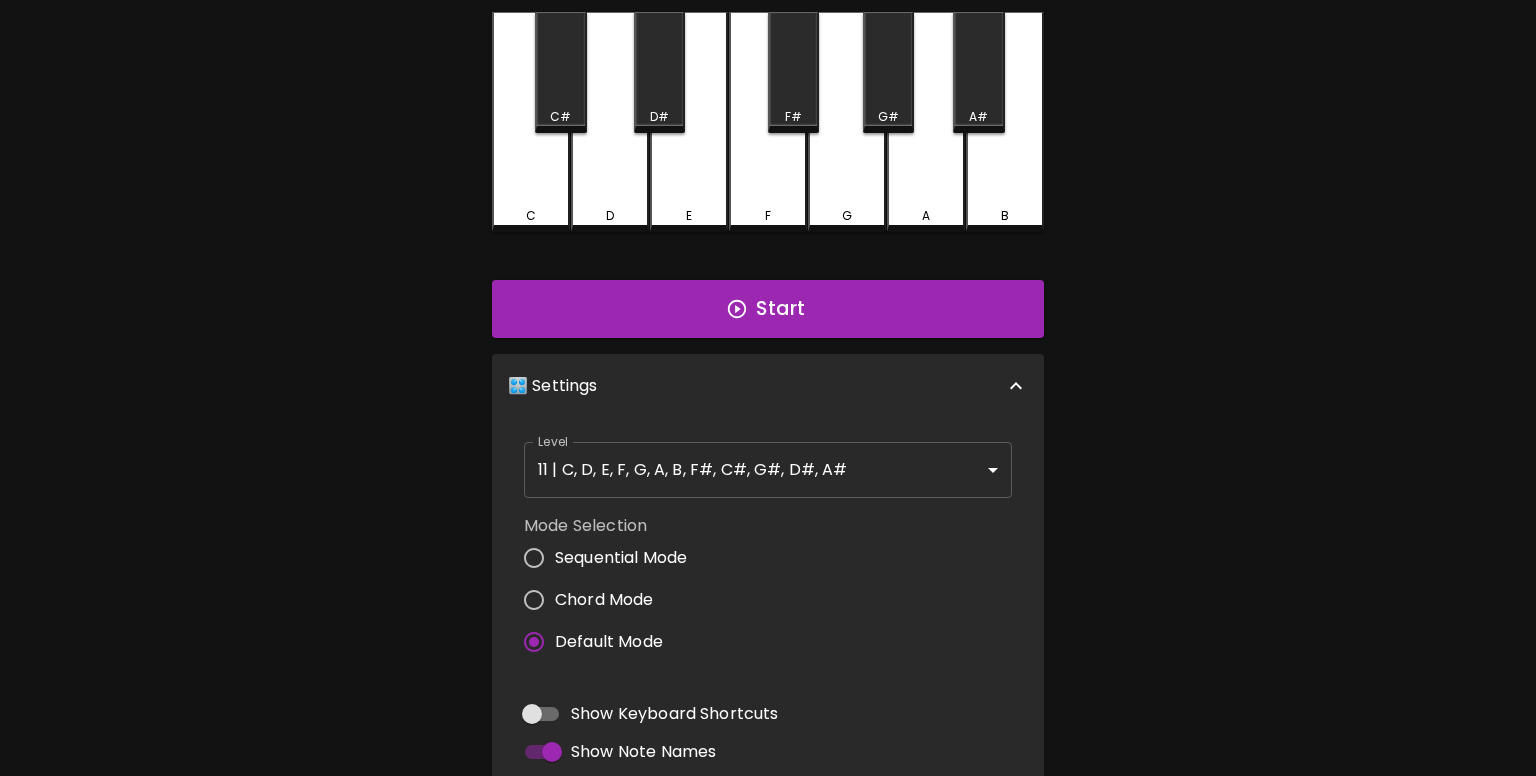 click on "🎹 PitchCraft About Badges  Log Out C C# D D# E F F# G G# A A# B Start 🎛️ Settings Level 11 | C, D, E, F, G, A, B, F#, C#, G#, D#, A# 21 Level Mode Selection Sequential Mode Chord Mode Default Mode Show Keyboard Shortcuts Show Note Names Autoplay next note Show Streak Octave(s) High Voice 4 Octave Instrument Piano acoustic_grand_piano Instrument ©  2025  🎹 PitchCraft. All rights reserved. Privacy Policy About Badges Log Out Profile My account" at bounding box center (768, 505) 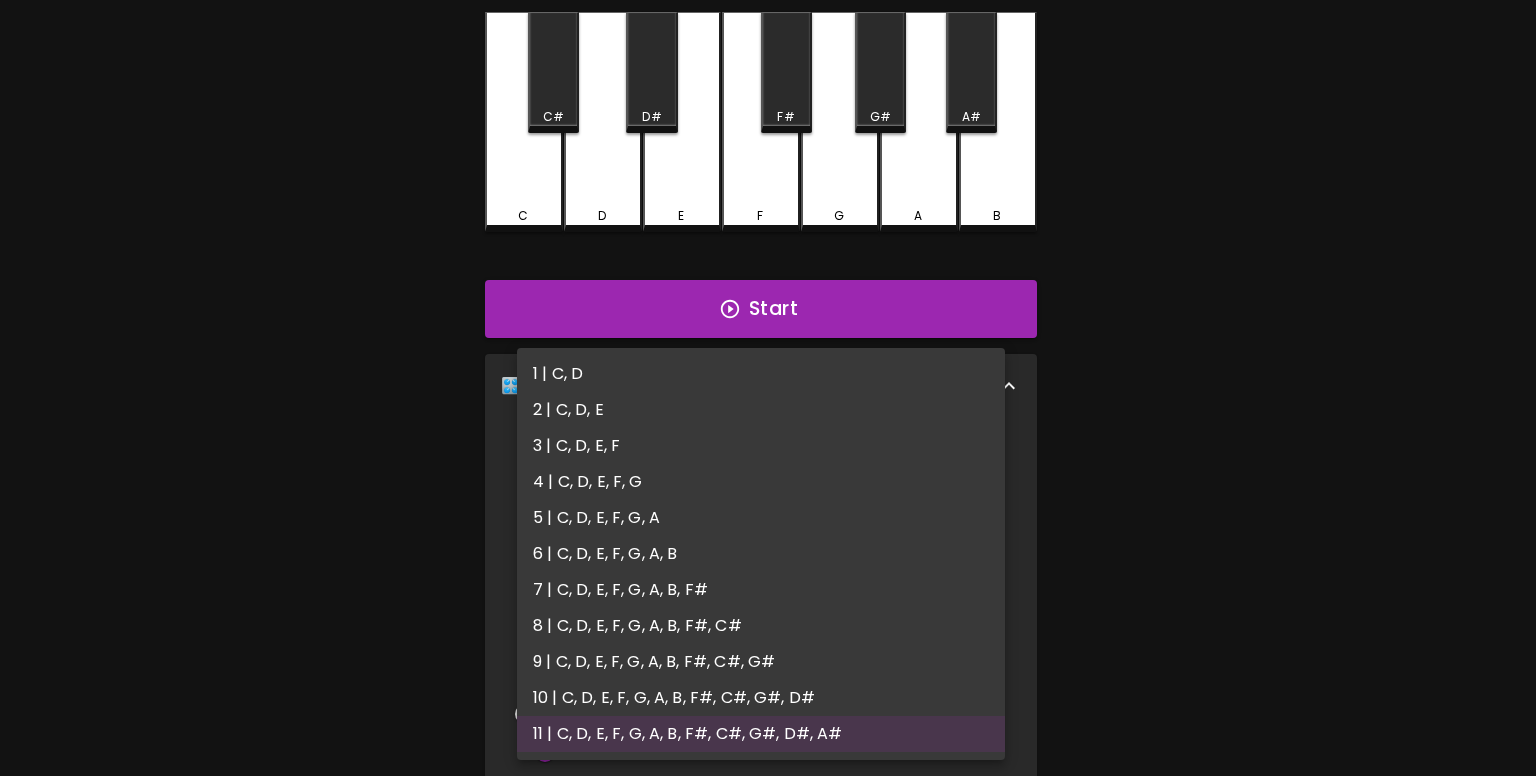 click on "1 | C, D" at bounding box center [761, 374] 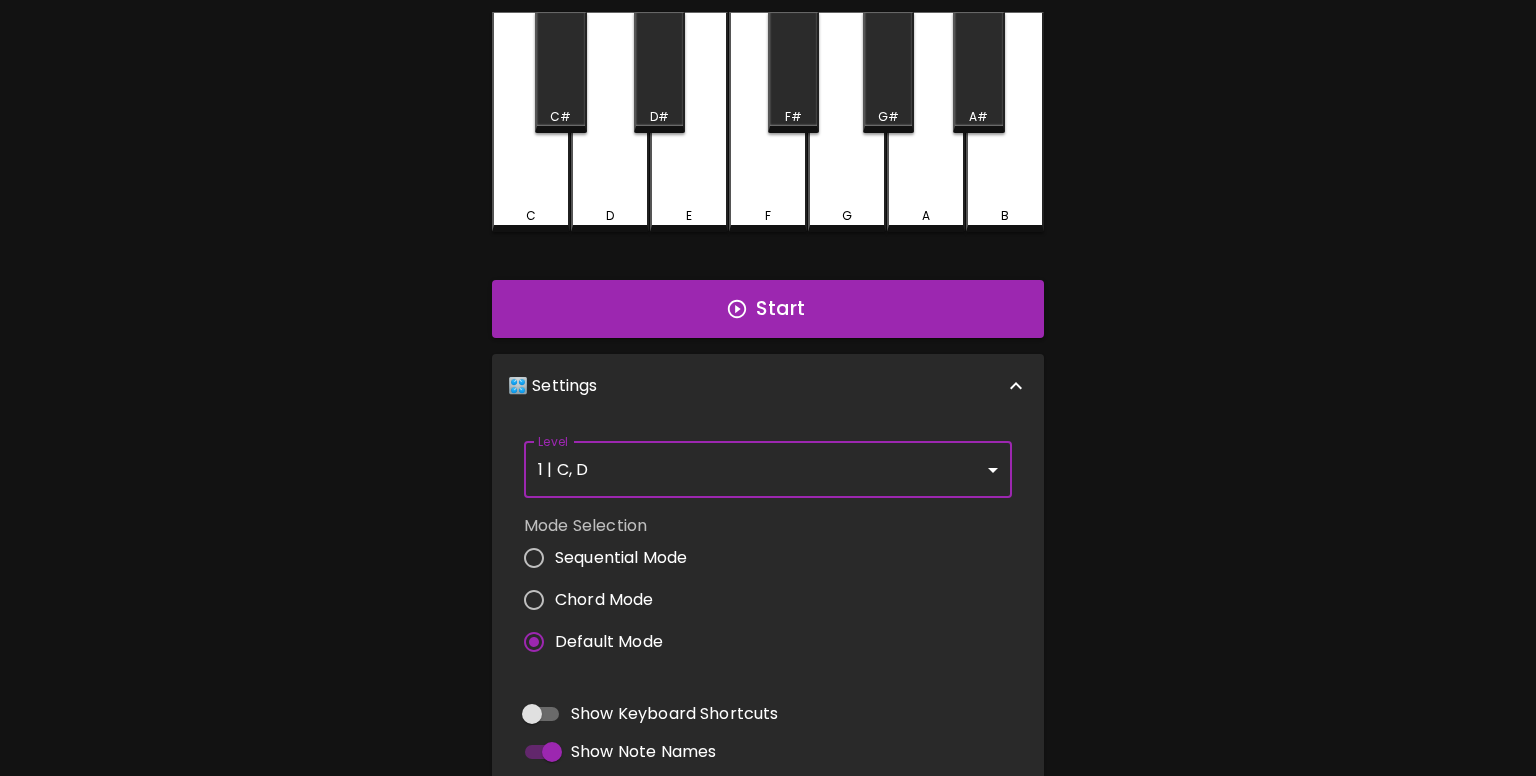 type on "1" 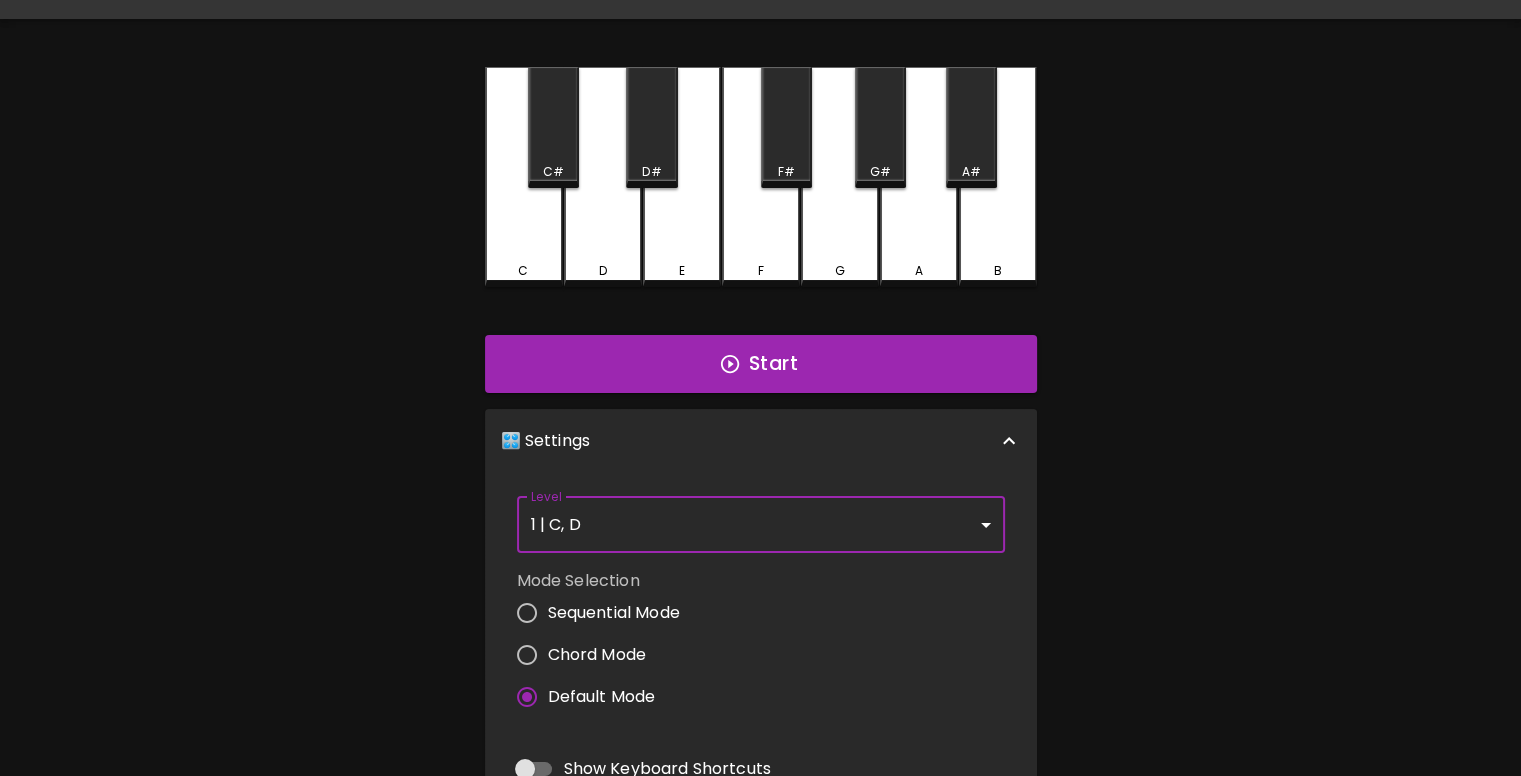 scroll, scrollTop: 0, scrollLeft: 0, axis: both 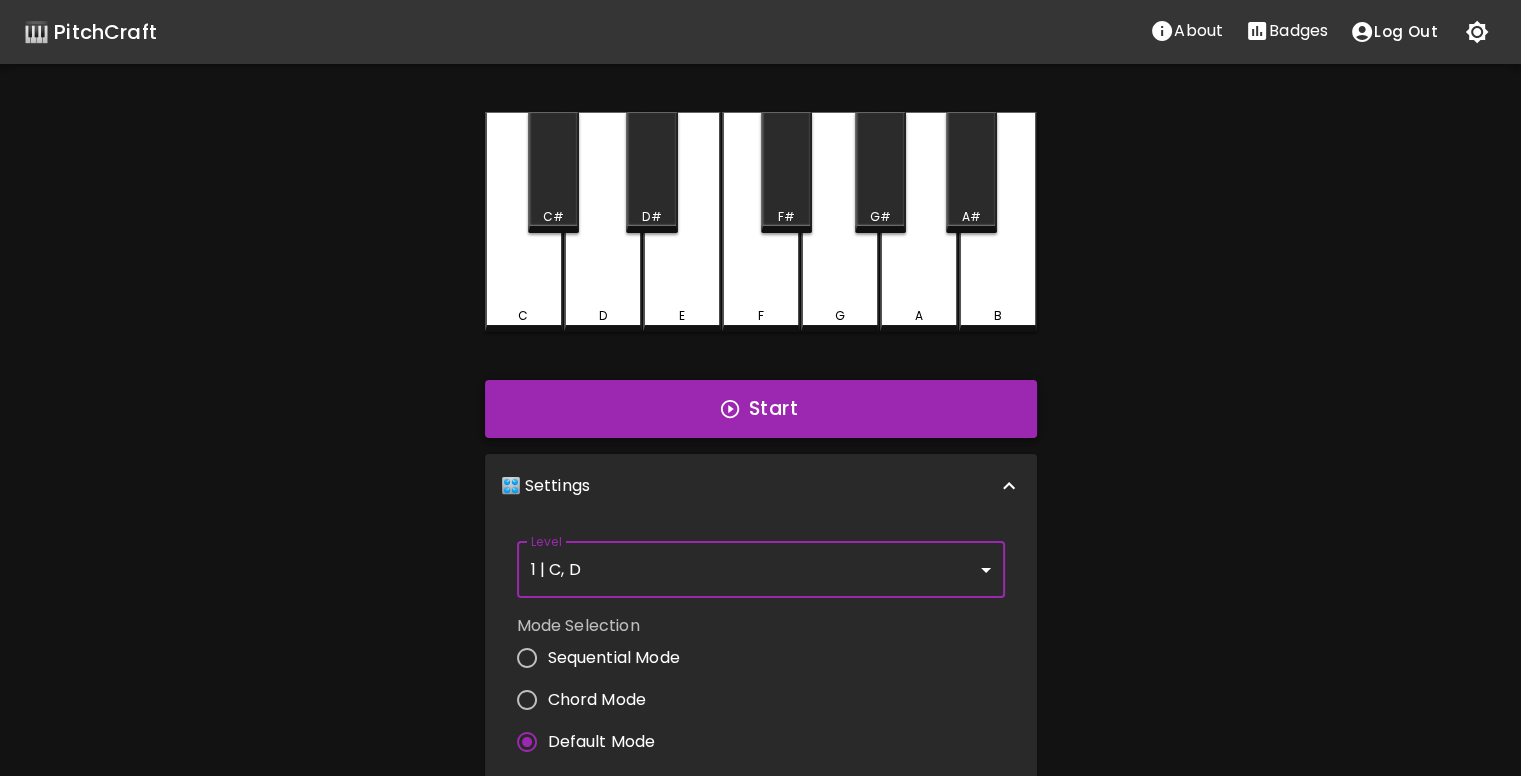 click on "Start" at bounding box center [761, 409] 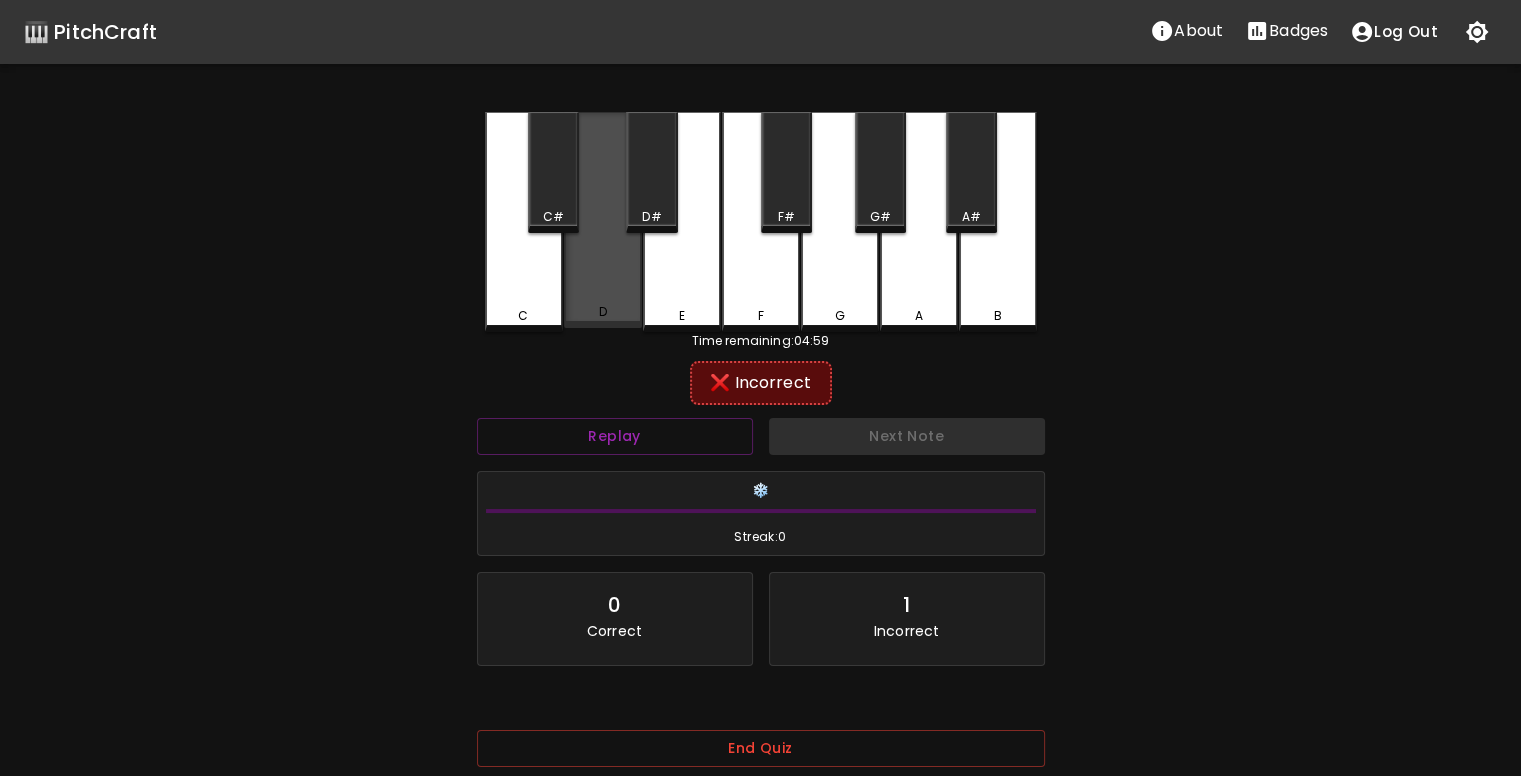 click on "D" at bounding box center [603, 220] 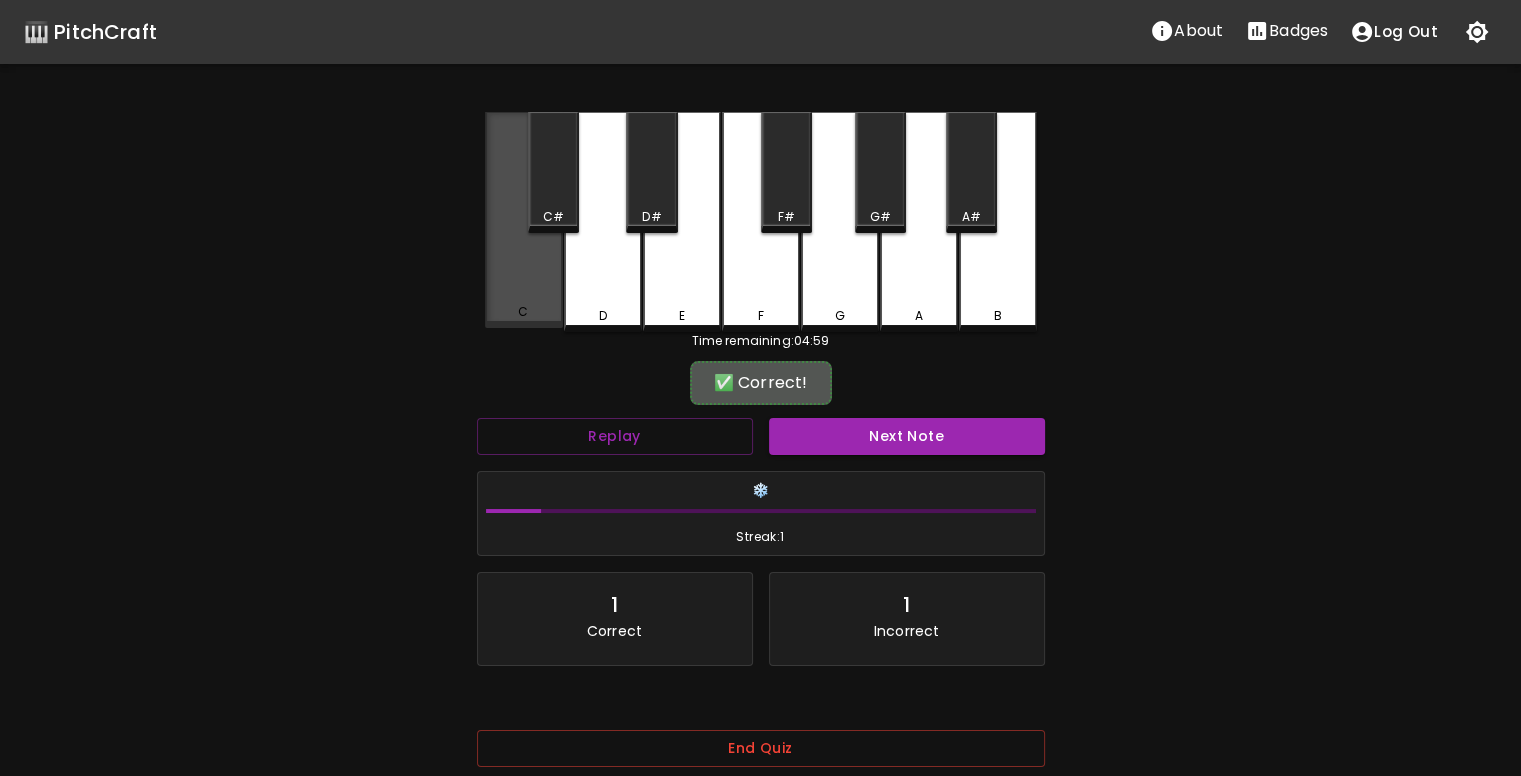 click on "C" at bounding box center (524, 312) 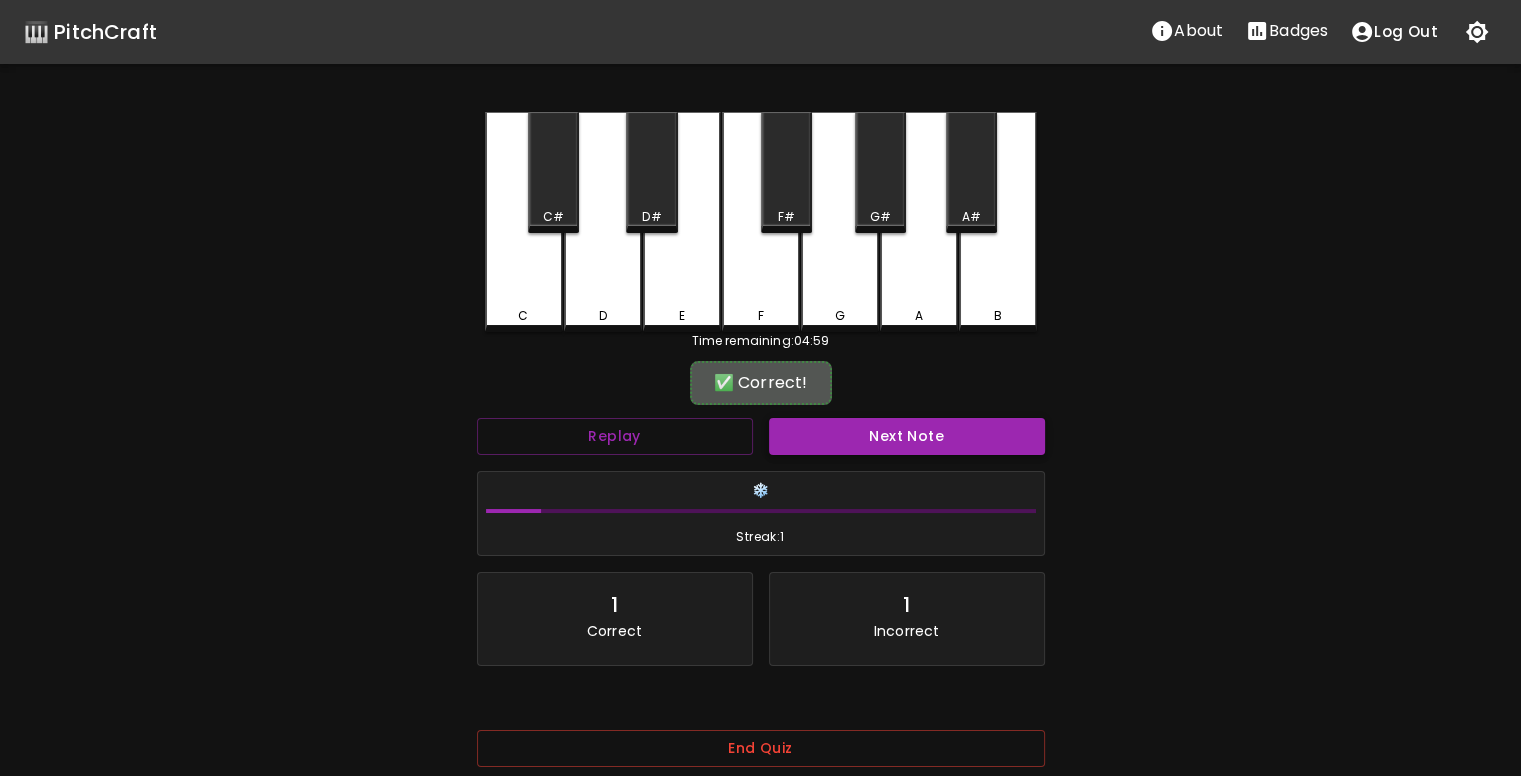 click on "Next Note" at bounding box center (907, 436) 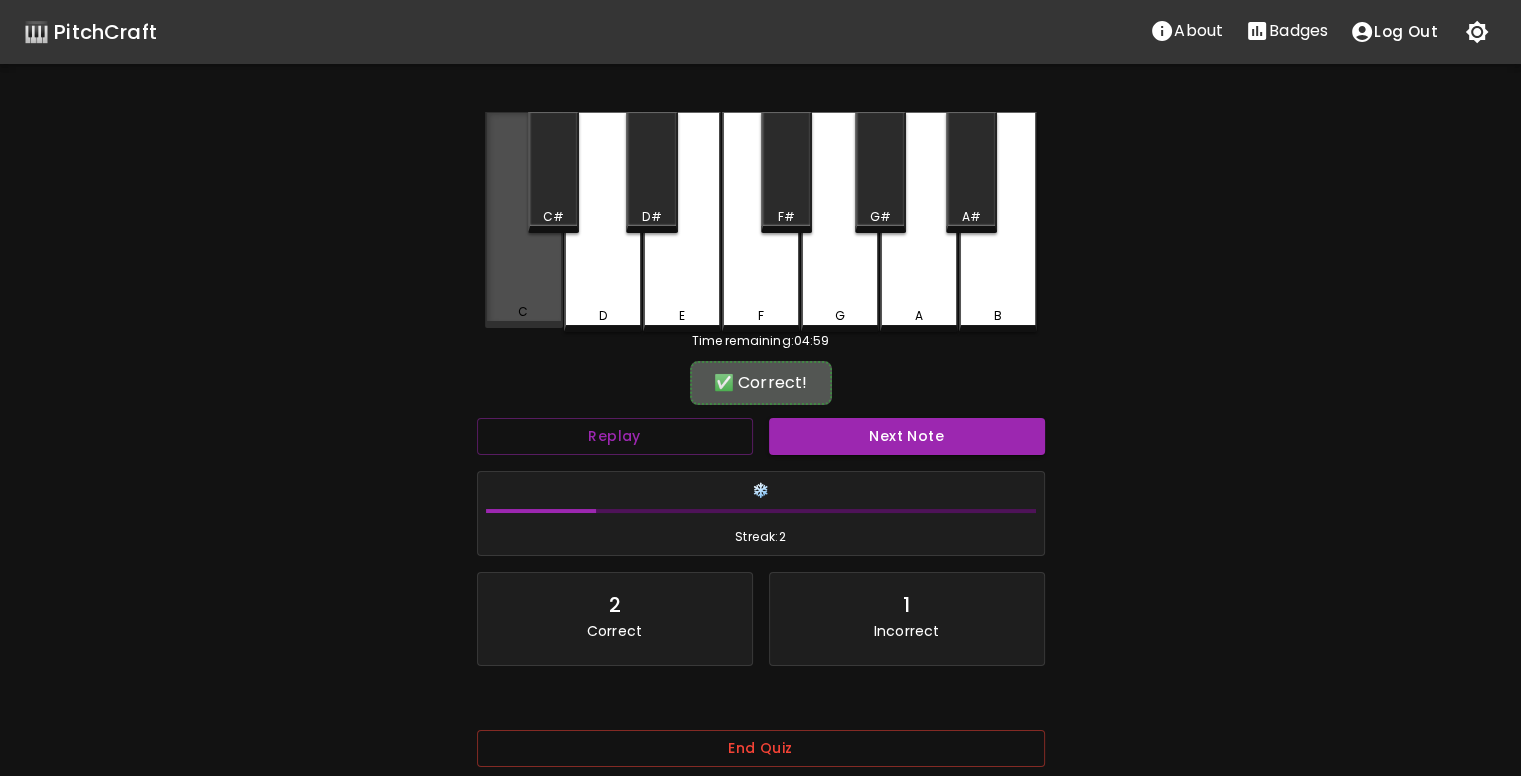 click on "C" at bounding box center (524, 312) 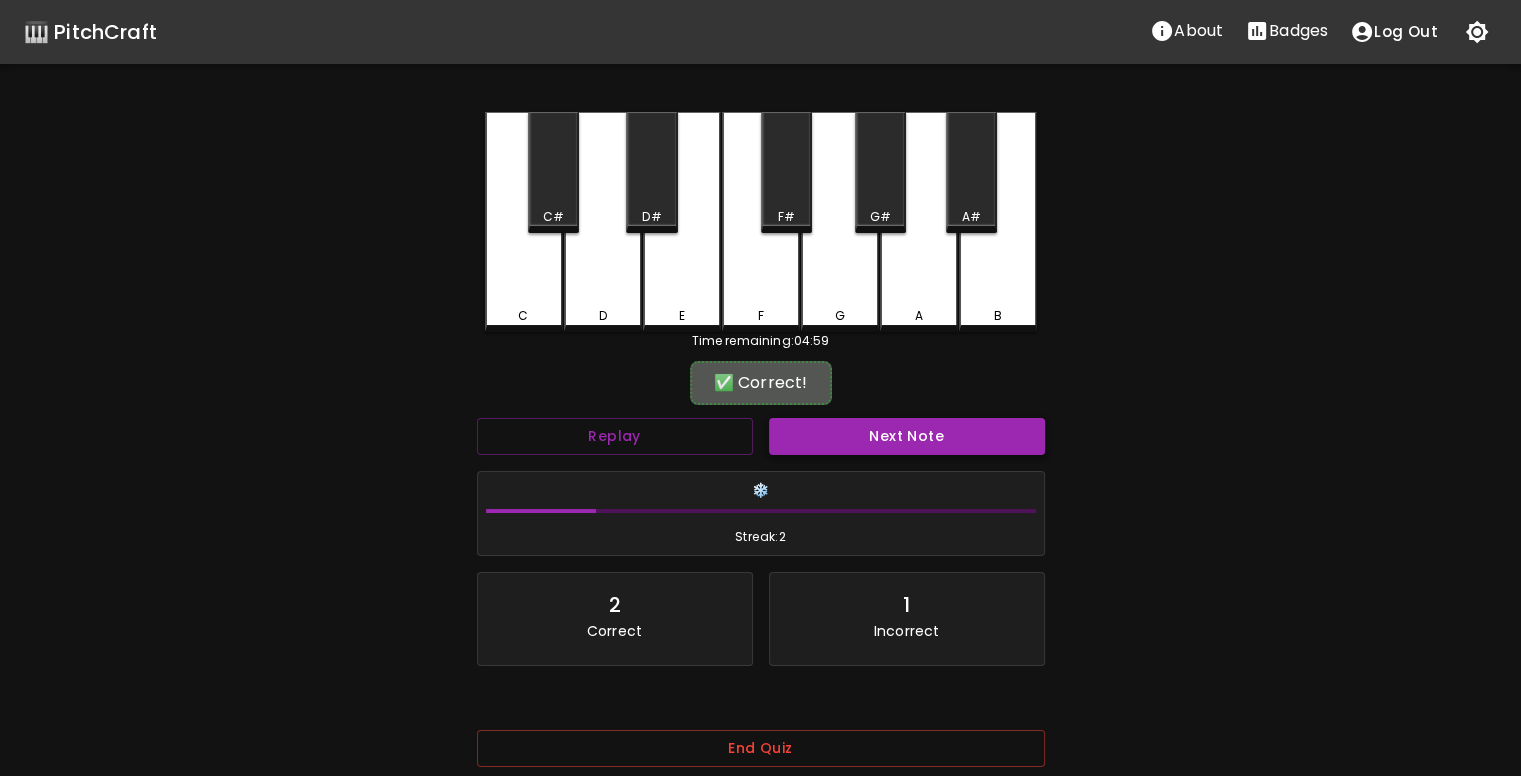 click on "Next Note" at bounding box center [907, 436] 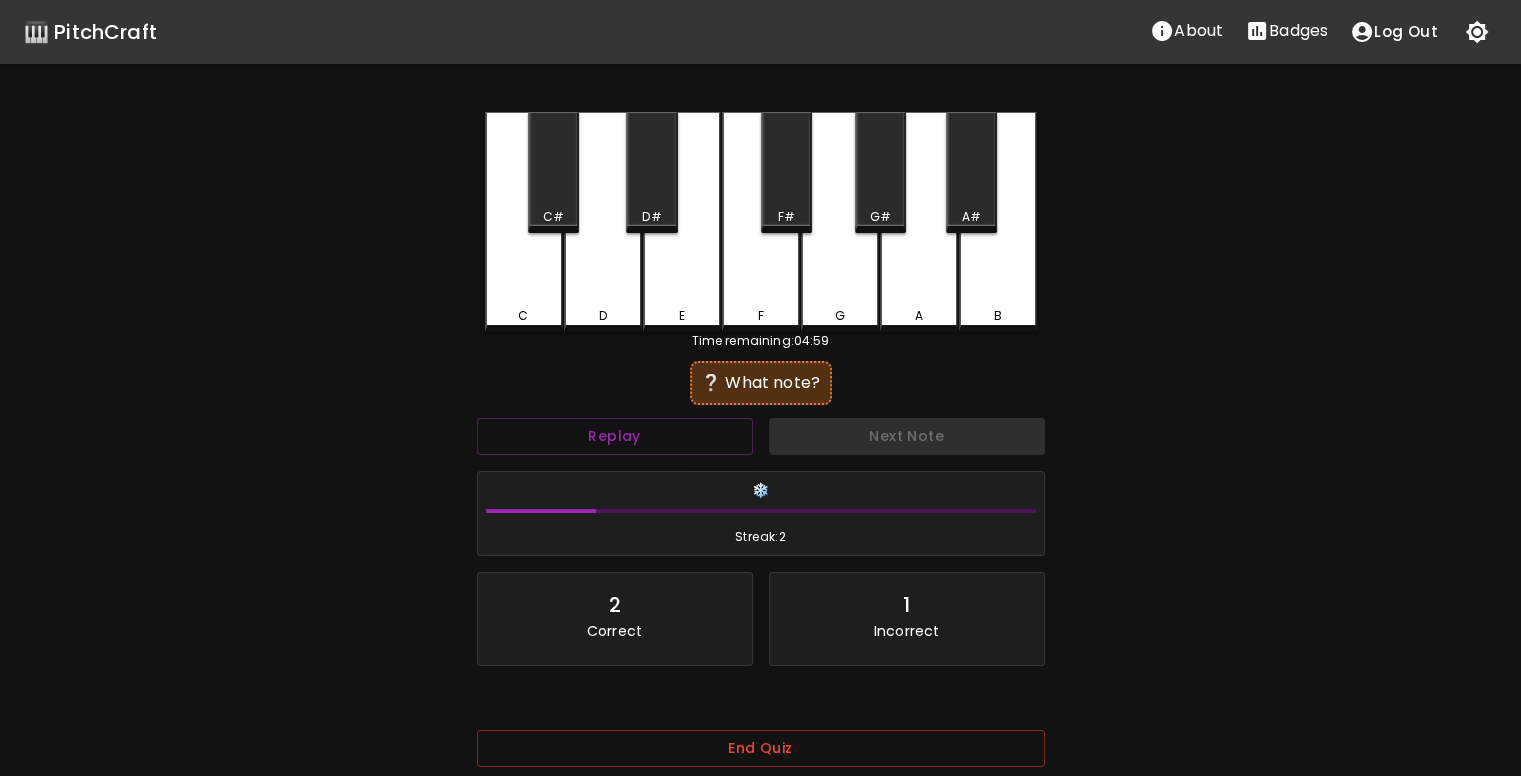 click on "D" at bounding box center [603, 222] 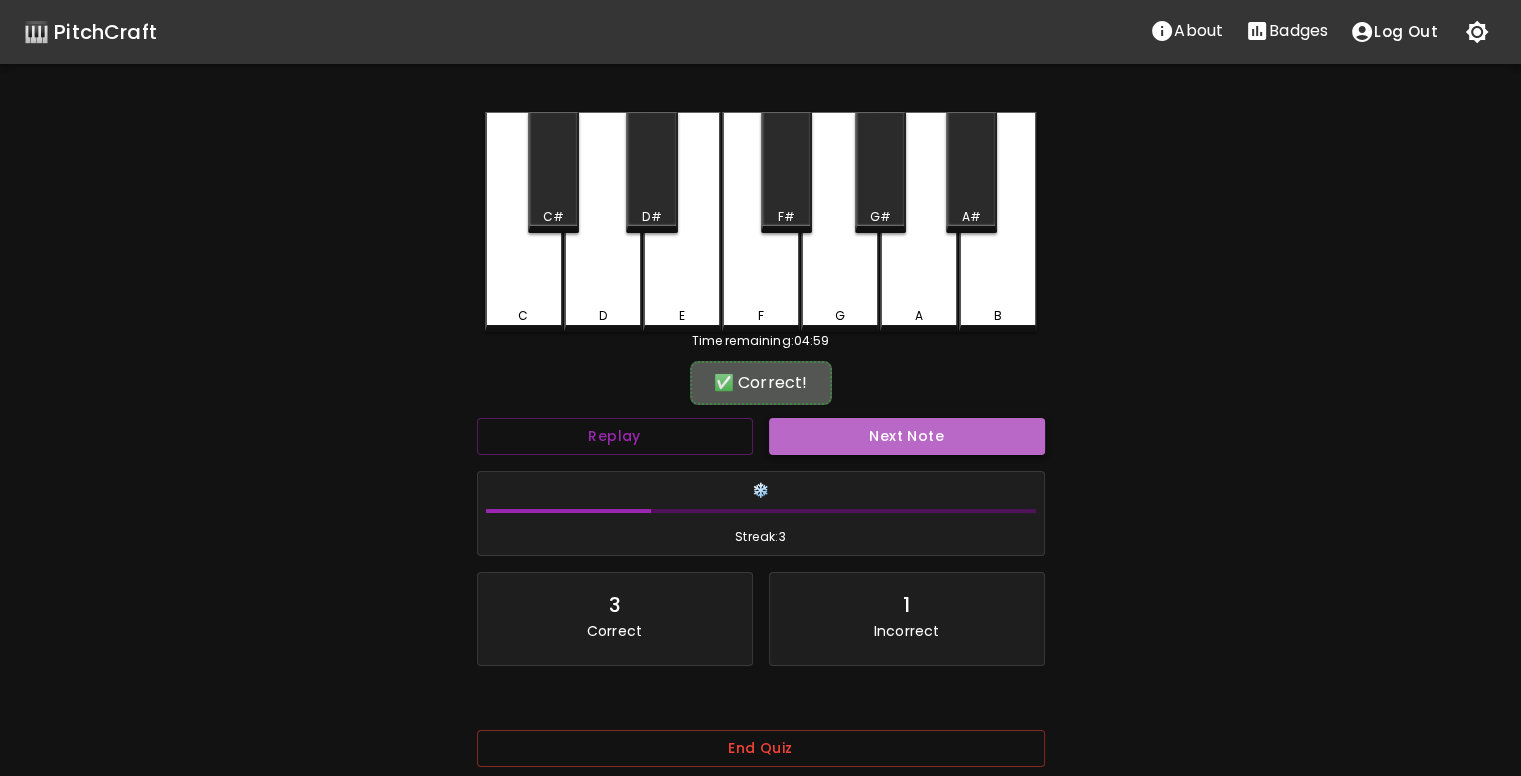 click on "Next Note" at bounding box center [907, 436] 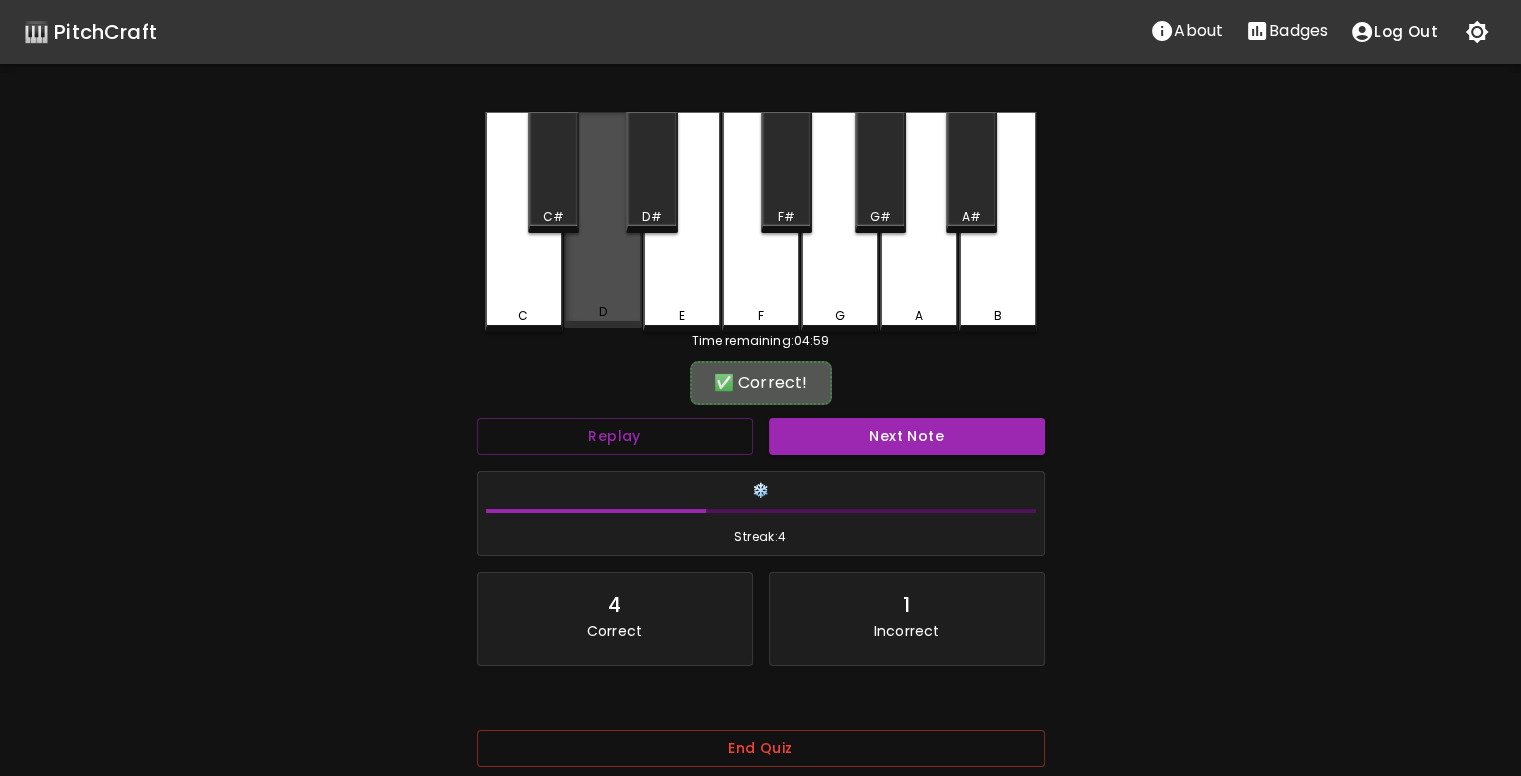 click on "D" at bounding box center [603, 220] 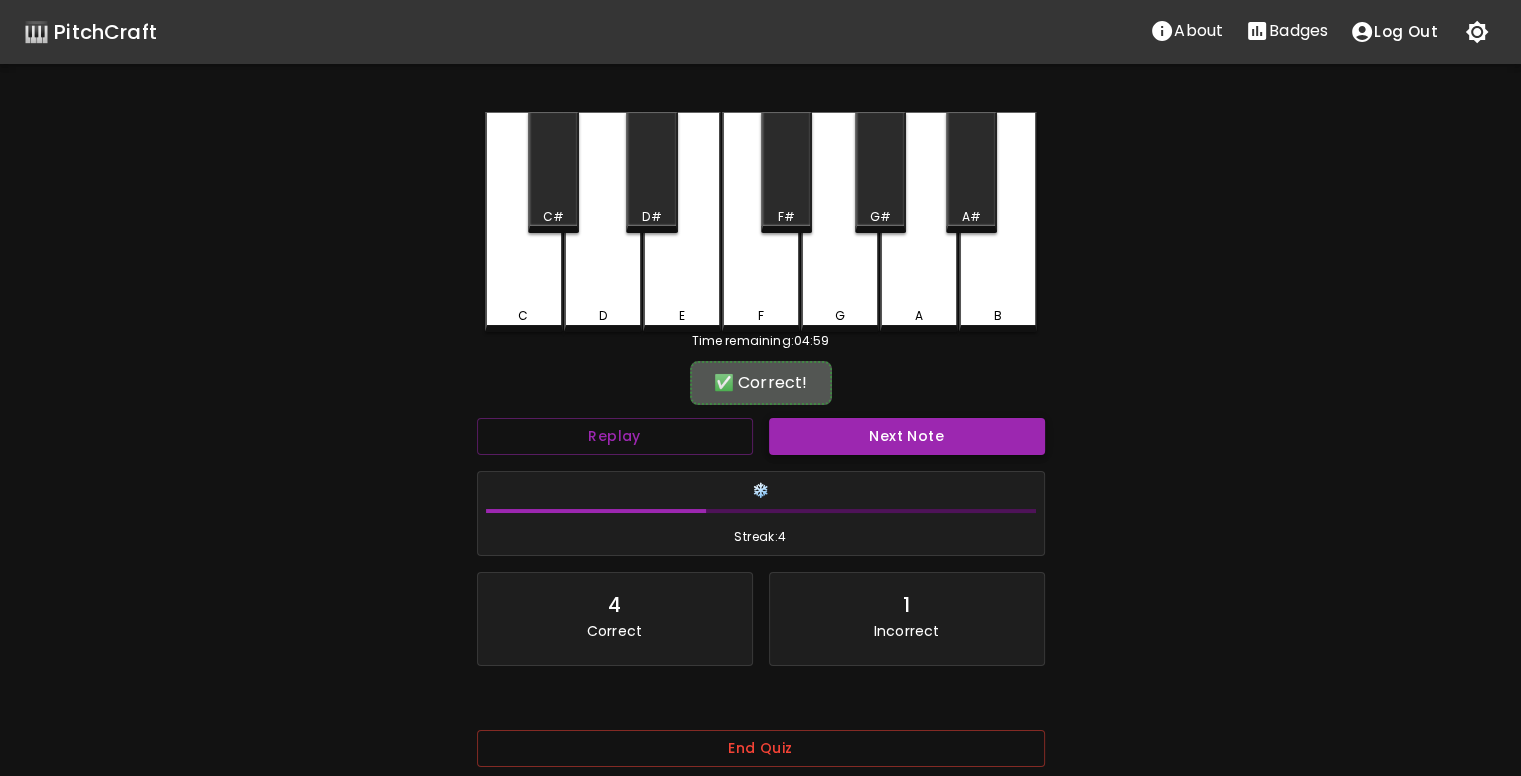 click on "Next Note" at bounding box center [907, 436] 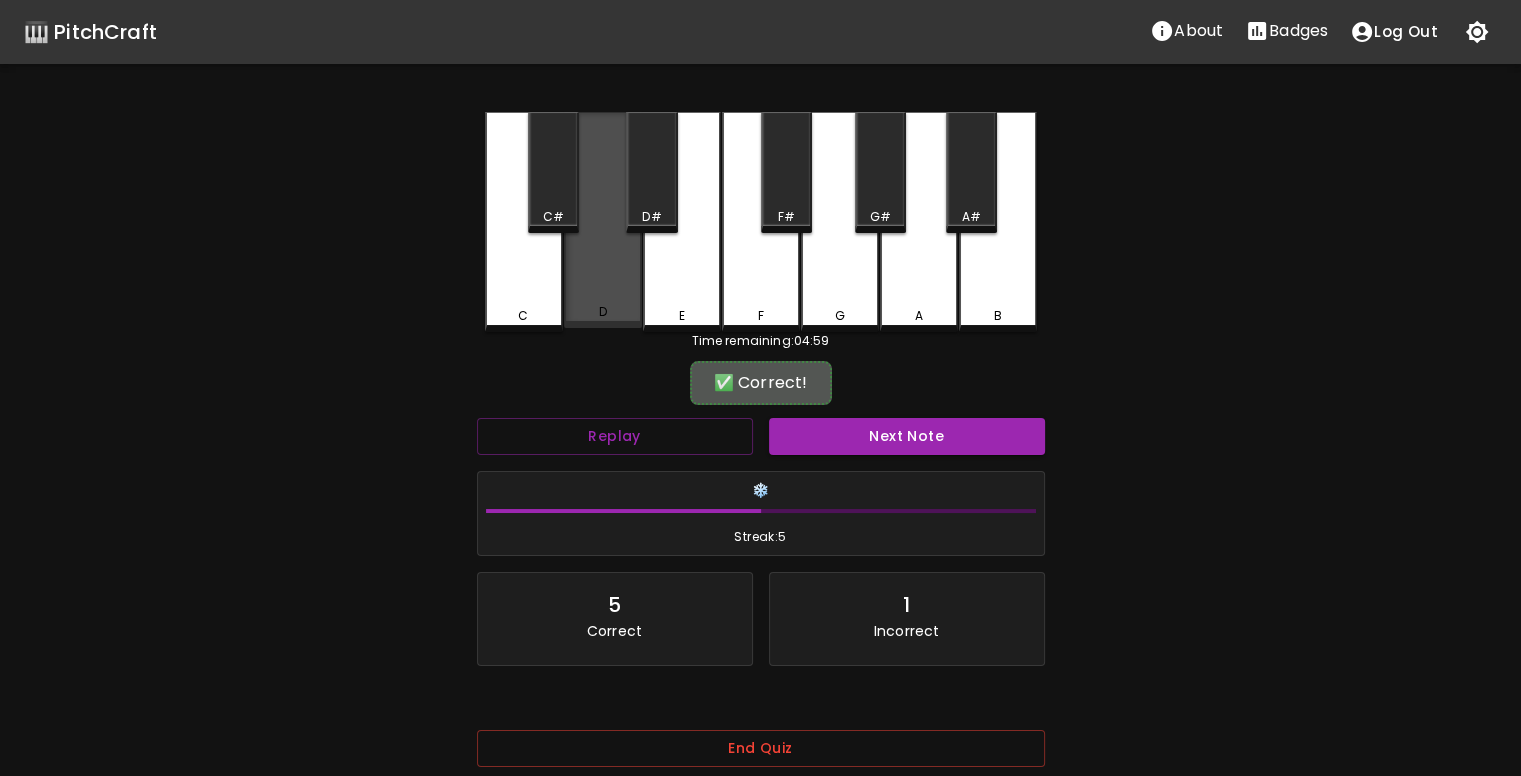 click on "D" at bounding box center (603, 220) 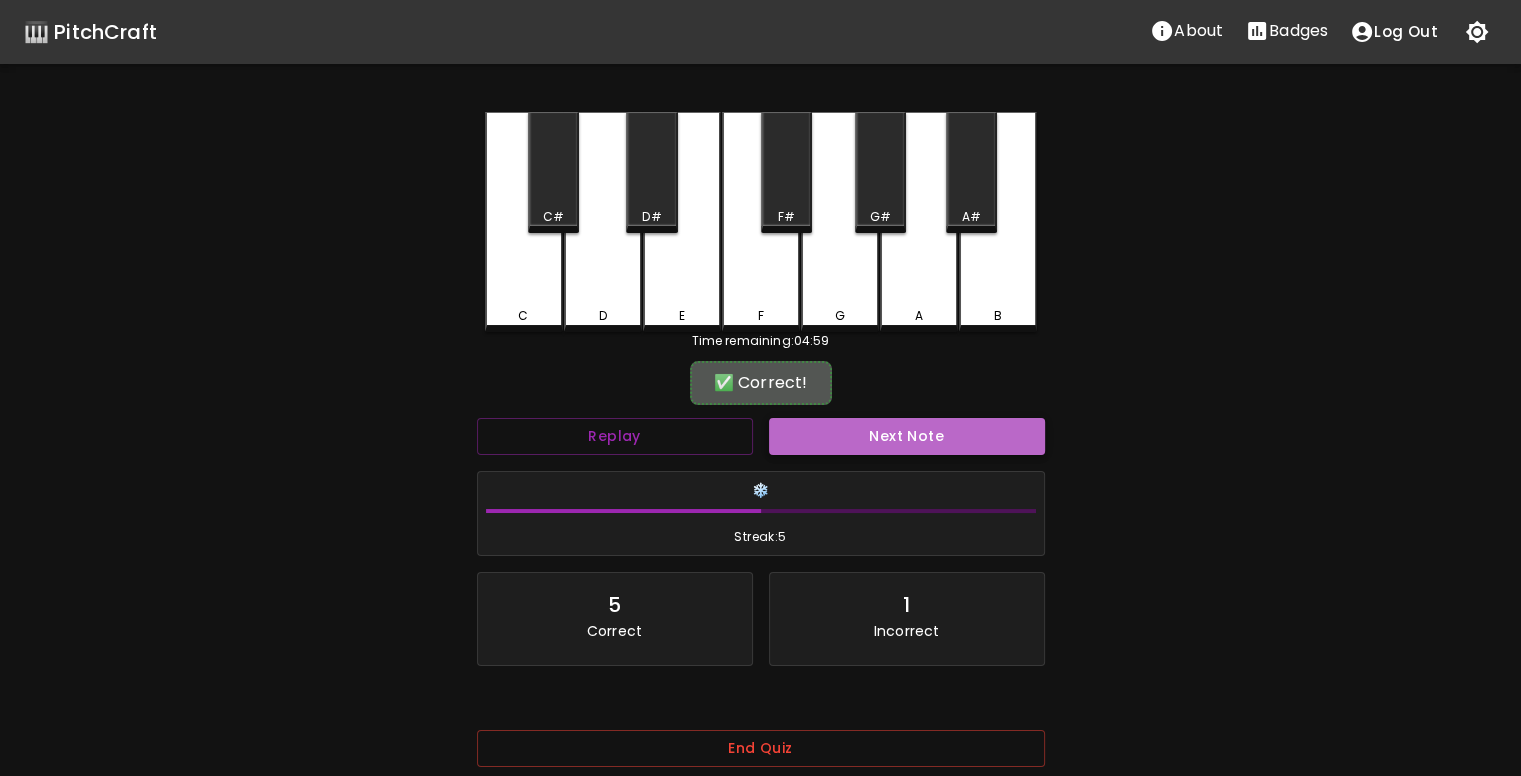 click on "Next Note" at bounding box center [907, 436] 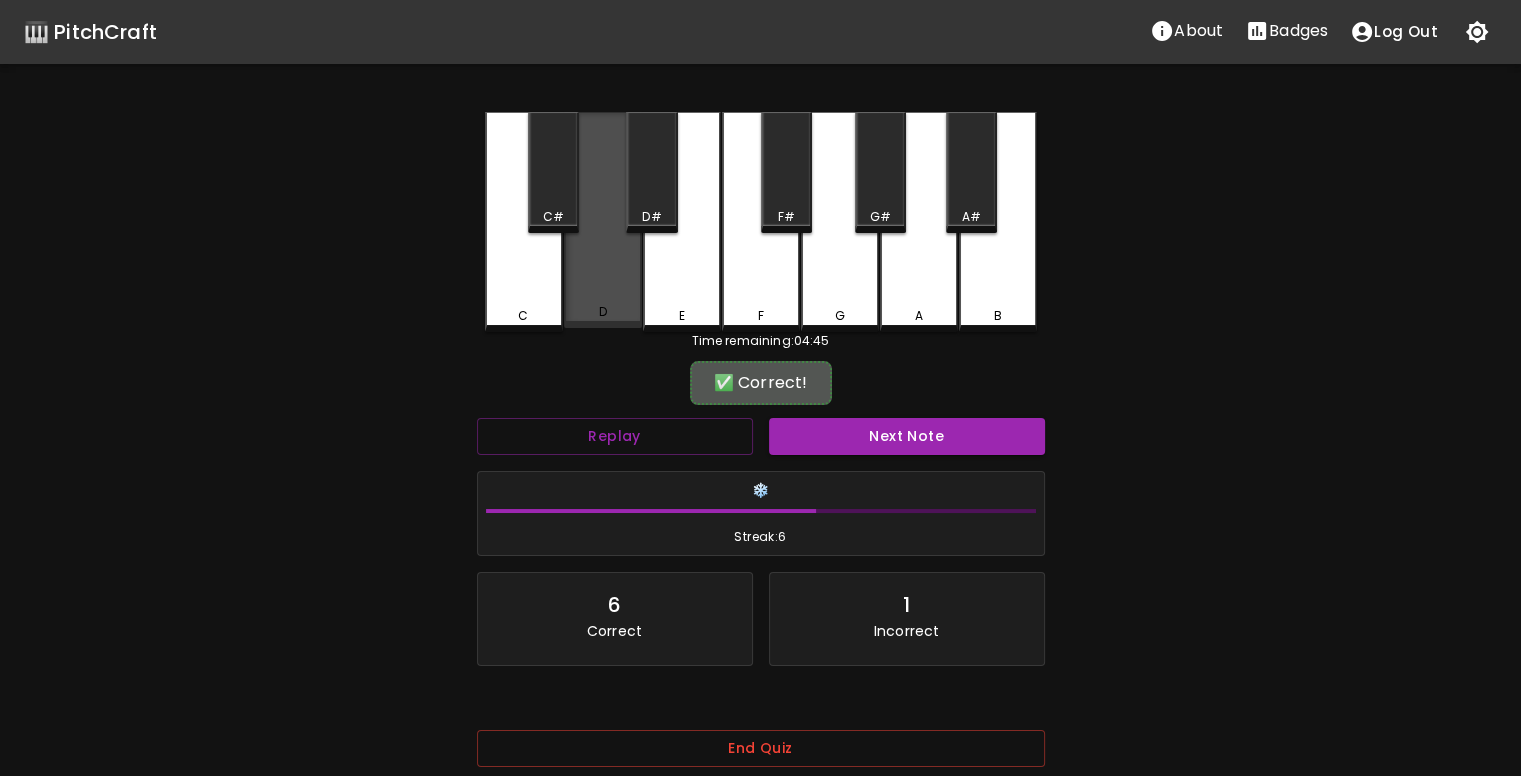 click on "D" at bounding box center (603, 220) 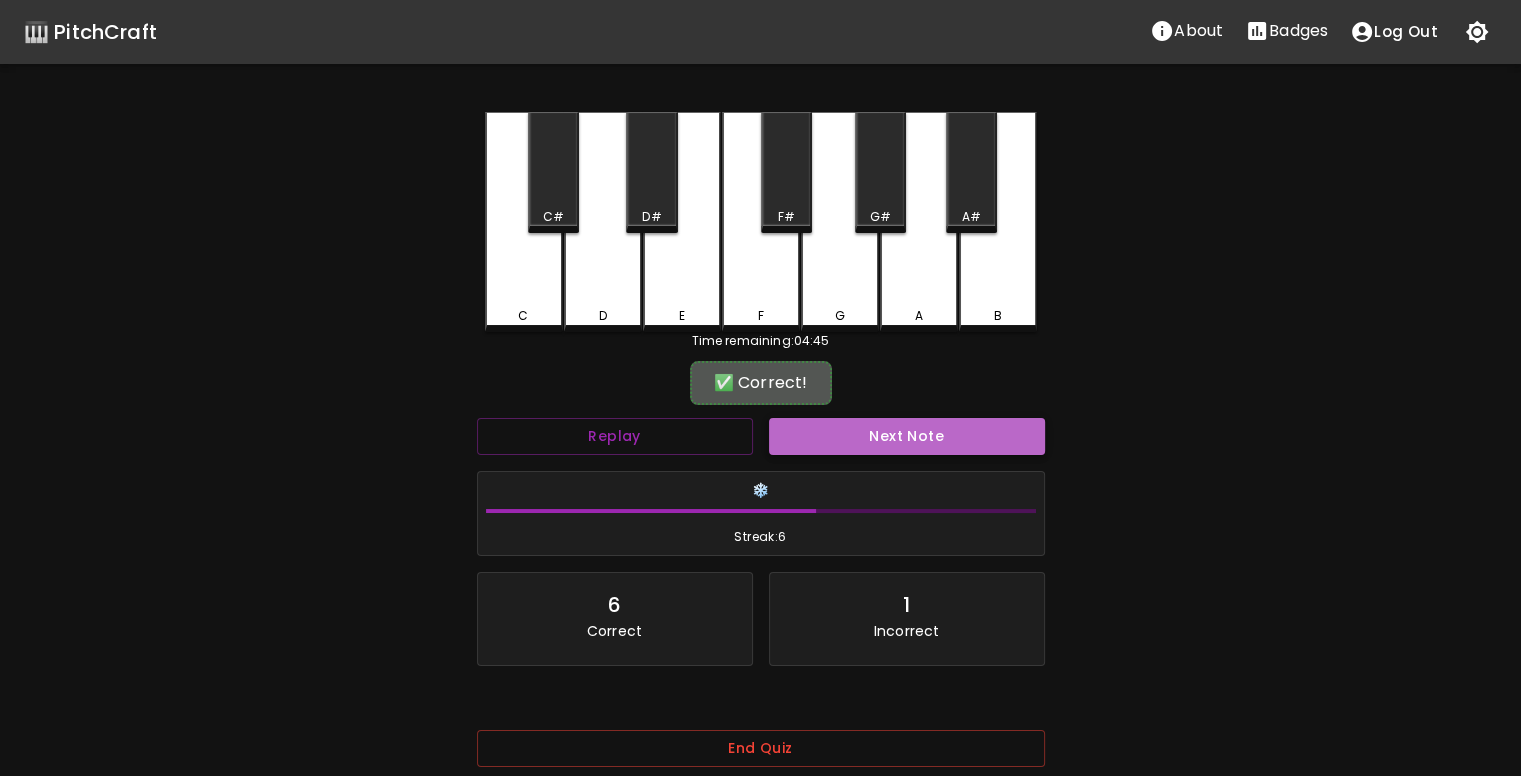 click on "Next Note" at bounding box center (907, 436) 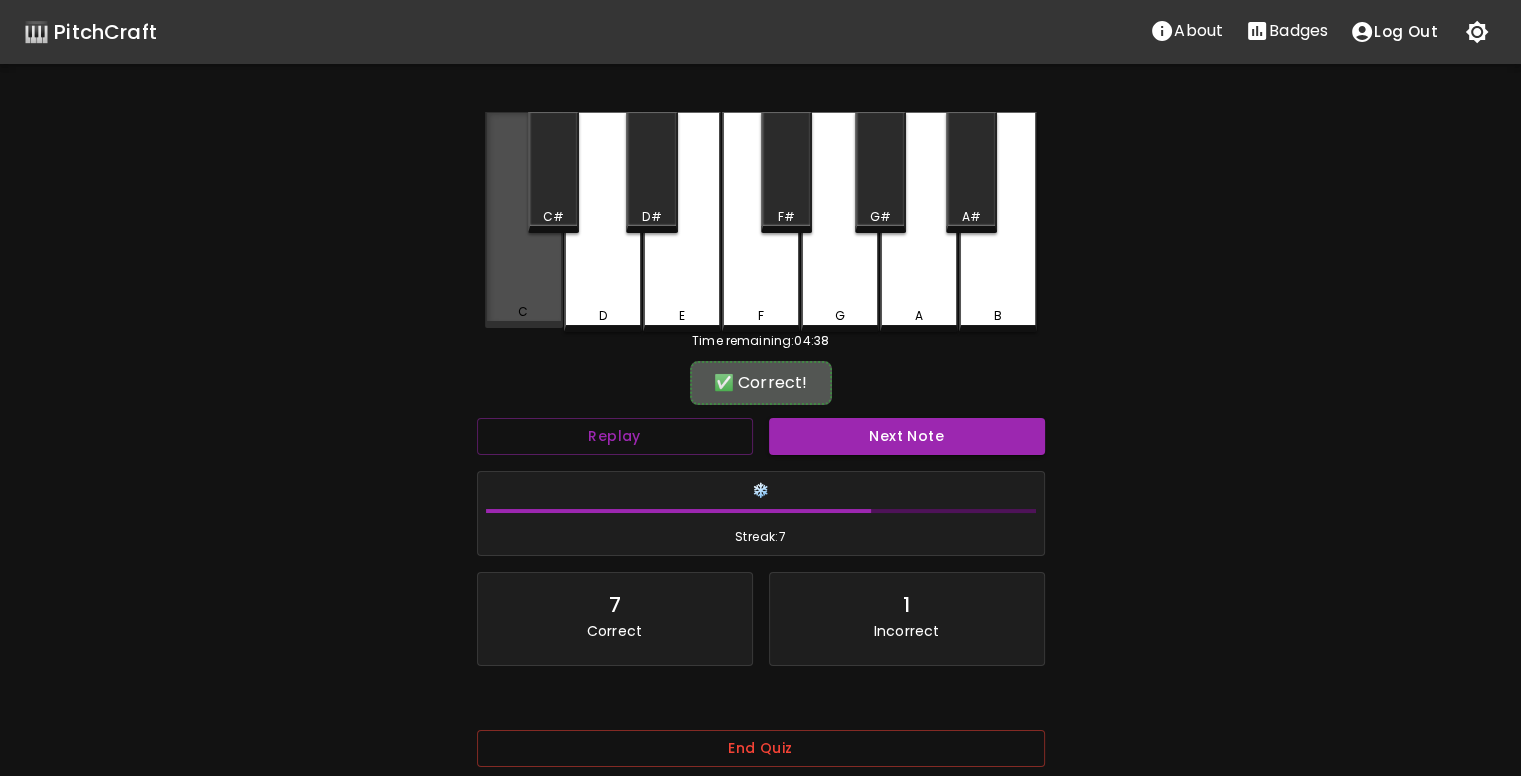 click on "C" at bounding box center [524, 220] 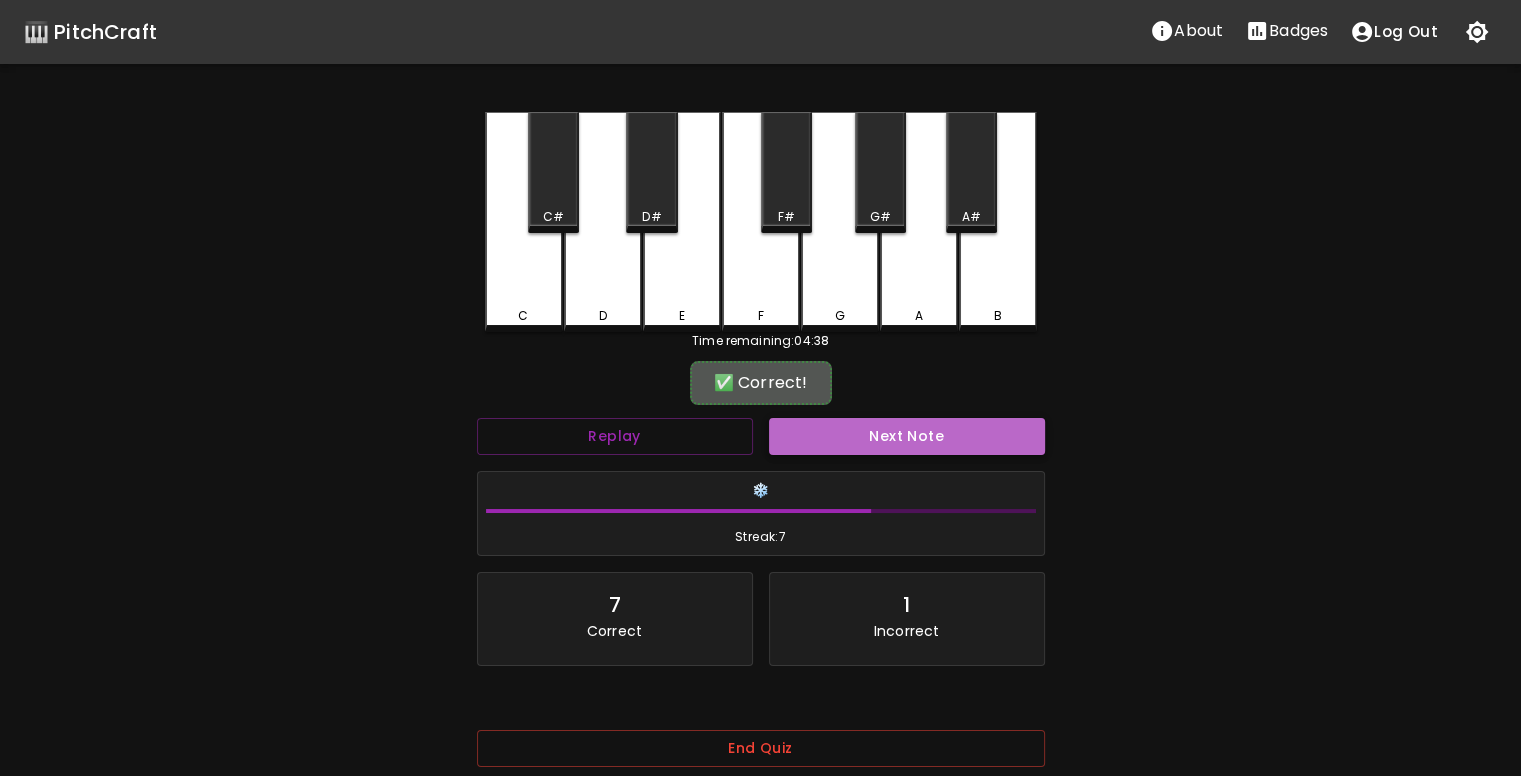 click on "Next Note" at bounding box center [907, 436] 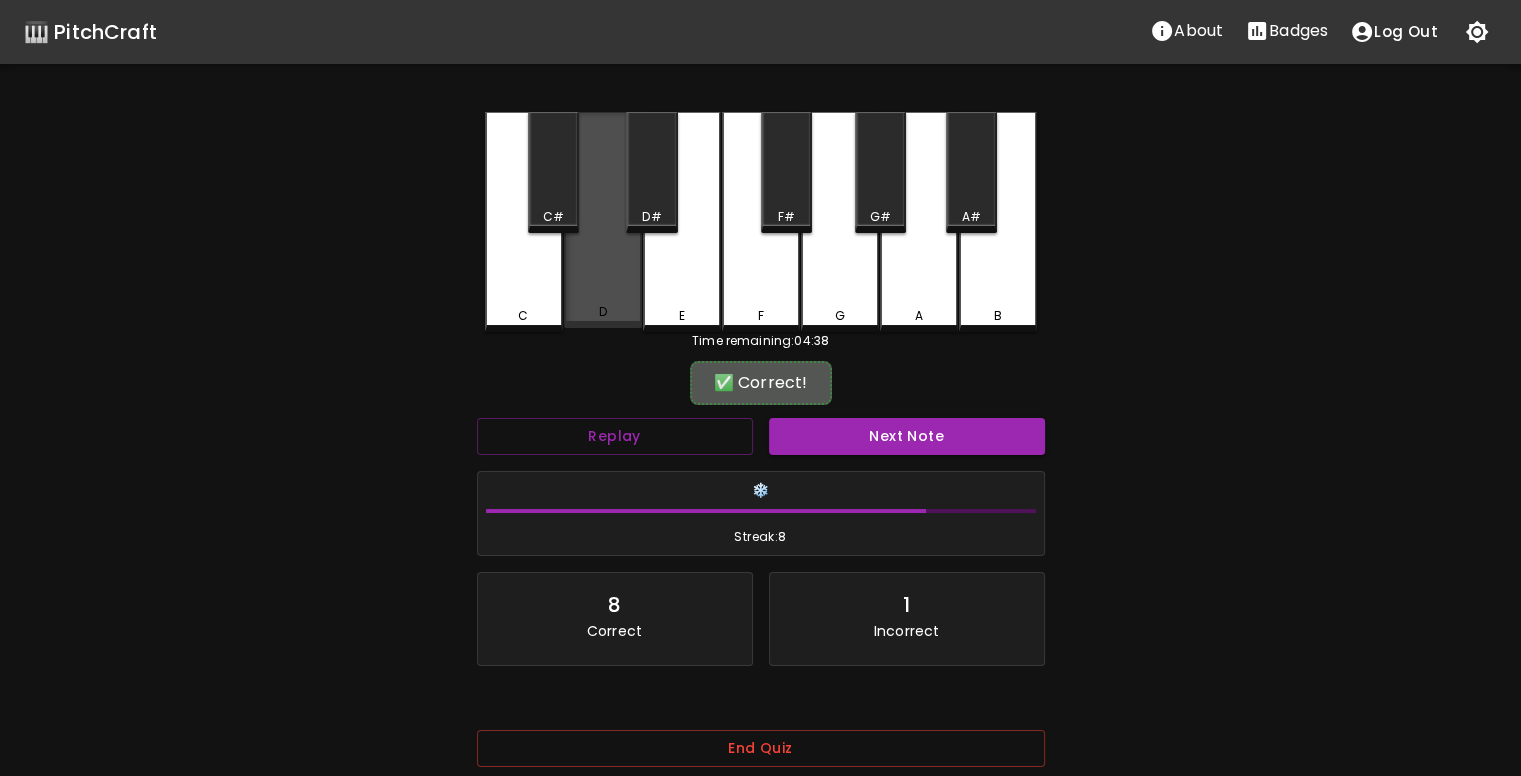 click on "D" at bounding box center (603, 220) 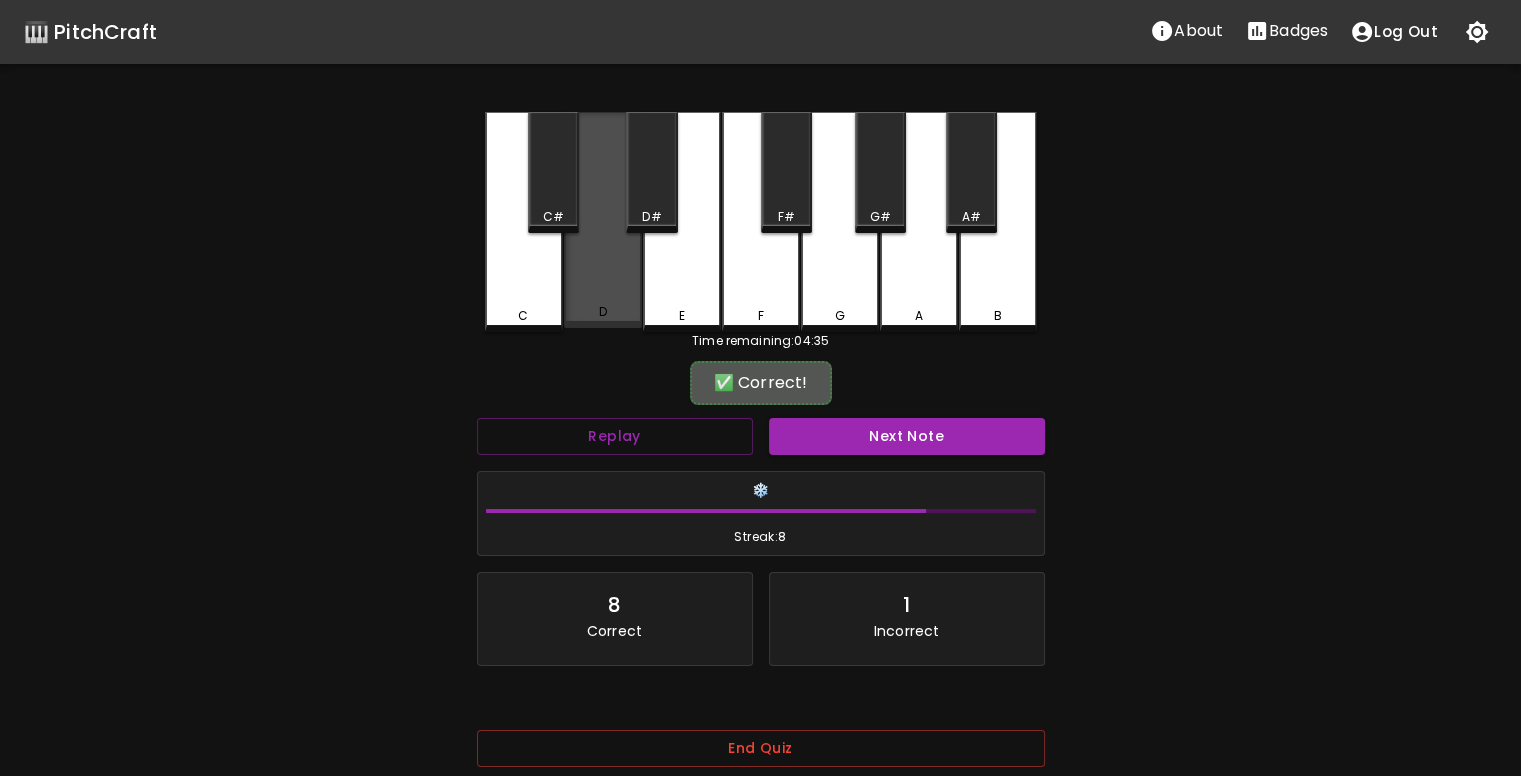 click on "D" at bounding box center (603, 220) 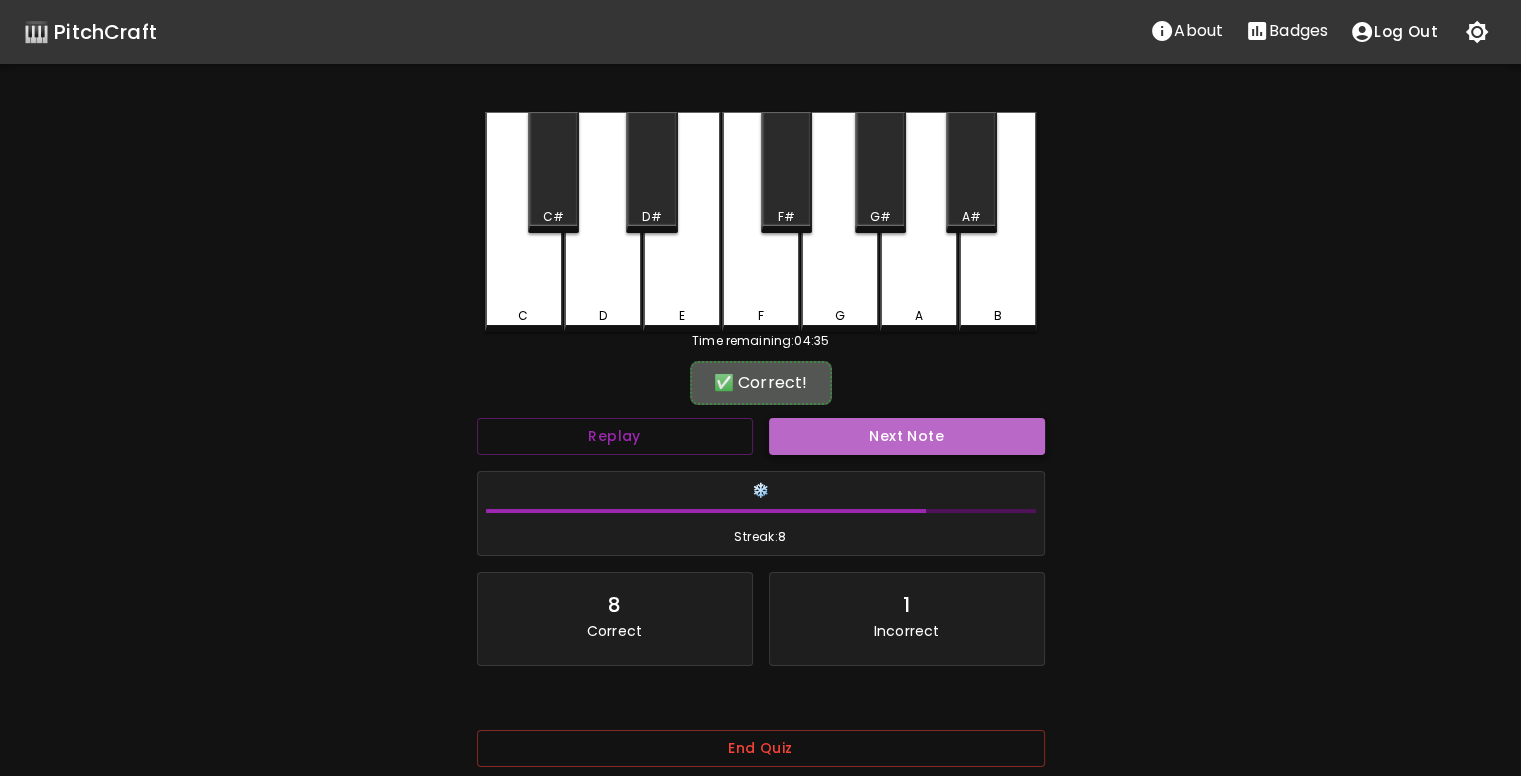 click on "Next Note" at bounding box center (907, 436) 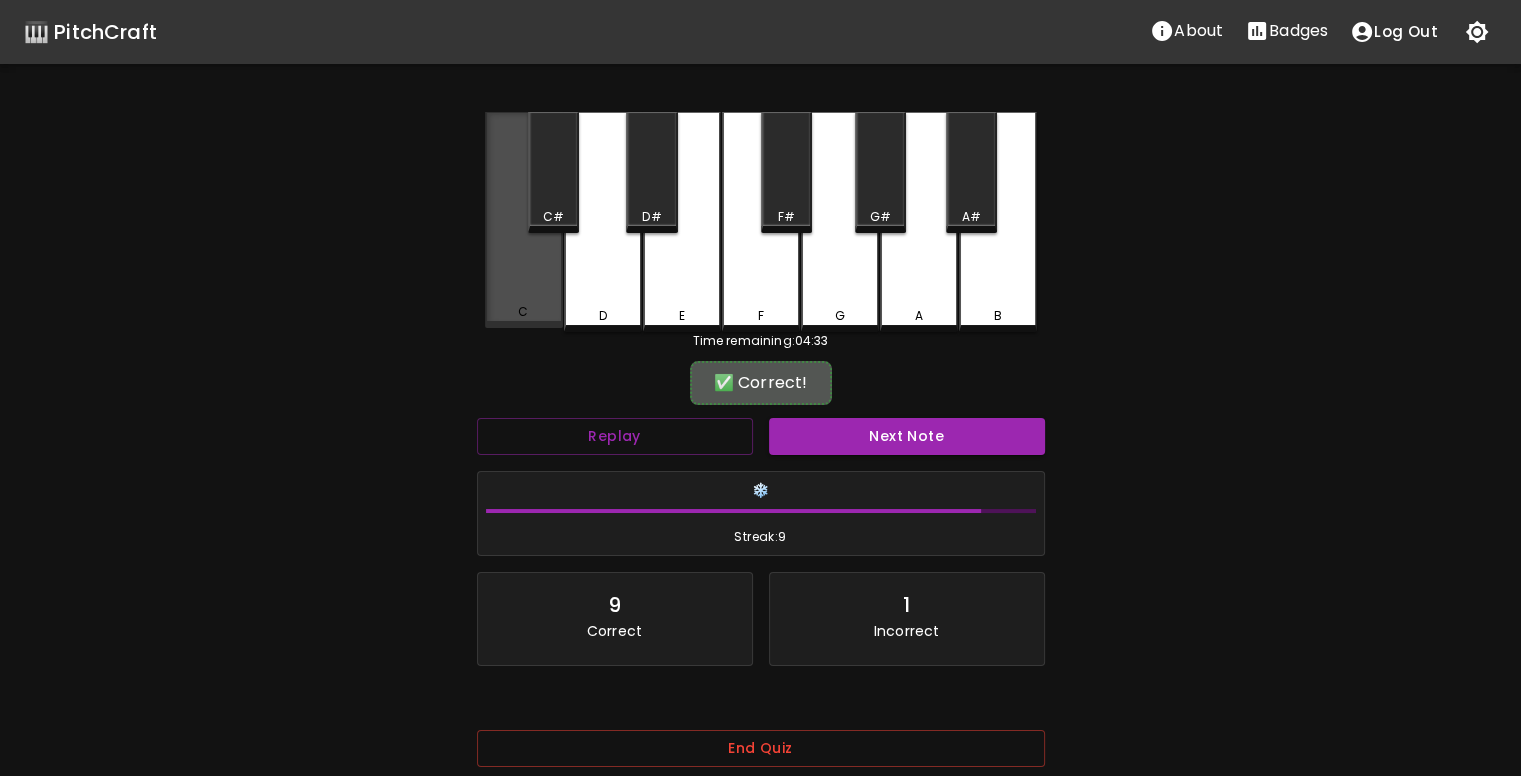 click on "C" at bounding box center (524, 220) 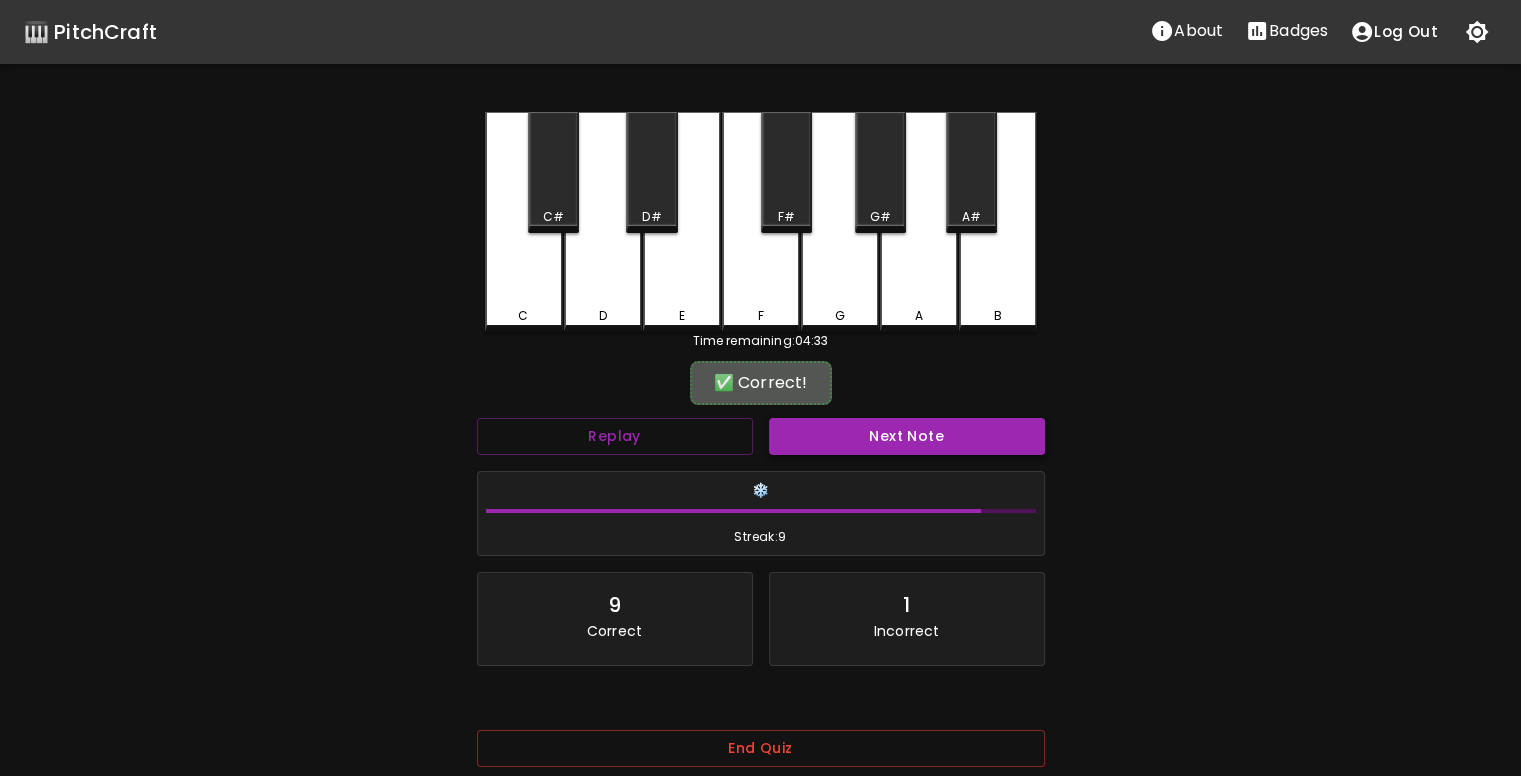 click on "Next Note" at bounding box center (907, 436) 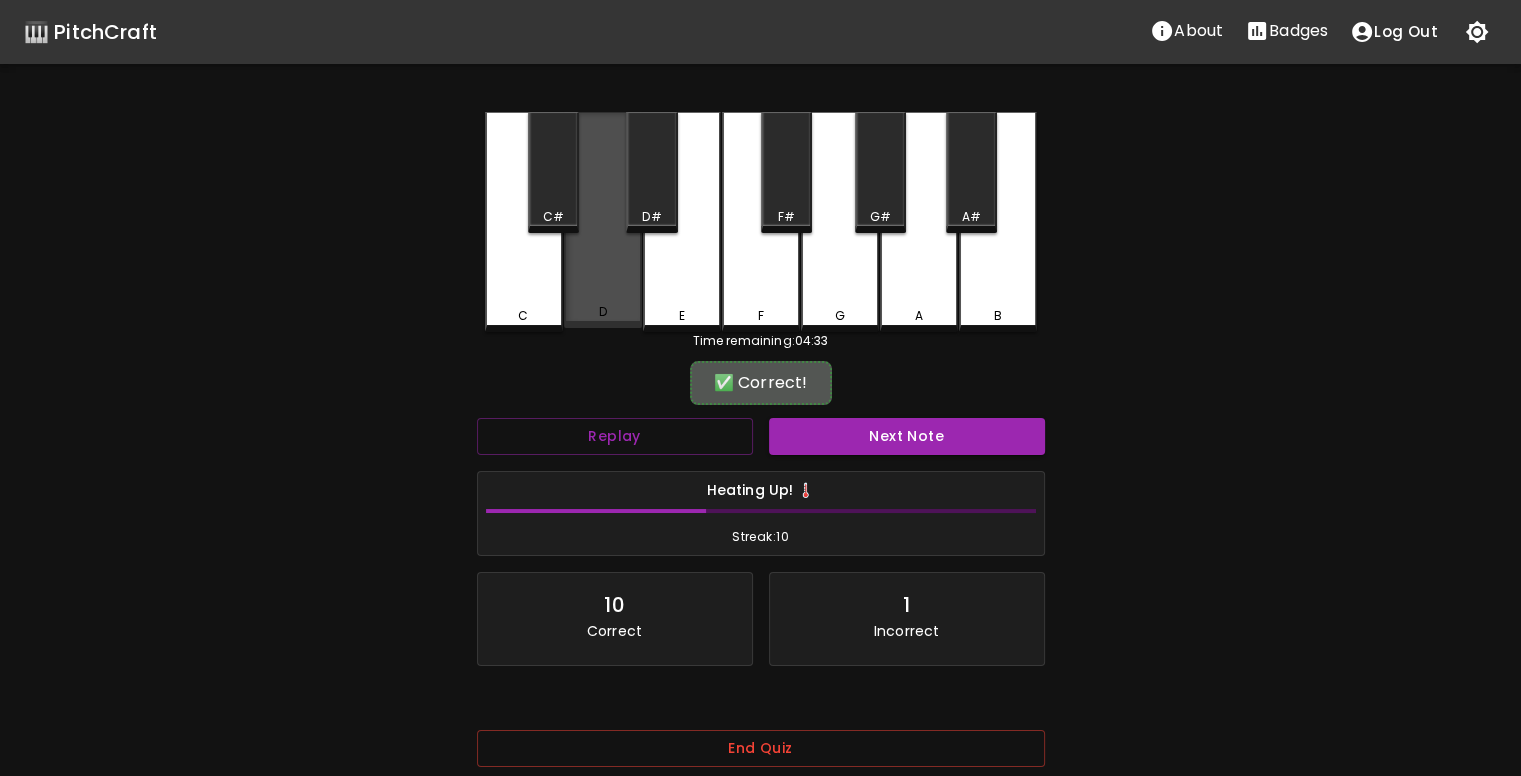 click on "D" at bounding box center (603, 220) 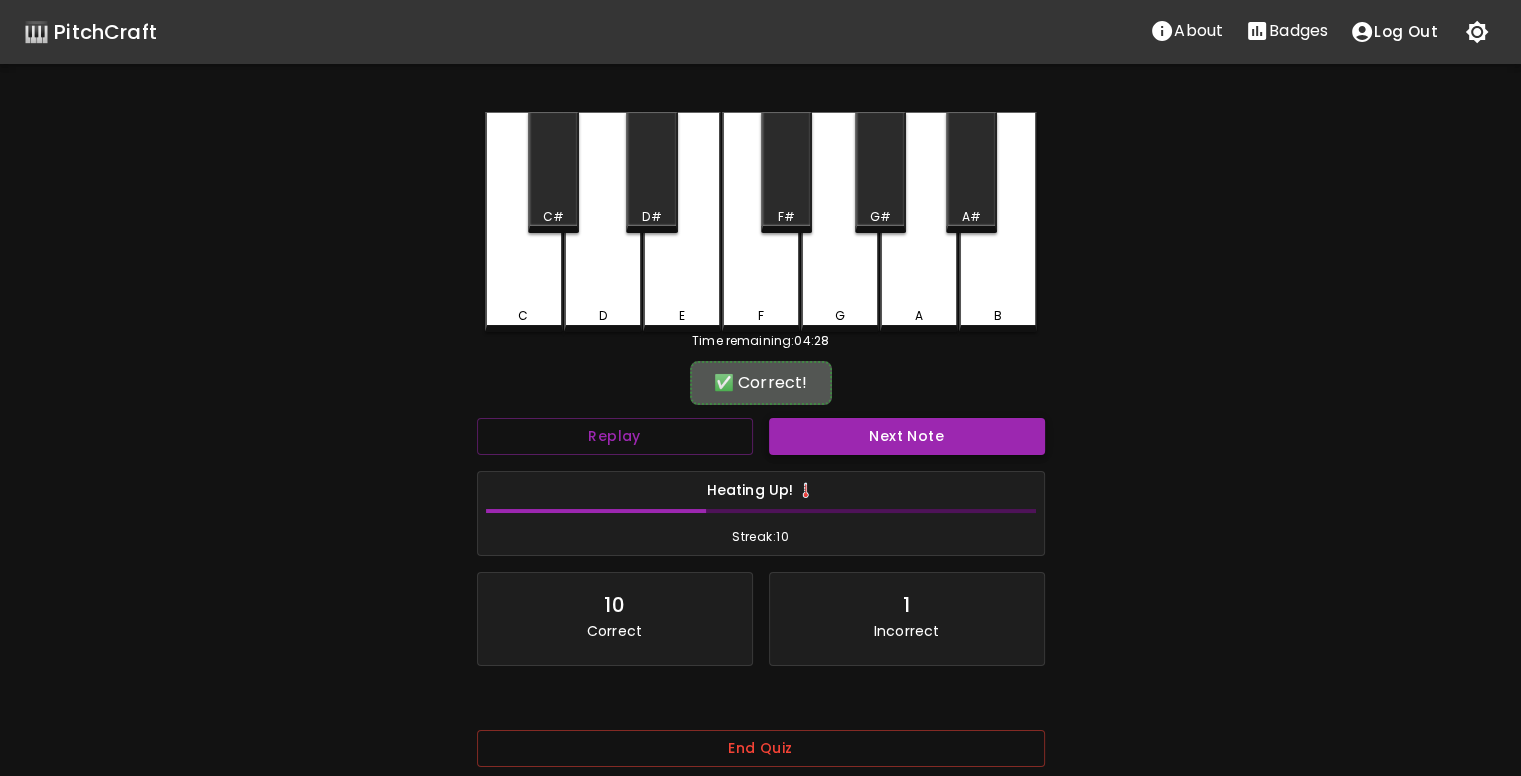 click on "Next Note" at bounding box center (907, 436) 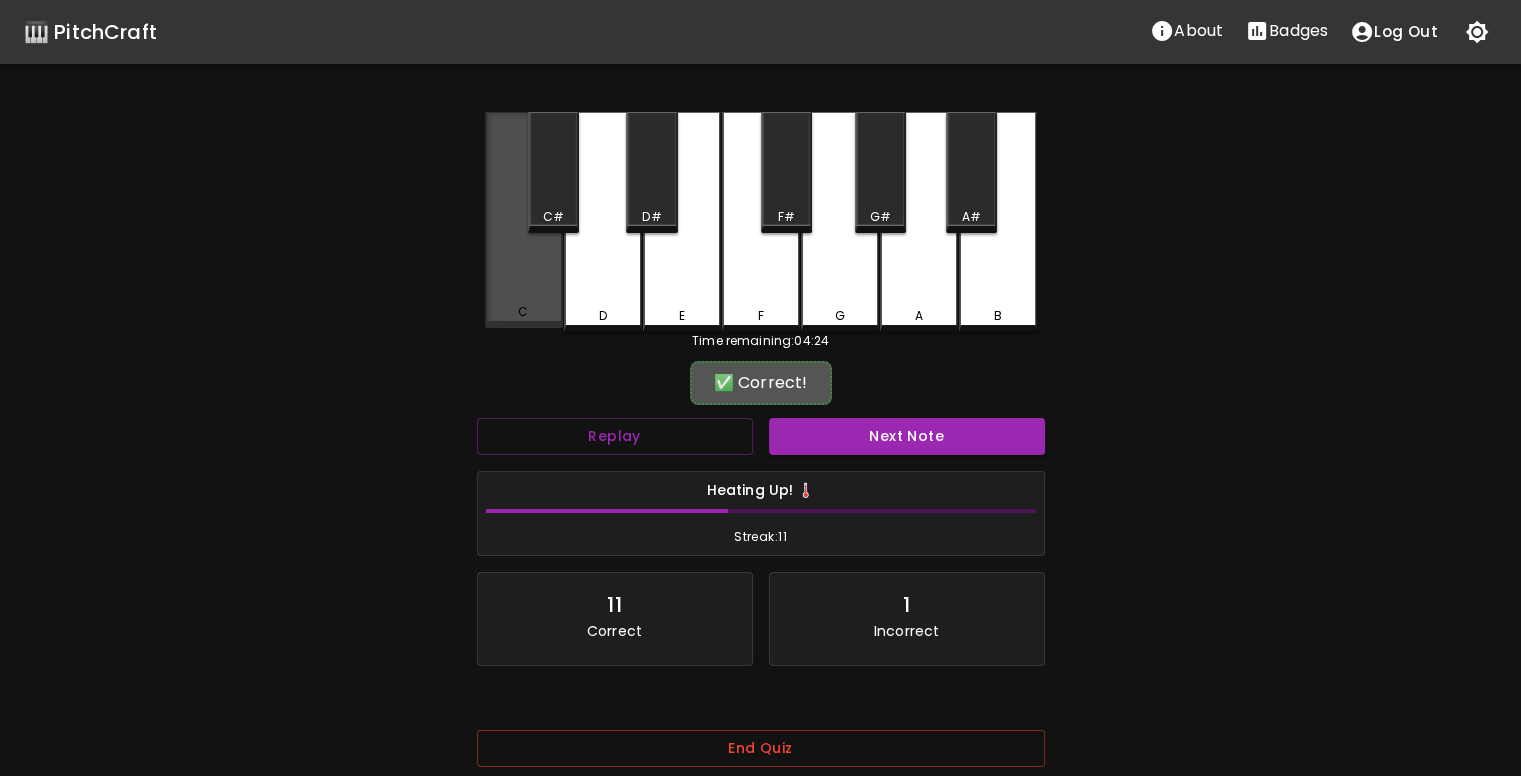 click on "C" at bounding box center (524, 220) 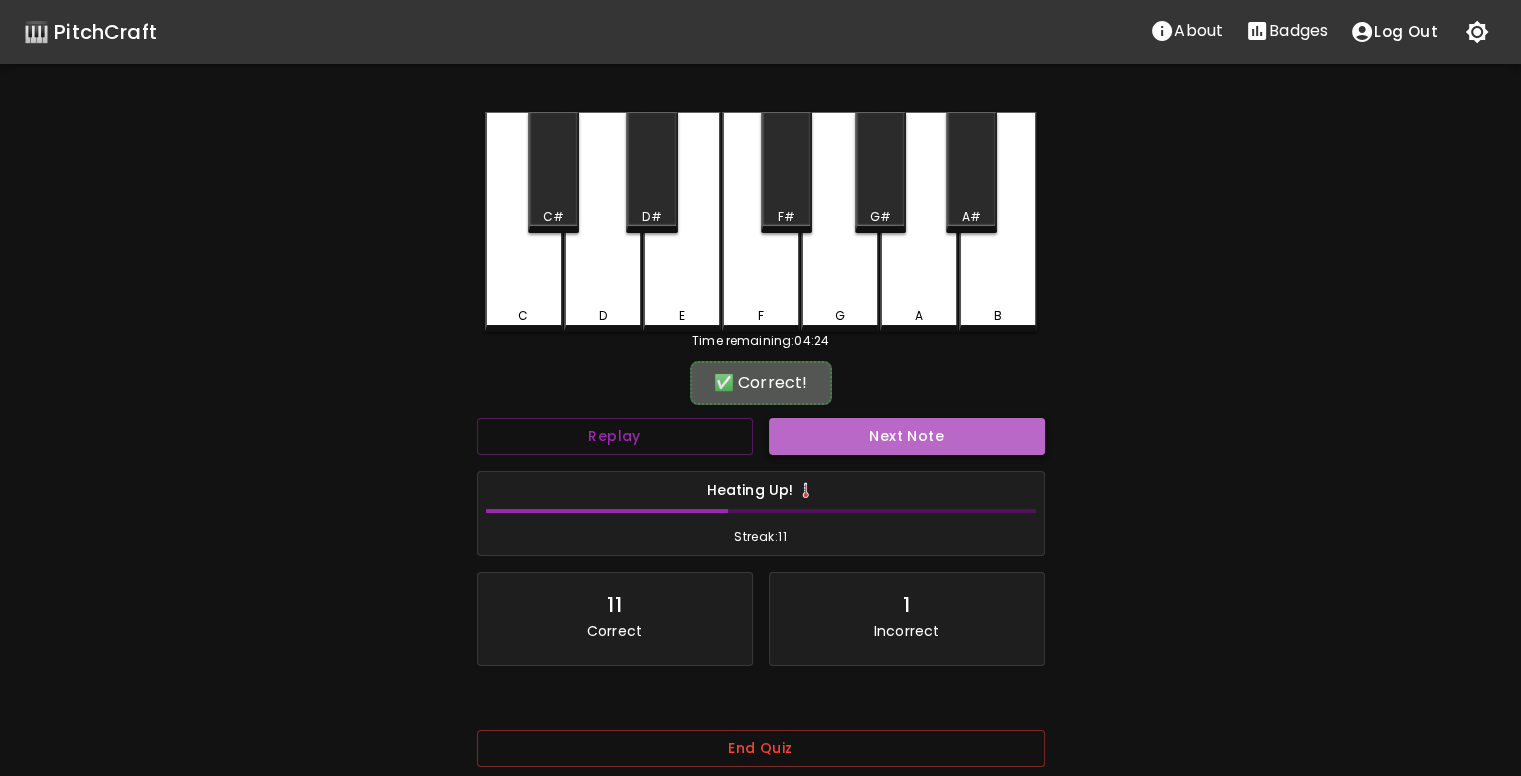 click on "Next Note" at bounding box center (907, 436) 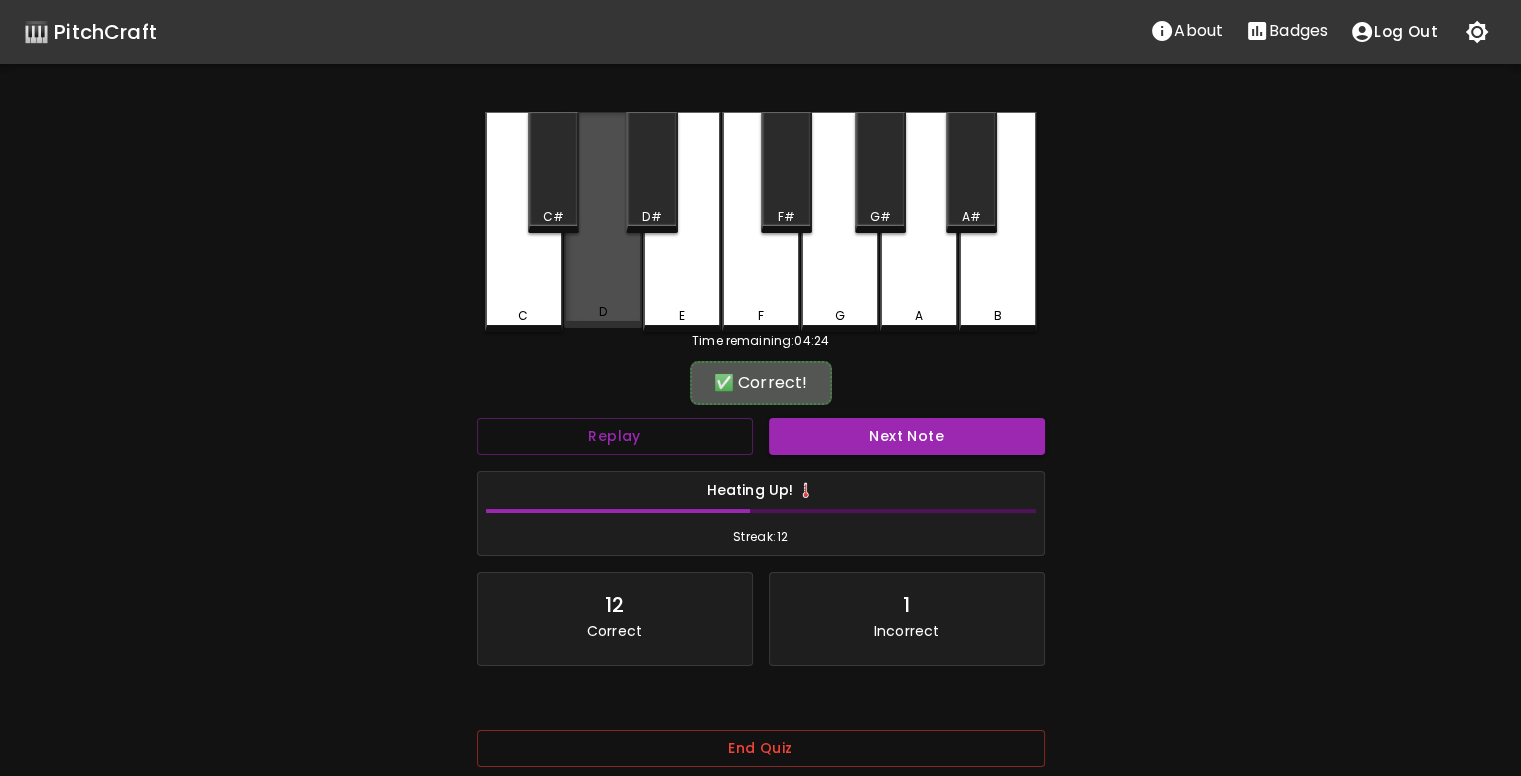 click on "D" at bounding box center (603, 220) 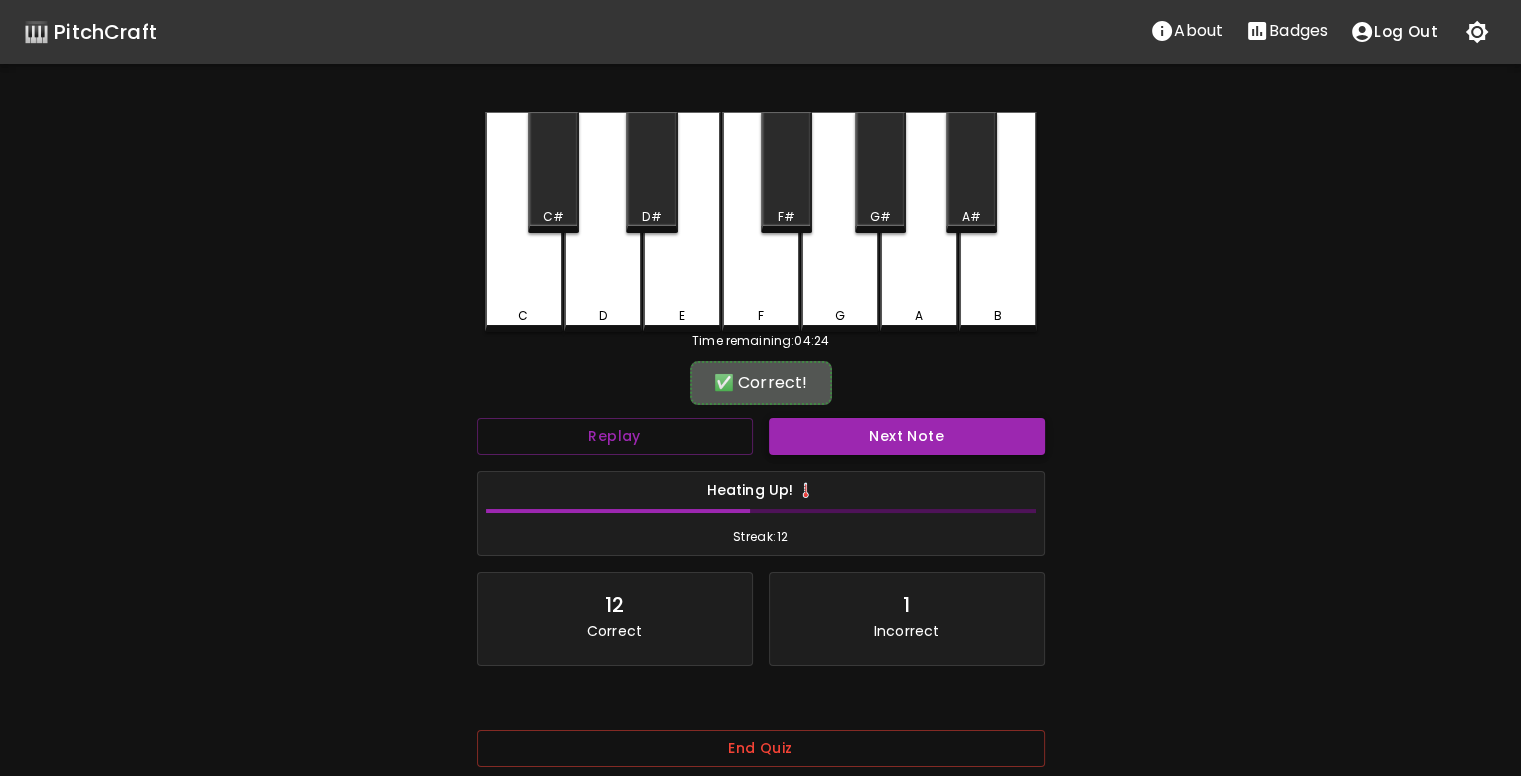 click on "Next Note" at bounding box center [907, 436] 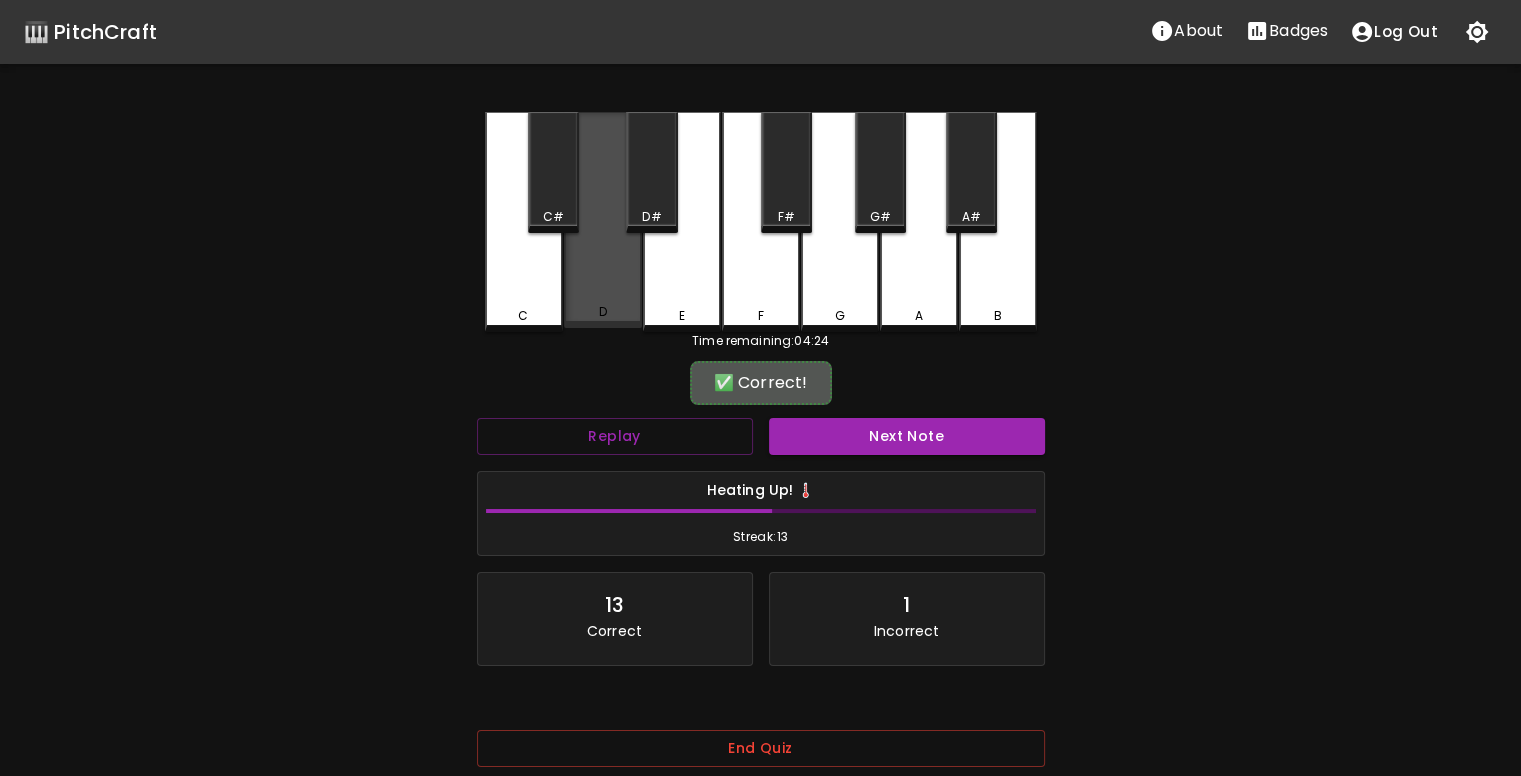 click on "D" at bounding box center (603, 312) 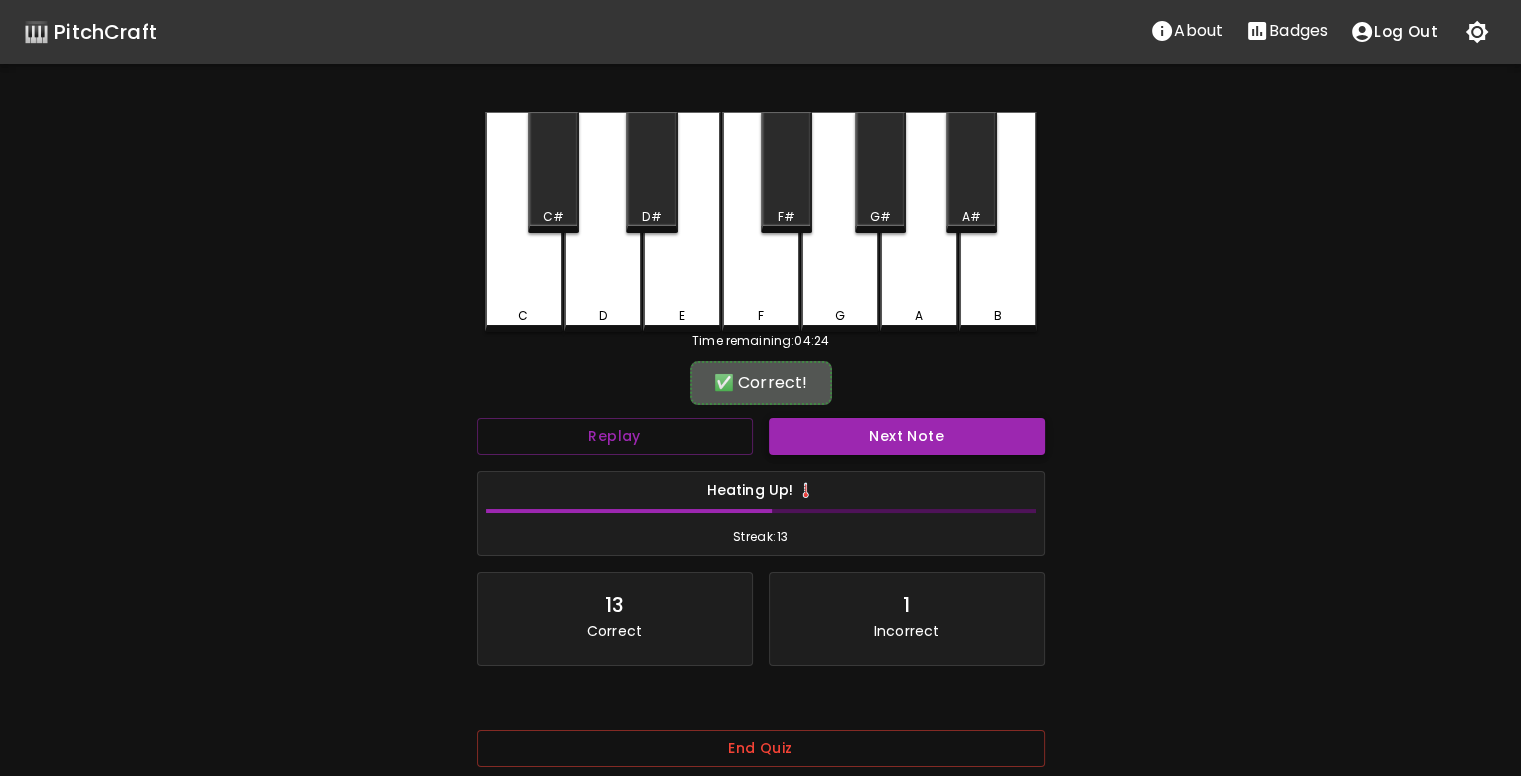 click on "Next Note" at bounding box center [907, 436] 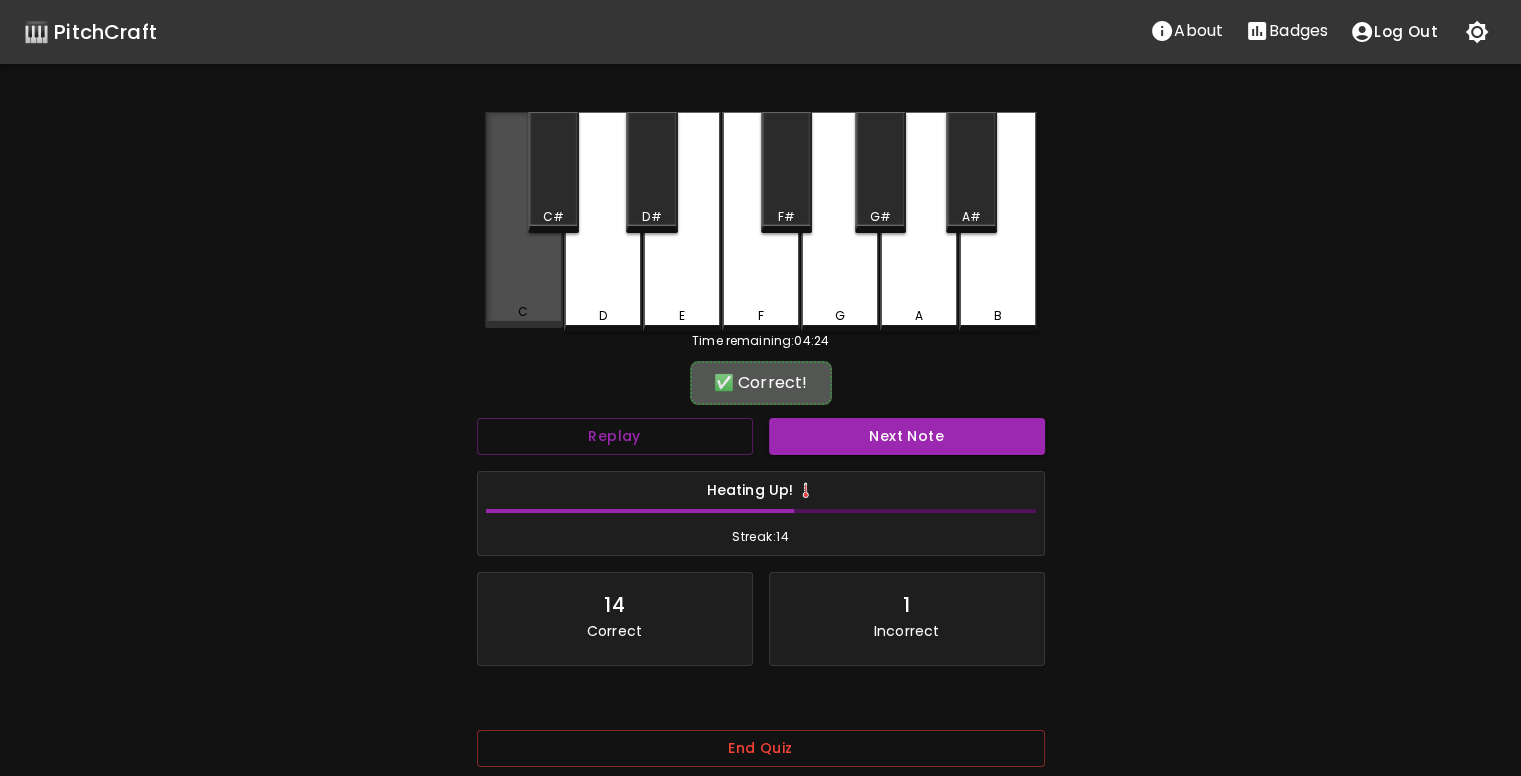 click on "C" at bounding box center (524, 220) 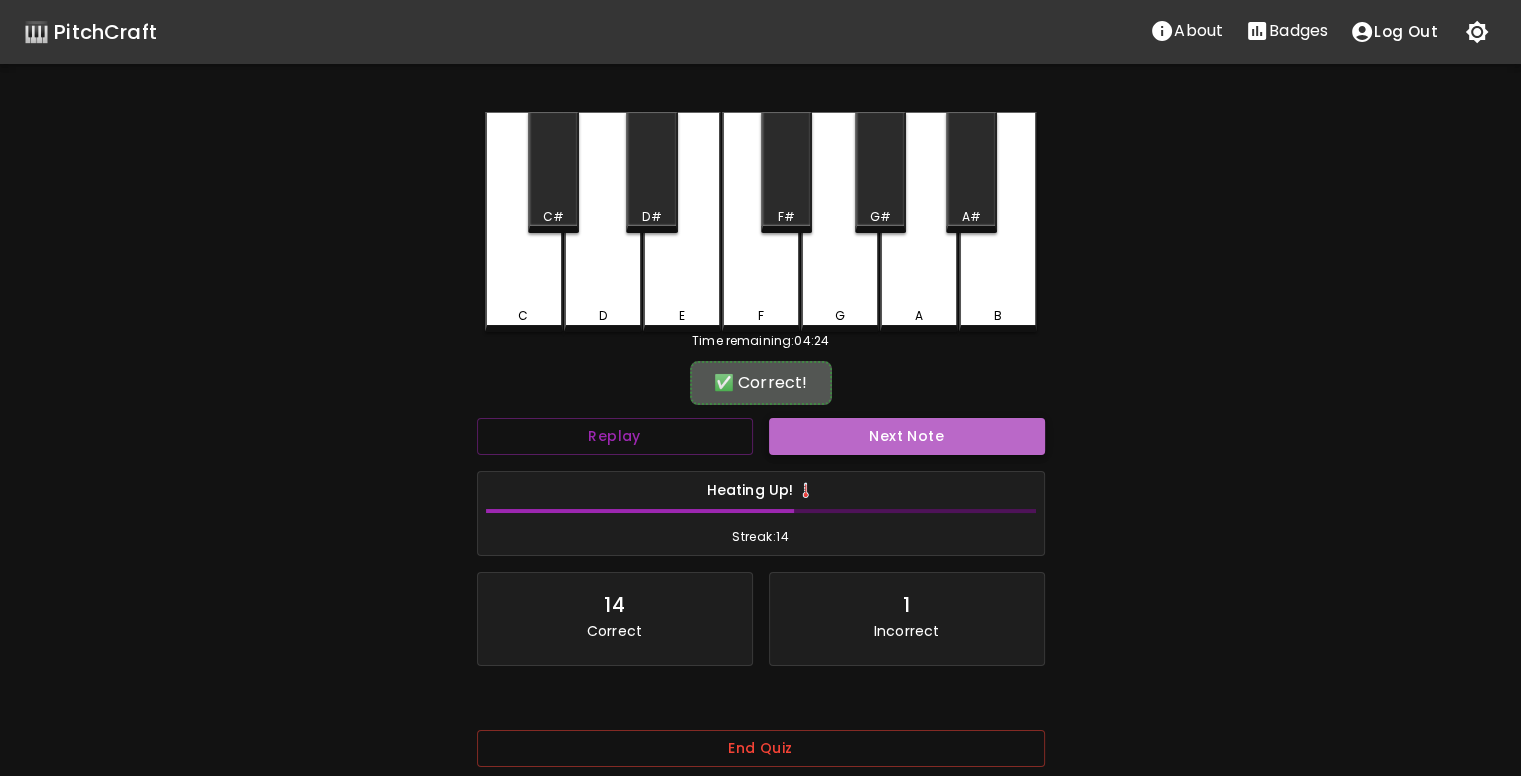 click on "Next Note" at bounding box center [907, 436] 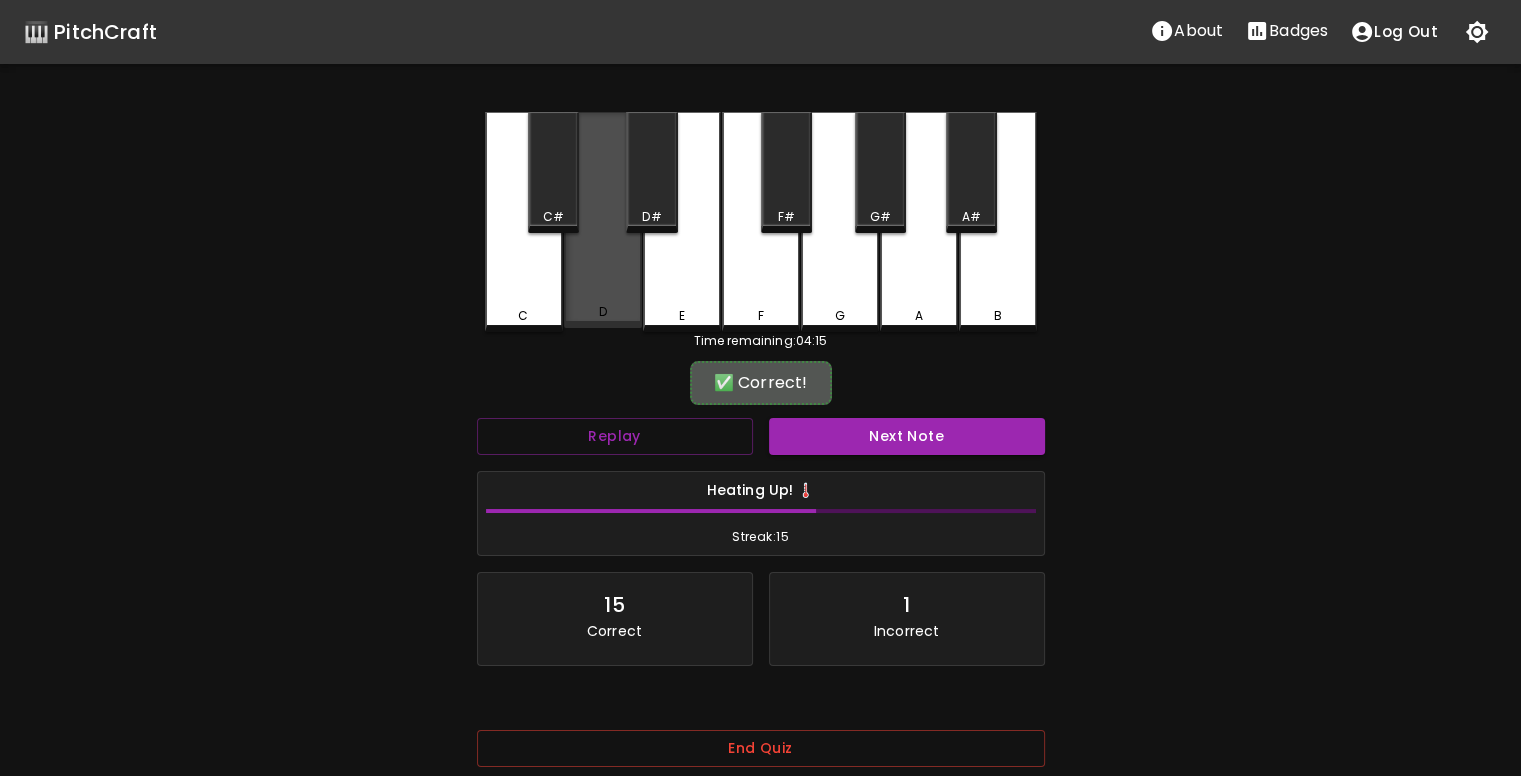 click on "D" at bounding box center [603, 220] 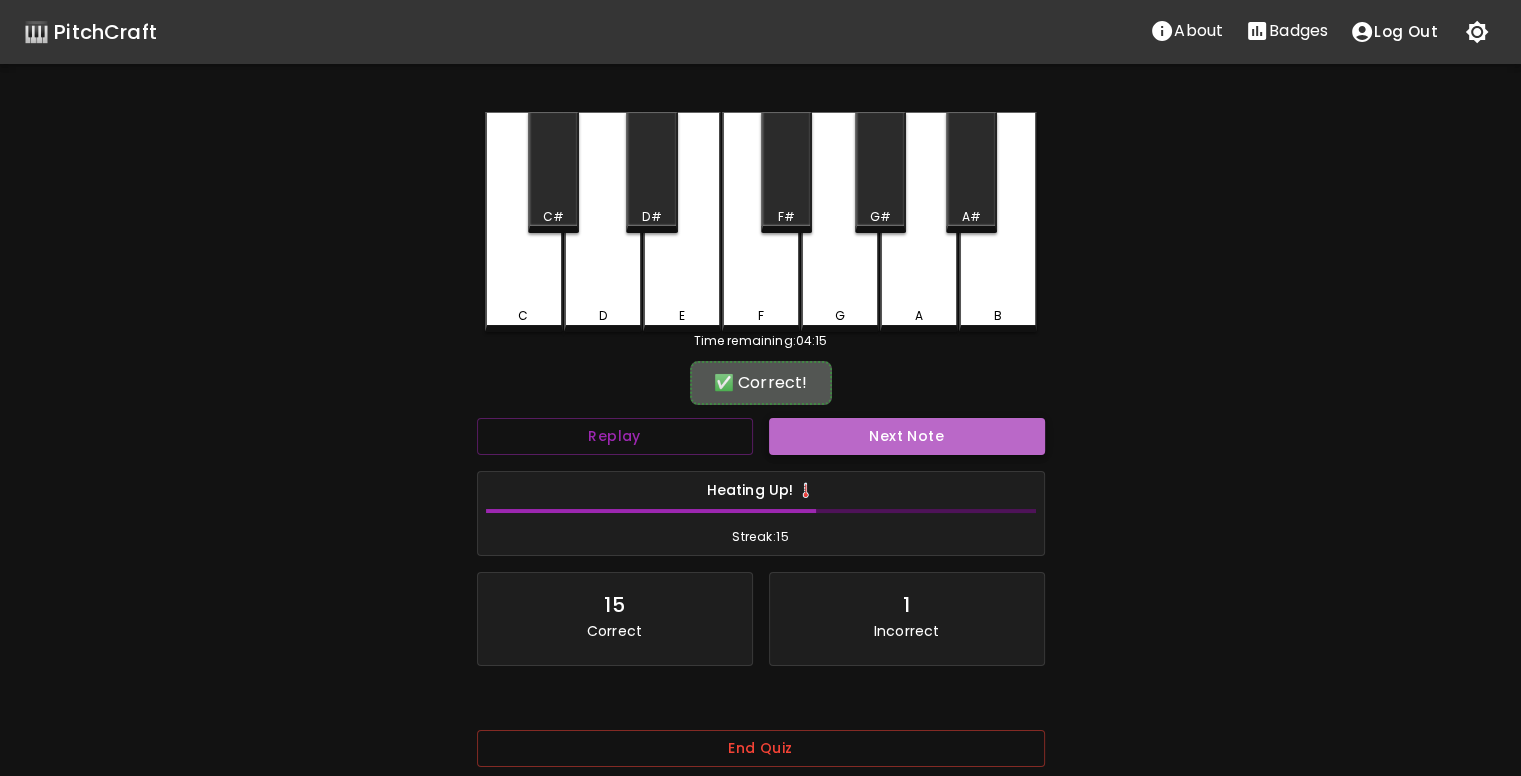 click on "Next Note" at bounding box center (907, 436) 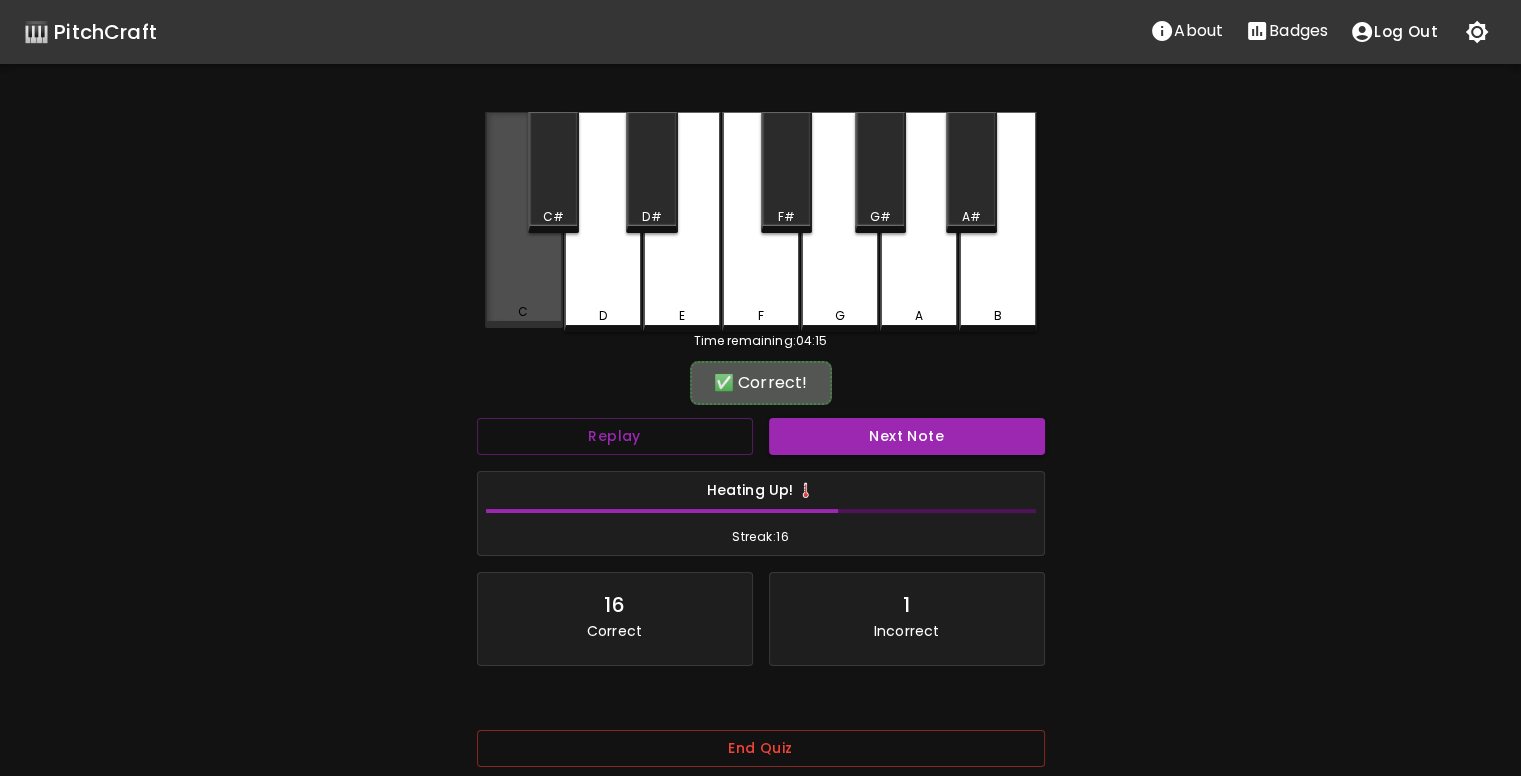 click on "C" at bounding box center (524, 220) 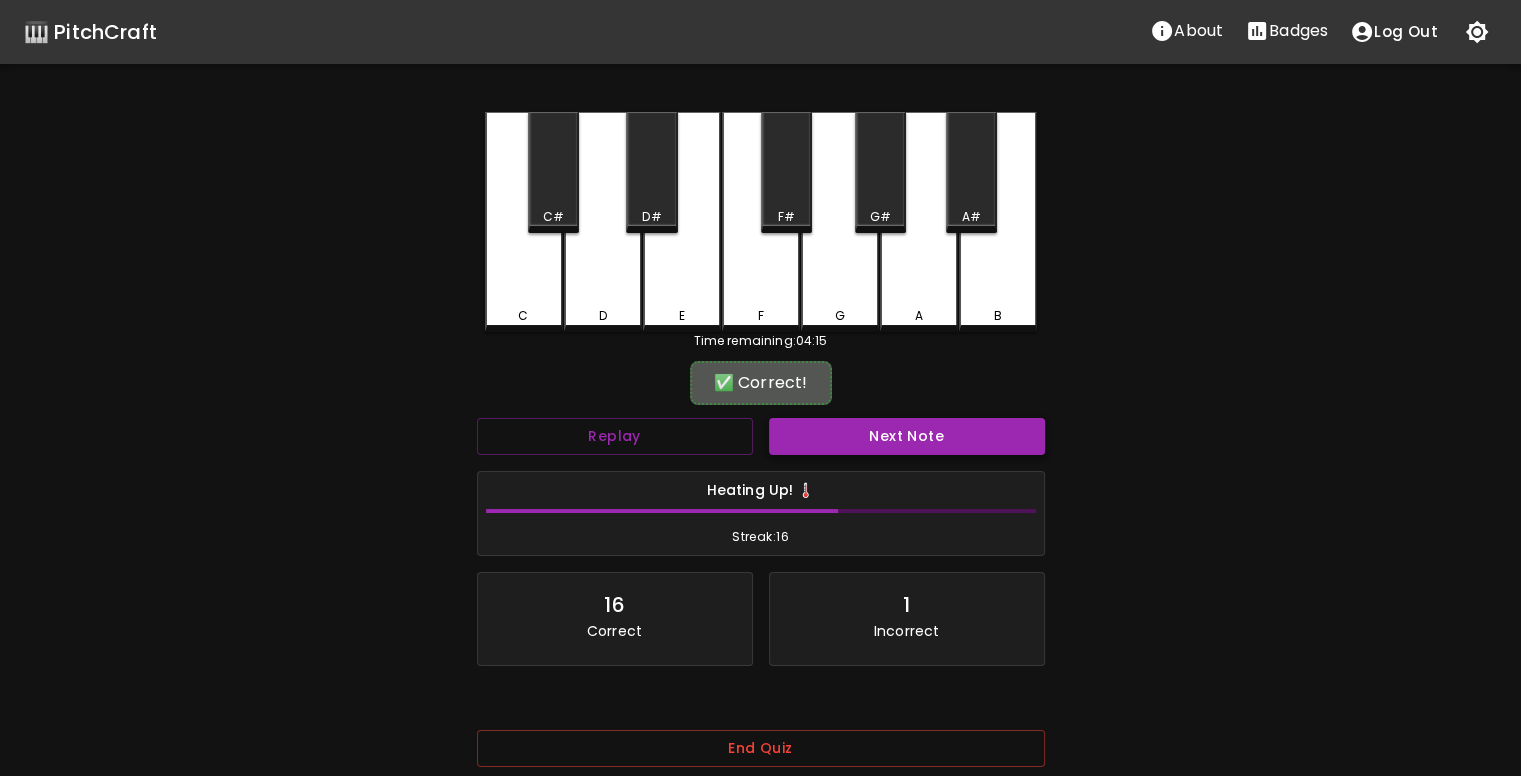 click on "Next Note" at bounding box center (907, 436) 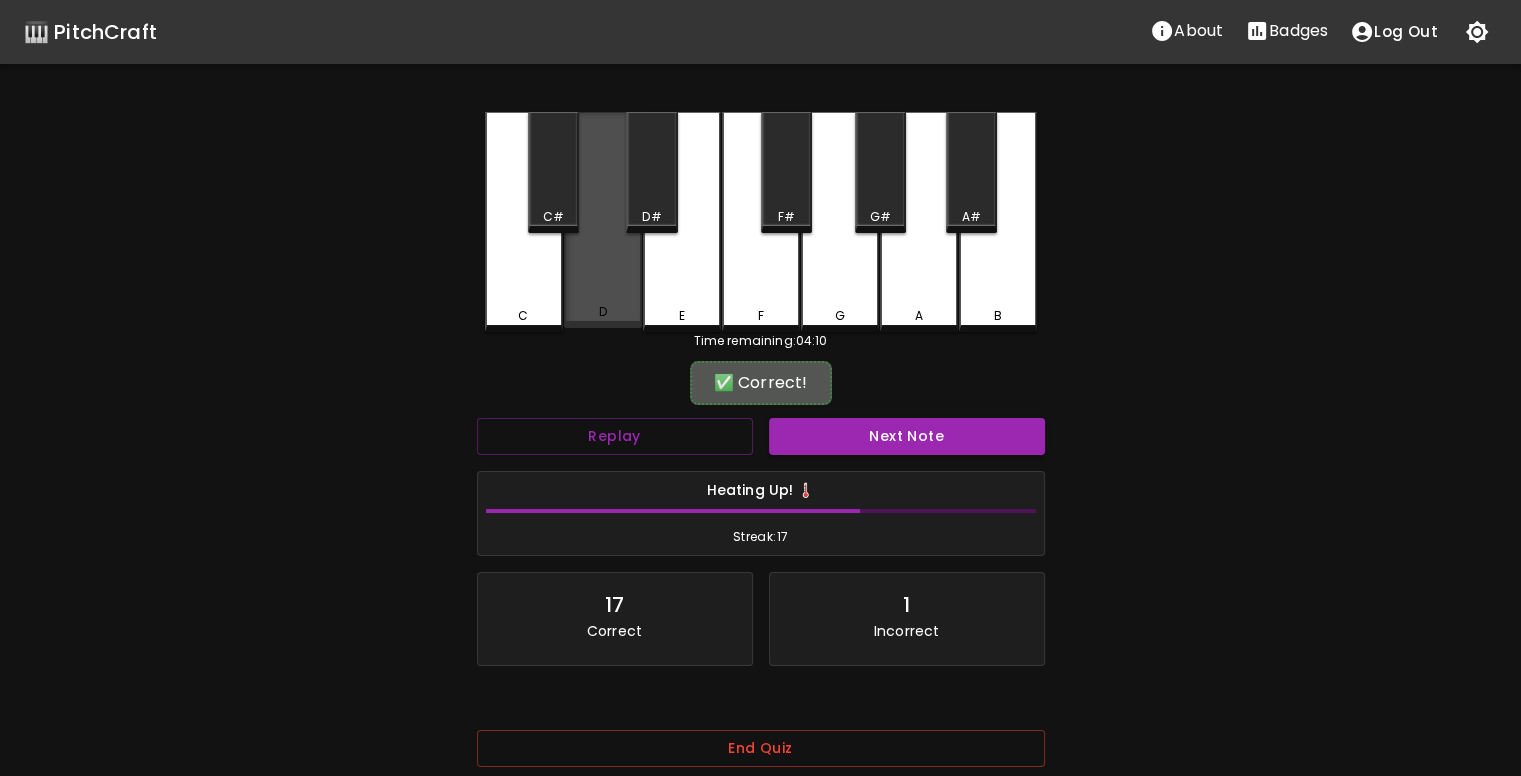click on "D" at bounding box center [603, 312] 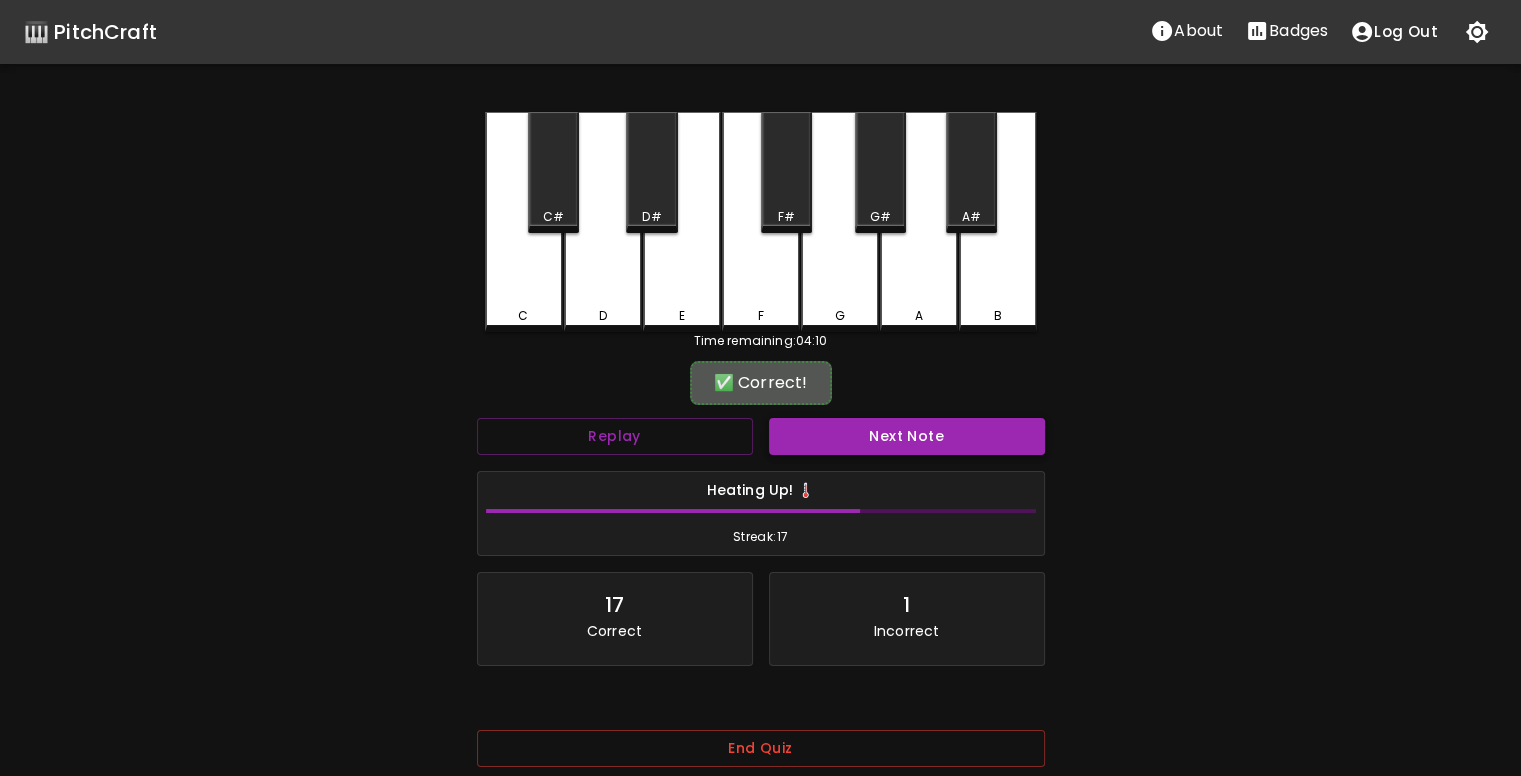 click on "Next Note" at bounding box center [907, 436] 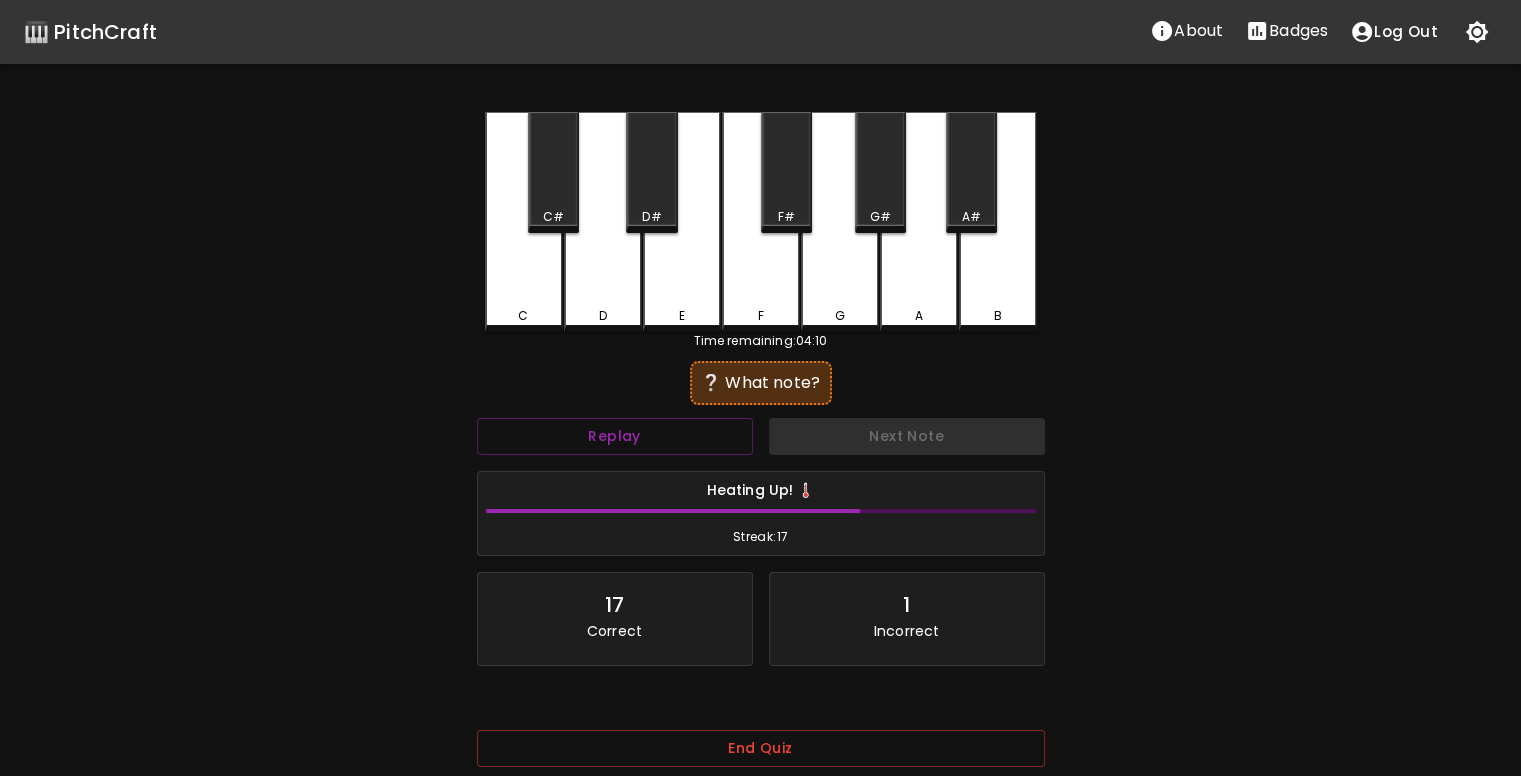 click on "C" at bounding box center (524, 222) 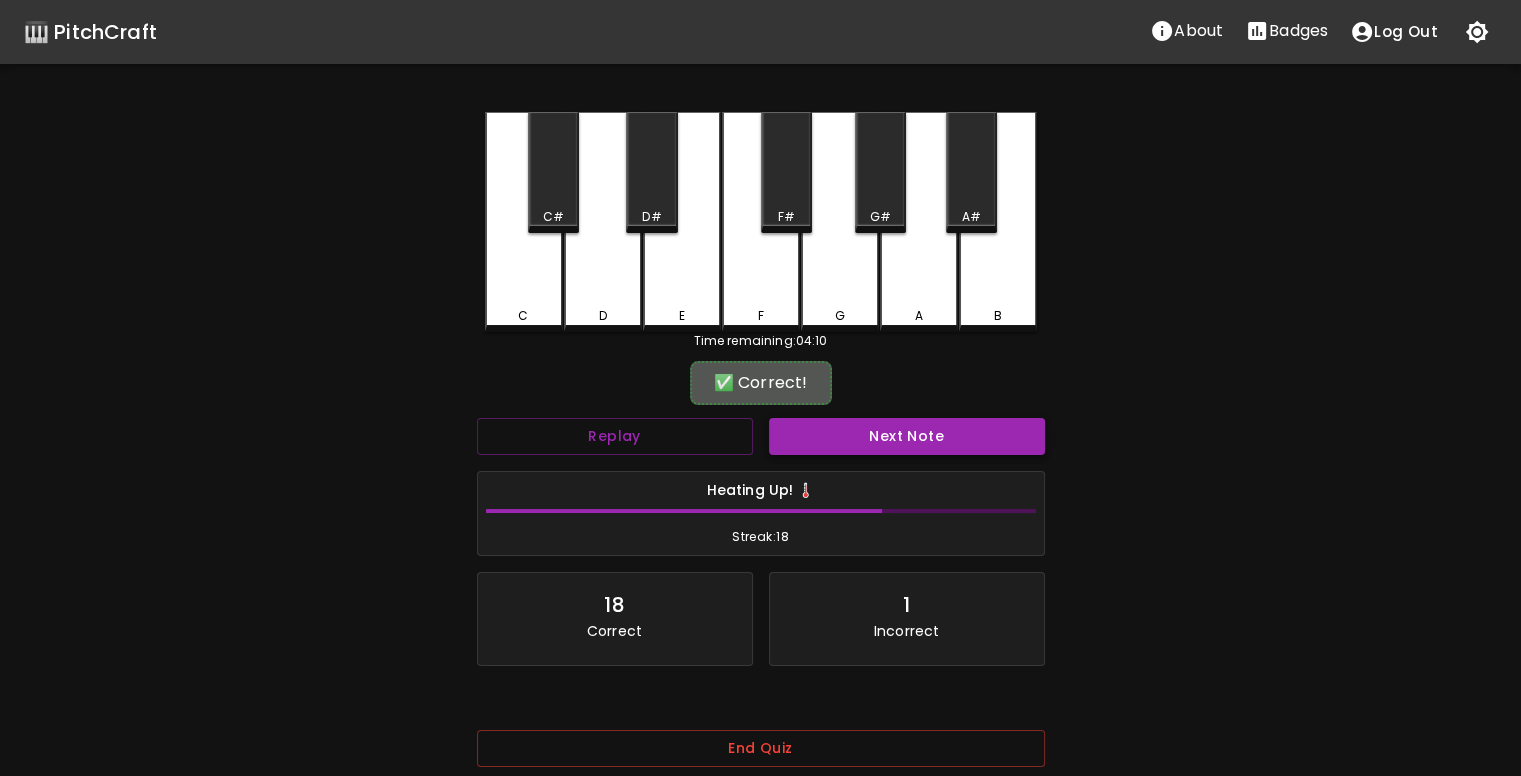 click on "Next Note" at bounding box center [907, 436] 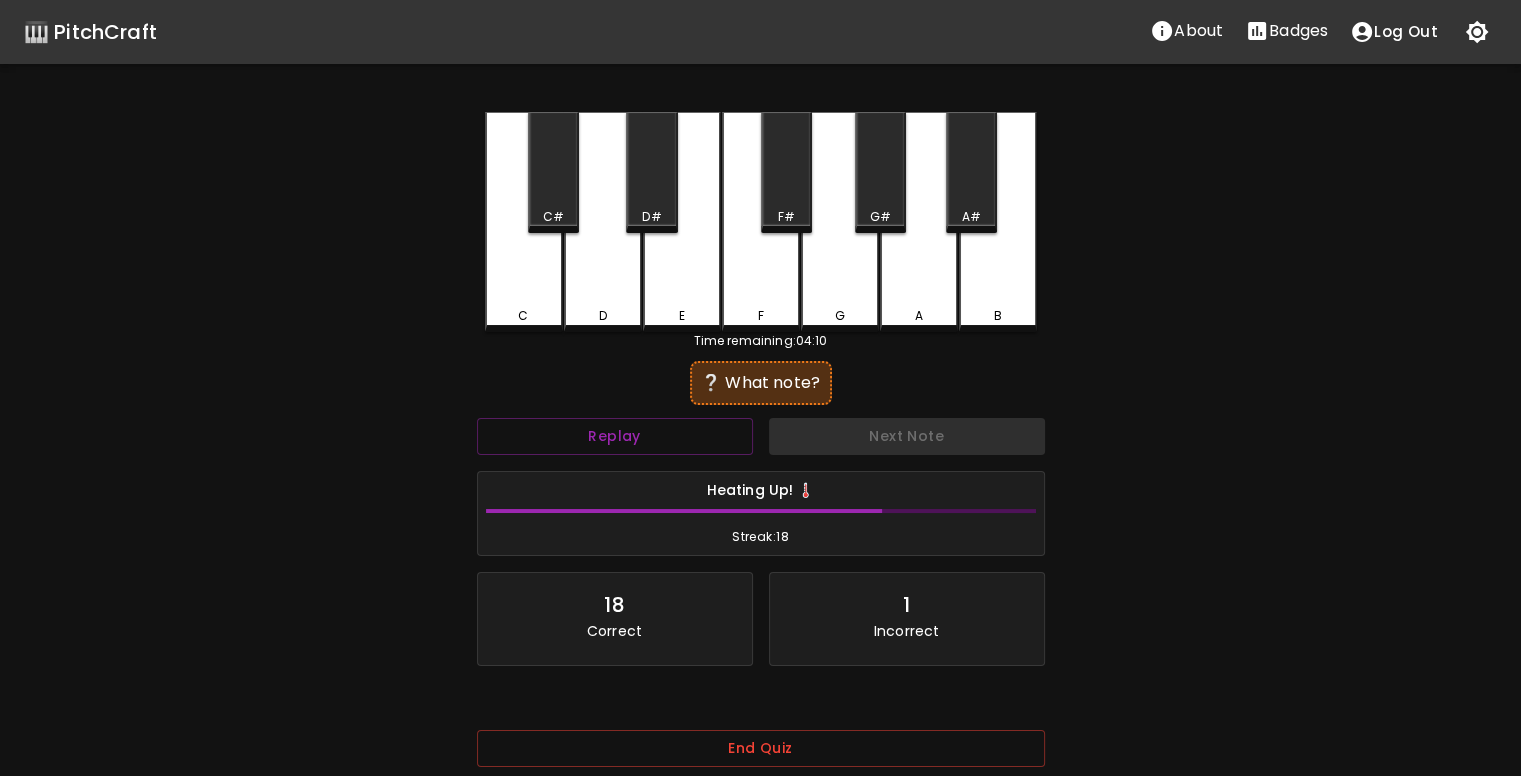 click on "D" at bounding box center [603, 222] 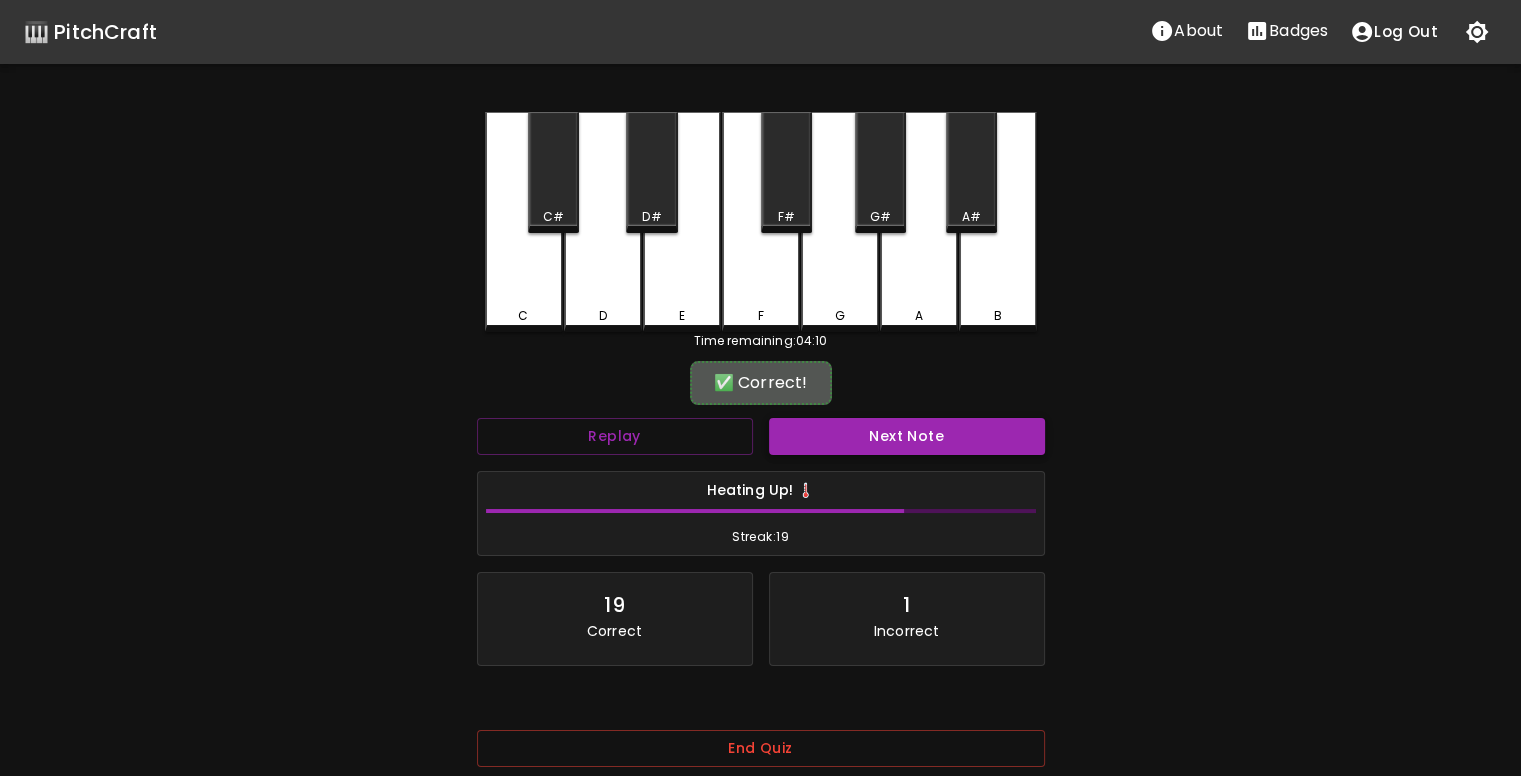 click on "Next Note" at bounding box center (907, 436) 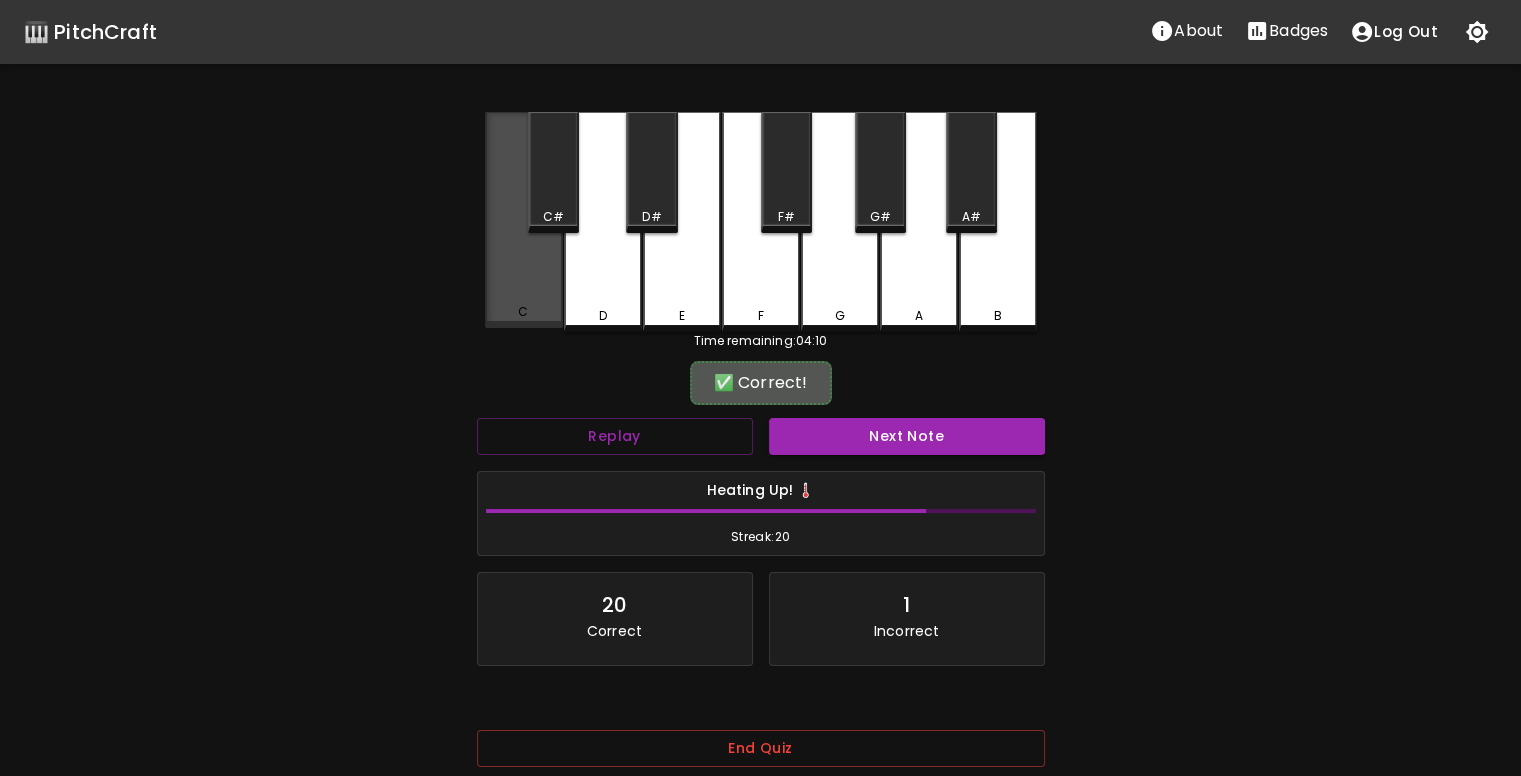 click on "C" at bounding box center [524, 220] 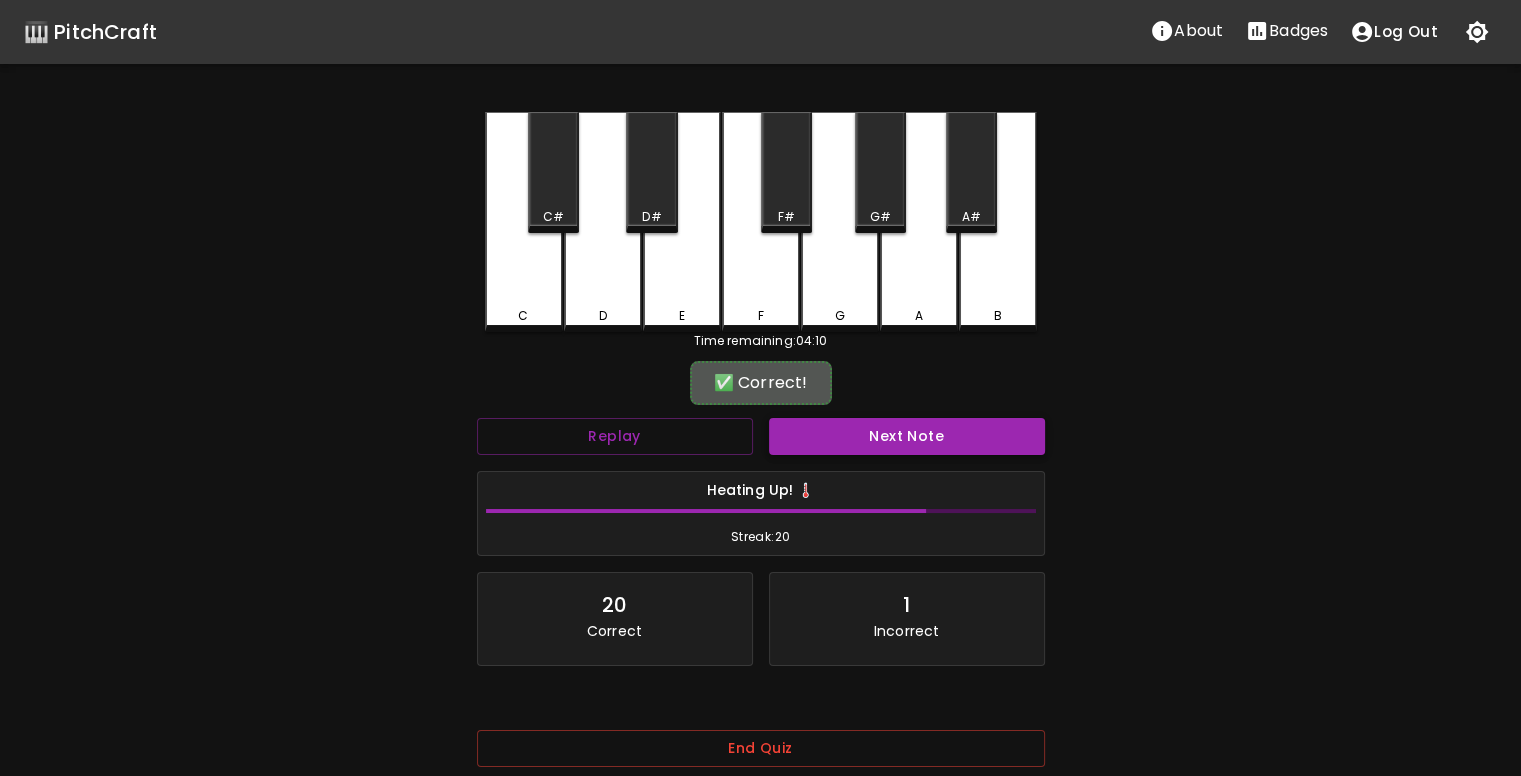 click on "Next Note" at bounding box center [907, 436] 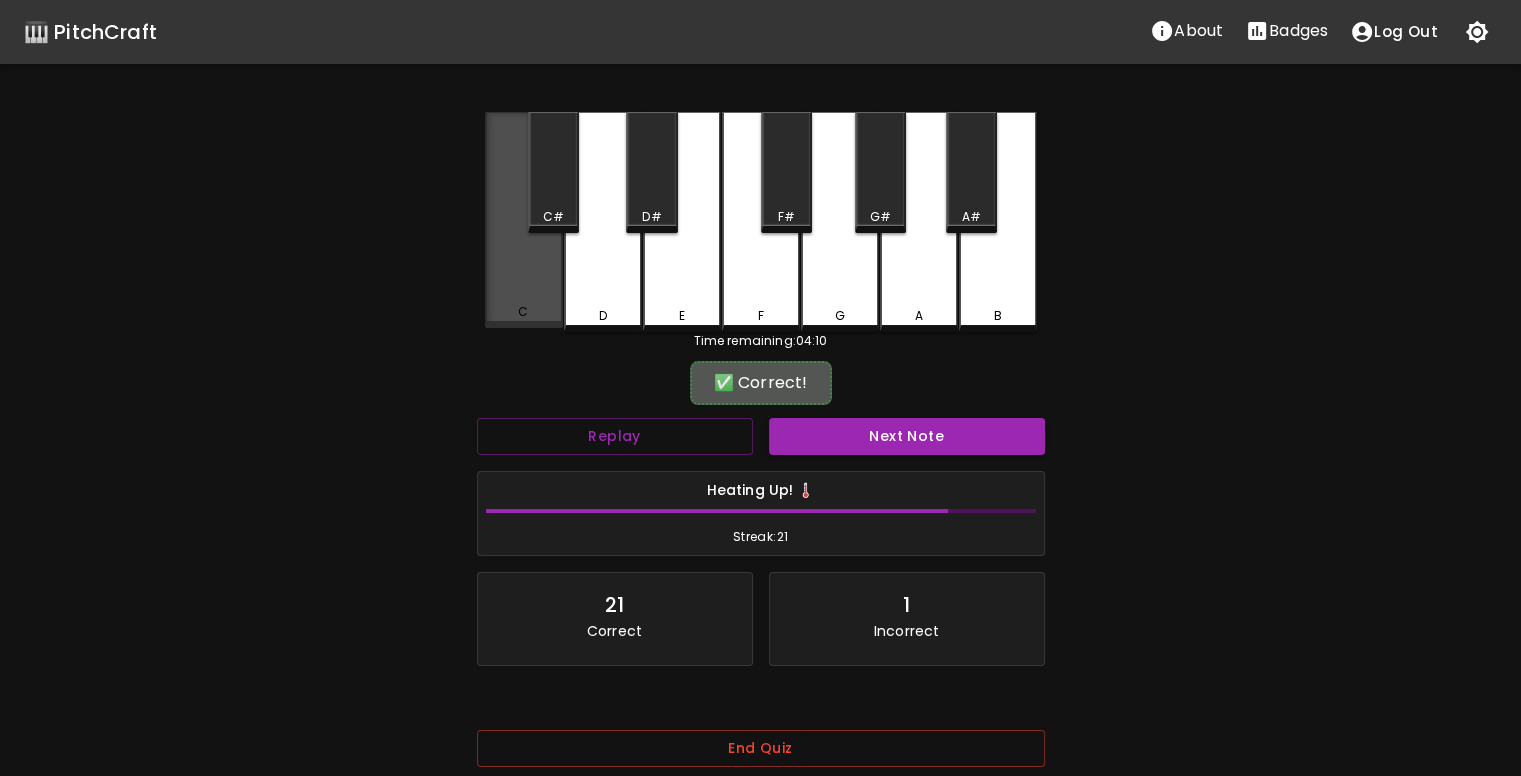 click on "C" at bounding box center [524, 220] 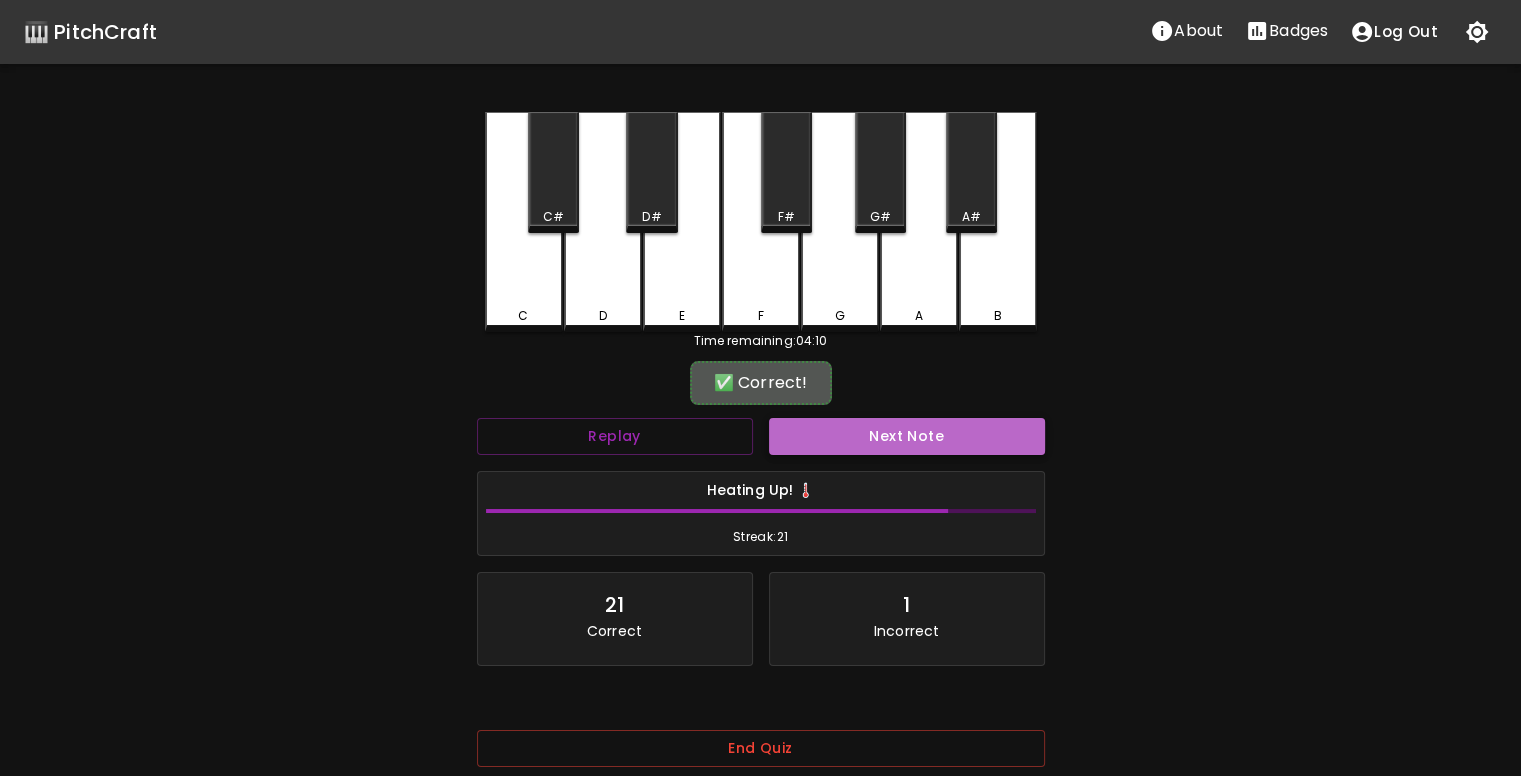 click on "Next Note" at bounding box center (907, 436) 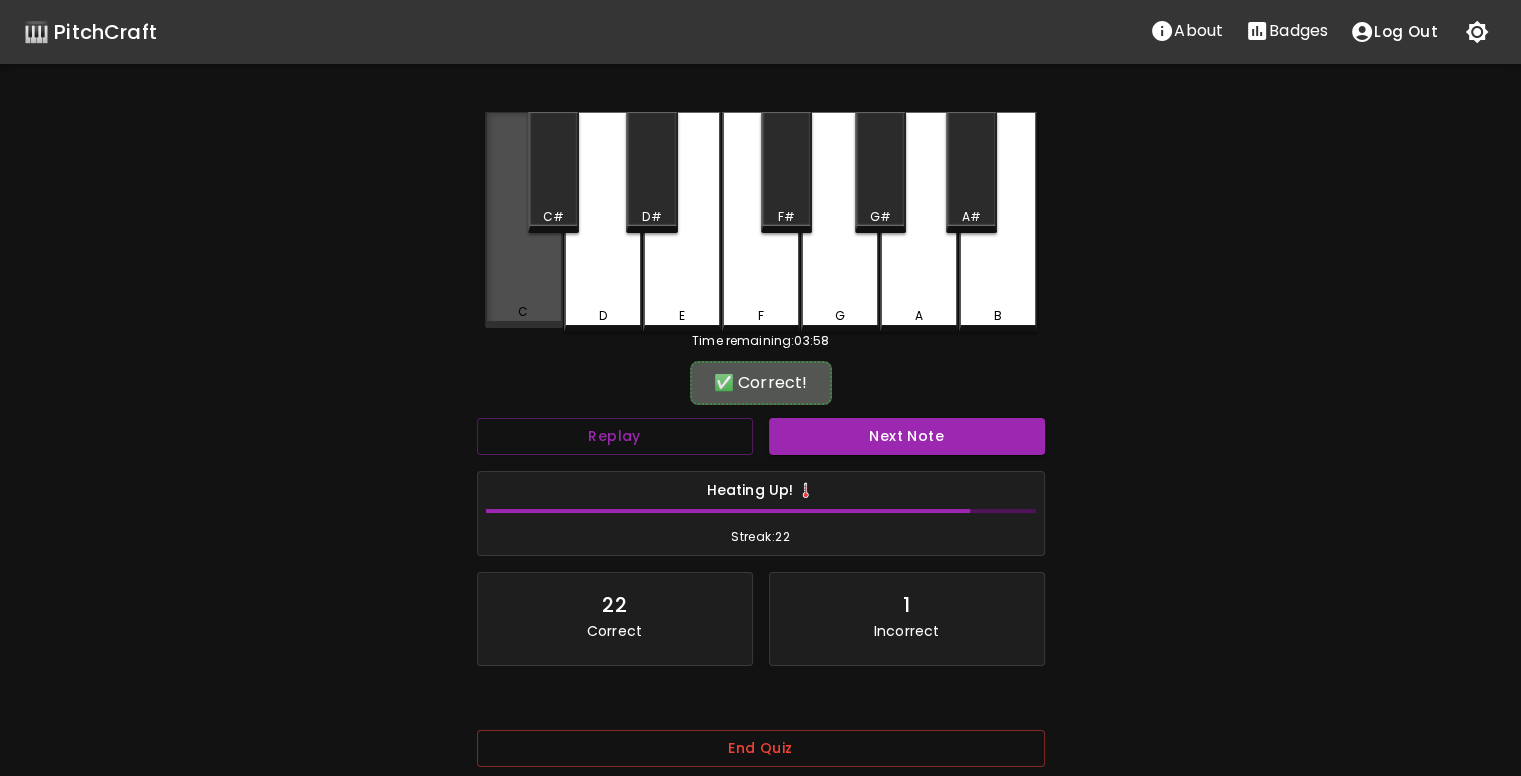 click on "C" at bounding box center (524, 220) 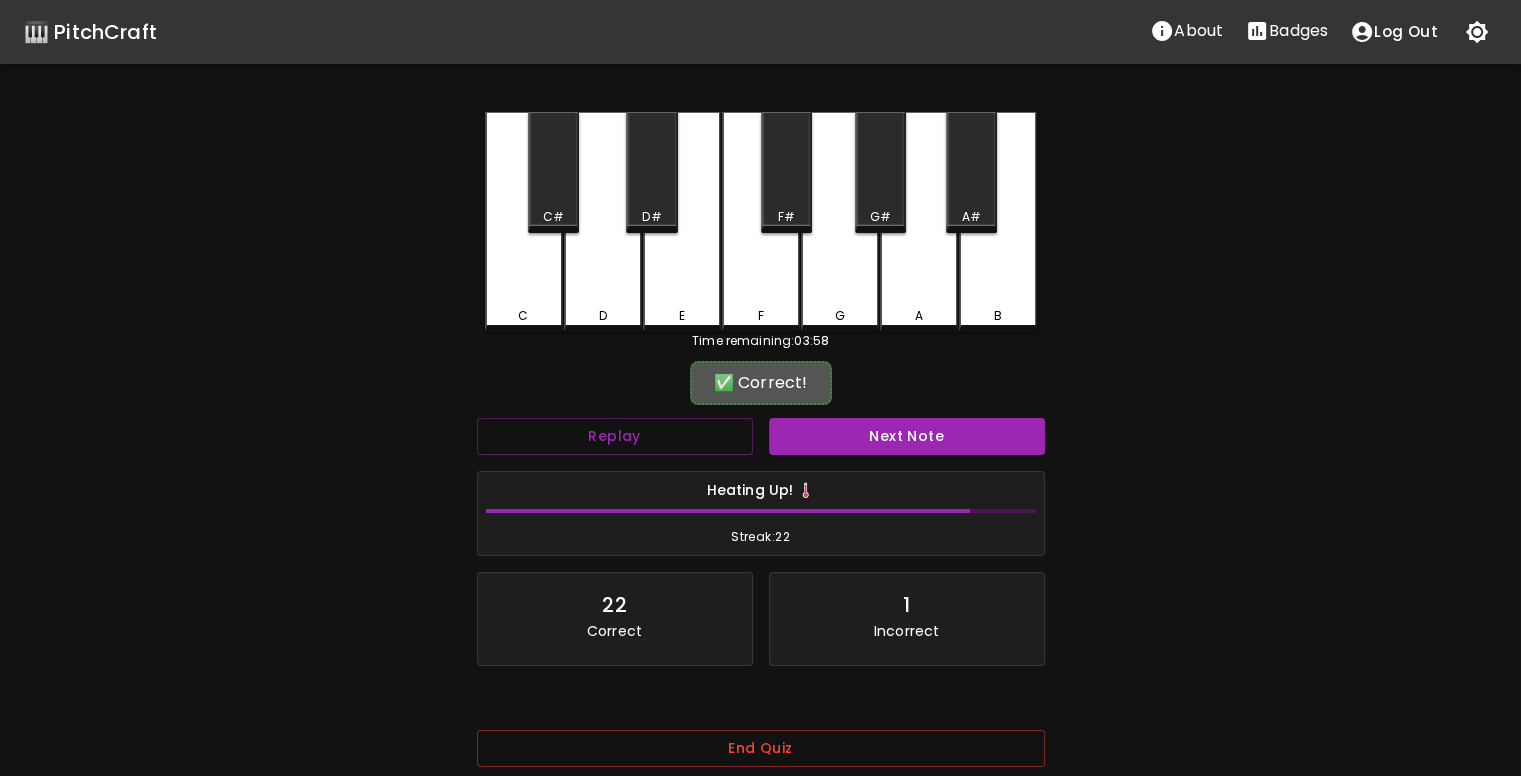 click on "Next Note" at bounding box center (907, 436) 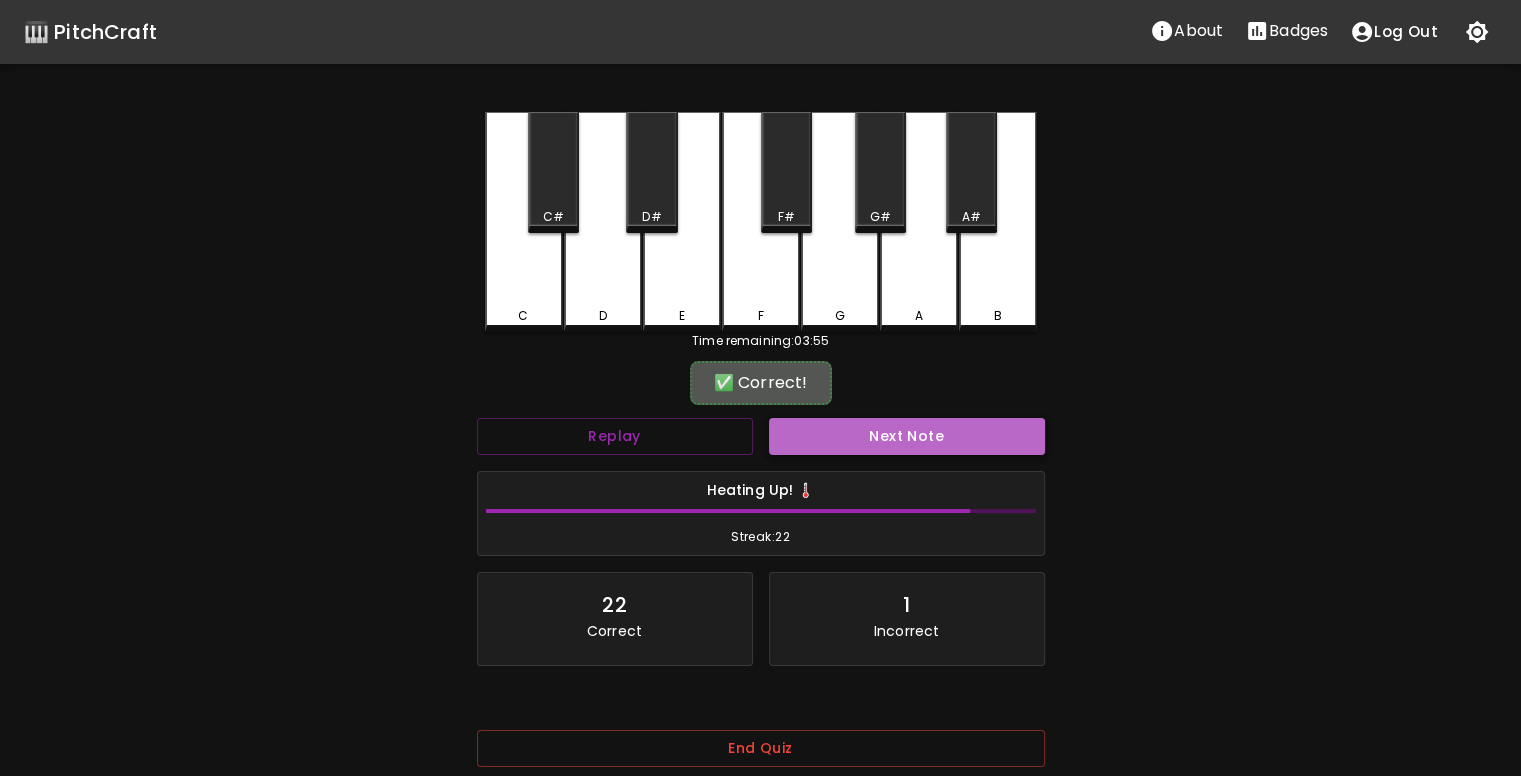 click on "Next Note" at bounding box center [907, 436] 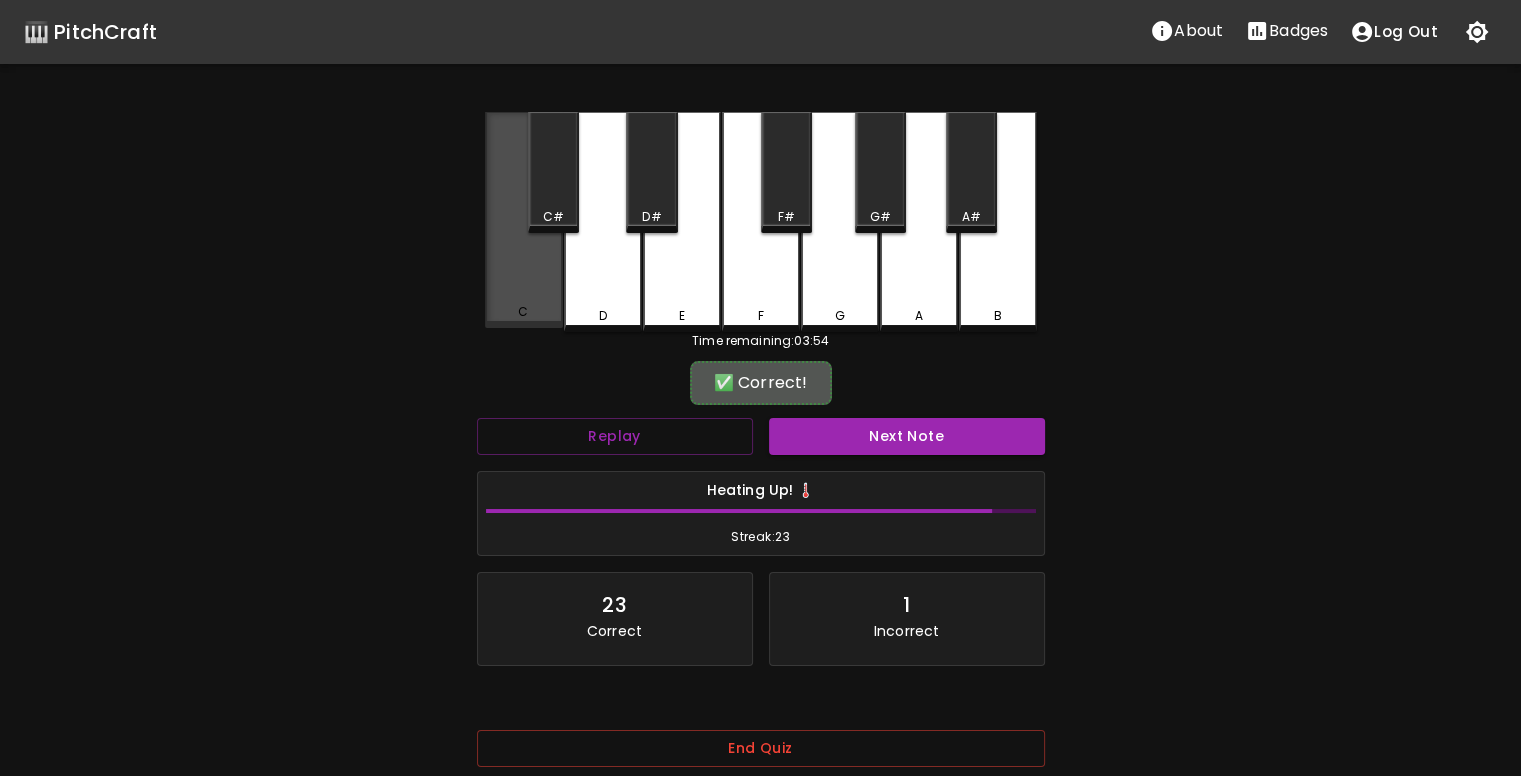 click on "C" at bounding box center [524, 220] 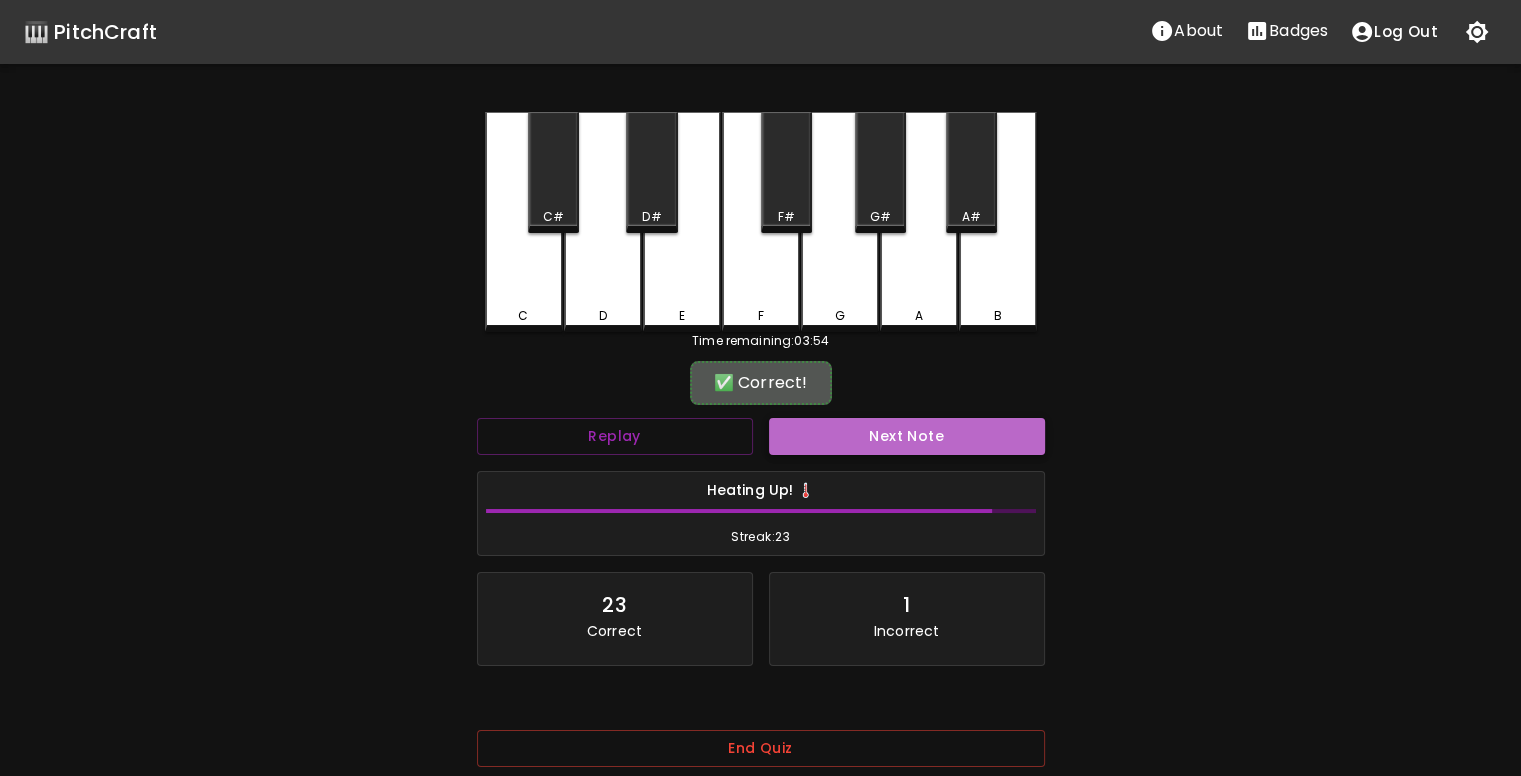 click on "Next Note" at bounding box center [907, 436] 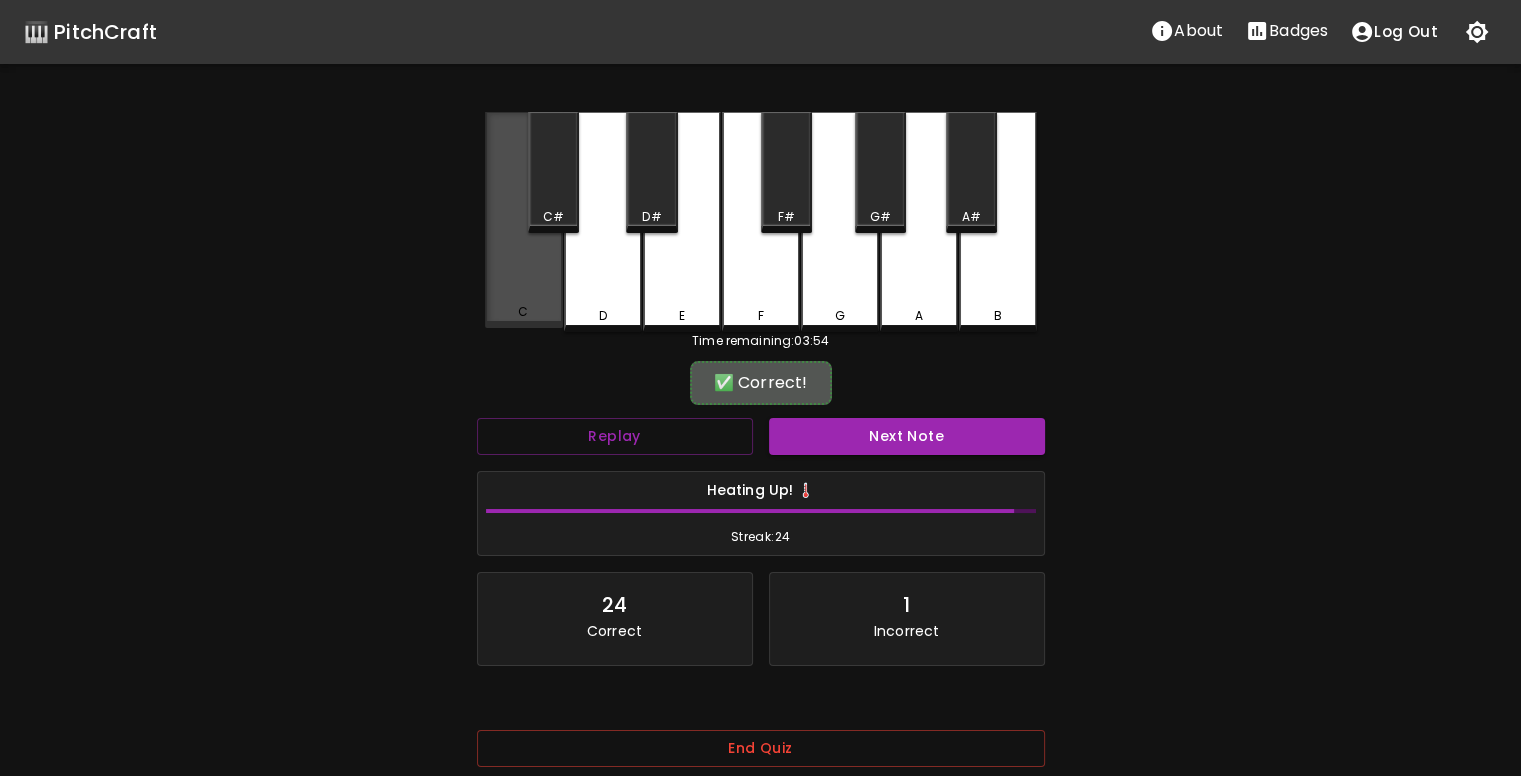 click on "C" at bounding box center [524, 220] 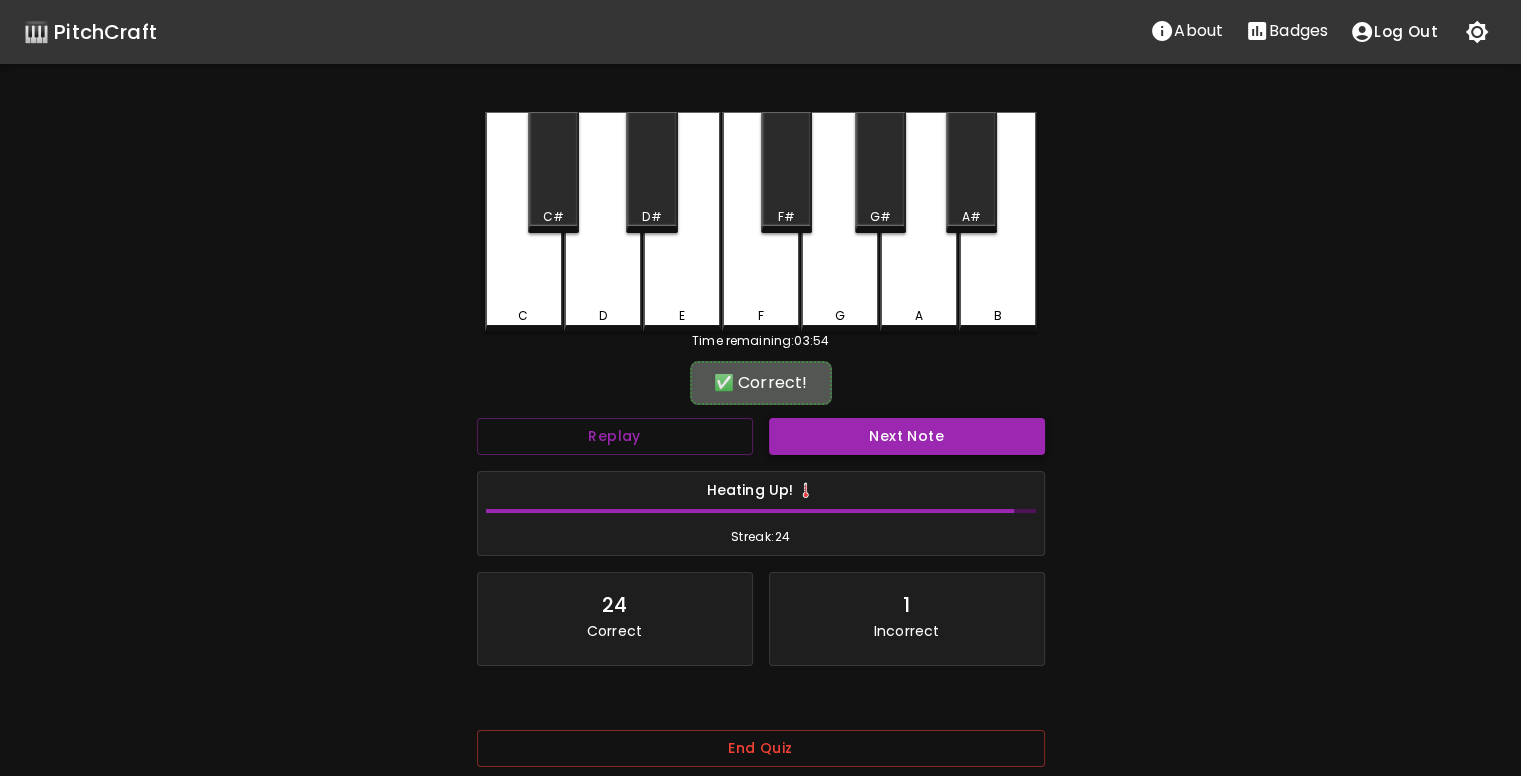 click on "Next Note" at bounding box center [907, 436] 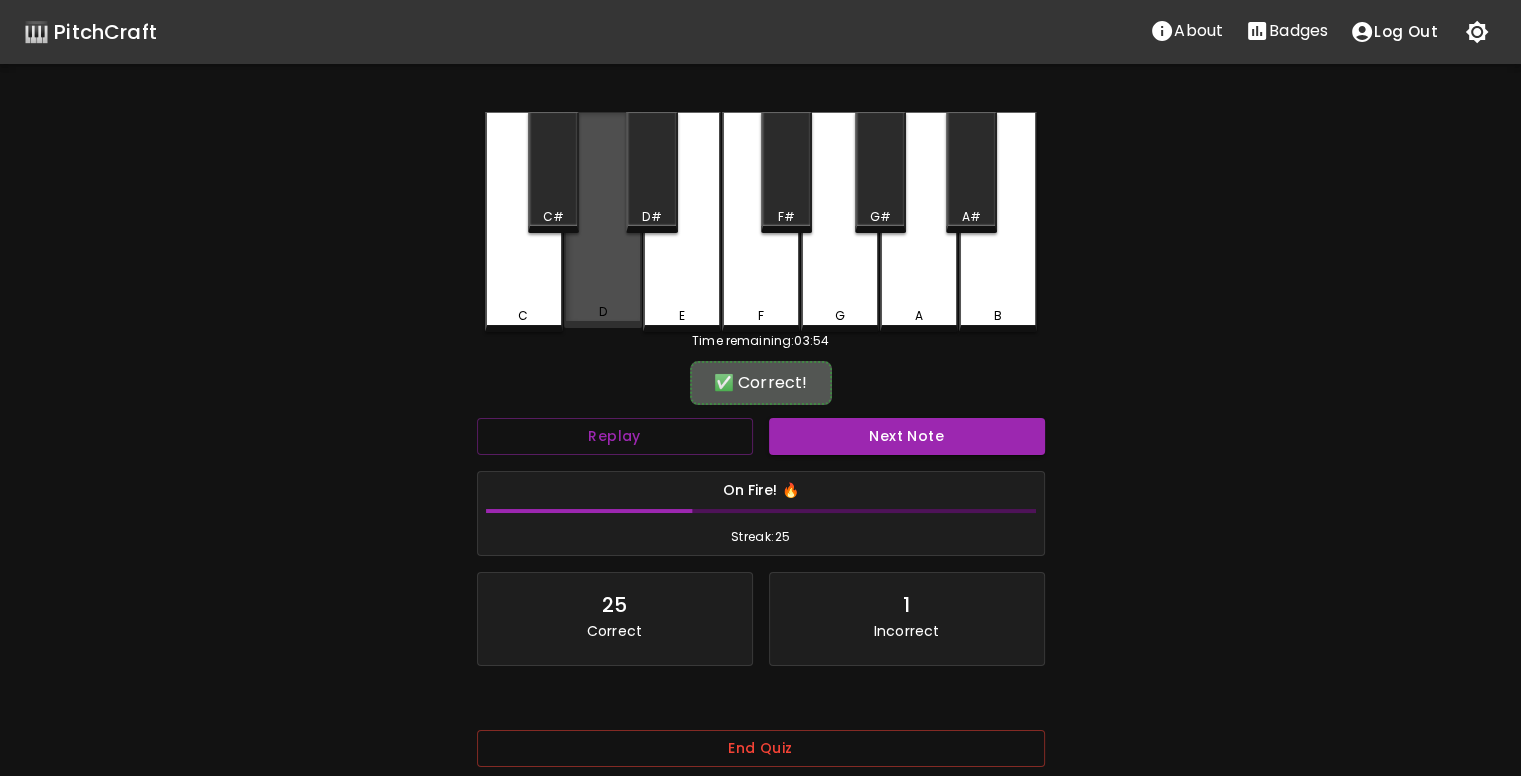 click on "D" at bounding box center (603, 220) 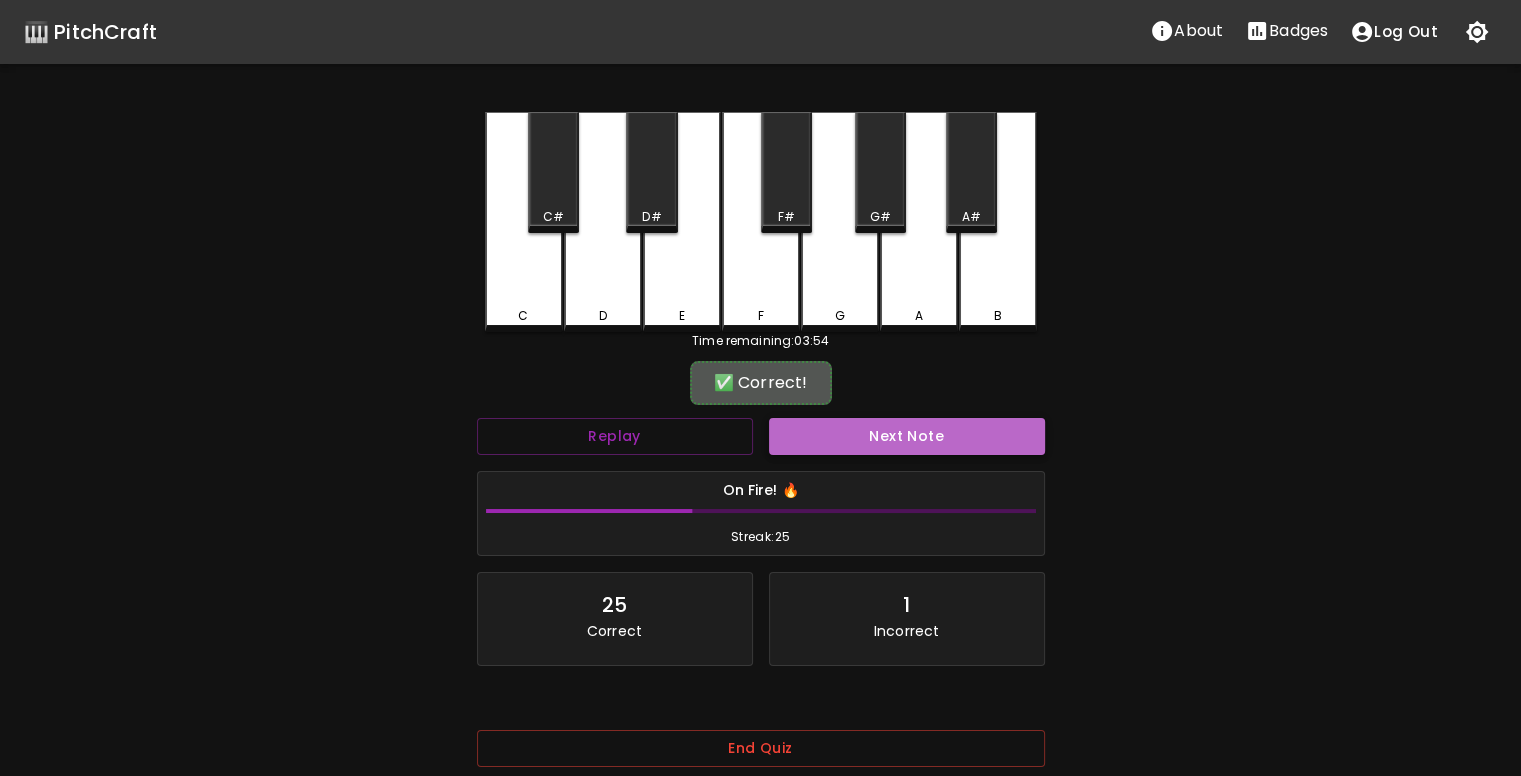 click on "Next Note" at bounding box center [907, 436] 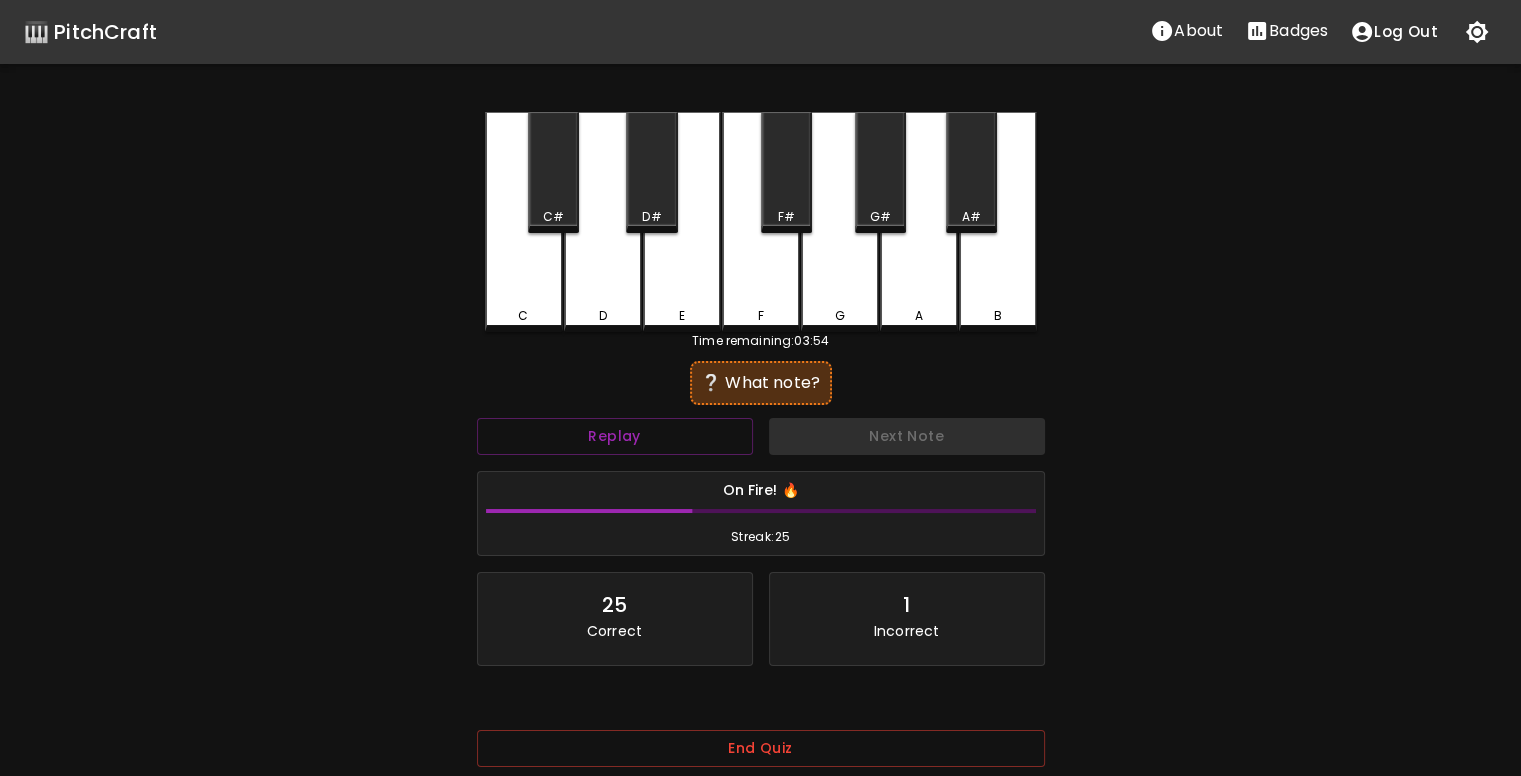 click on "C" at bounding box center [524, 316] 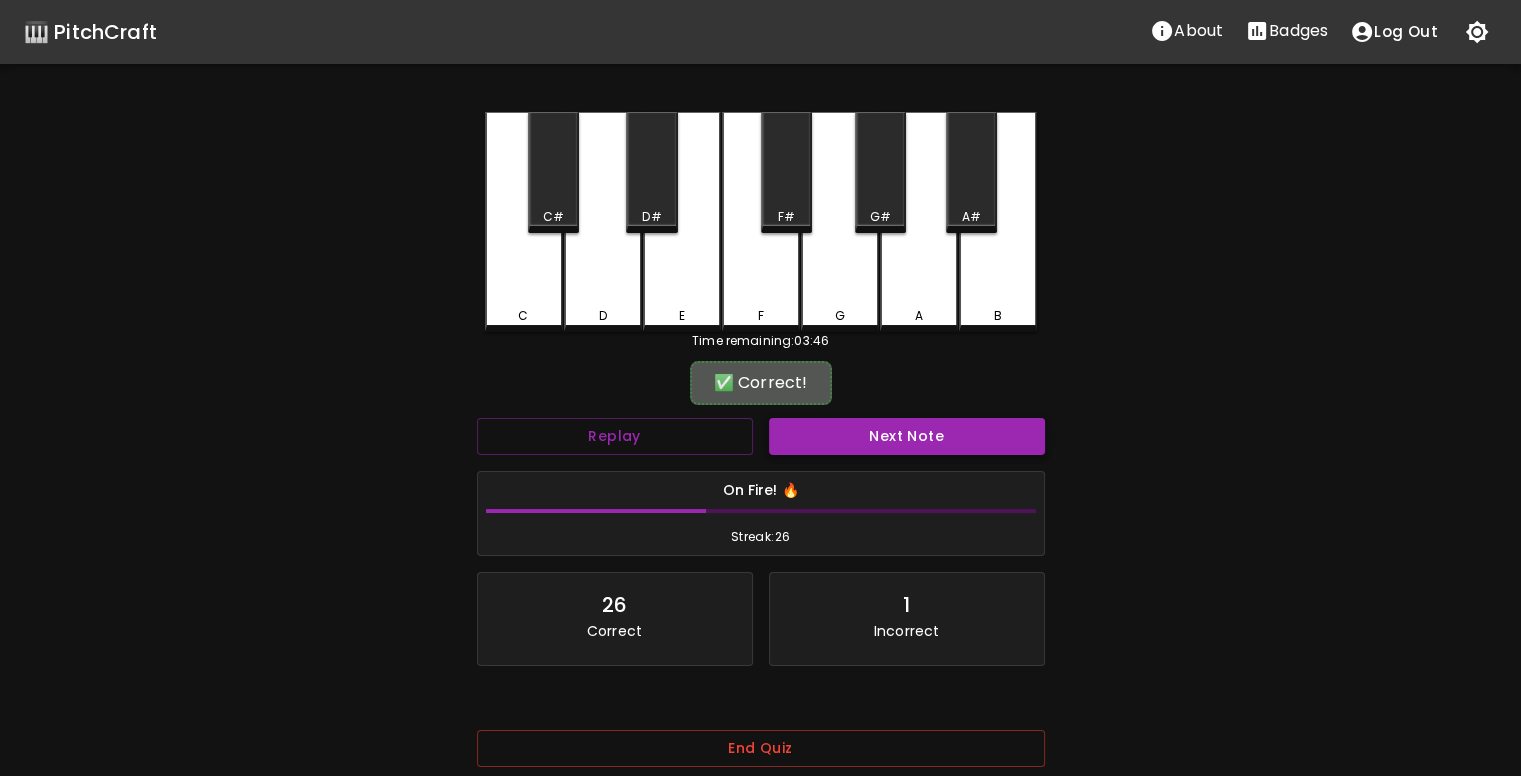 click on "Next Note" at bounding box center [907, 436] 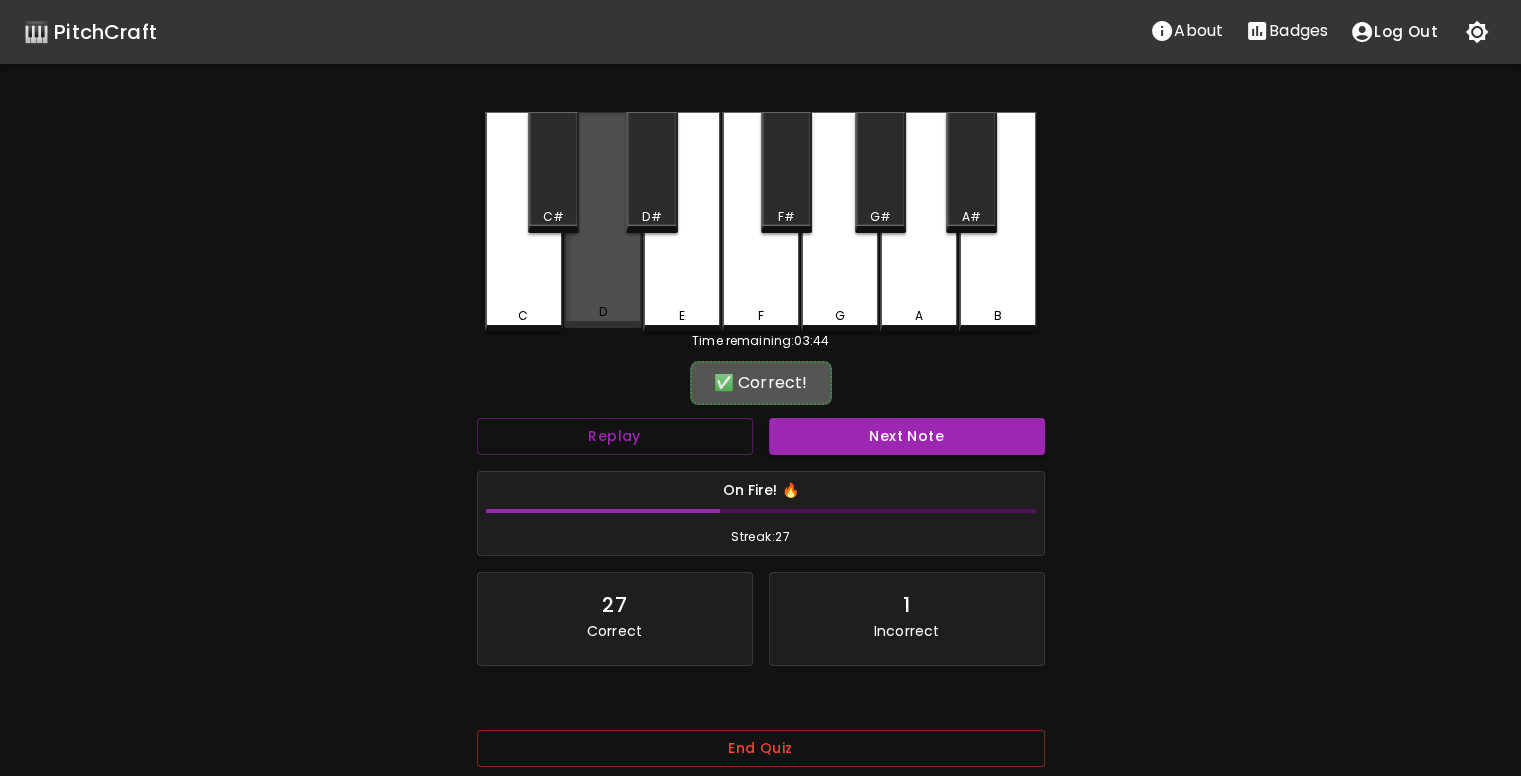 click on "D" at bounding box center [603, 220] 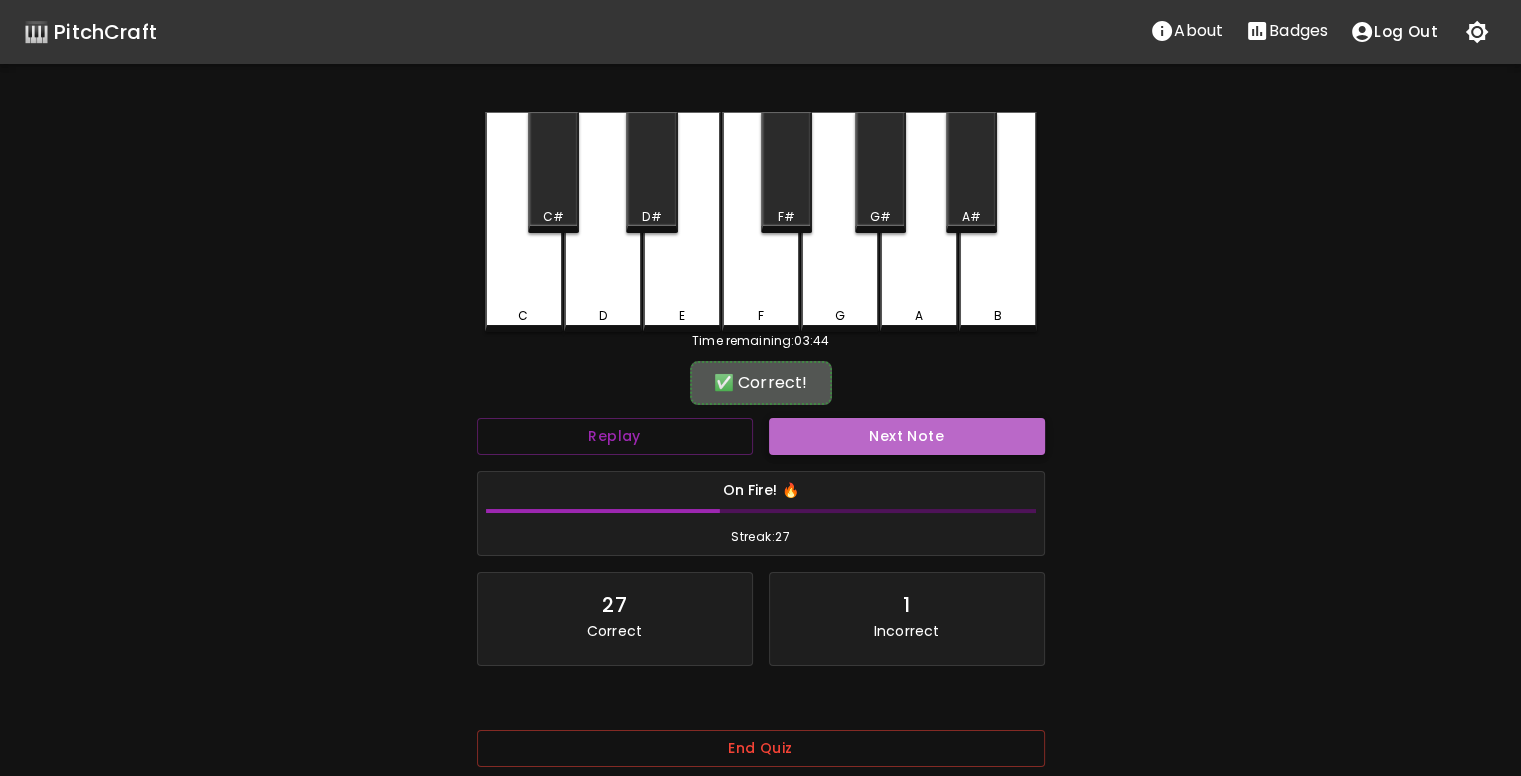 click on "Next Note" at bounding box center (907, 436) 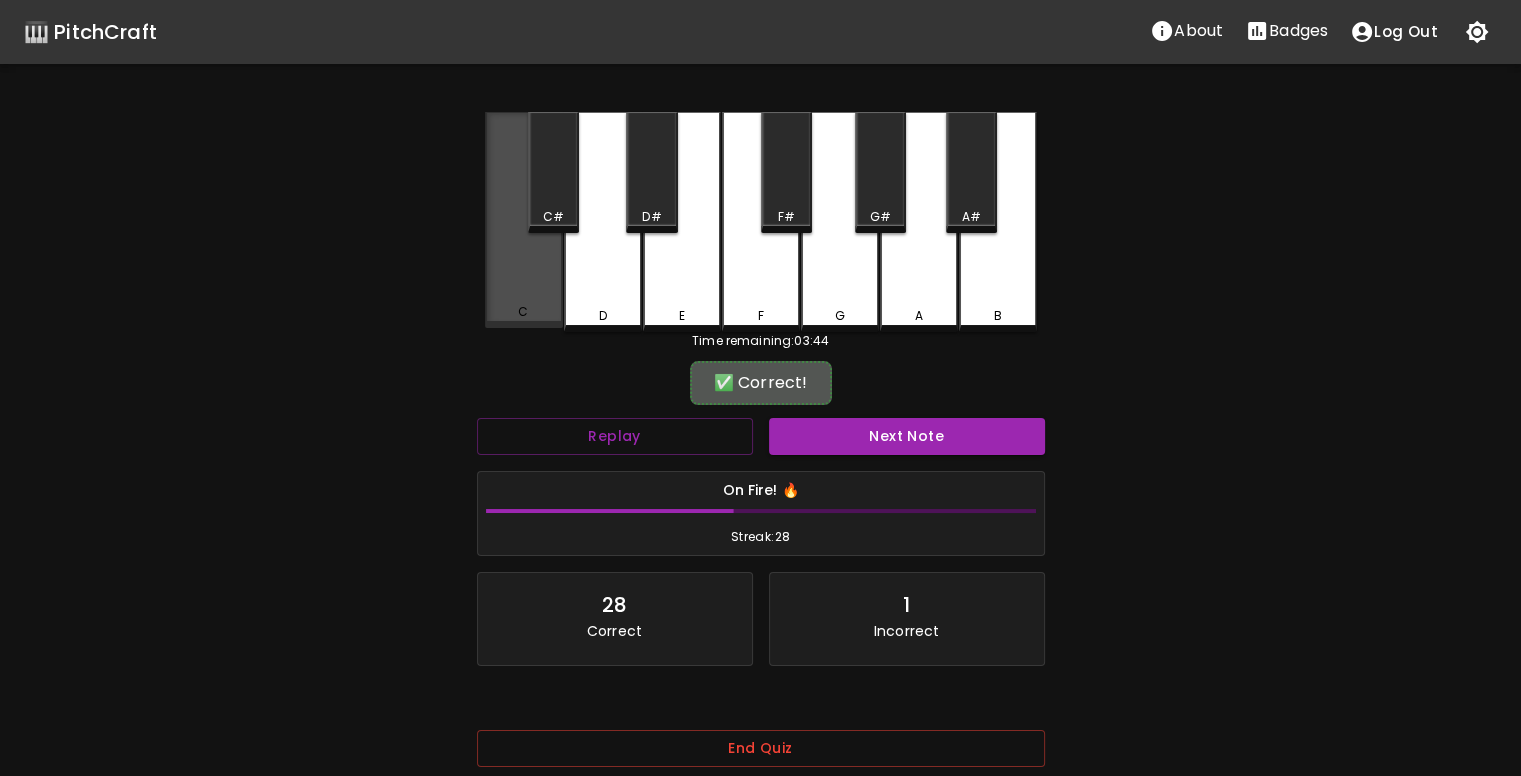 click on "C" at bounding box center [524, 220] 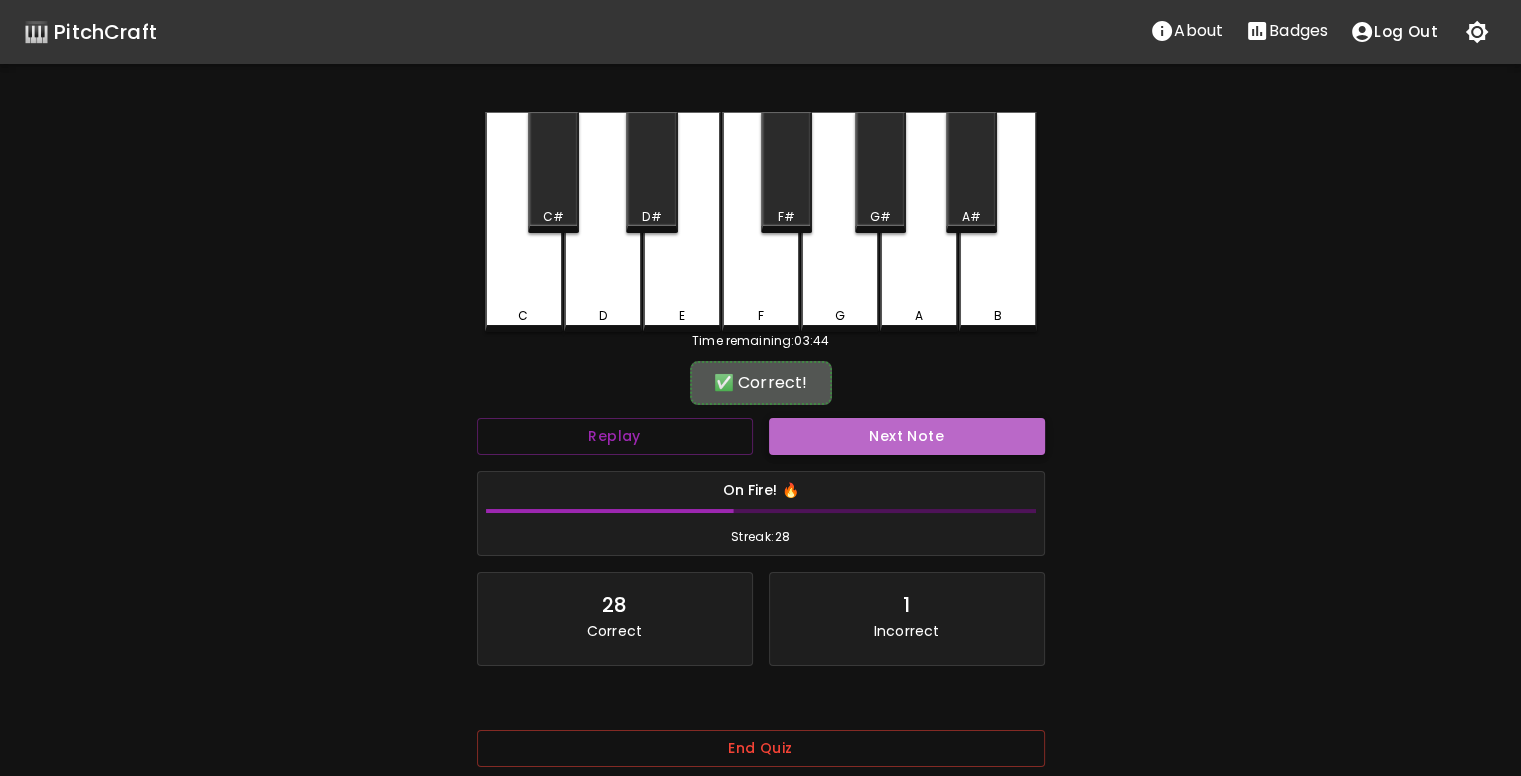 click on "Next Note" at bounding box center (907, 436) 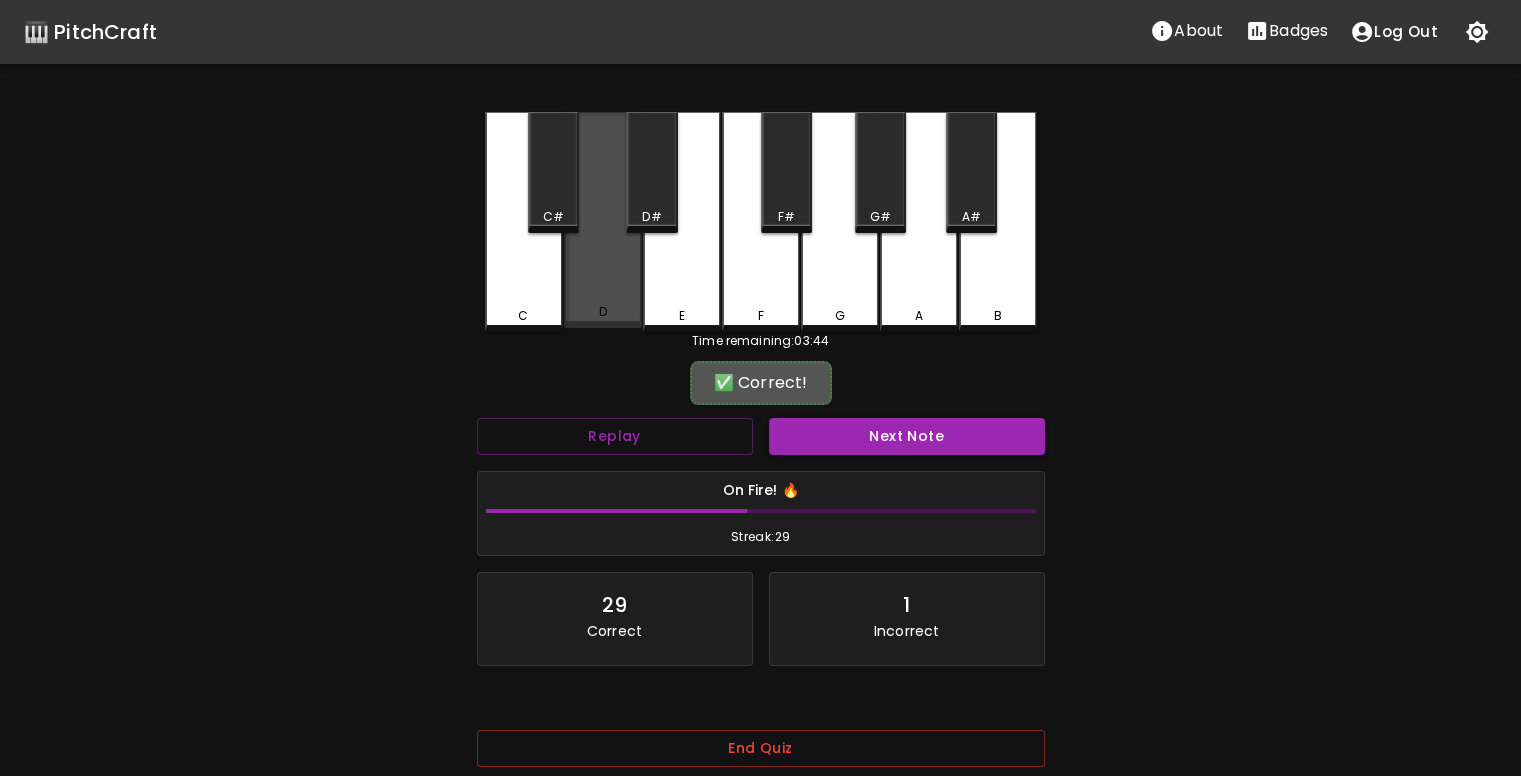 click on "D" at bounding box center (603, 220) 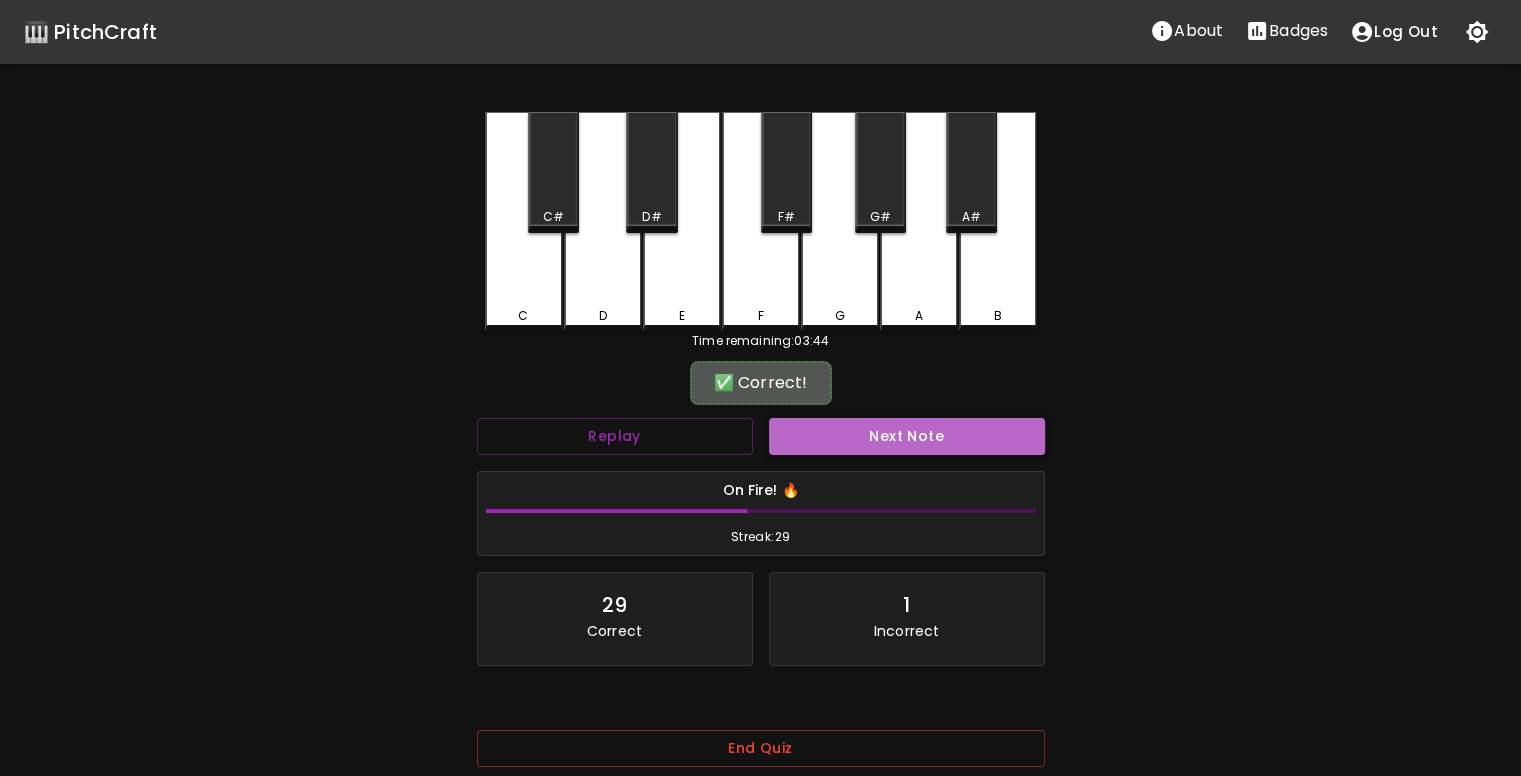 click on "Next Note" at bounding box center [907, 436] 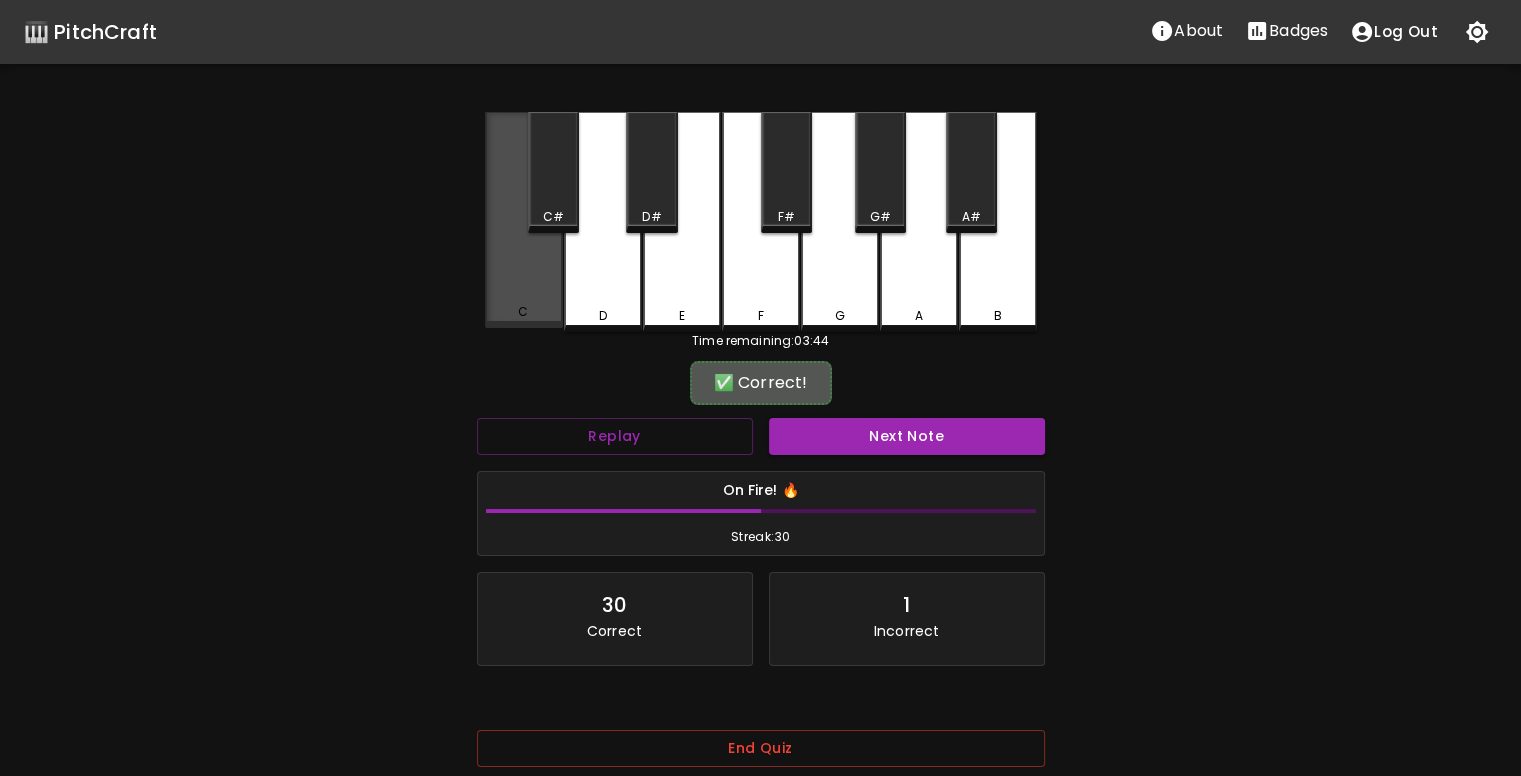 click on "C" at bounding box center (524, 220) 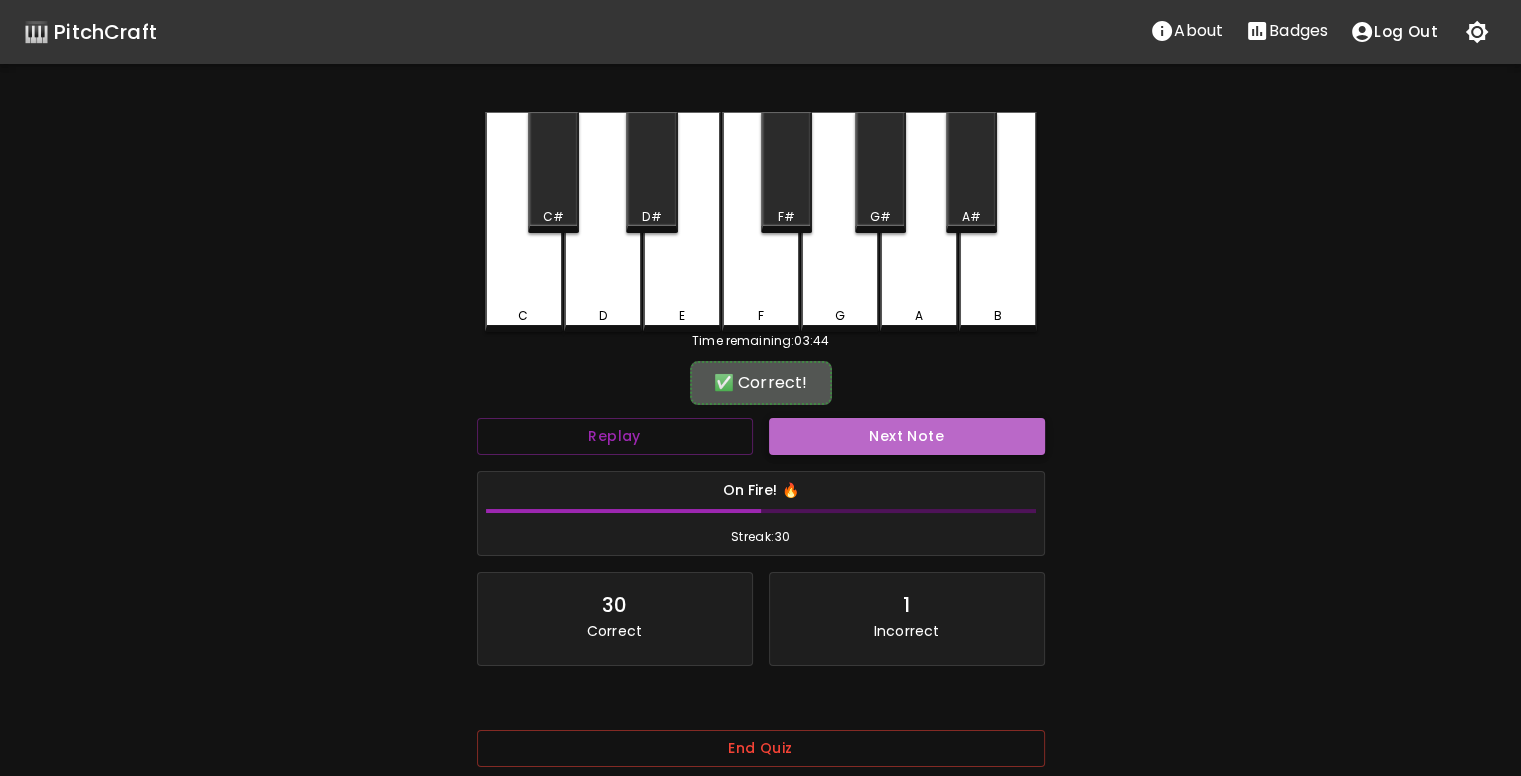 click on "Next Note" at bounding box center (907, 436) 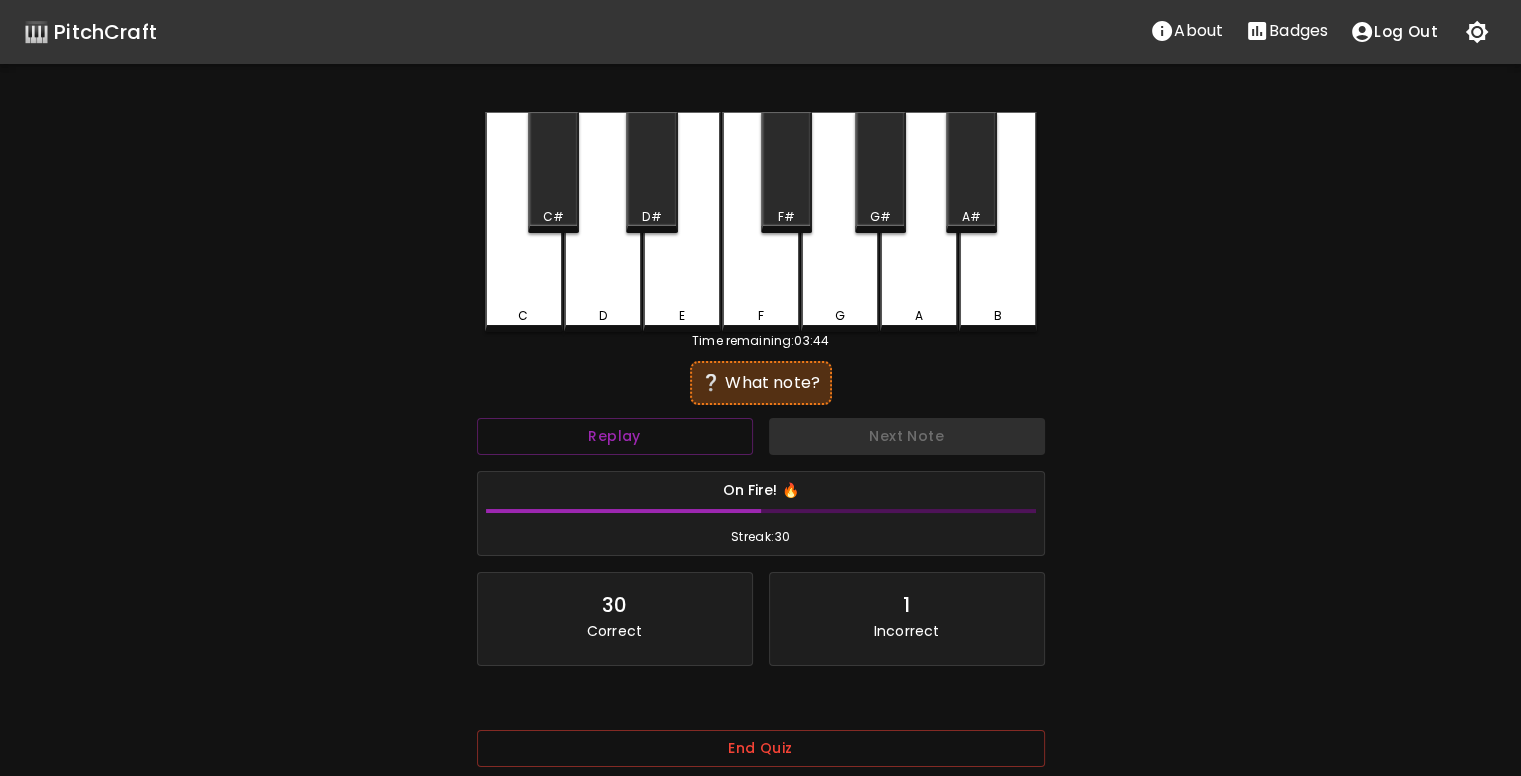 click on "D" at bounding box center [603, 222] 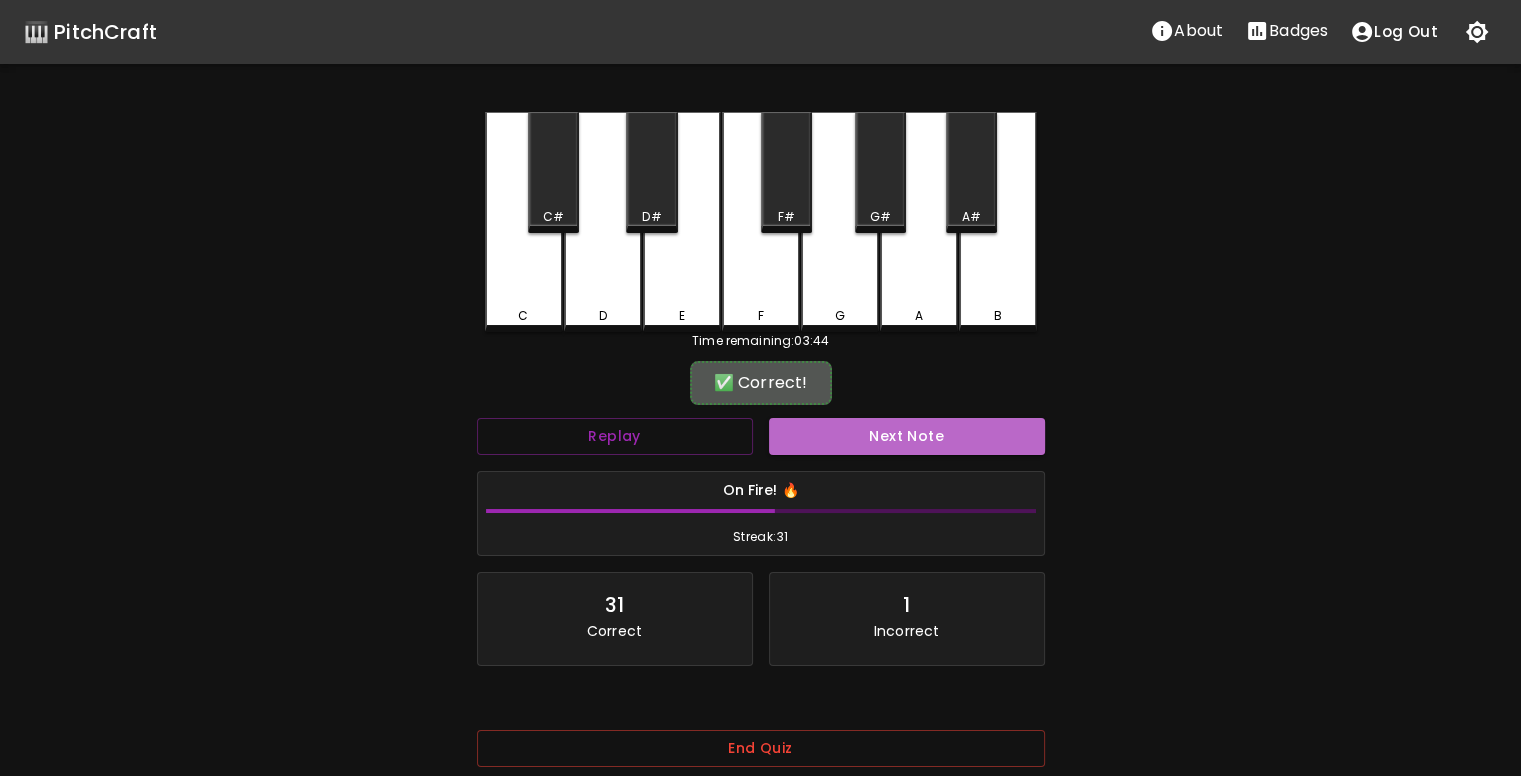 drag, startPoint x: 800, startPoint y: 435, endPoint x: 595, endPoint y: 350, distance: 221.92342 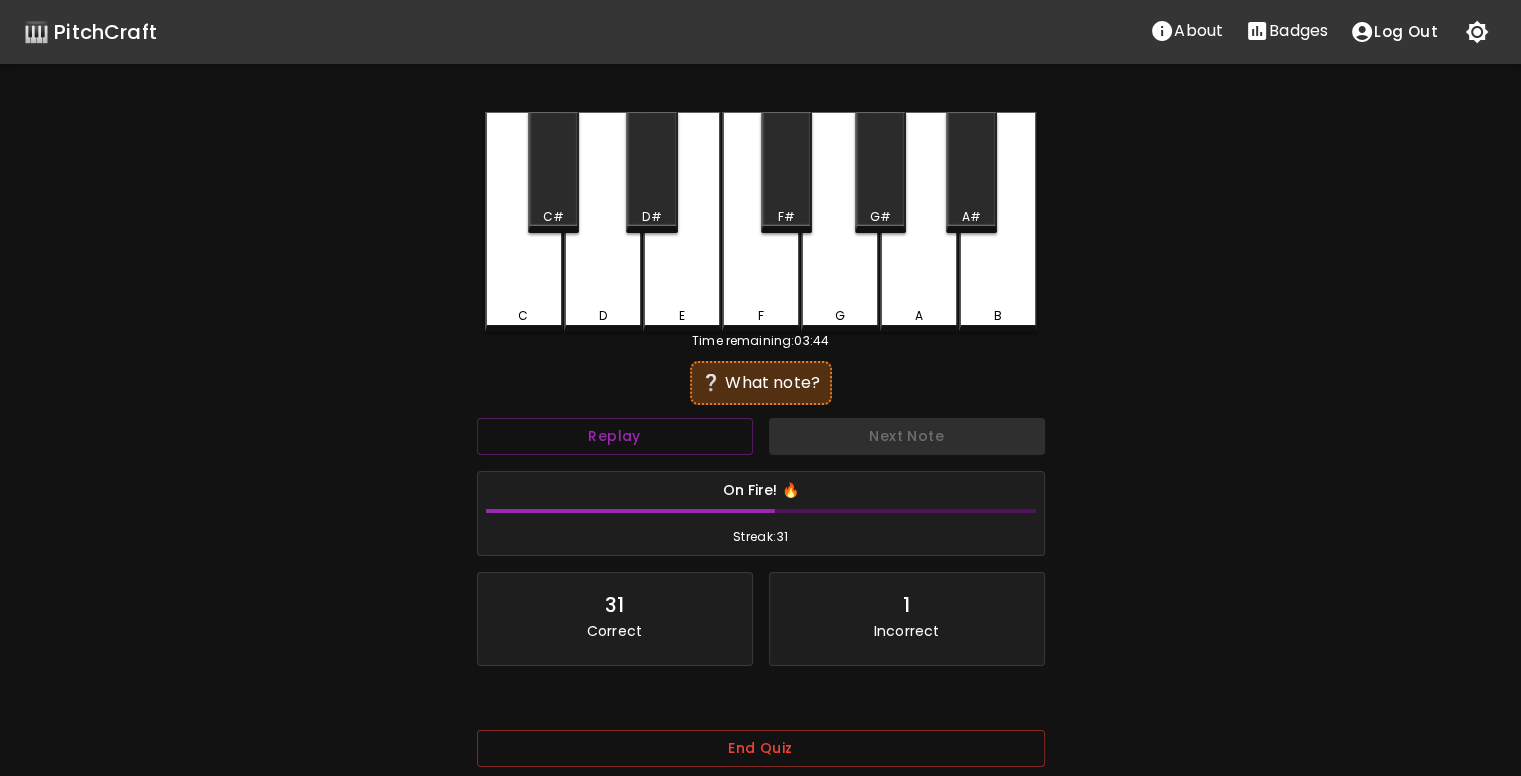 click on "C" at bounding box center (524, 222) 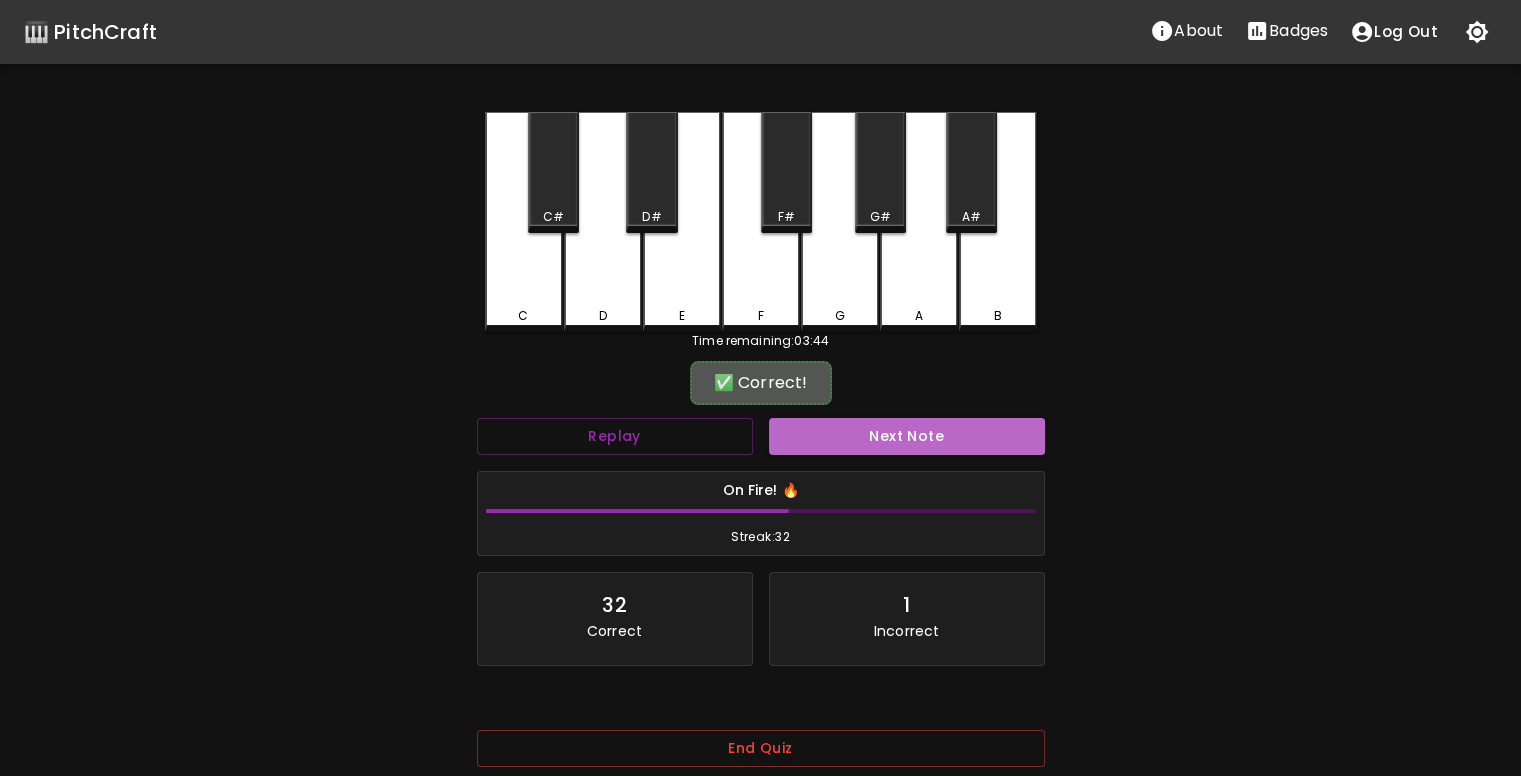 drag, startPoint x: 794, startPoint y: 437, endPoint x: 687, endPoint y: 290, distance: 181.81859 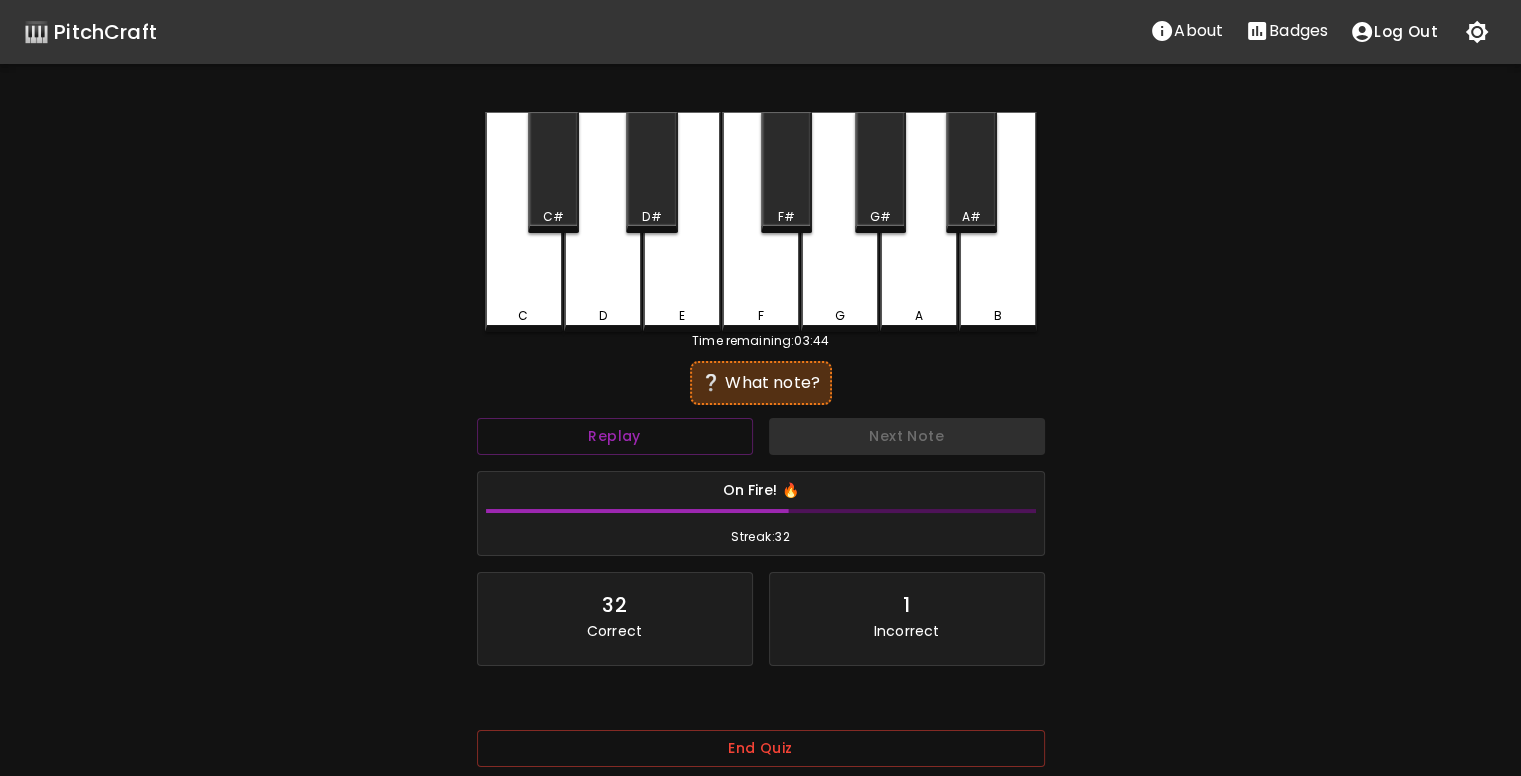 click on "C" at bounding box center [524, 222] 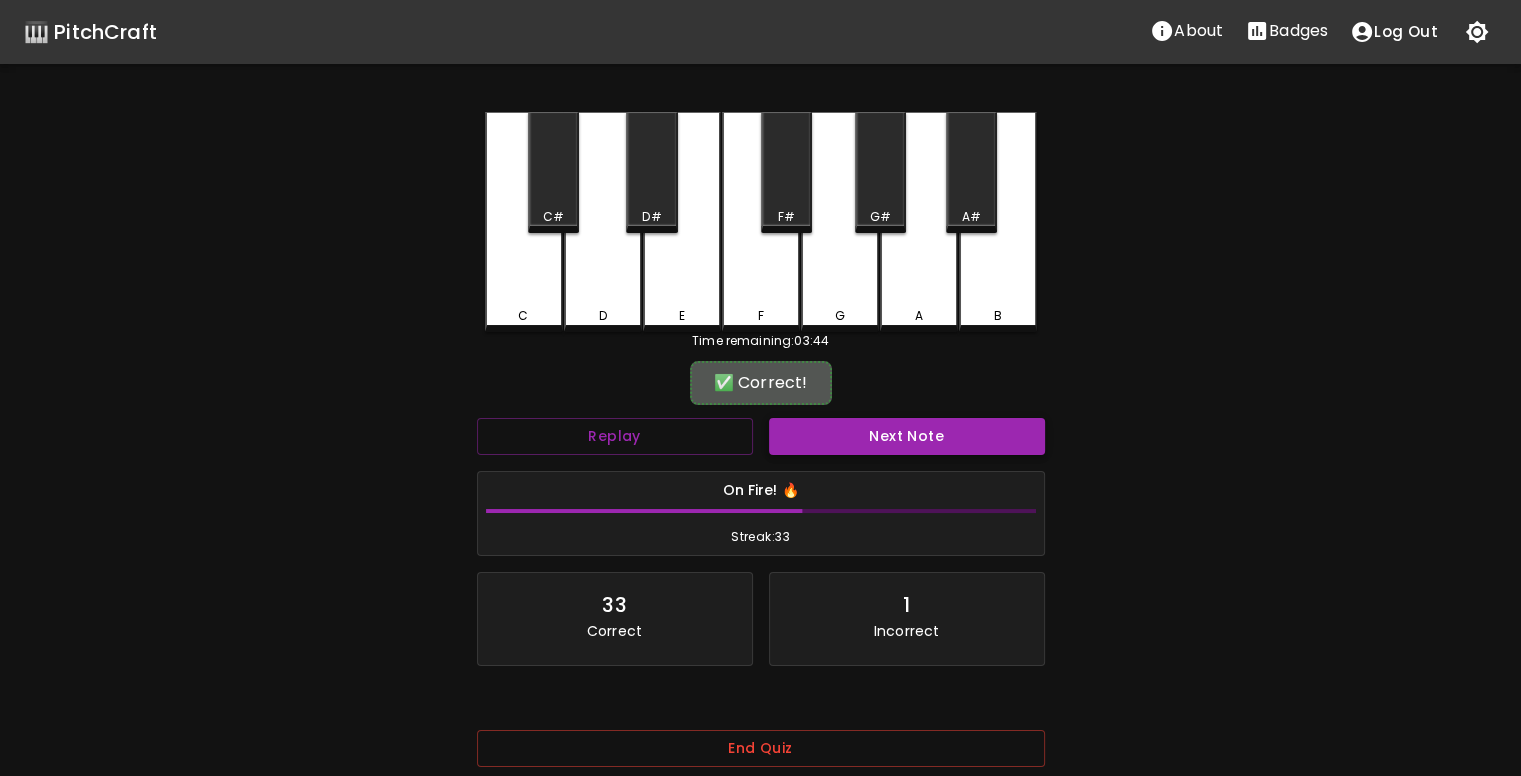 click on "Next Note" at bounding box center (907, 436) 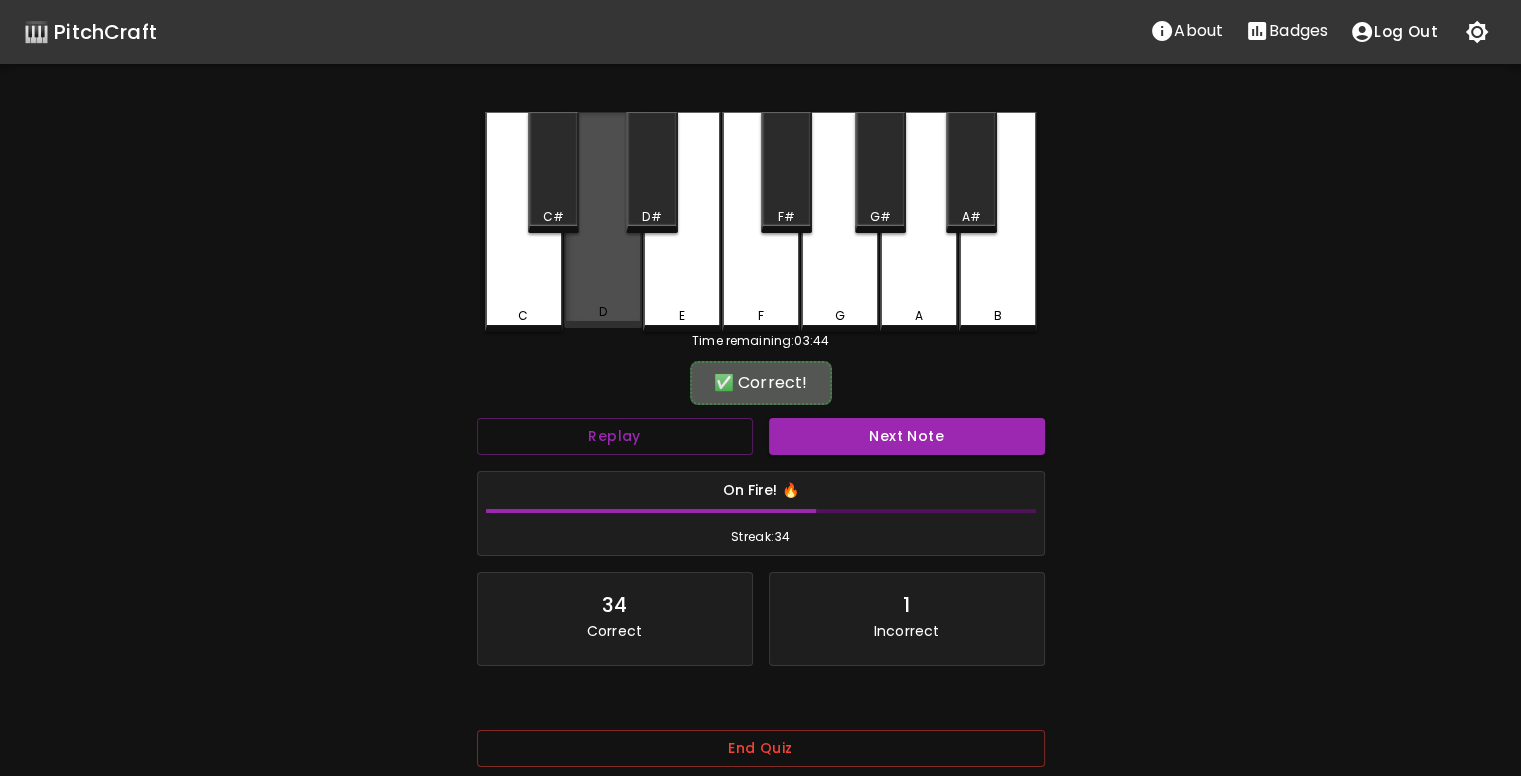click on "D" at bounding box center [603, 220] 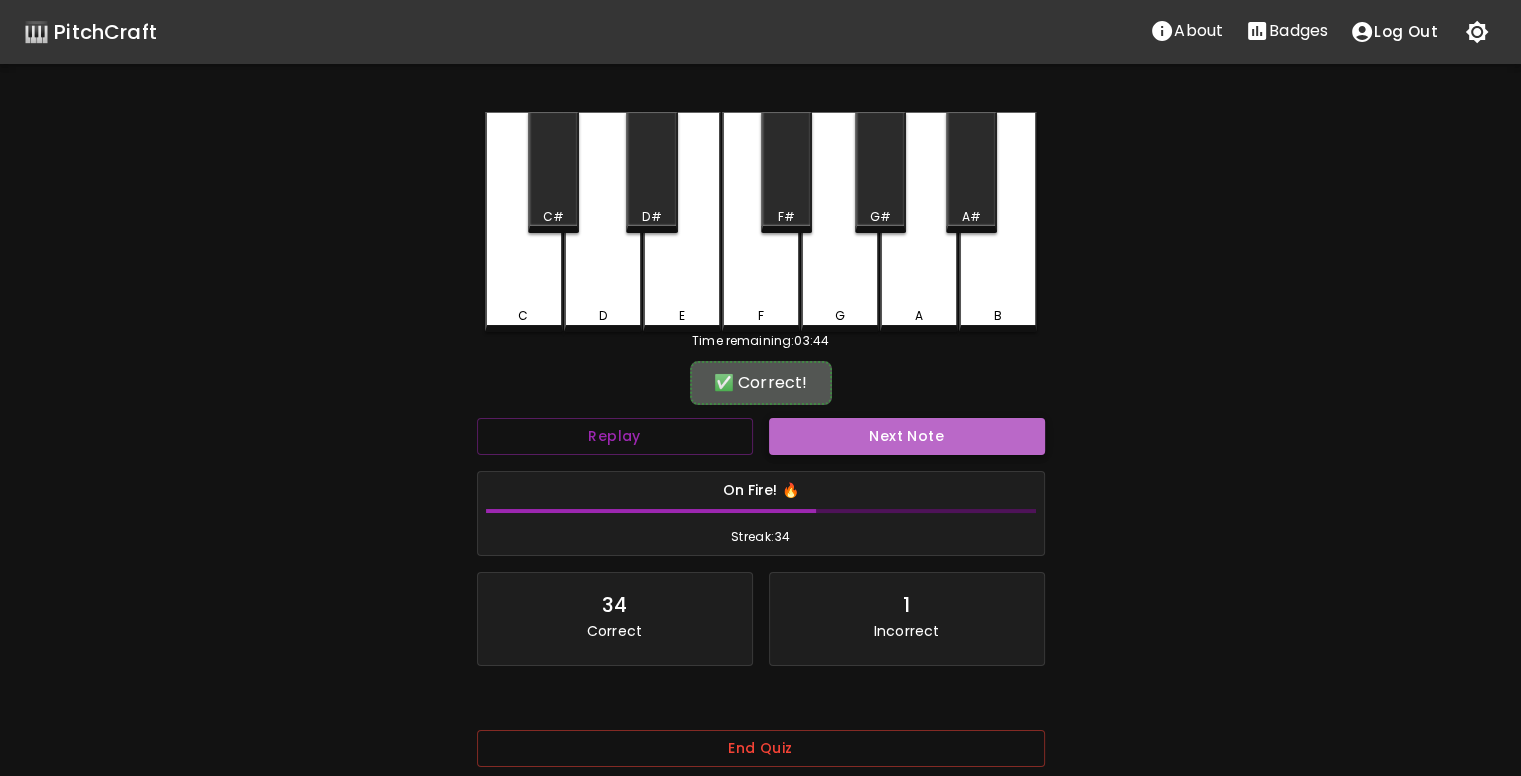 click on "Next Note" at bounding box center (907, 436) 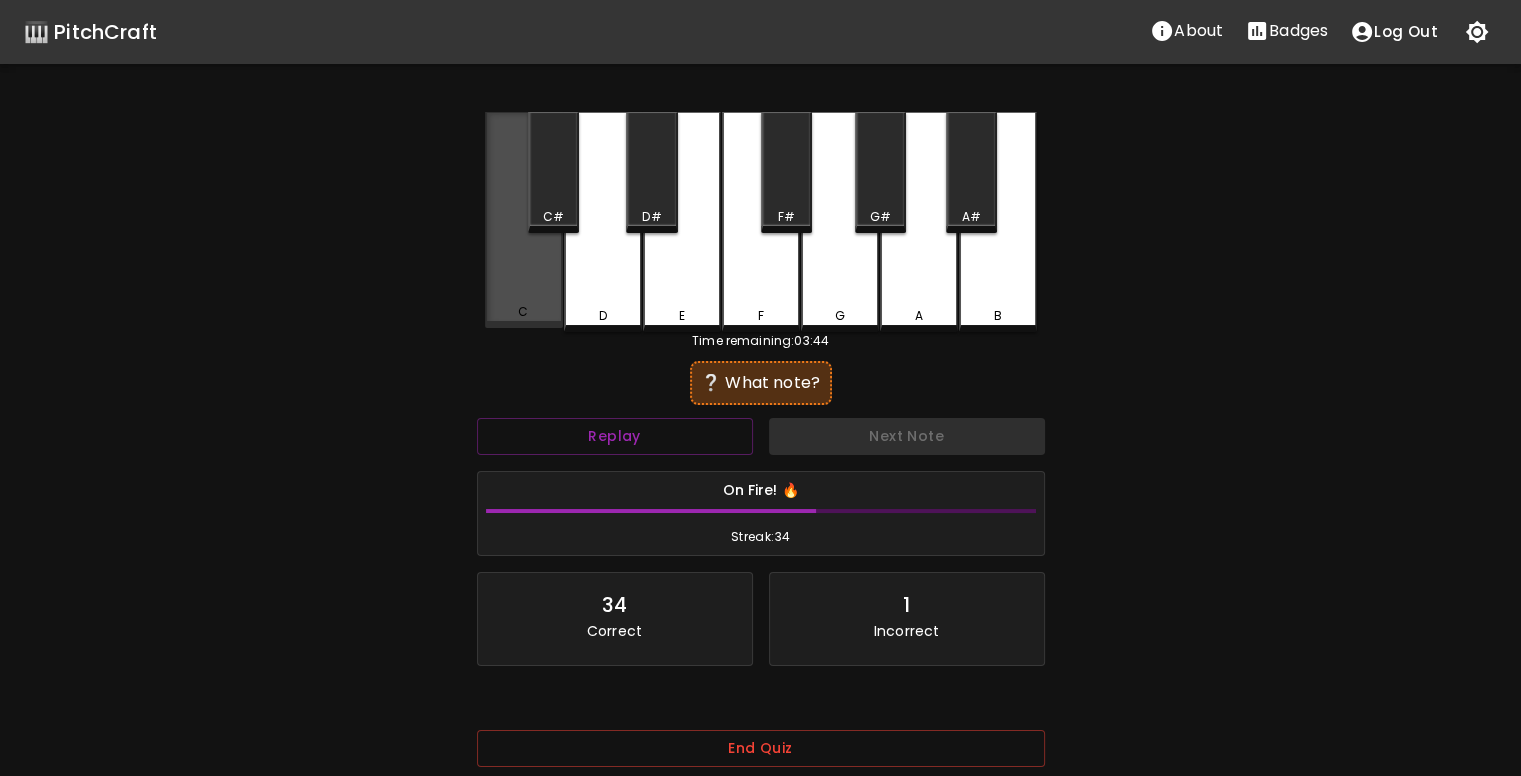 click on "C" at bounding box center (524, 220) 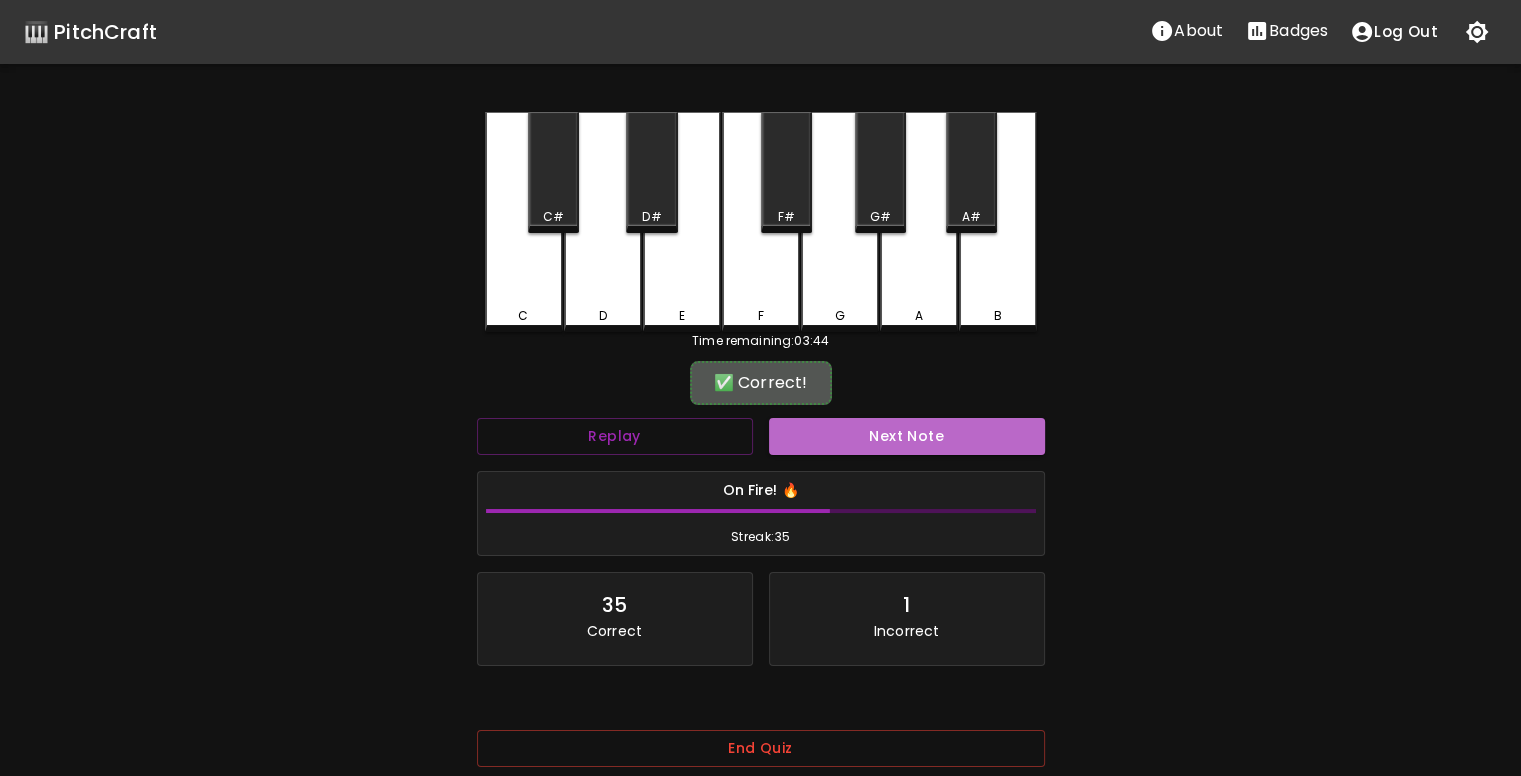 drag, startPoint x: 785, startPoint y: 440, endPoint x: 664, endPoint y: 369, distance: 140.29256 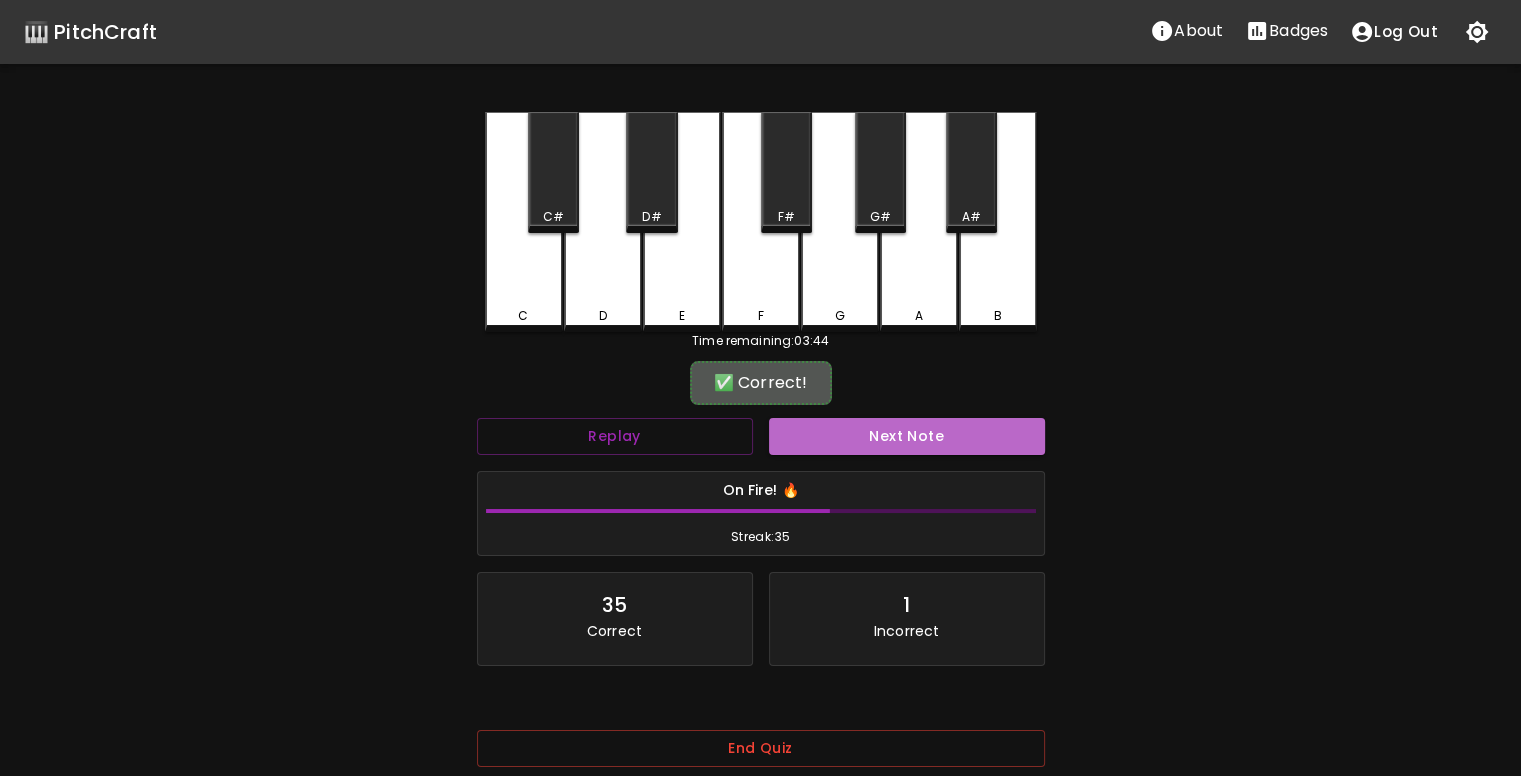 click on "Next Note" at bounding box center (907, 436) 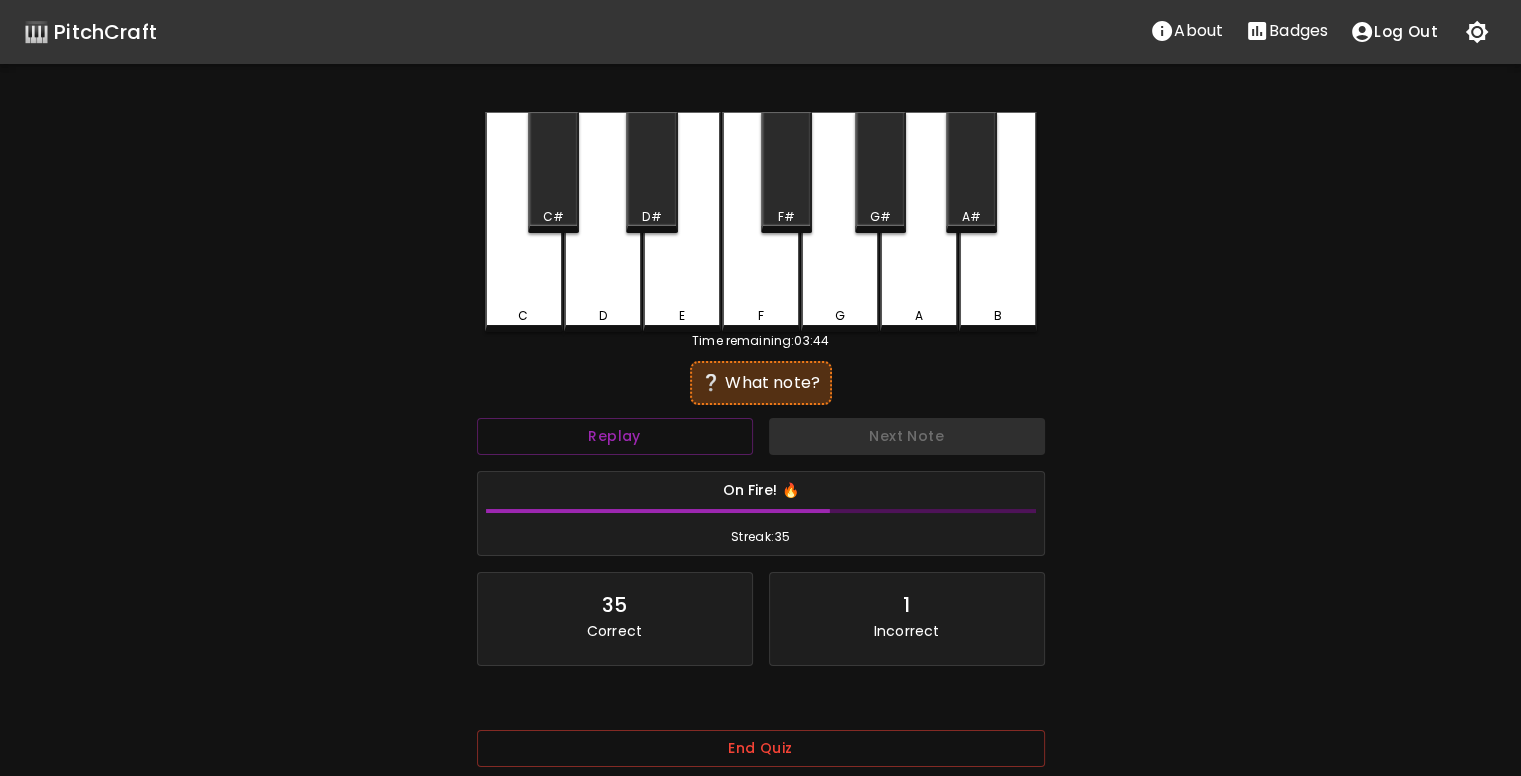 click on "C" at bounding box center [524, 222] 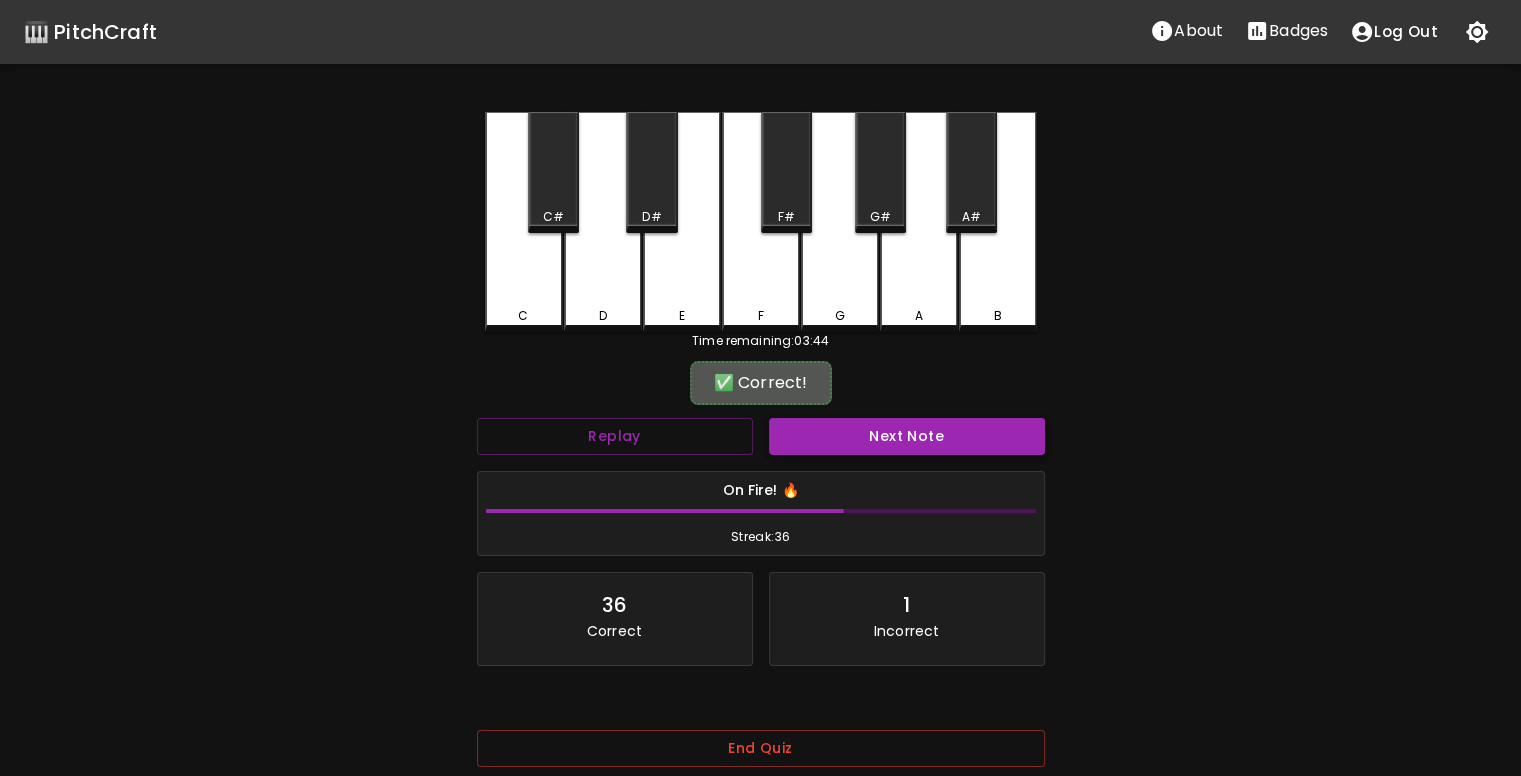 drag, startPoint x: 869, startPoint y: 433, endPoint x: 817, endPoint y: 432, distance: 52.009613 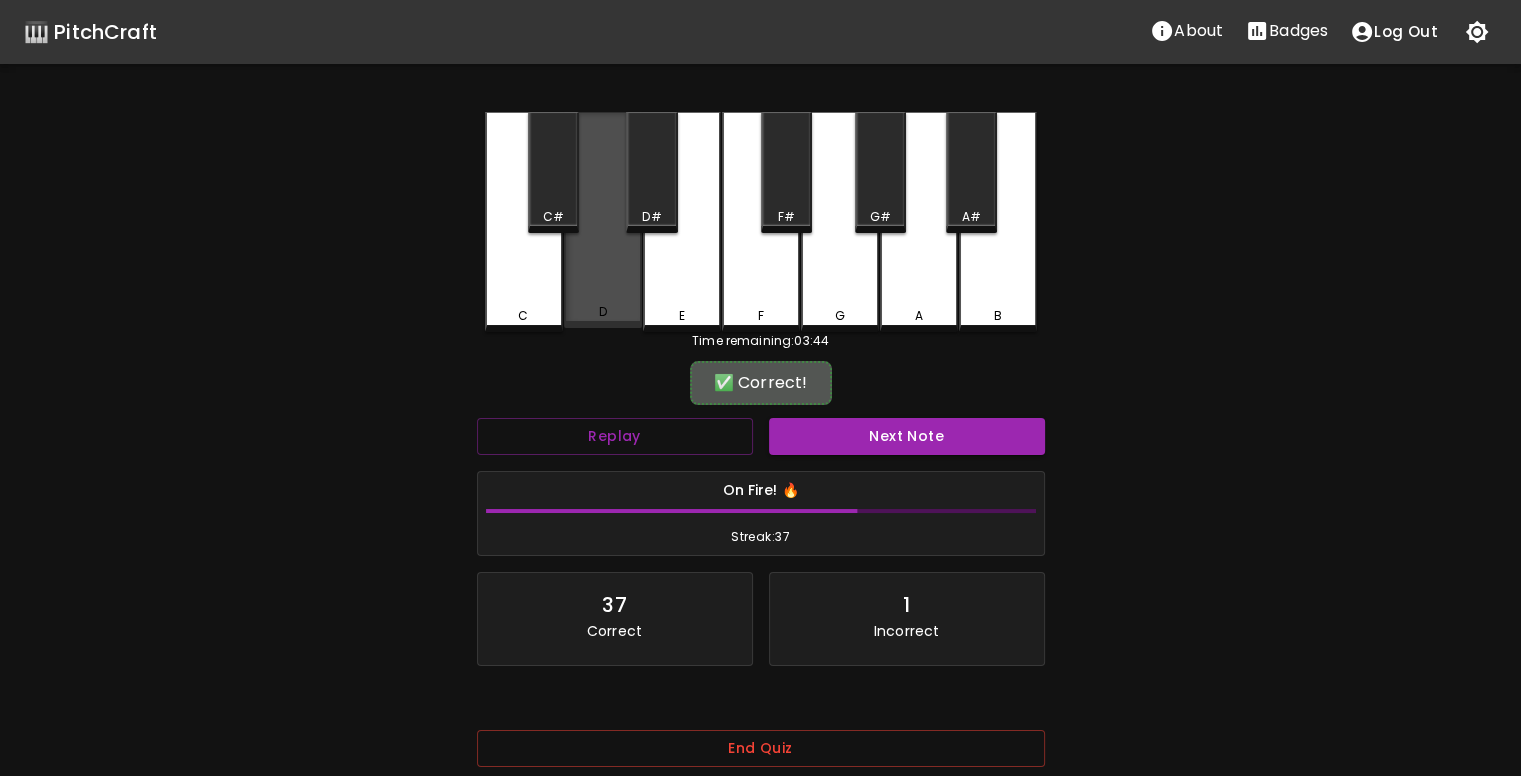 click on "D" at bounding box center [603, 220] 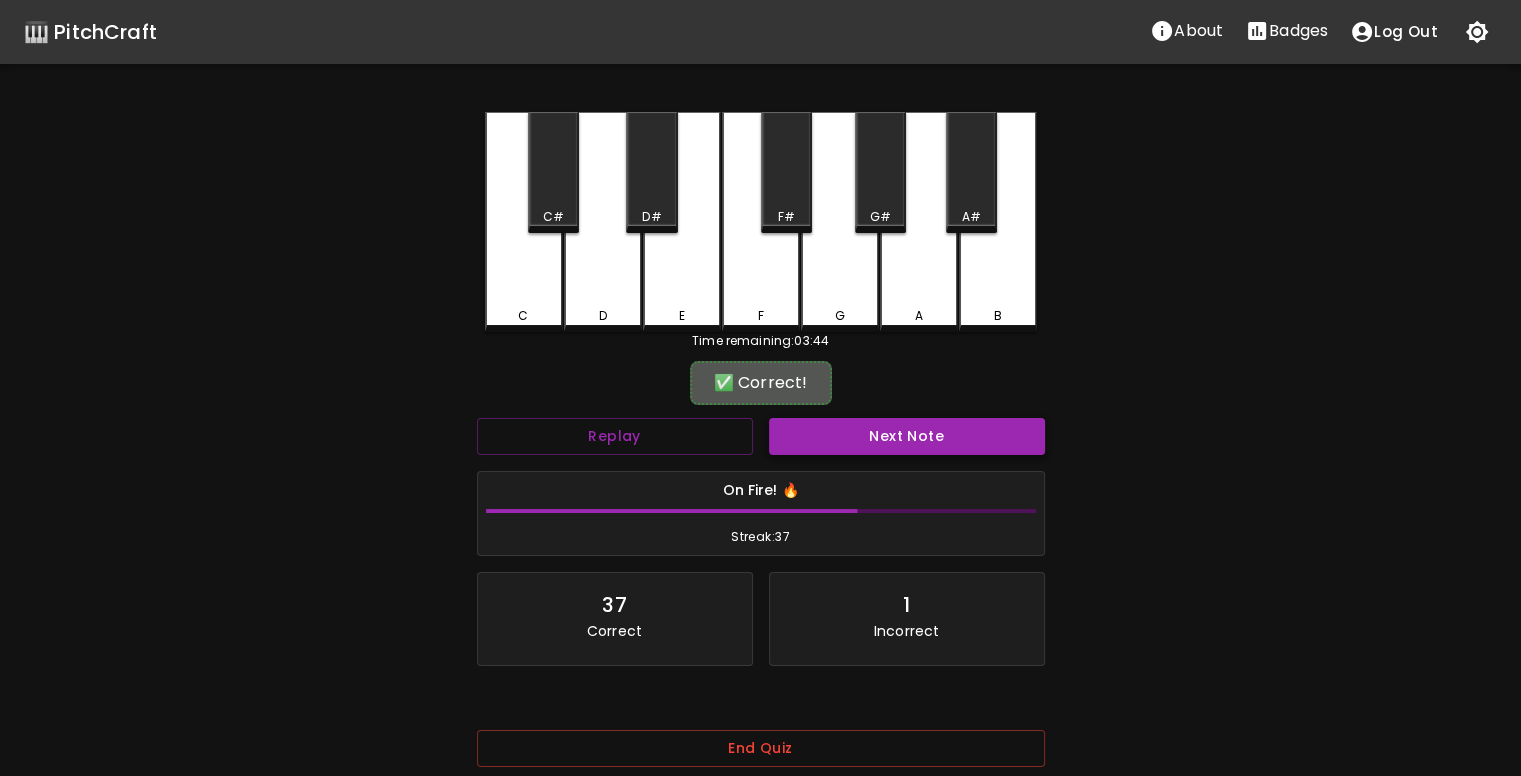 click on "Next Note" at bounding box center [907, 436] 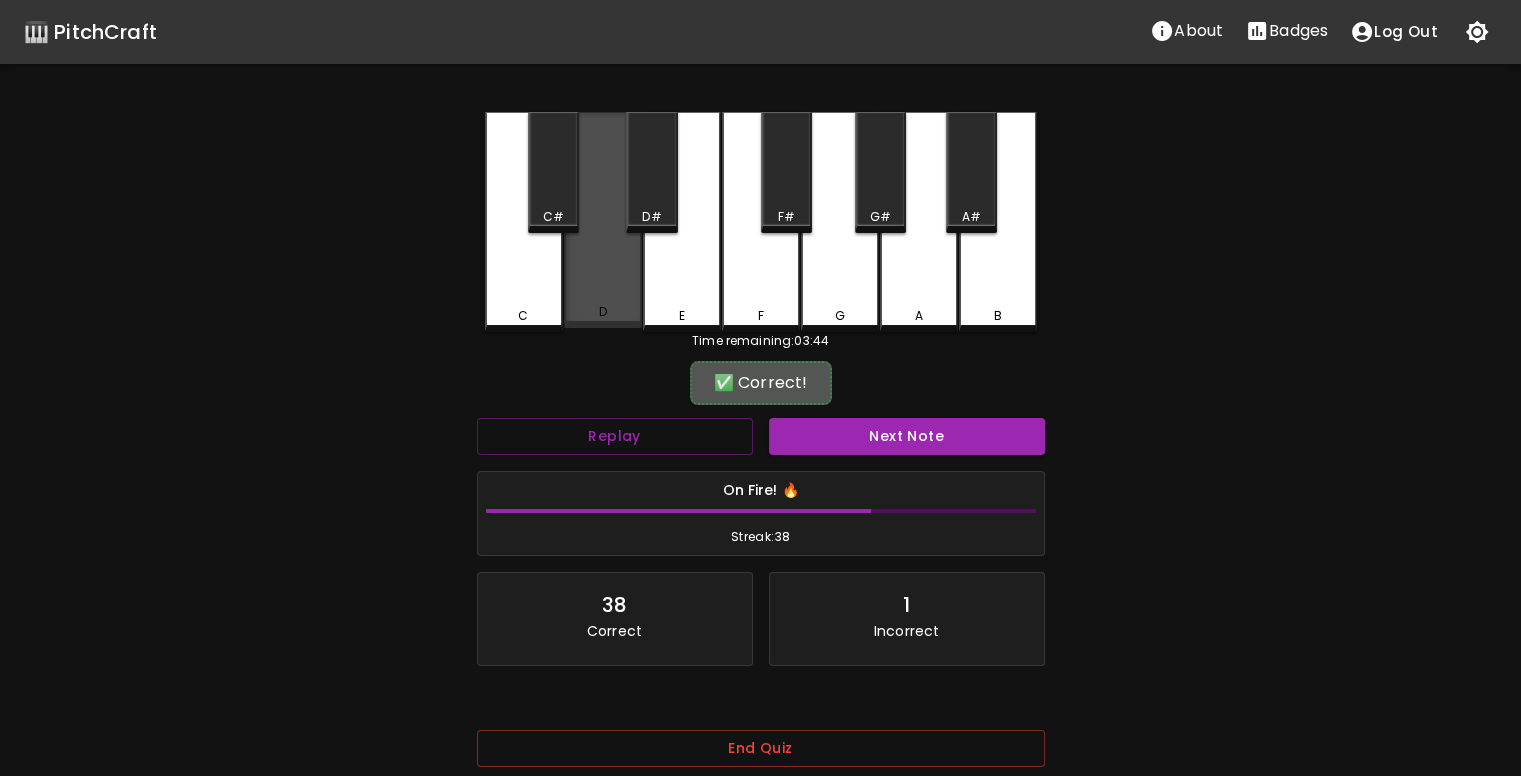 click on "D" at bounding box center (602, 312) 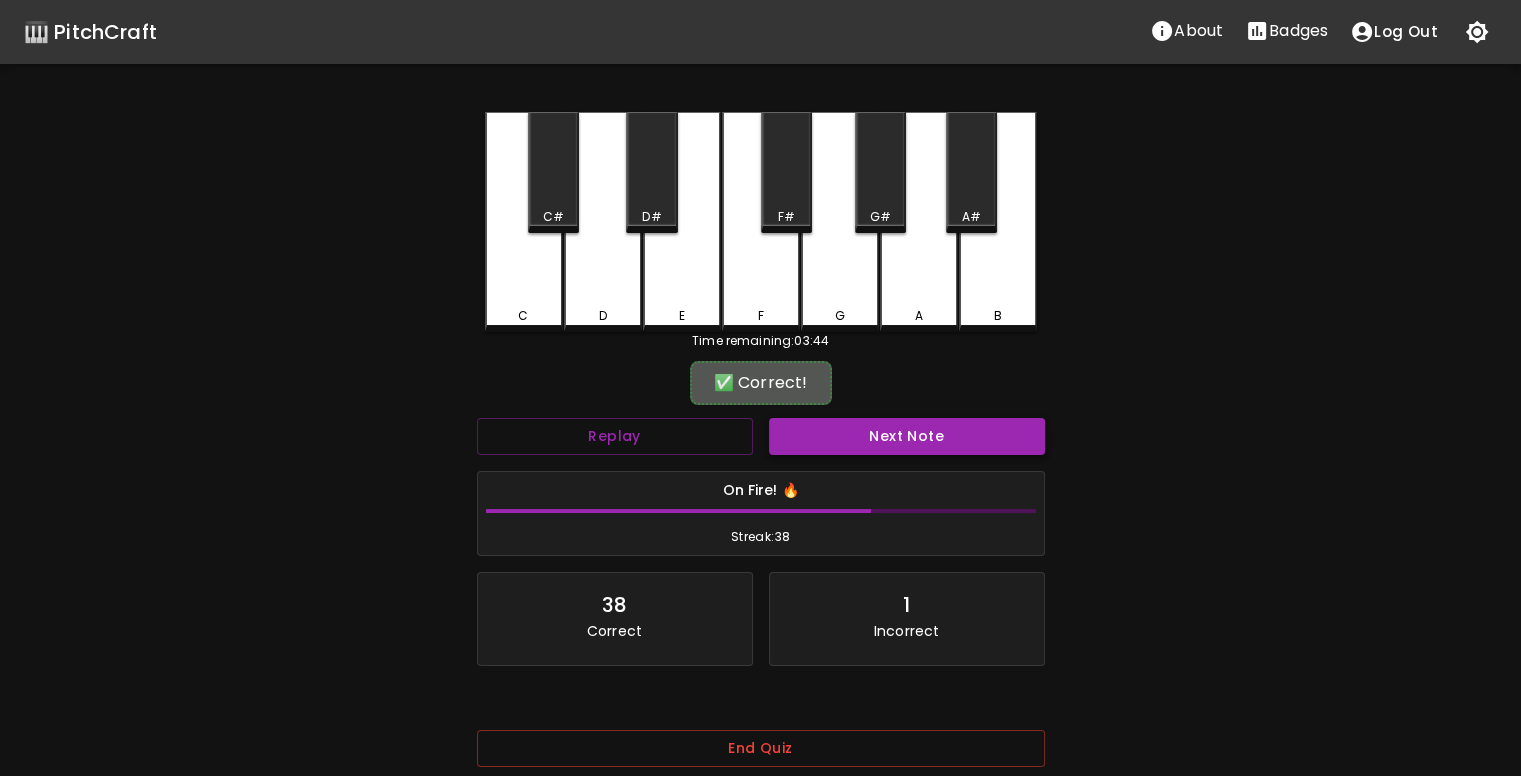 click on "Next Note" at bounding box center [907, 436] 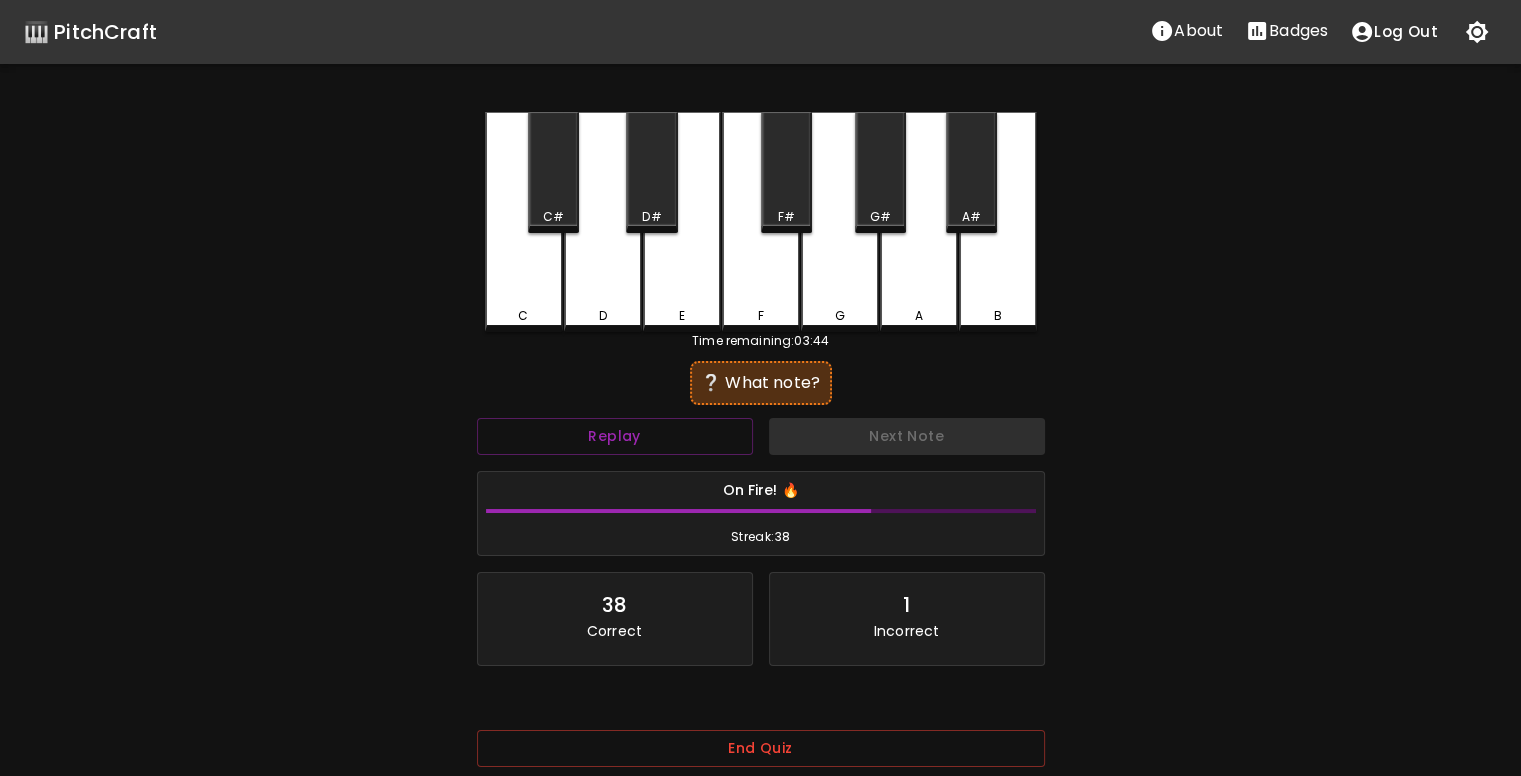 click on "D" at bounding box center (603, 222) 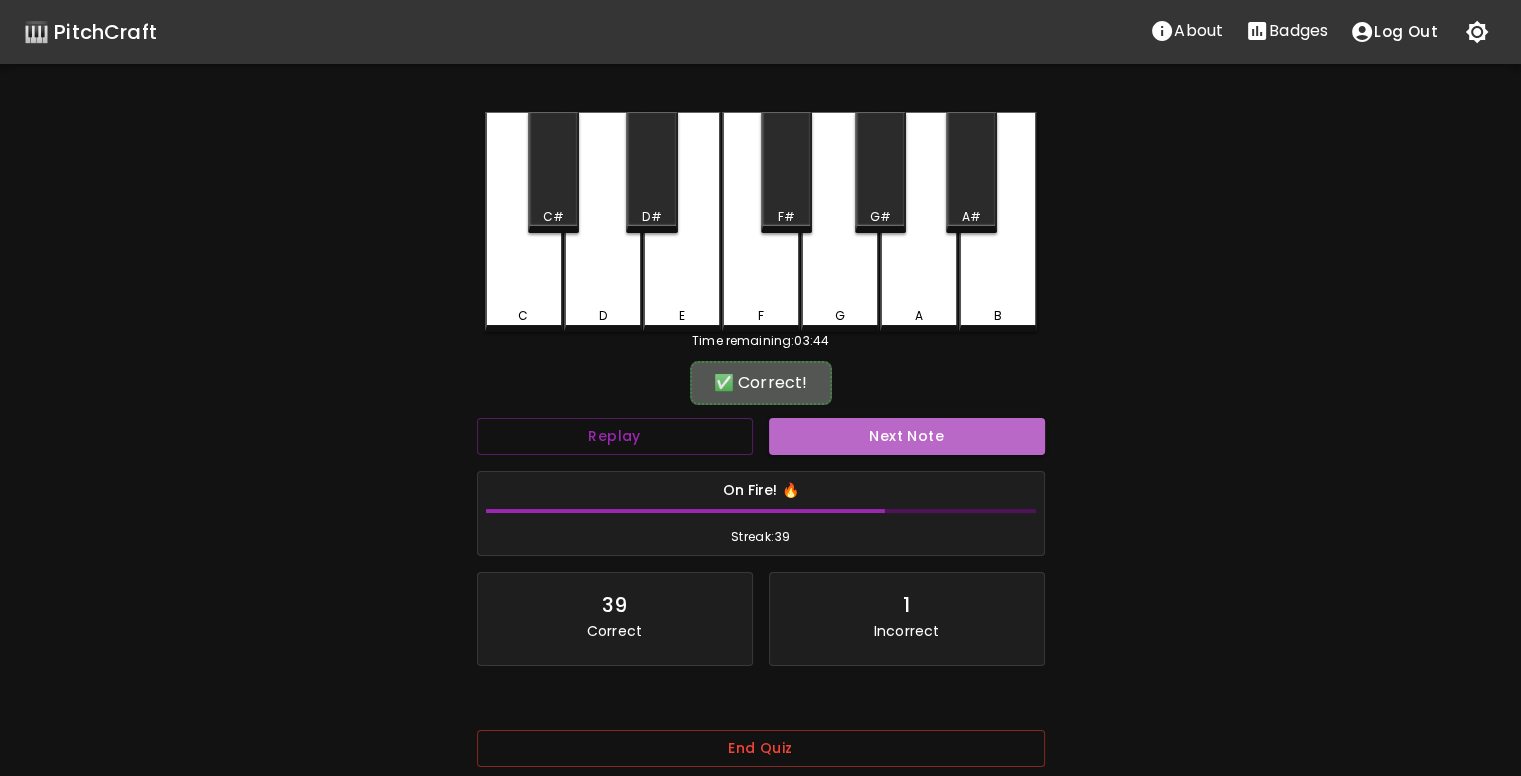 click on "Next Note" at bounding box center [907, 436] 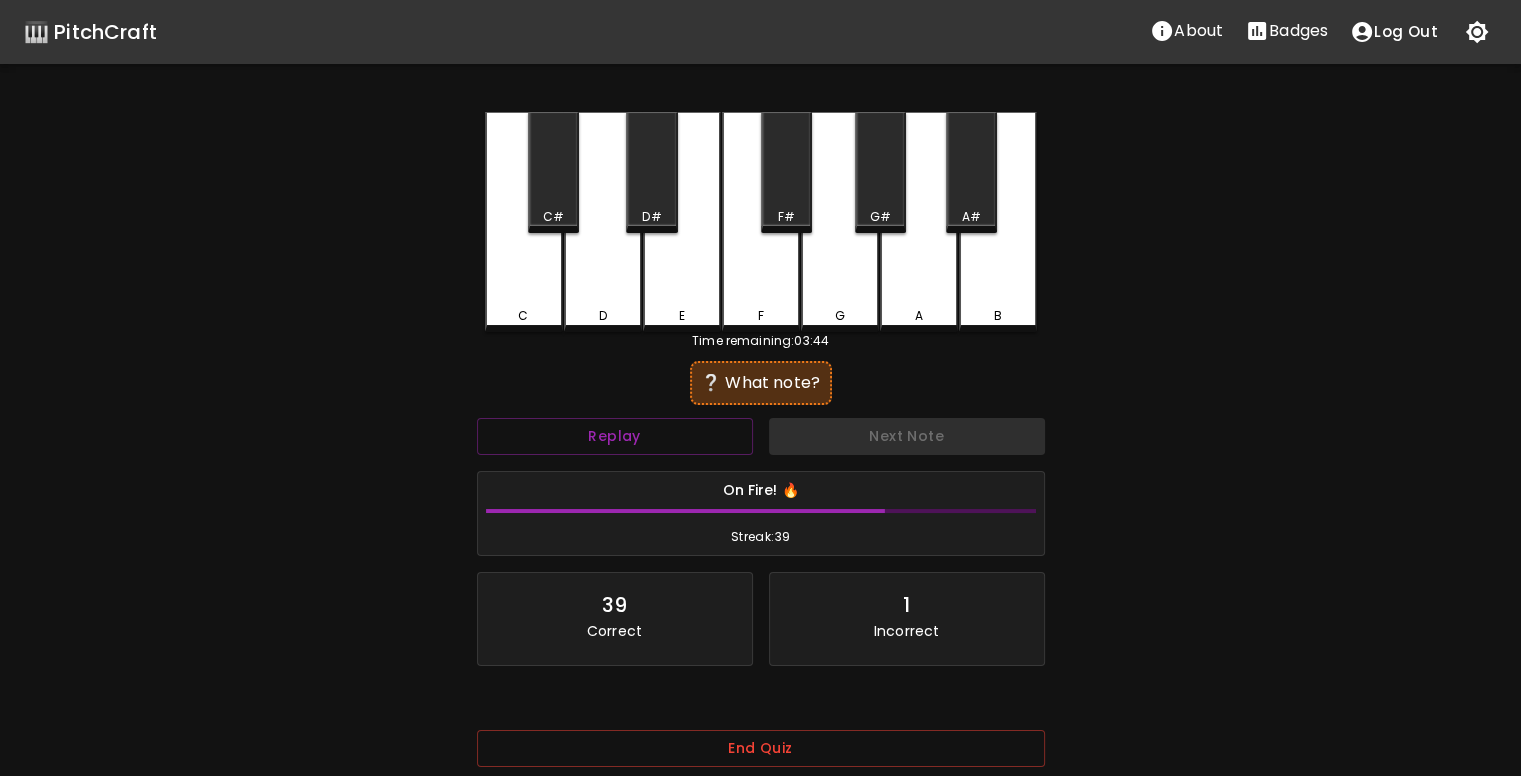 click on "D" at bounding box center (603, 222) 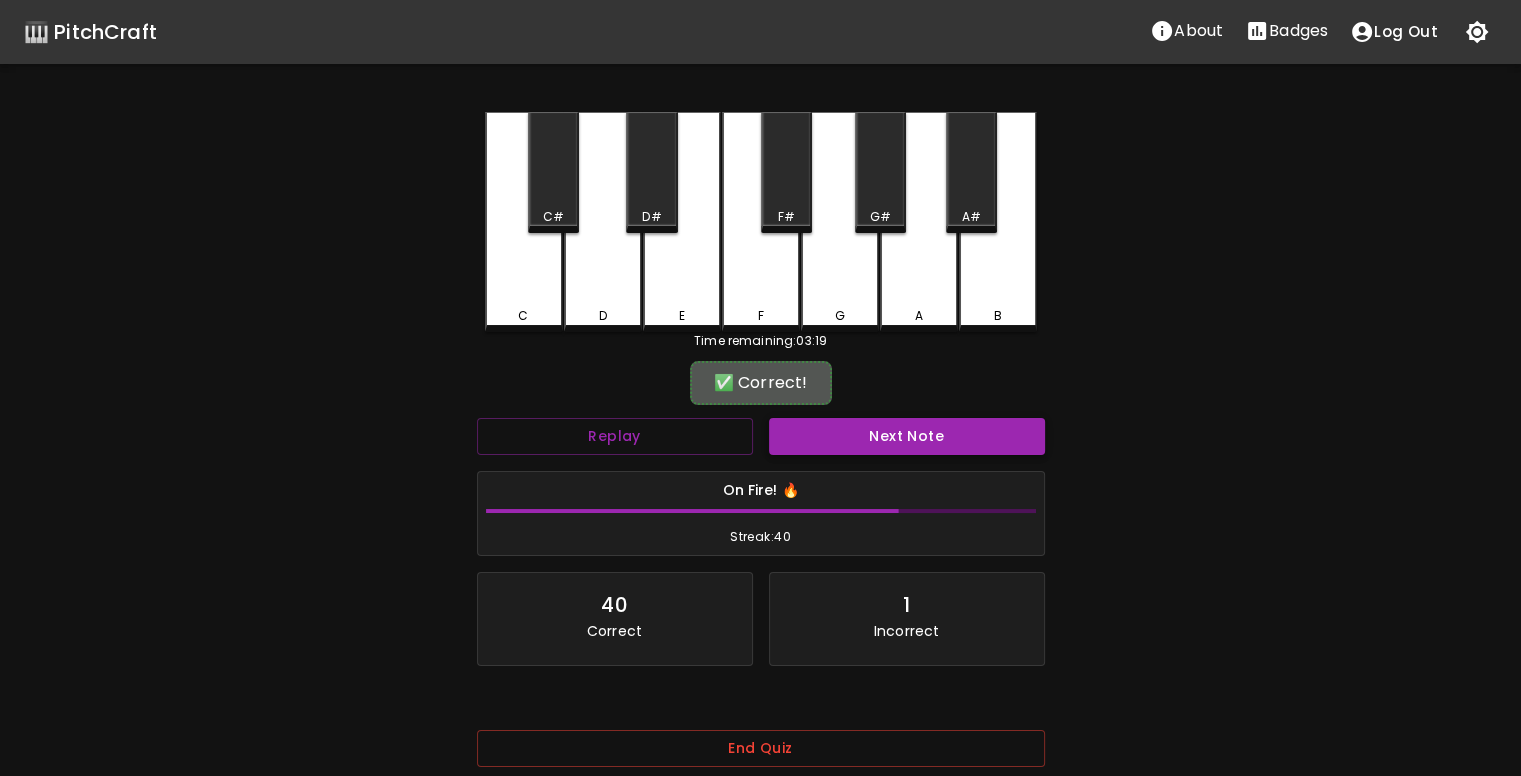 click on "Next Note" at bounding box center [907, 436] 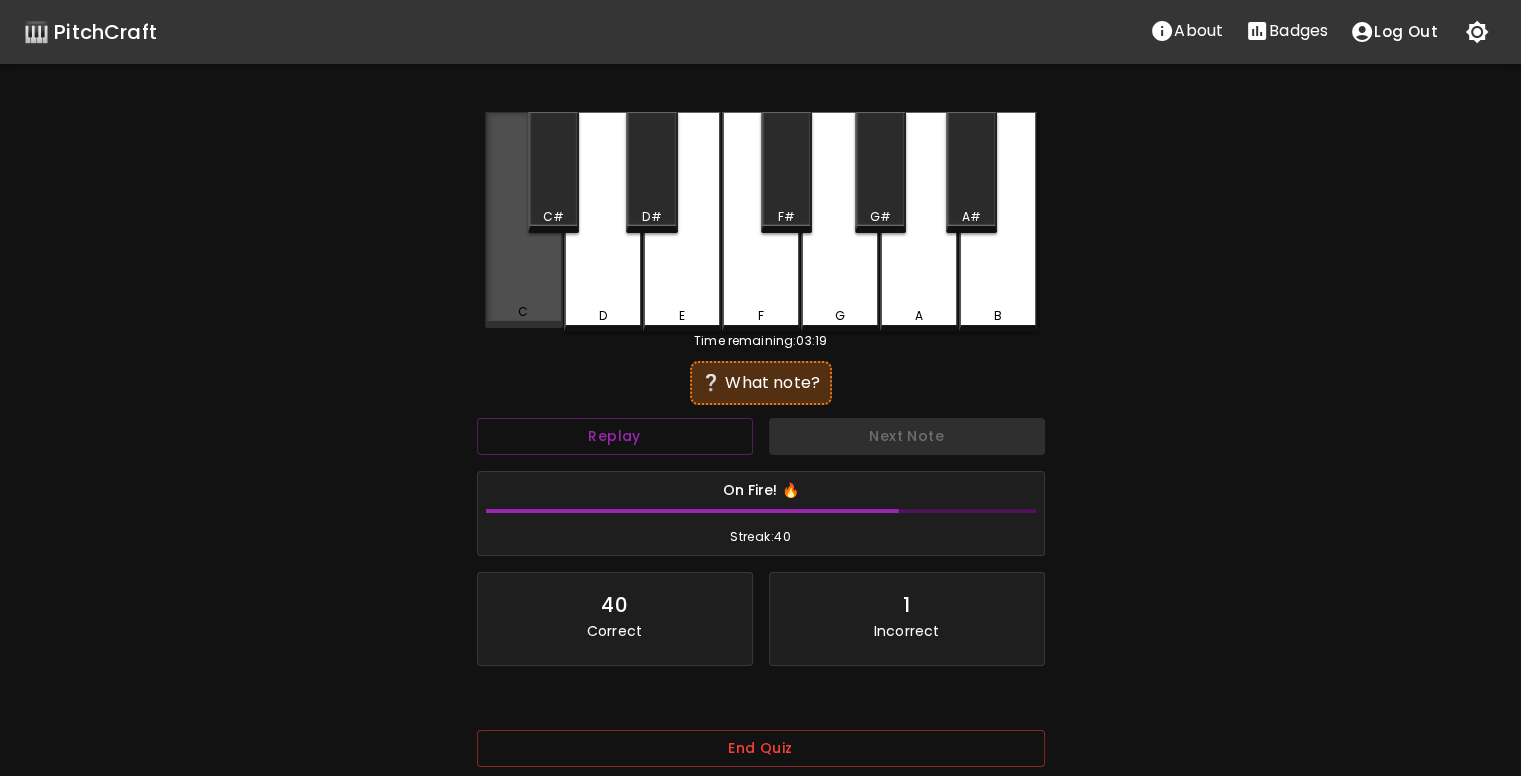 click on "C" at bounding box center [524, 220] 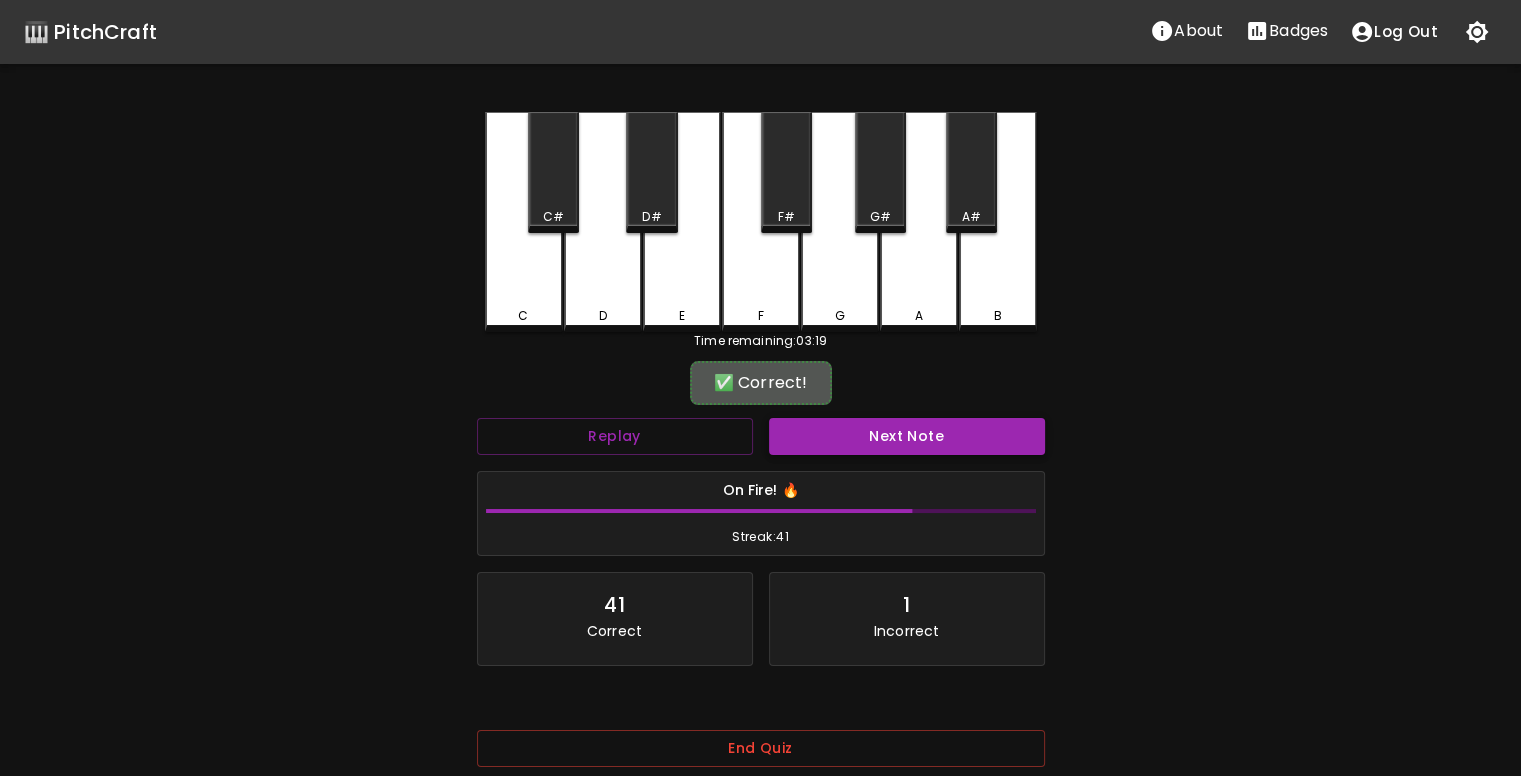 click on "Next Note" at bounding box center [907, 436] 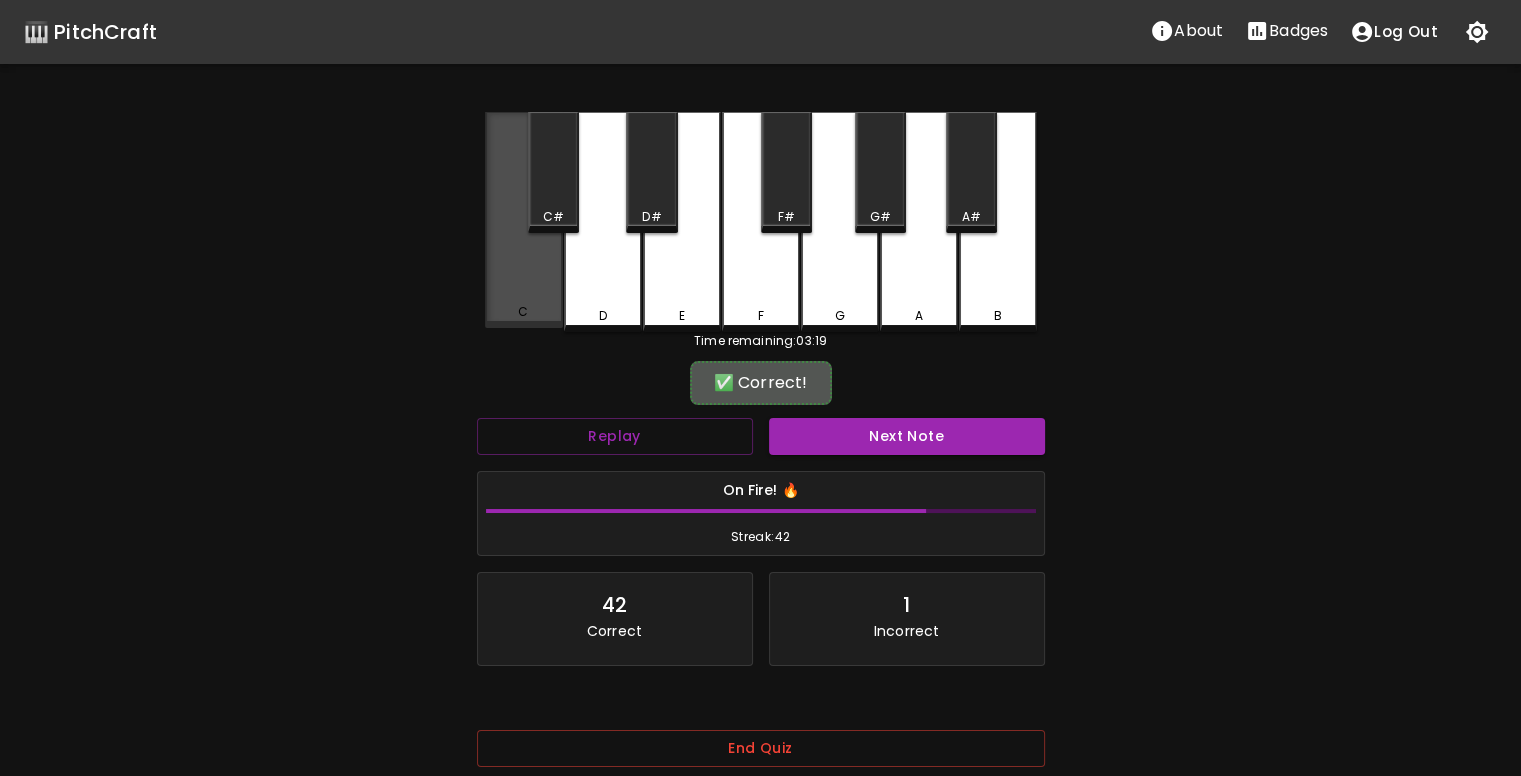 click on "C" at bounding box center [523, 312] 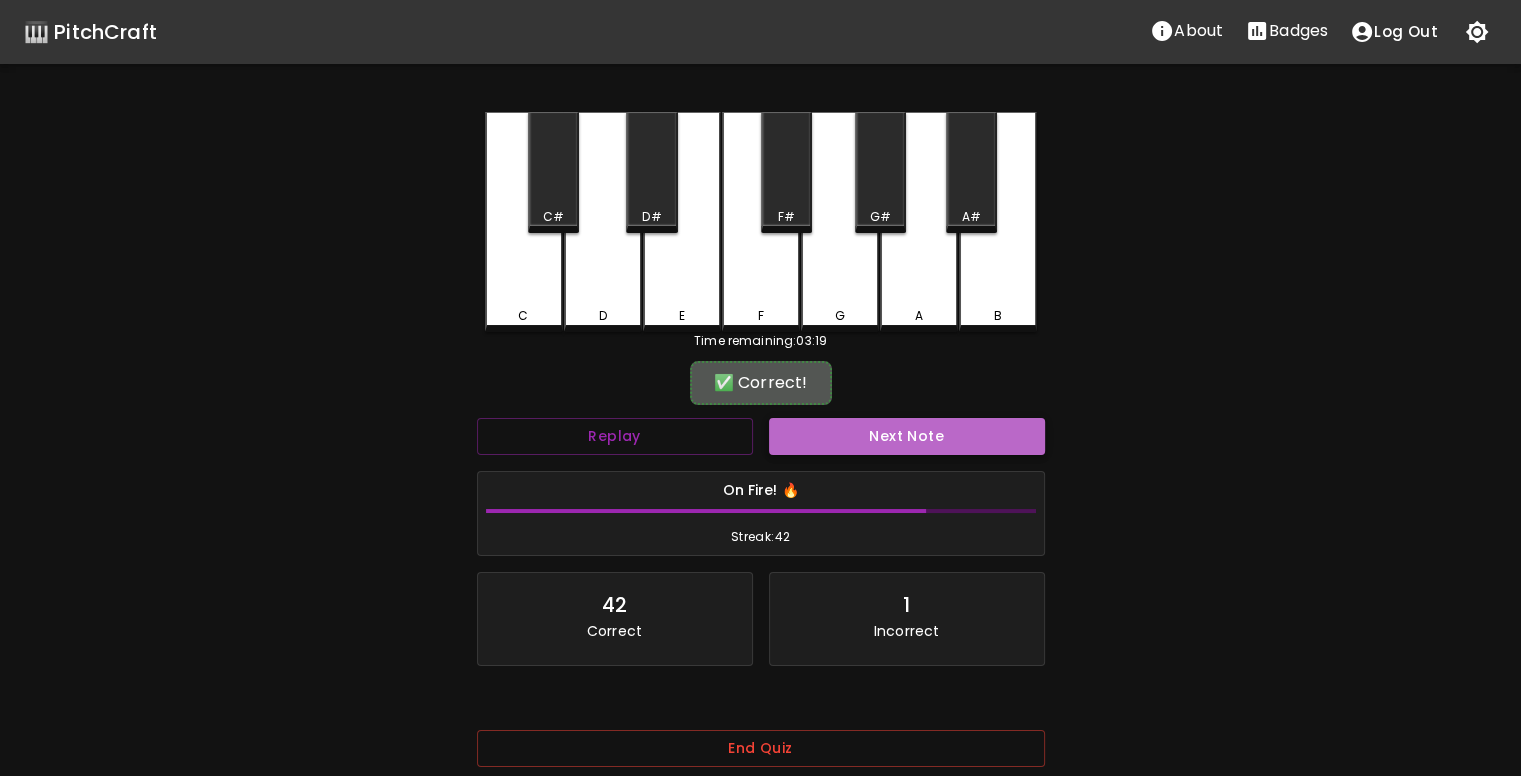 click on "Next Note" at bounding box center [907, 436] 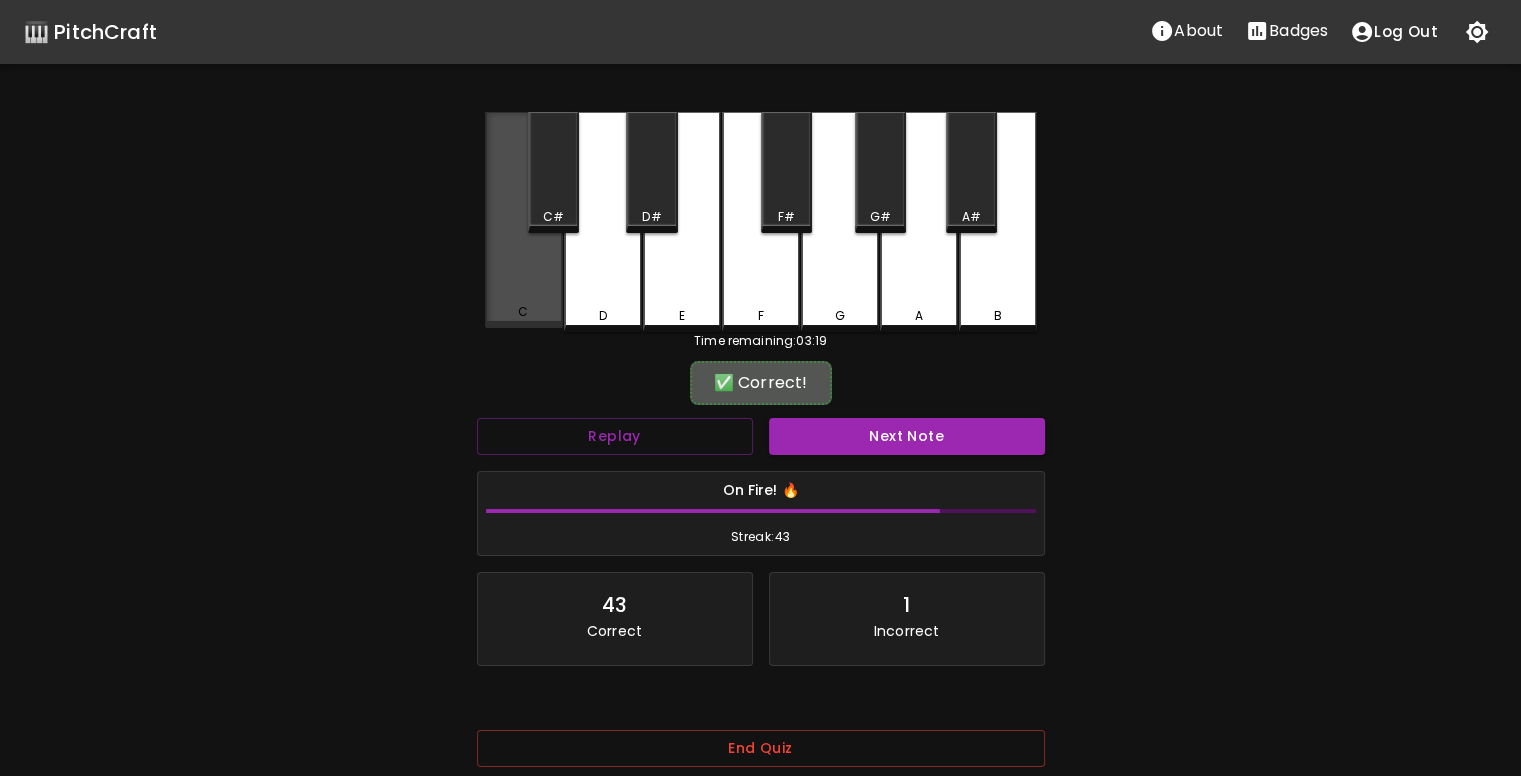 click on "C" at bounding box center [524, 220] 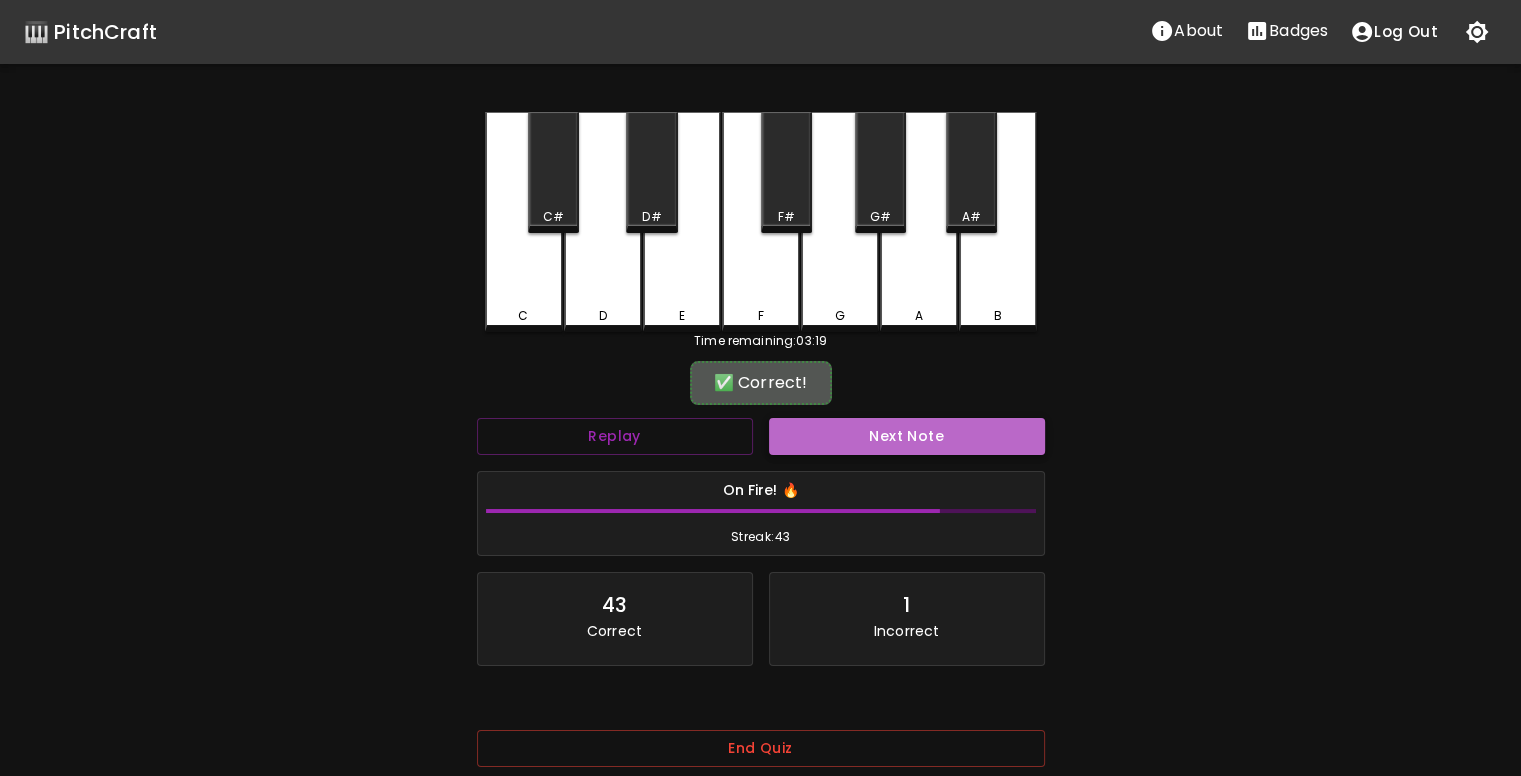 click on "Next Note" at bounding box center (907, 436) 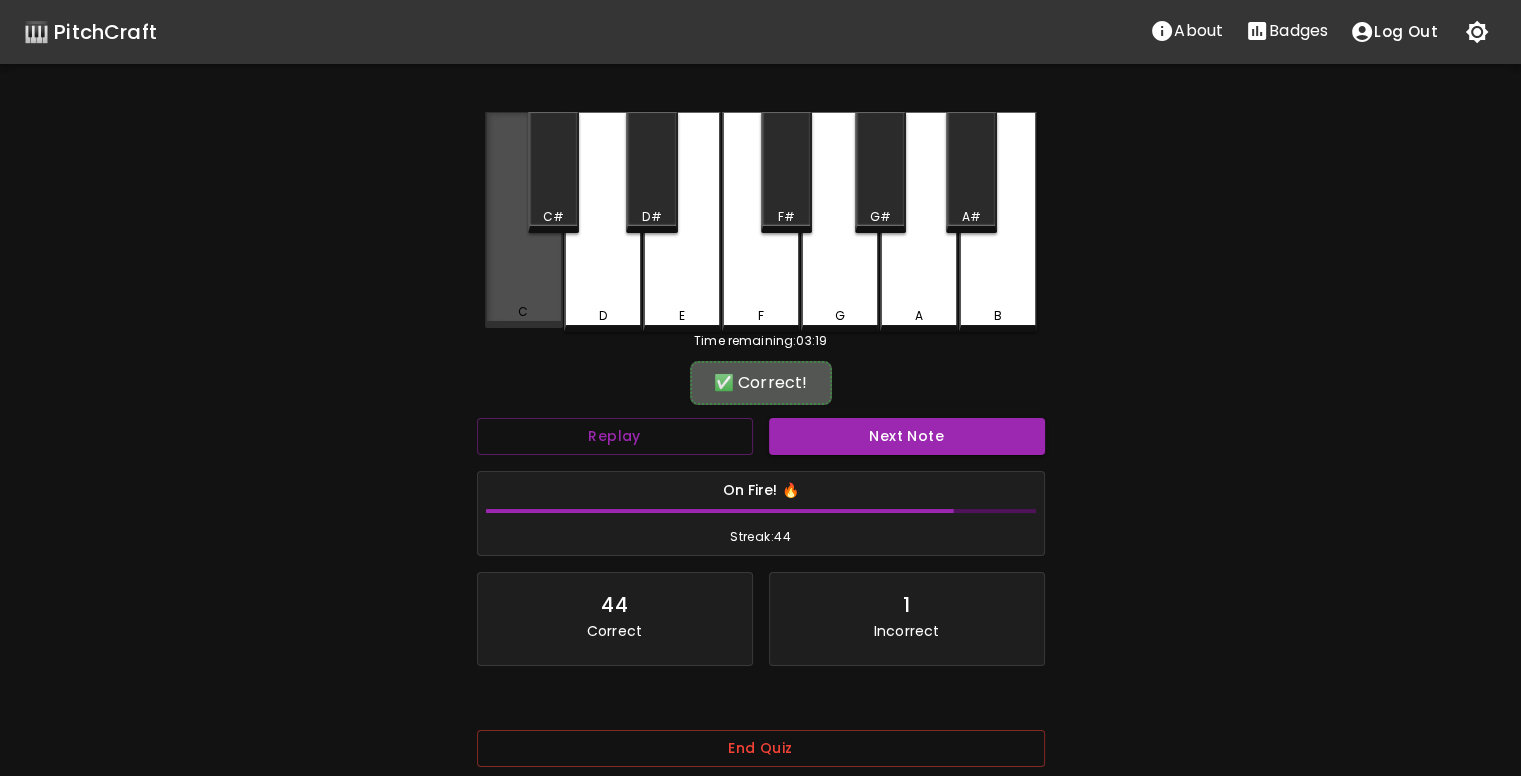 click on "C" at bounding box center (524, 220) 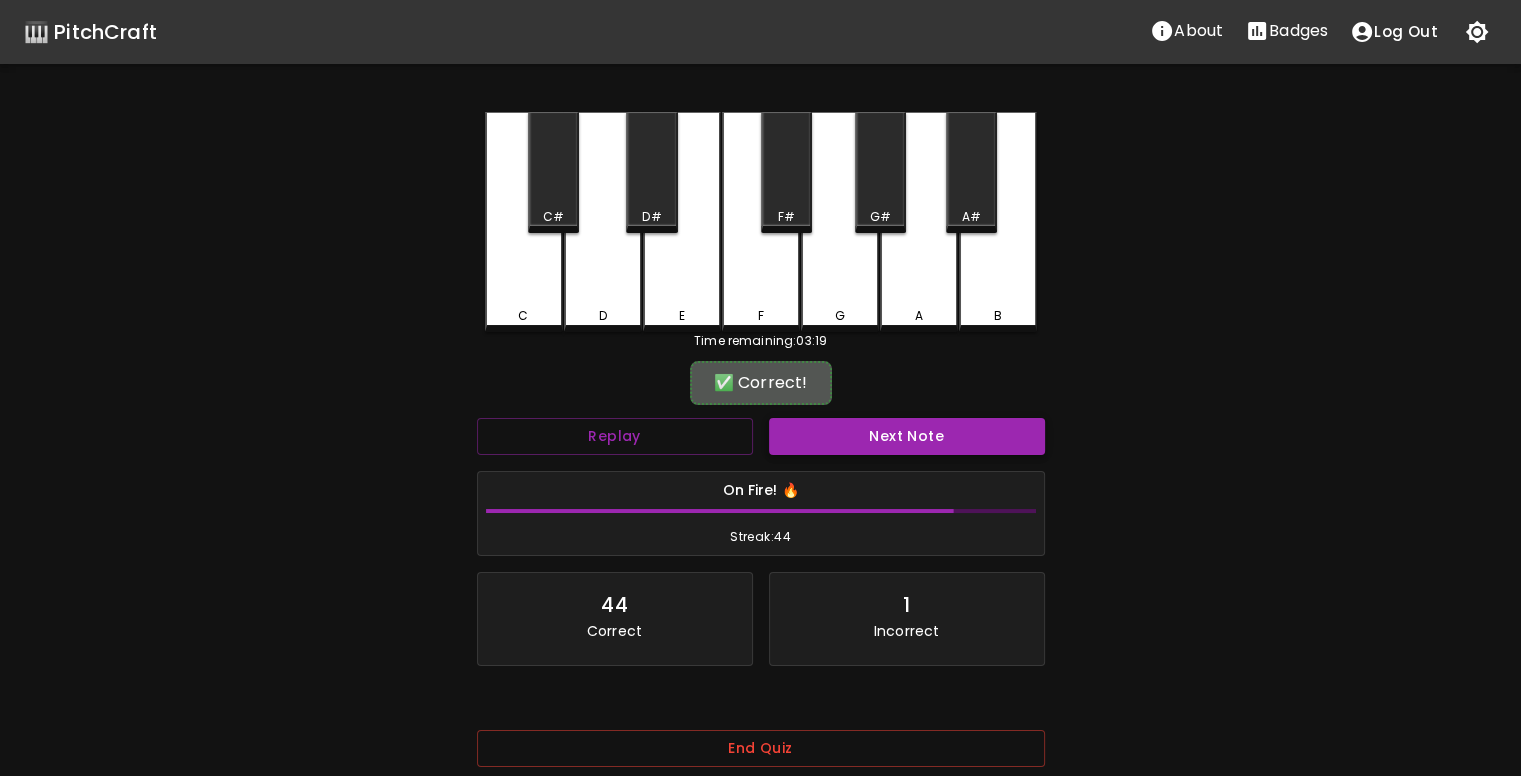 drag, startPoint x: 806, startPoint y: 438, endPoint x: 790, endPoint y: 438, distance: 16 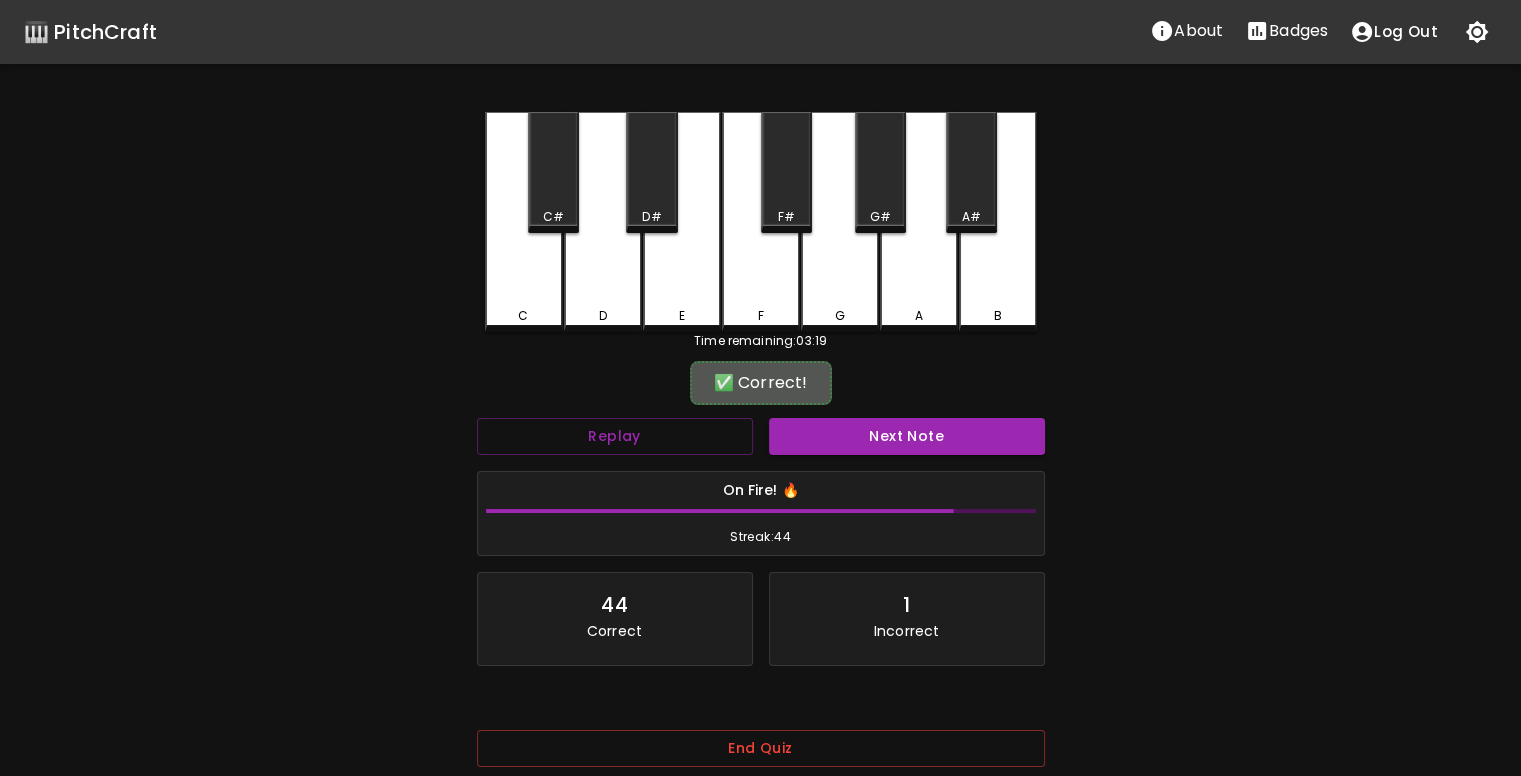 click on "Next Note" at bounding box center (907, 436) 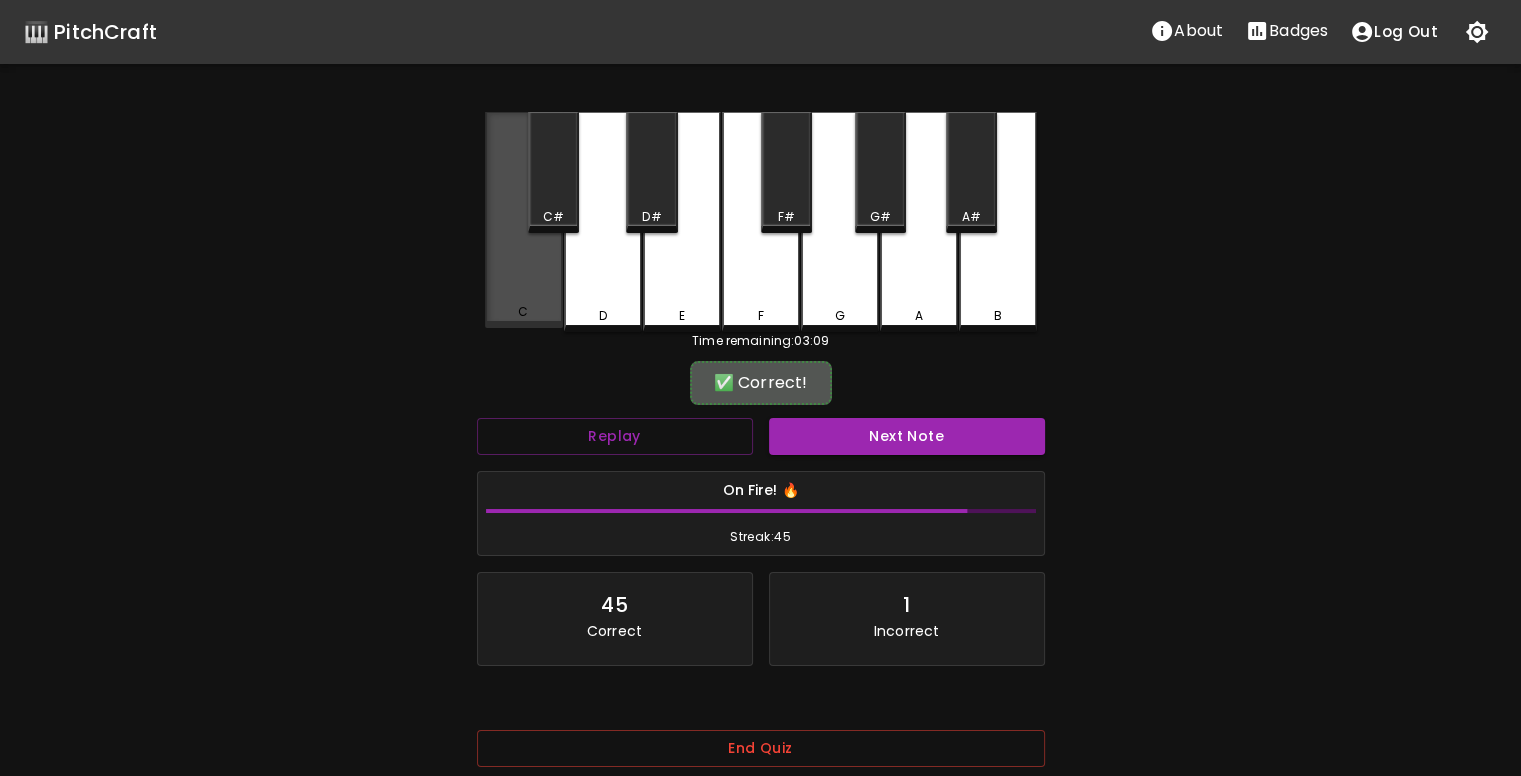 click on "C" at bounding box center [524, 220] 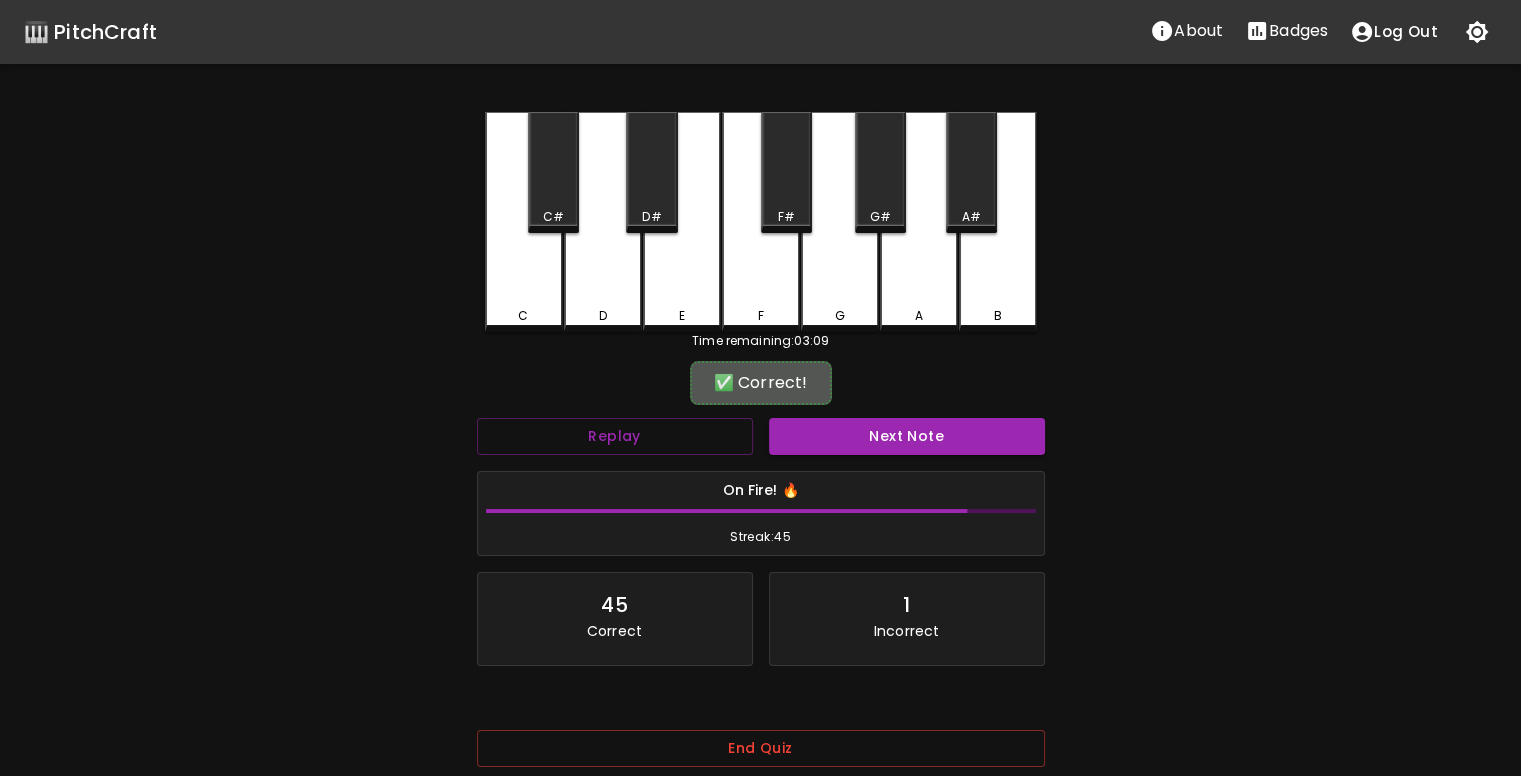 click on "Next Note" at bounding box center [907, 436] 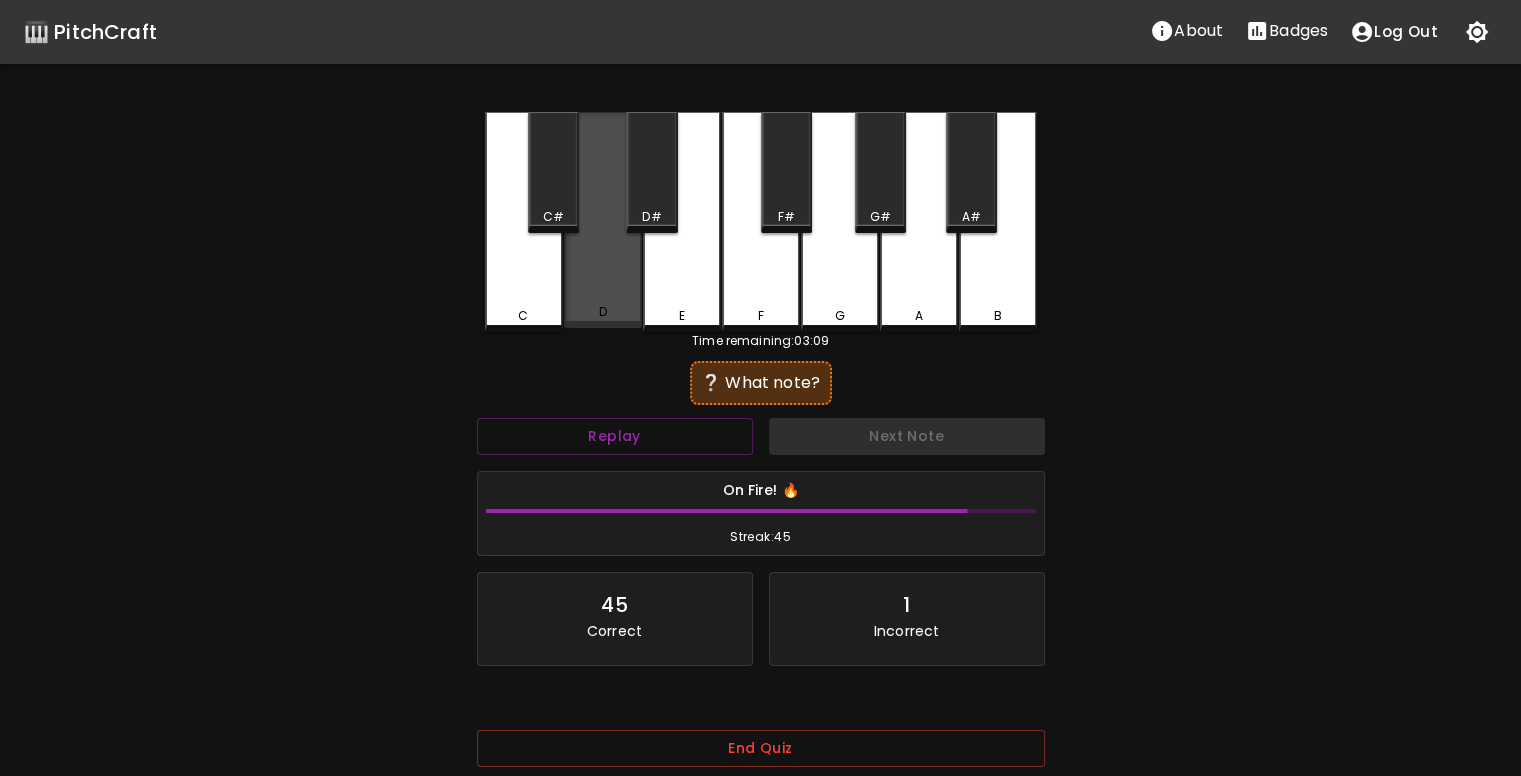 click on "D" at bounding box center (603, 220) 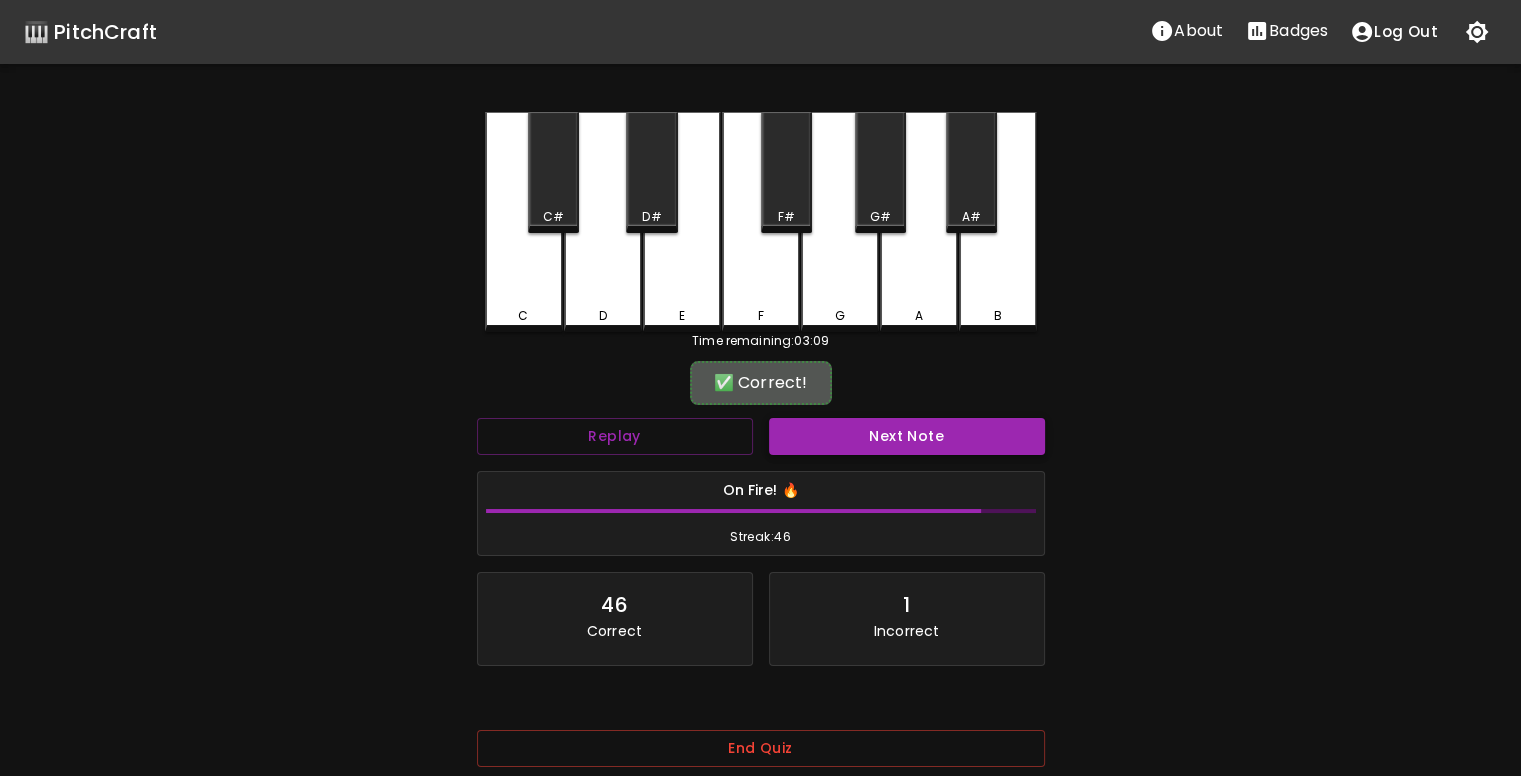 click on "Next Note" at bounding box center [907, 436] 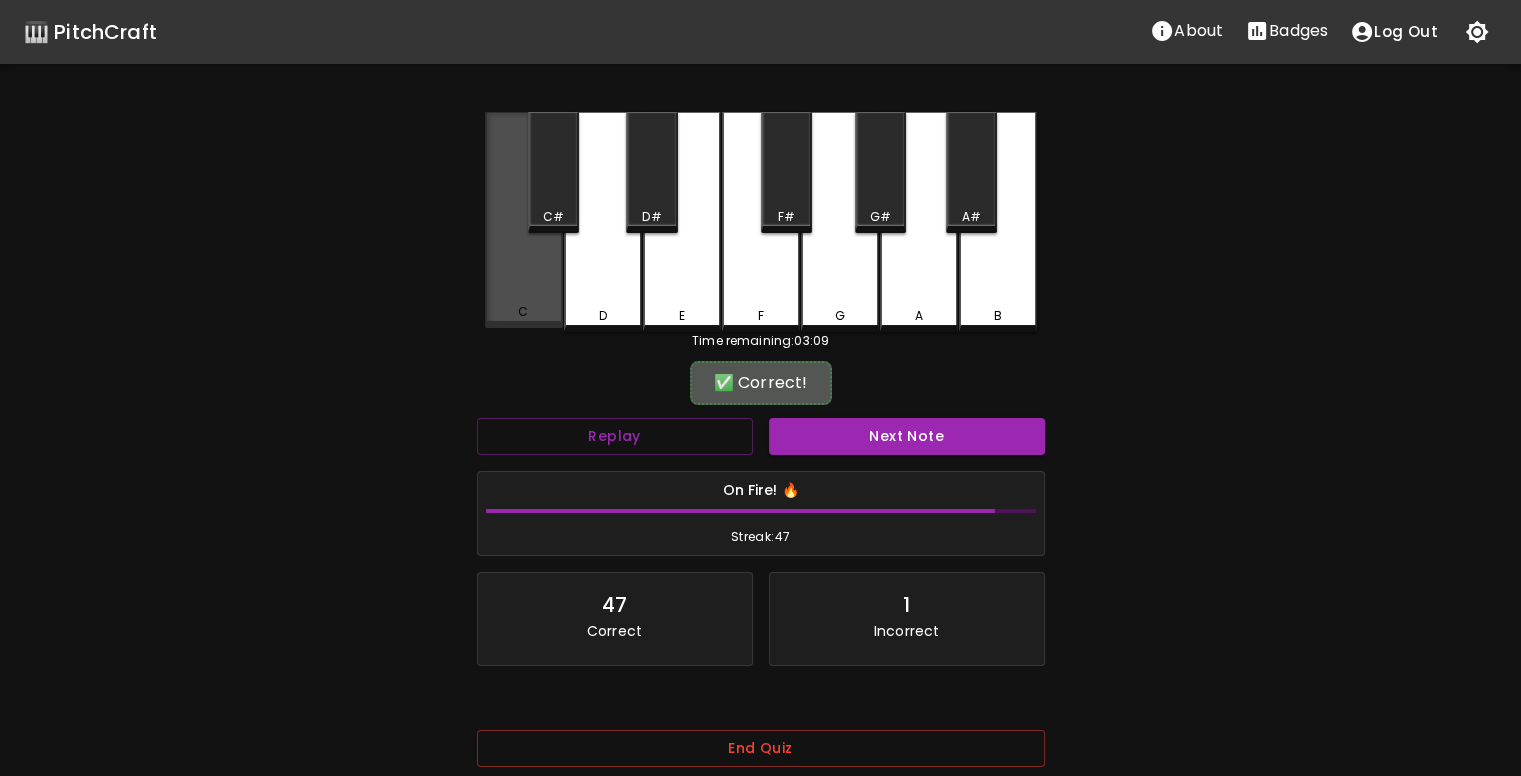 click on "C" at bounding box center [524, 220] 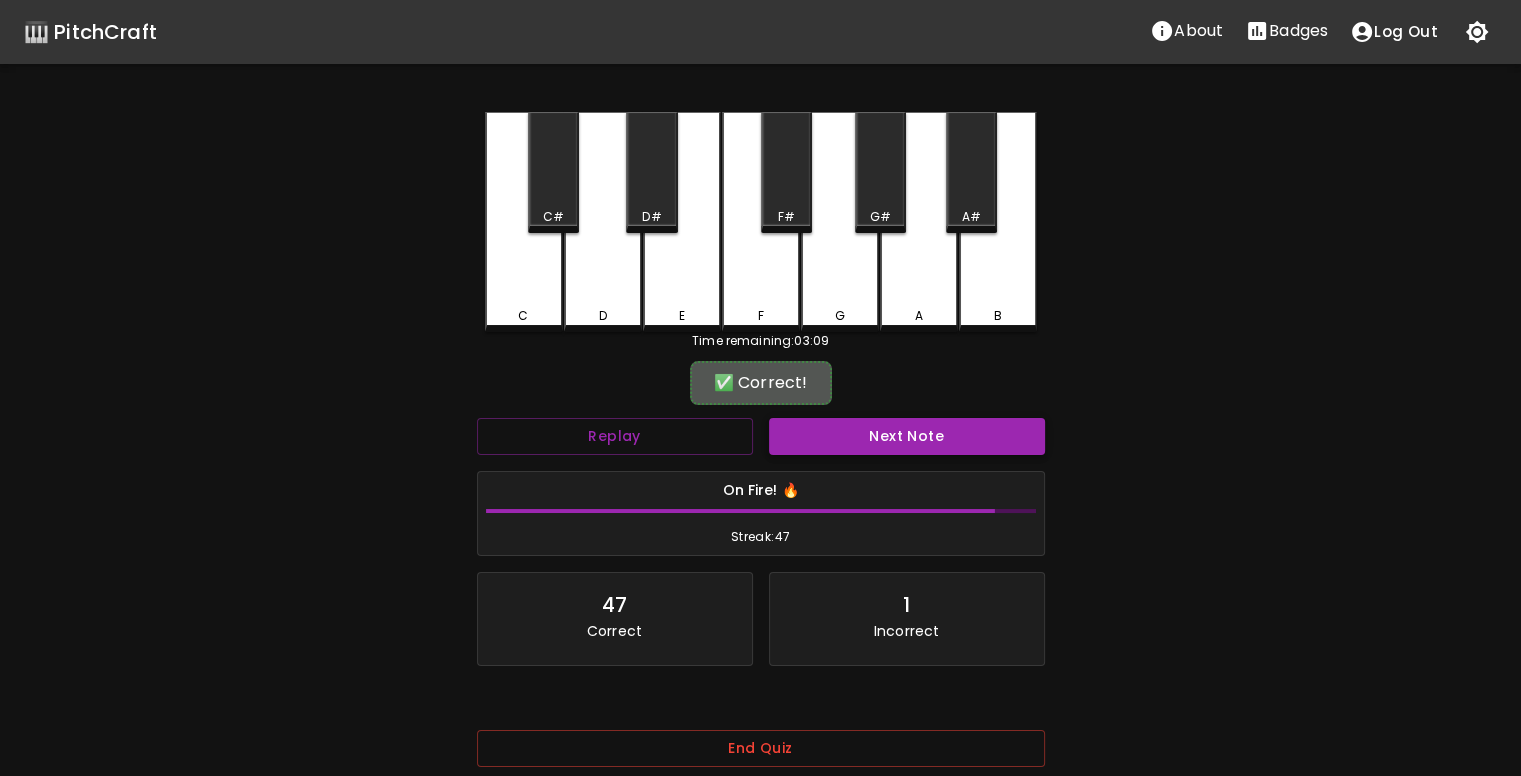 click on "Next Note" at bounding box center (907, 436) 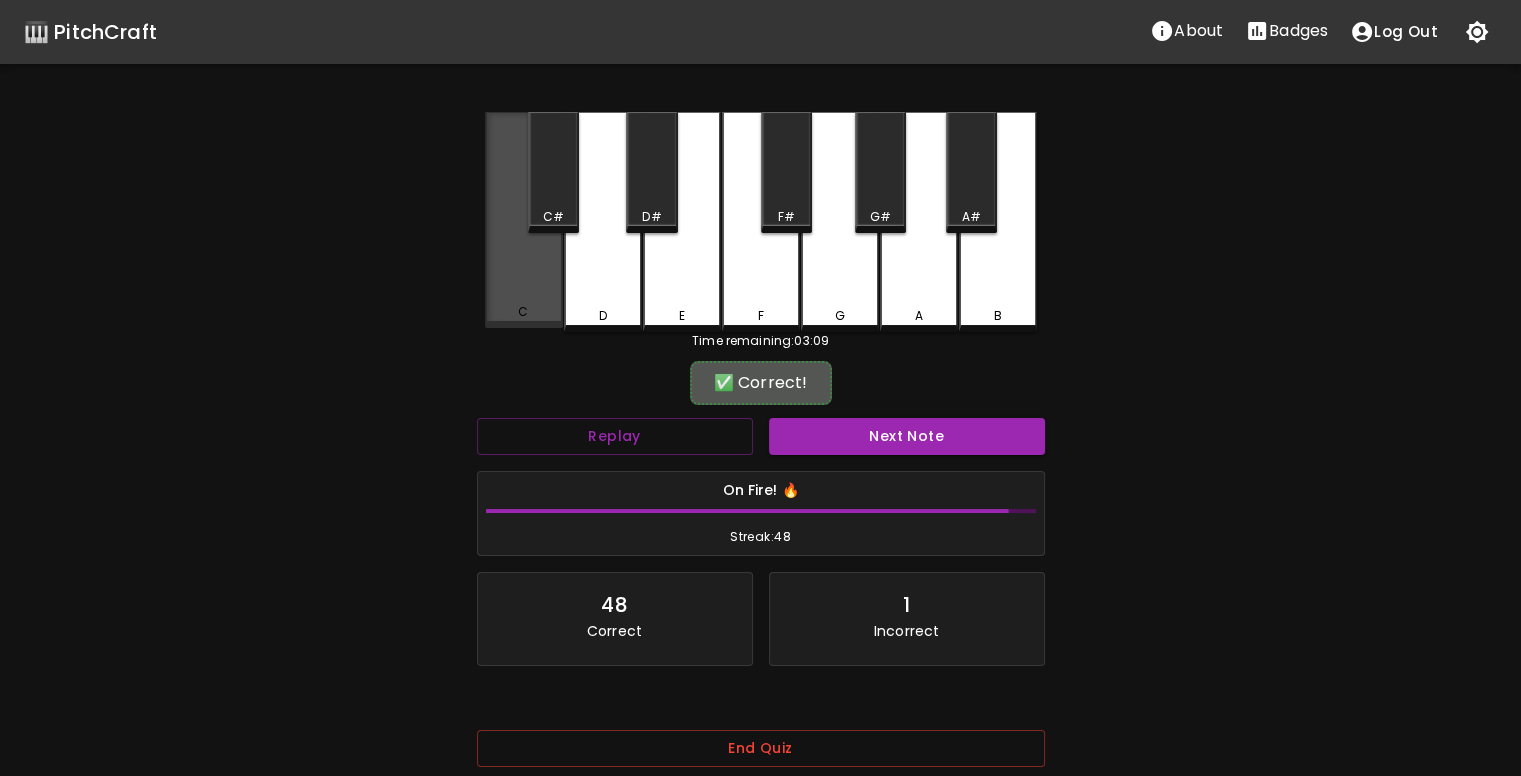 click on "C" at bounding box center (524, 220) 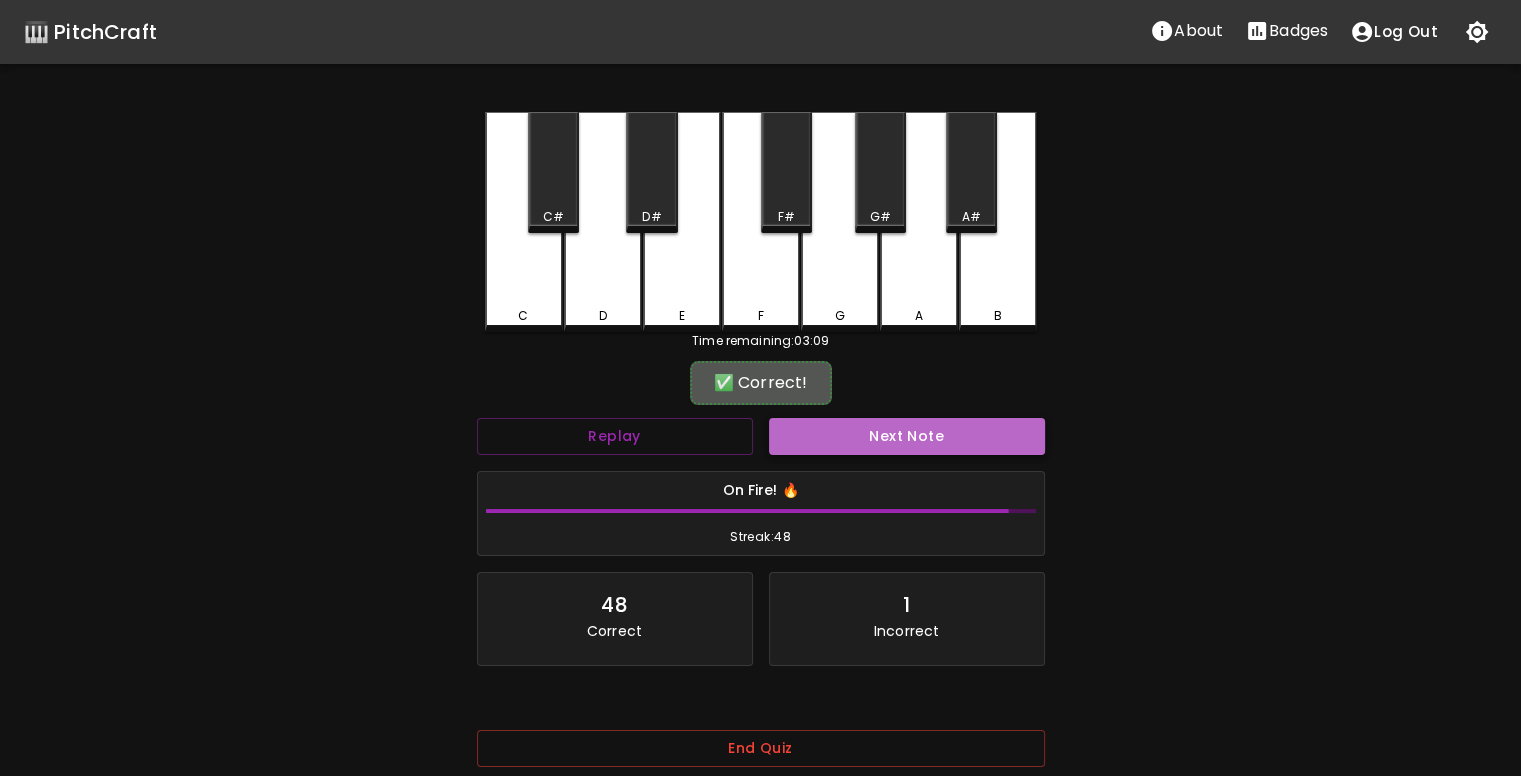 drag, startPoint x: 795, startPoint y: 427, endPoint x: 767, endPoint y: 423, distance: 28.284271 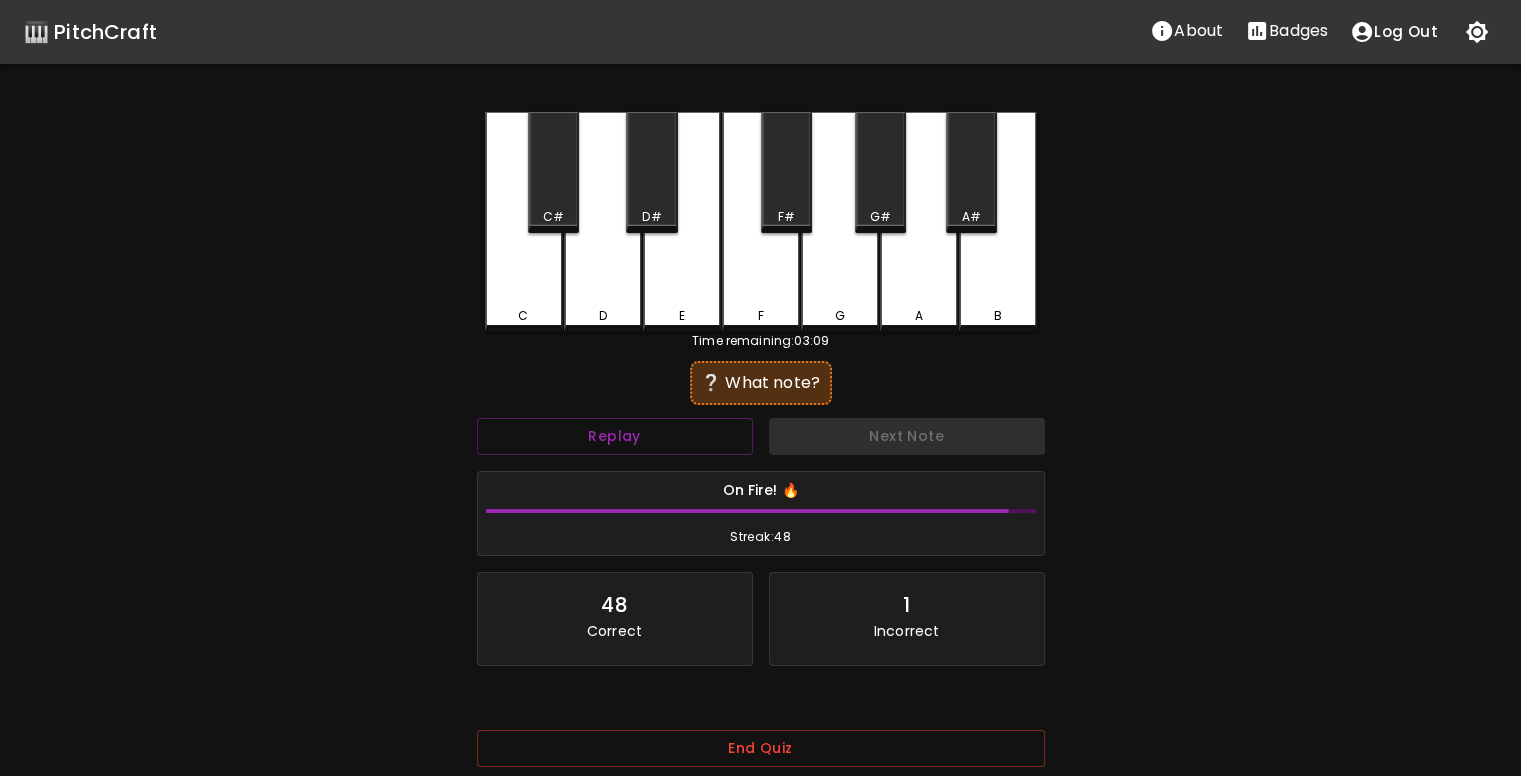 click on "D" at bounding box center [603, 222] 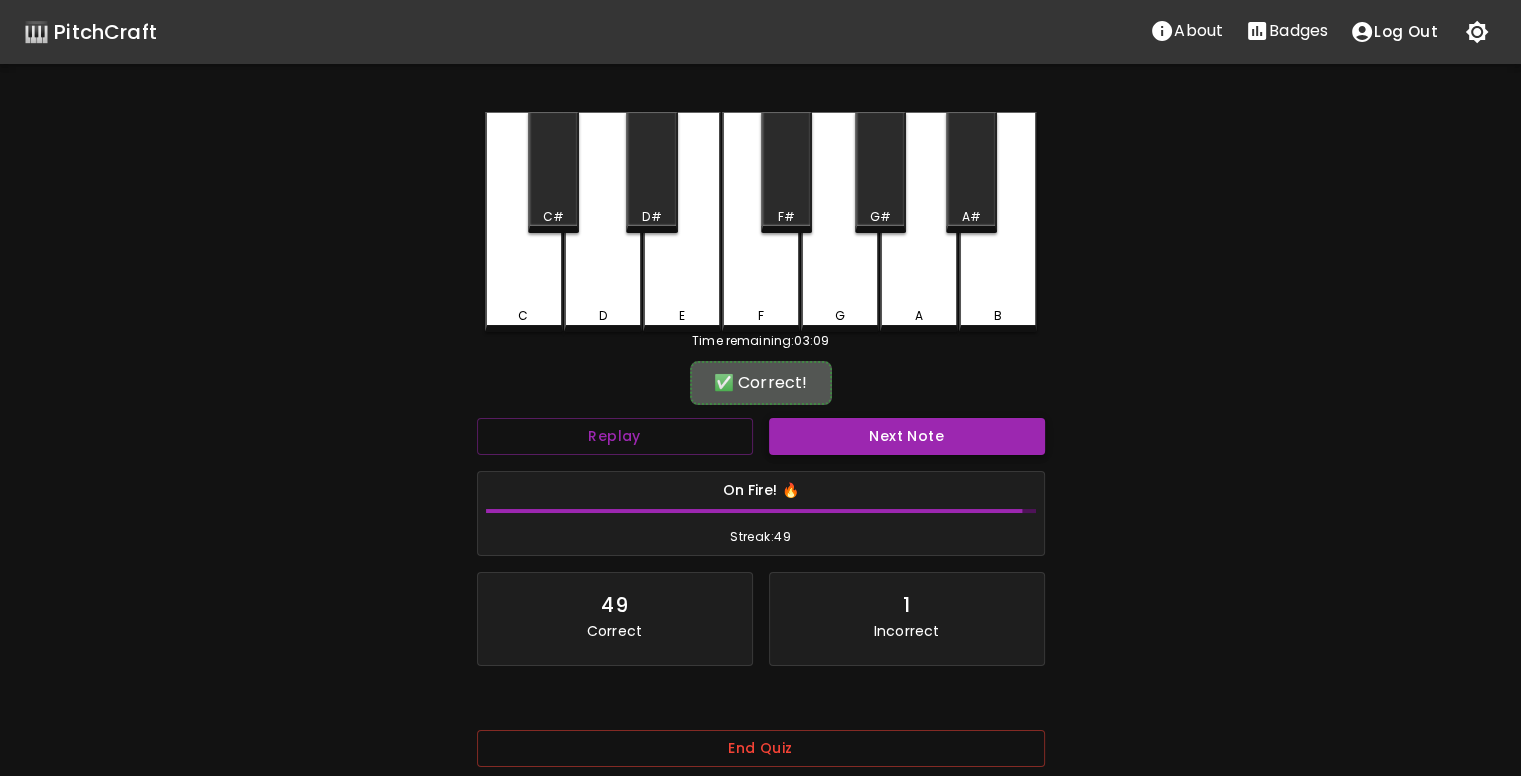 click on "Next Note" at bounding box center (907, 436) 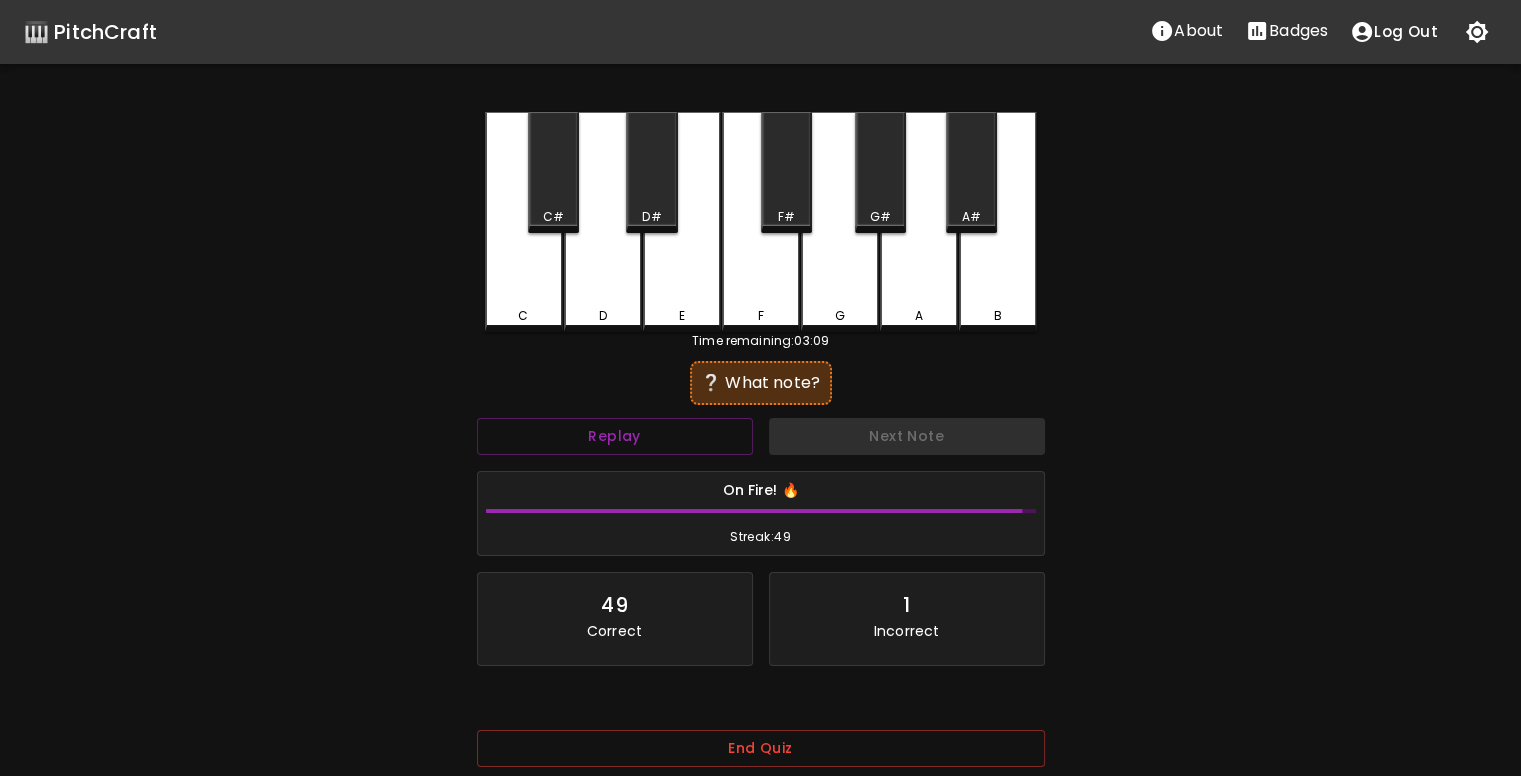 click on "C" at bounding box center [524, 222] 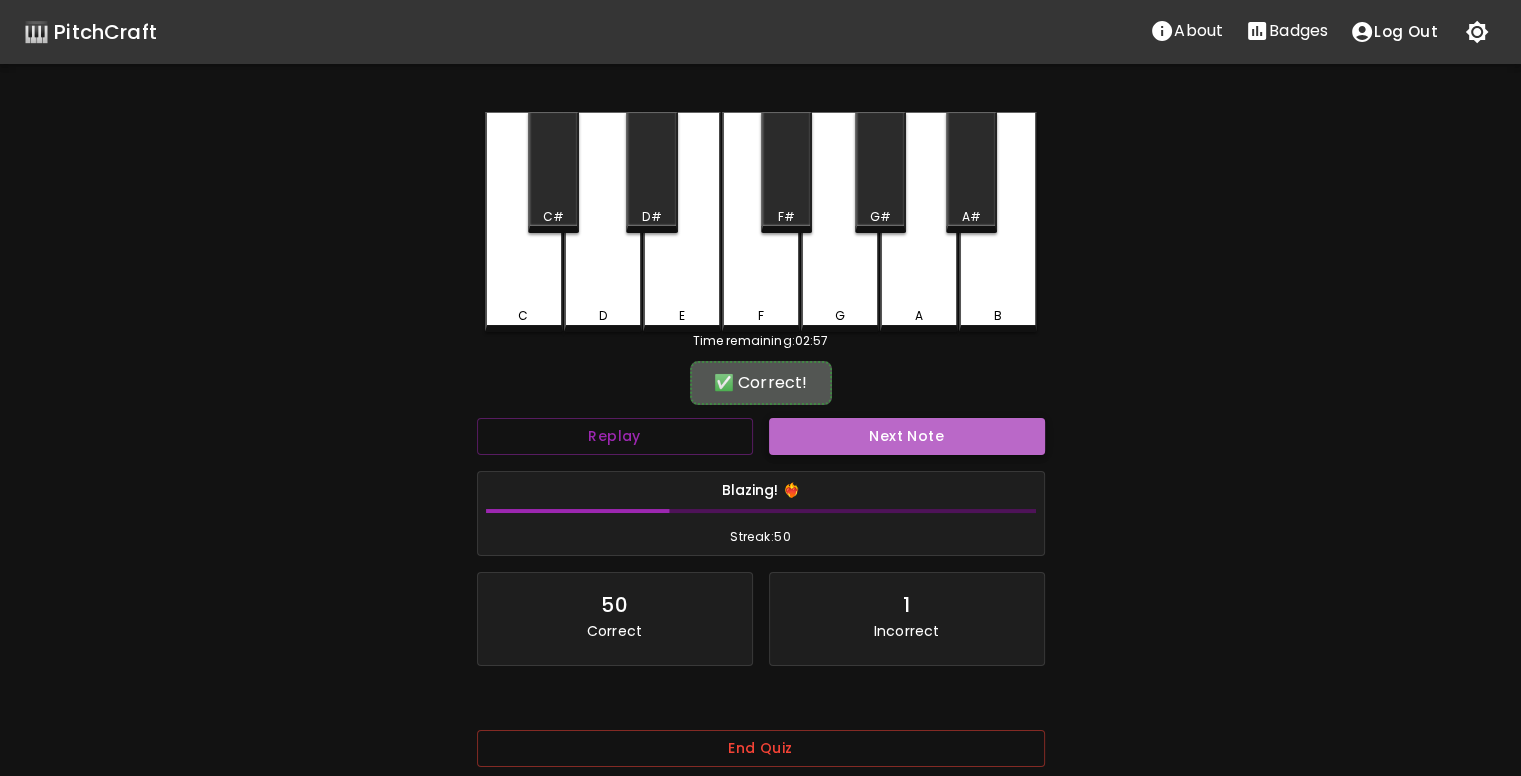 click on "Next Note" at bounding box center [907, 436] 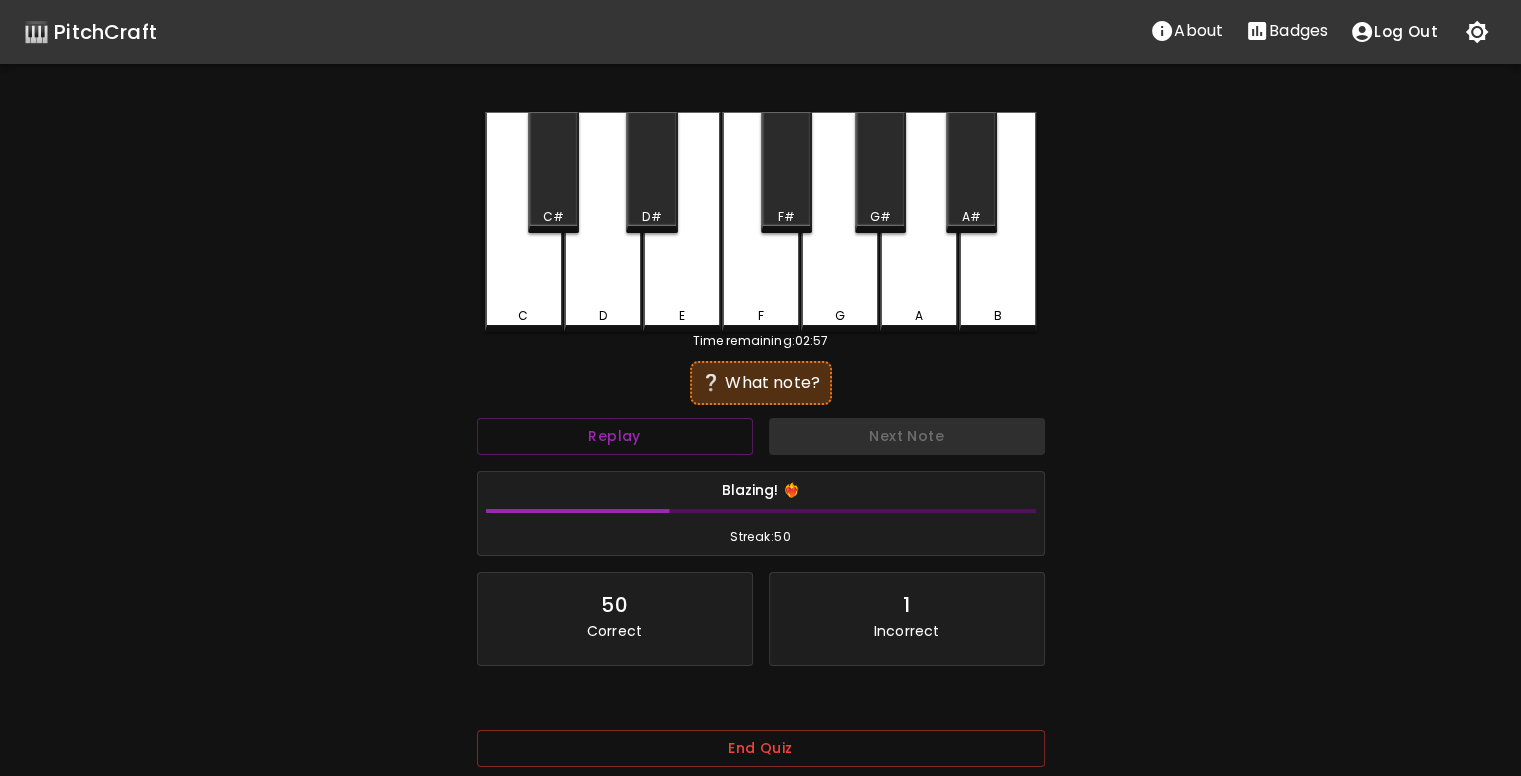 click on "D" at bounding box center [603, 222] 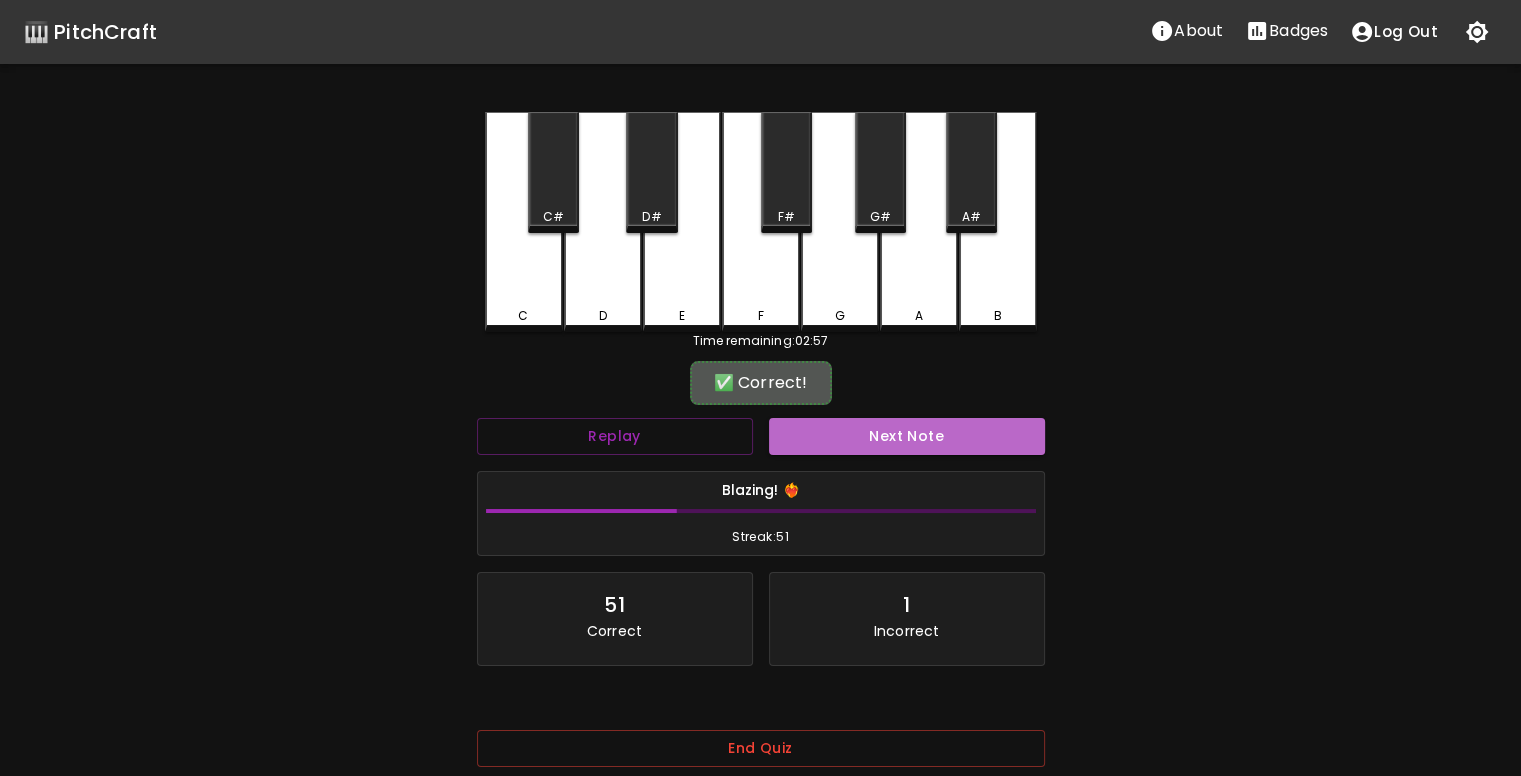 drag, startPoint x: 830, startPoint y: 448, endPoint x: 778, endPoint y: 433, distance: 54.120235 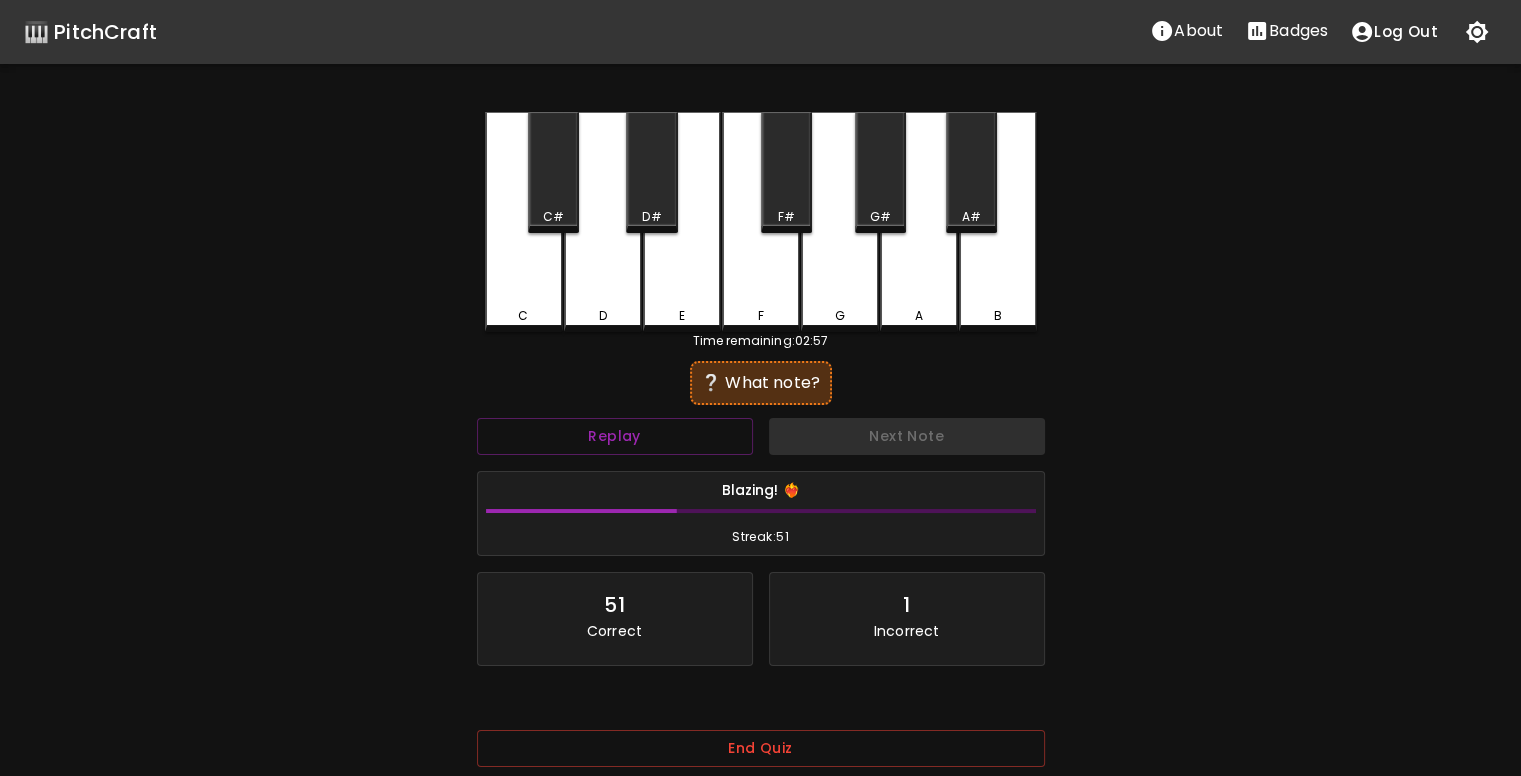 click on "D" at bounding box center [603, 222] 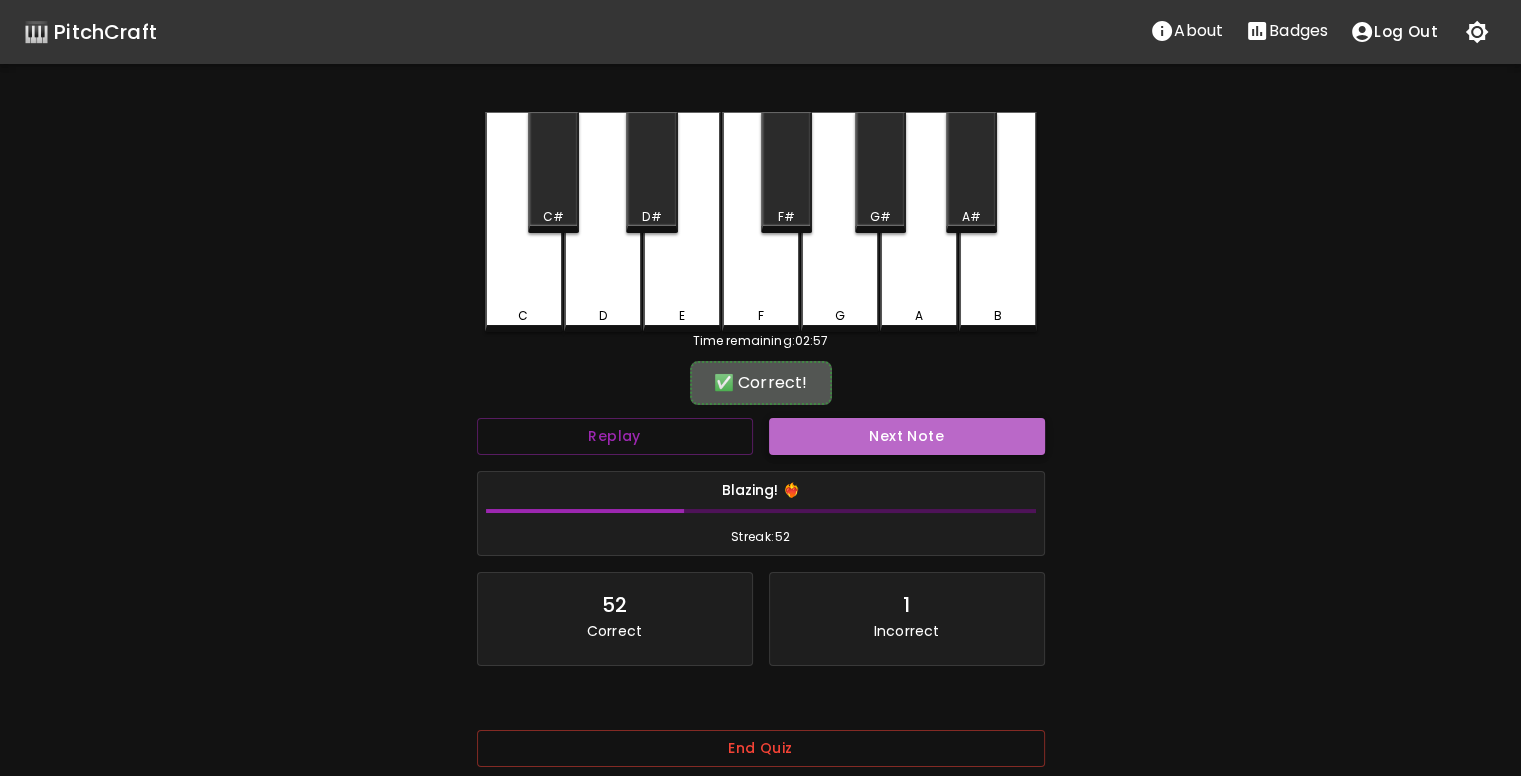 click on "Next Note" at bounding box center [907, 436] 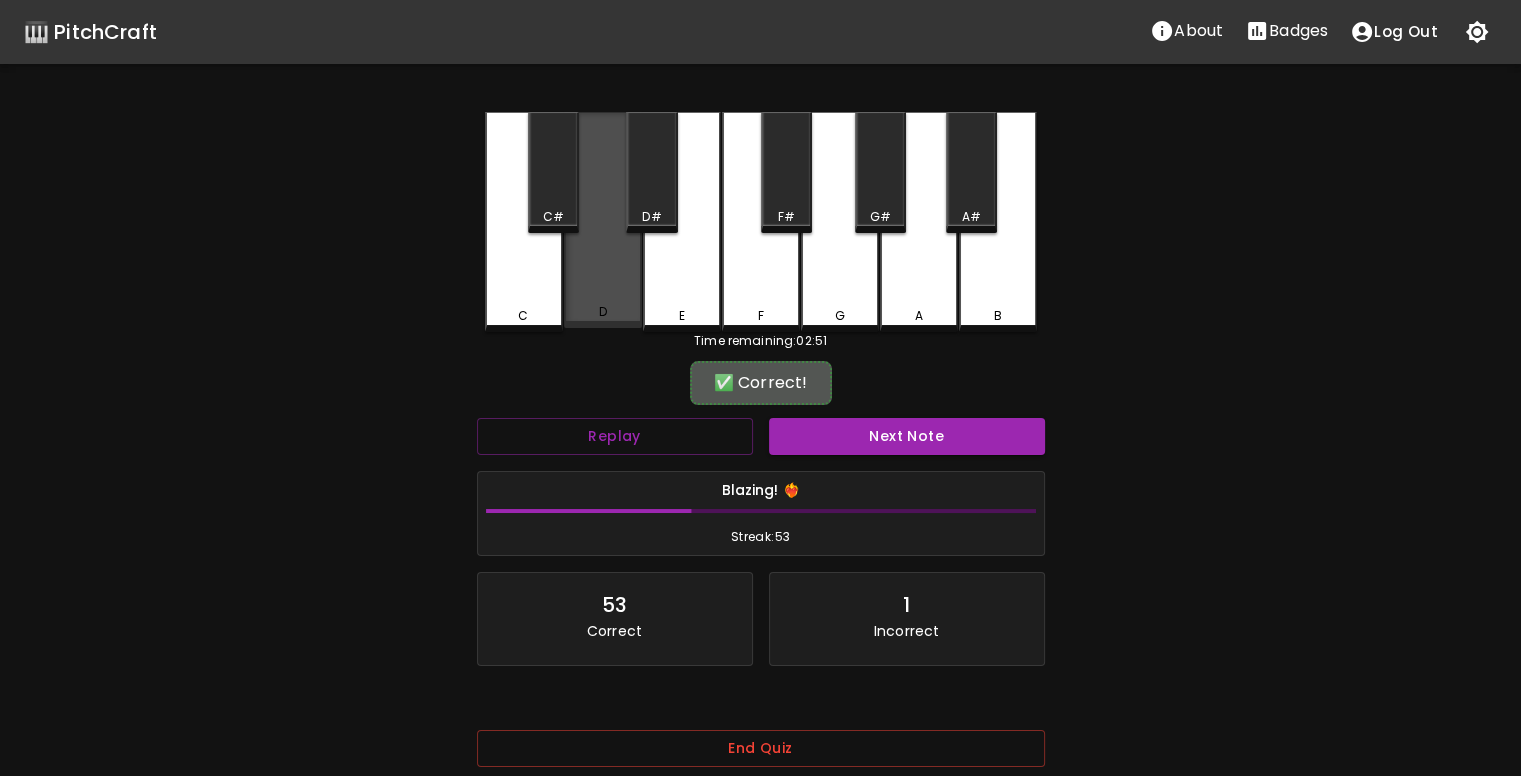 click on "D" at bounding box center [603, 220] 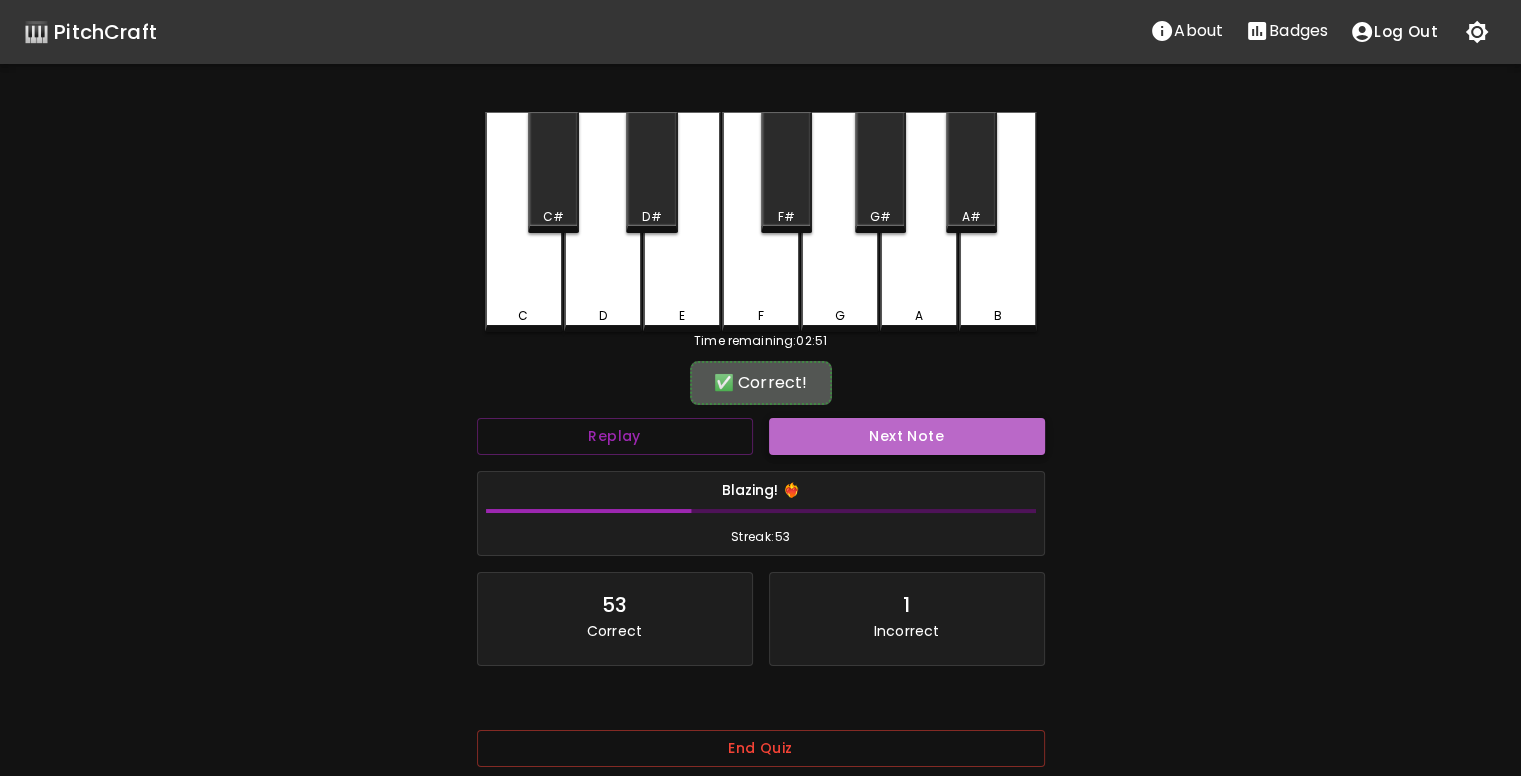 click on "Next Note" at bounding box center [907, 436] 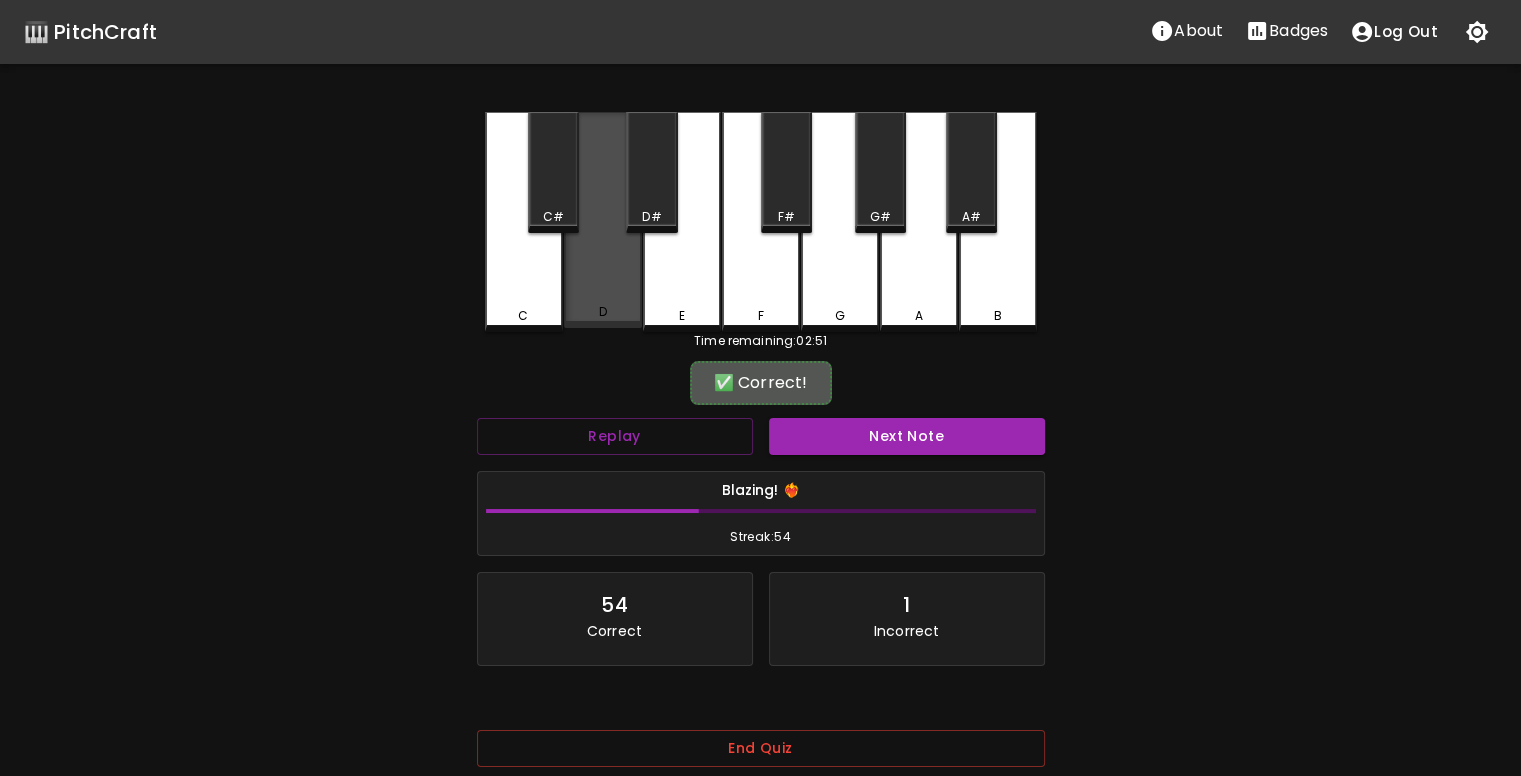 click on "D" at bounding box center [603, 220] 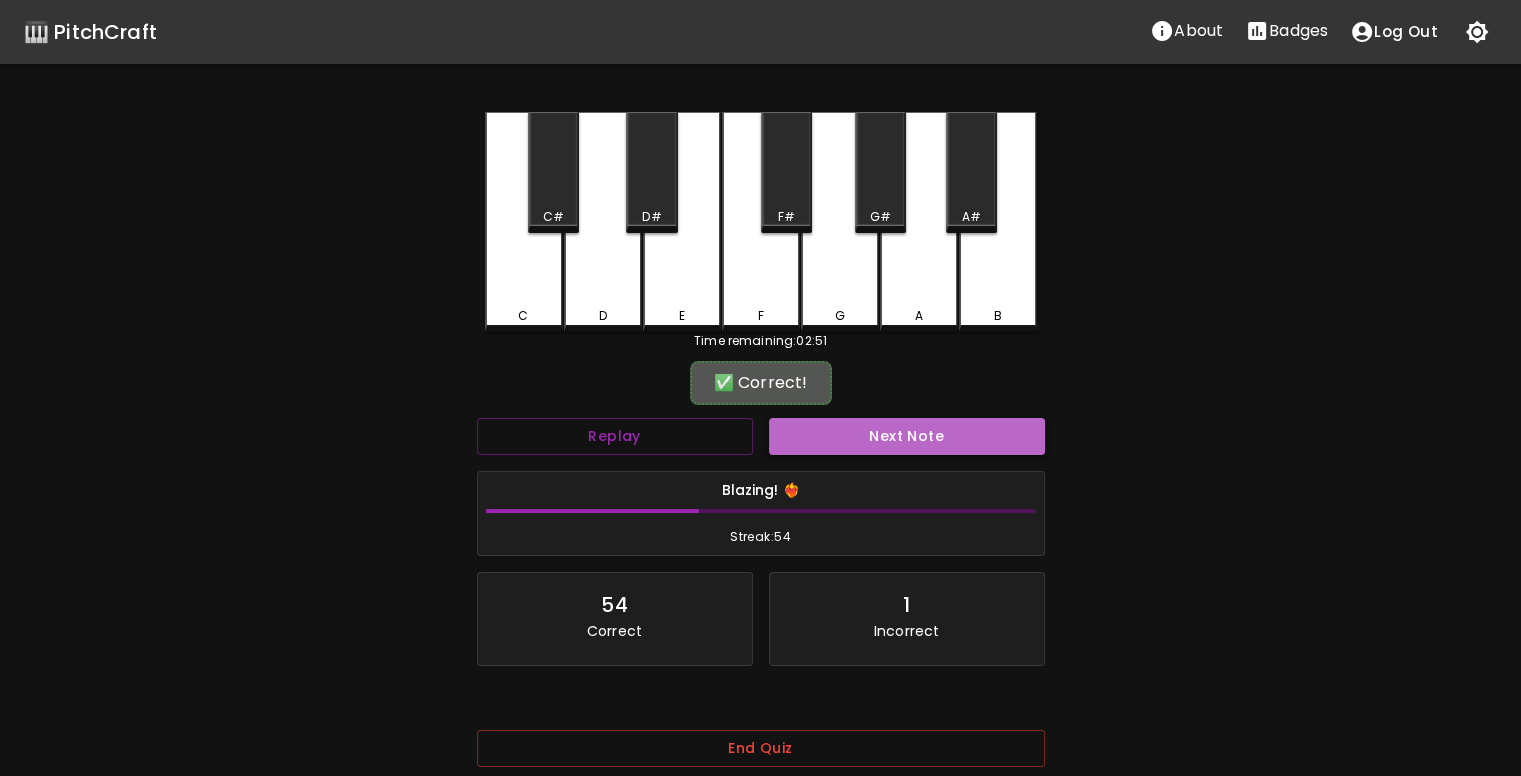 click on "Next Note" at bounding box center (907, 436) 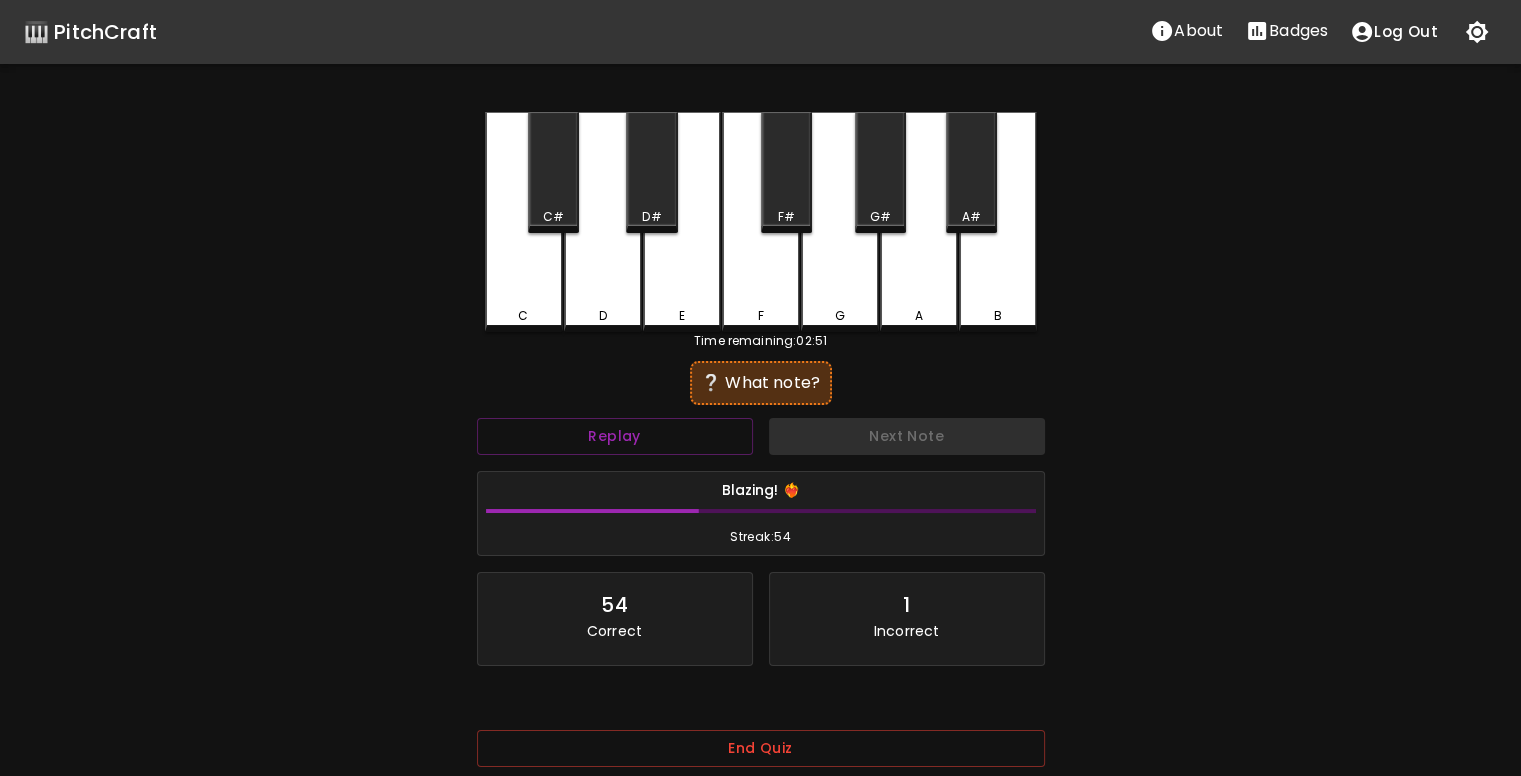 click on "D" at bounding box center [603, 222] 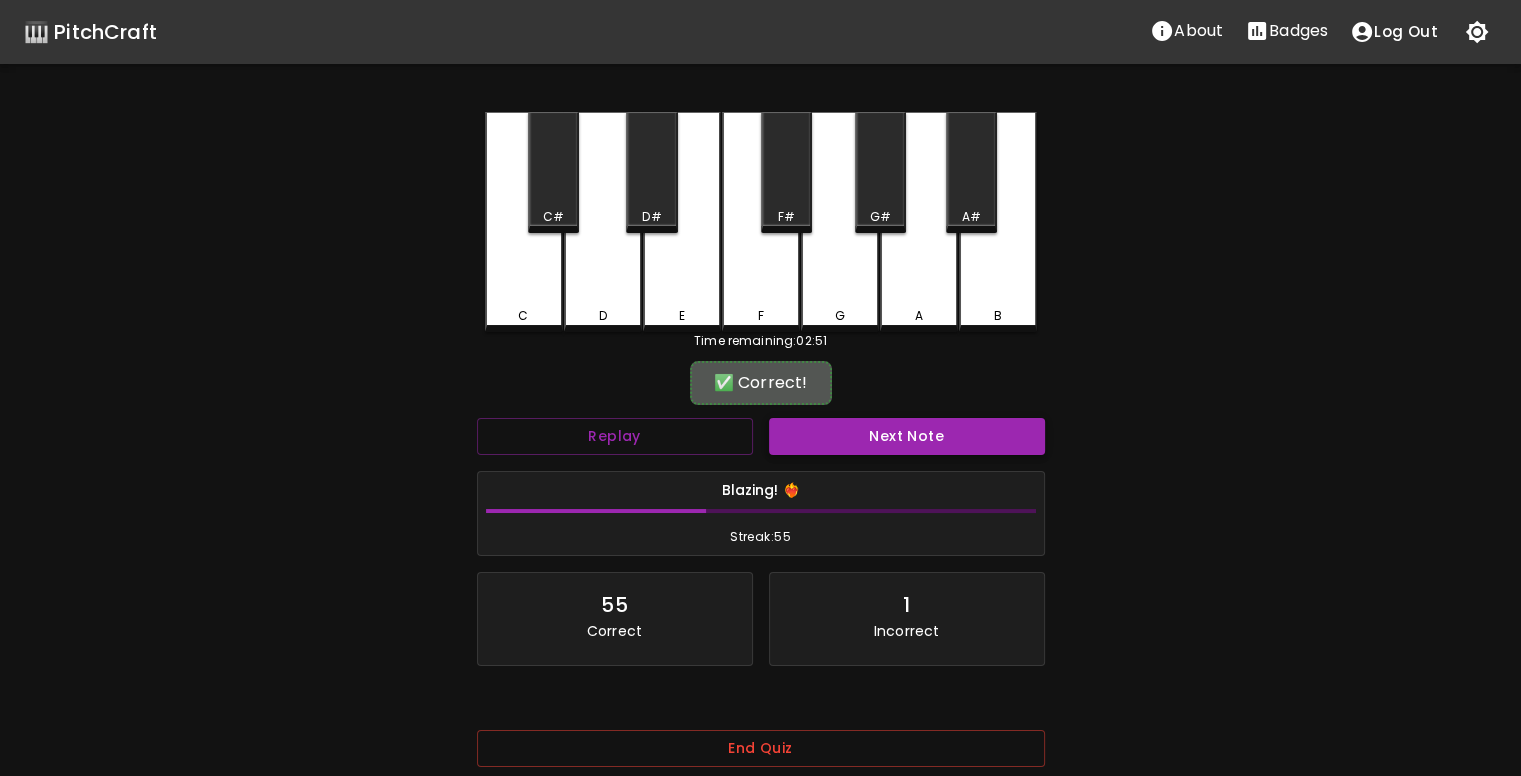 click on "Next Note" at bounding box center (907, 436) 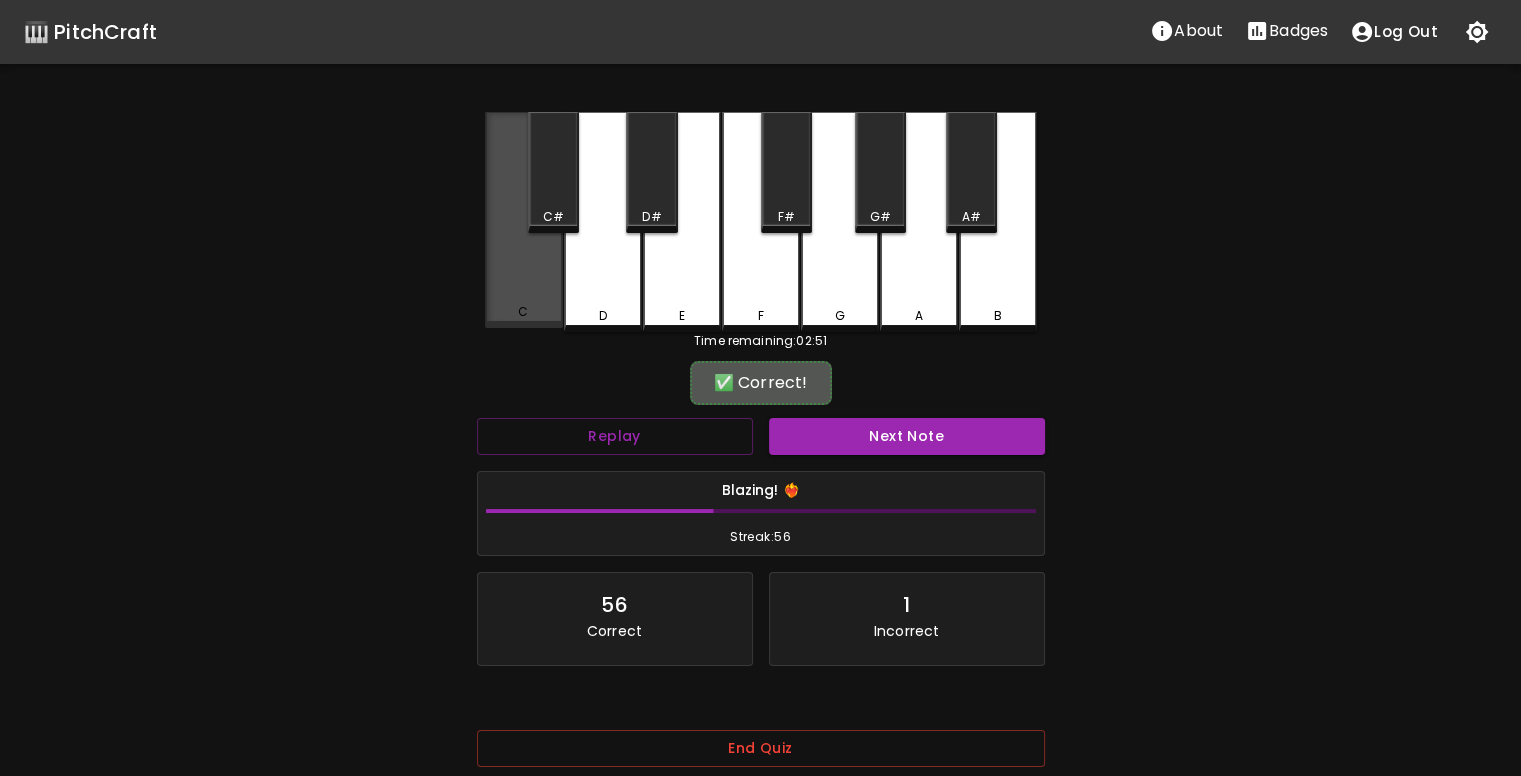 click on "C" at bounding box center (524, 220) 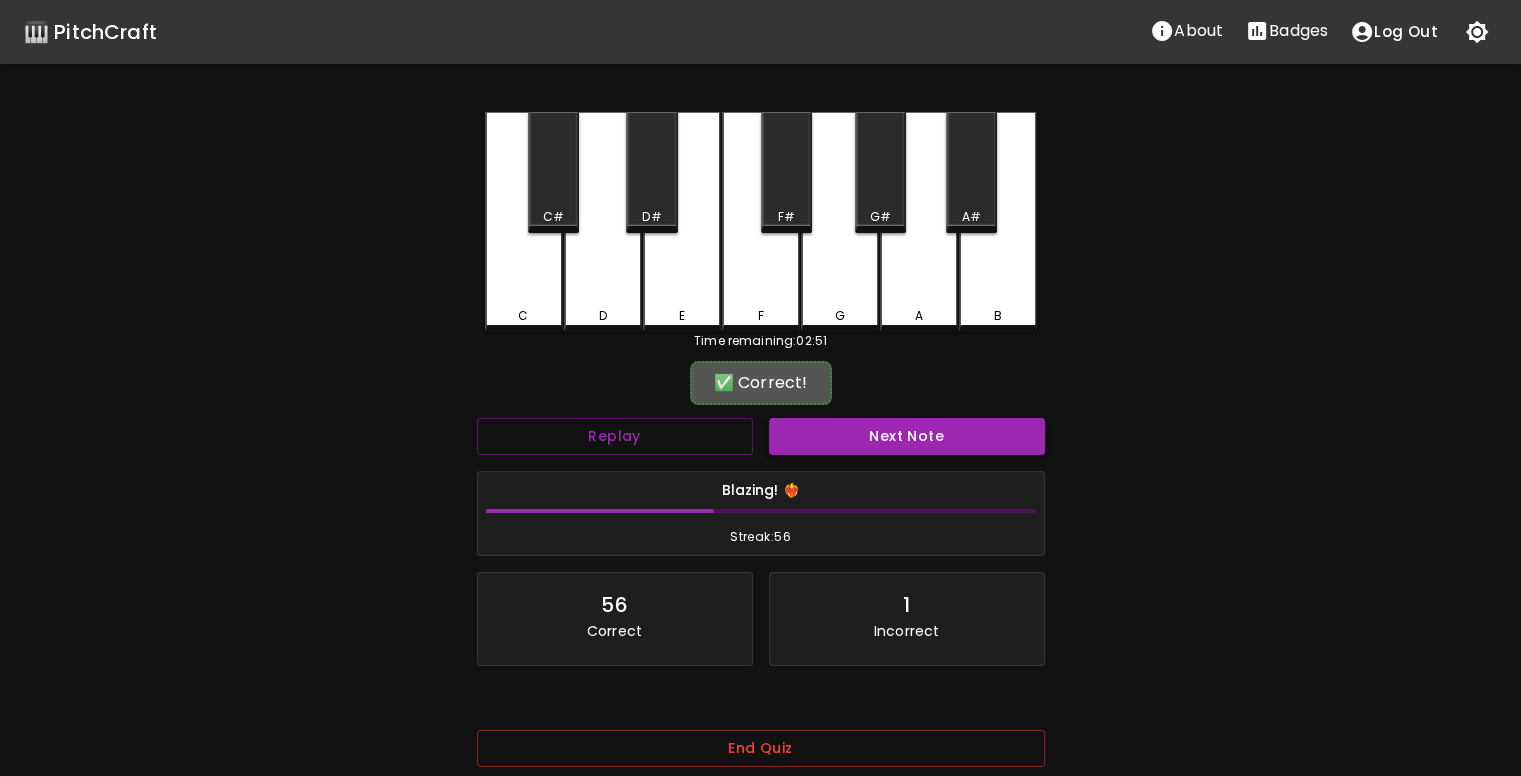 click on "Next Note" at bounding box center (907, 436) 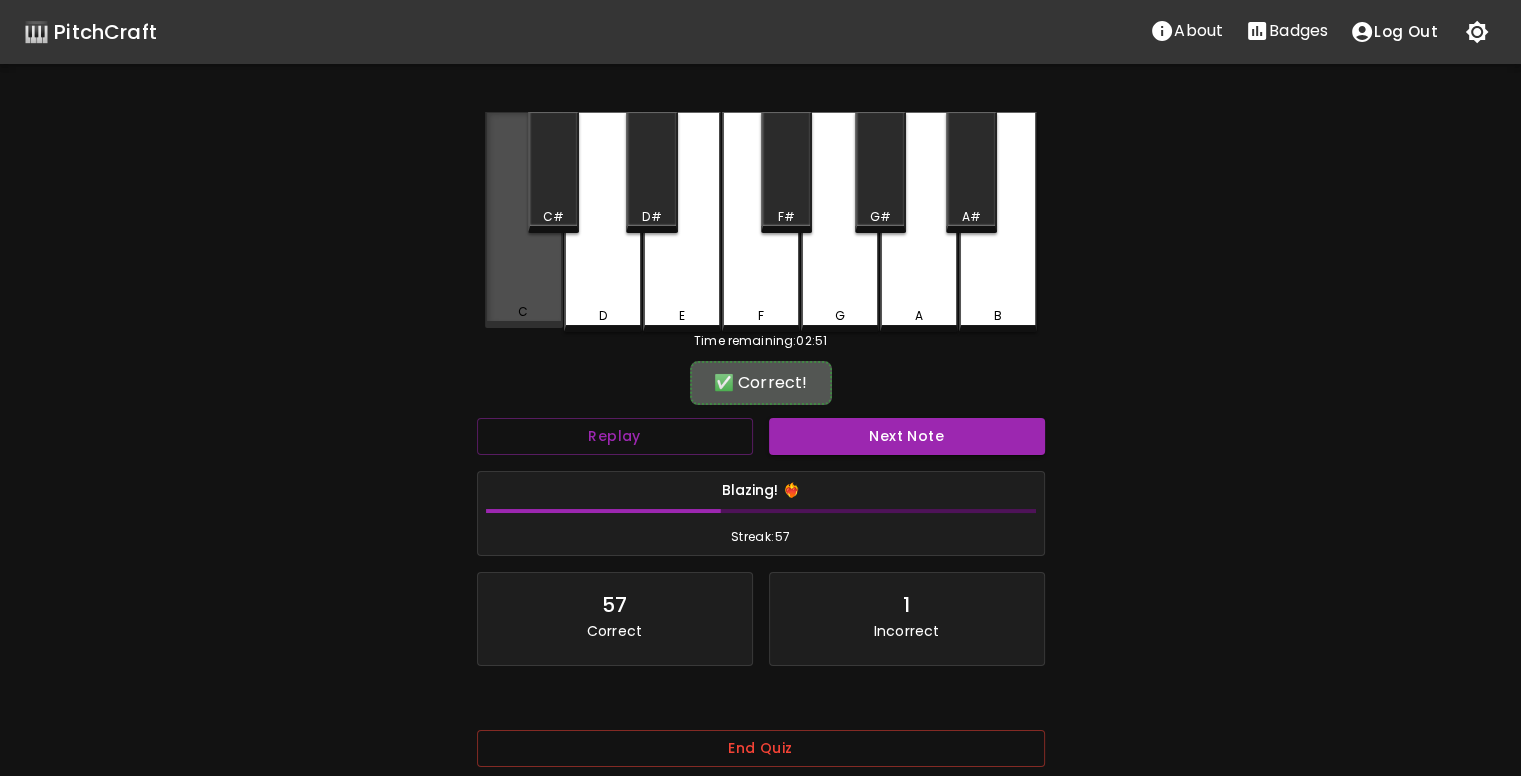 click on "C" at bounding box center (524, 220) 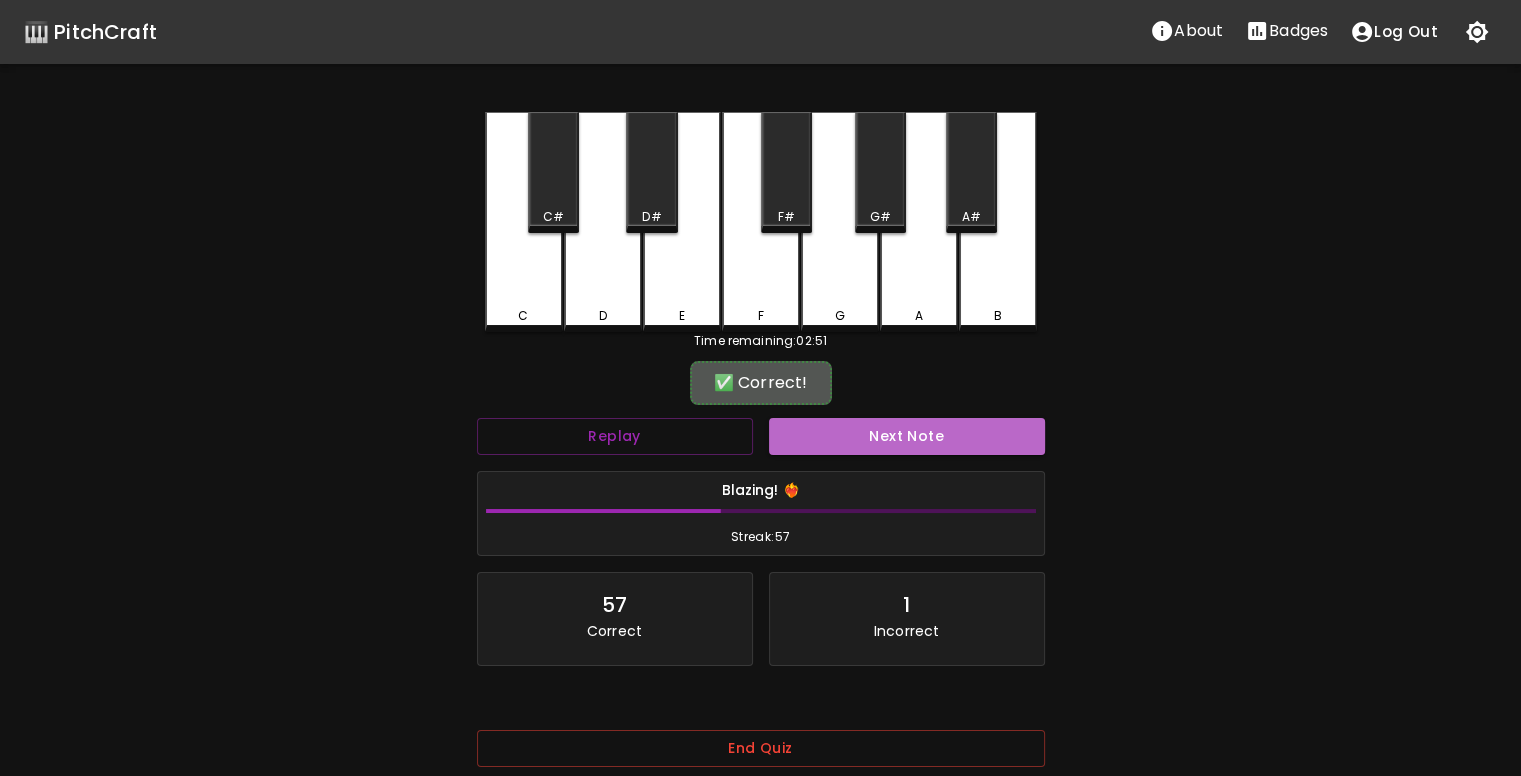 drag, startPoint x: 818, startPoint y: 435, endPoint x: 681, endPoint y: 367, distance: 152.94771 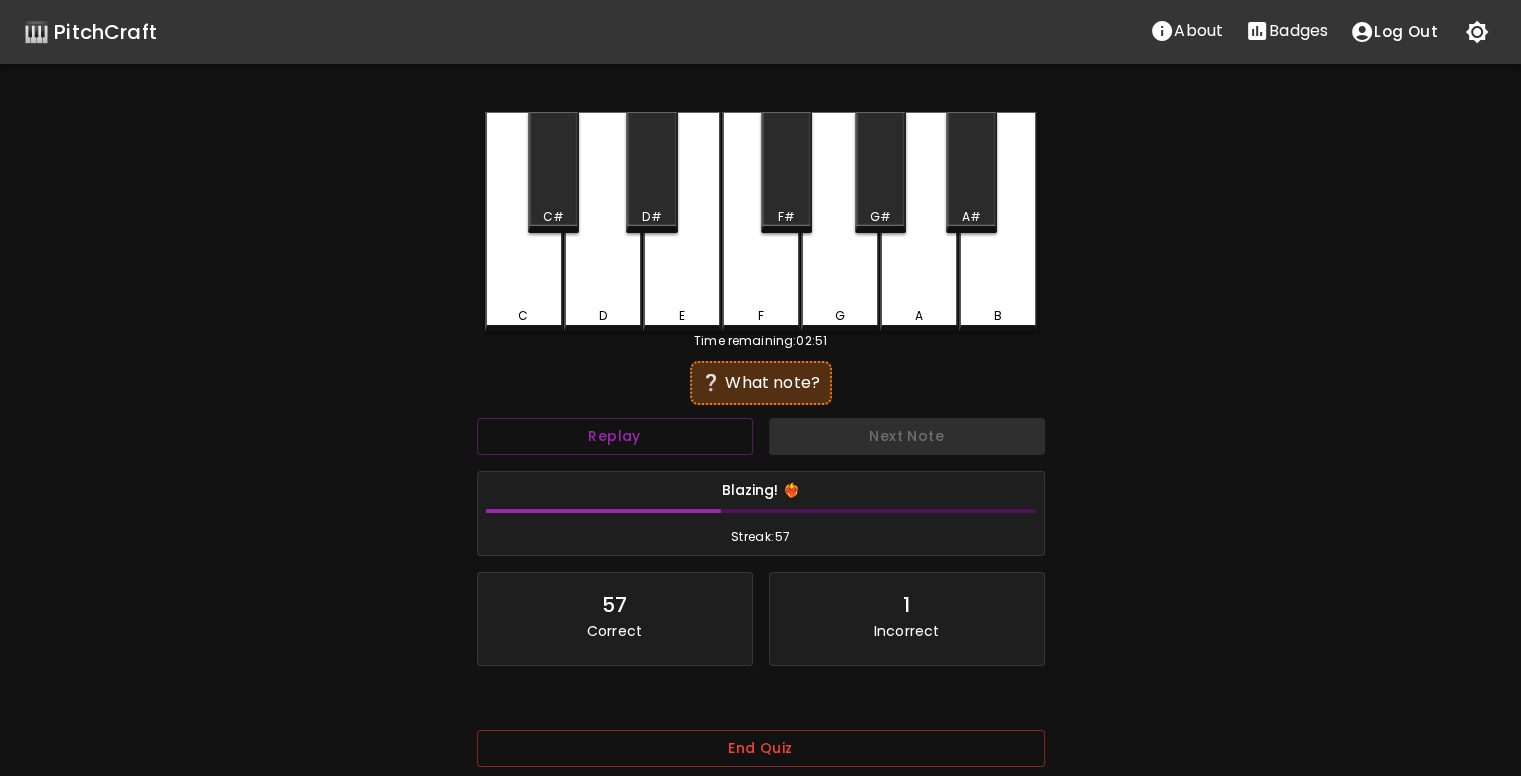 click on "C" at bounding box center [524, 222] 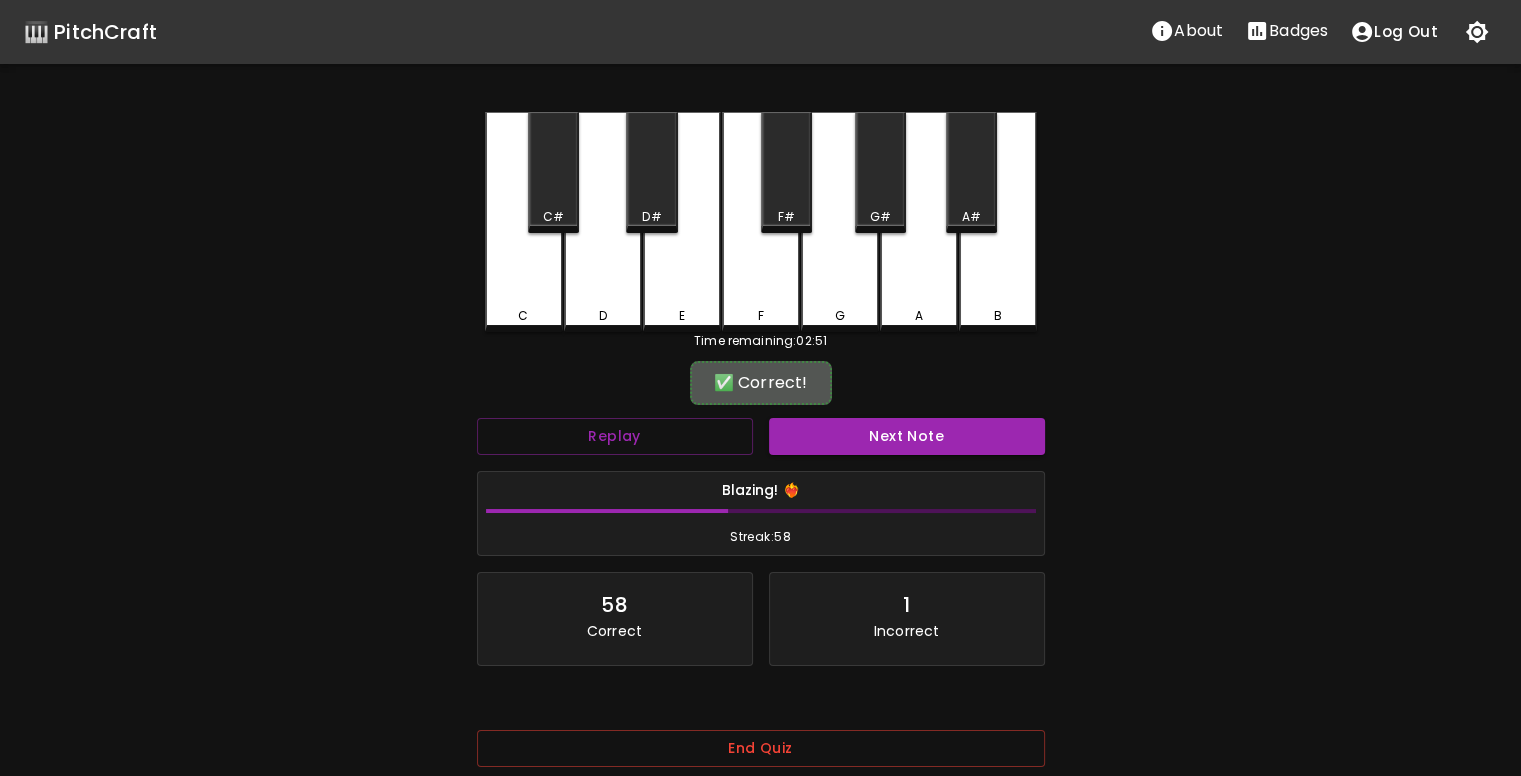 click on "Next Note" at bounding box center (907, 436) 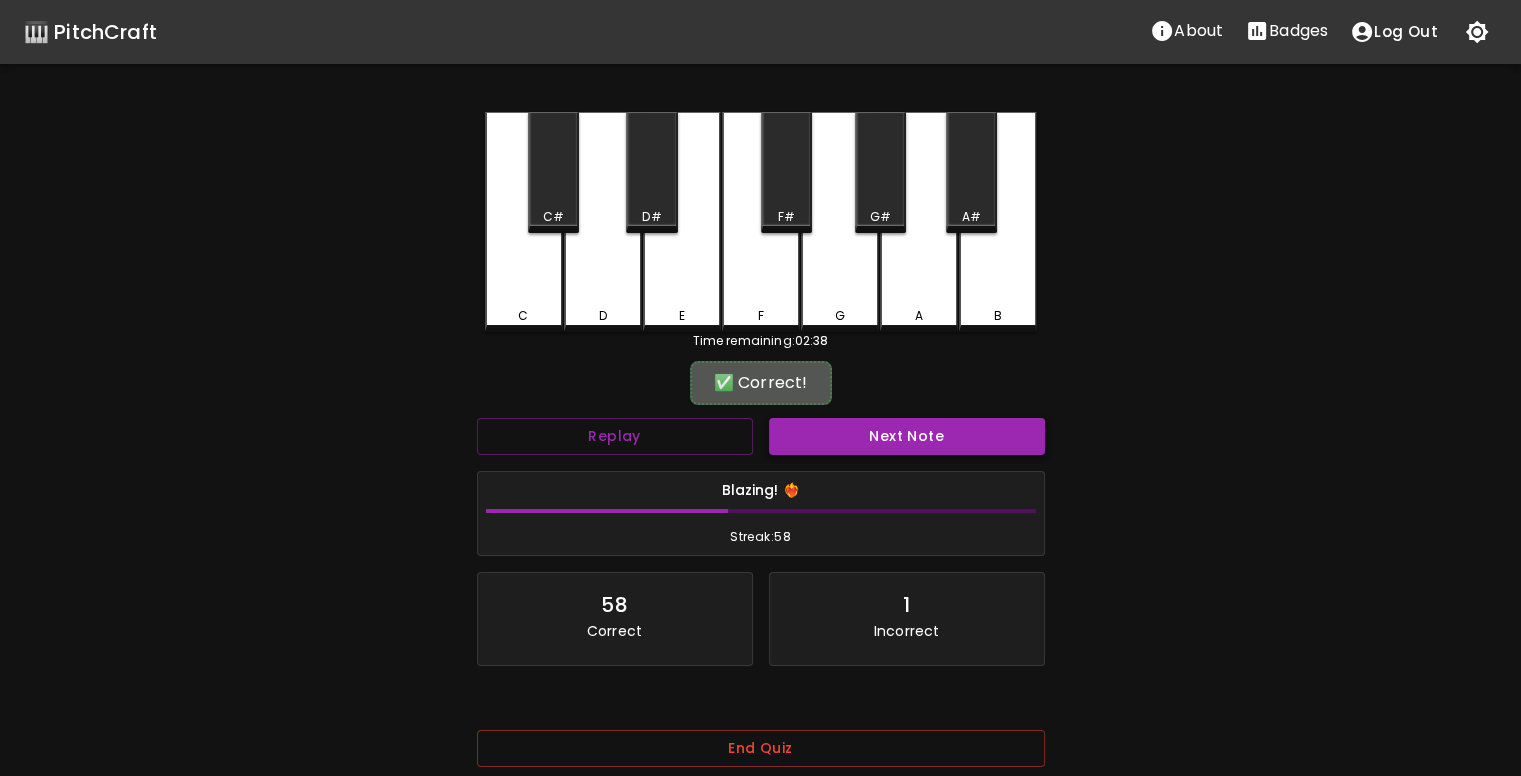click on "Next Note" at bounding box center [907, 436] 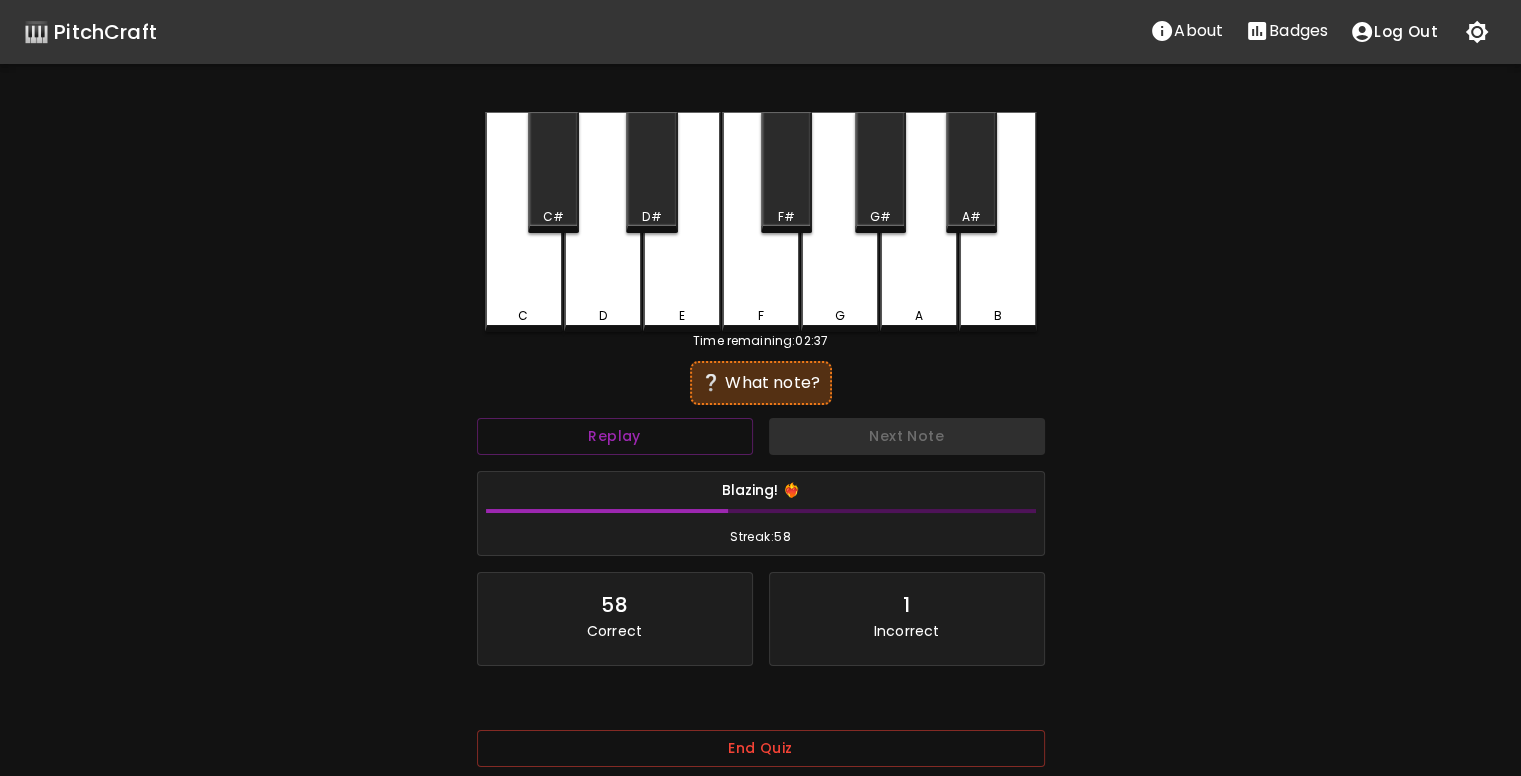 click on "C" at bounding box center (524, 222) 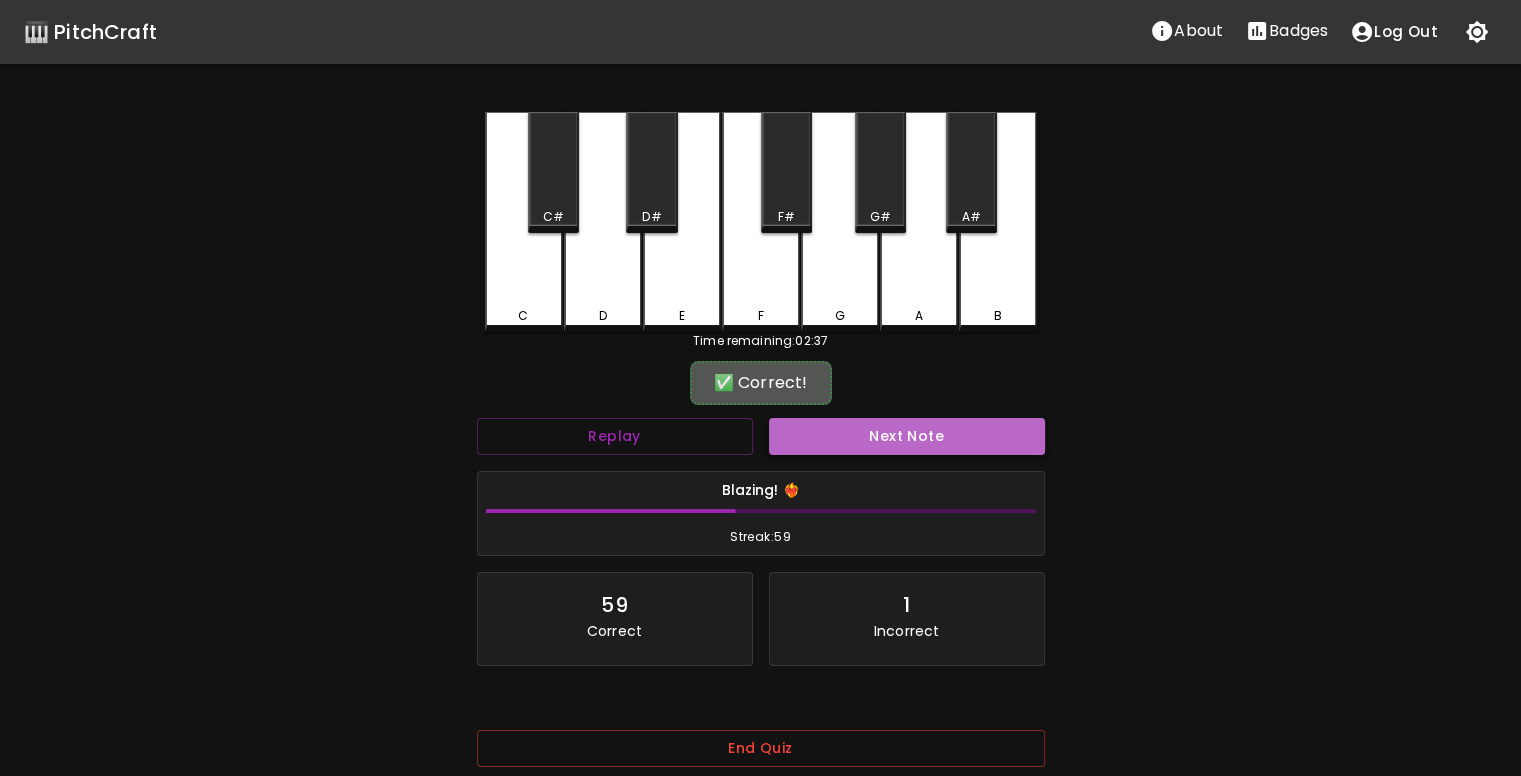click on "Next Note" at bounding box center (907, 436) 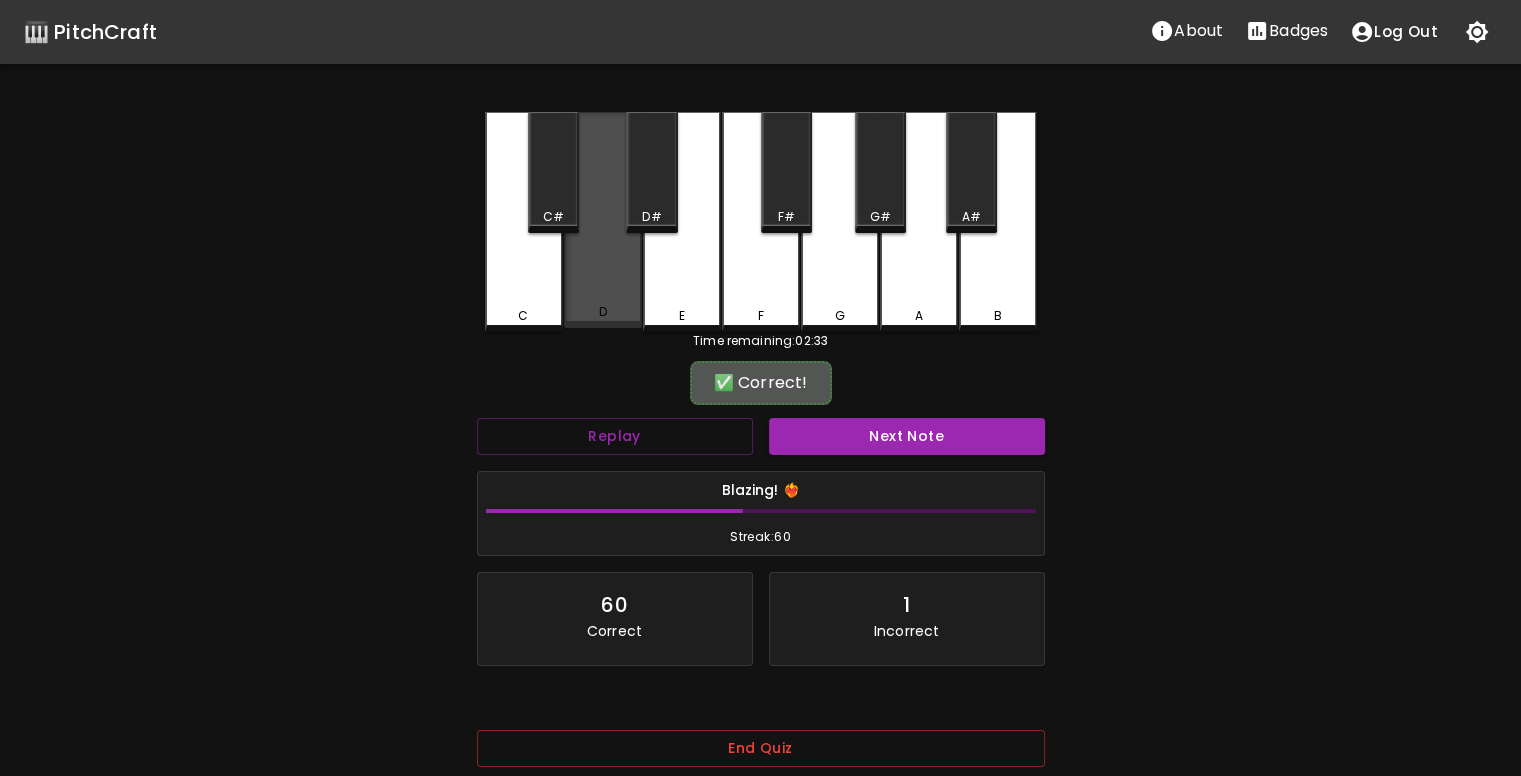 click on "D" at bounding box center [603, 220] 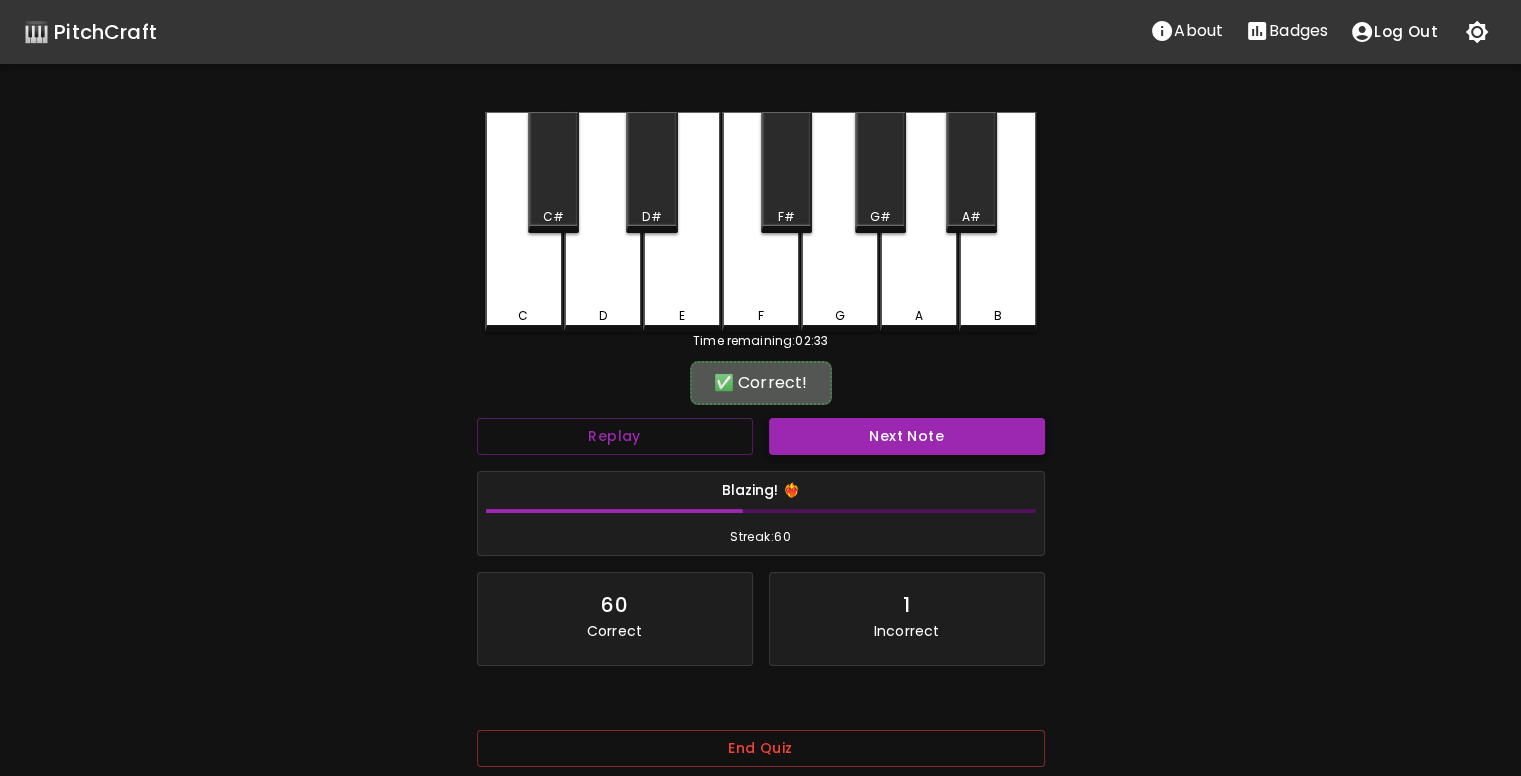 click on "Next Note" at bounding box center (907, 436) 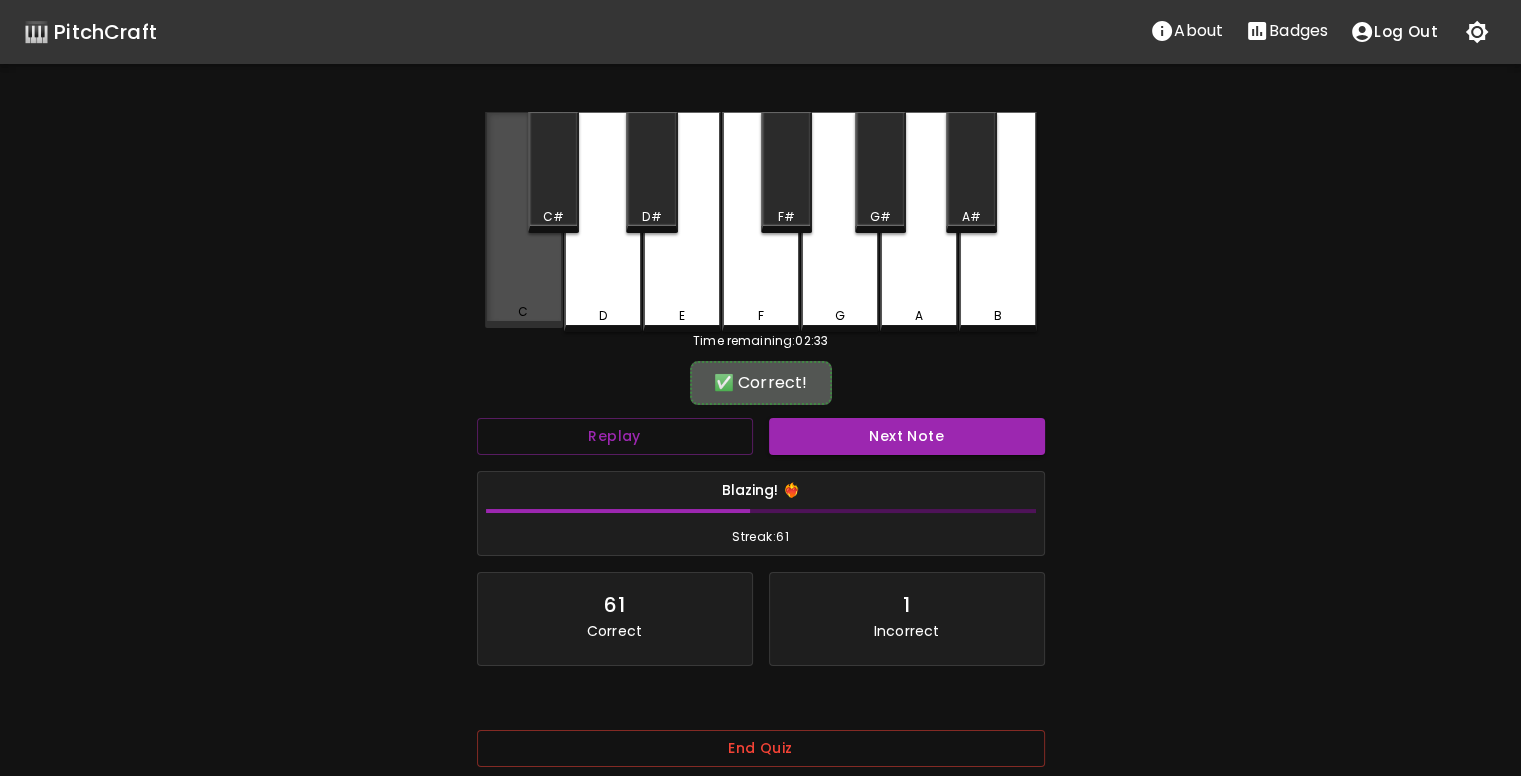 click on "C" at bounding box center (524, 220) 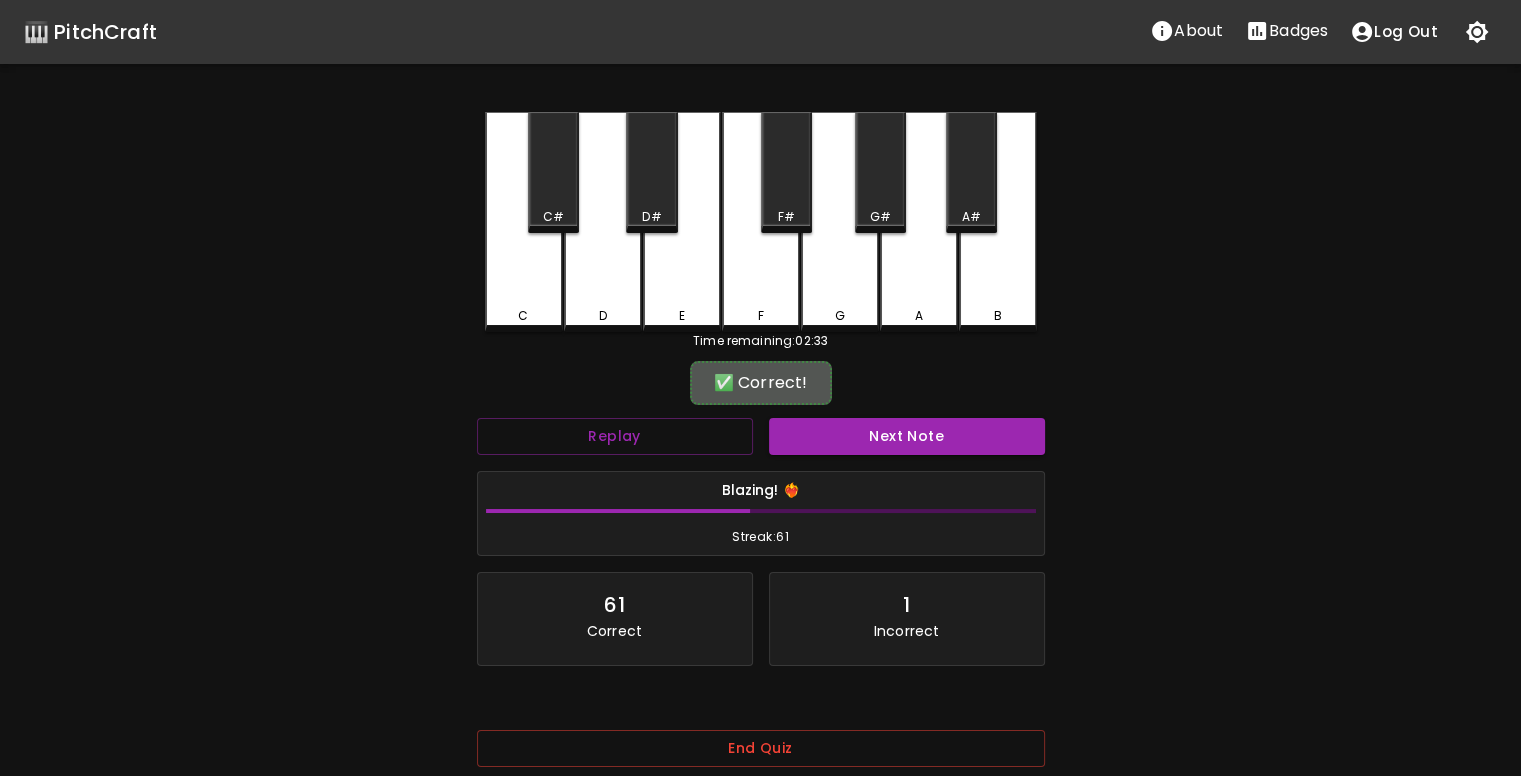 click on "Next Note" at bounding box center (907, 436) 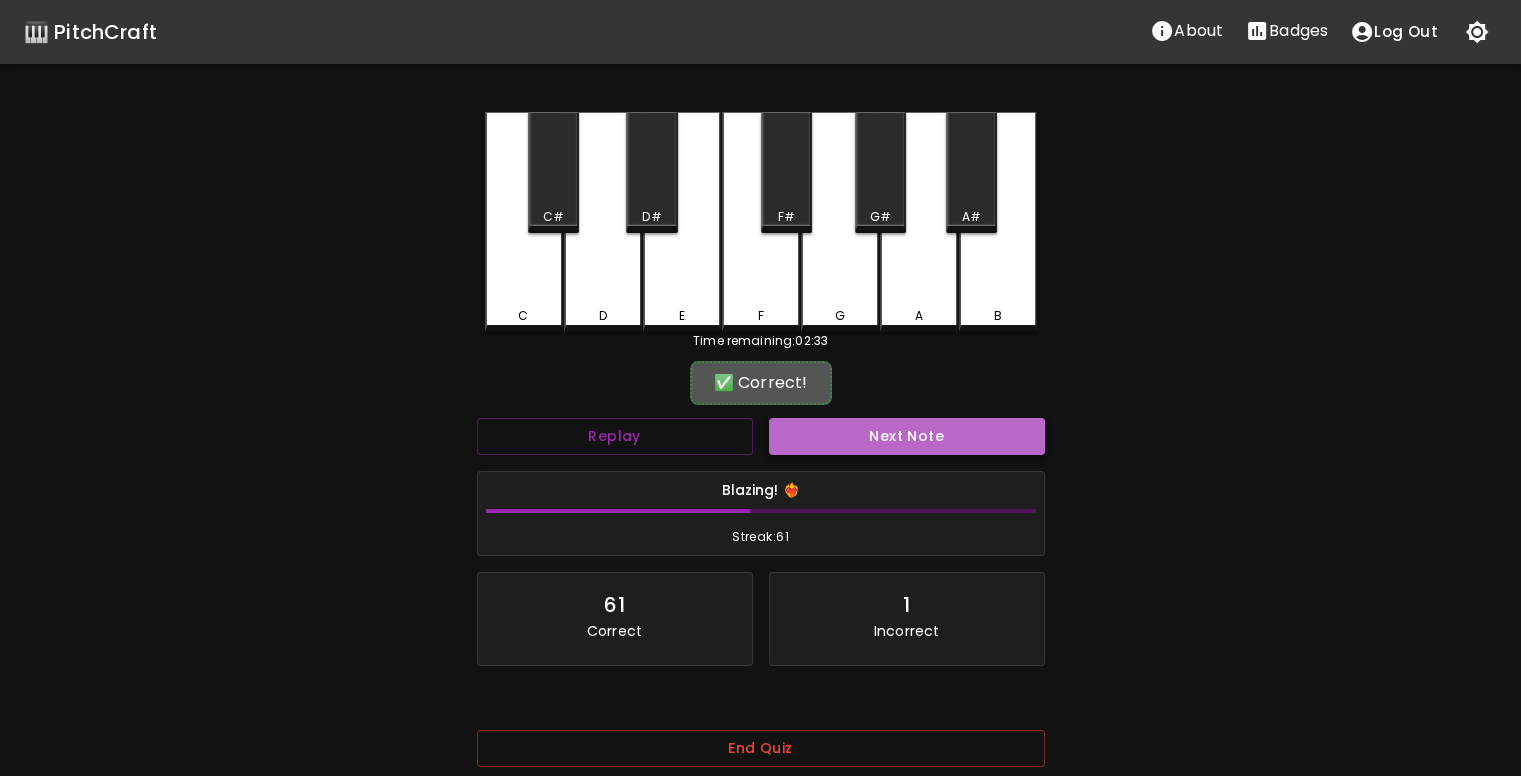 click on "Next Note" at bounding box center (907, 436) 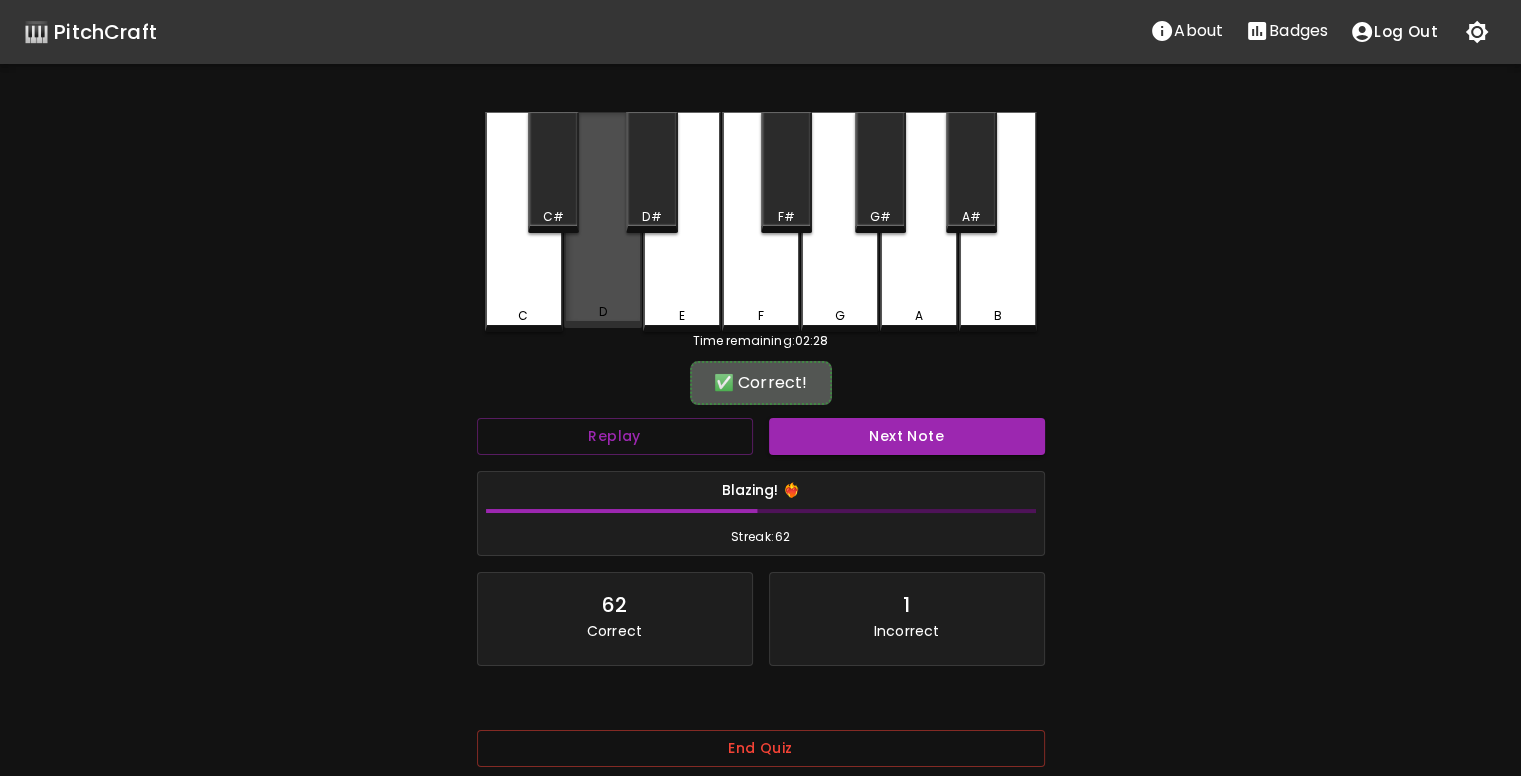 click on "D" at bounding box center (603, 220) 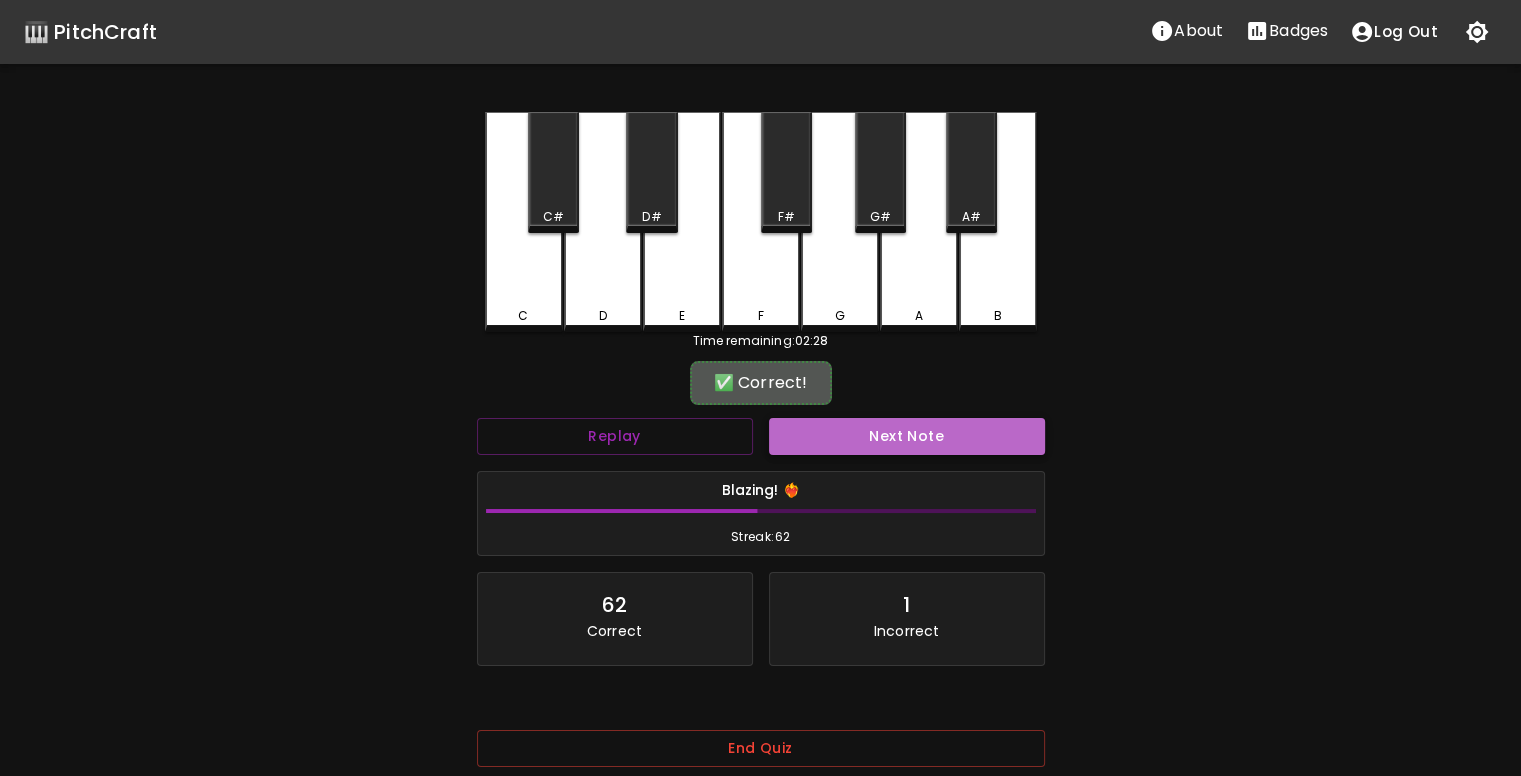 click on "Next Note" at bounding box center (907, 436) 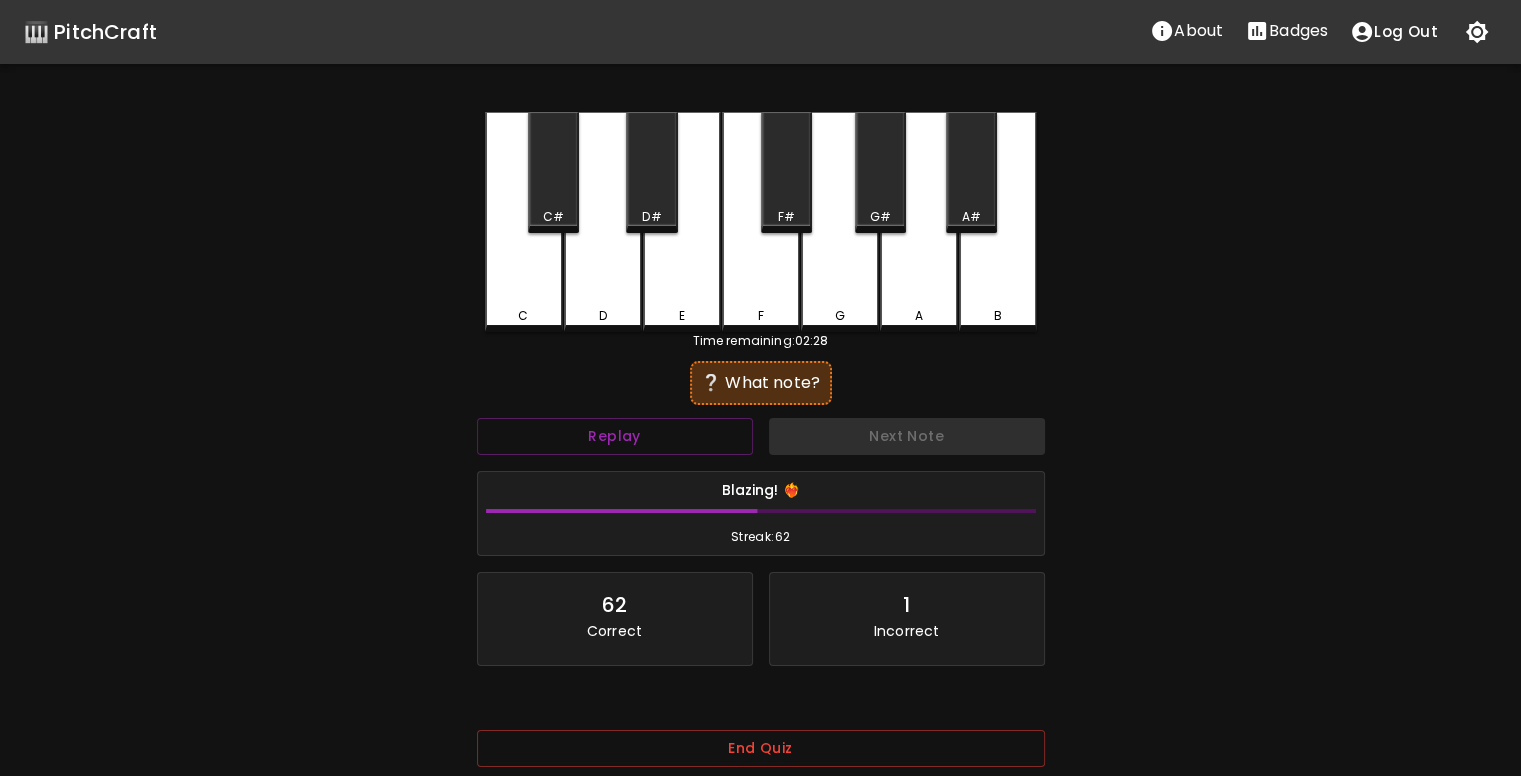 click on "C" at bounding box center (524, 222) 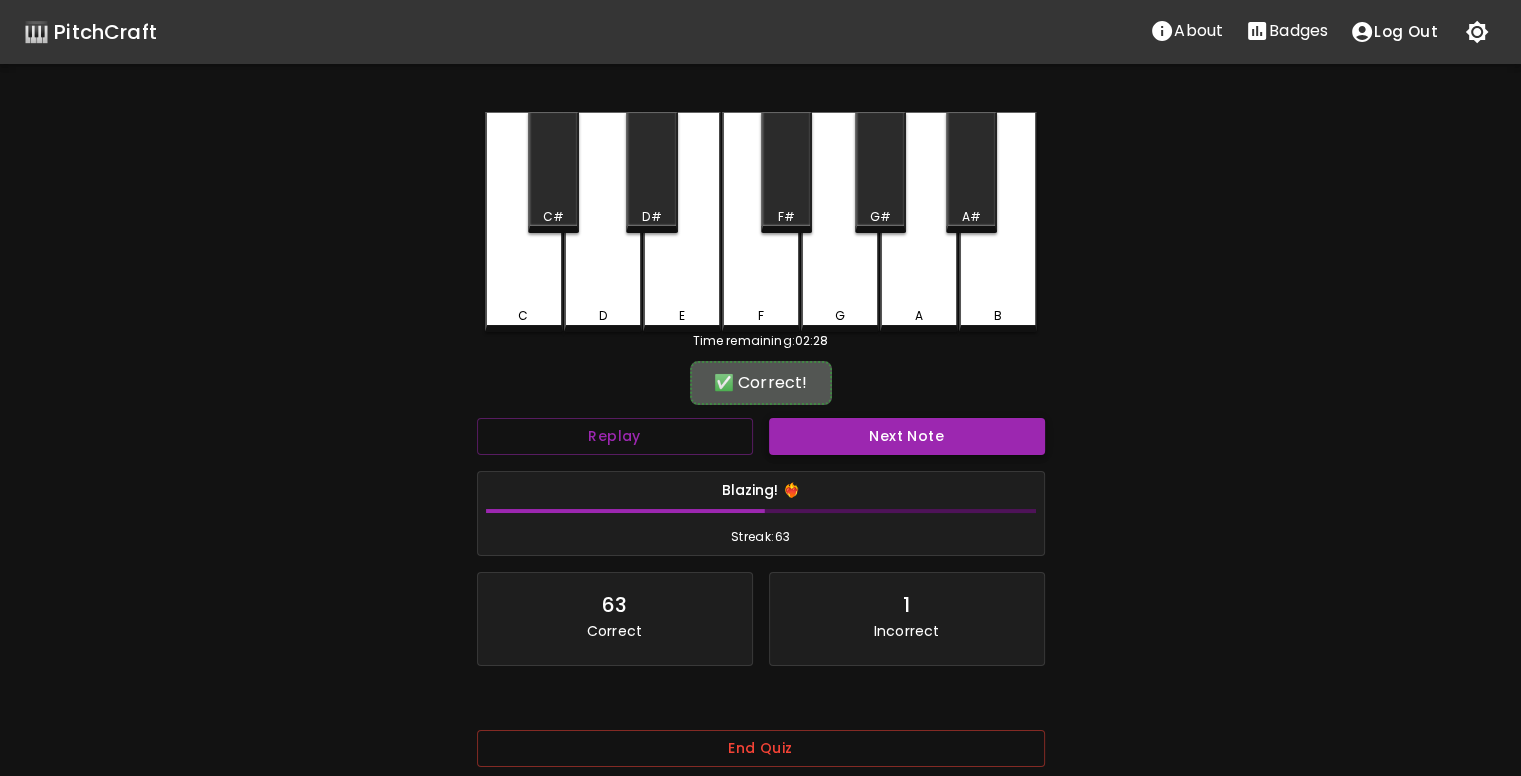click on "Next Note" at bounding box center (907, 436) 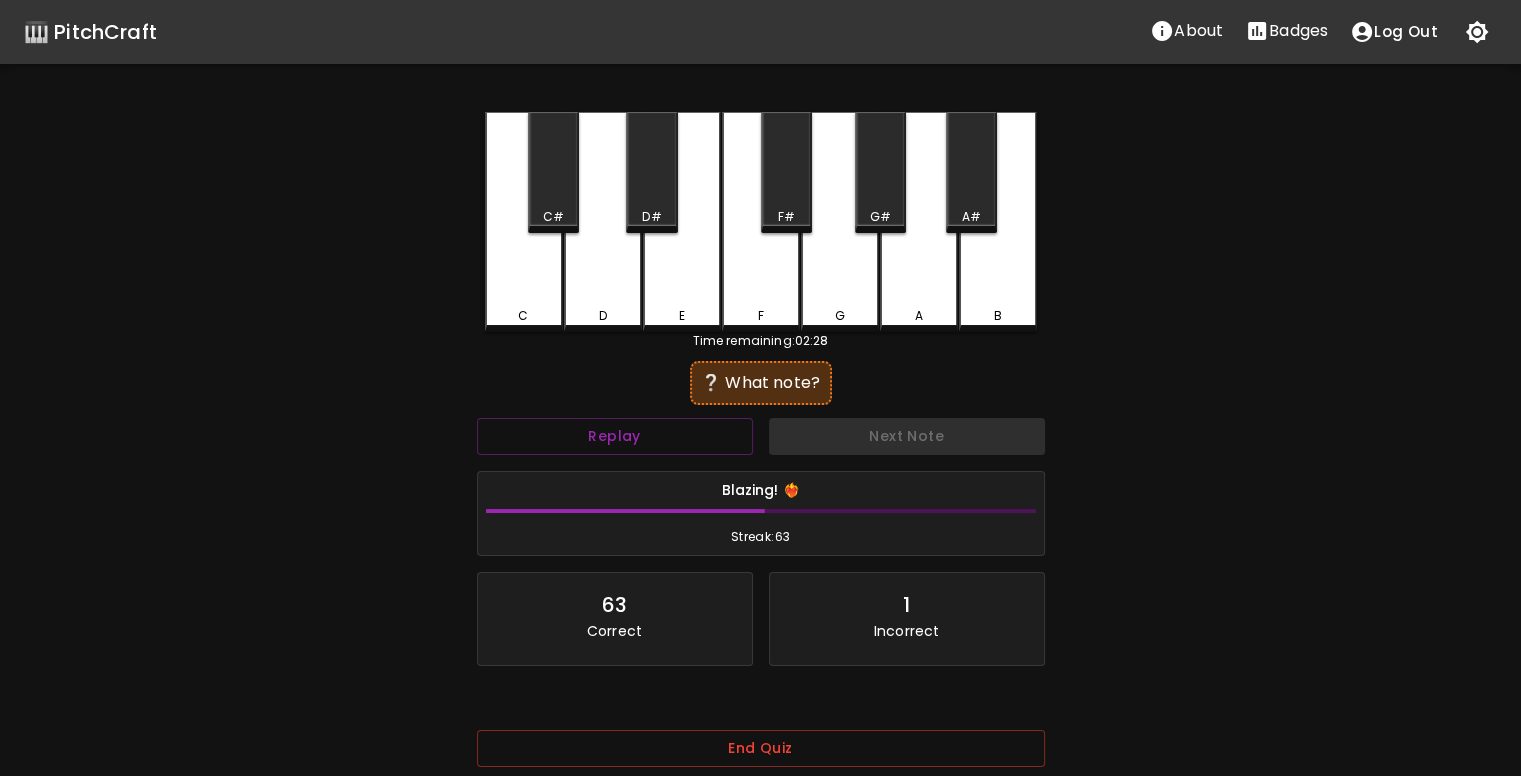 click on "C" at bounding box center [524, 222] 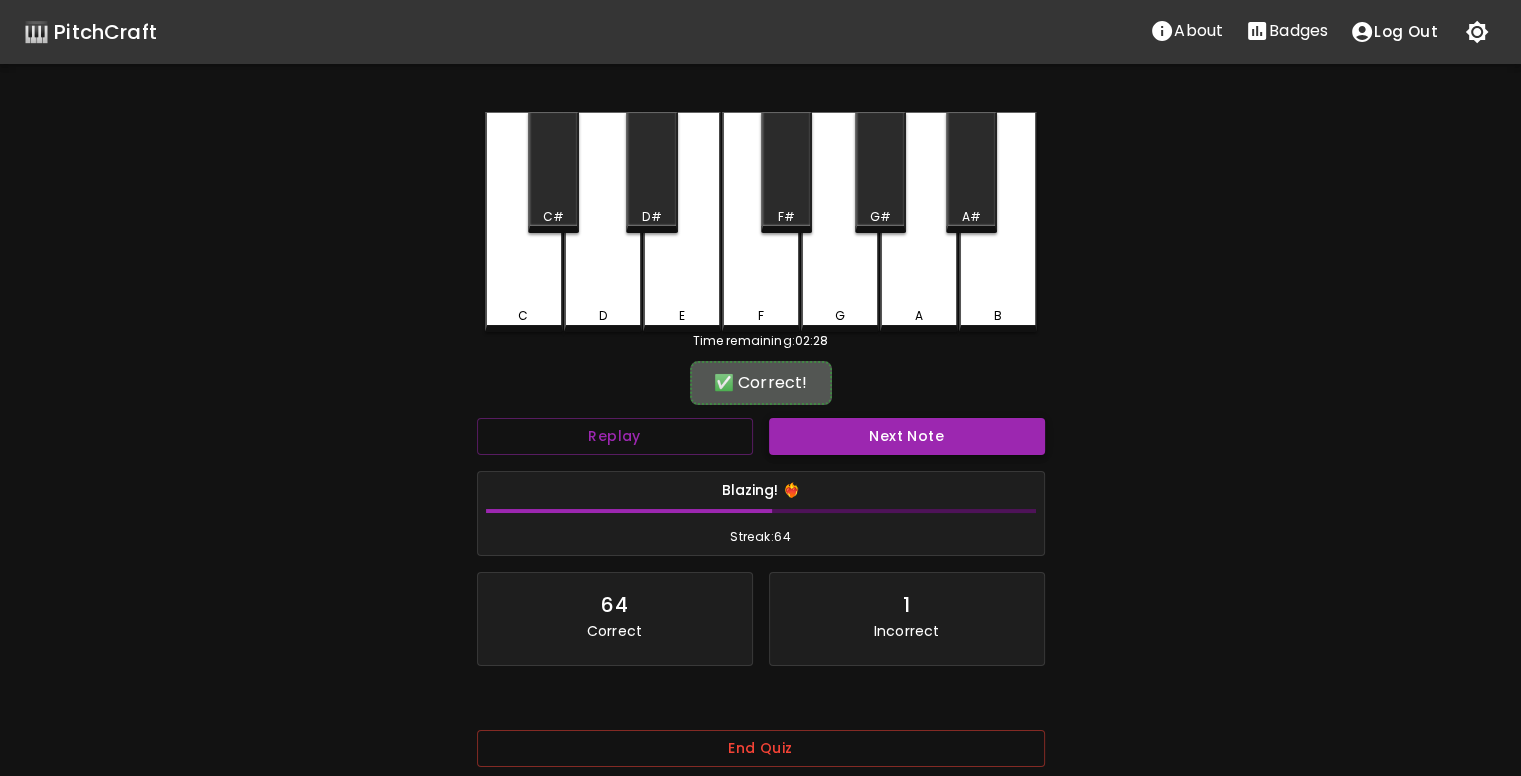 click on "Next Note" at bounding box center [907, 436] 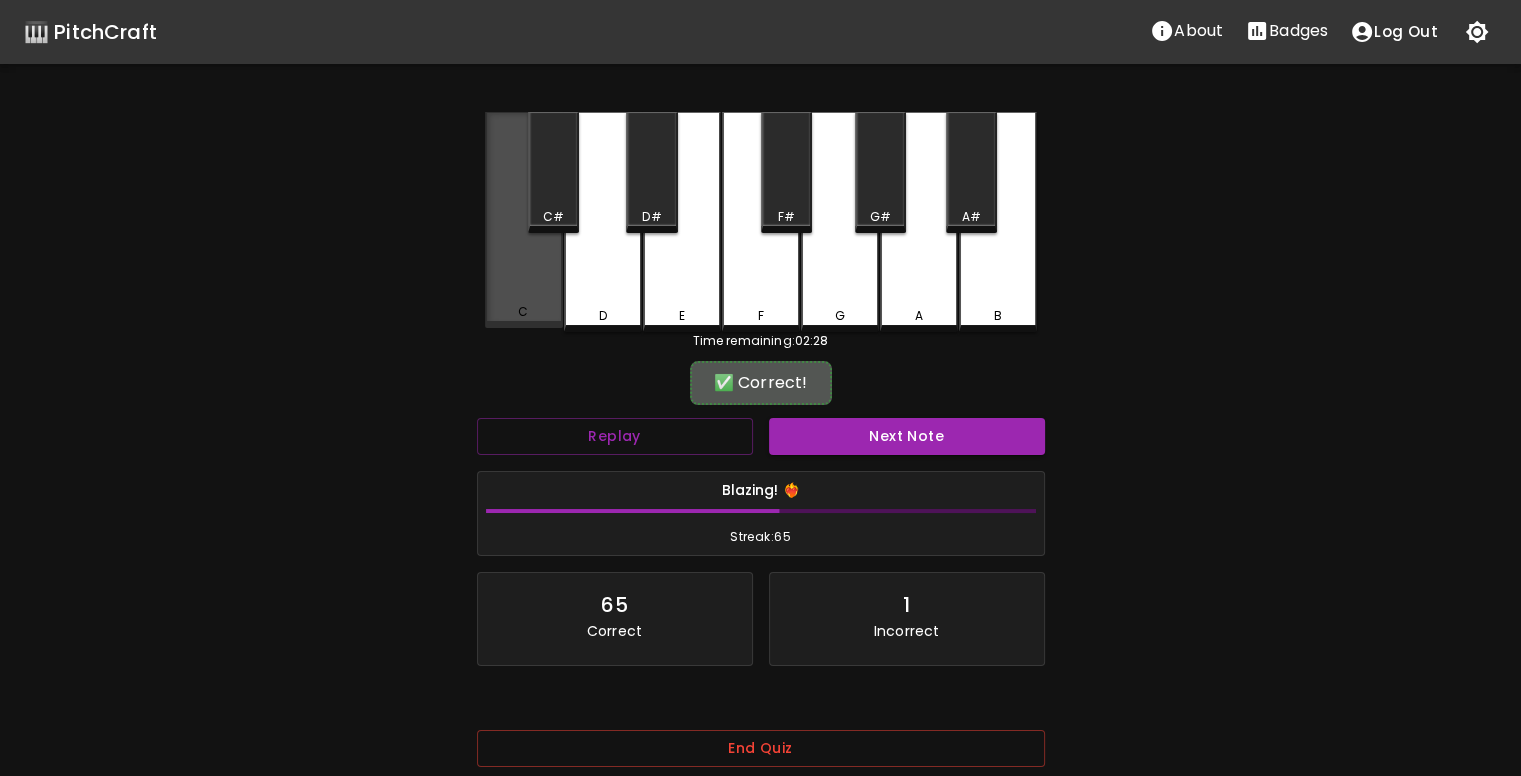 click on "C" at bounding box center (524, 220) 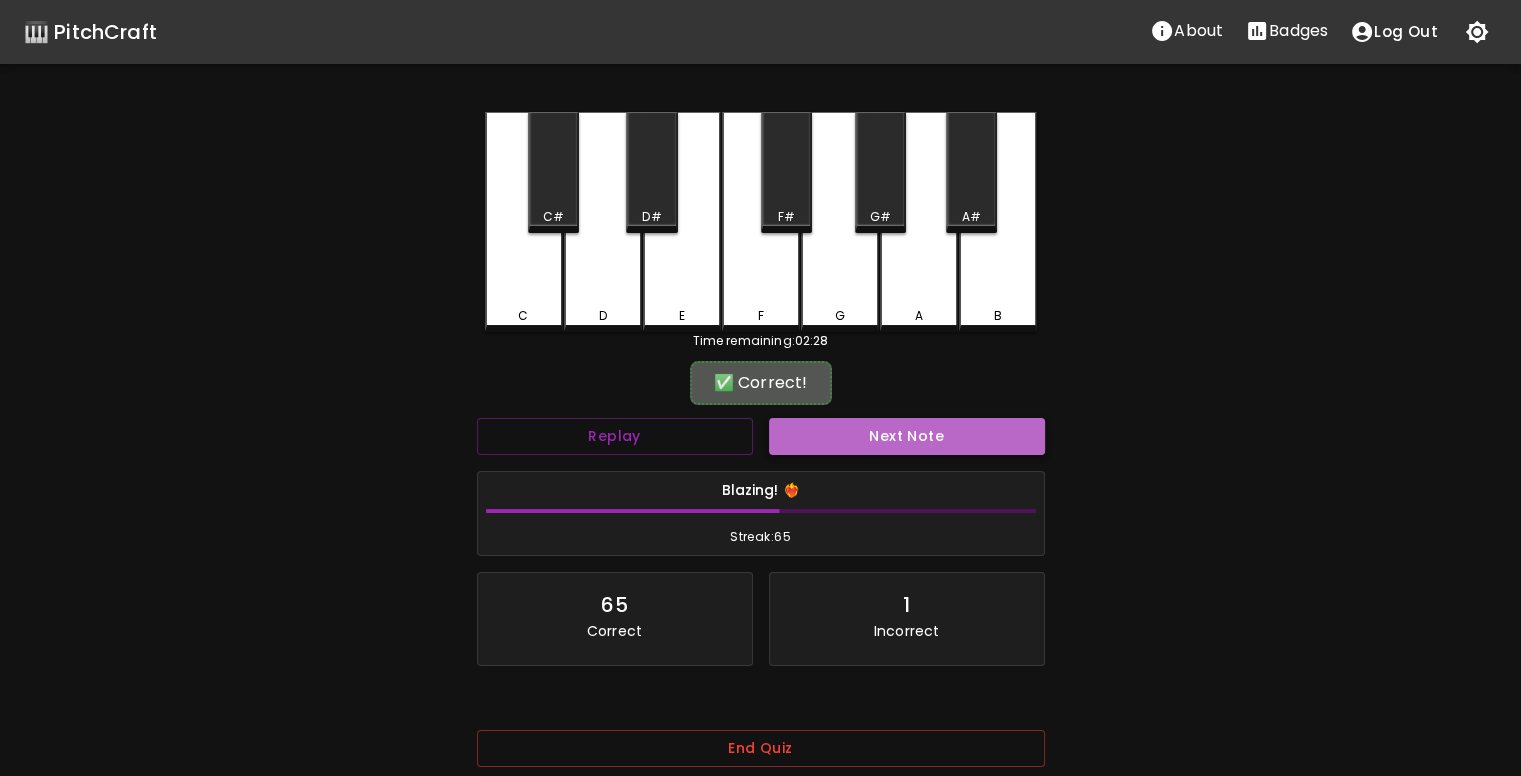 click on "Next Note" at bounding box center [907, 436] 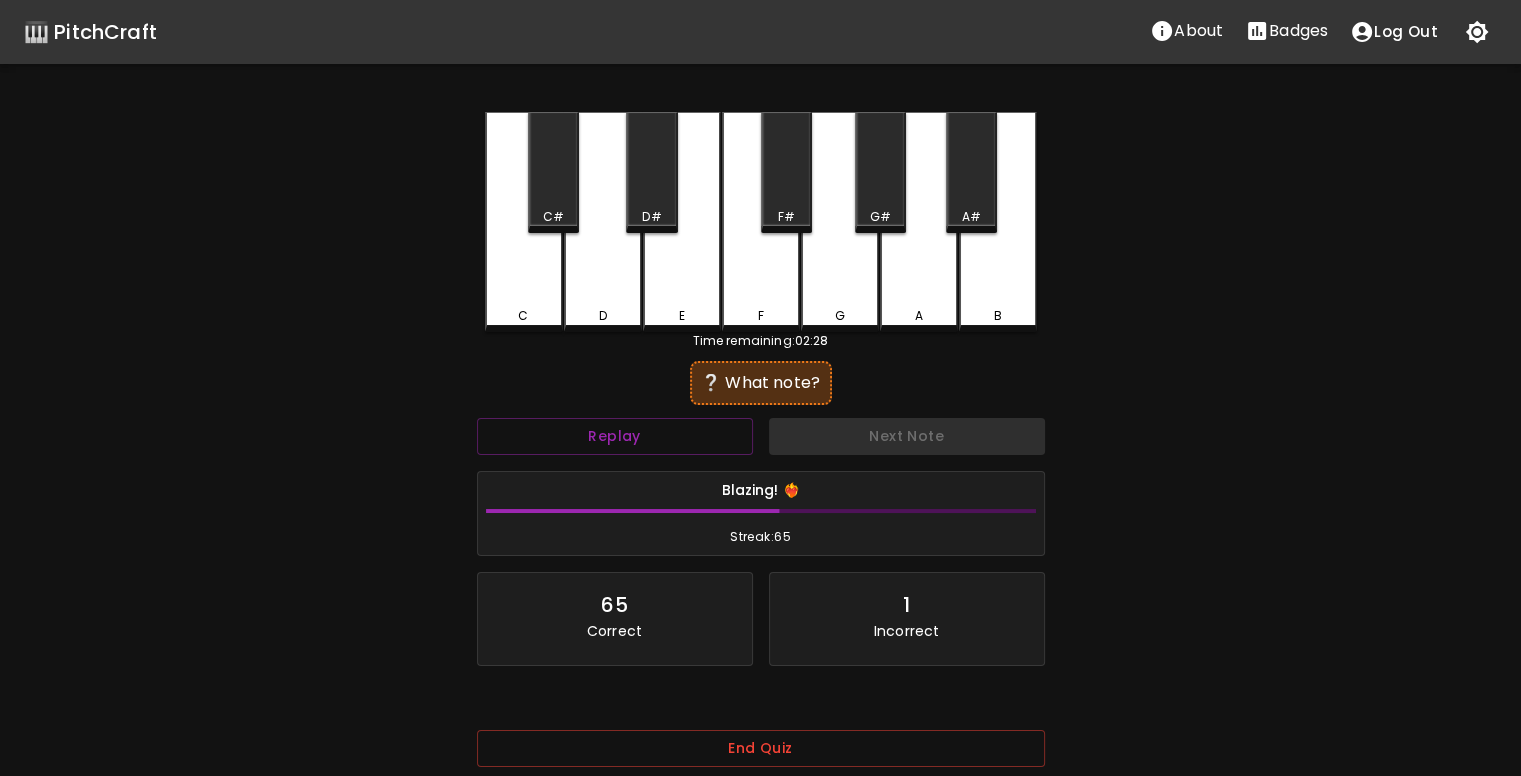 click on "C" at bounding box center (524, 222) 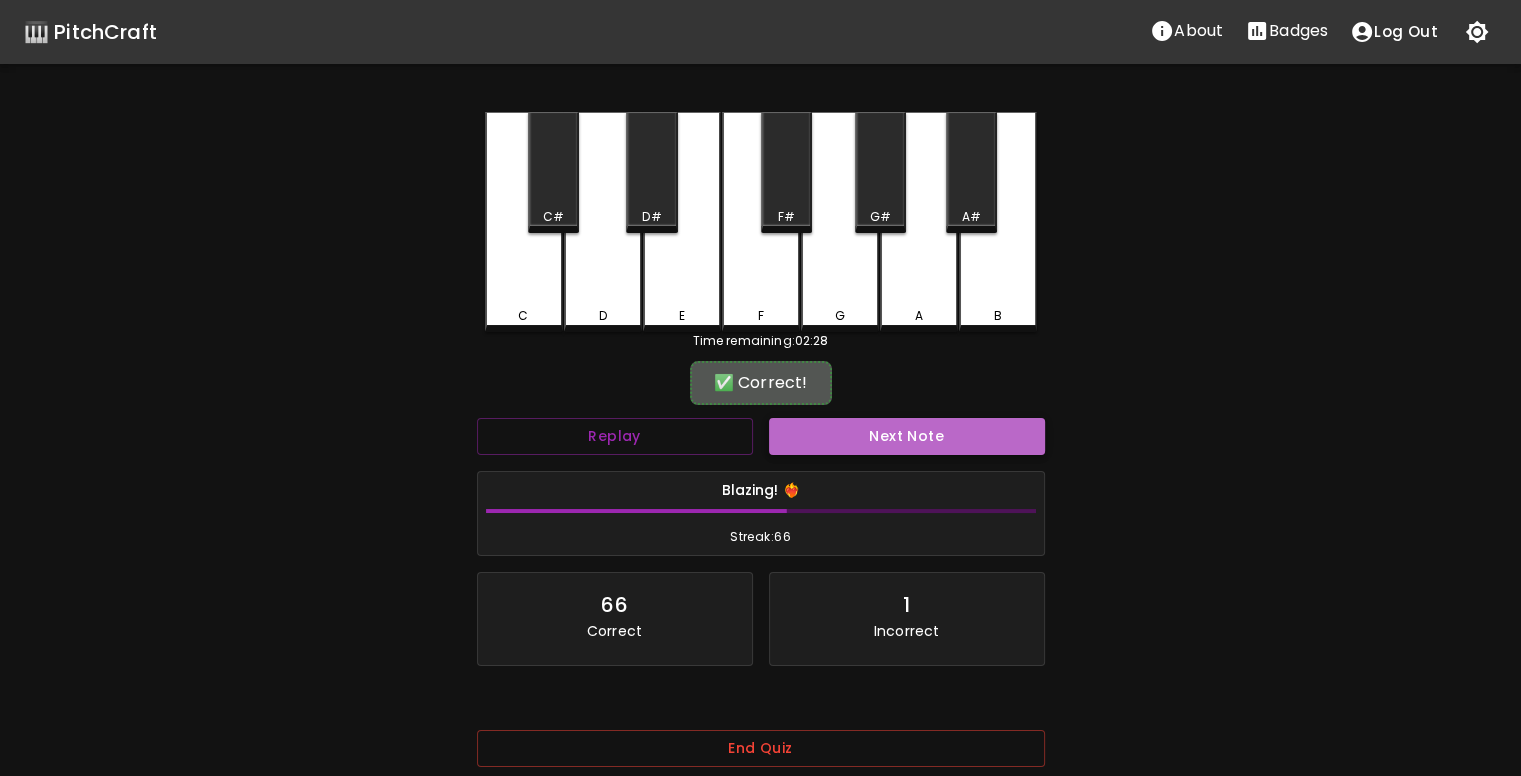 click on "Next Note" at bounding box center [907, 436] 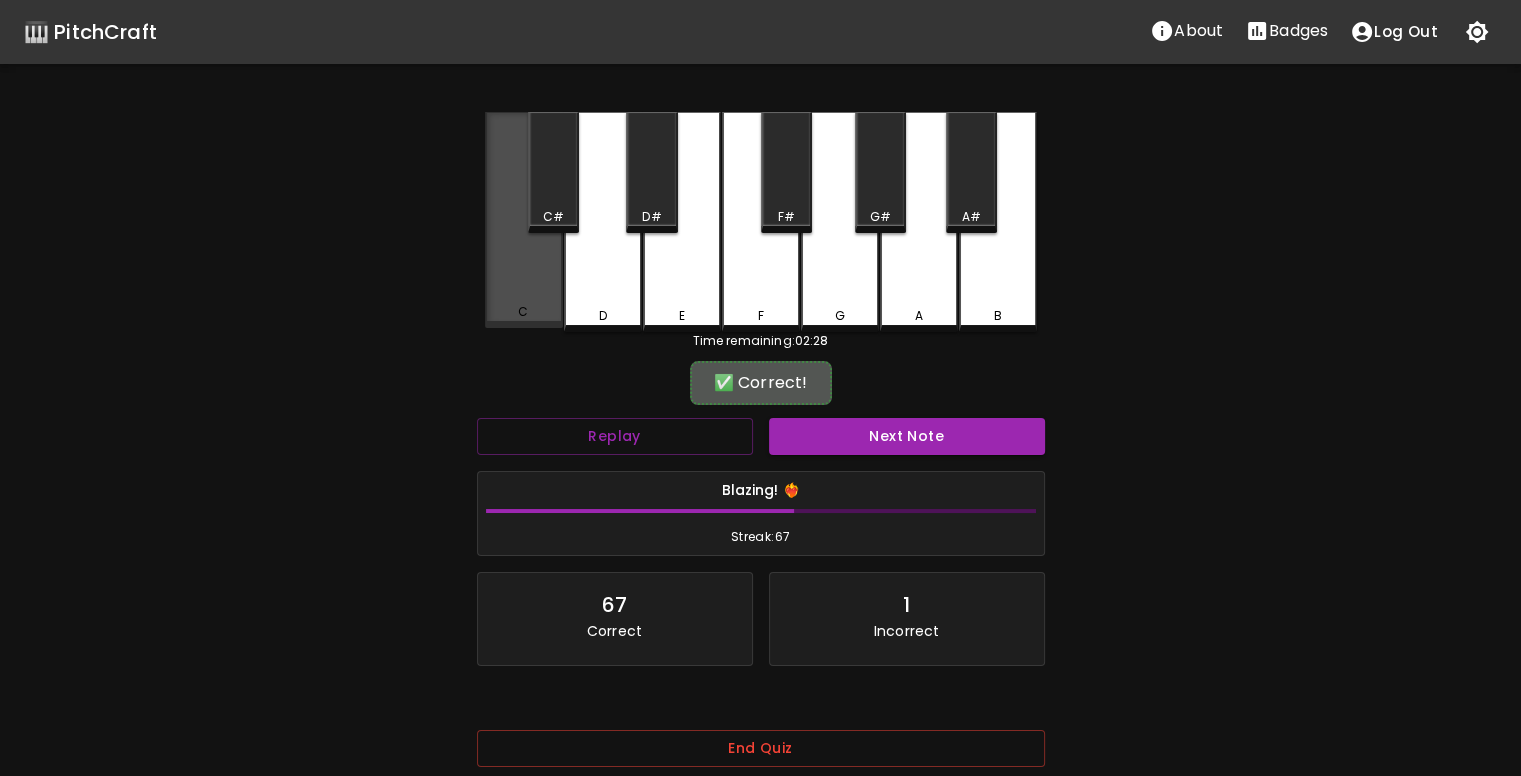 click on "C" at bounding box center (524, 220) 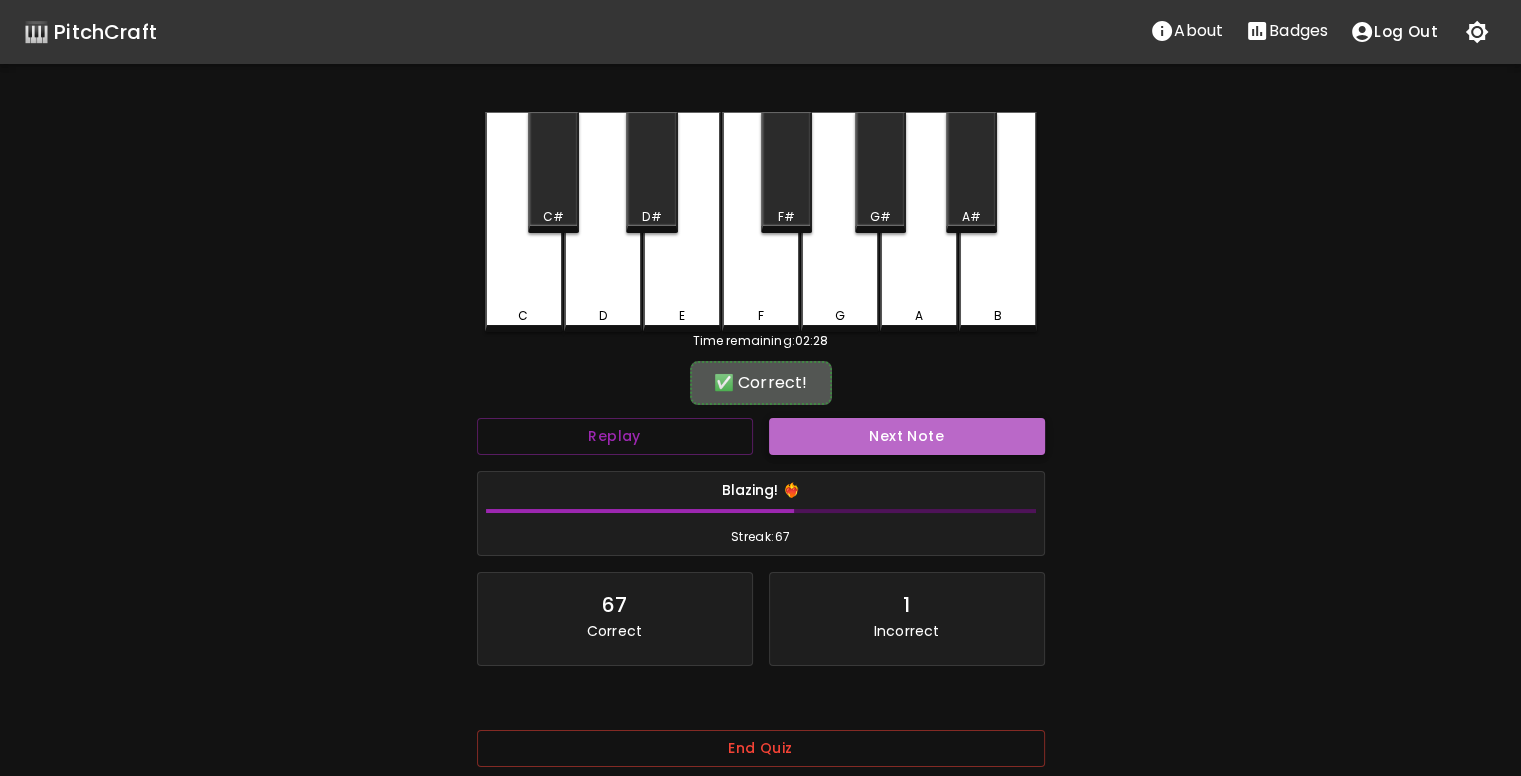 click on "Next Note" at bounding box center [907, 436] 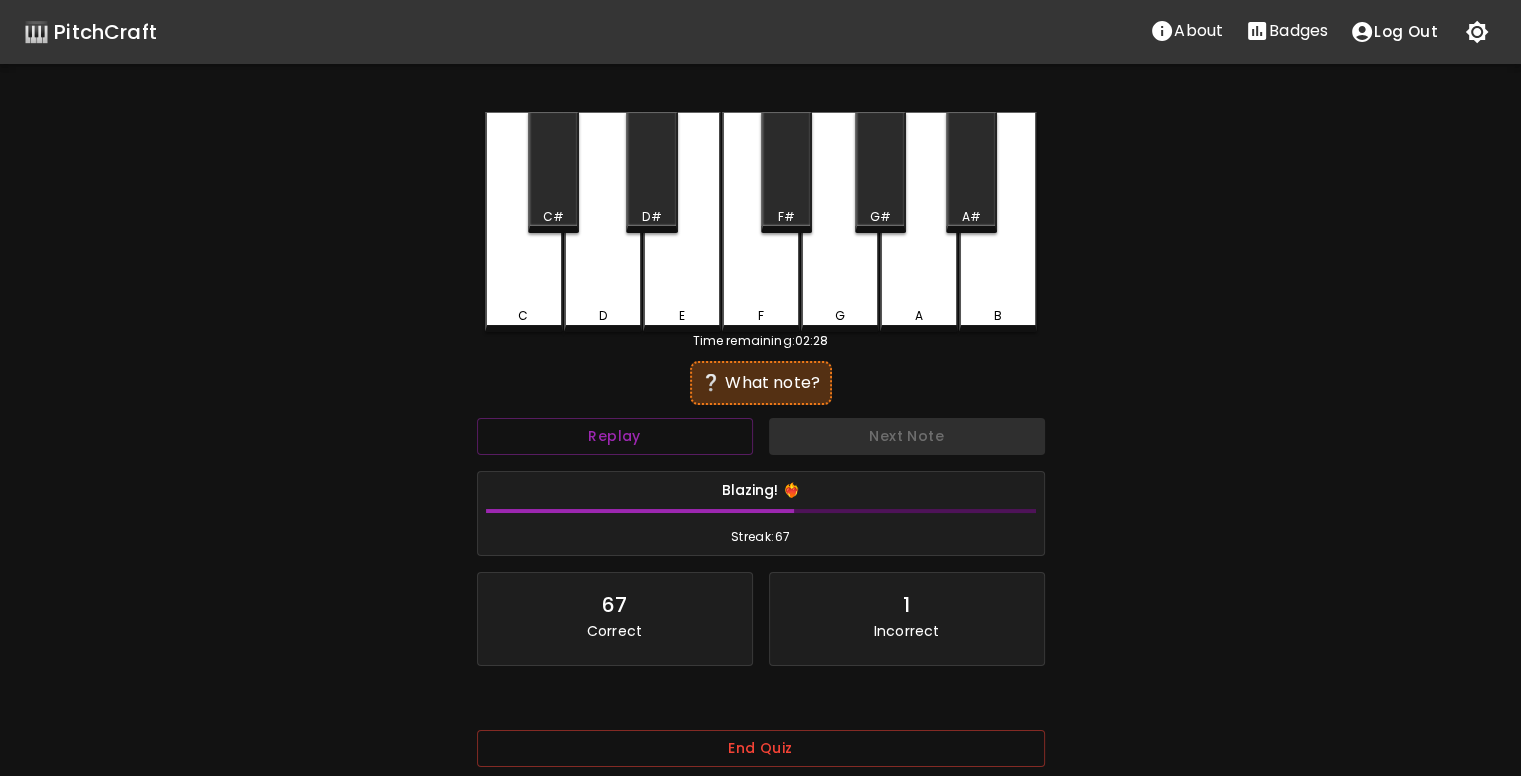 click on "C" at bounding box center [524, 222] 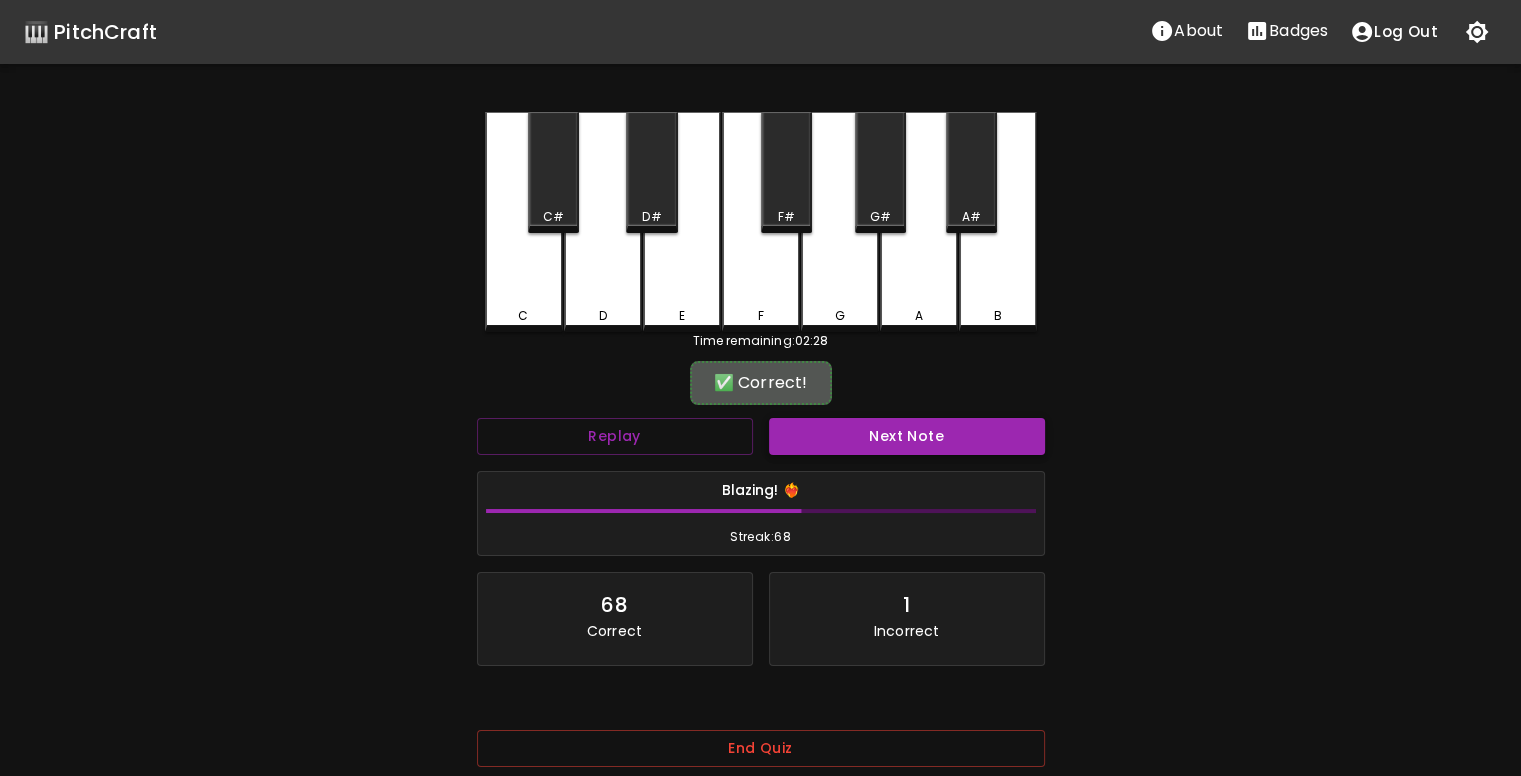 click on "Next Note" at bounding box center (907, 436) 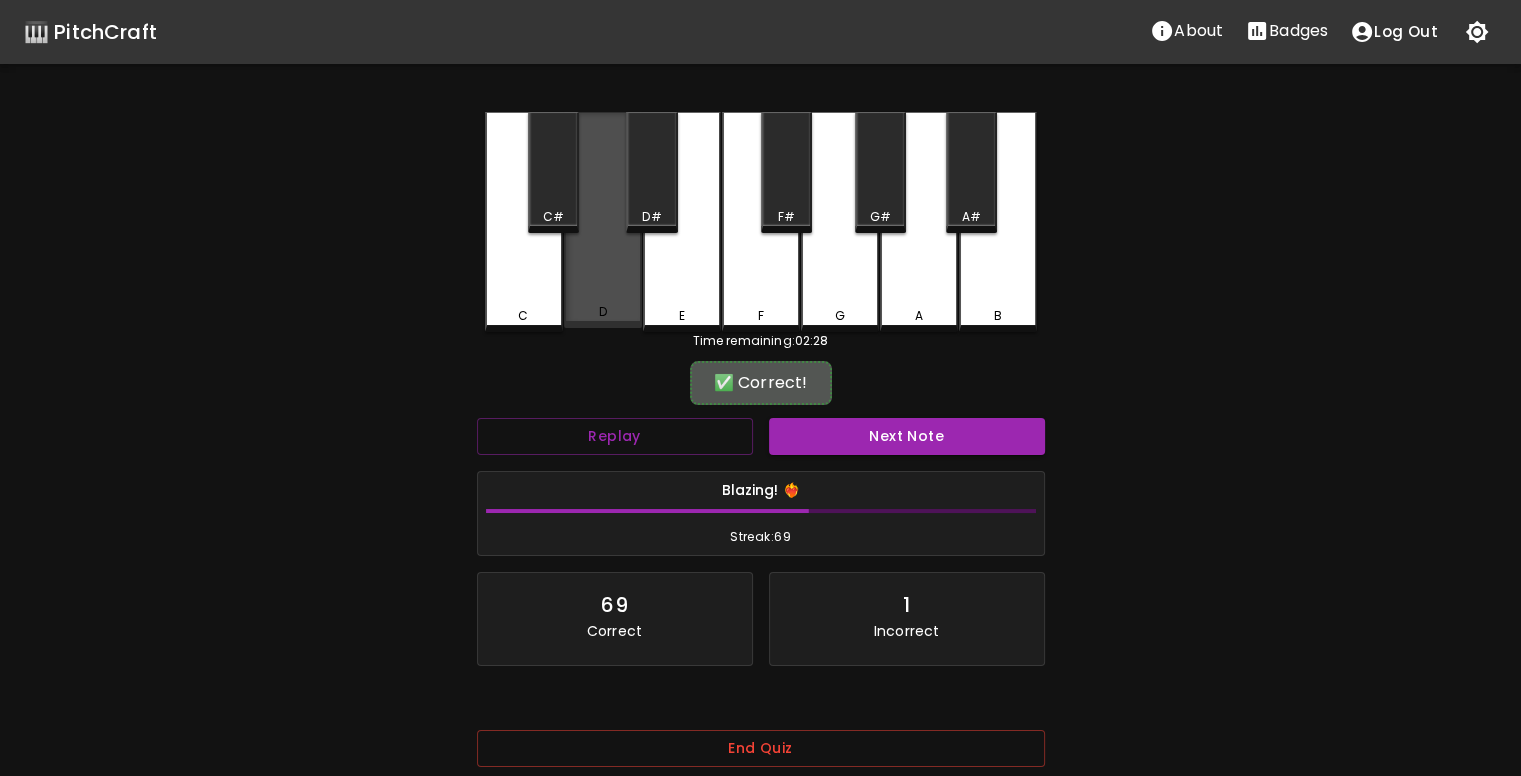 click on "D" at bounding box center (603, 220) 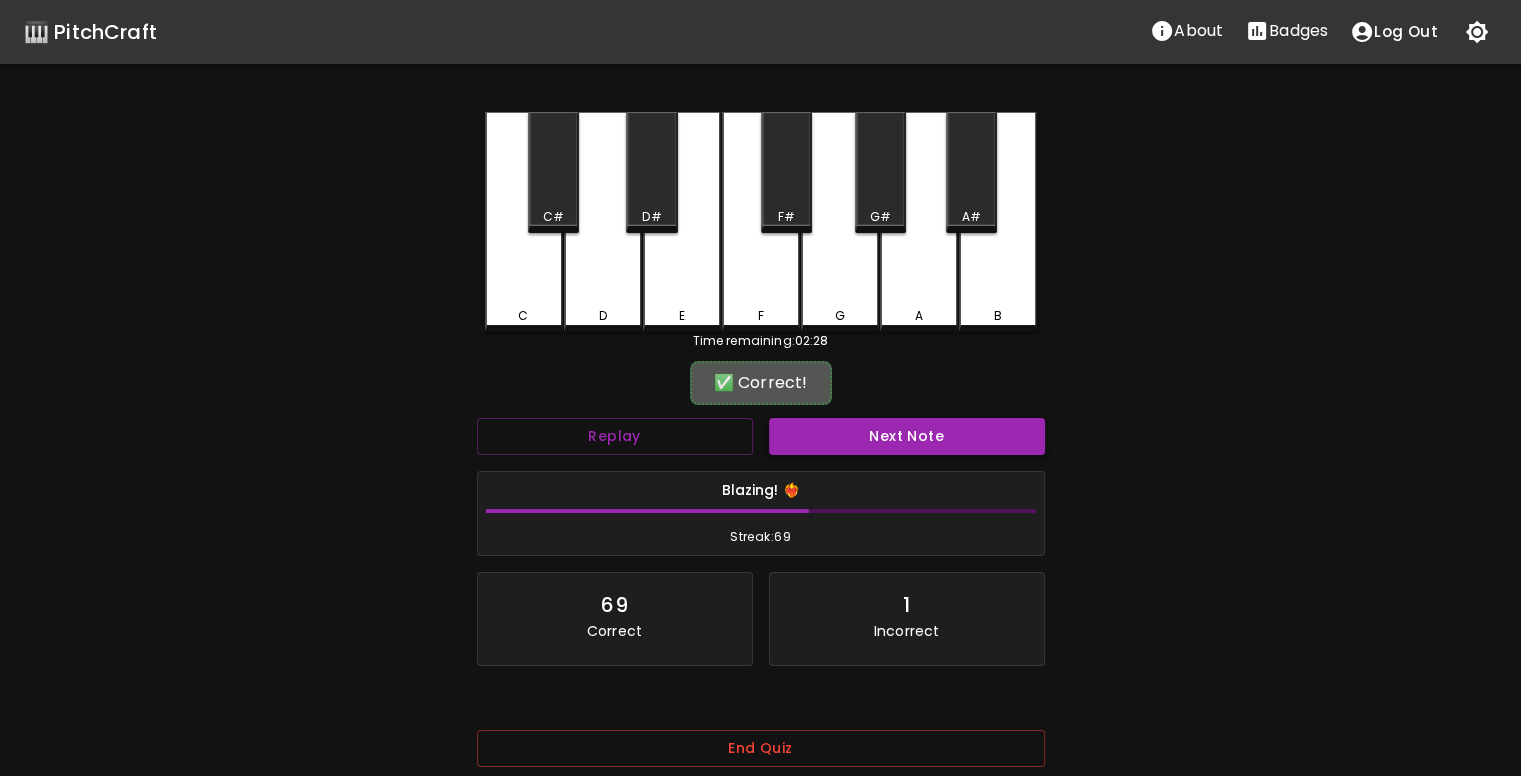 click on "Next Note" at bounding box center (907, 436) 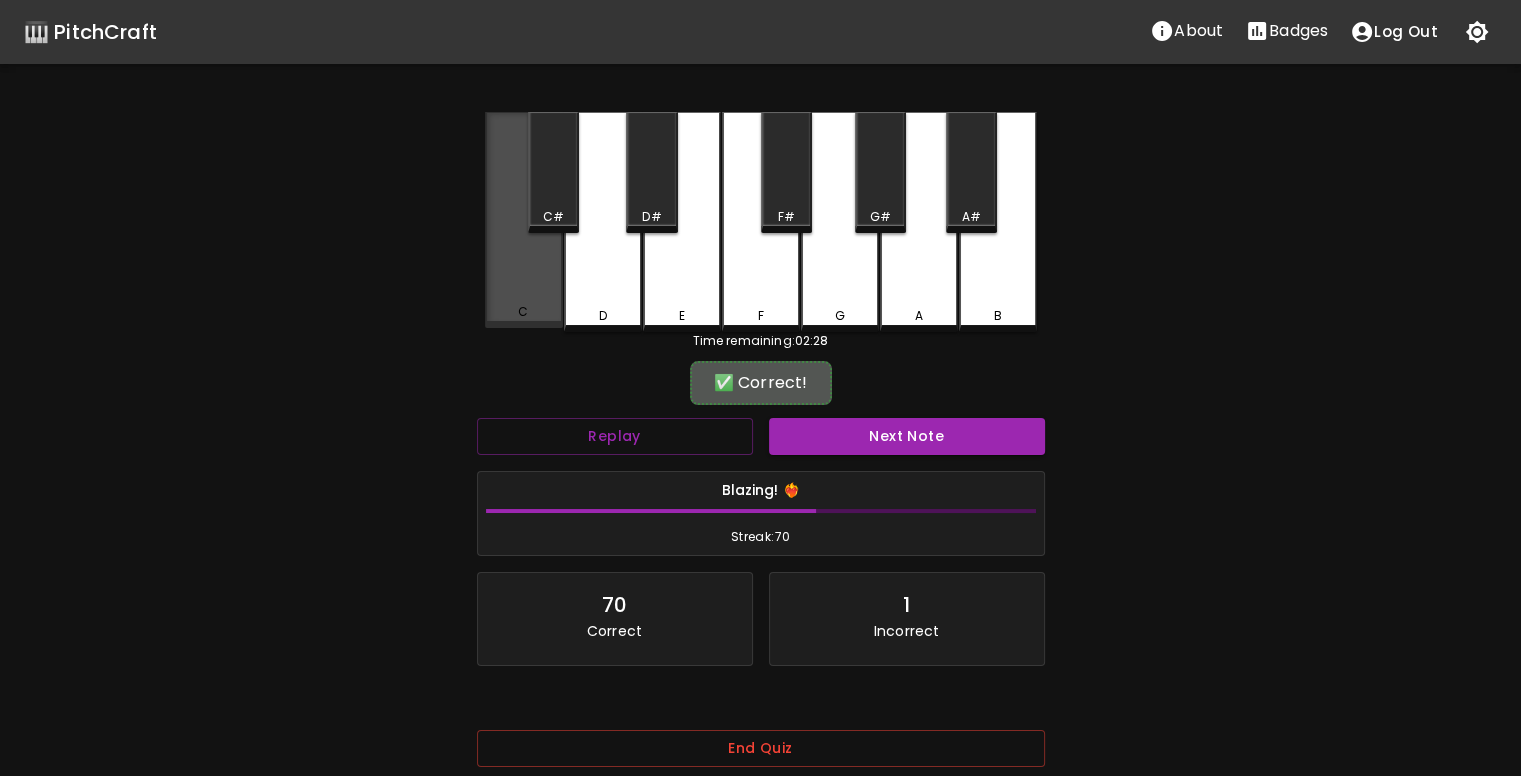 click on "C" at bounding box center (524, 220) 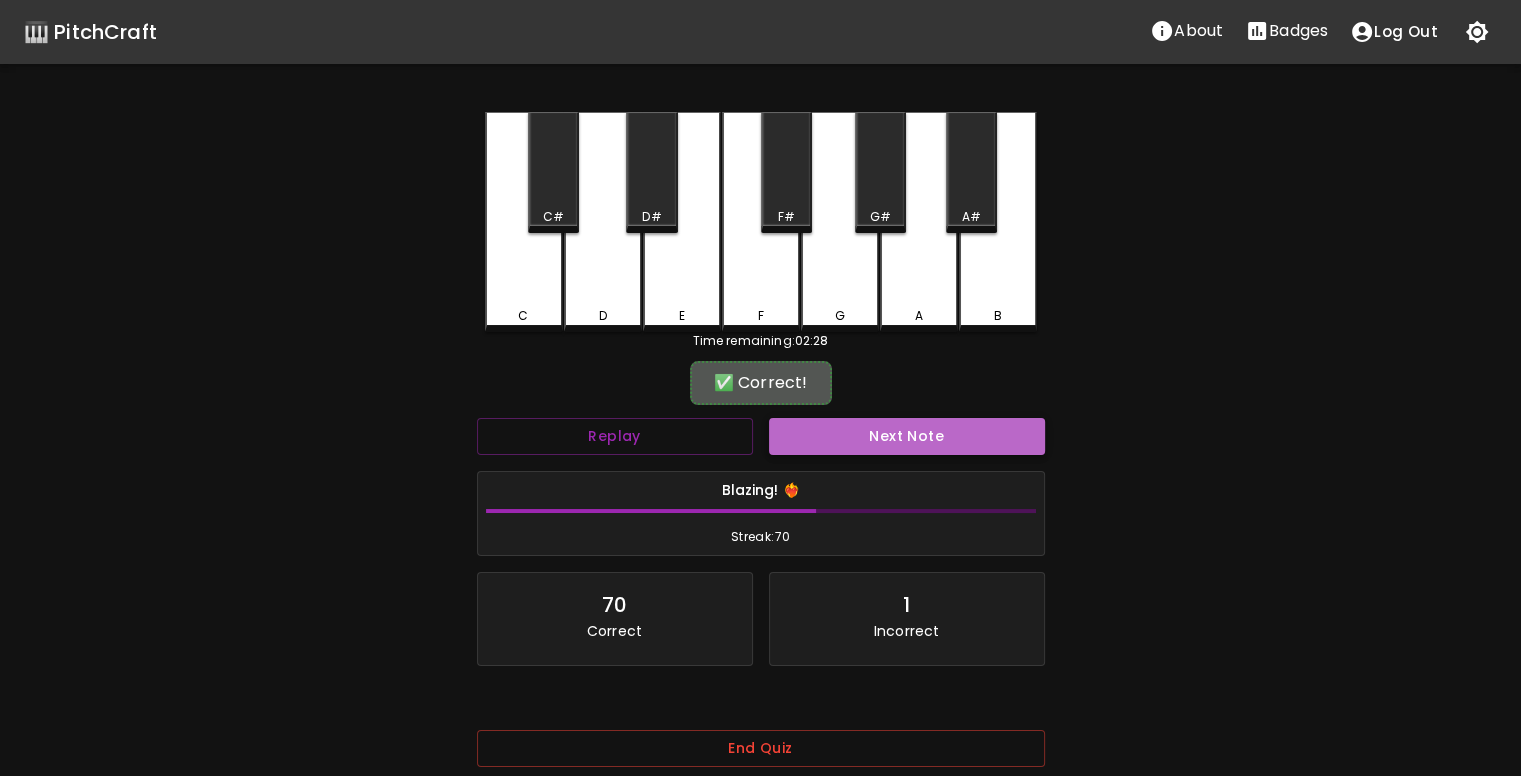 click on "Next Note" at bounding box center [907, 436] 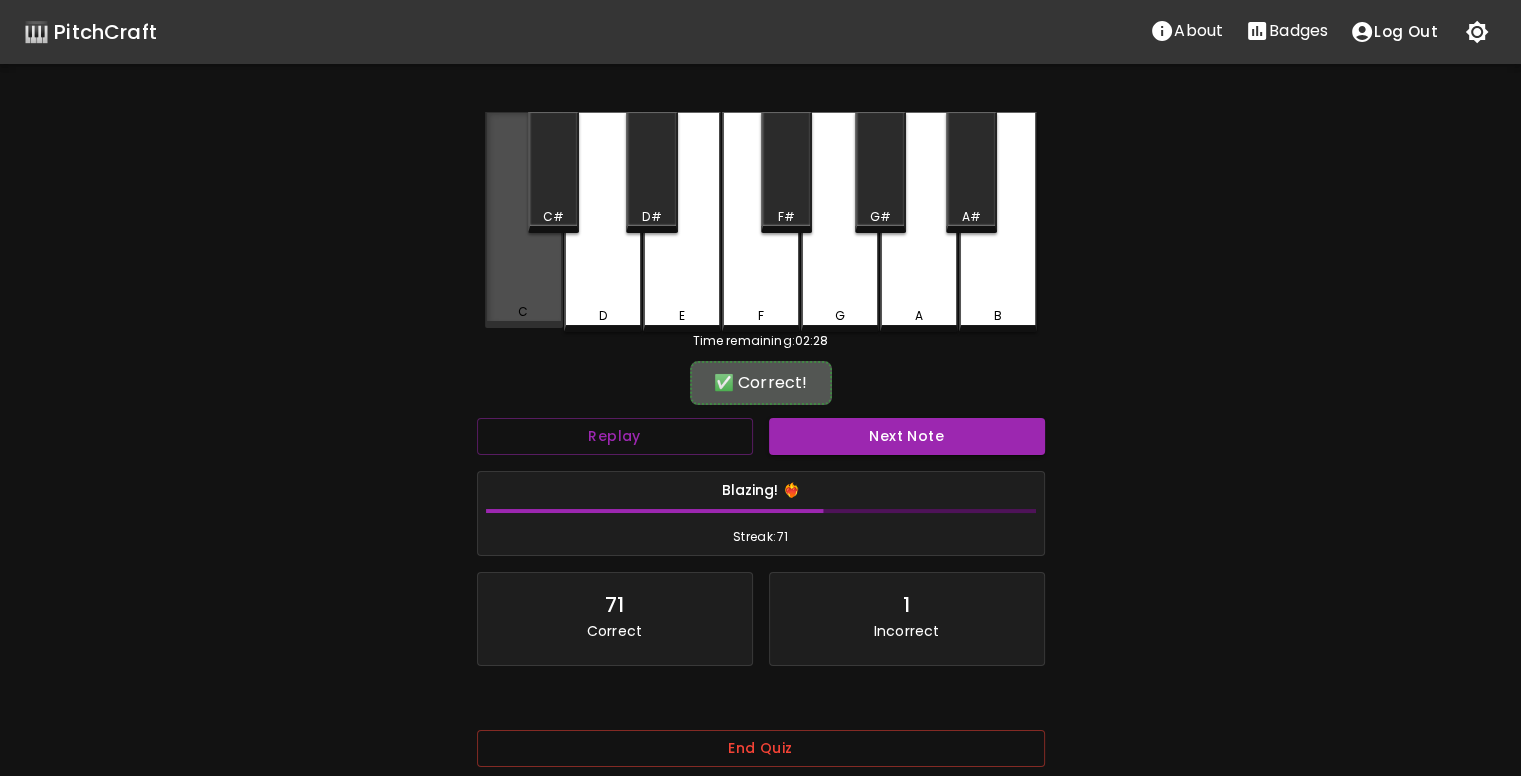 click on "C" at bounding box center [524, 220] 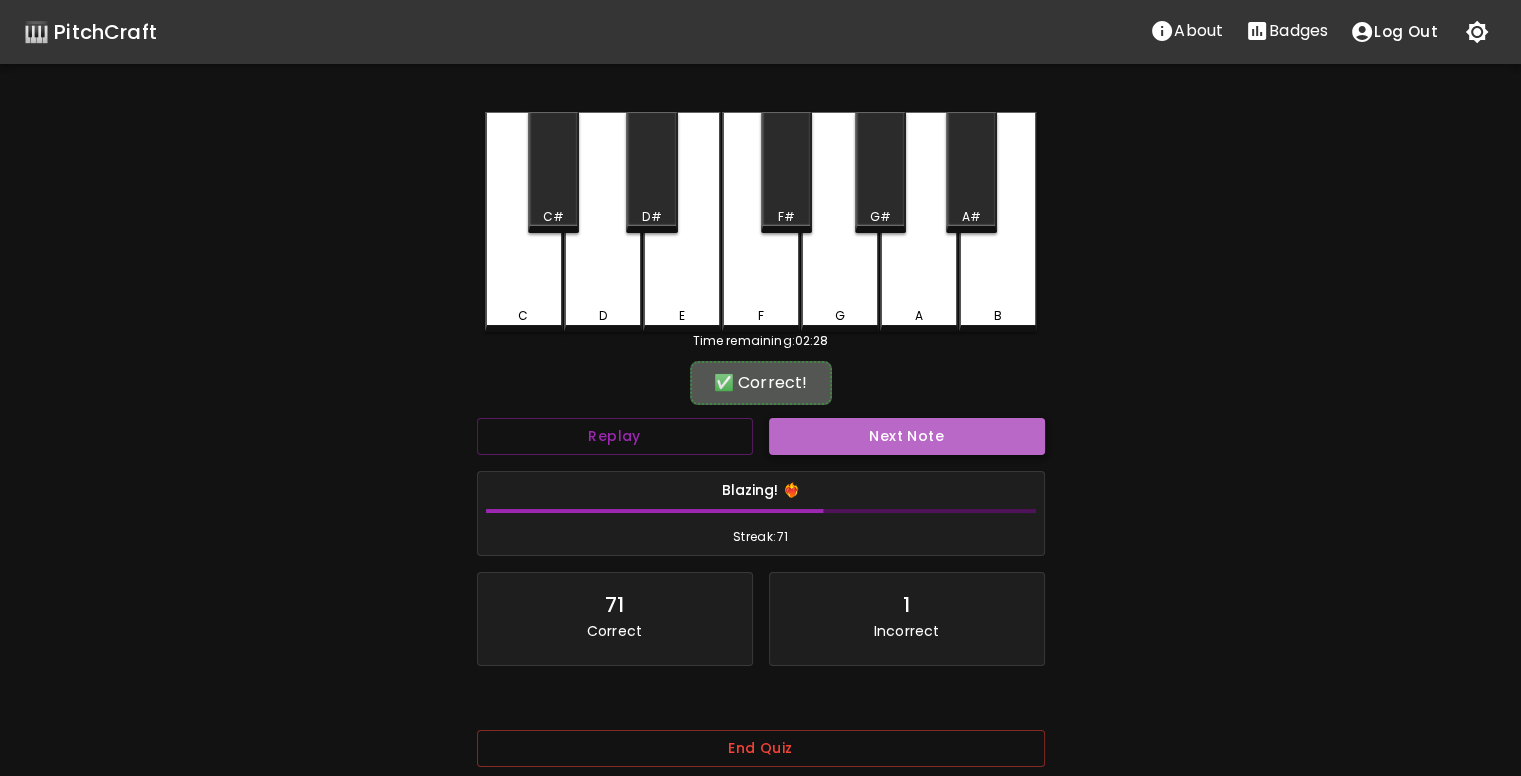 click on "Next Note" at bounding box center [907, 436] 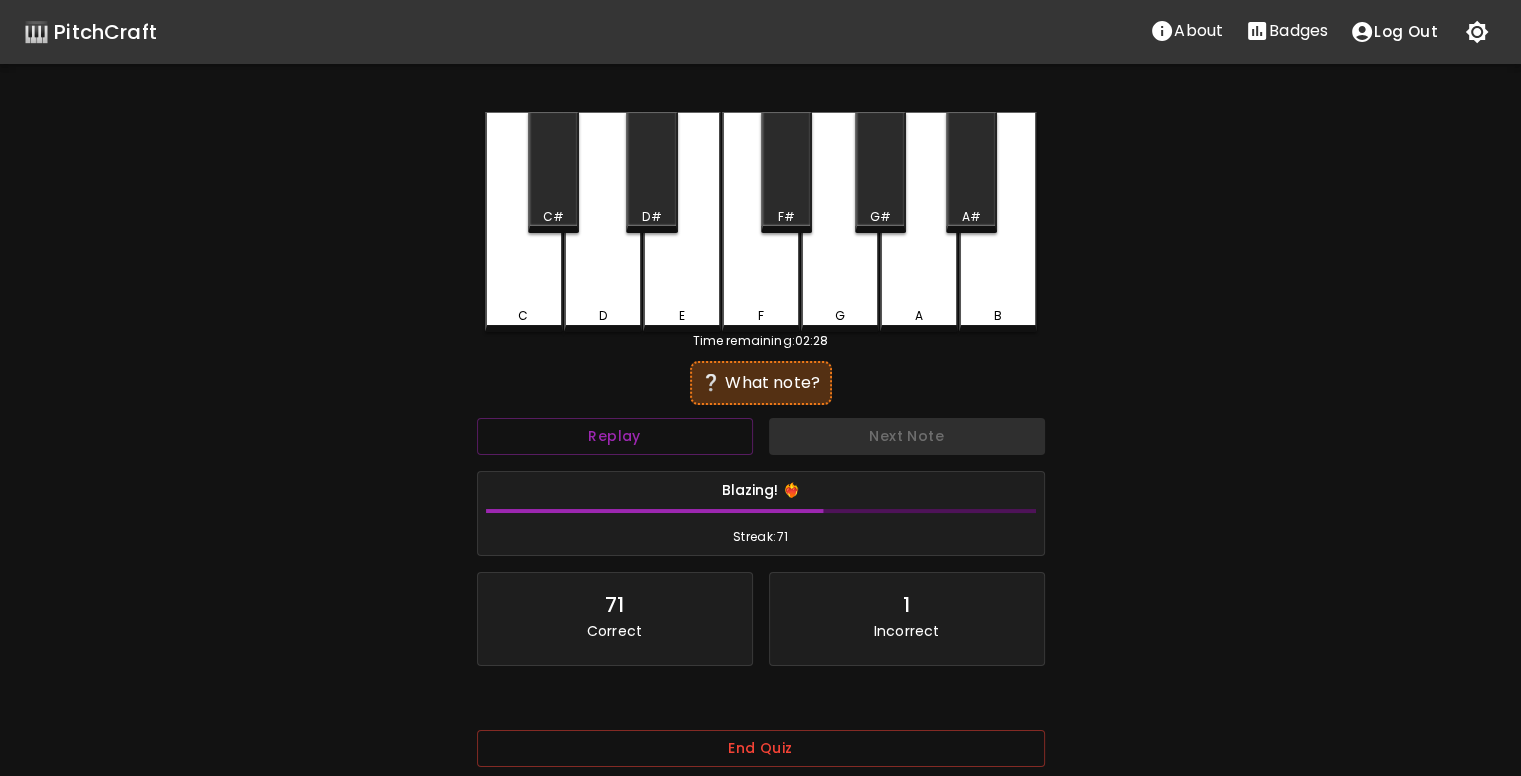 click on "C" at bounding box center [524, 222] 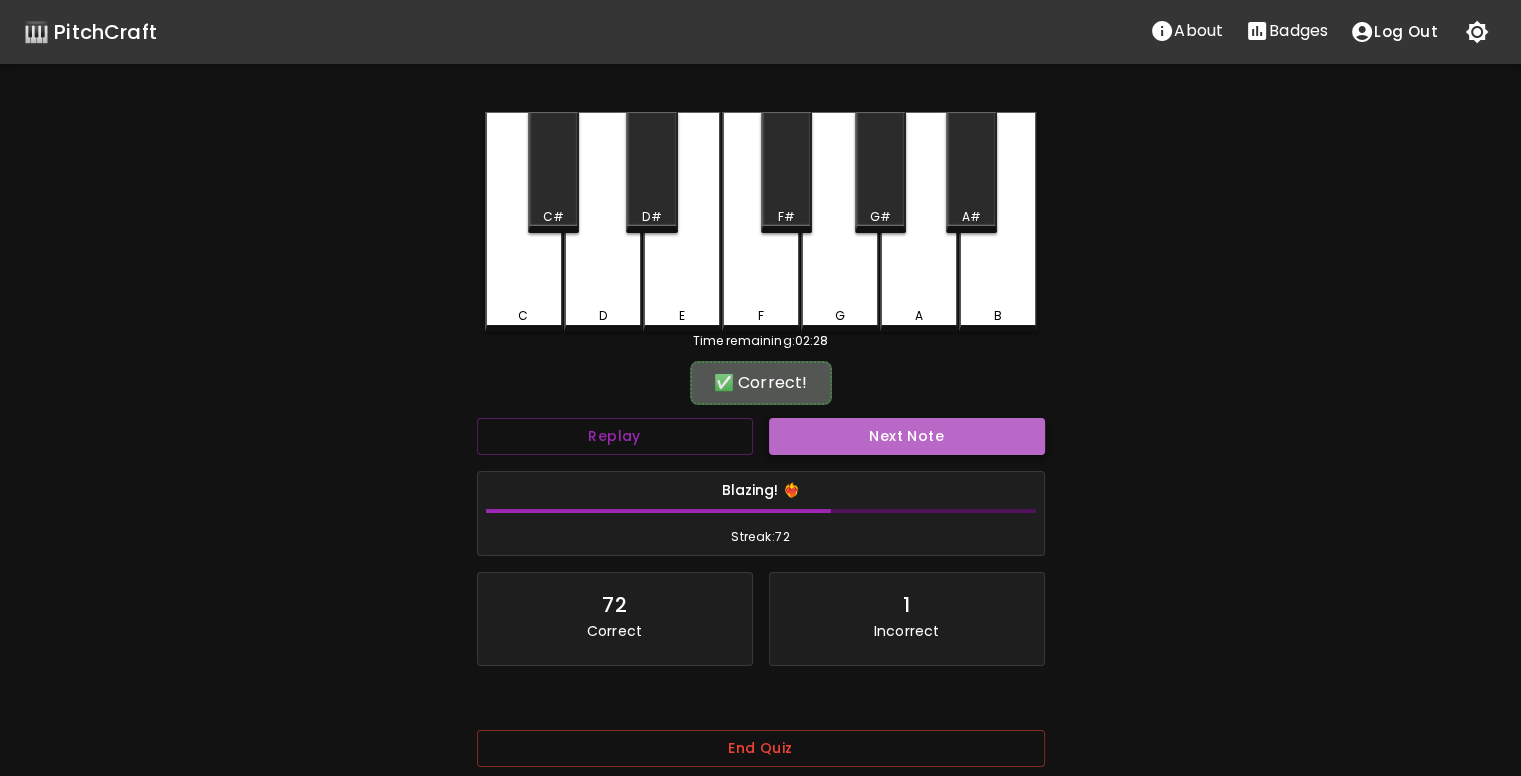 click on "Next Note" at bounding box center (907, 436) 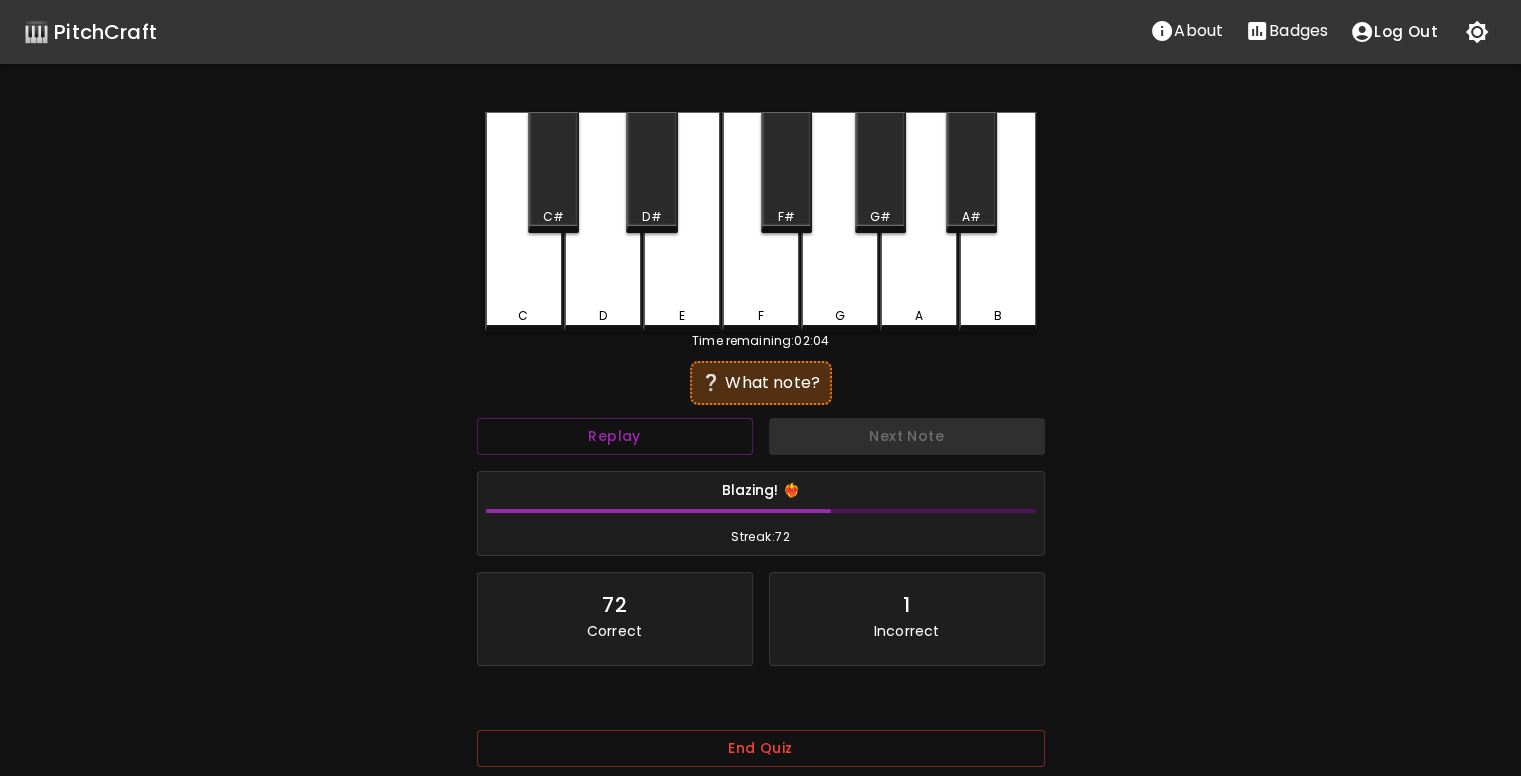 click on "D" at bounding box center [603, 222] 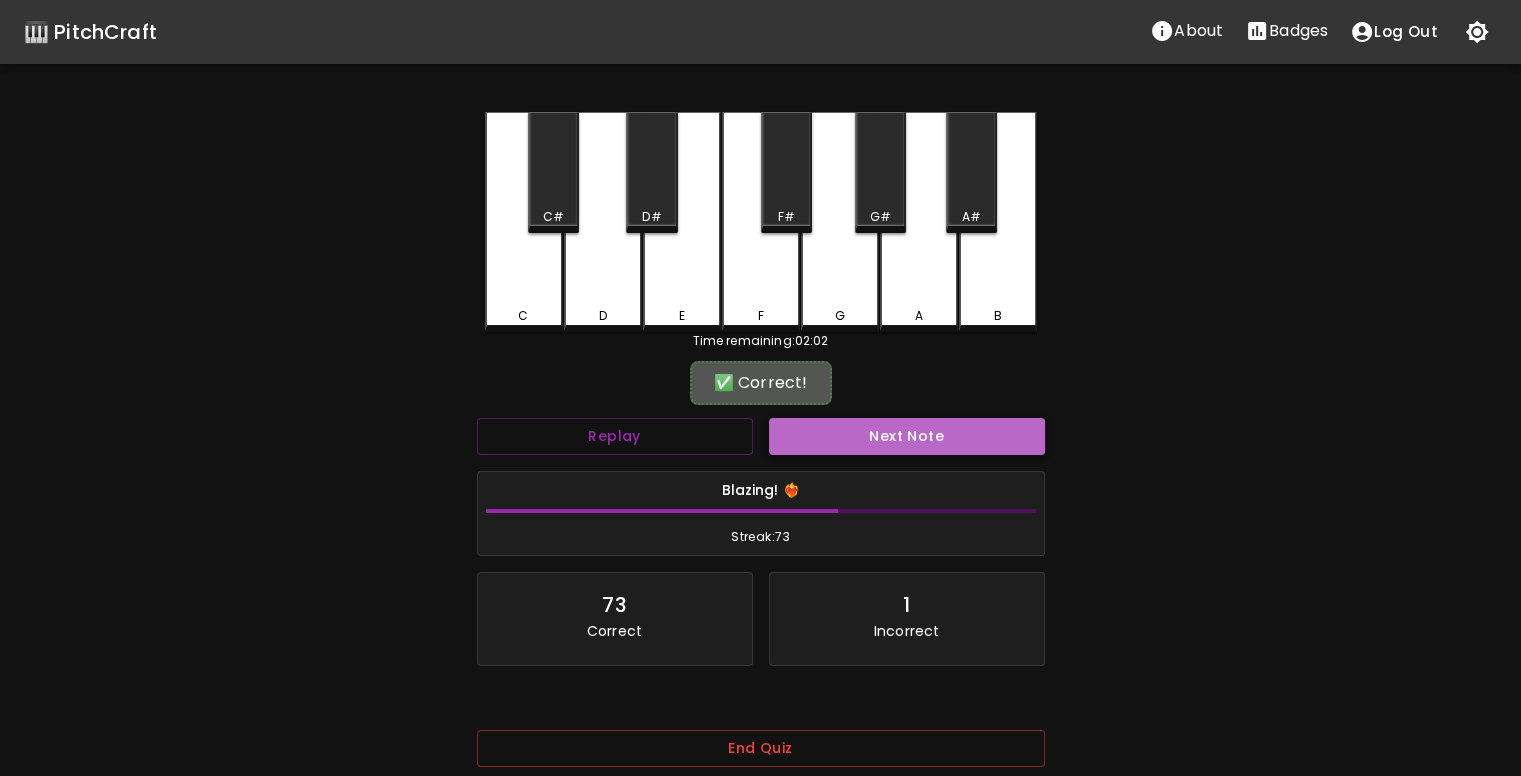 click on "Next Note" at bounding box center (907, 436) 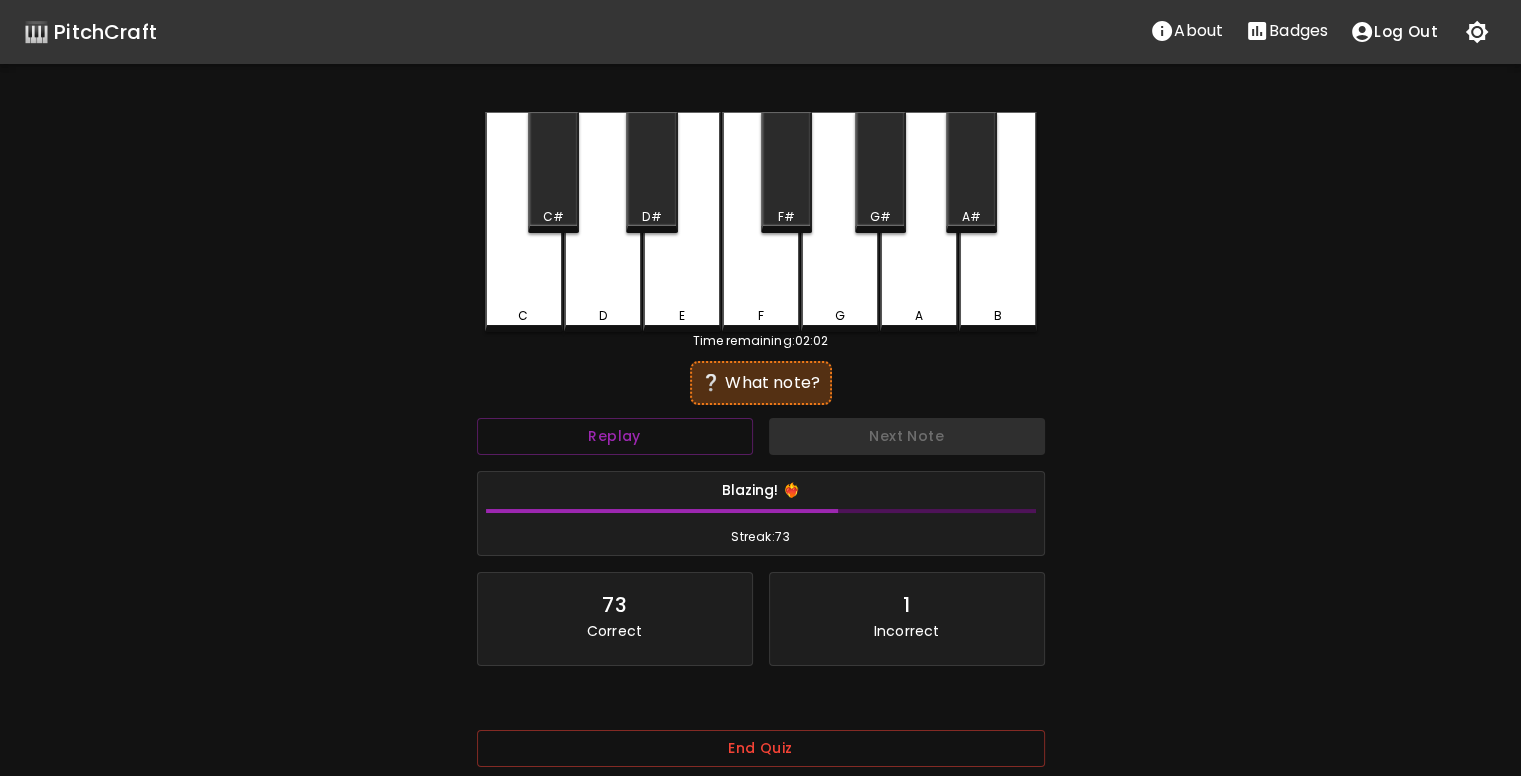 click on "C" at bounding box center (524, 222) 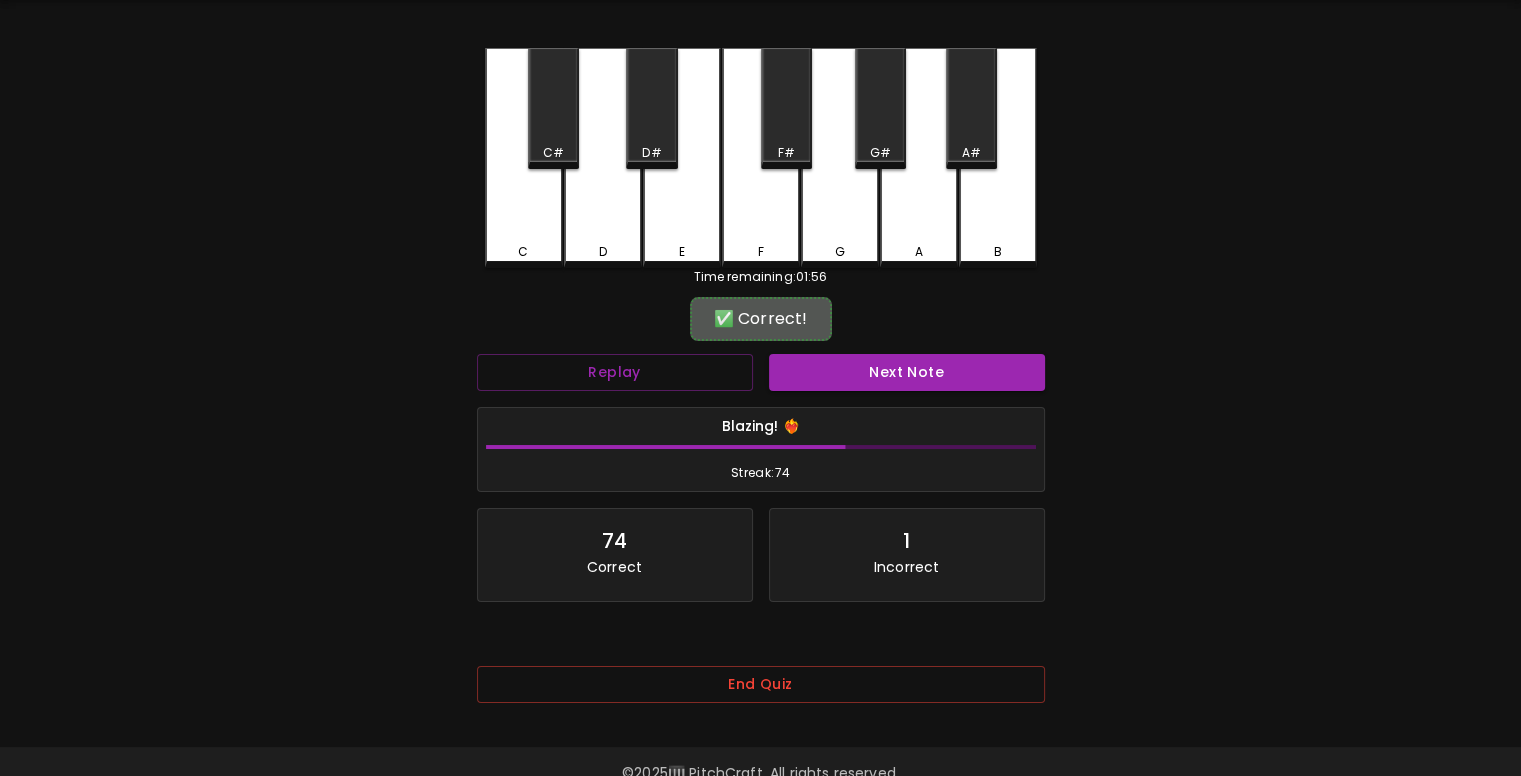 scroll, scrollTop: 100, scrollLeft: 0, axis: vertical 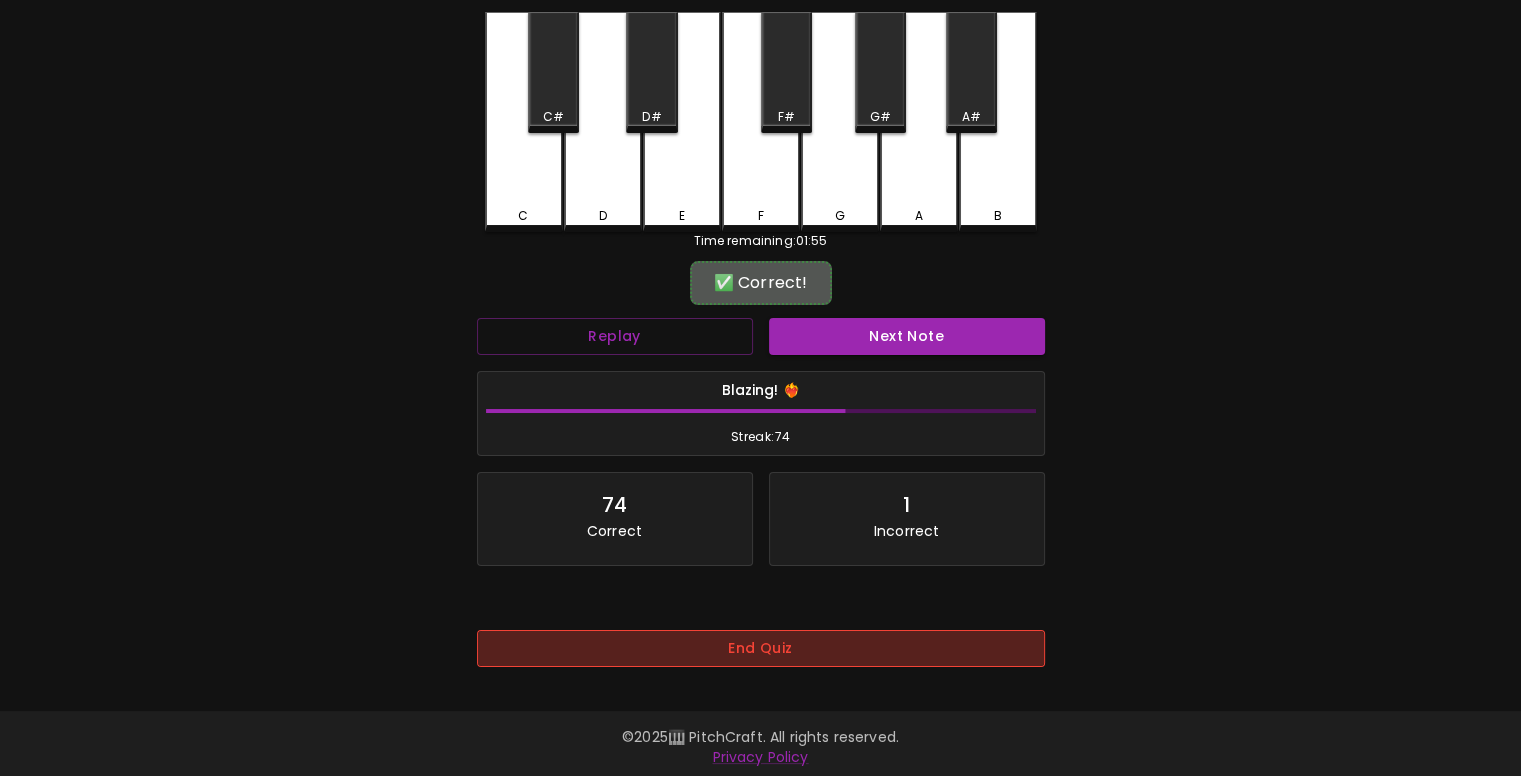 click on "End Quiz" at bounding box center (761, 648) 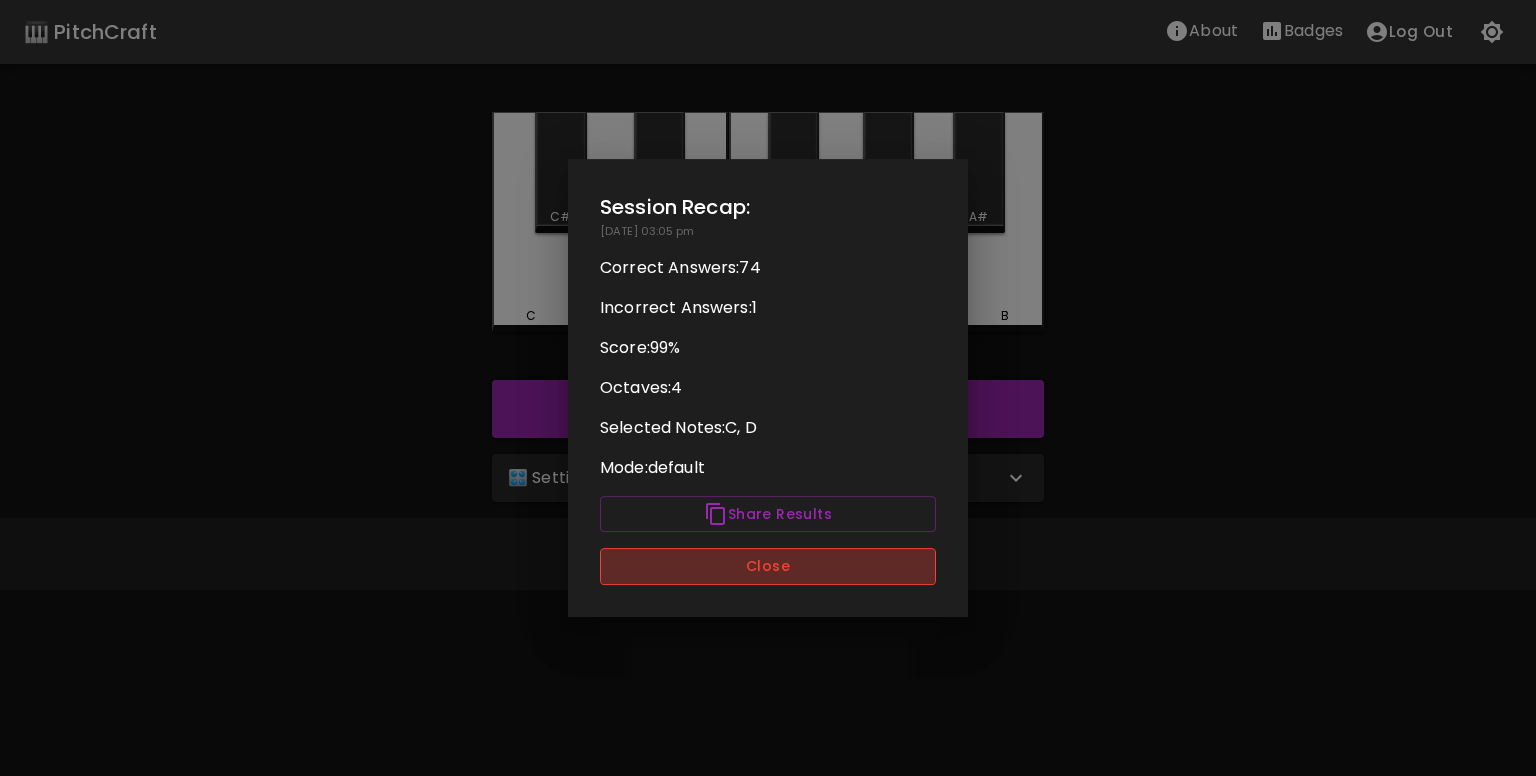 click on "Close" at bounding box center [768, 566] 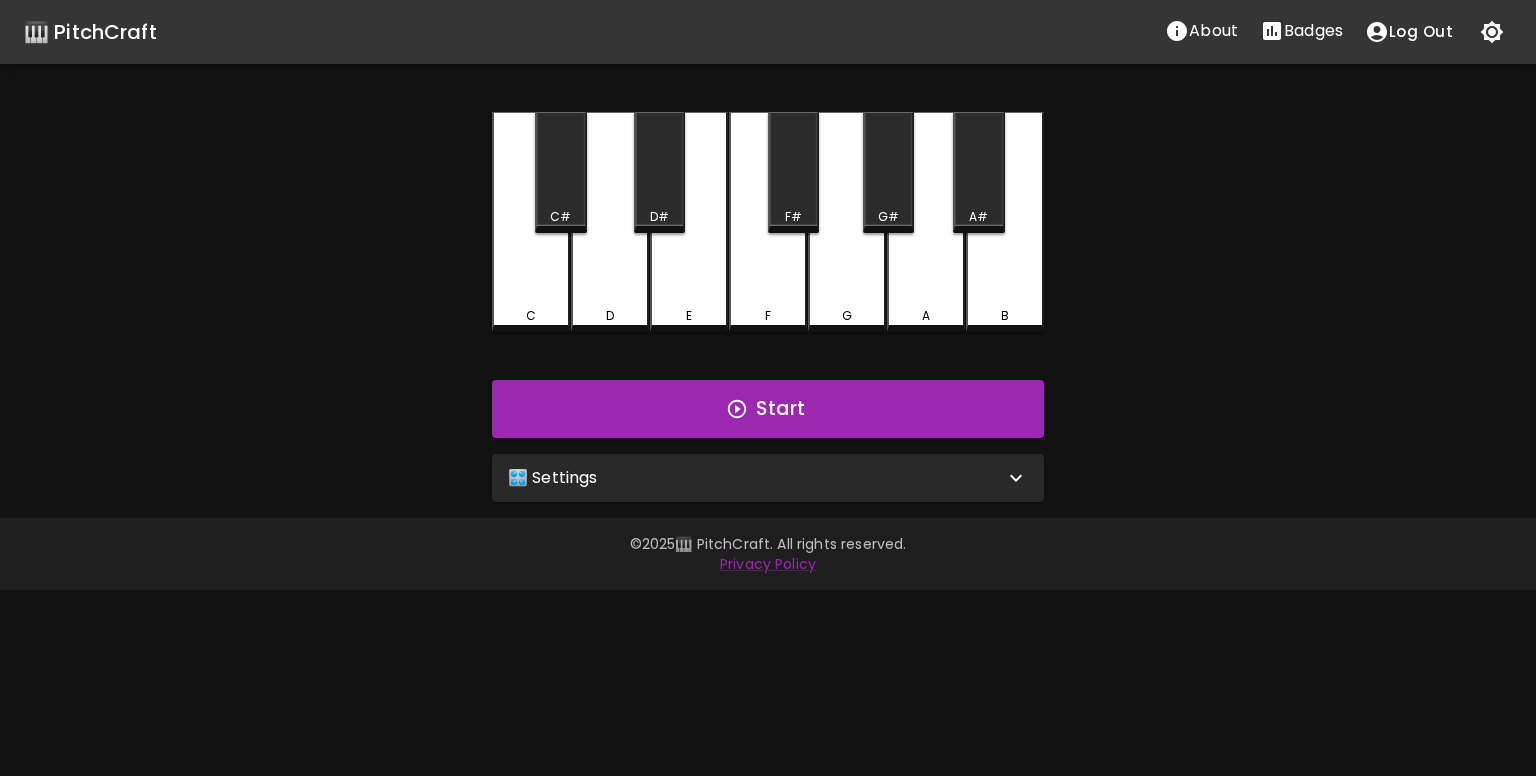 click on "🎛️ Settings" at bounding box center (768, 478) 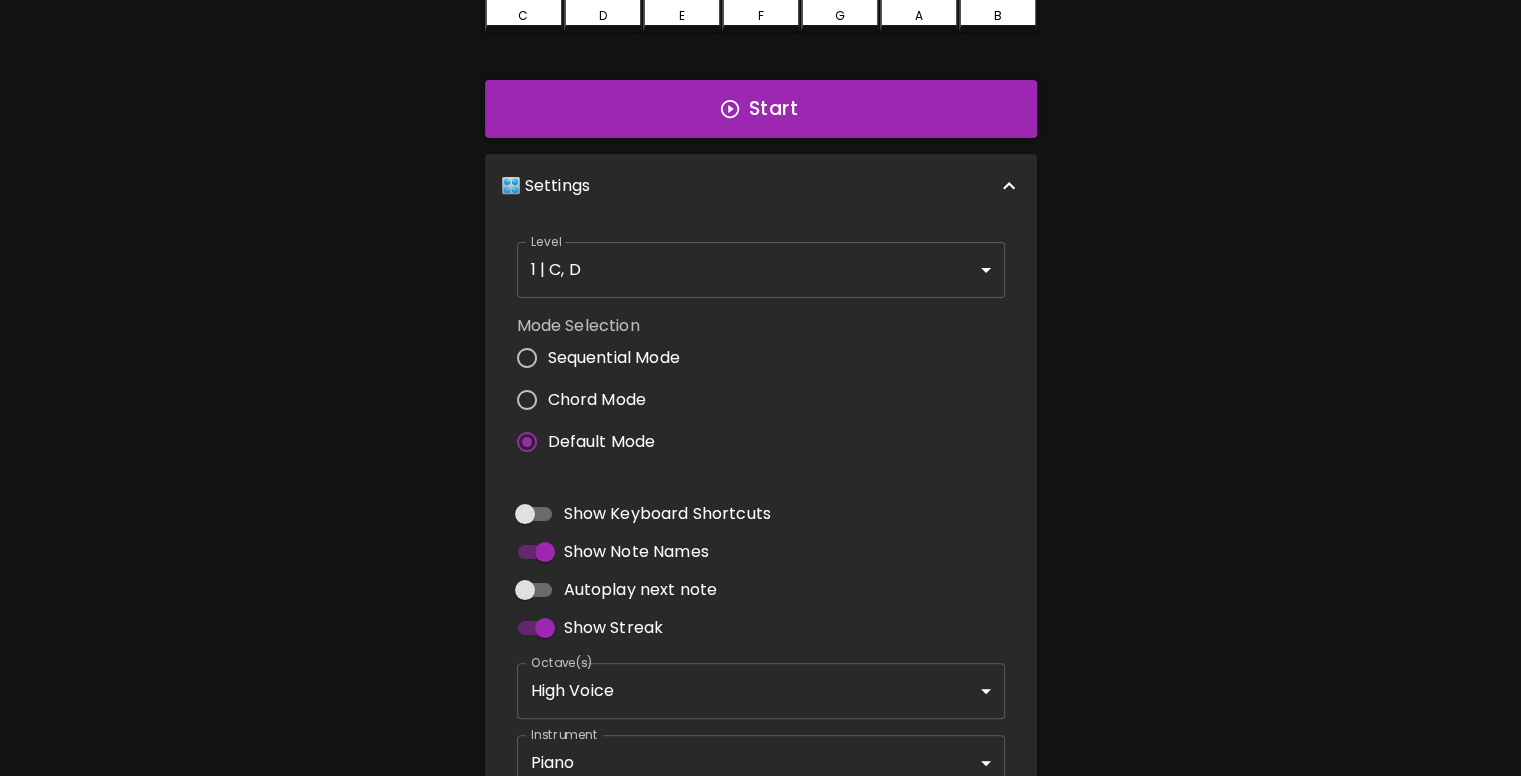 scroll, scrollTop: 100, scrollLeft: 0, axis: vertical 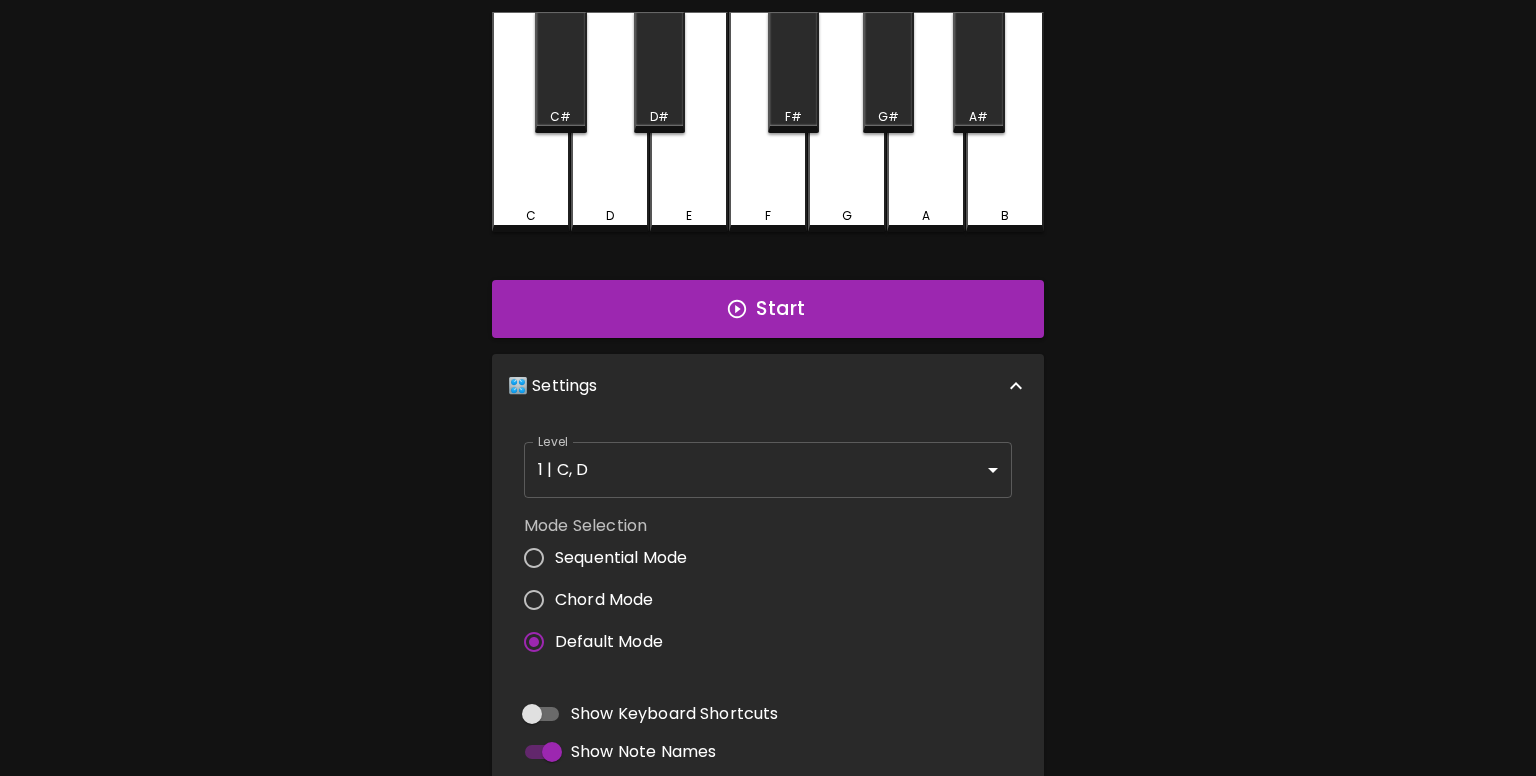 click on "🎹 PitchCraft About Badges  Log Out C C# D D# E F F# G G# A A# B Start 🎛️ Settings Level 1 | C, D 1 Level Mode Selection Sequential Mode Chord Mode Default Mode Show Keyboard Shortcuts Show Note Names Autoplay next note Show Streak Octave(s) High Voice 4 Octave Instrument Piano acoustic_grand_piano Instrument ©  2025  🎹 PitchCraft. All rights reserved. Privacy Policy About Badges Log Out Profile My account" at bounding box center [768, 505] 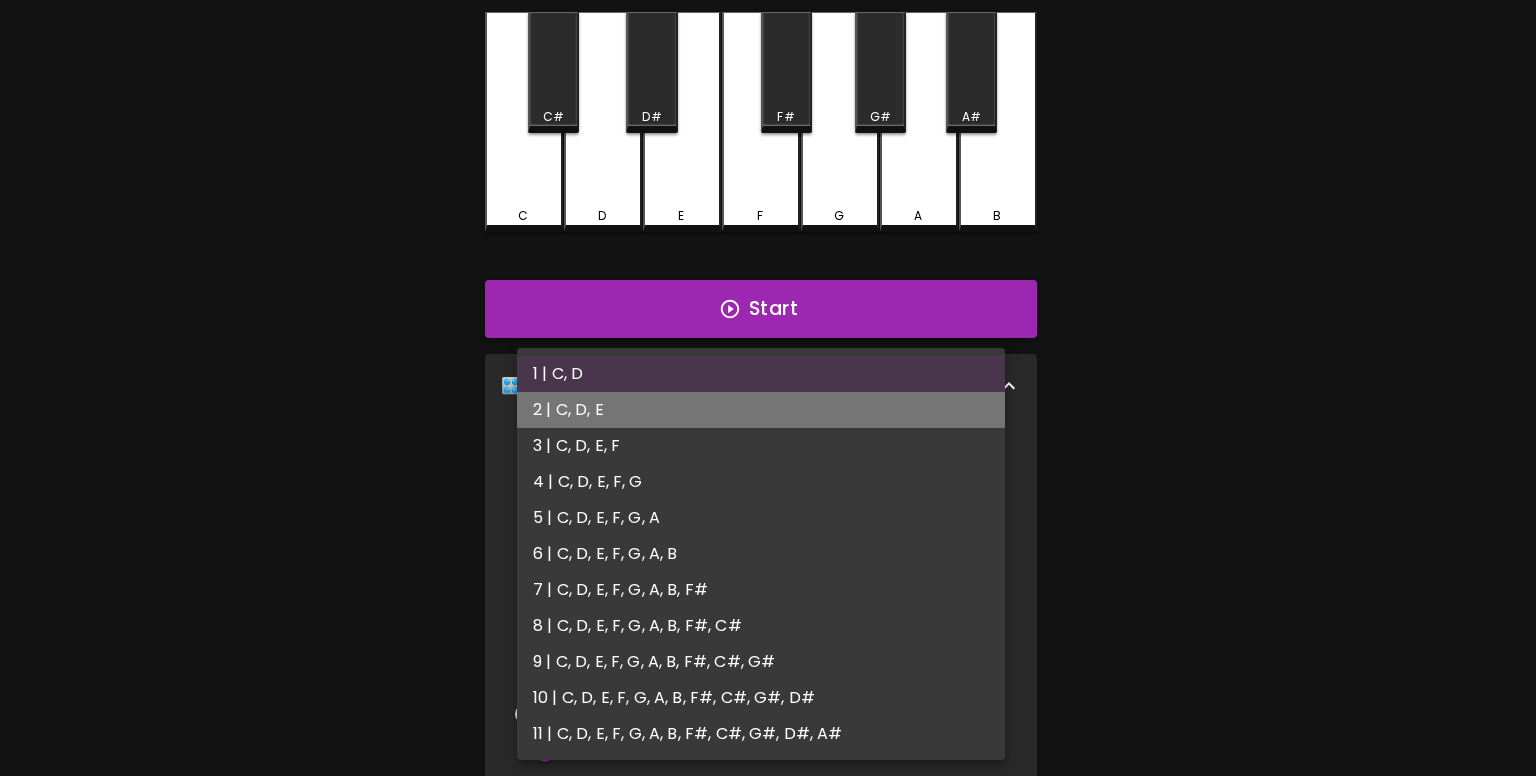 click on "2 | C, D, E" at bounding box center [761, 410] 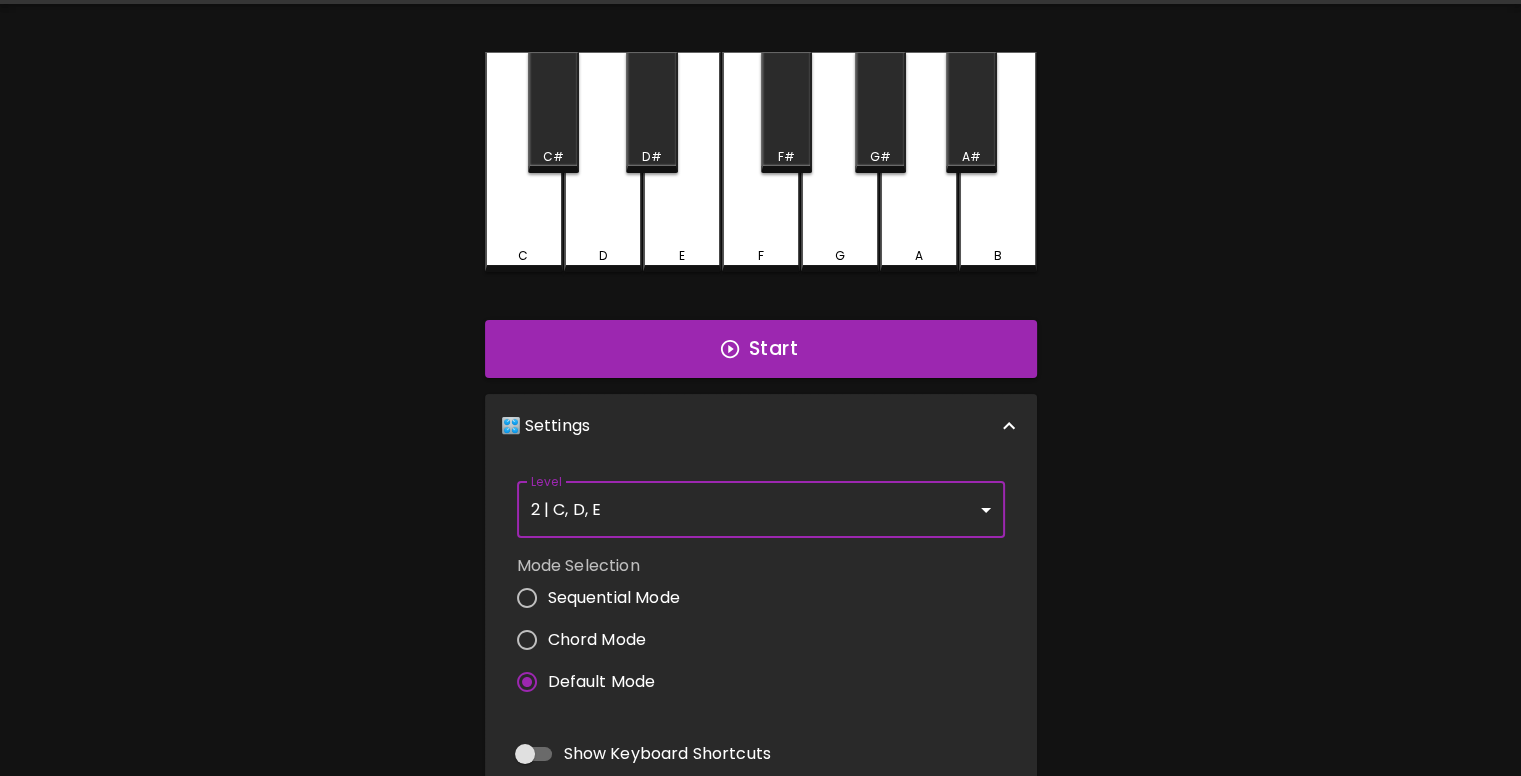 scroll, scrollTop: 34, scrollLeft: 0, axis: vertical 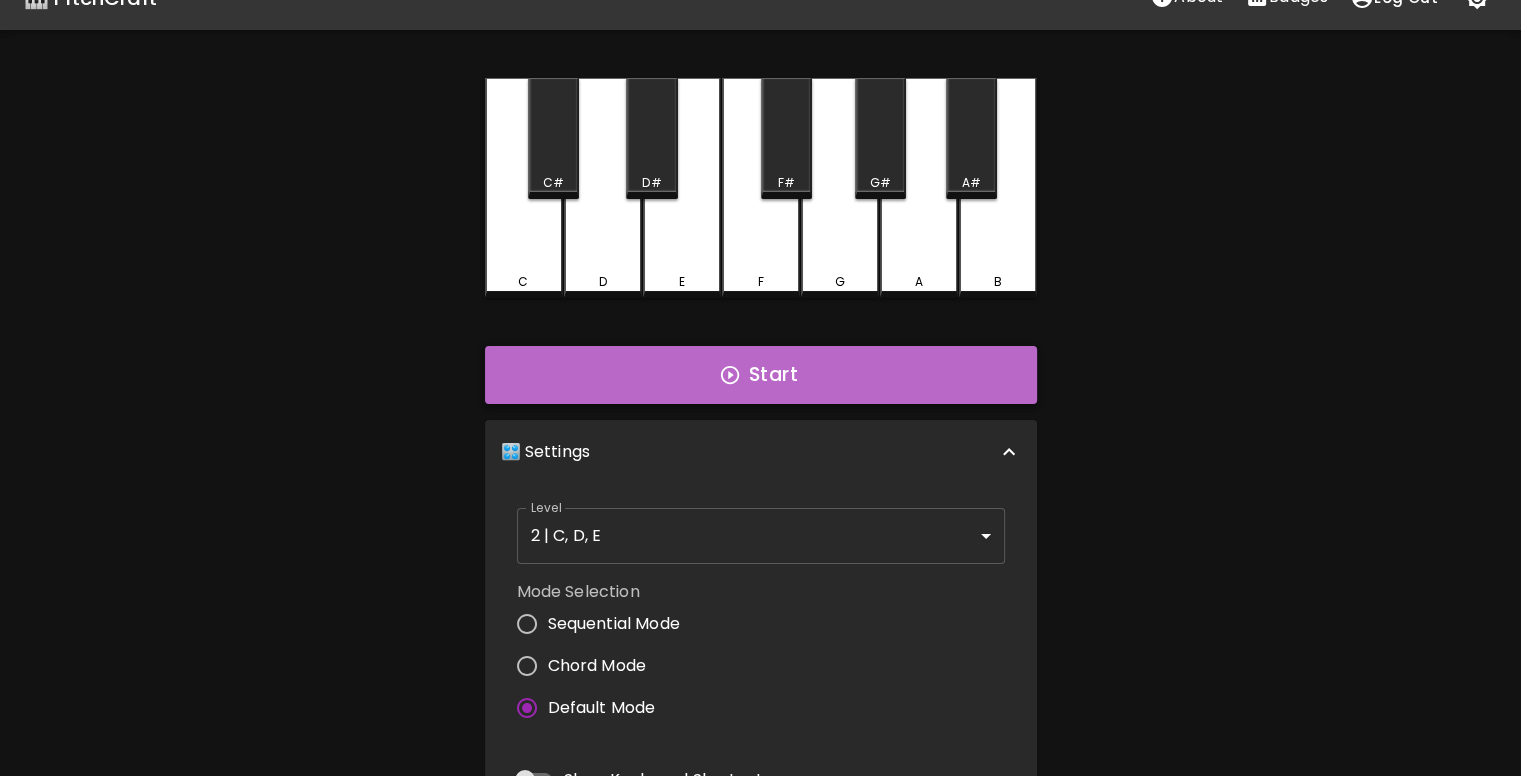 click on "Start" at bounding box center (761, 375) 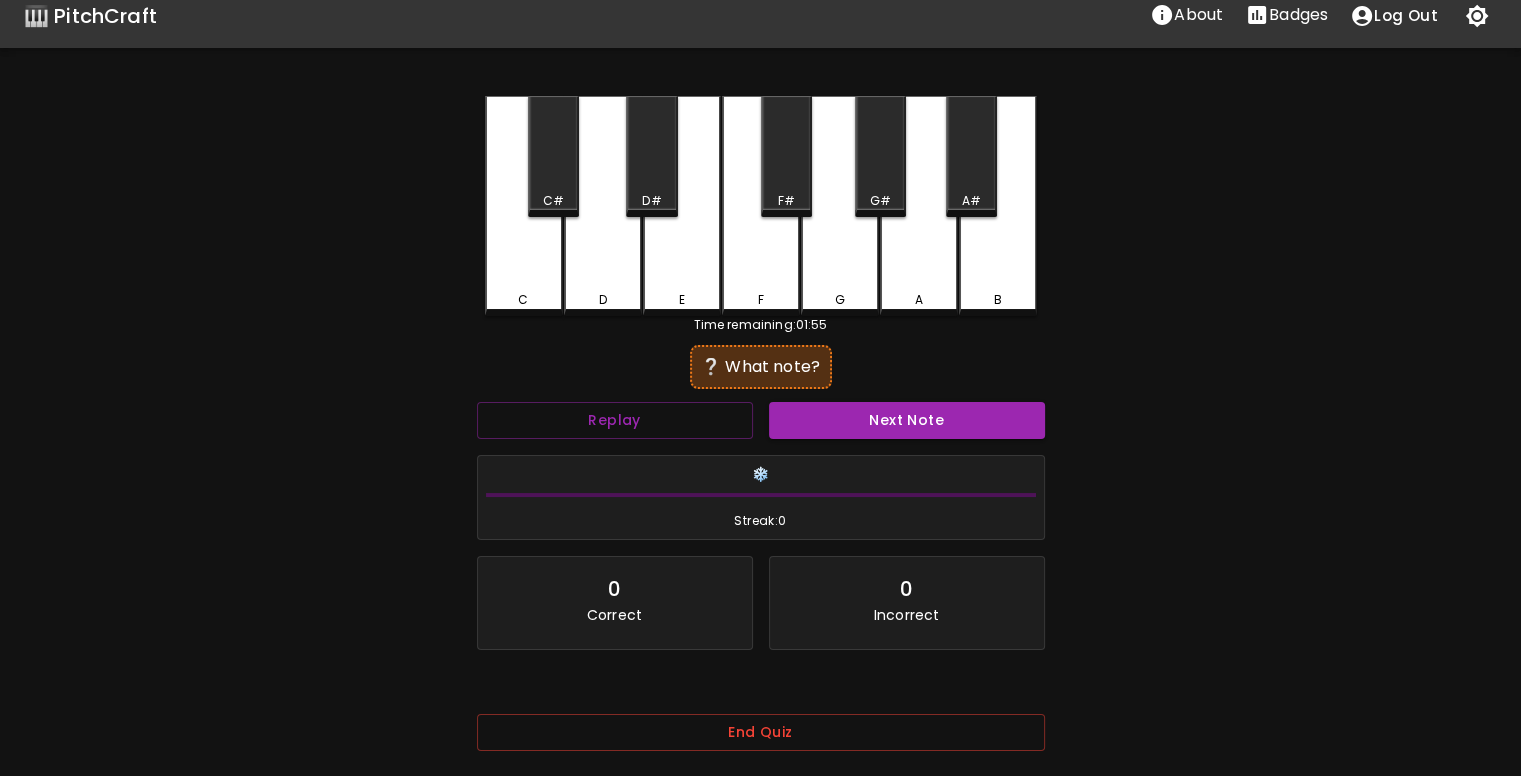scroll, scrollTop: 0, scrollLeft: 0, axis: both 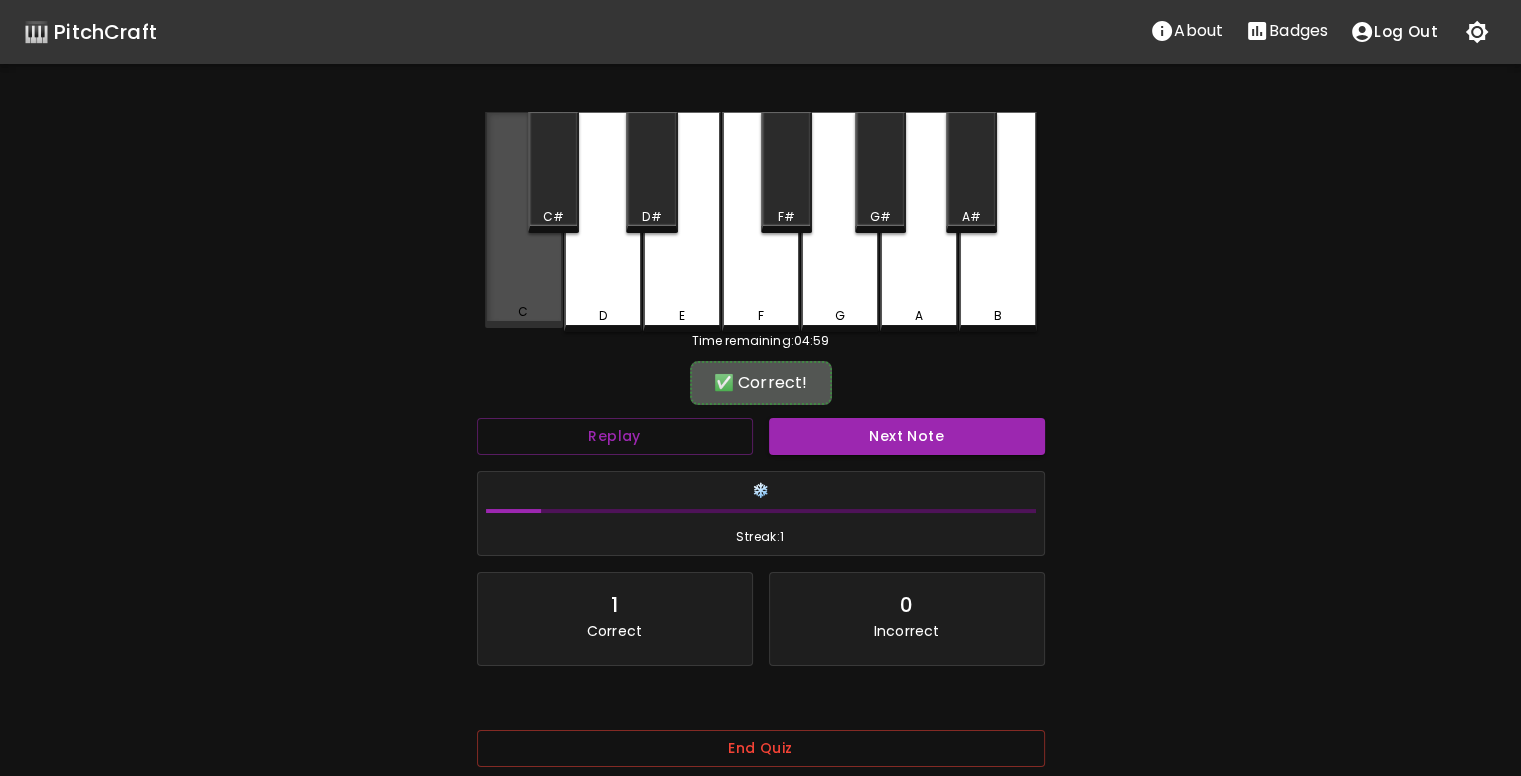 click on "C" at bounding box center (524, 220) 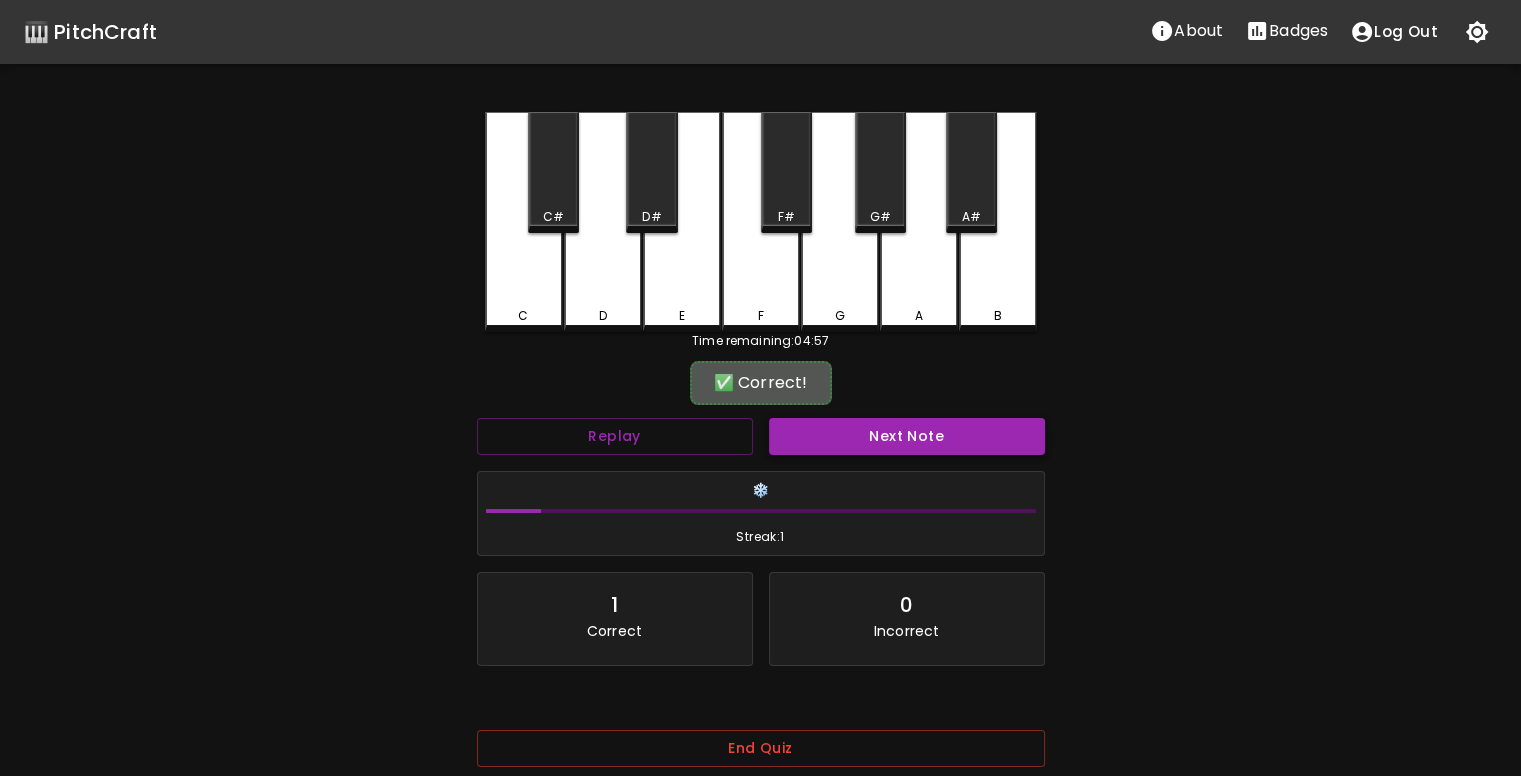 click on "Next Note" at bounding box center (907, 436) 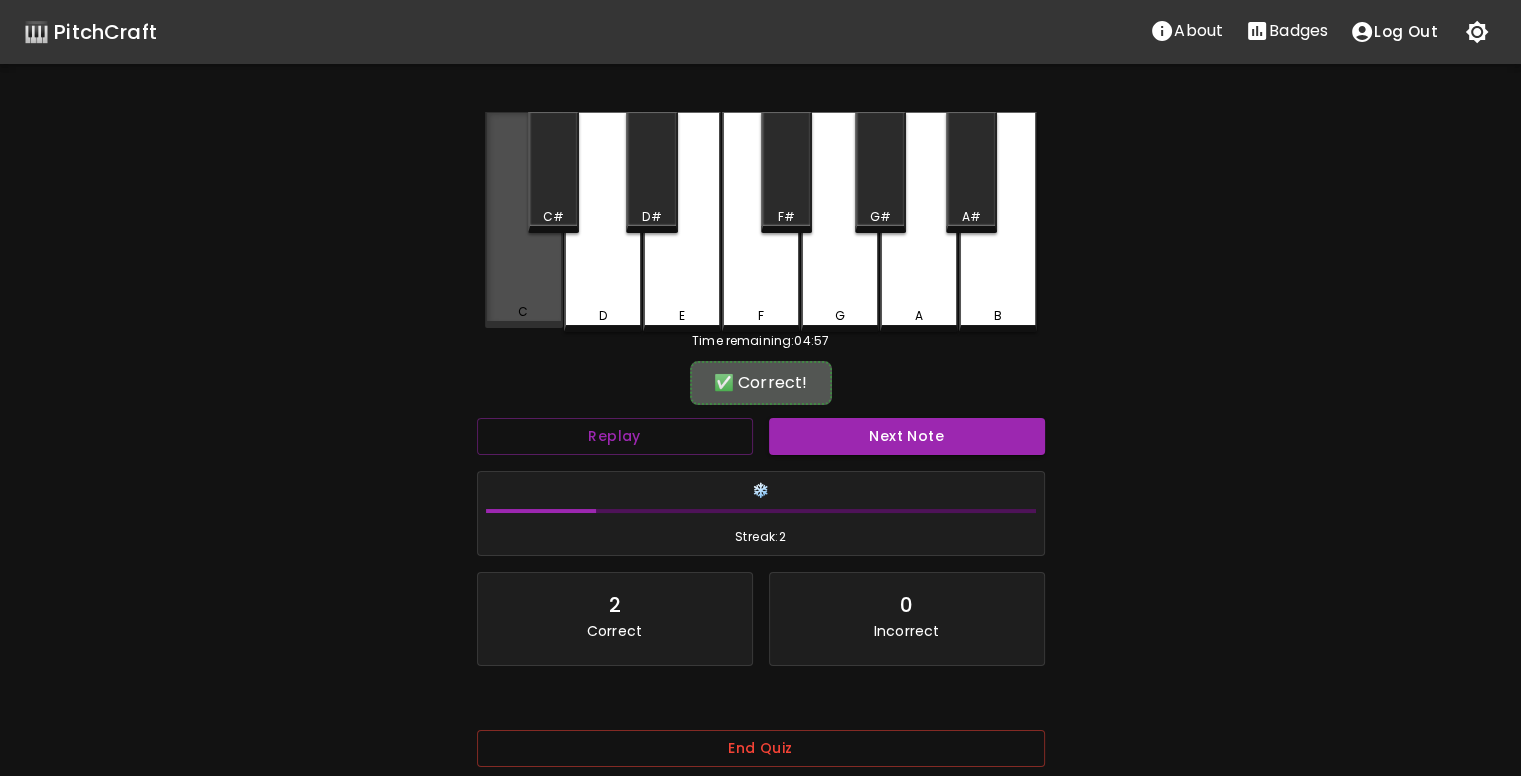 click on "C" at bounding box center [524, 312] 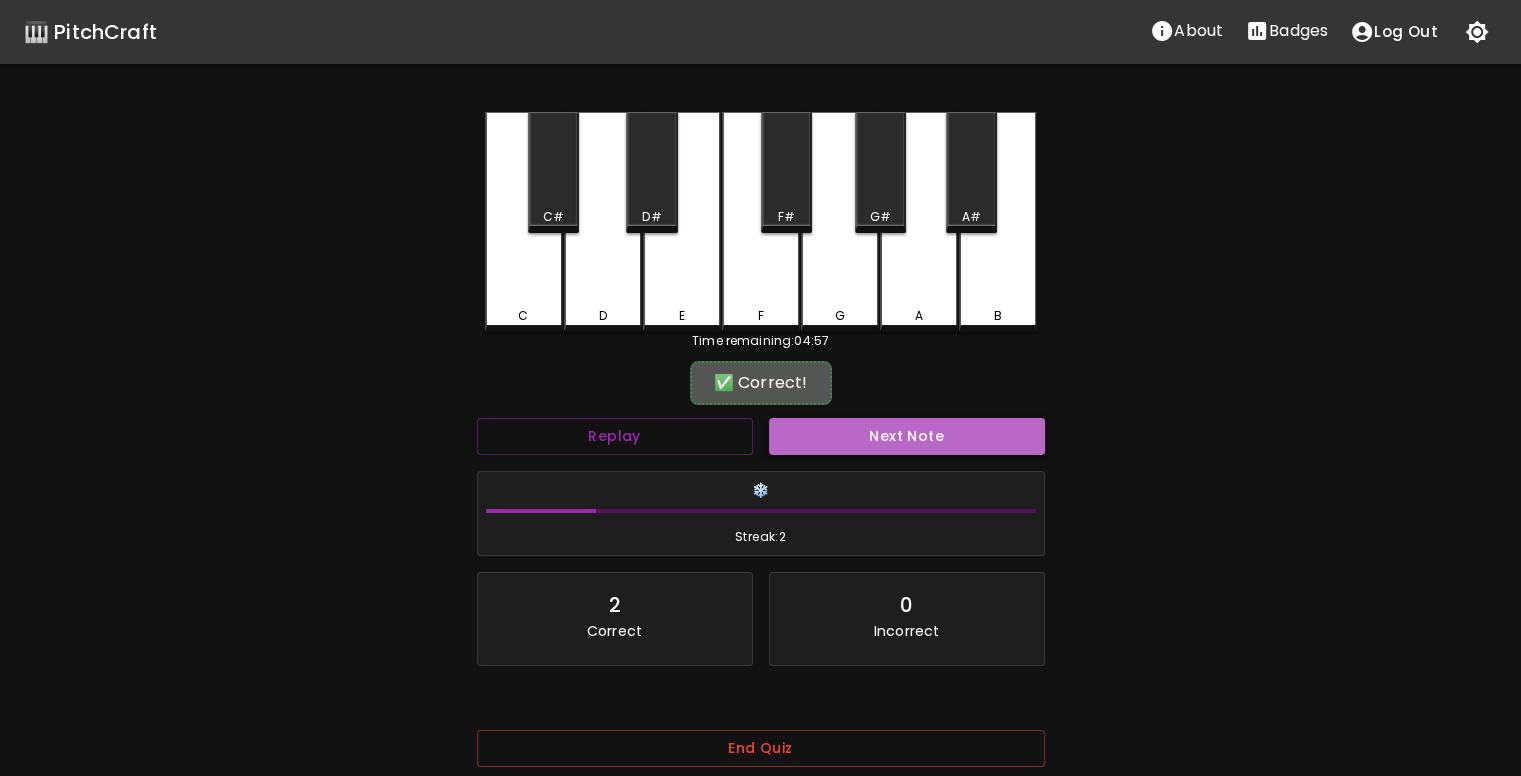 click on "Next Note" at bounding box center (907, 436) 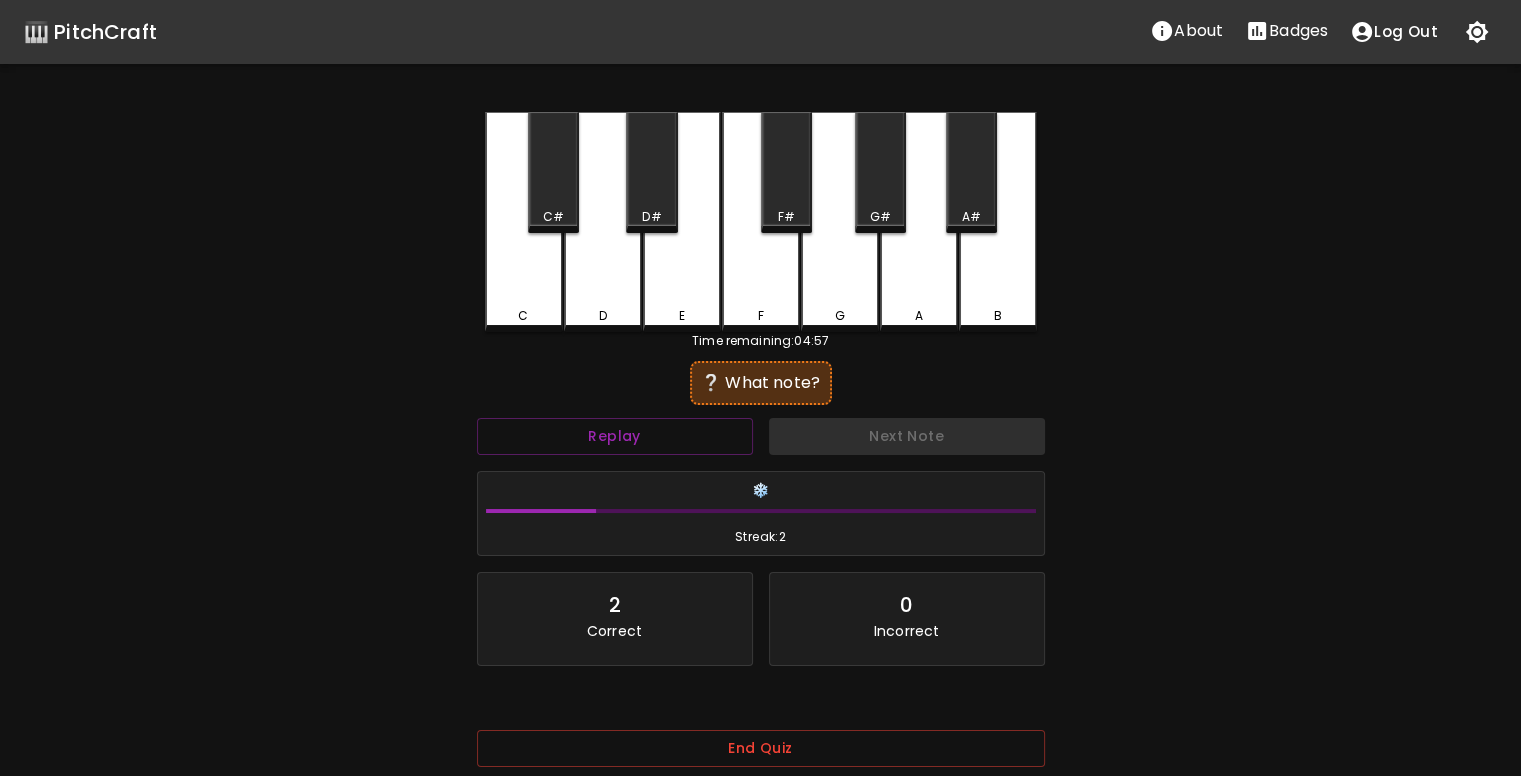 click on "C" at bounding box center (524, 222) 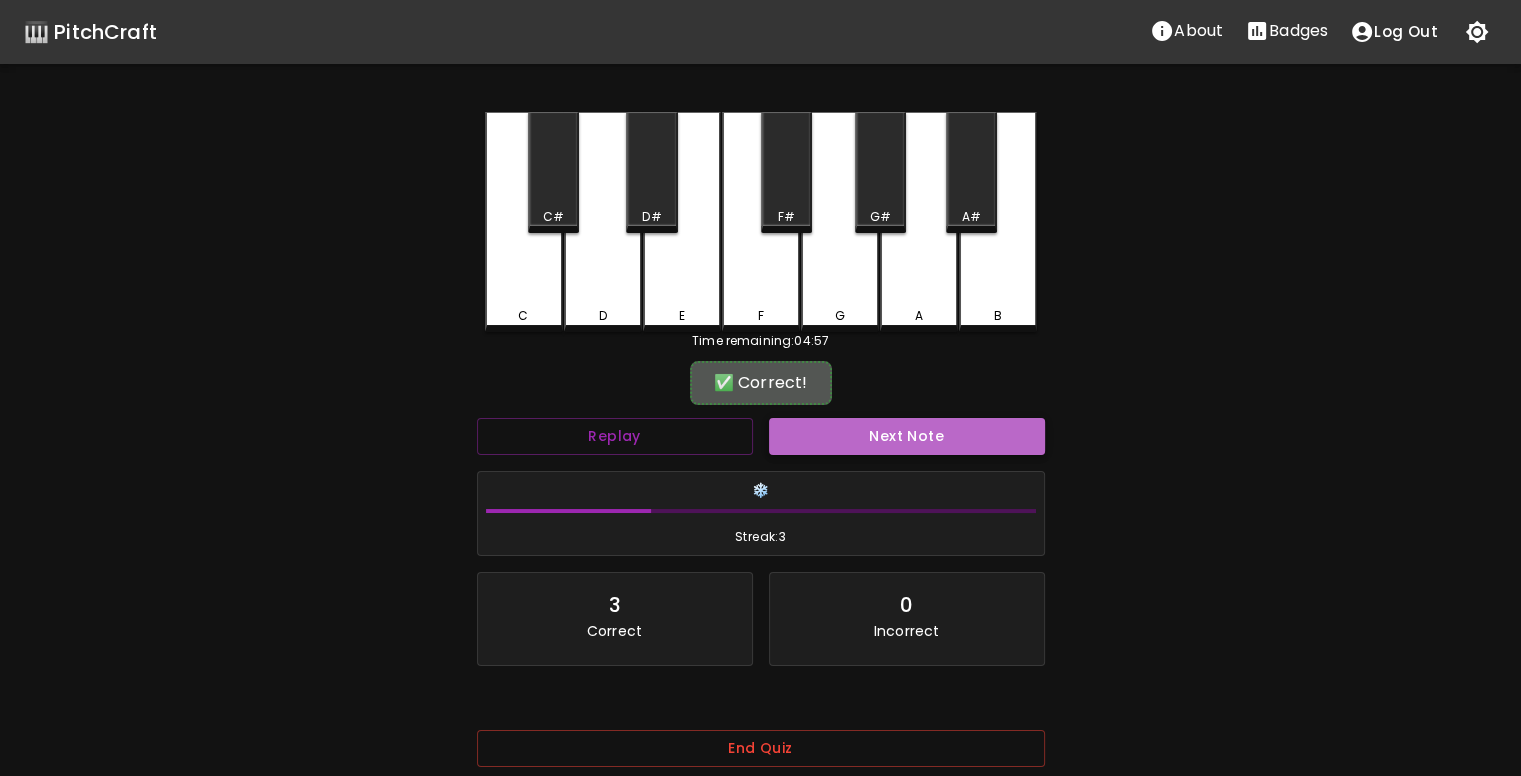 click on "Next Note" at bounding box center (907, 436) 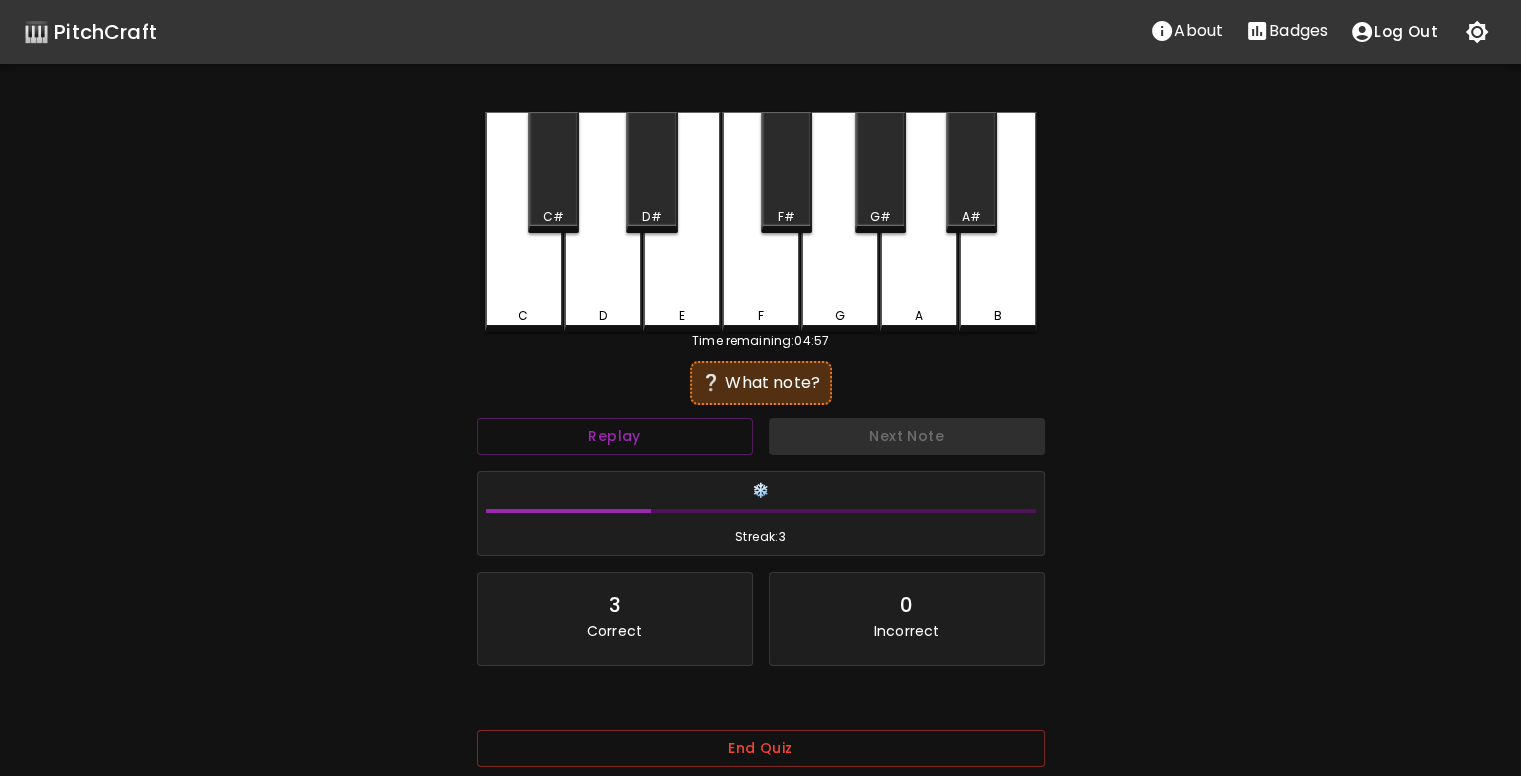 click on "D" at bounding box center [602, 316] 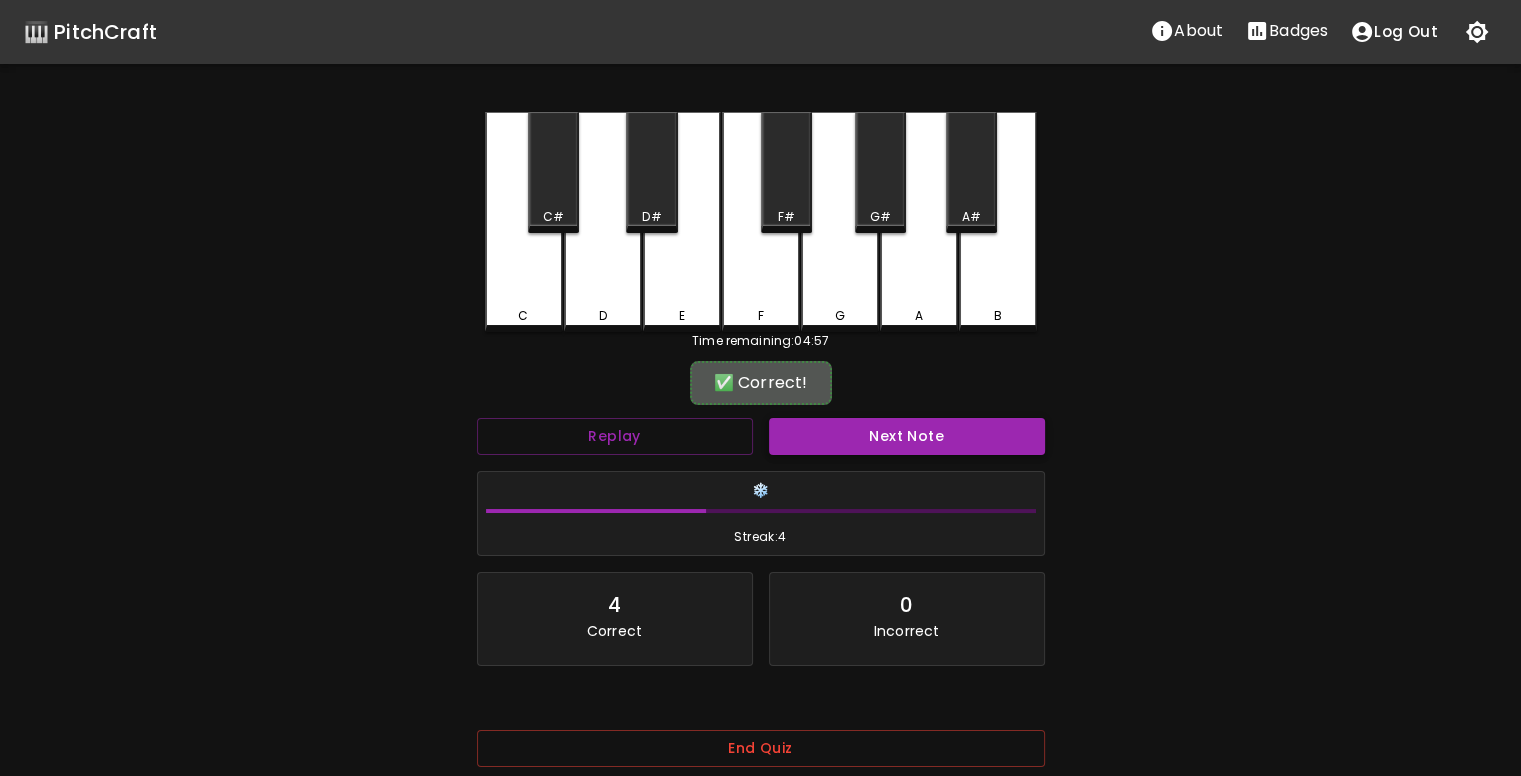 click on "Next Note" at bounding box center (907, 436) 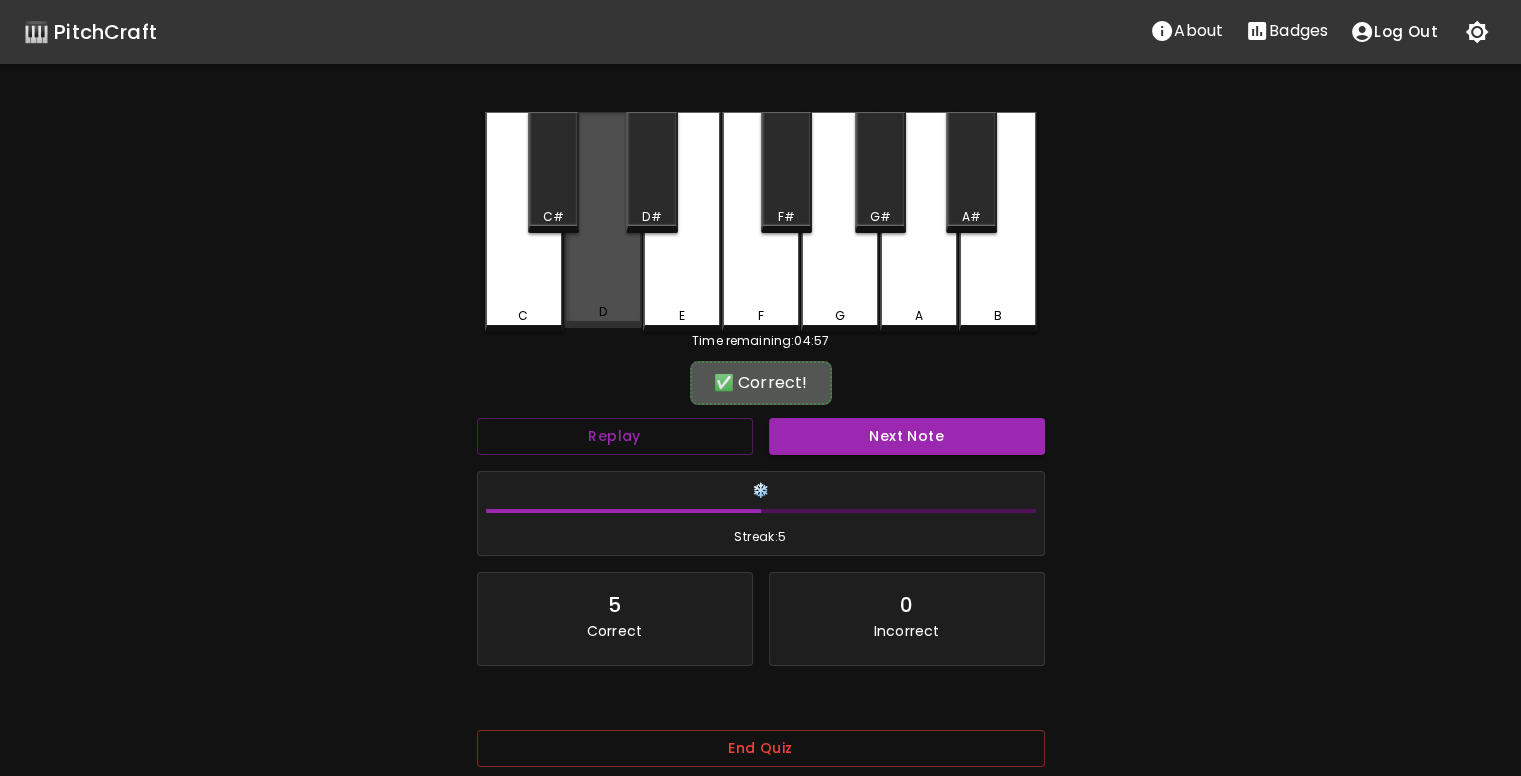 click on "D" at bounding box center (603, 220) 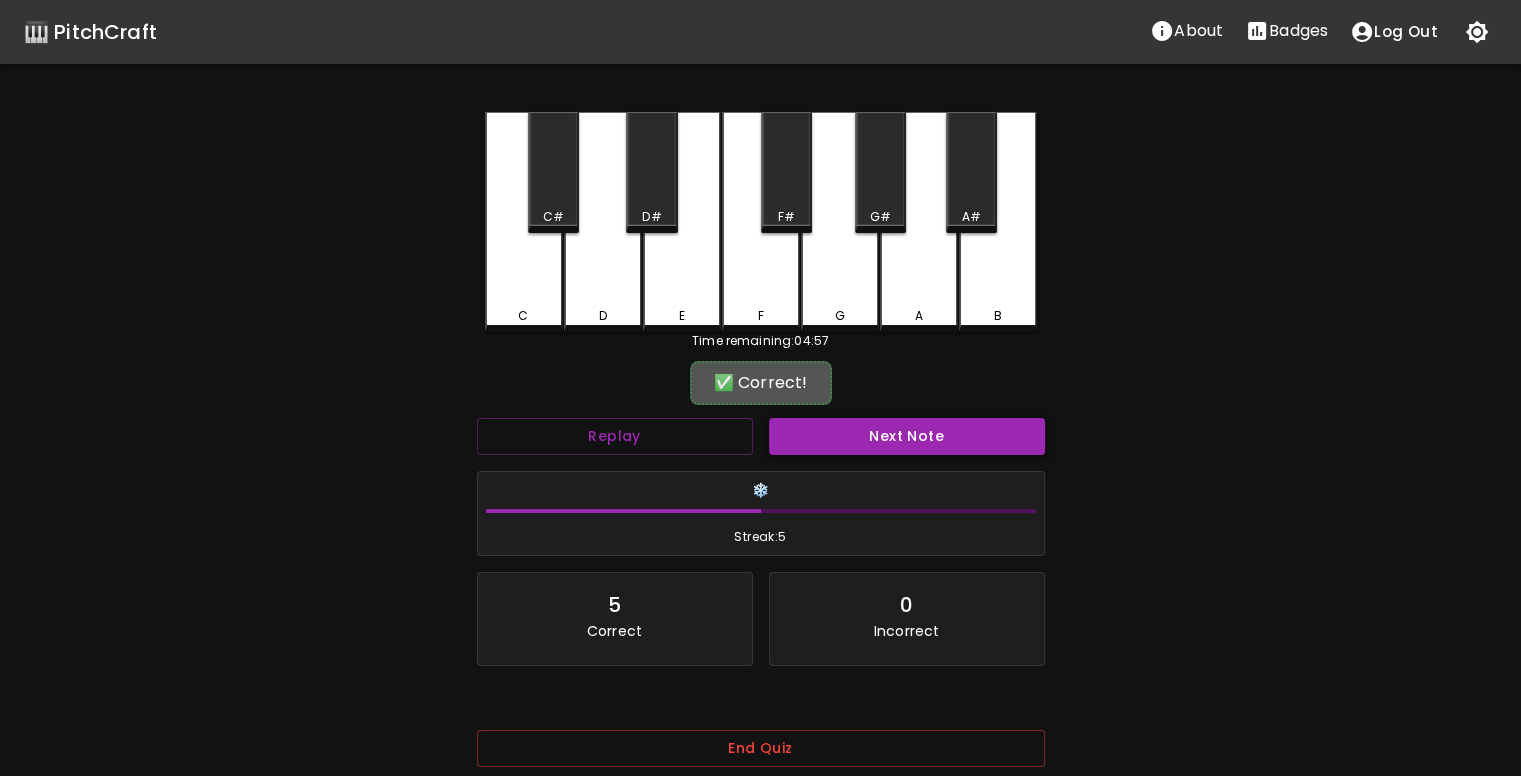 click on "Next Note" at bounding box center (907, 436) 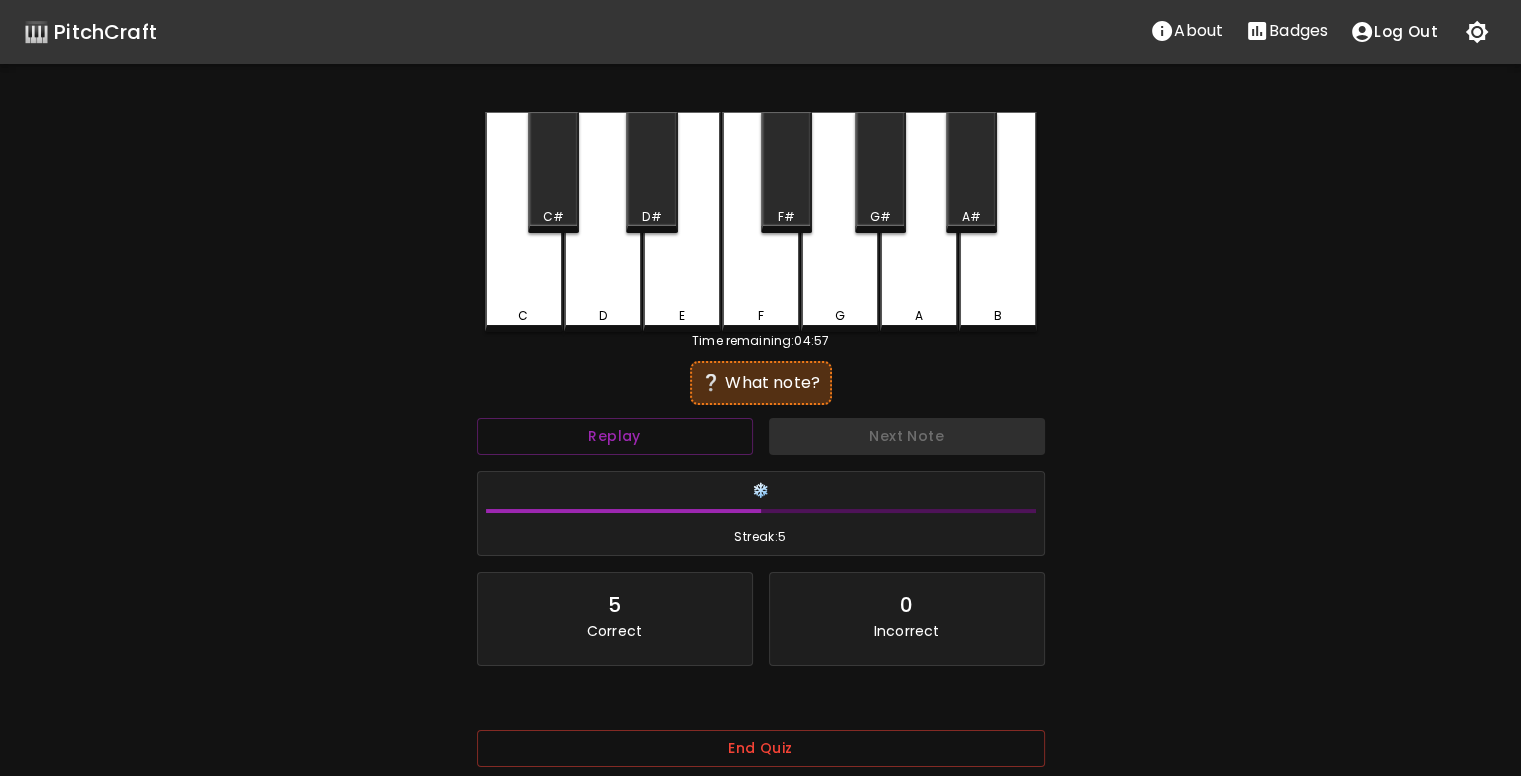 click on "D" at bounding box center [603, 222] 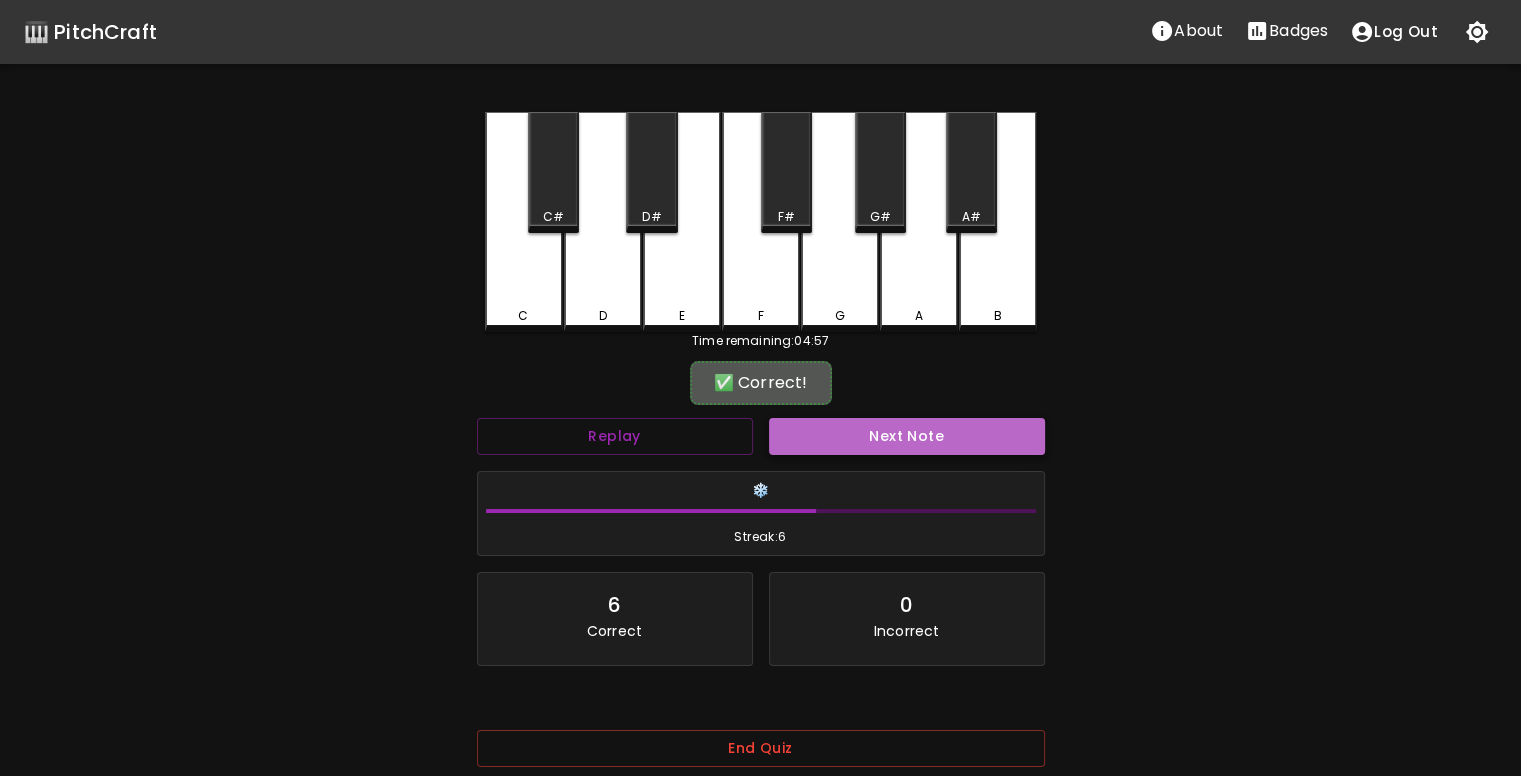 click on "Next Note" at bounding box center (907, 436) 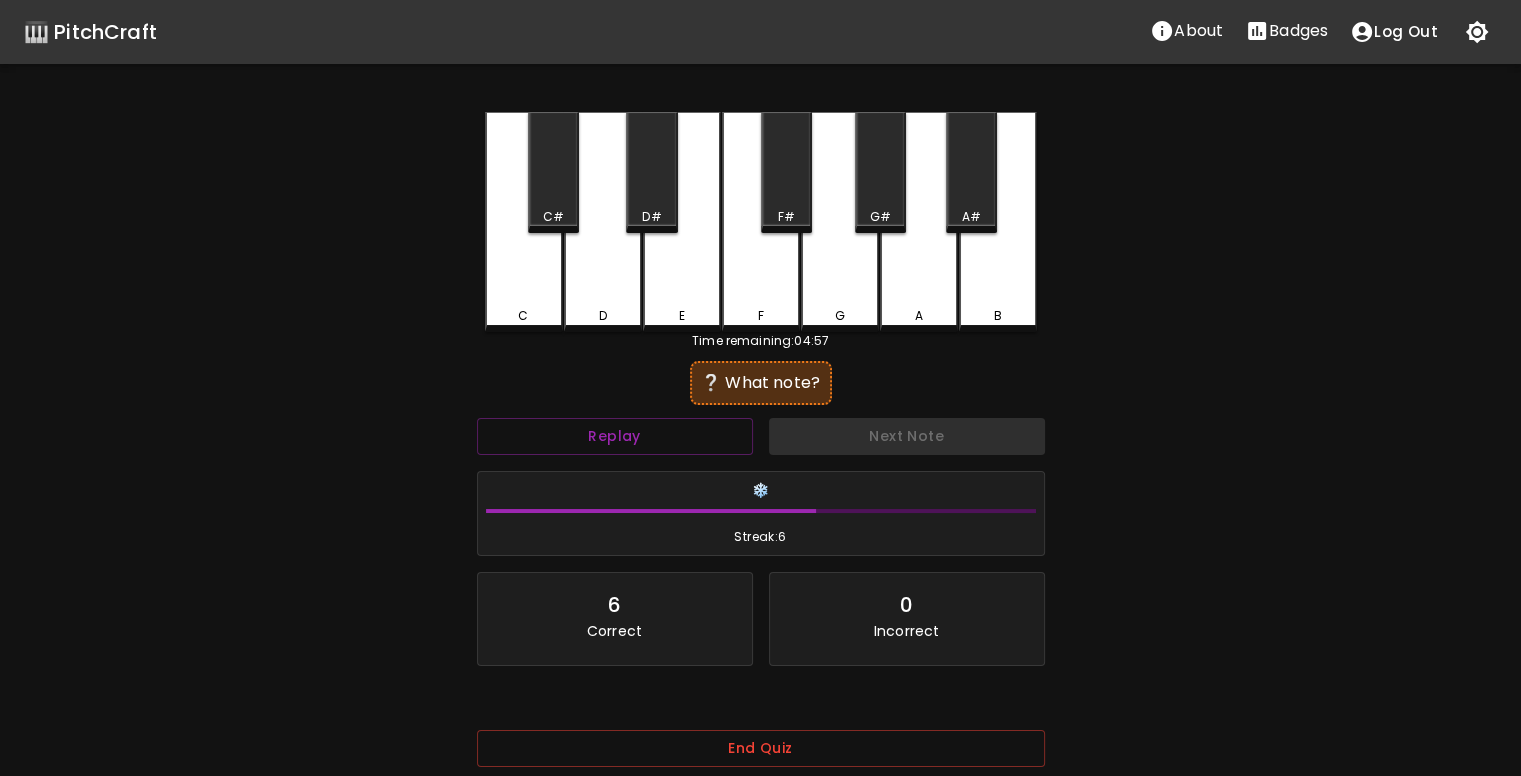 click on "D" at bounding box center [603, 222] 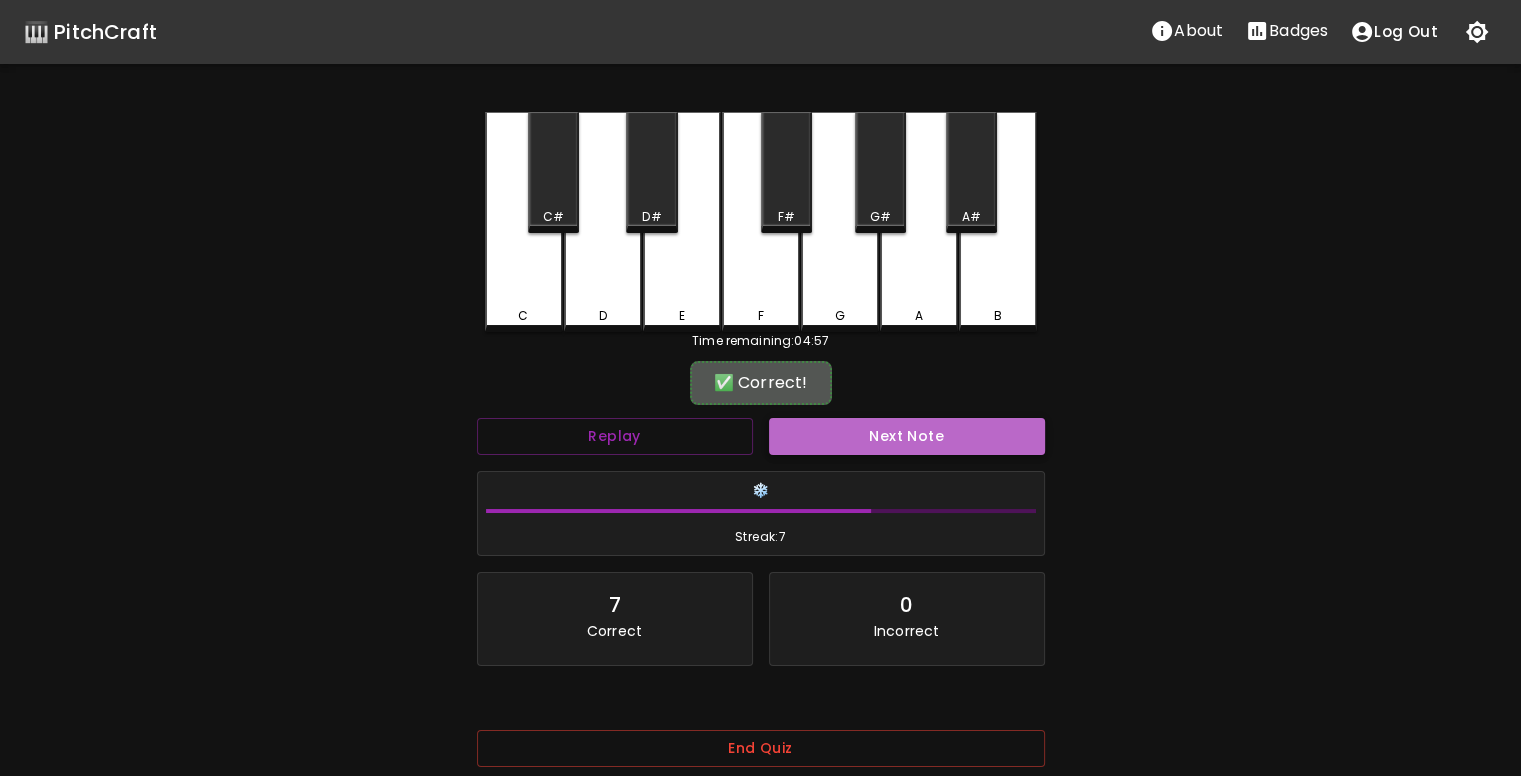click on "Next Note" at bounding box center [907, 436] 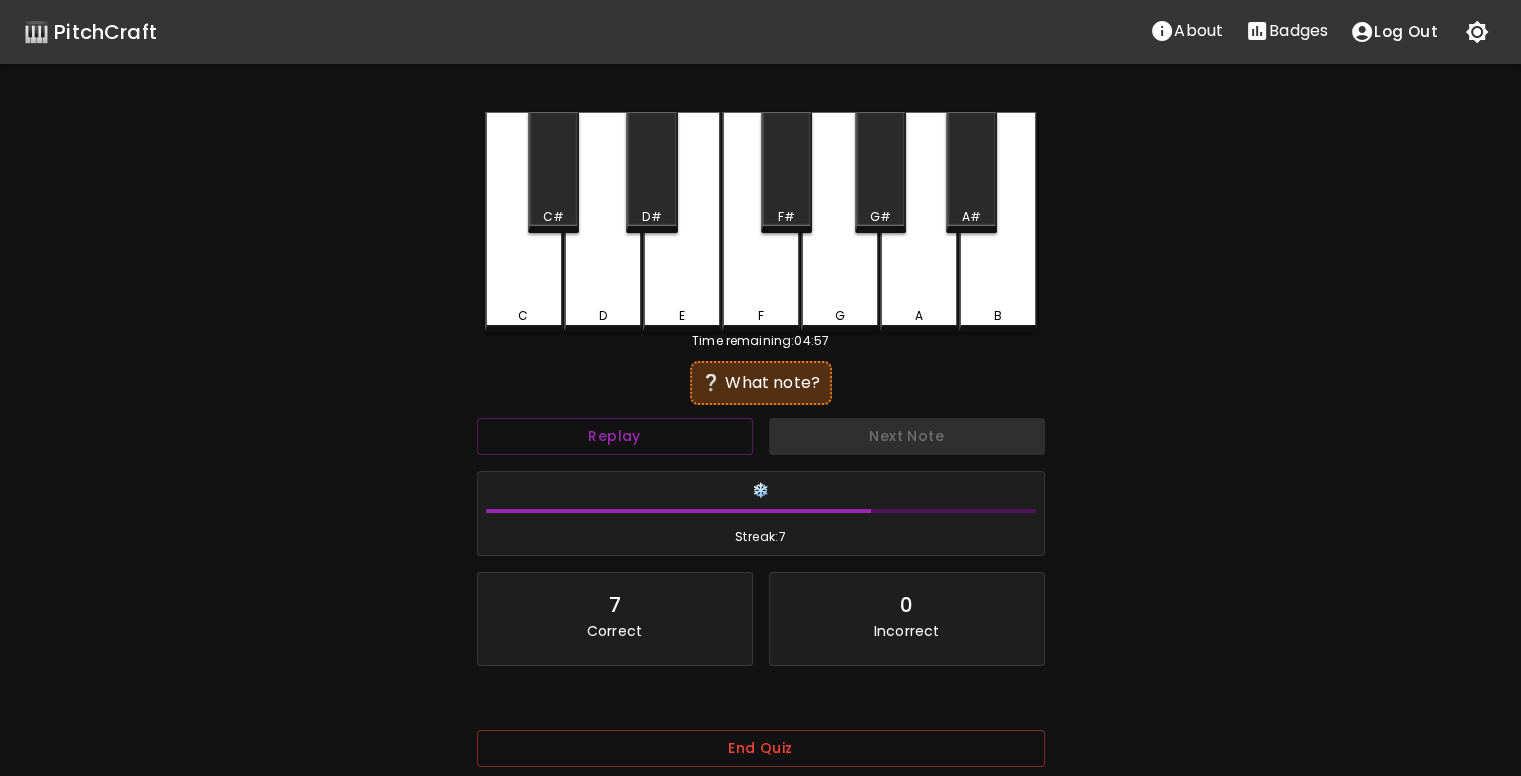 click on "E" at bounding box center [682, 222] 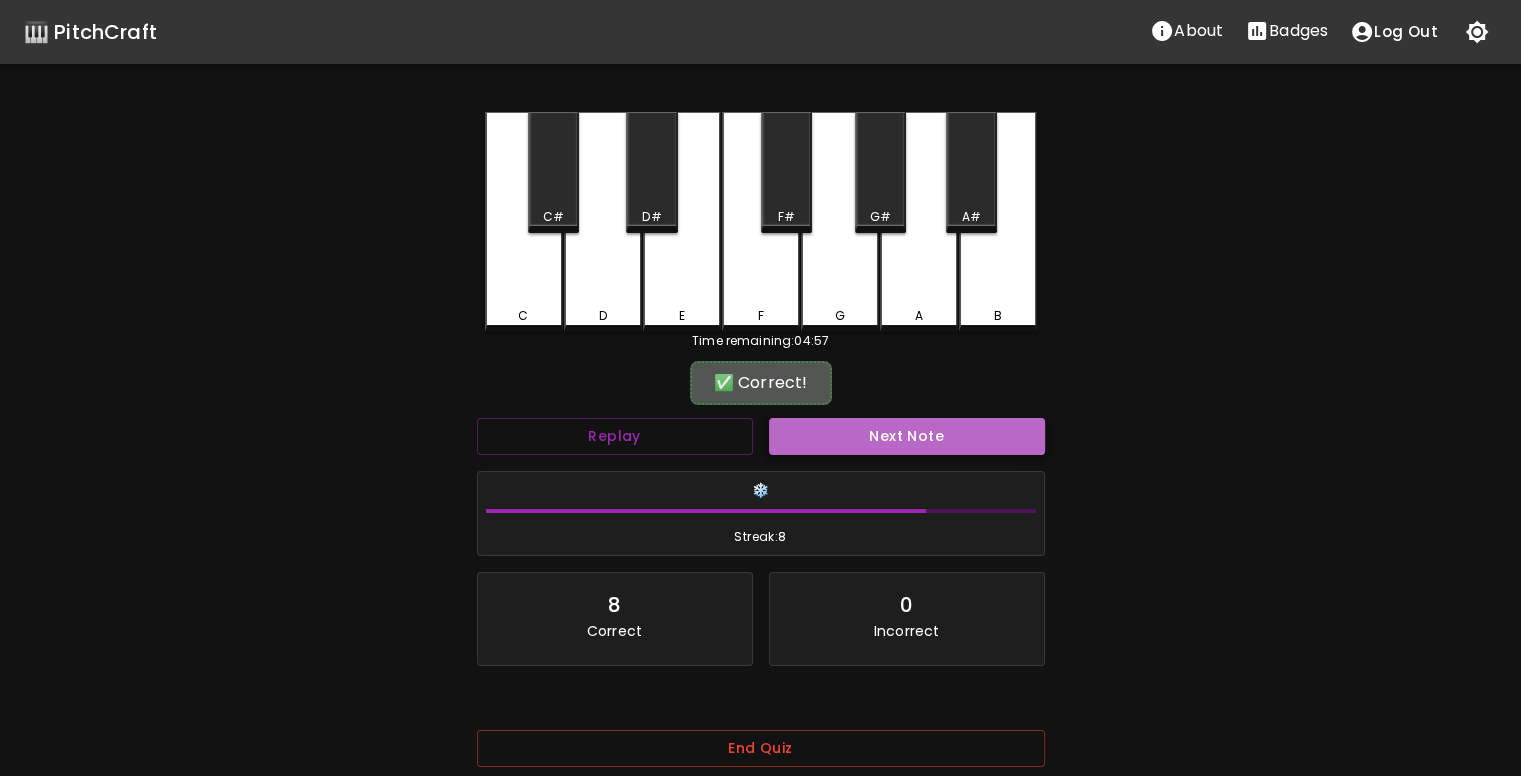 click on "Next Note" at bounding box center [907, 436] 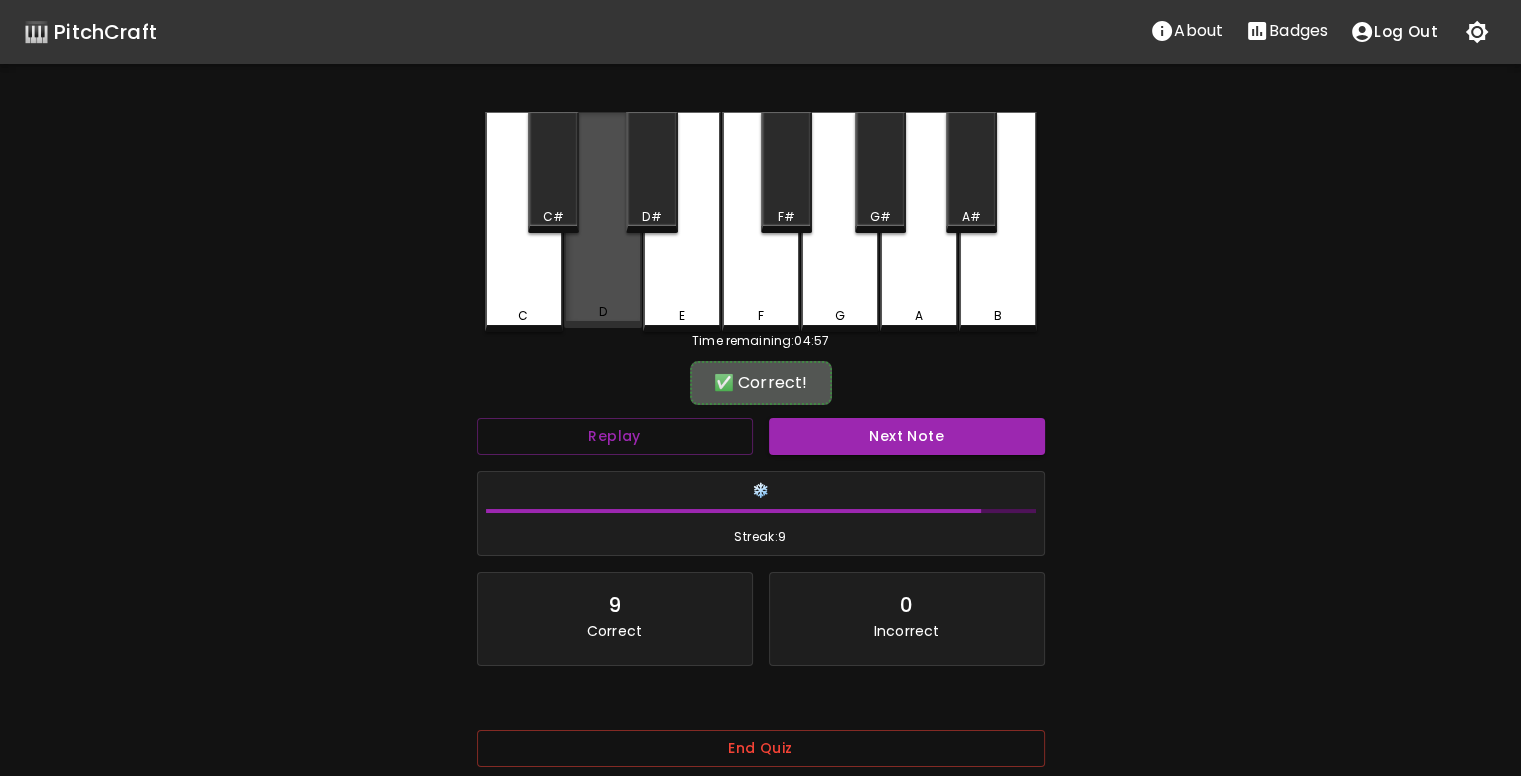 click on "D" at bounding box center (603, 220) 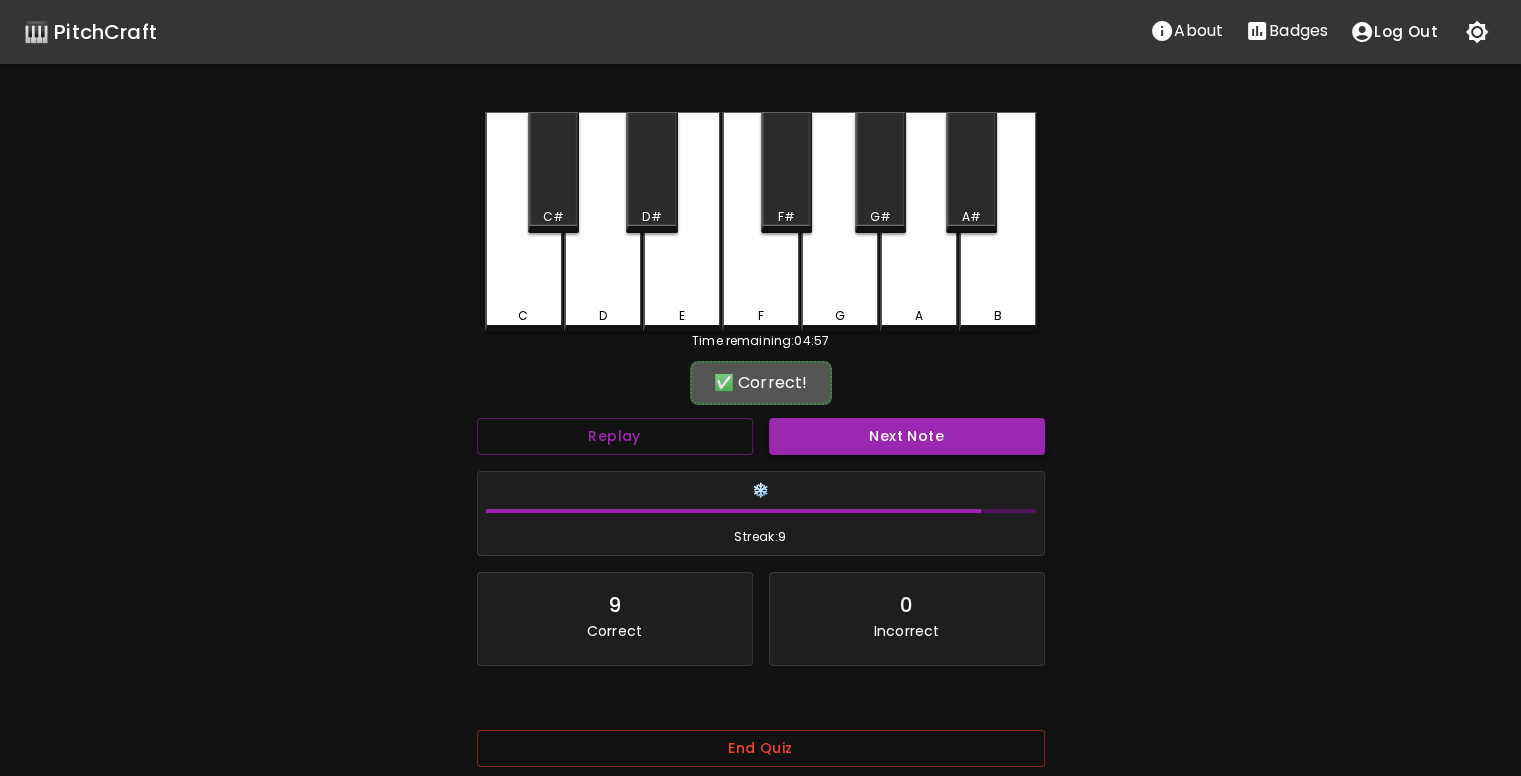 click on "Next Note" at bounding box center (907, 436) 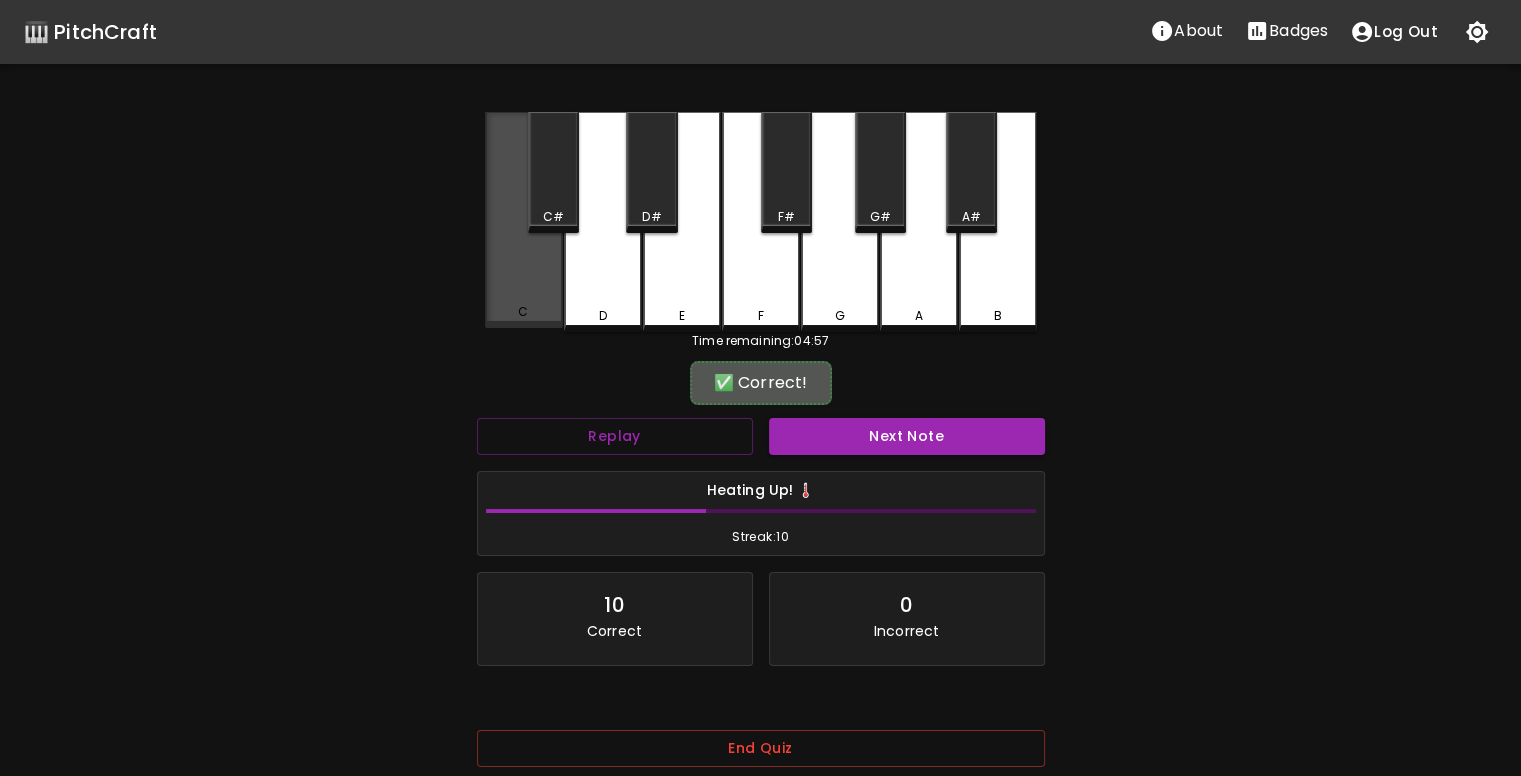 click on "C" at bounding box center [524, 220] 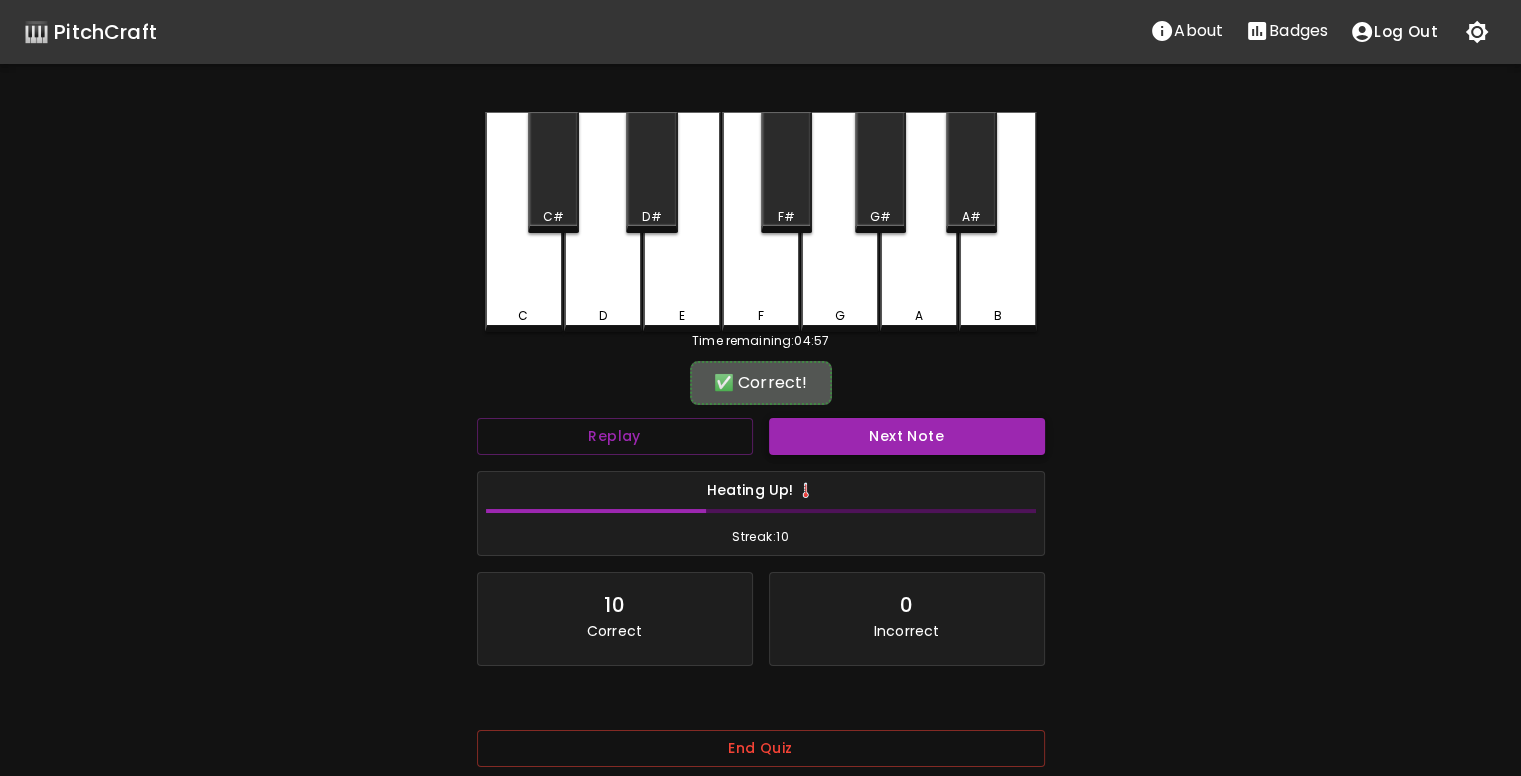 click on "Next Note" at bounding box center (907, 436) 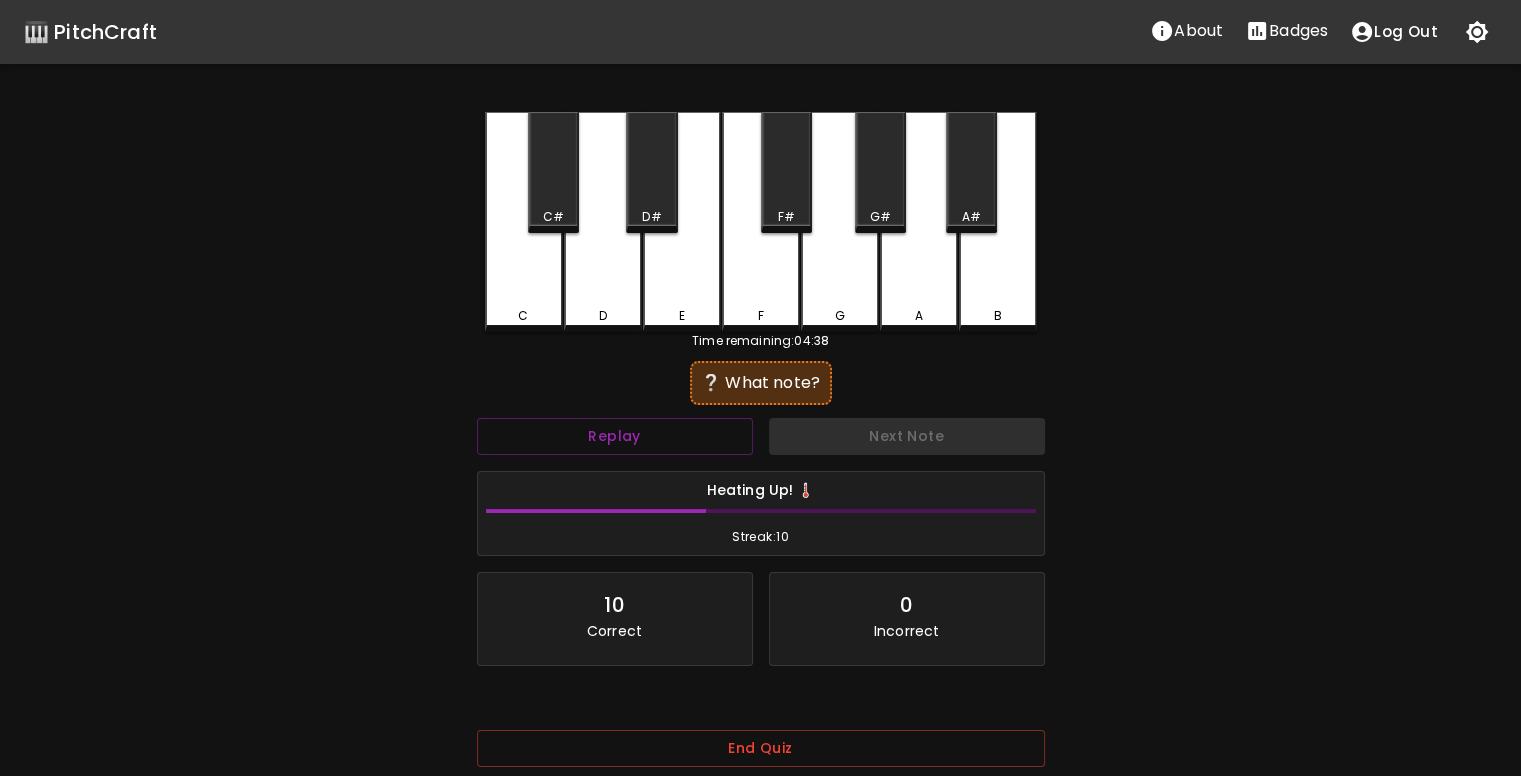 click on "E" at bounding box center [682, 222] 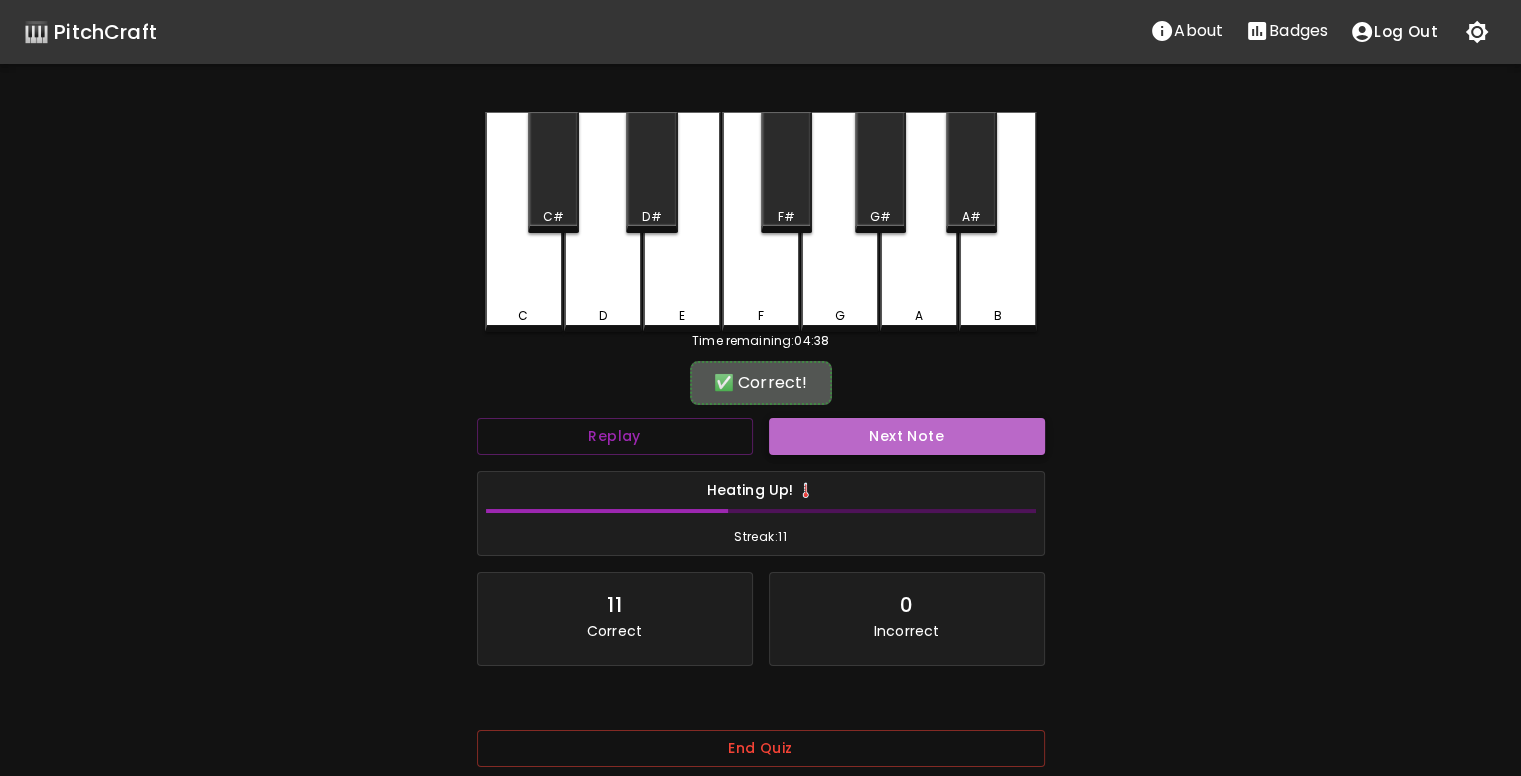 click on "Next Note" at bounding box center [907, 436] 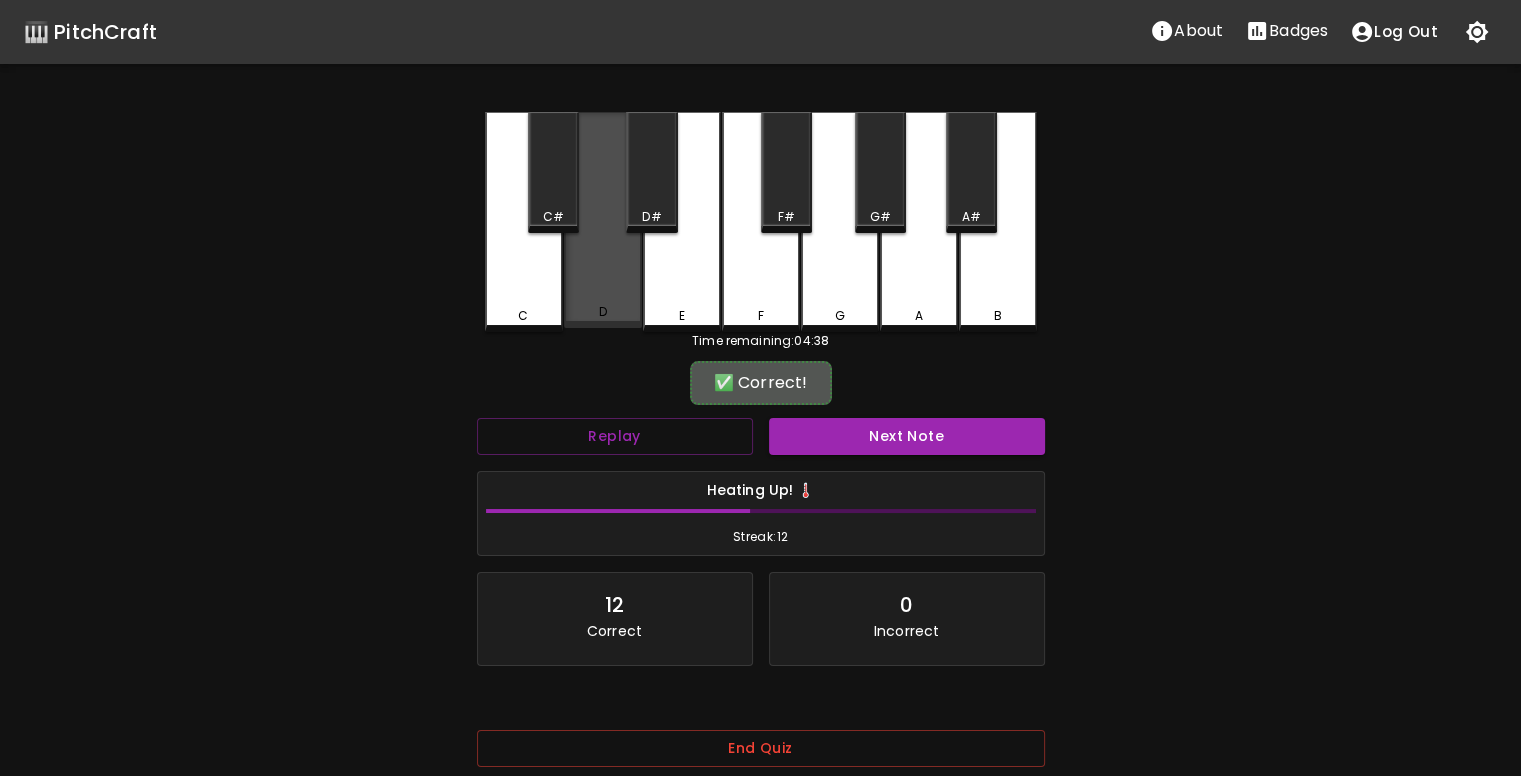click on "D" at bounding box center [603, 220] 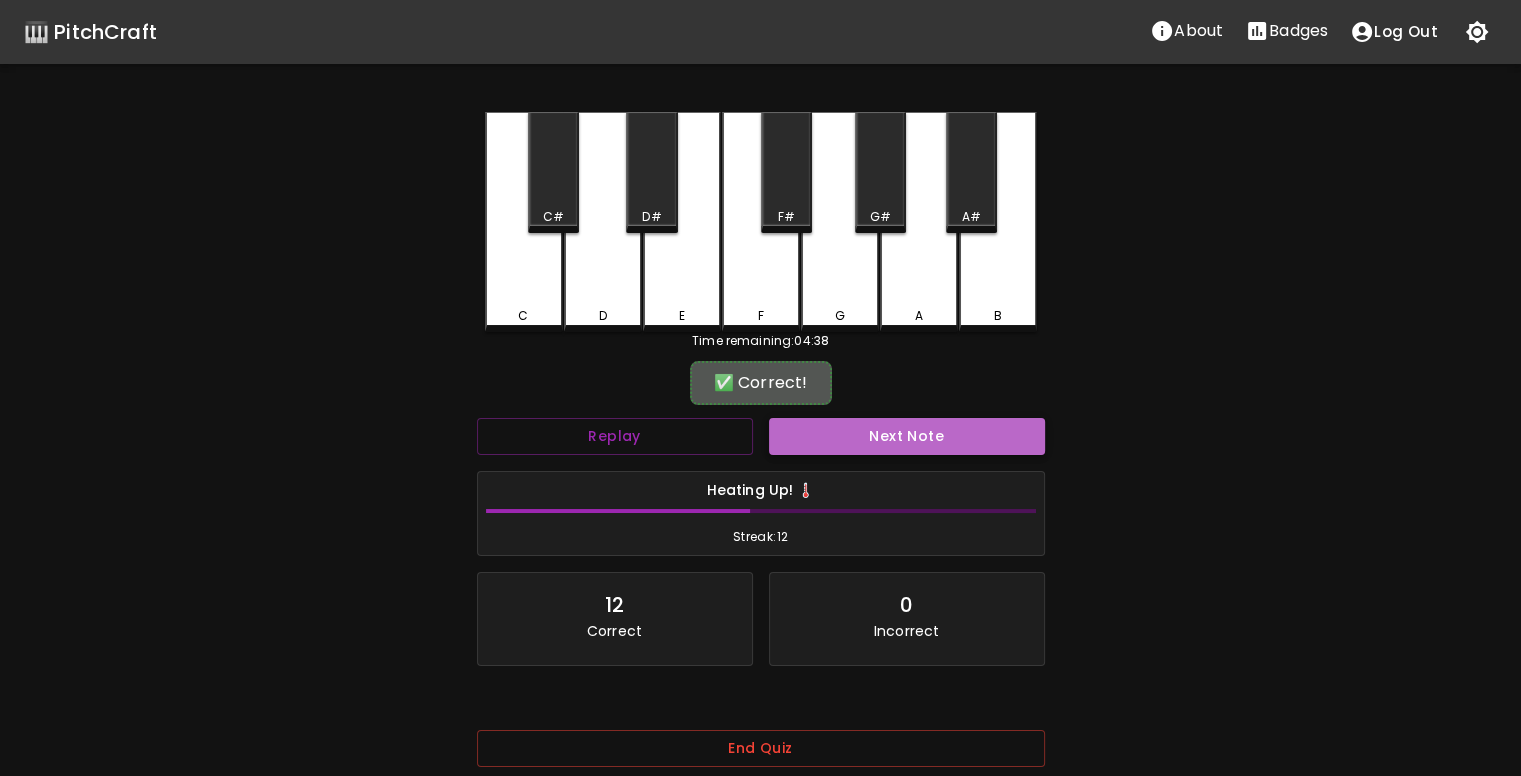 click on "Next Note" at bounding box center [907, 436] 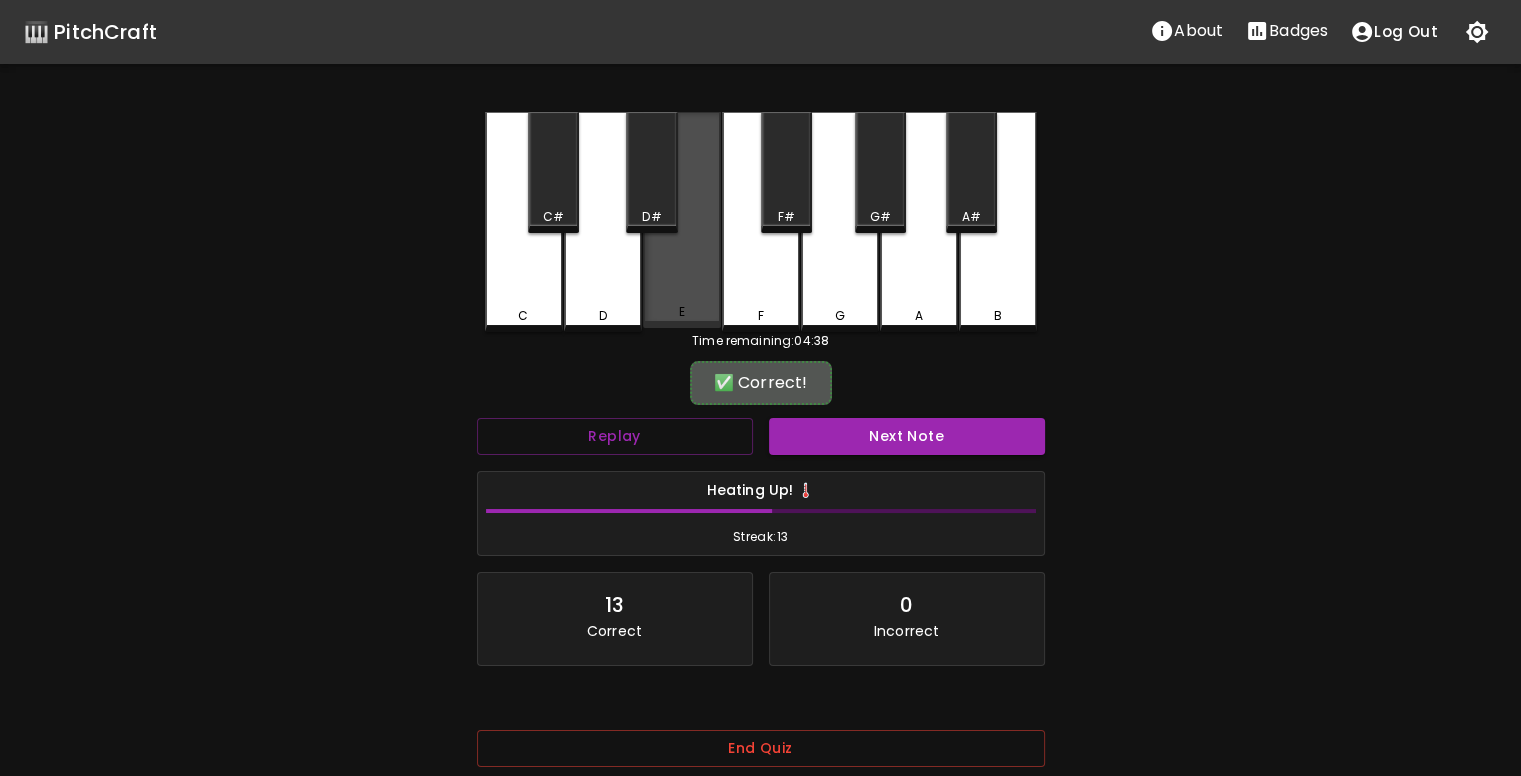 click on "E" at bounding box center (682, 220) 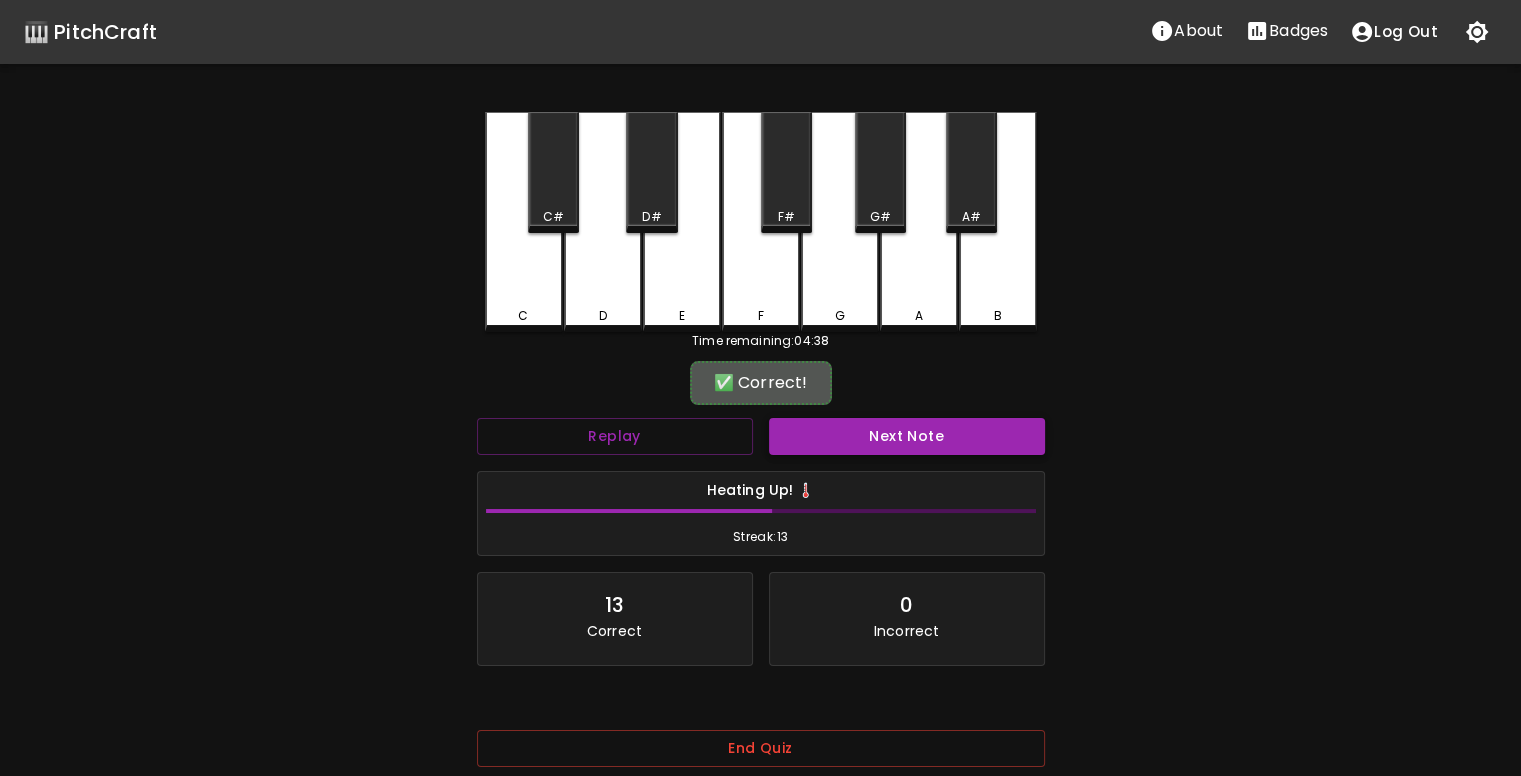 click on "Next Note" at bounding box center [907, 436] 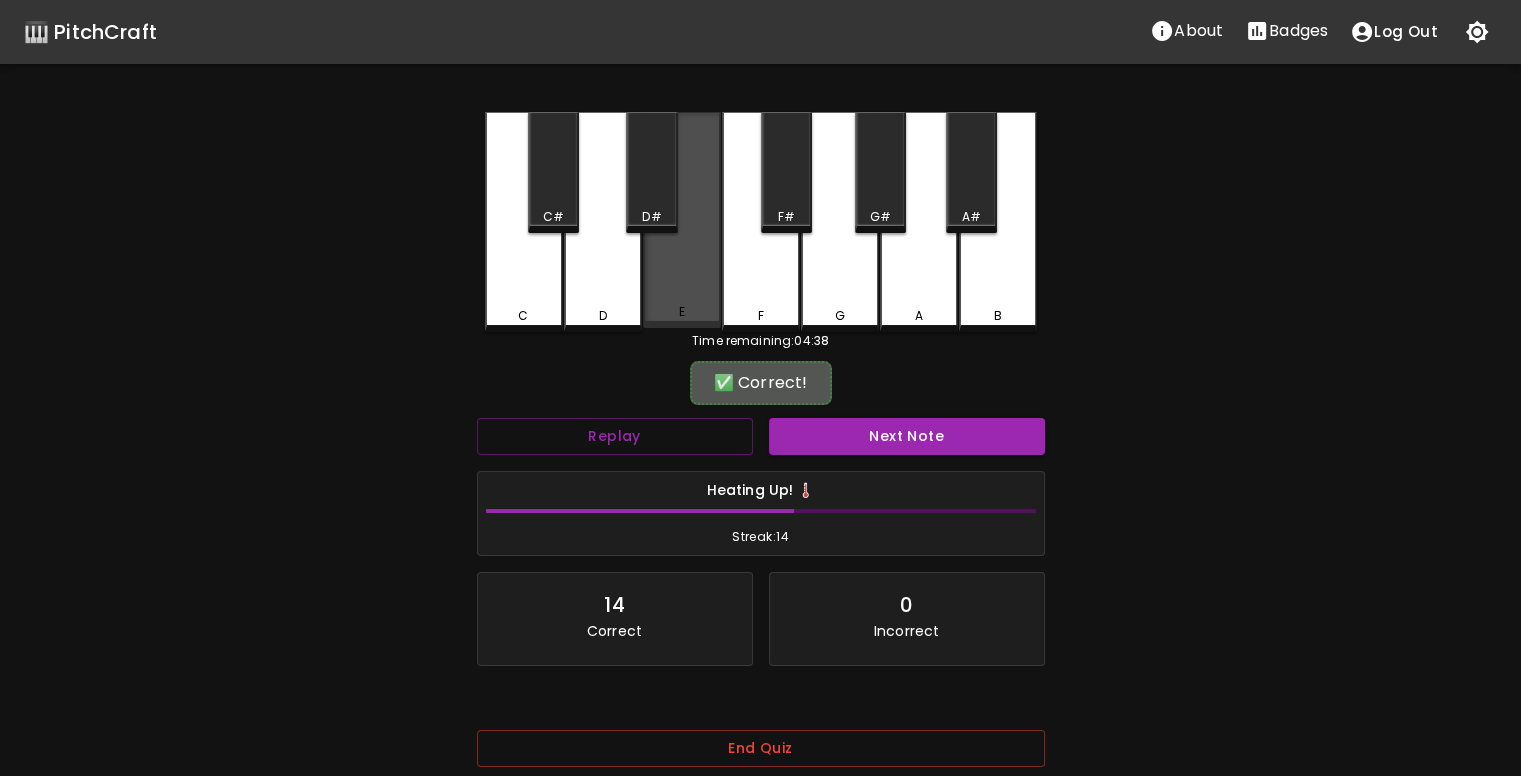 click on "E" at bounding box center [682, 312] 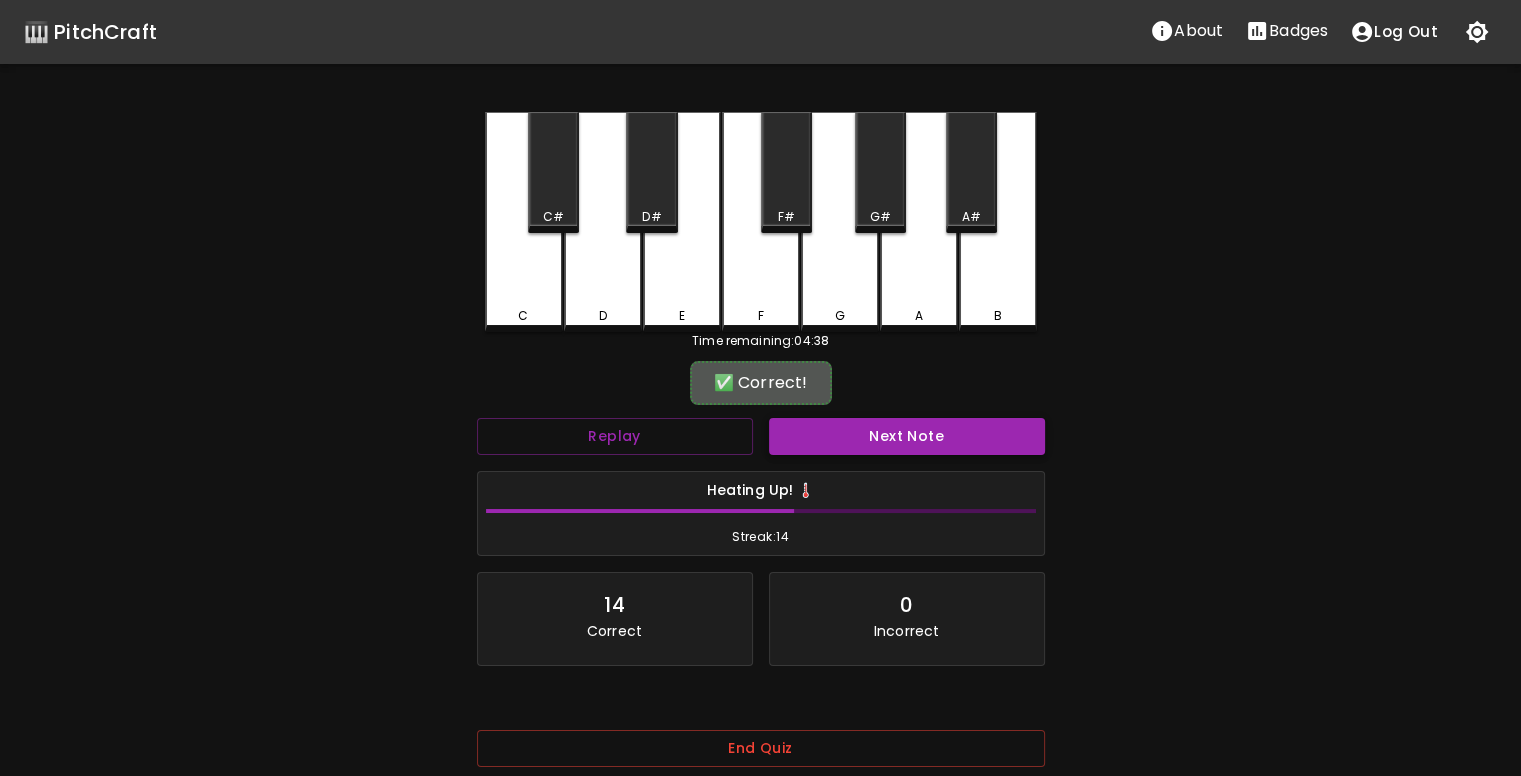 click on "Next Note" at bounding box center [907, 436] 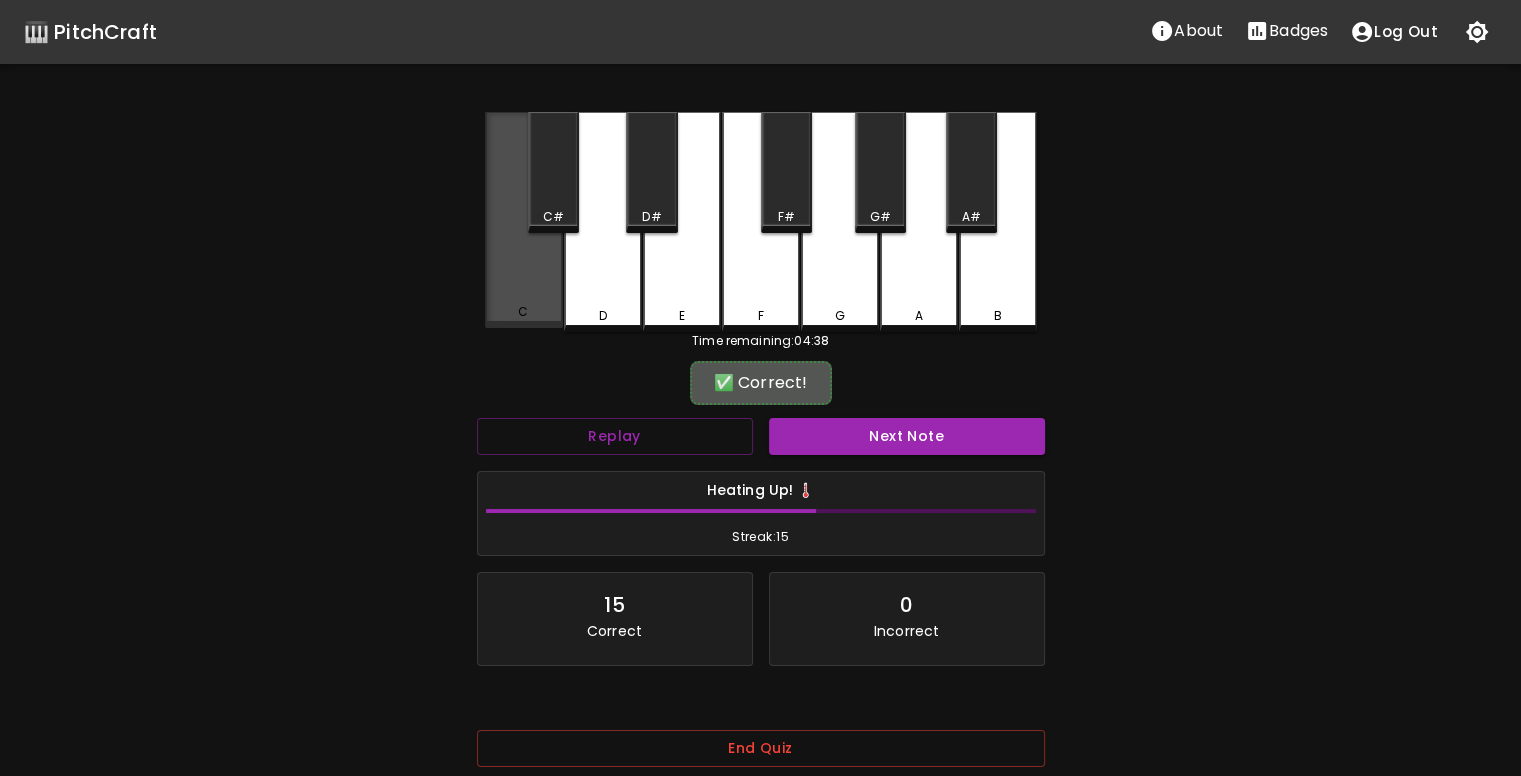 click on "C" at bounding box center [524, 312] 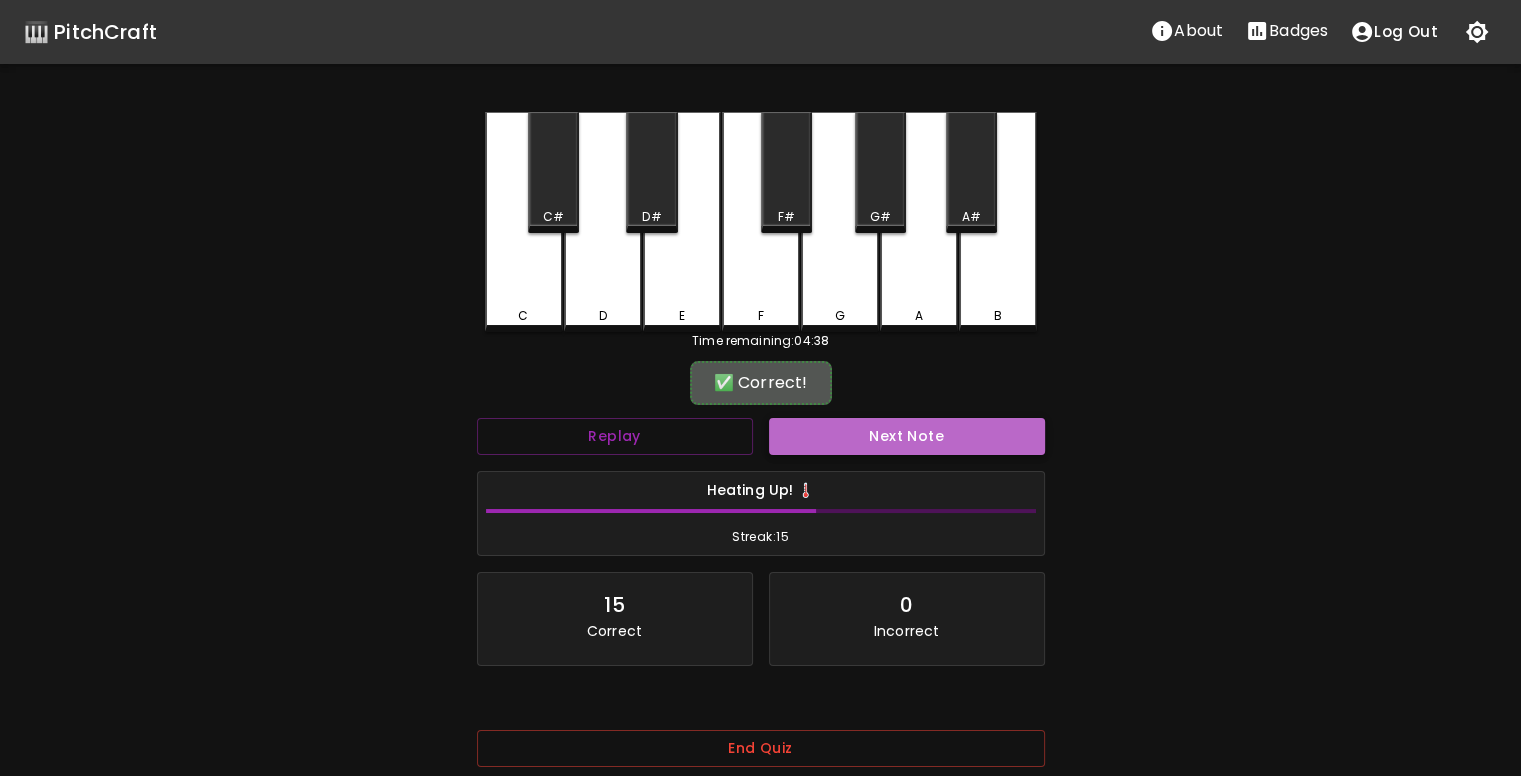 click on "Next Note" at bounding box center [907, 436] 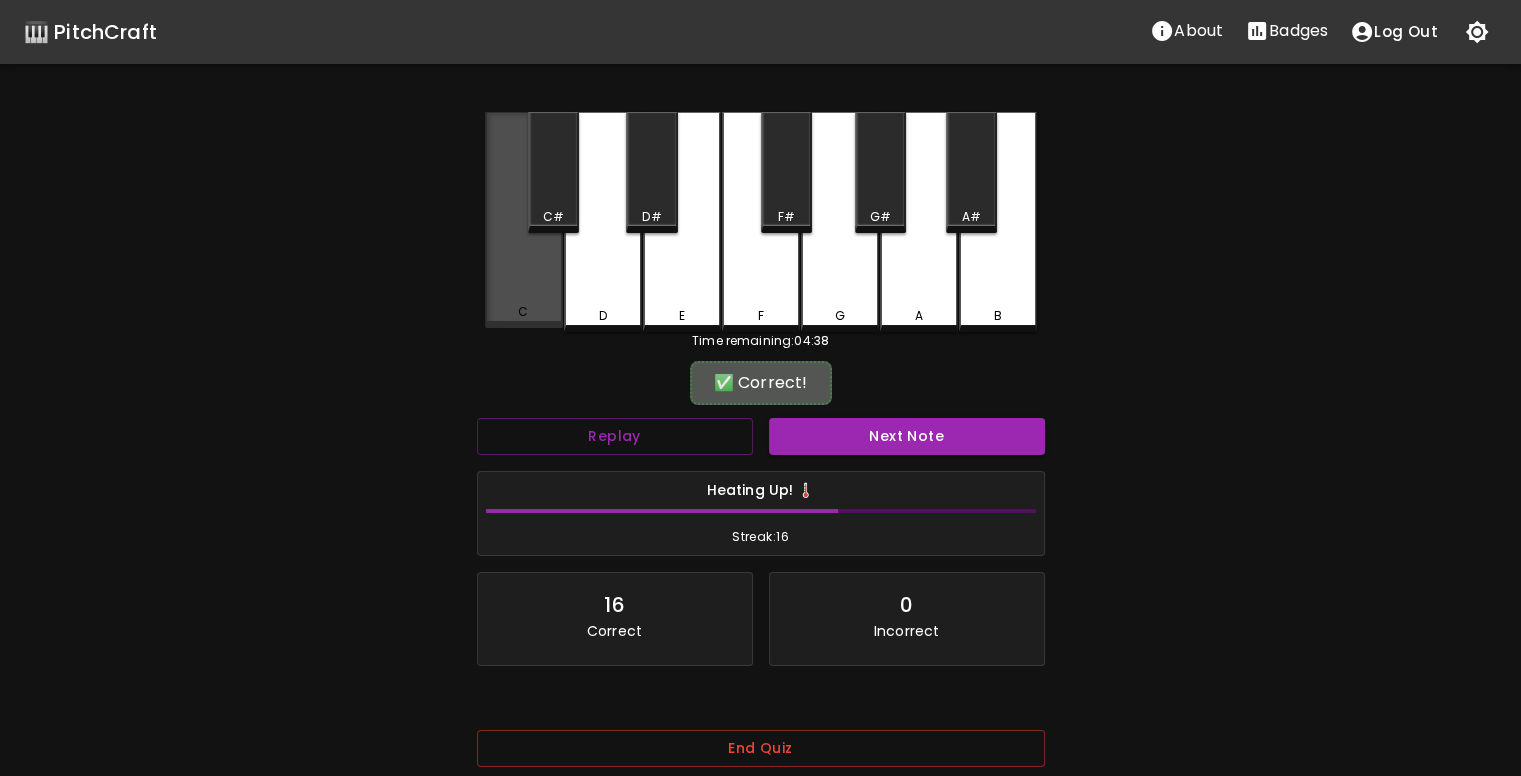 click on "C" at bounding box center (524, 220) 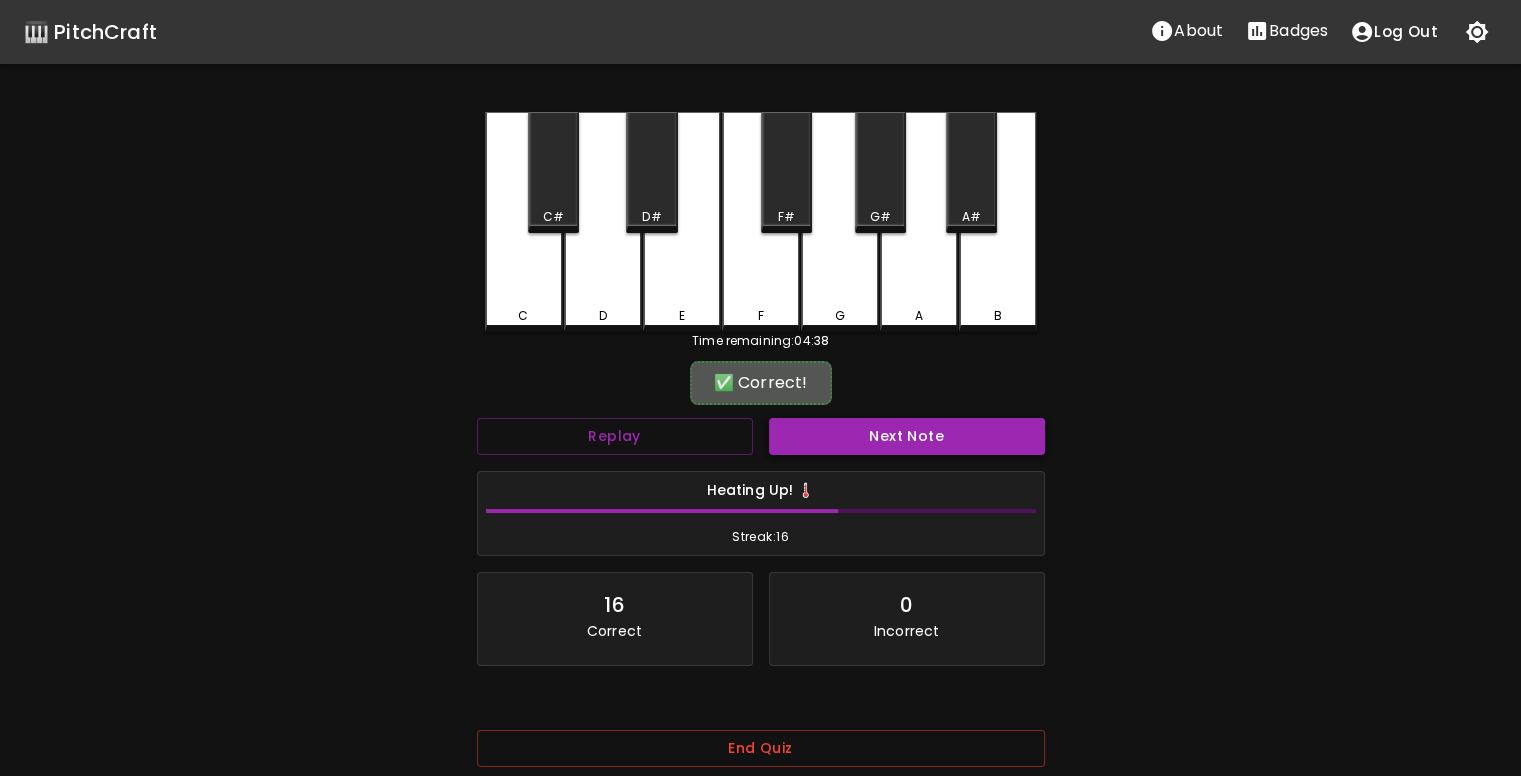 click on "Next Note" at bounding box center [907, 436] 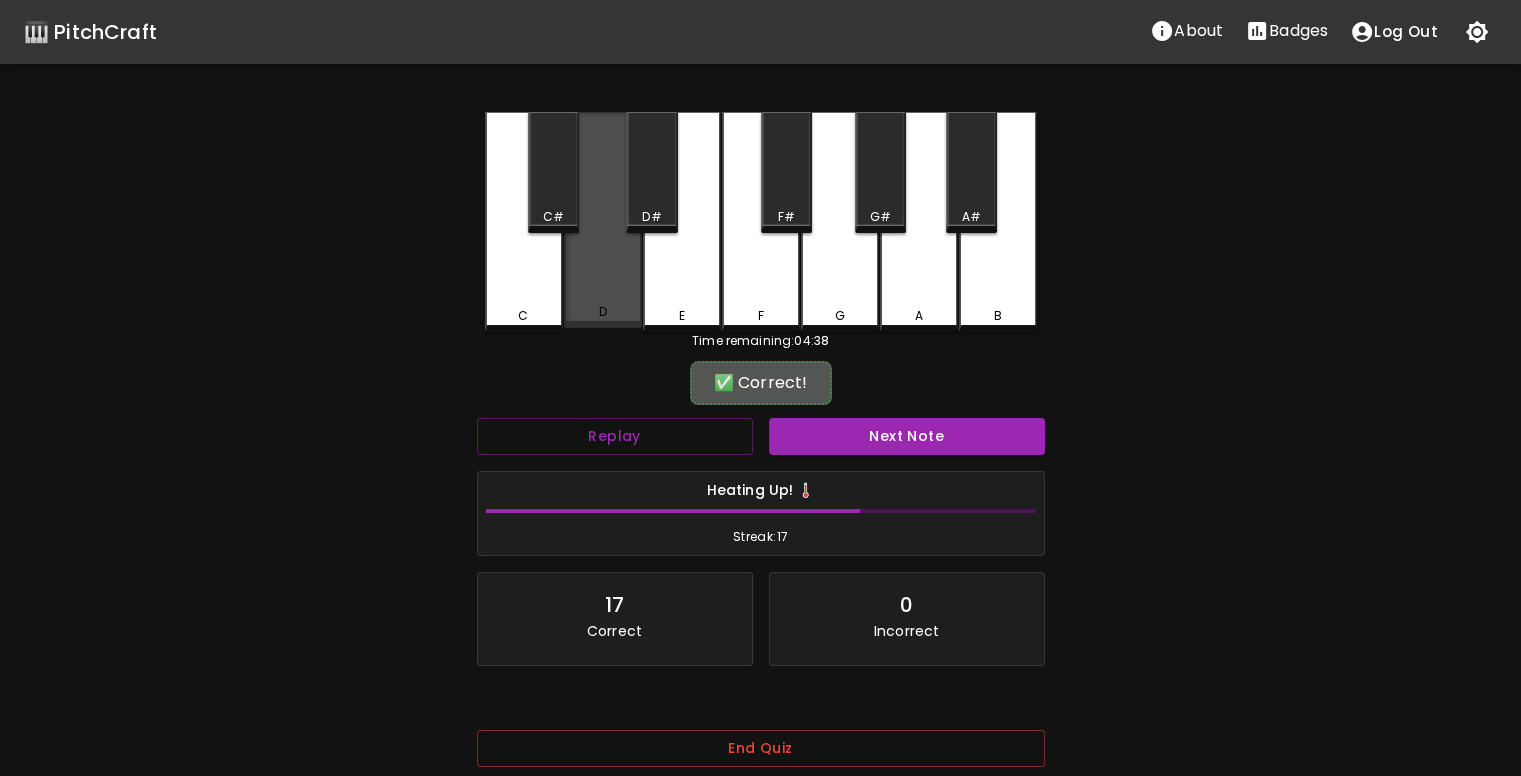 click on "D" at bounding box center [603, 220] 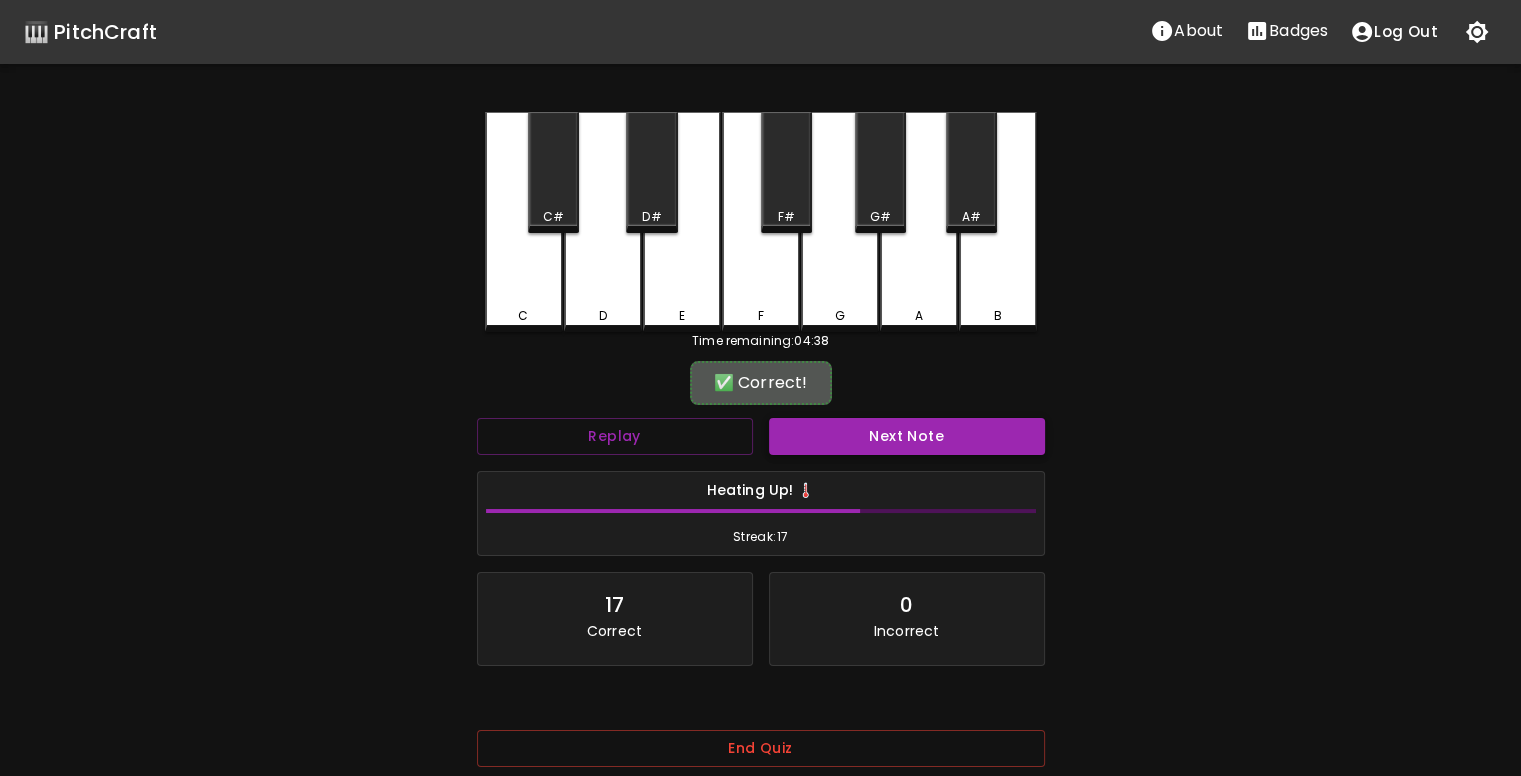 click on "Next Note" at bounding box center (907, 436) 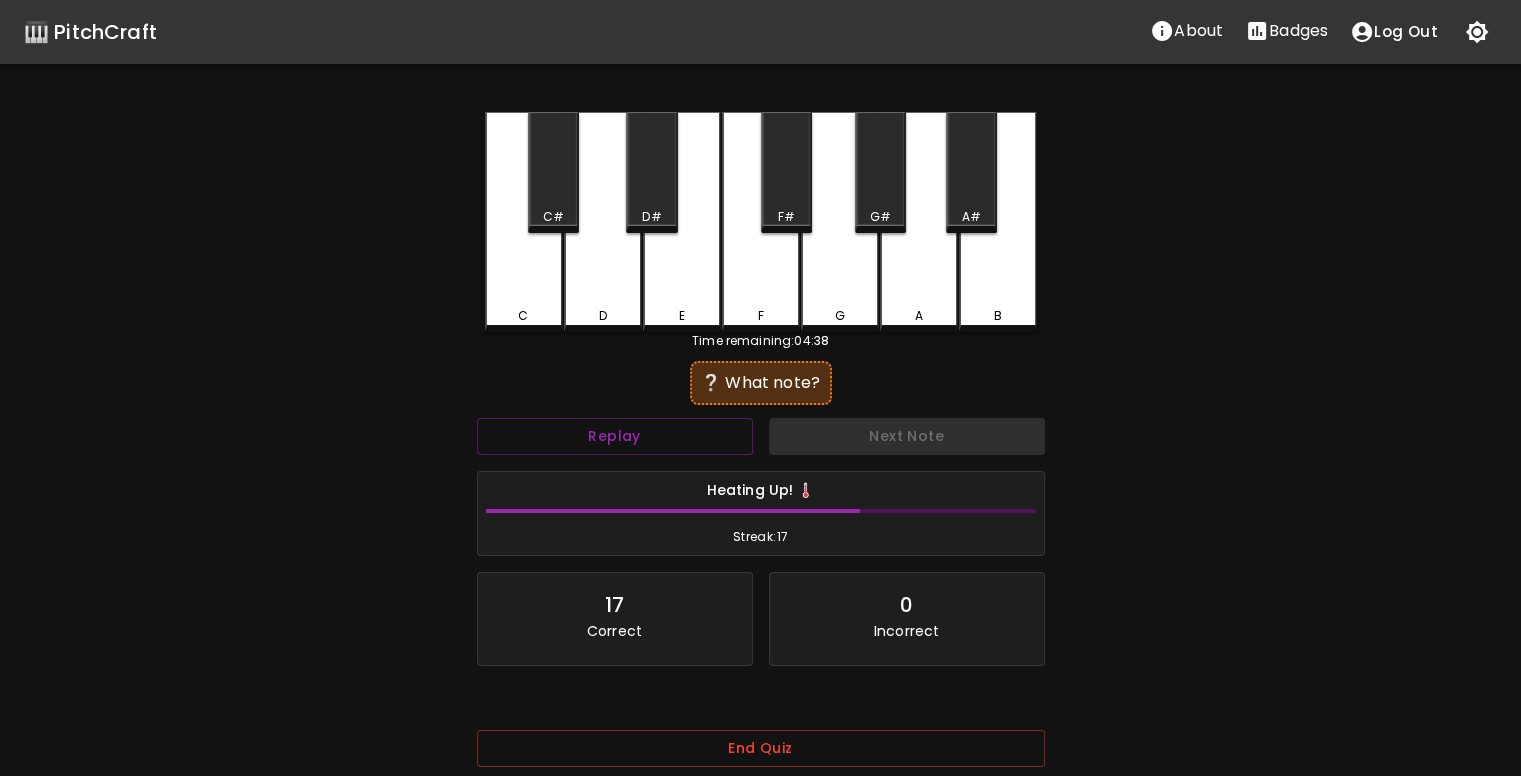 click on "E" at bounding box center (682, 222) 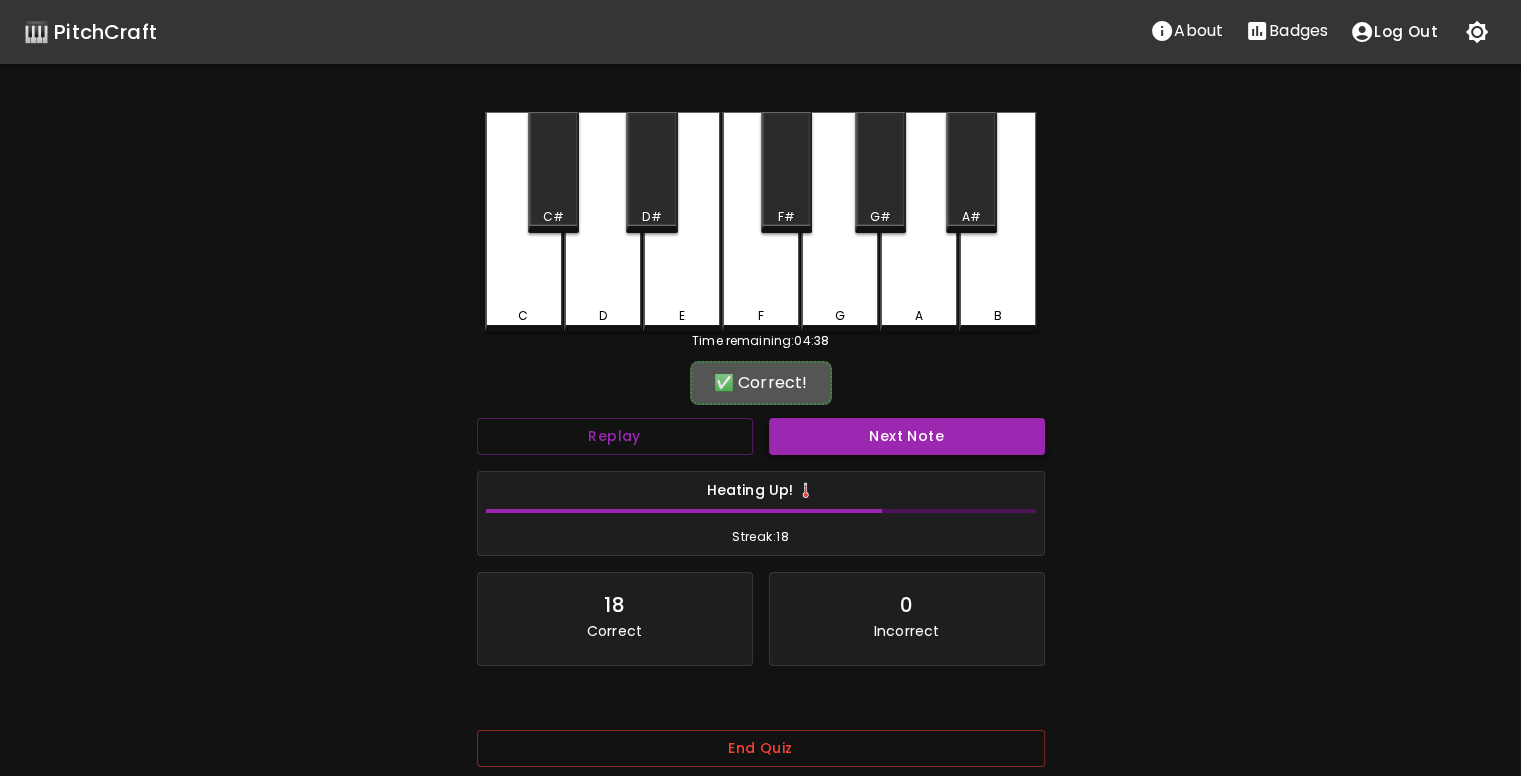click on "Next Note" at bounding box center (907, 436) 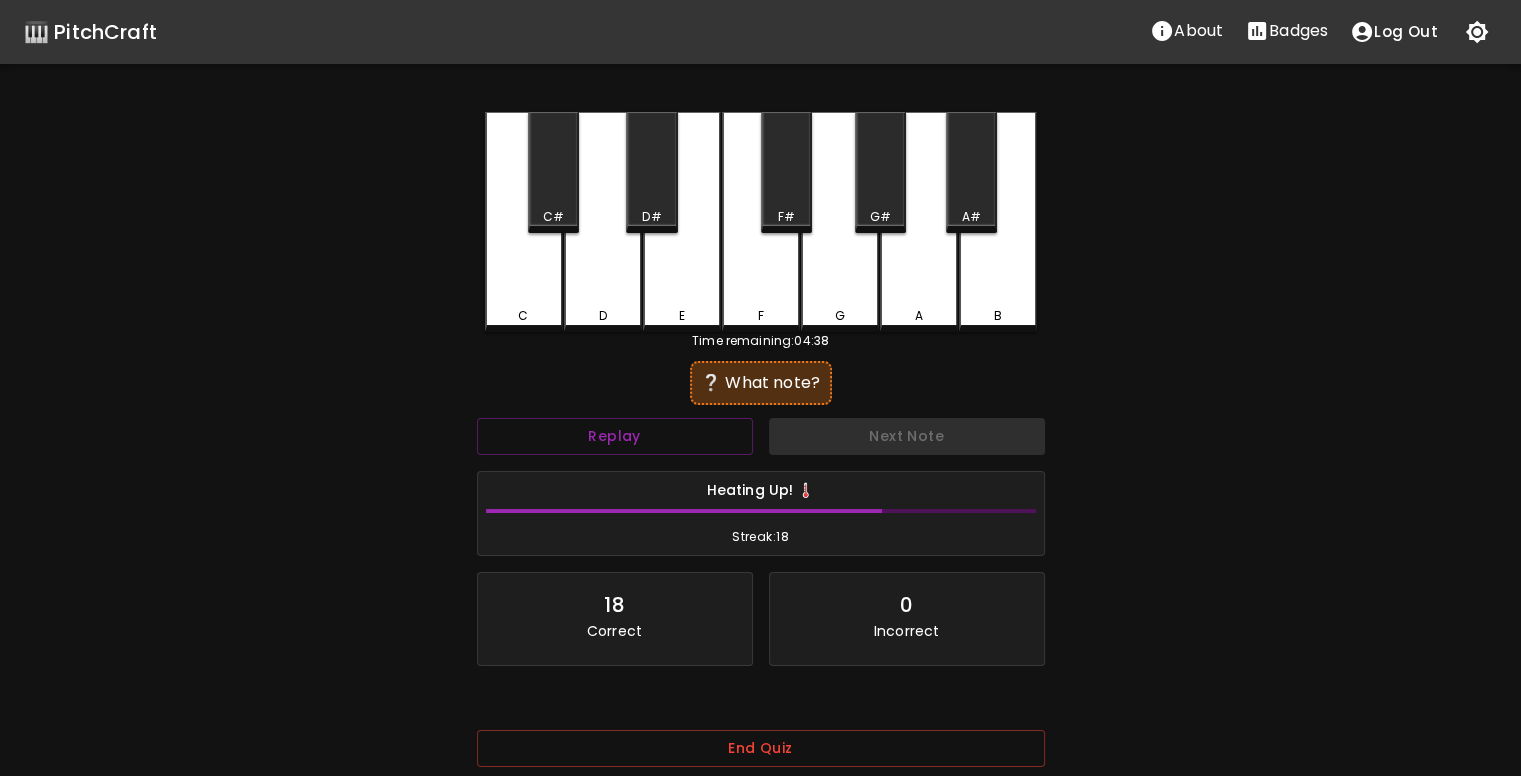 click on "C" at bounding box center [524, 222] 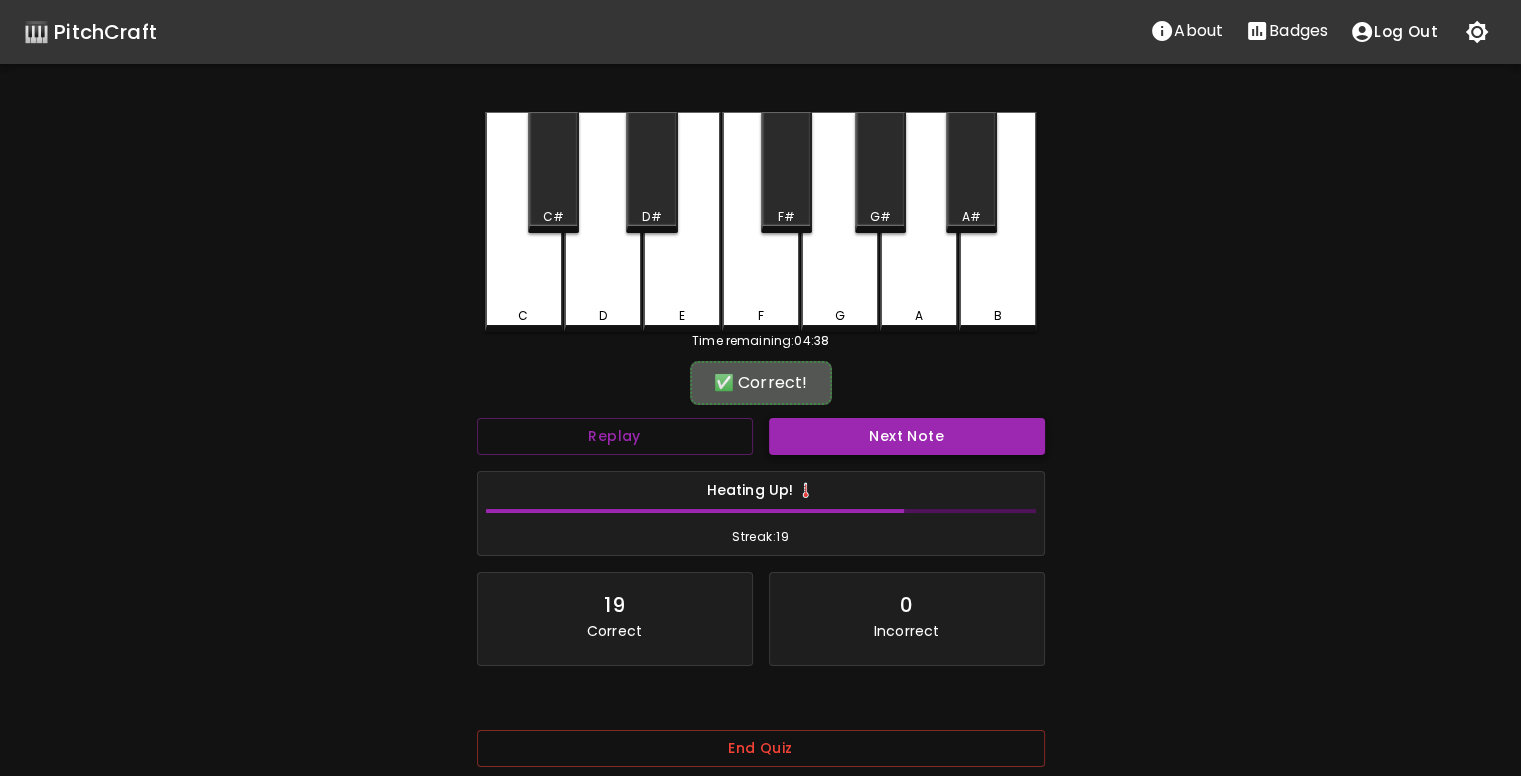 click on "Next Note" at bounding box center [907, 436] 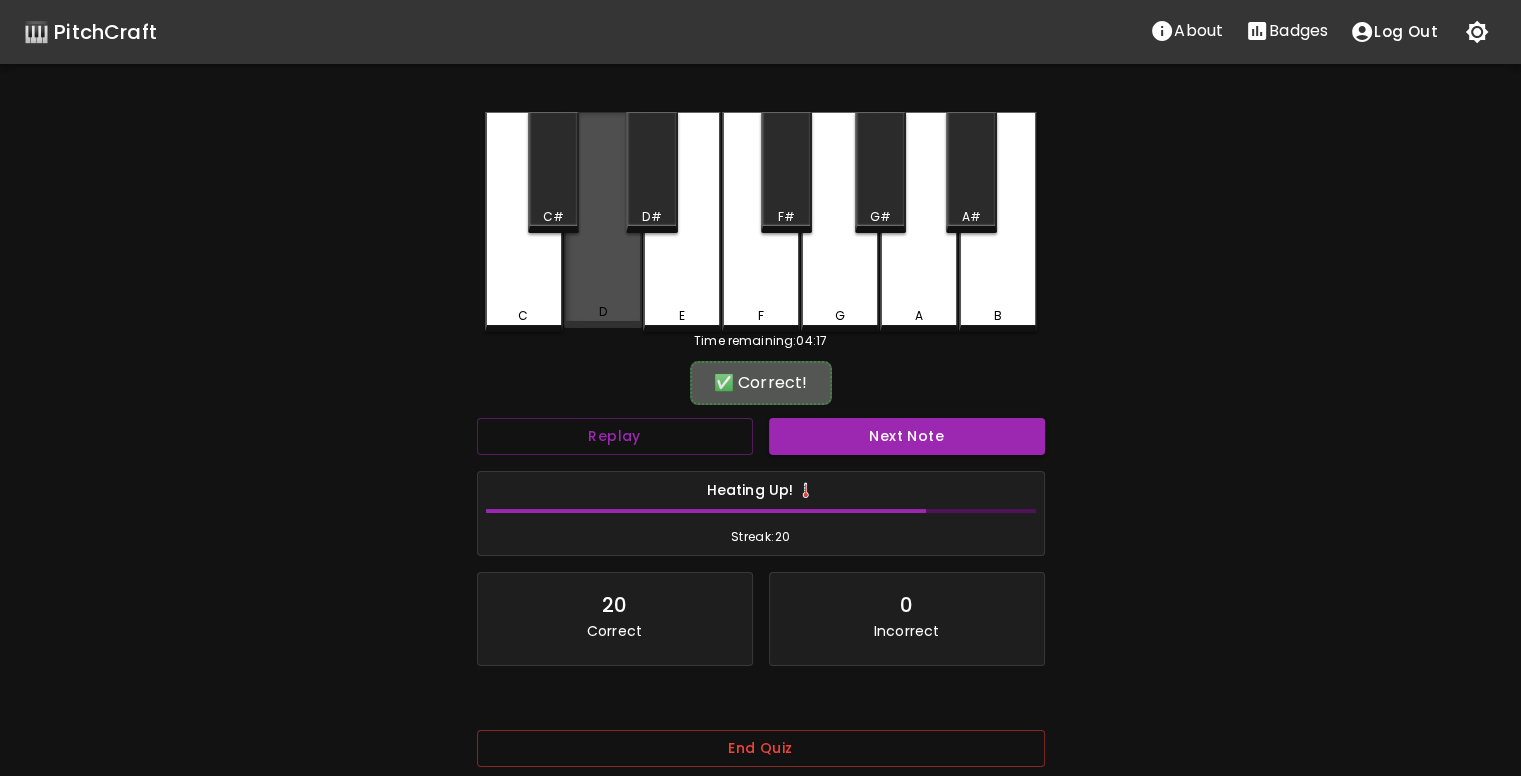 click on "D" at bounding box center [603, 312] 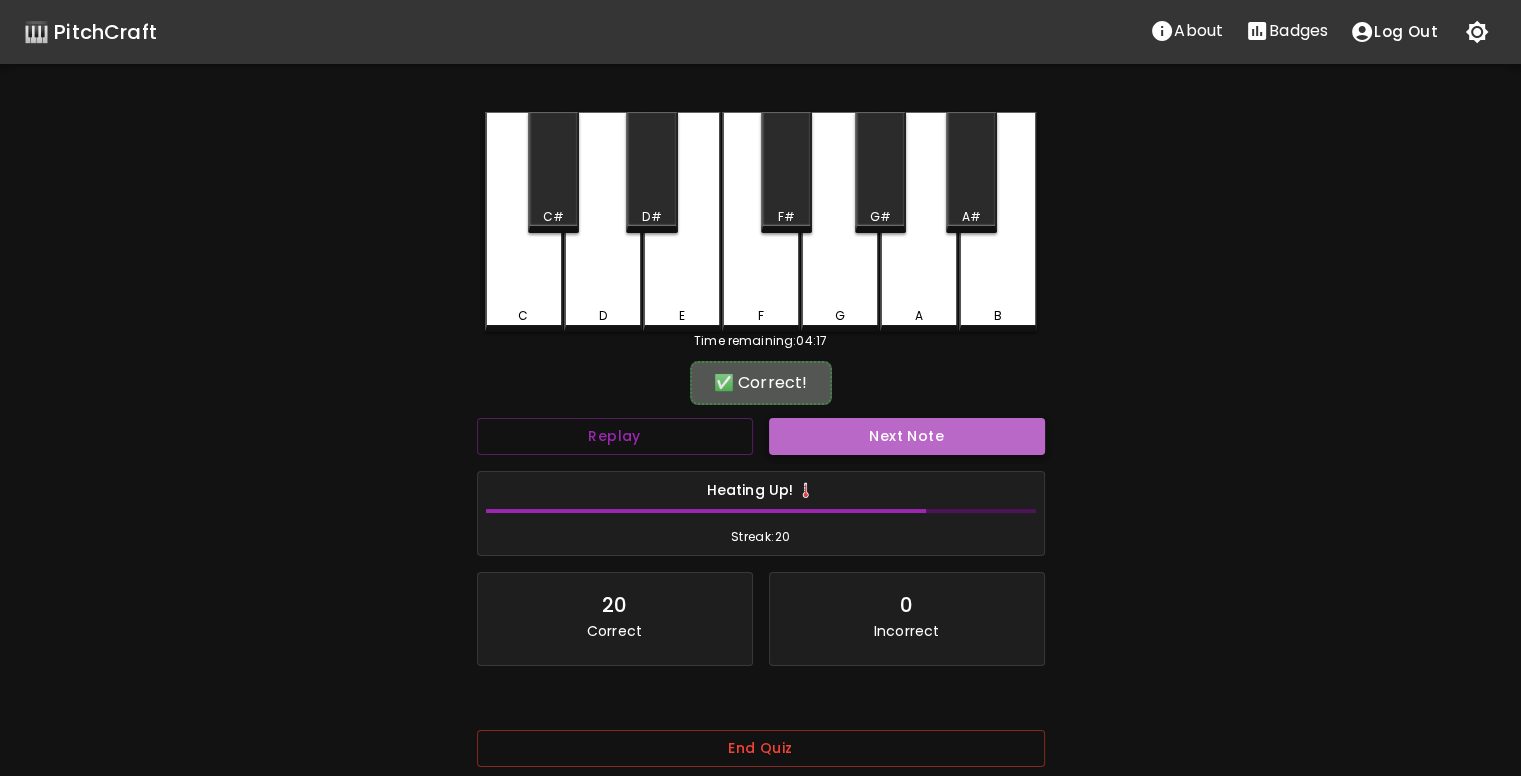 click on "Next Note" at bounding box center [907, 436] 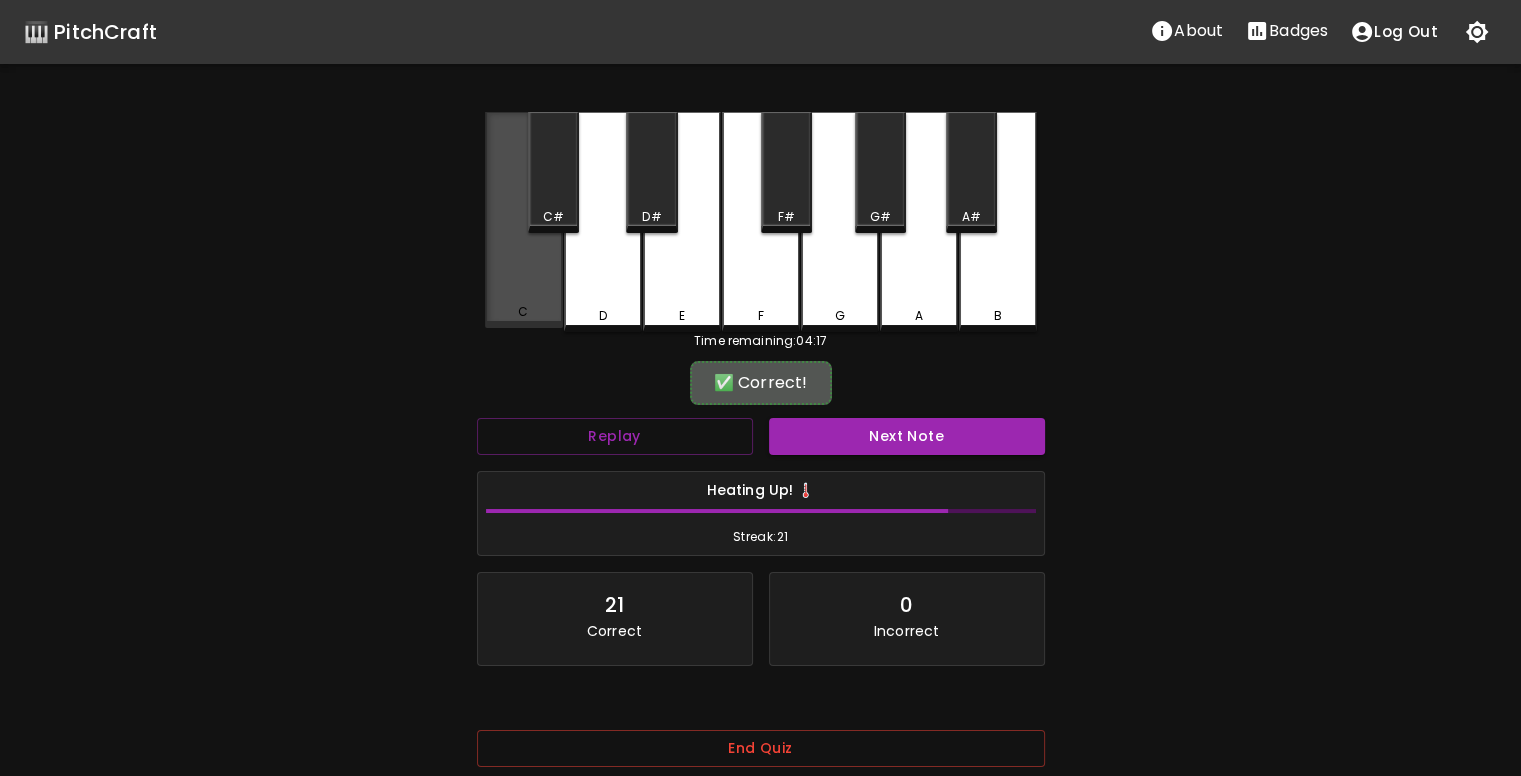 click on "C" at bounding box center [524, 220] 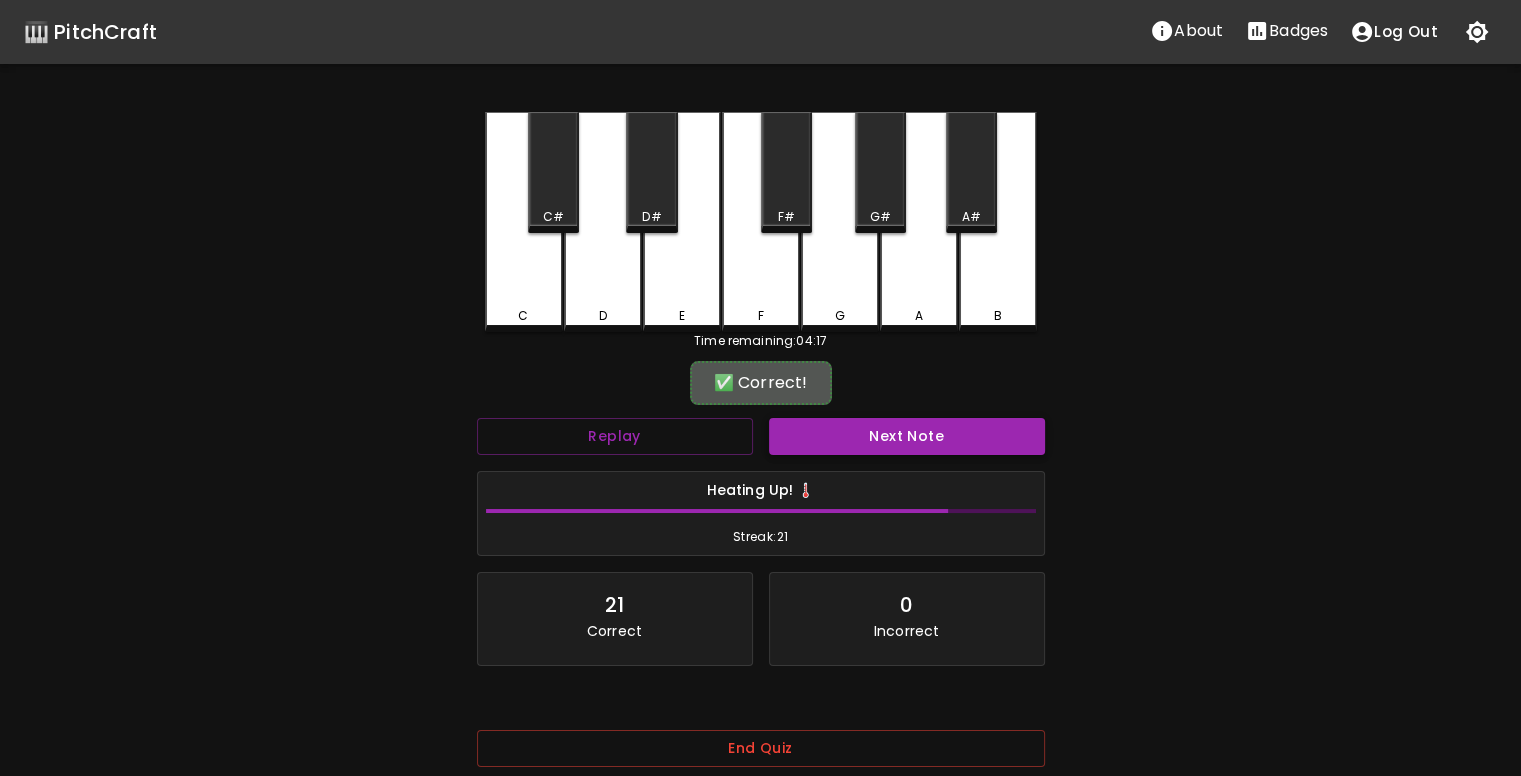 click on "Next Note" at bounding box center (907, 436) 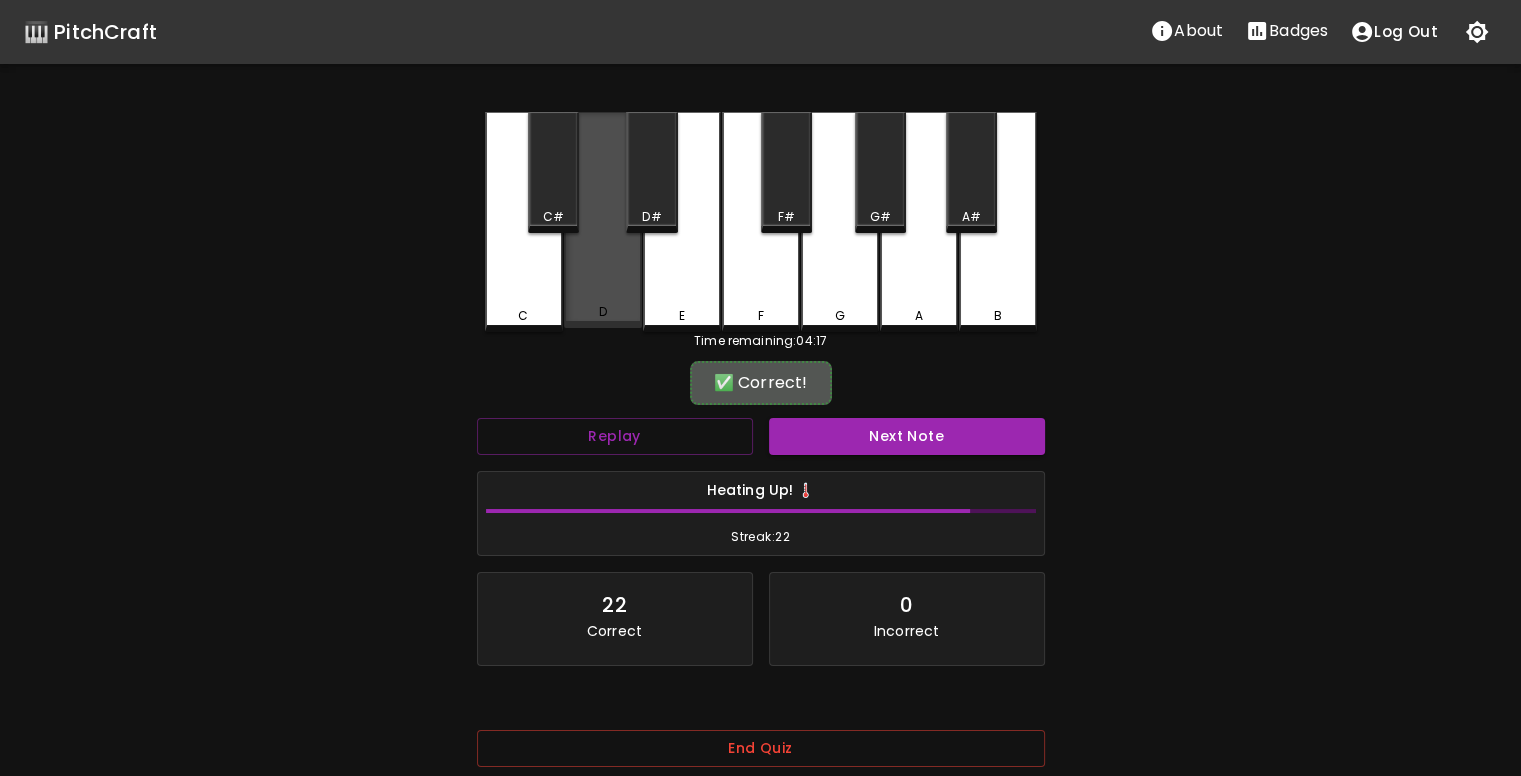 click on "D" at bounding box center (603, 220) 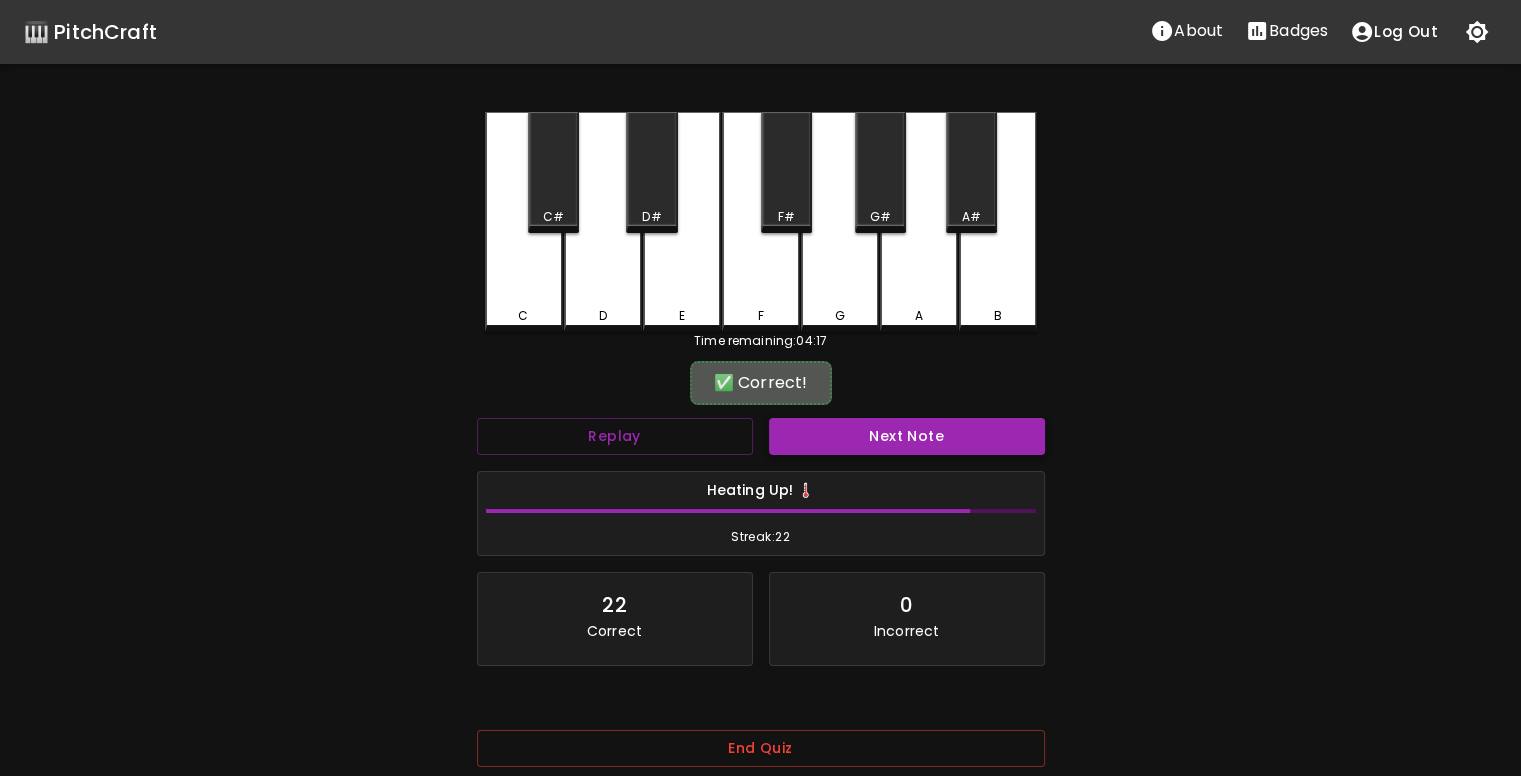 click on "Next Note" at bounding box center [907, 436] 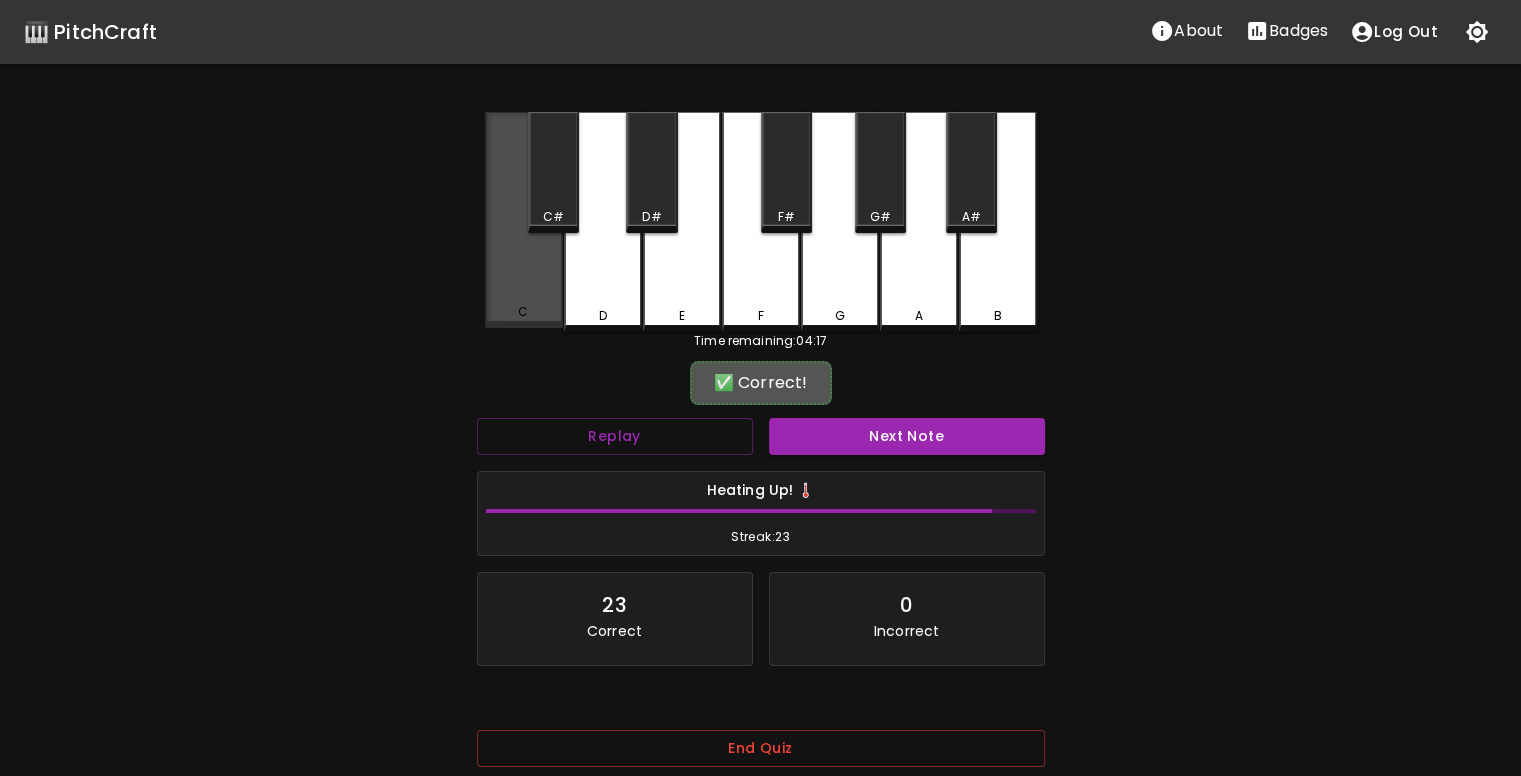 click on "C" at bounding box center (523, 312) 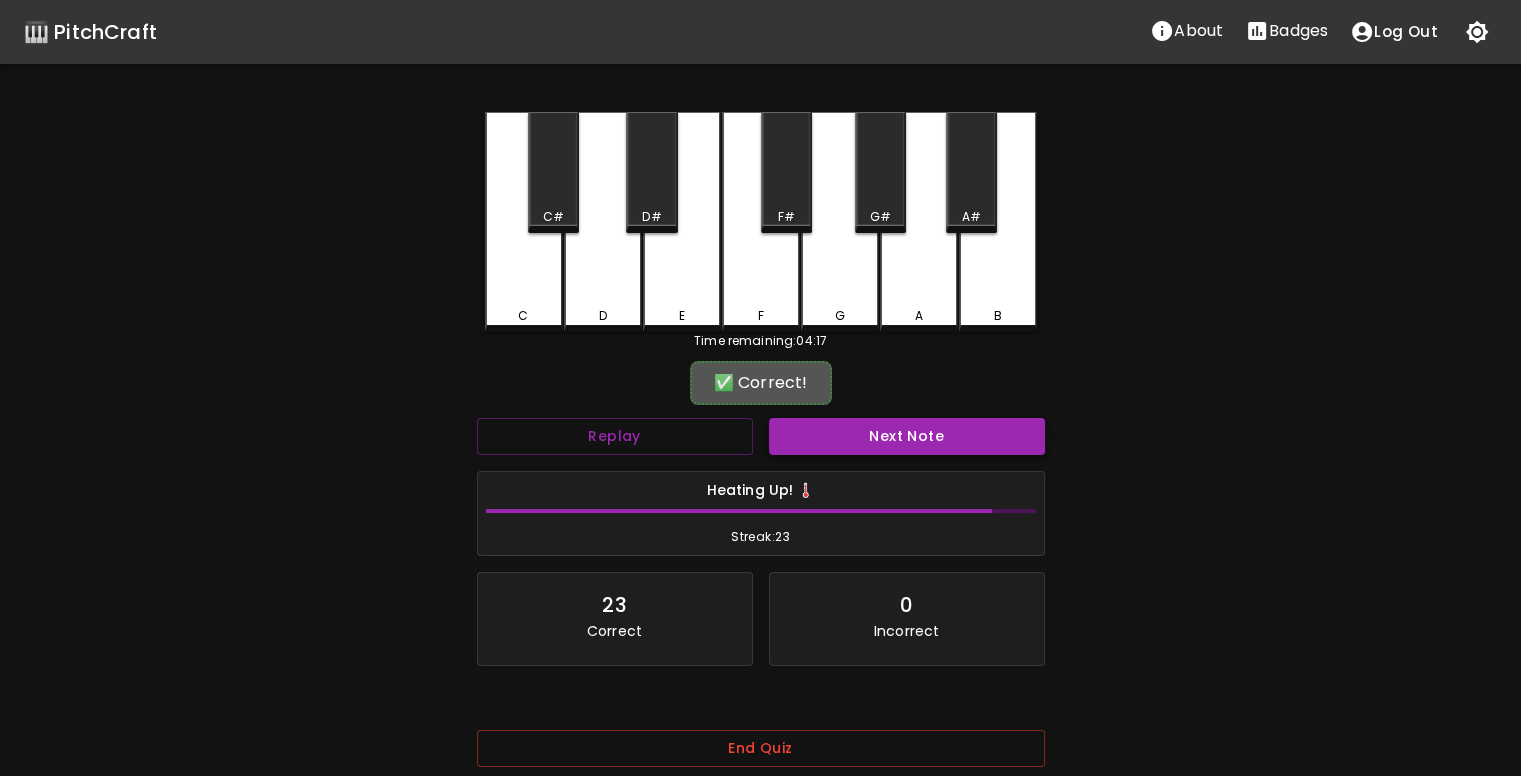 click on "Next Note" at bounding box center [907, 436] 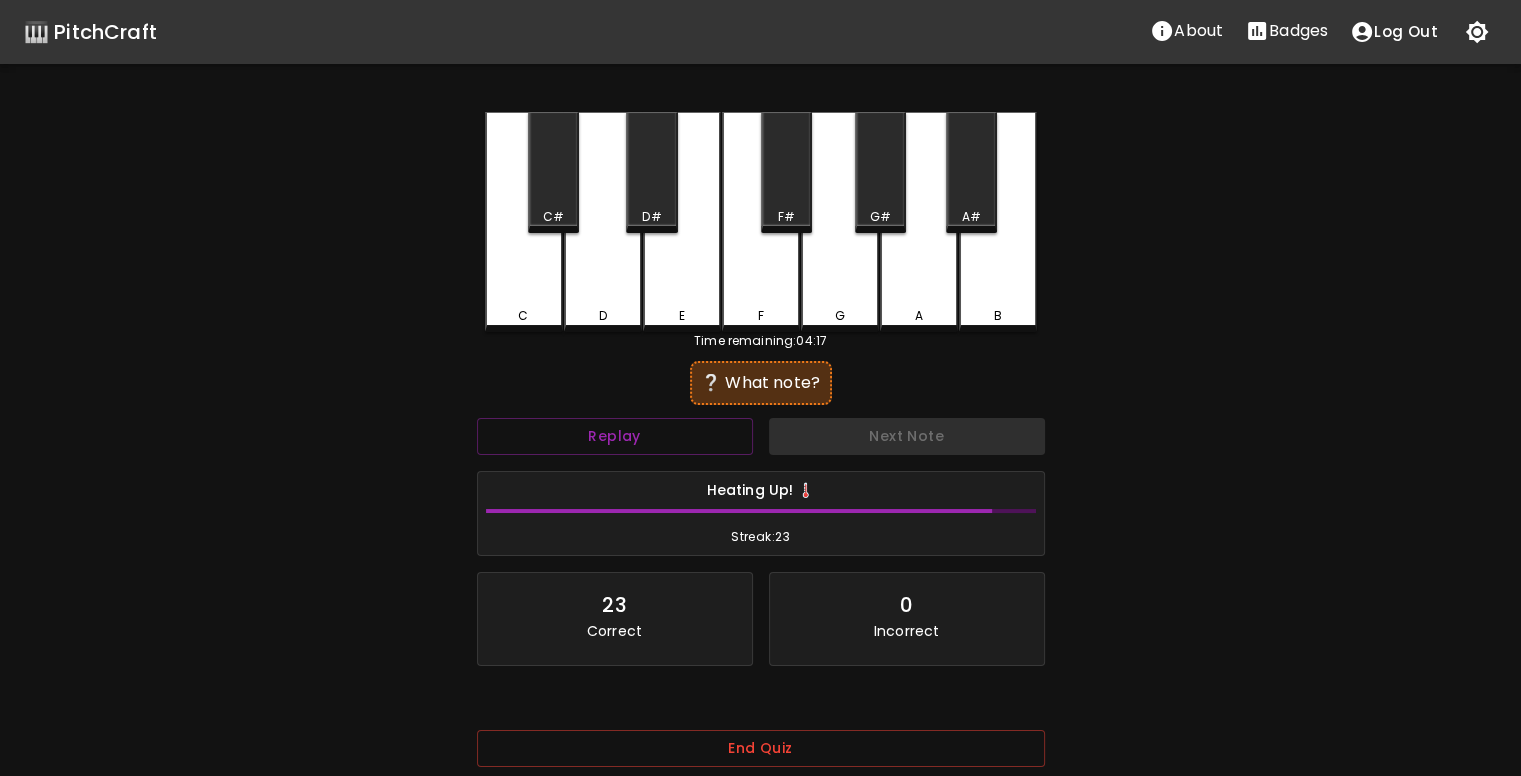 click on "E" at bounding box center [682, 222] 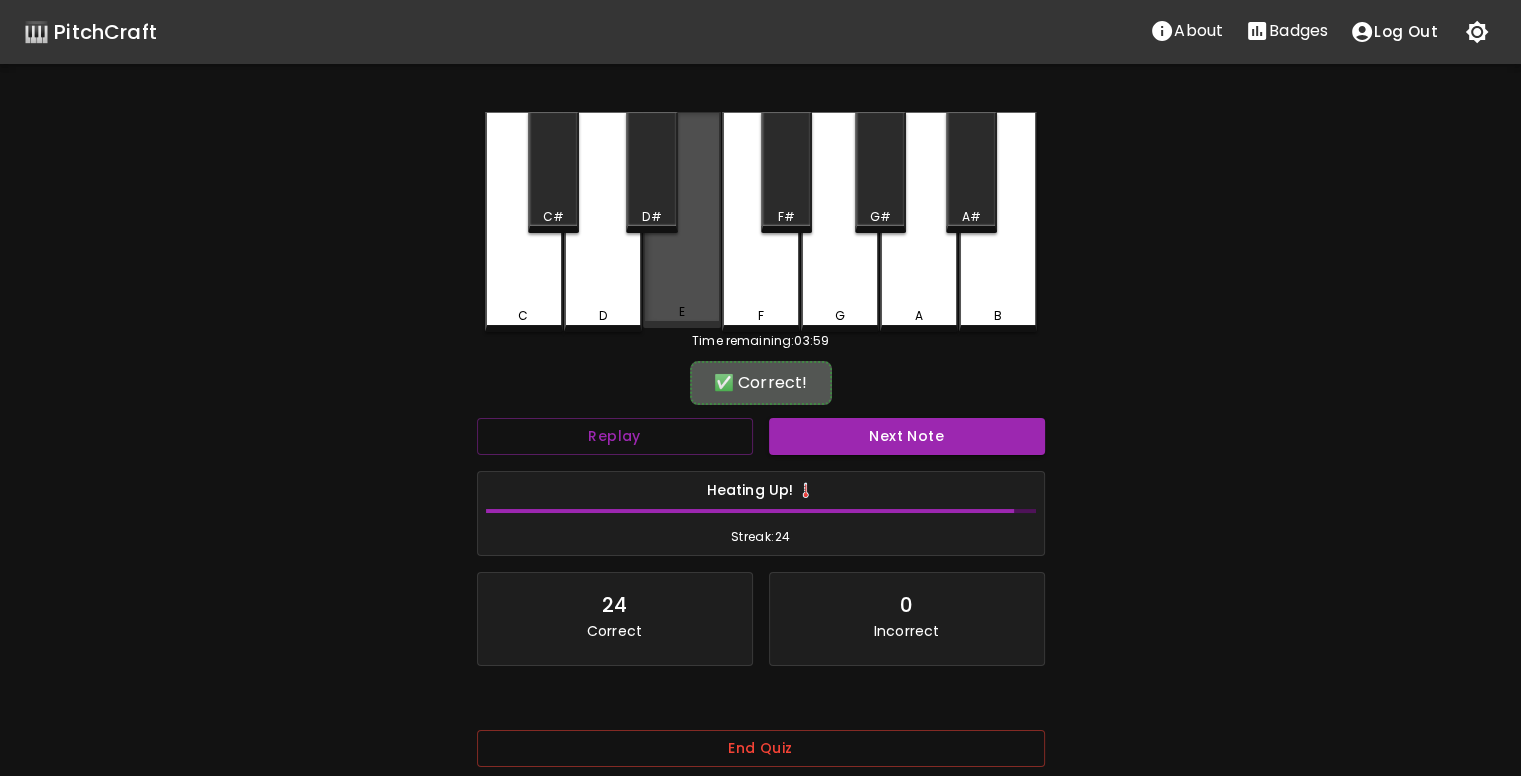 click on "E" at bounding box center (682, 220) 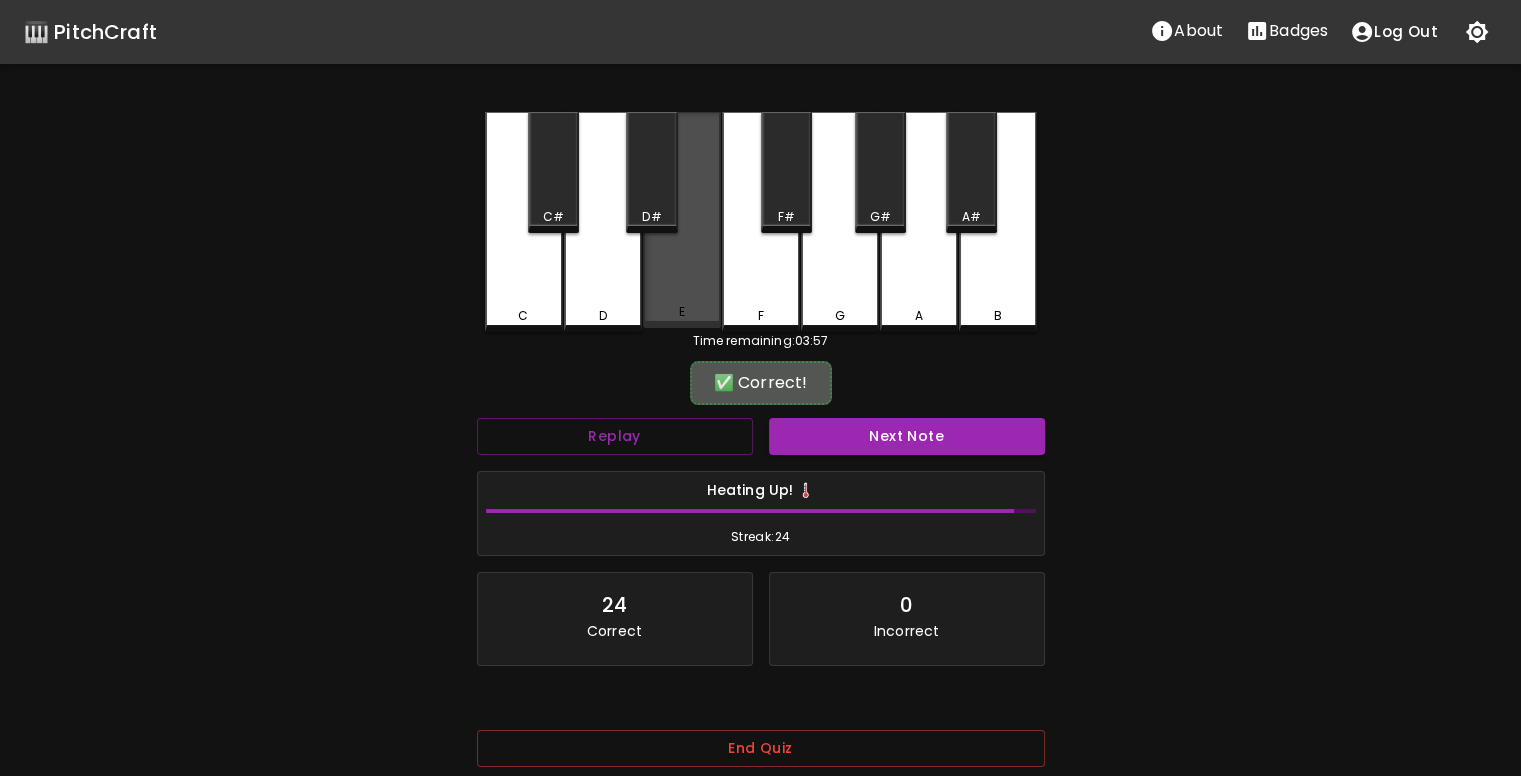 click on "E" at bounding box center [682, 220] 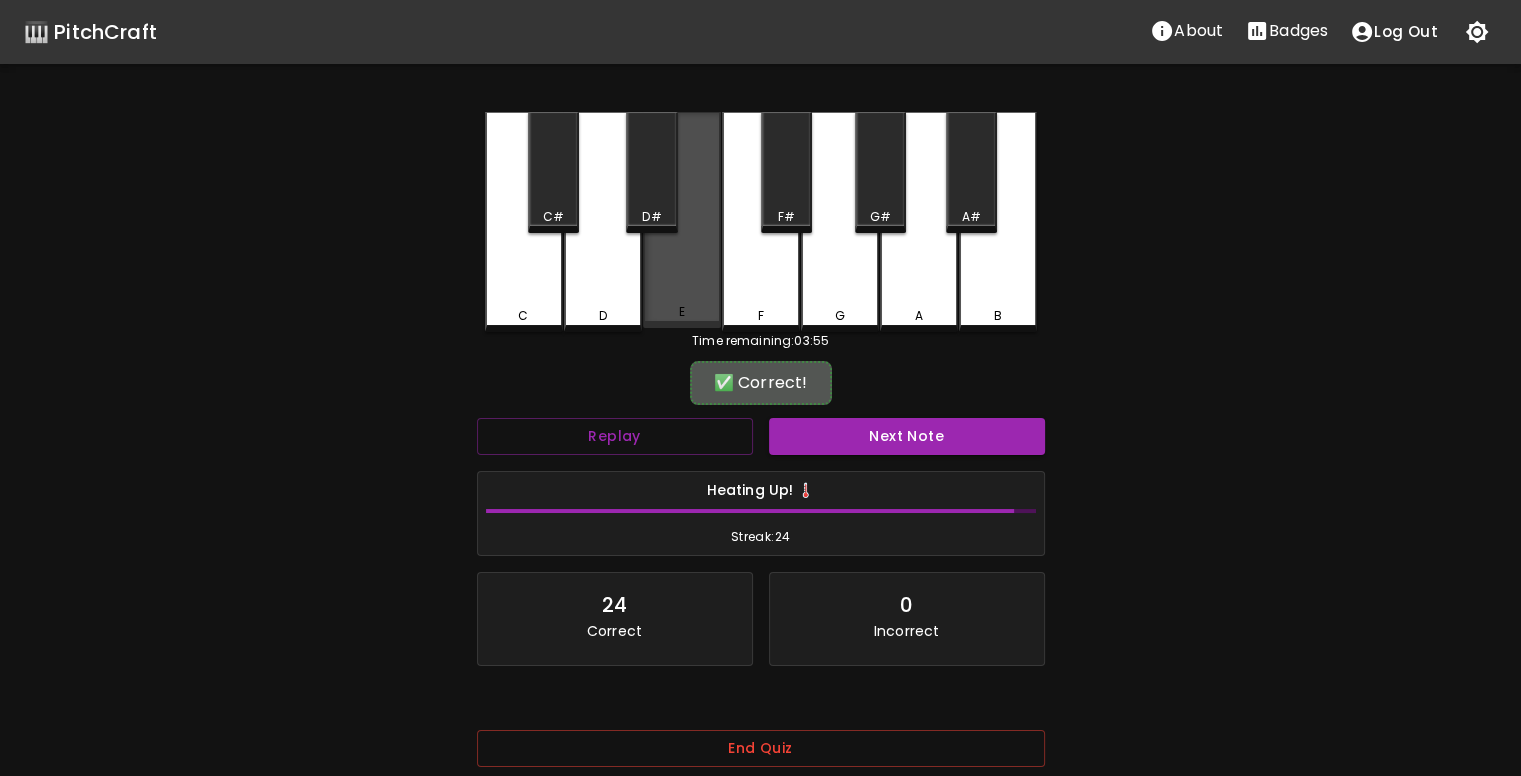 click on "E" at bounding box center (682, 220) 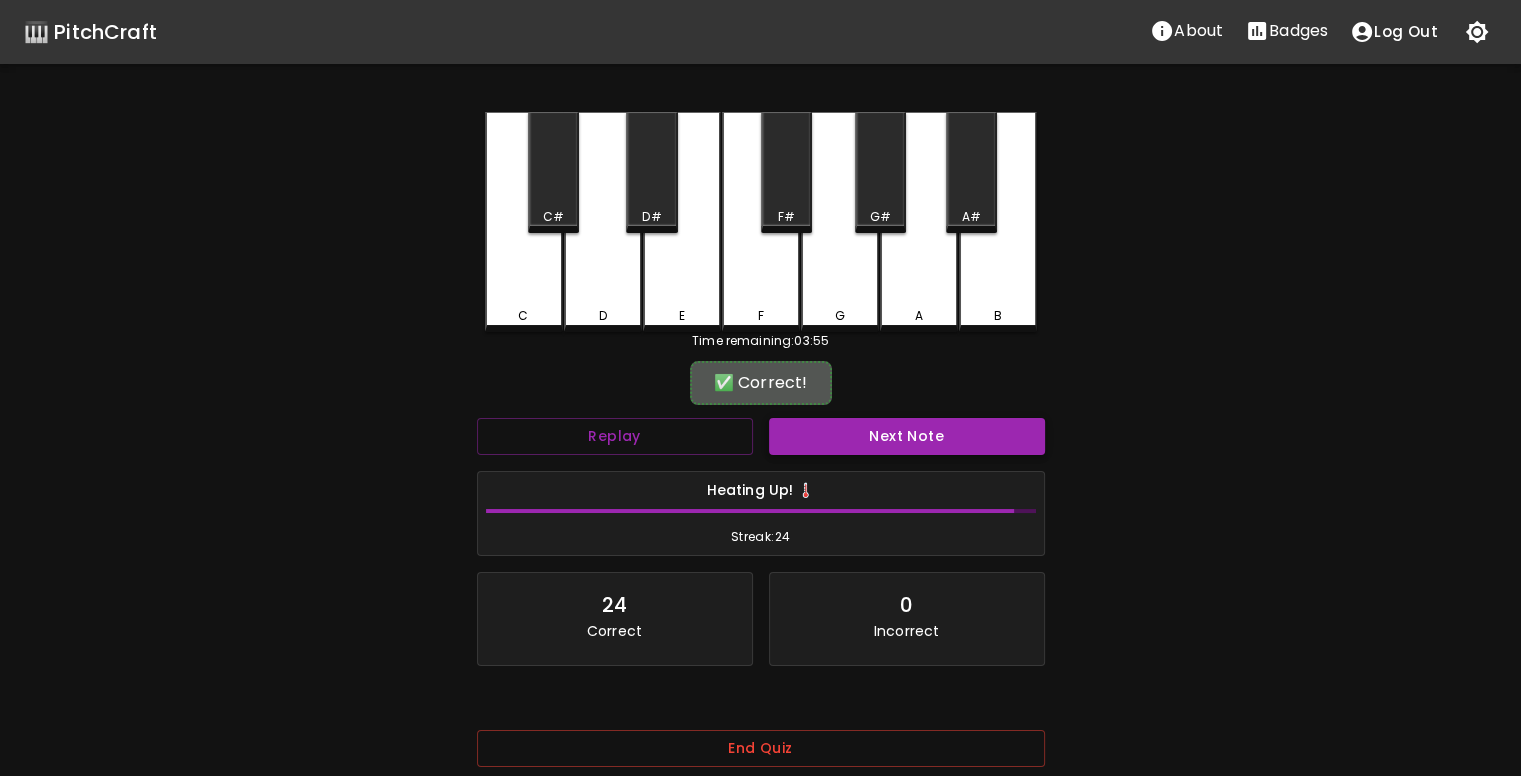 click on "Next Note" at bounding box center (907, 436) 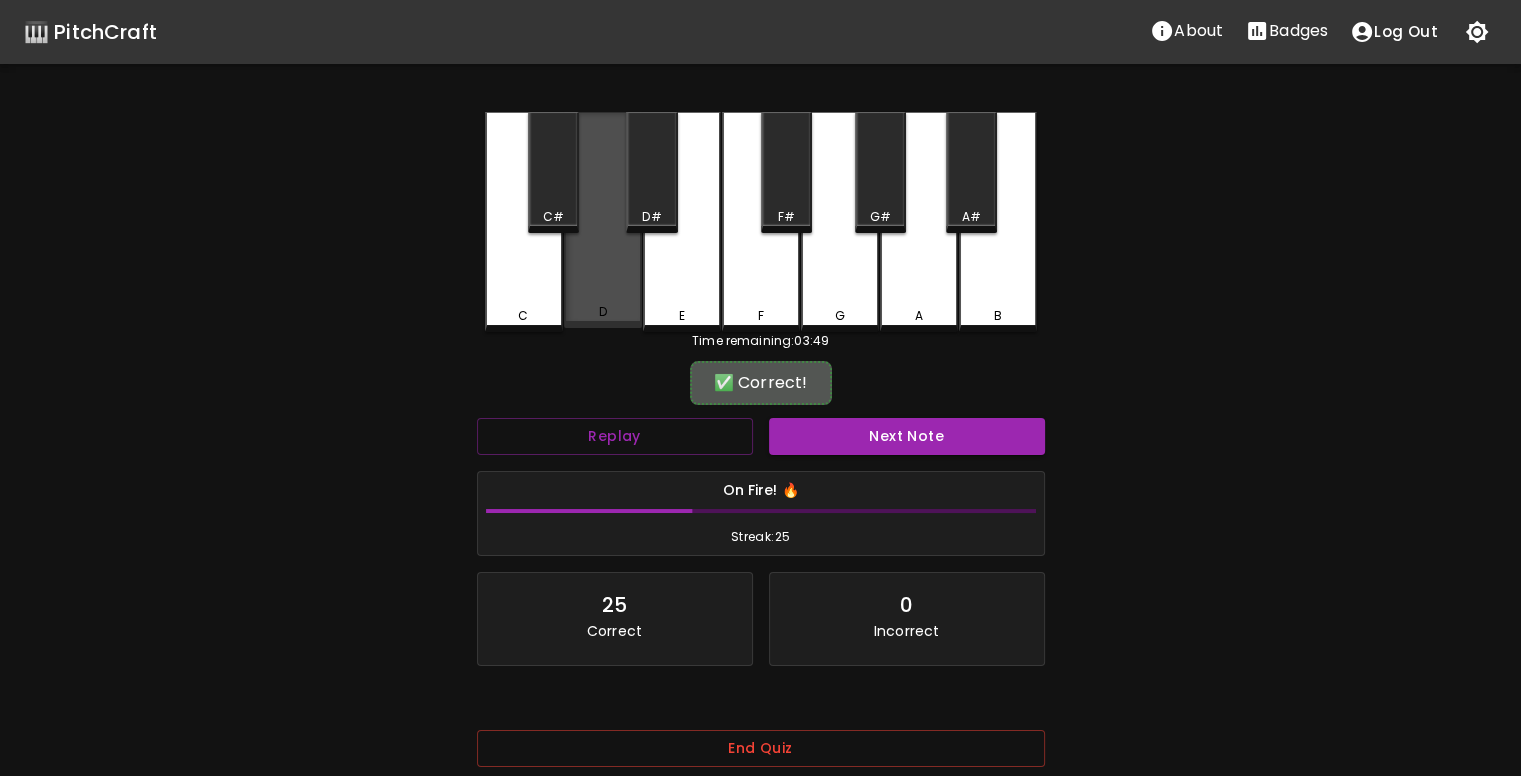 click on "D" at bounding box center (603, 220) 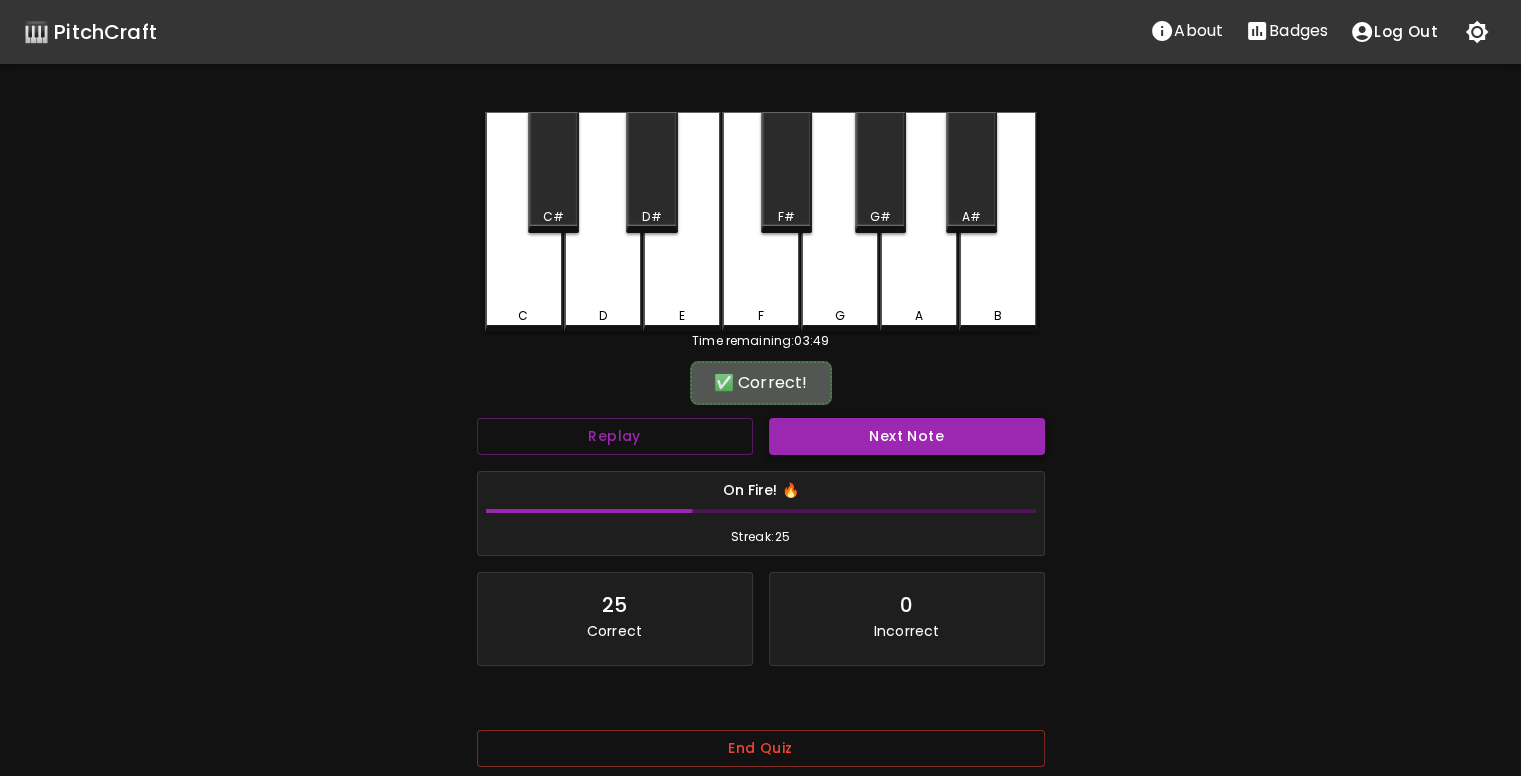 click on "Next Note" at bounding box center (907, 436) 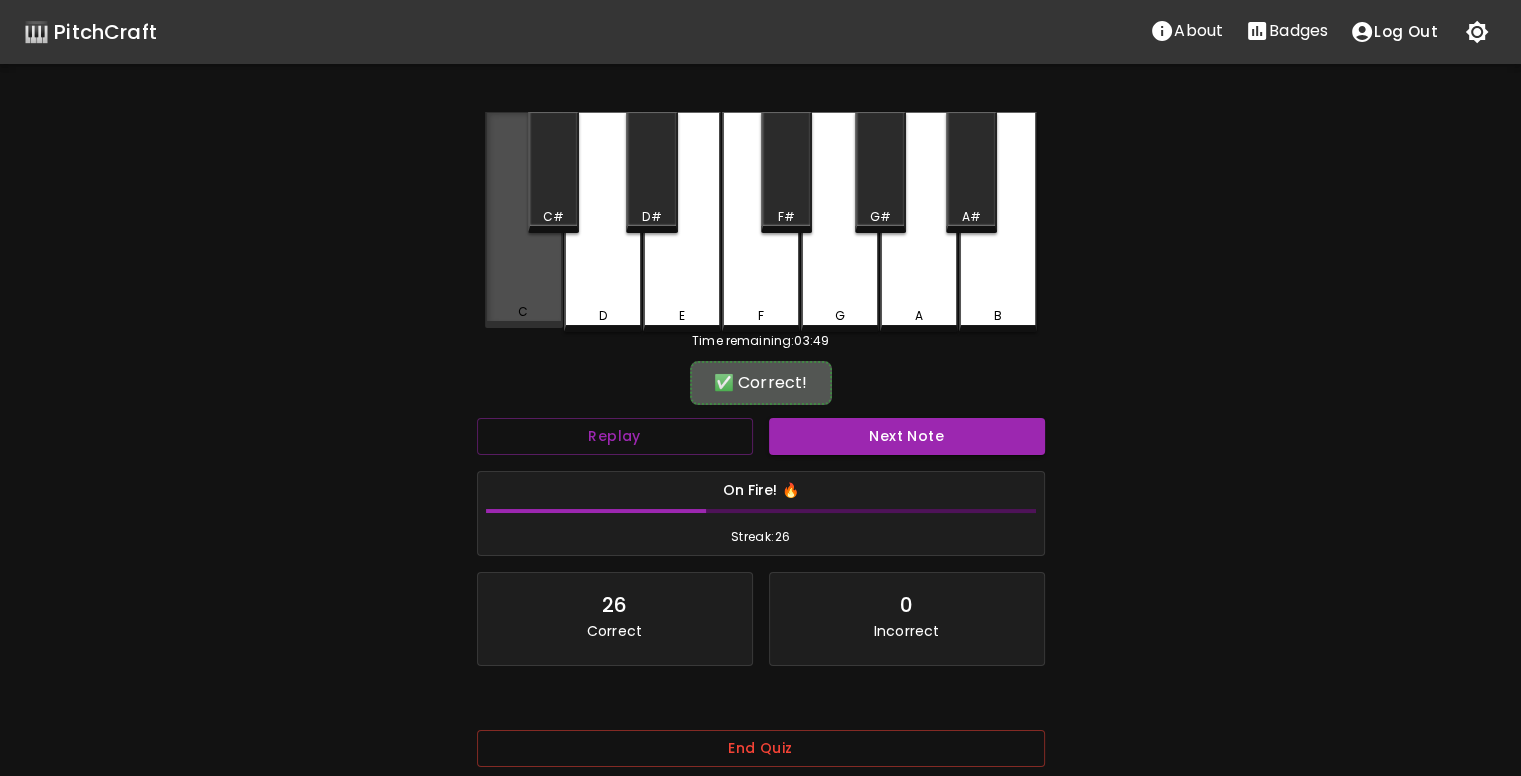 click on "C" at bounding box center (524, 220) 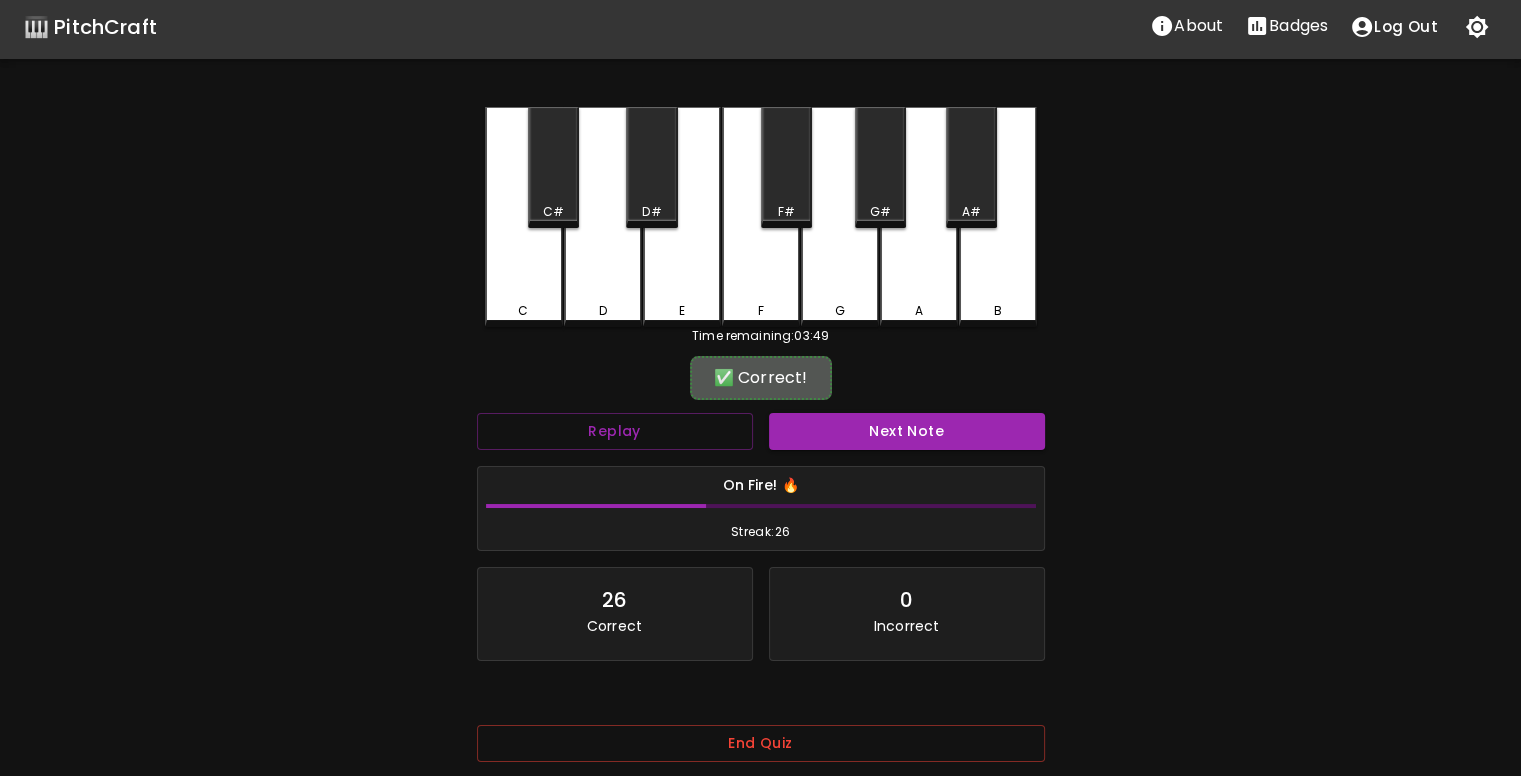 scroll, scrollTop: 104, scrollLeft: 0, axis: vertical 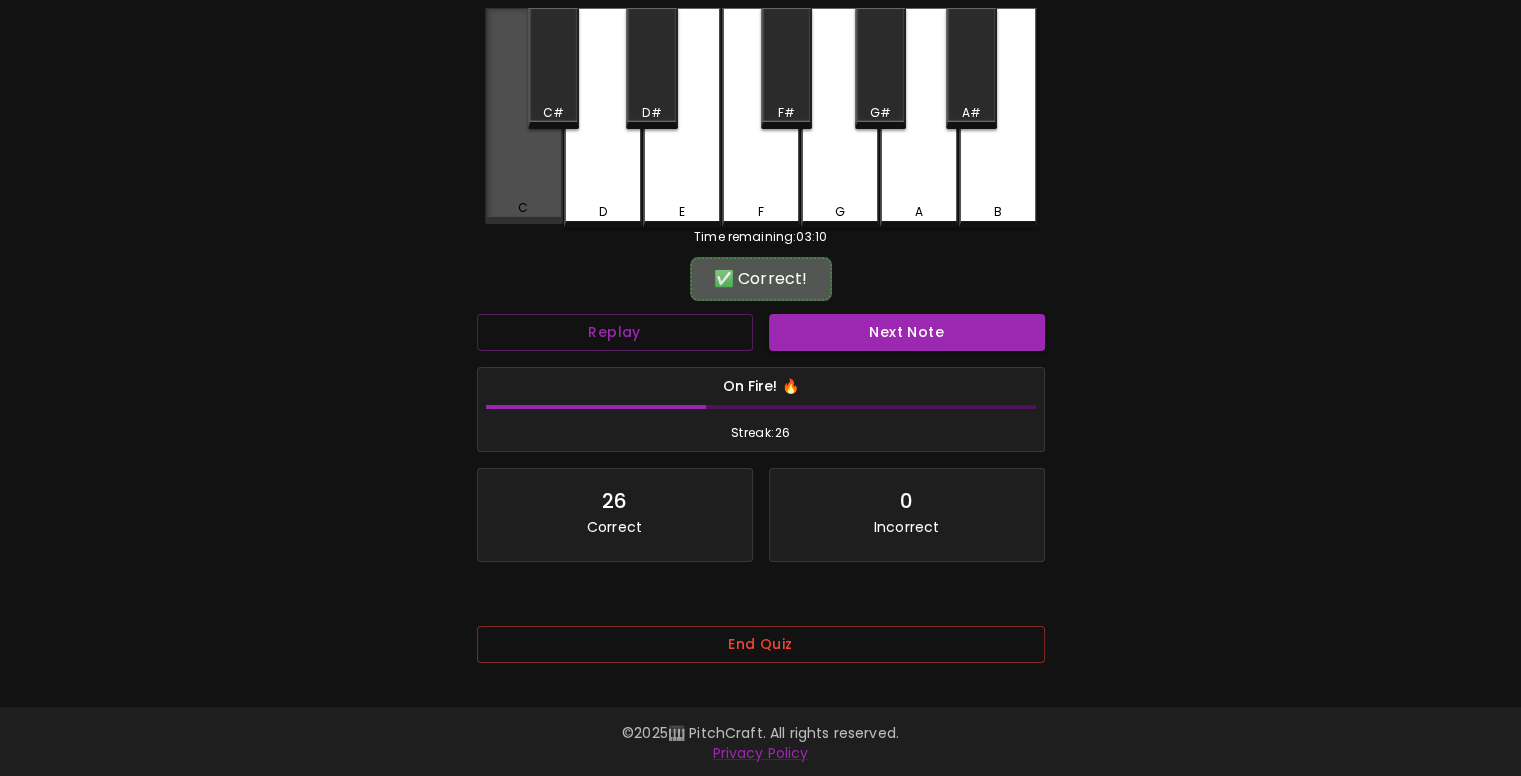 click on "C" at bounding box center [524, 116] 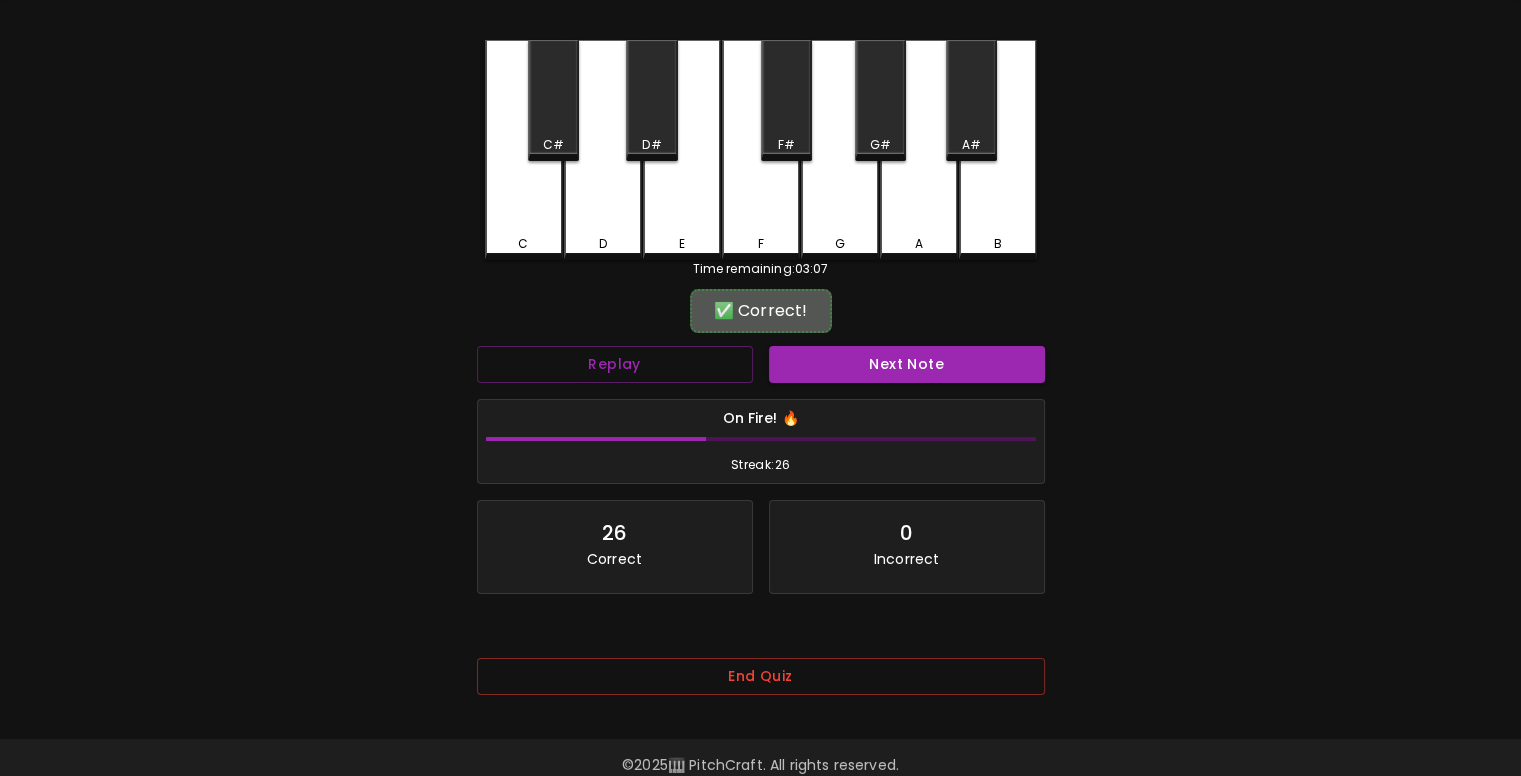 scroll, scrollTop: 104, scrollLeft: 0, axis: vertical 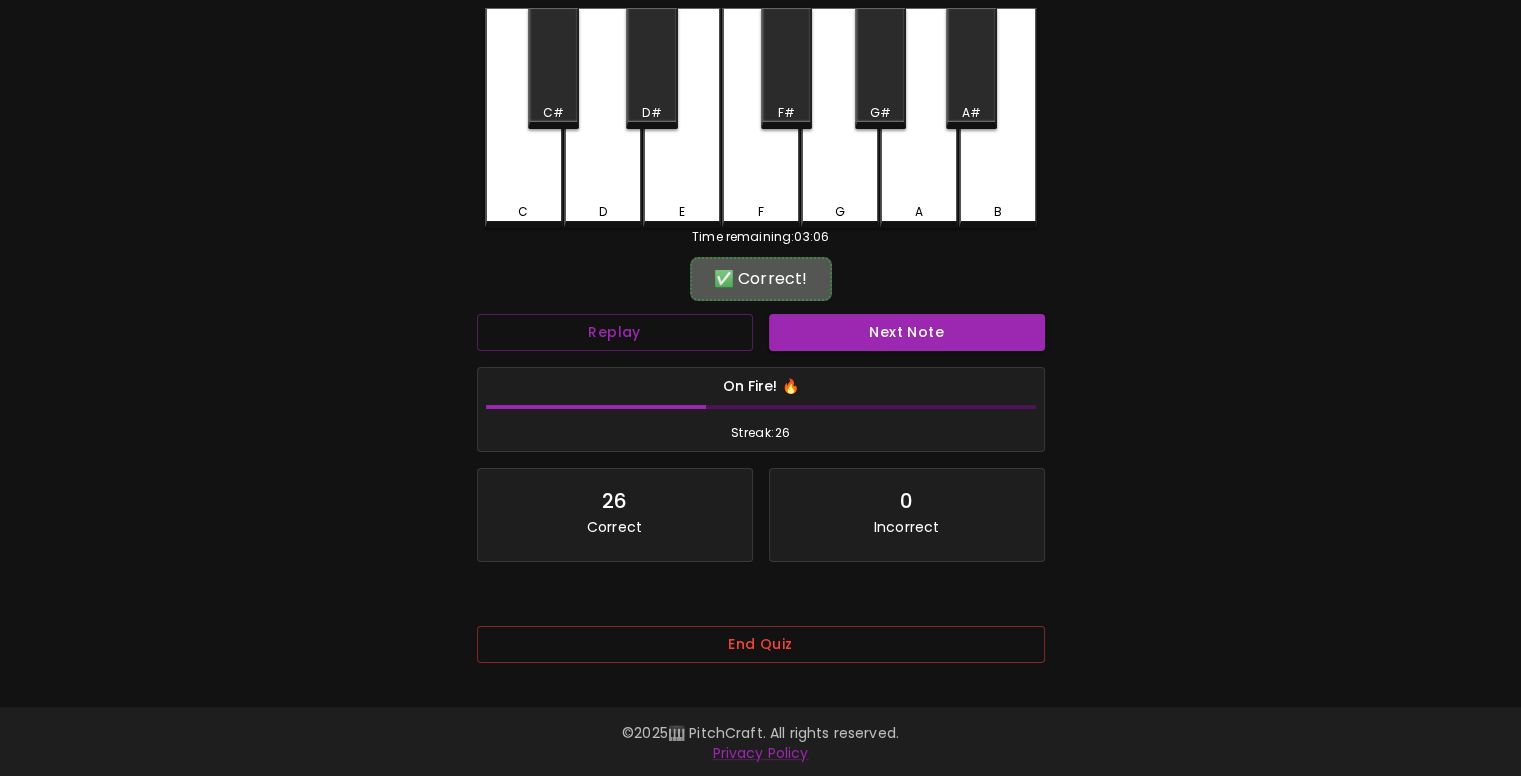 click on "Next Note" at bounding box center (907, 332) 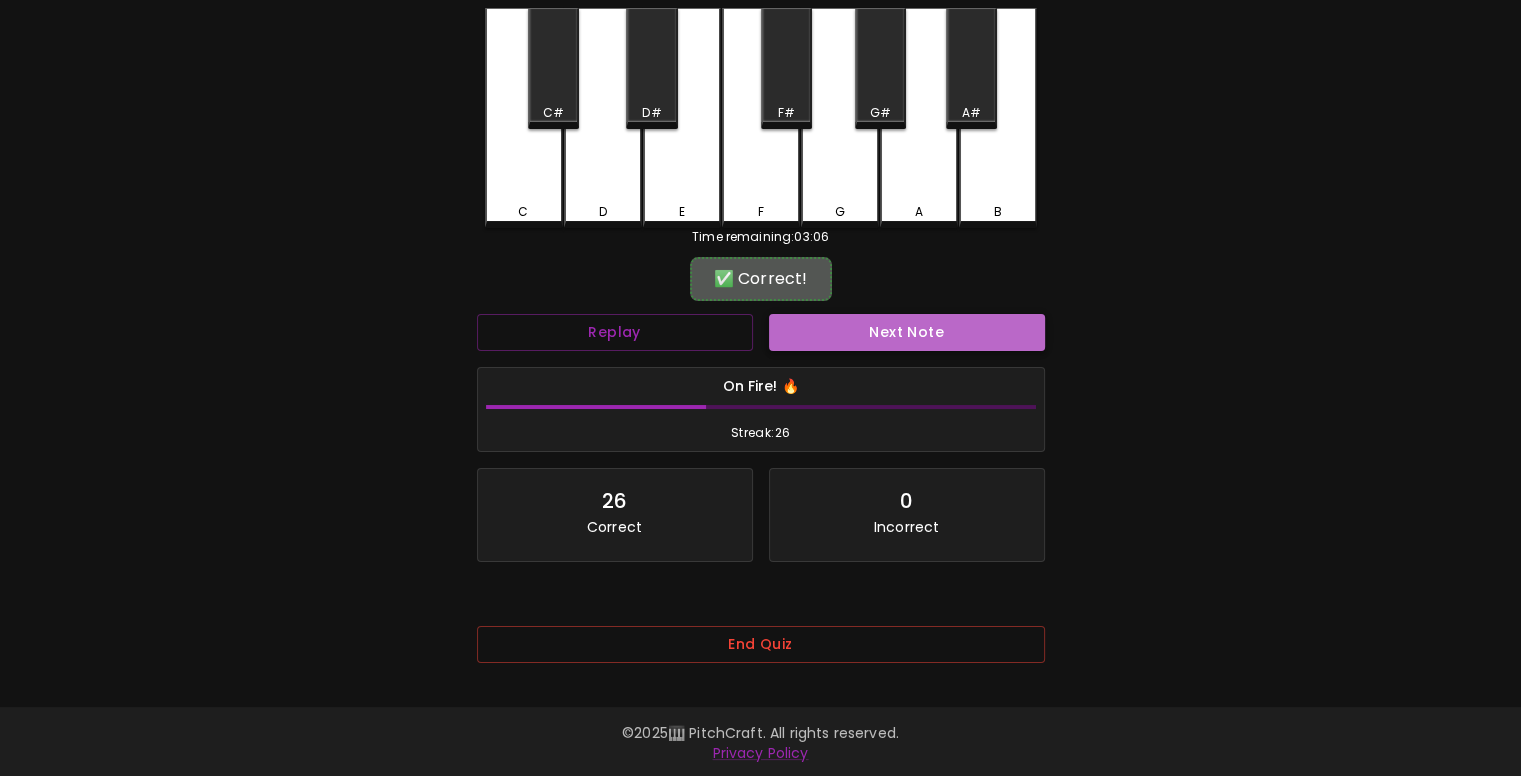click on "Next Note" at bounding box center (907, 332) 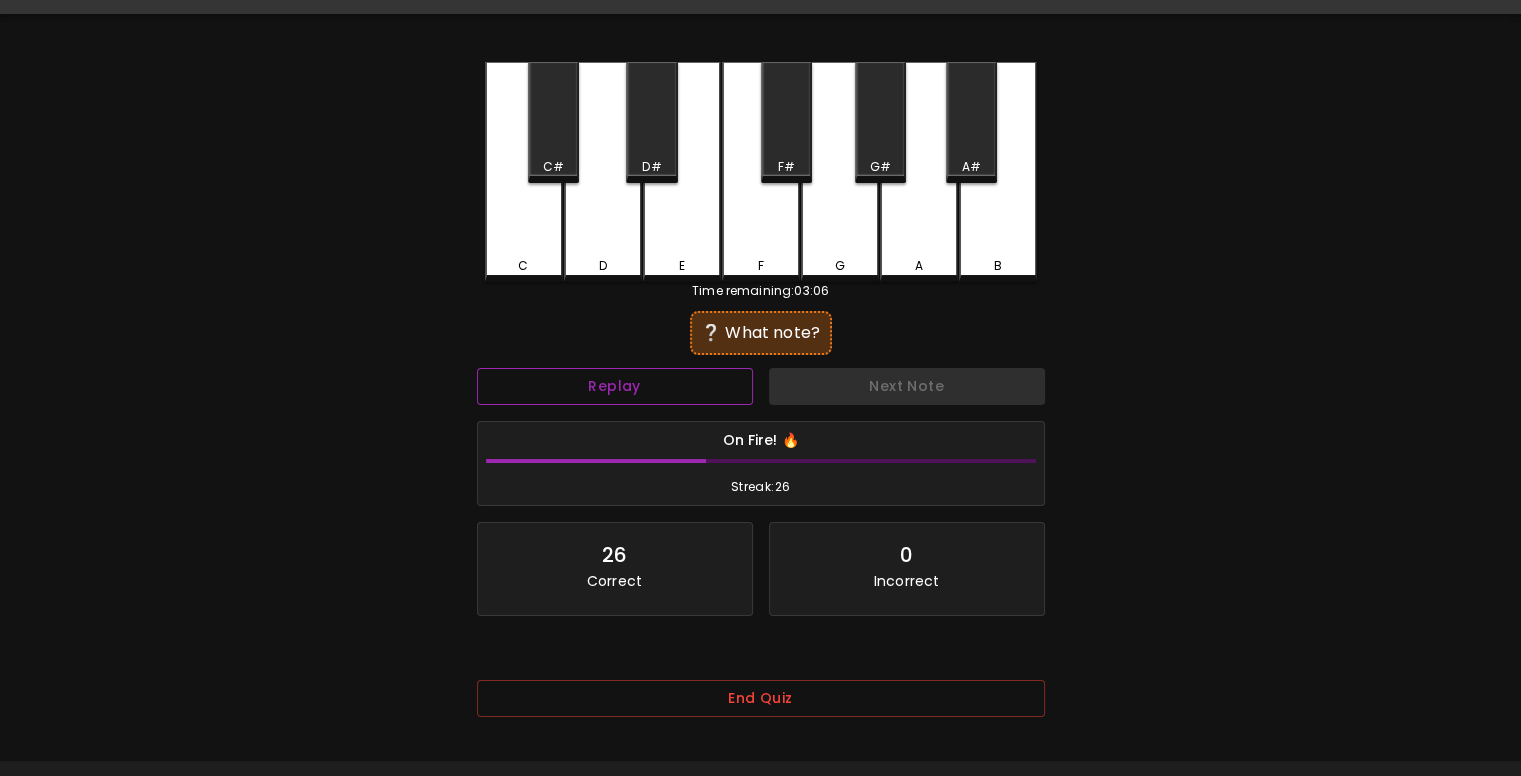 scroll, scrollTop: 0, scrollLeft: 0, axis: both 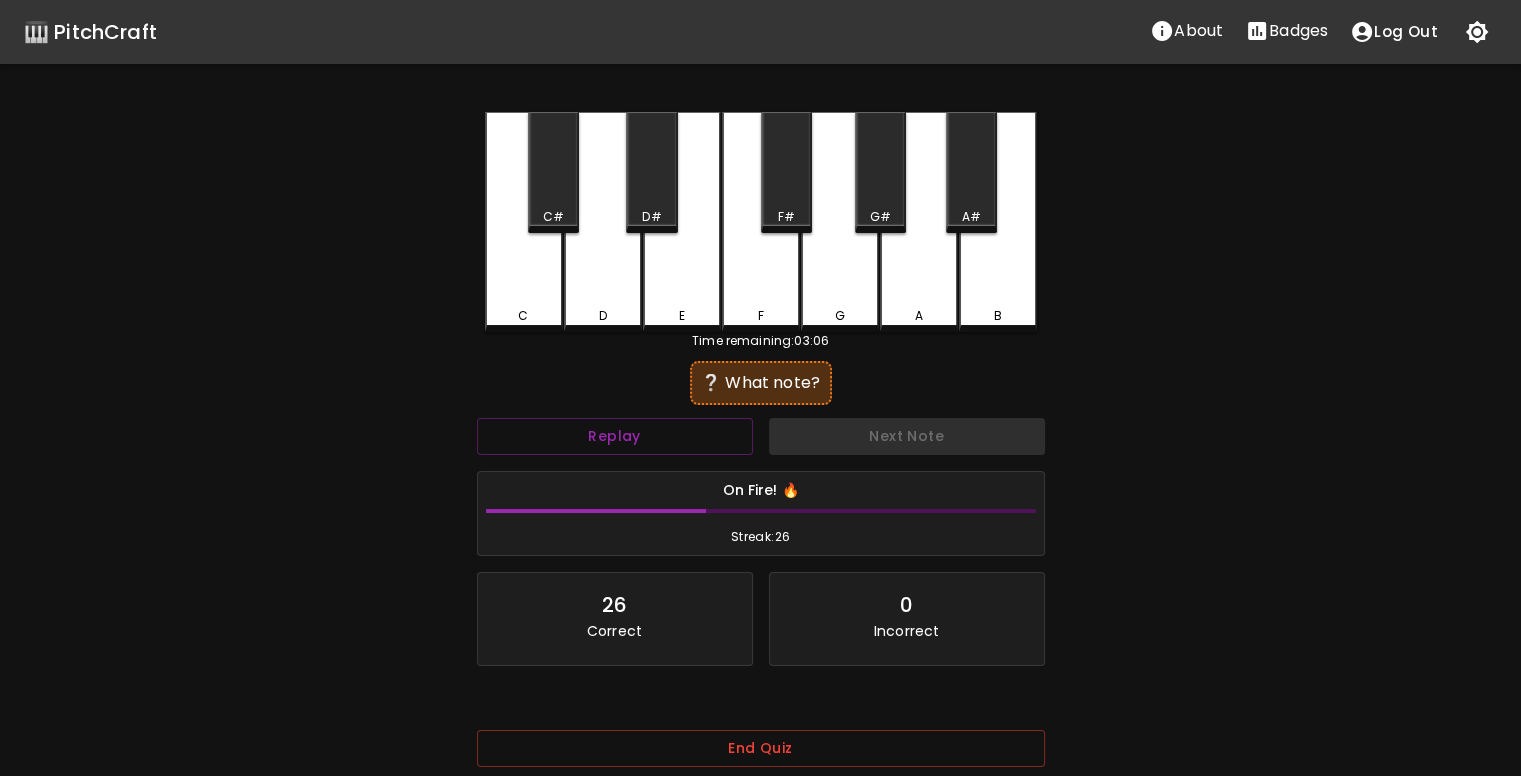 click on "C" at bounding box center (524, 222) 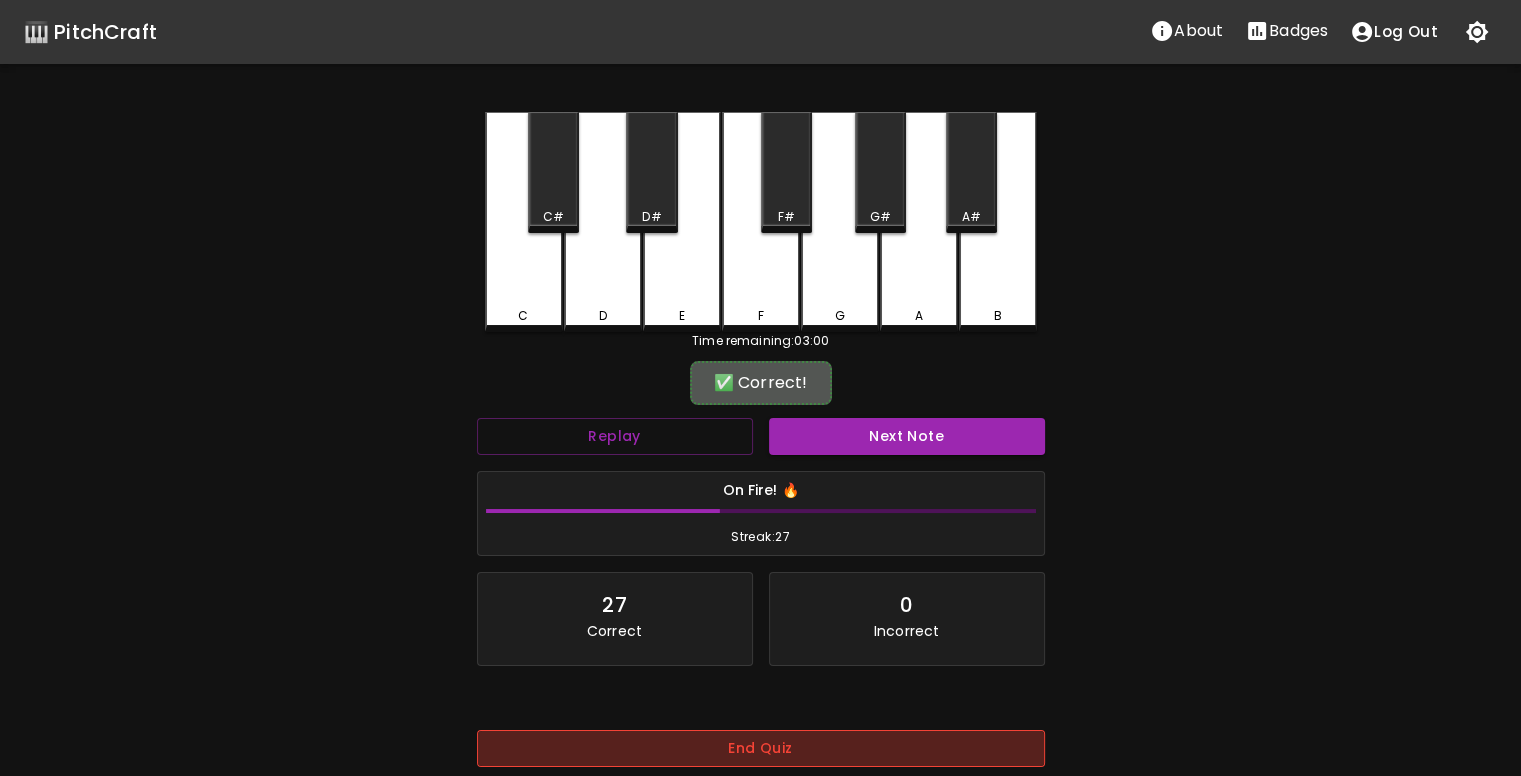 click on "End Quiz" at bounding box center [761, 748] 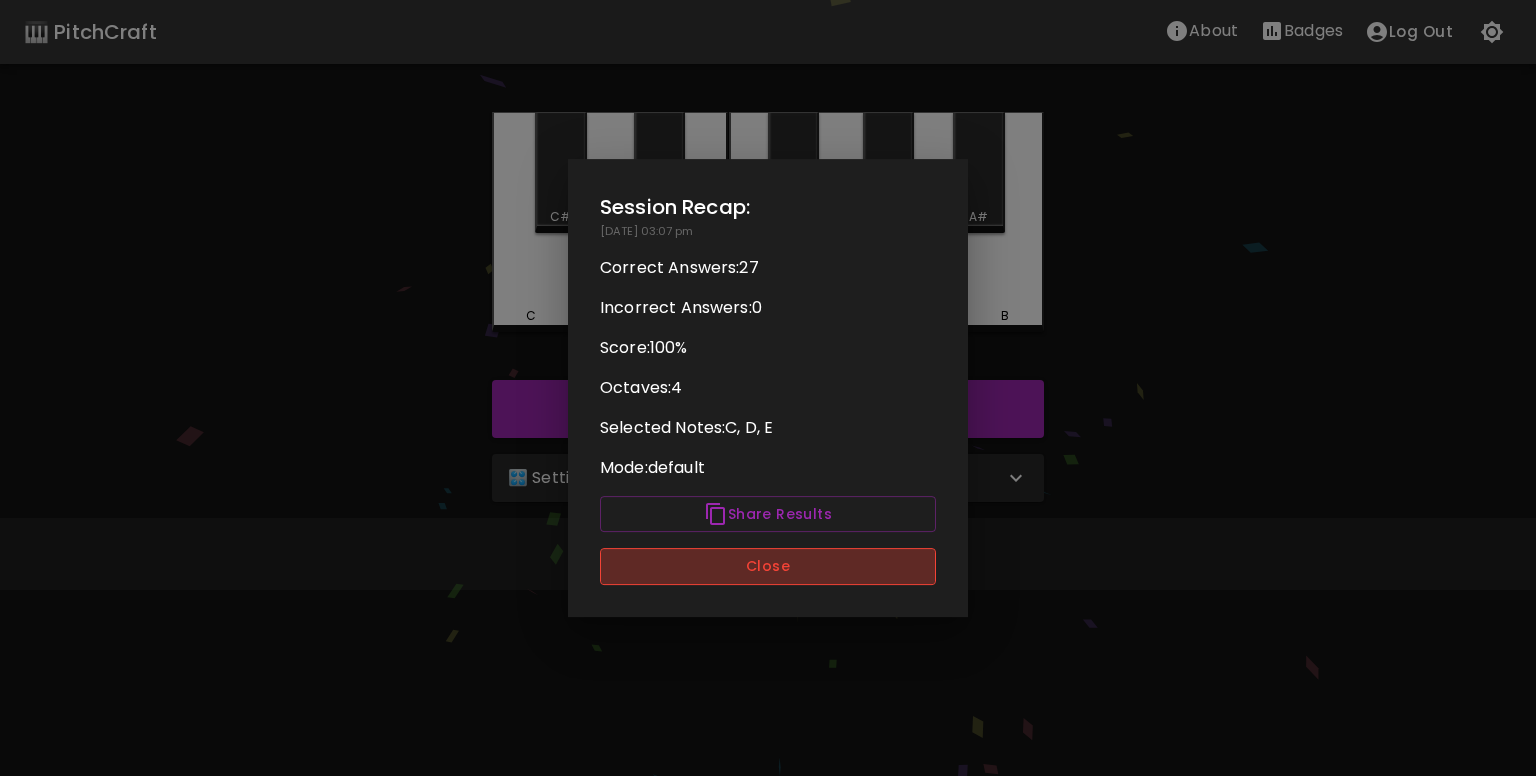 click on "Close" at bounding box center [768, 566] 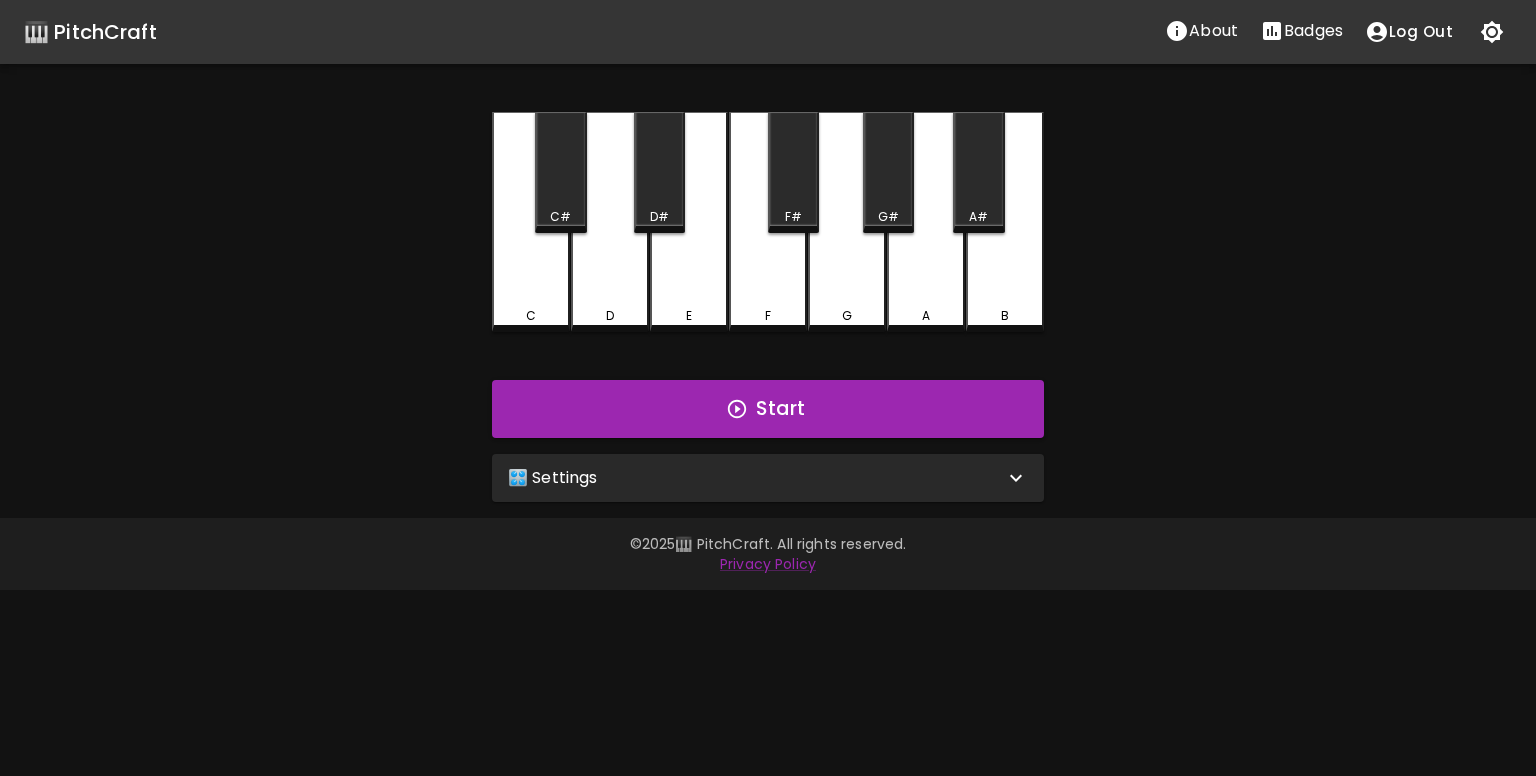 click on "🎛️ Settings" at bounding box center [756, 478] 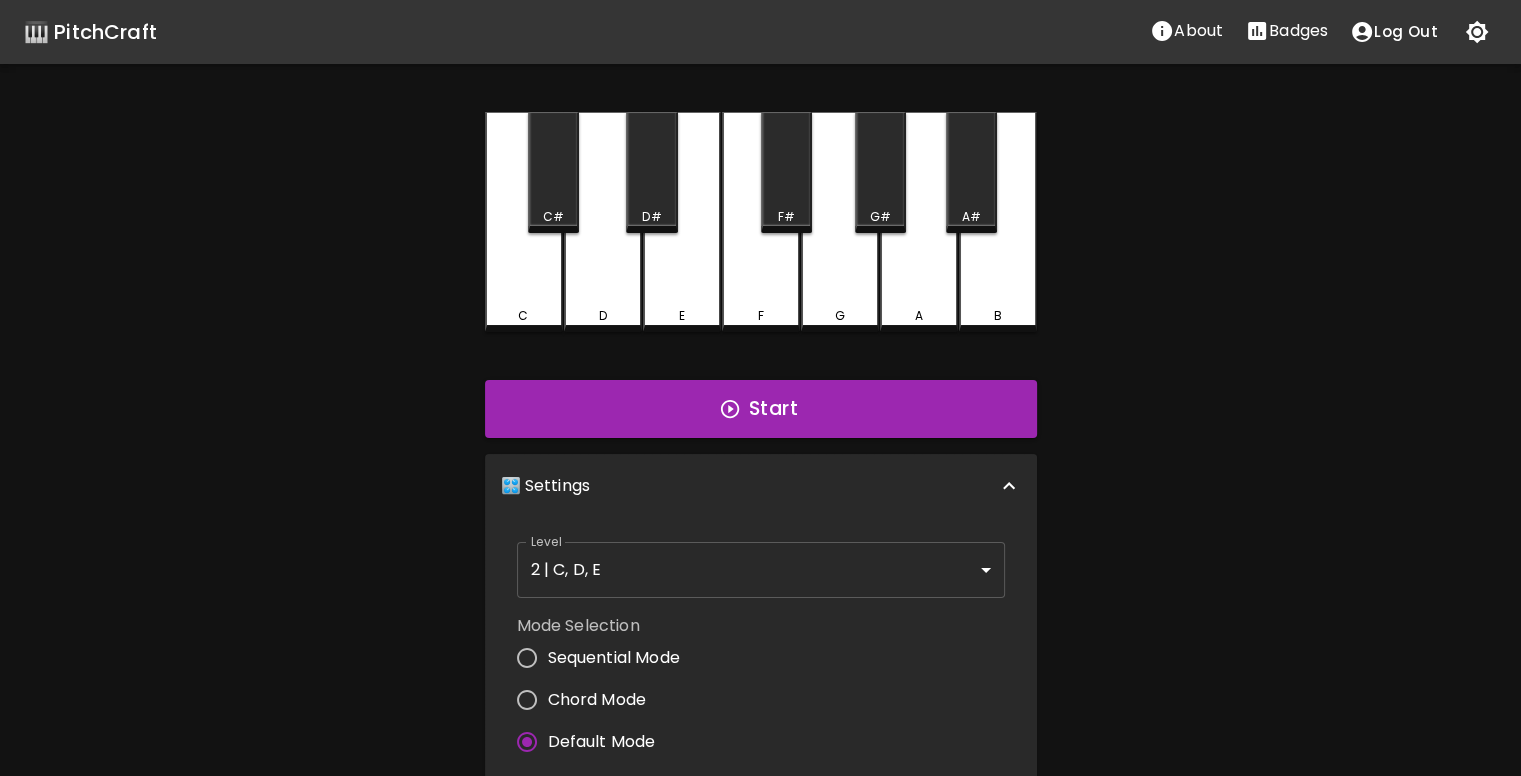 scroll, scrollTop: 300, scrollLeft: 0, axis: vertical 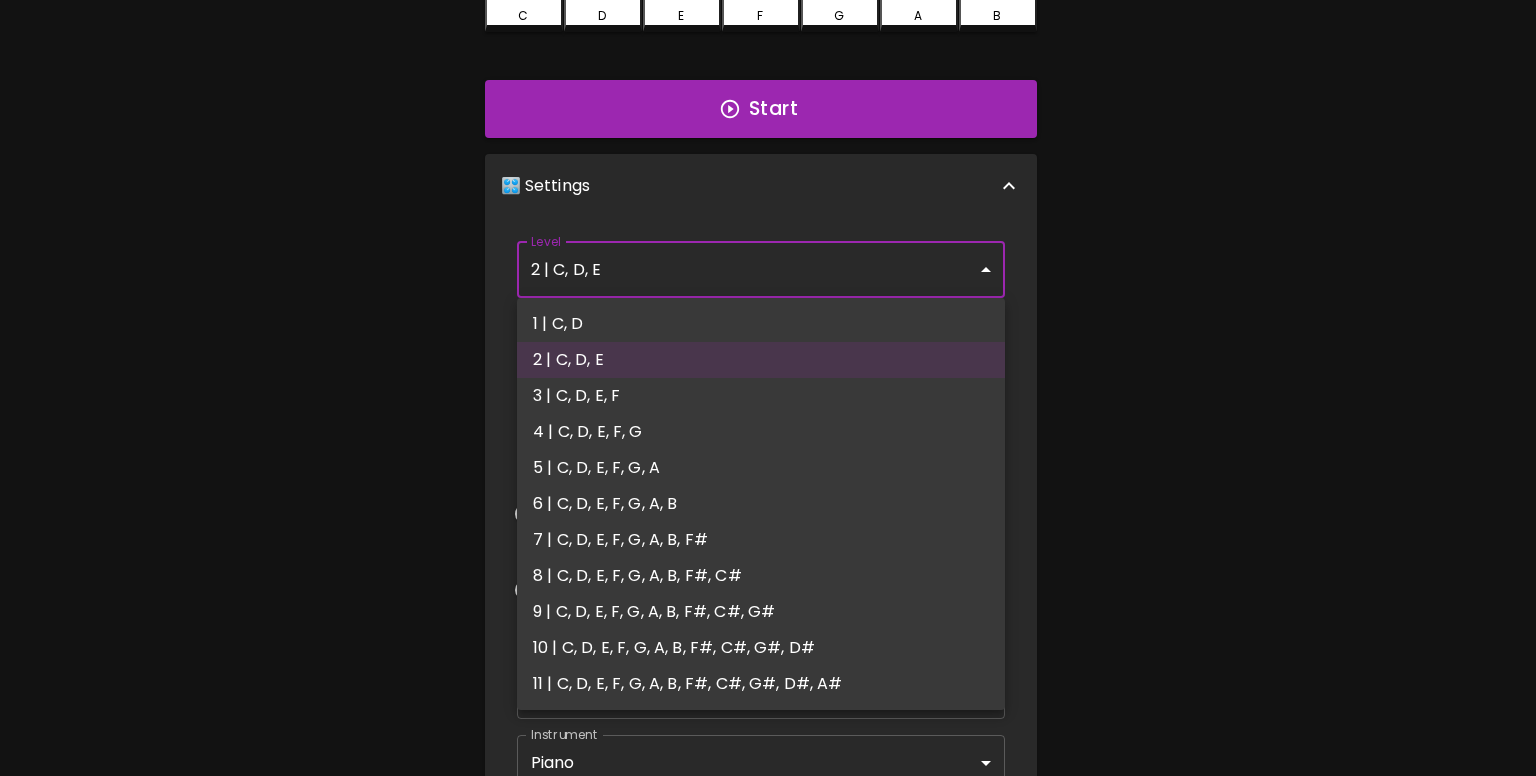 click on "🎹 PitchCraft About Badges  Log Out C C# D D# E F F# G G# A A# B Start 🎛️ Settings Level 2 | C, D, E 3 Level Mode Selection Sequential Mode Chord Mode Default Mode Show Keyboard Shortcuts Show Note Names Autoplay next note Show Streak Octave(s) High Voice 4 Octave Instrument Piano acoustic_grand_piano Instrument ©  2025  🎹 PitchCraft. All rights reserved. Privacy Policy About Badges Log Out Profile My account 1 | C, D 2 | C, D, E 3 | C, D, E, F 4 | C, D, E, F, G 5 | C, D, E, F, G, A 6 | C, D, E, F, G, A, B 7 | C, D, E, F, G, A, B, F# 8 | C, D, E, F, G, A, B, F#, C# 9 | C, D, E, F, G, A, B, F#, C#, G# 10 | C, D, E, F, G, A, B, F#, C#, G#, D# 11 | C, D, E, F, G, A, B, F#, C#, G#, D#, A#" at bounding box center [768, 305] 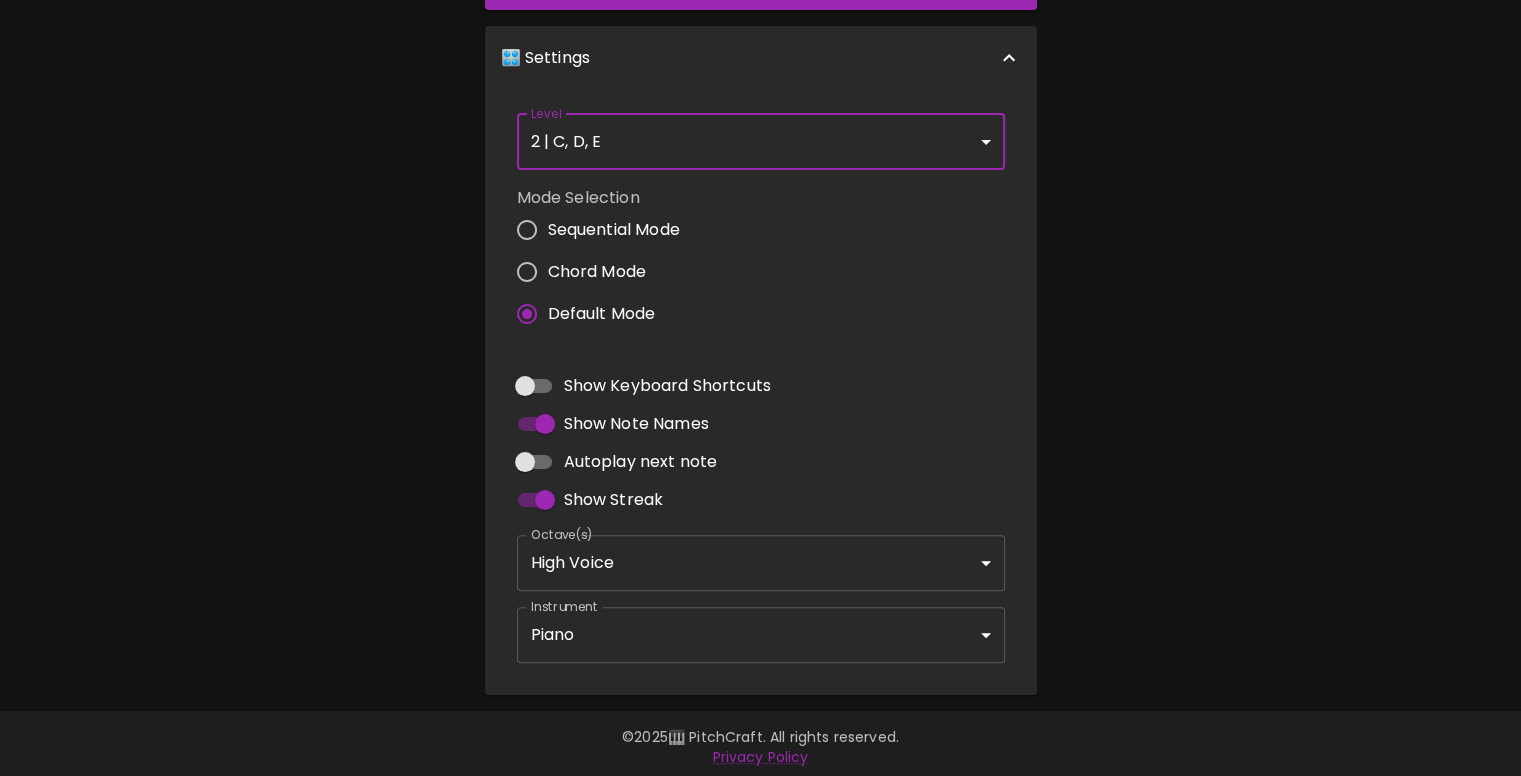 scroll, scrollTop: 434, scrollLeft: 0, axis: vertical 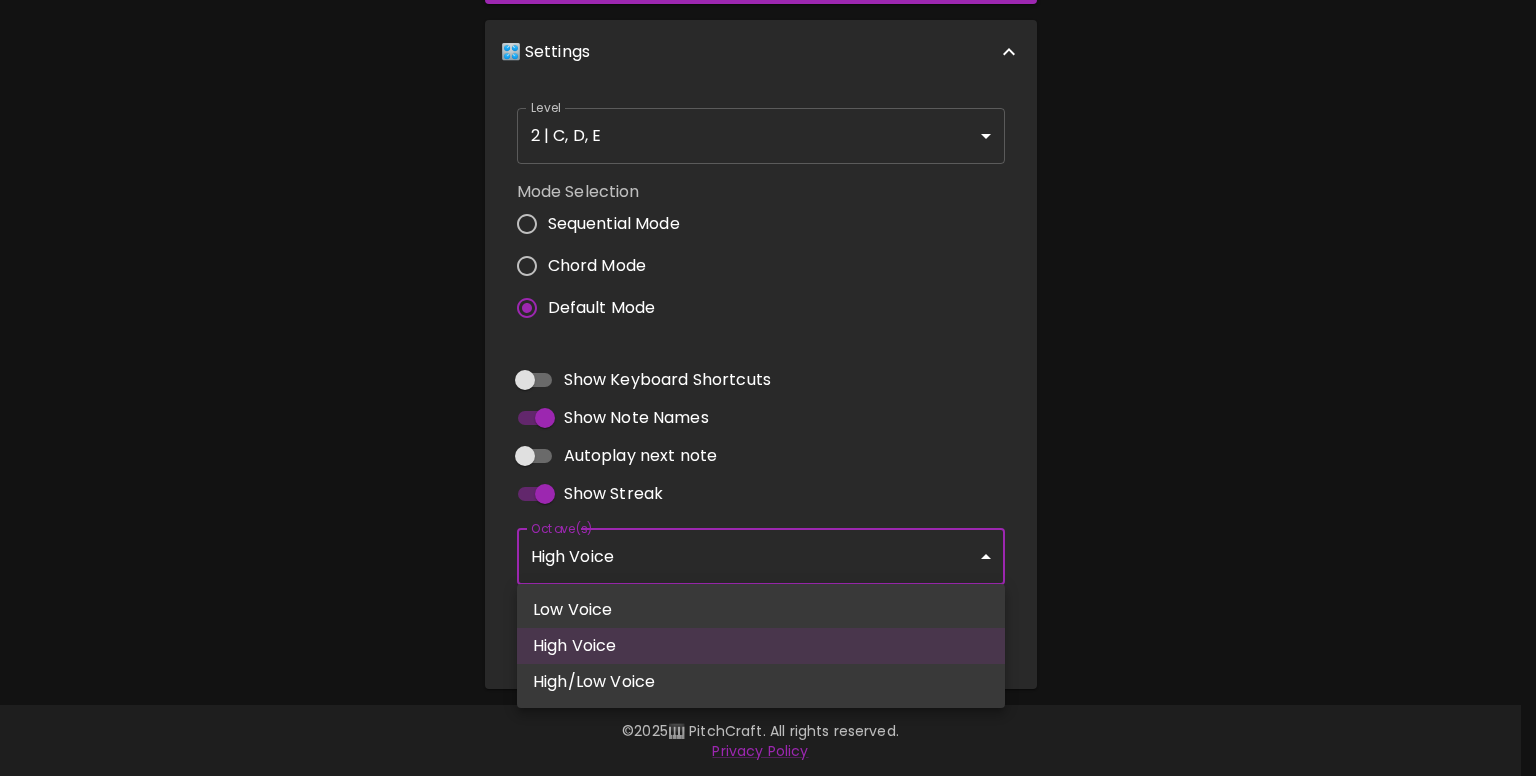 click on "🎹 PitchCraft About Badges  Log Out C C# D D# E F F# G G# A A# B Start 🎛️ Settings Level 2 | C, D, E 3 Level Mode Selection Sequential Mode Chord Mode Default Mode Show Keyboard Shortcuts Show Note Names Autoplay next note Show Streak Octave(s) High Voice 4 Octave Instrument Piano acoustic_grand_piano Instrument ©  2025  🎹 PitchCraft. All rights reserved. Privacy Policy About Badges Log Out Profile My account Low Voice High Voice High/Low Voice" at bounding box center [768, 171] 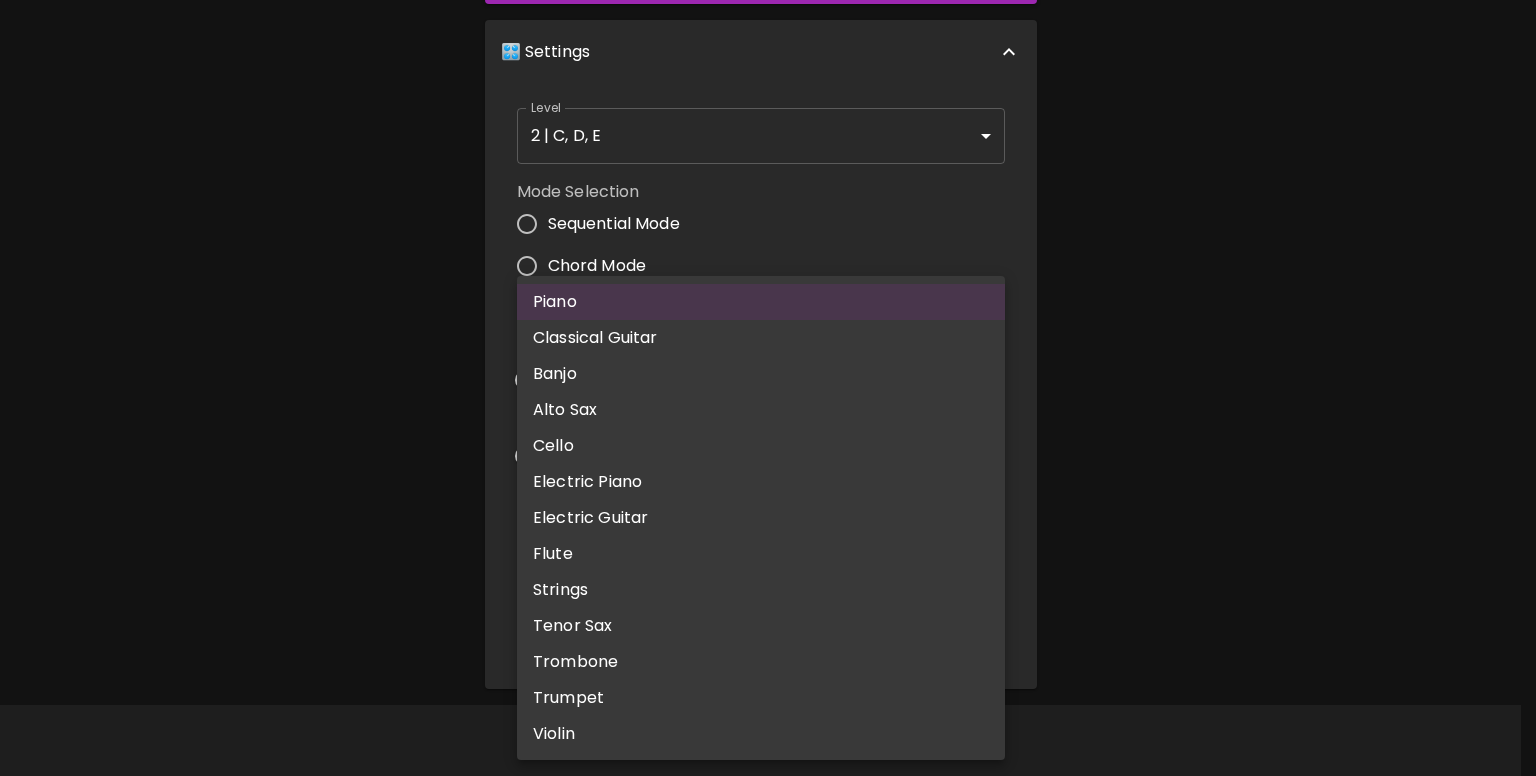 click on "🎹 PitchCraft About Badges  Log Out C C# D D# E F F# G G# A A# B Start 🎛️ Settings Level 2 | C, D, E 3 Level Mode Selection Sequential Mode Chord Mode Default Mode Show Keyboard Shortcuts Show Note Names Autoplay next note Show Streak Octave(s) High Voice 4 Octave Instrument Piano acoustic_grand_piano Instrument ©  2025  🎹 PitchCraft. All rights reserved. Privacy Policy About Badges Log Out Profile My account Piano Classical Guitar Banjo Alto Sax Cello Electric Piano Electric Guitar Flute Strings Tenor Sax Trombone Trumpet Violin" at bounding box center (768, 171) 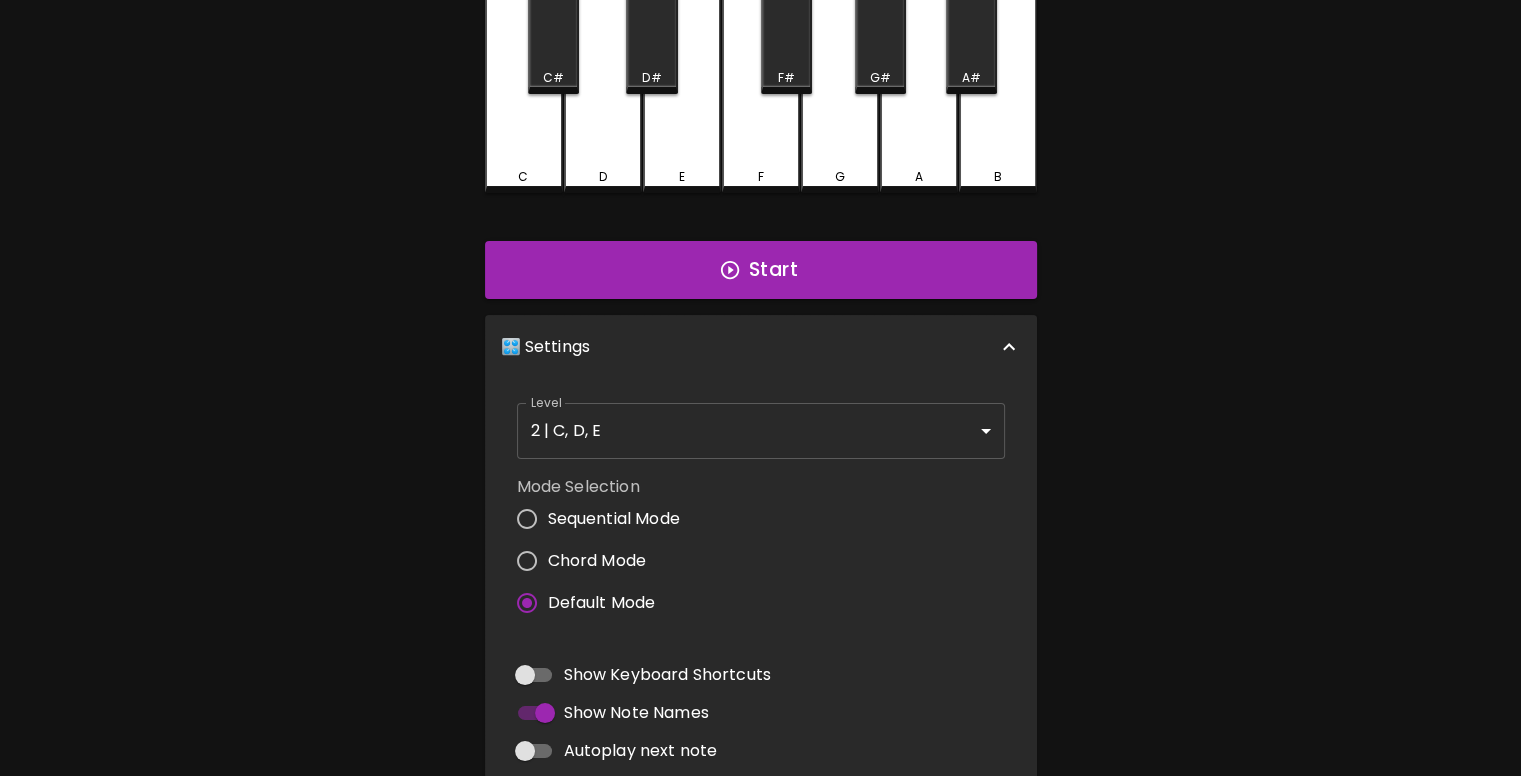 scroll, scrollTop: 434, scrollLeft: 0, axis: vertical 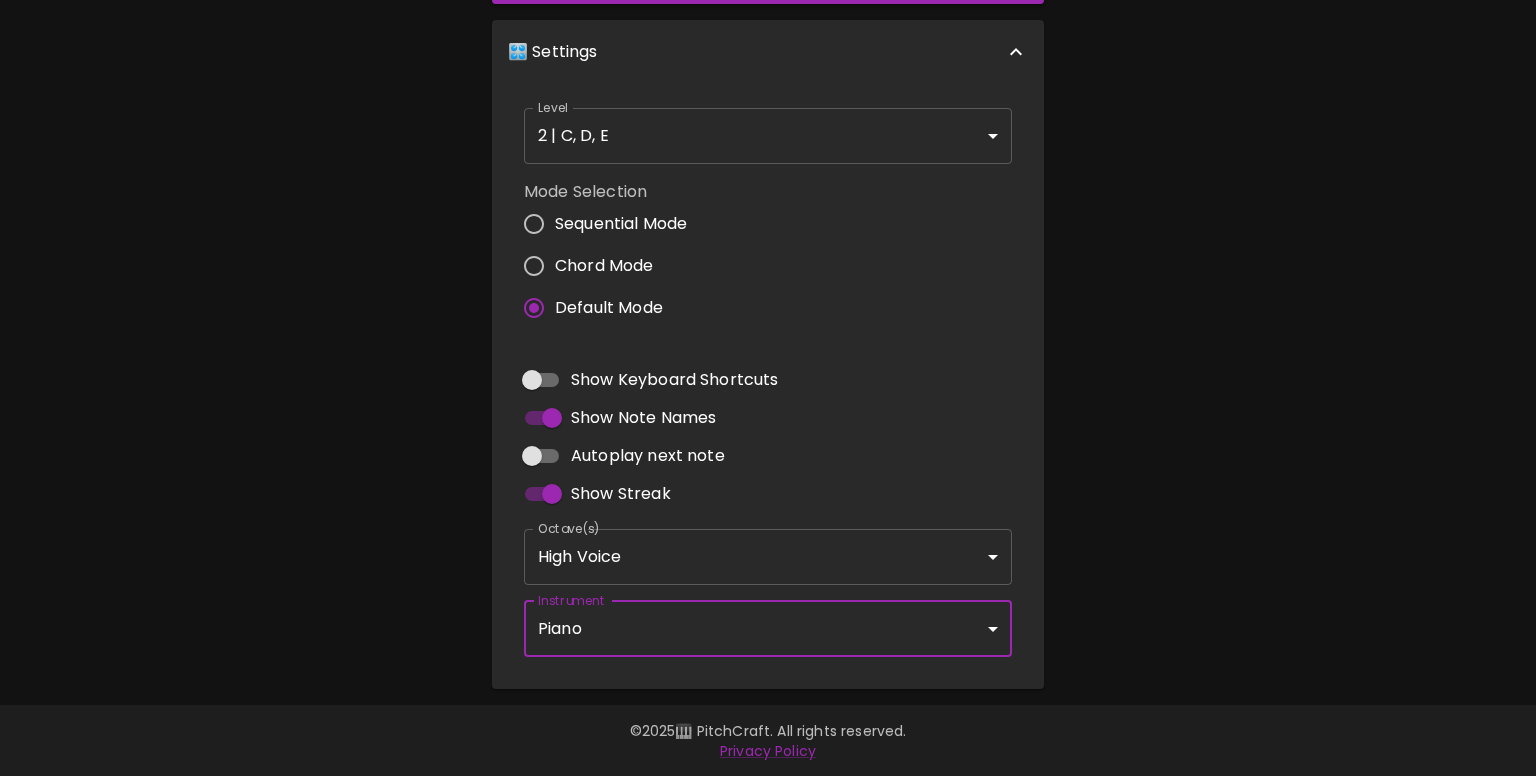 click on "🎹 PitchCraft About Badges  Log Out C C# D D# E F F# G G# A A# B Start 🎛️ Settings Level 2 | C, D, E 3 Level Mode Selection Sequential Mode Chord Mode Default Mode Show Keyboard Shortcuts Show Note Names Autoplay next note Show Streak Octave(s) High Voice 4 Octave Instrument Piano acoustic_grand_piano Instrument ©  2025  🎹 PitchCraft. All rights reserved. Privacy Policy About Badges Log Out Profile My account" at bounding box center (768, 171) 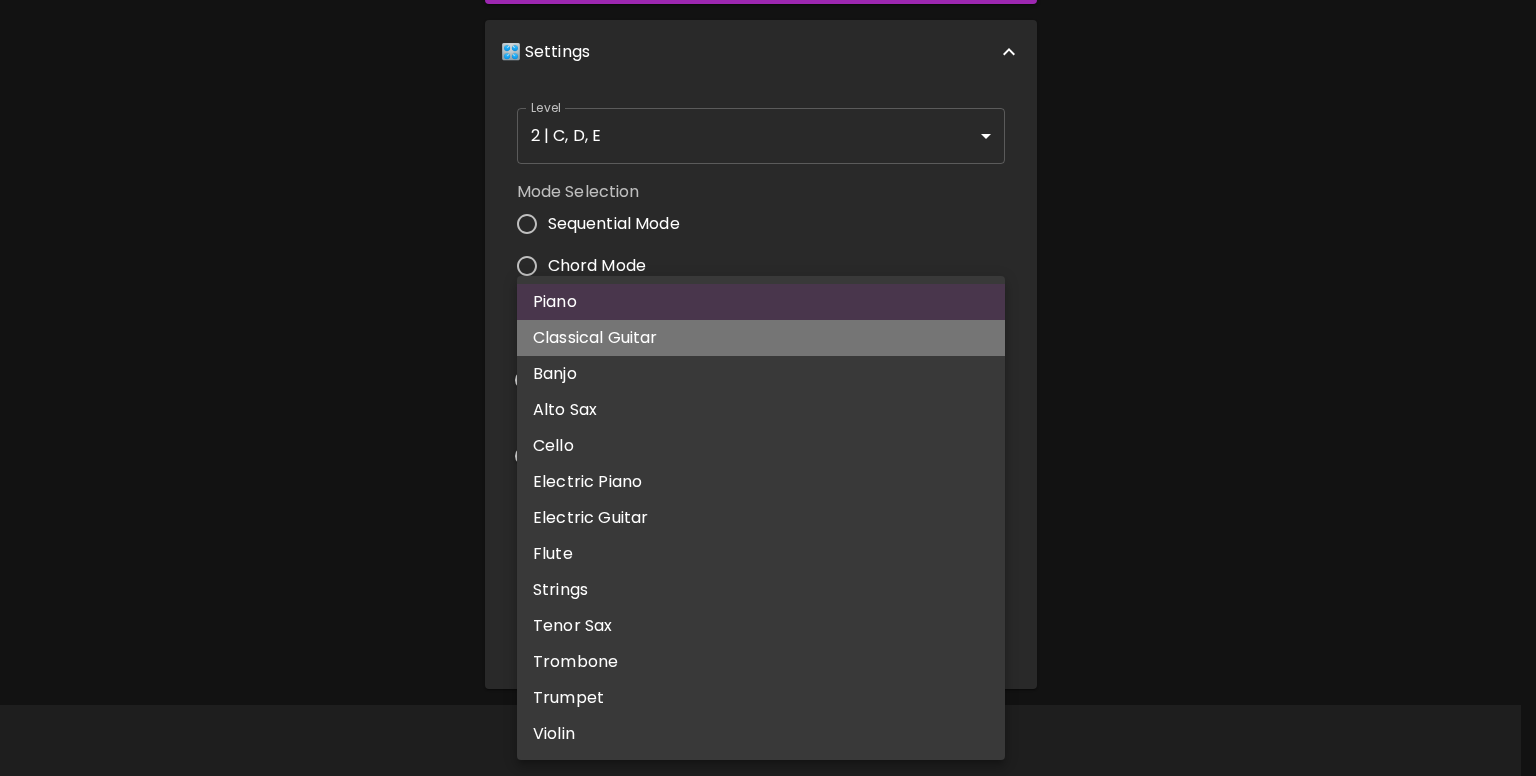 click on "Classical Guitar" at bounding box center [761, 338] 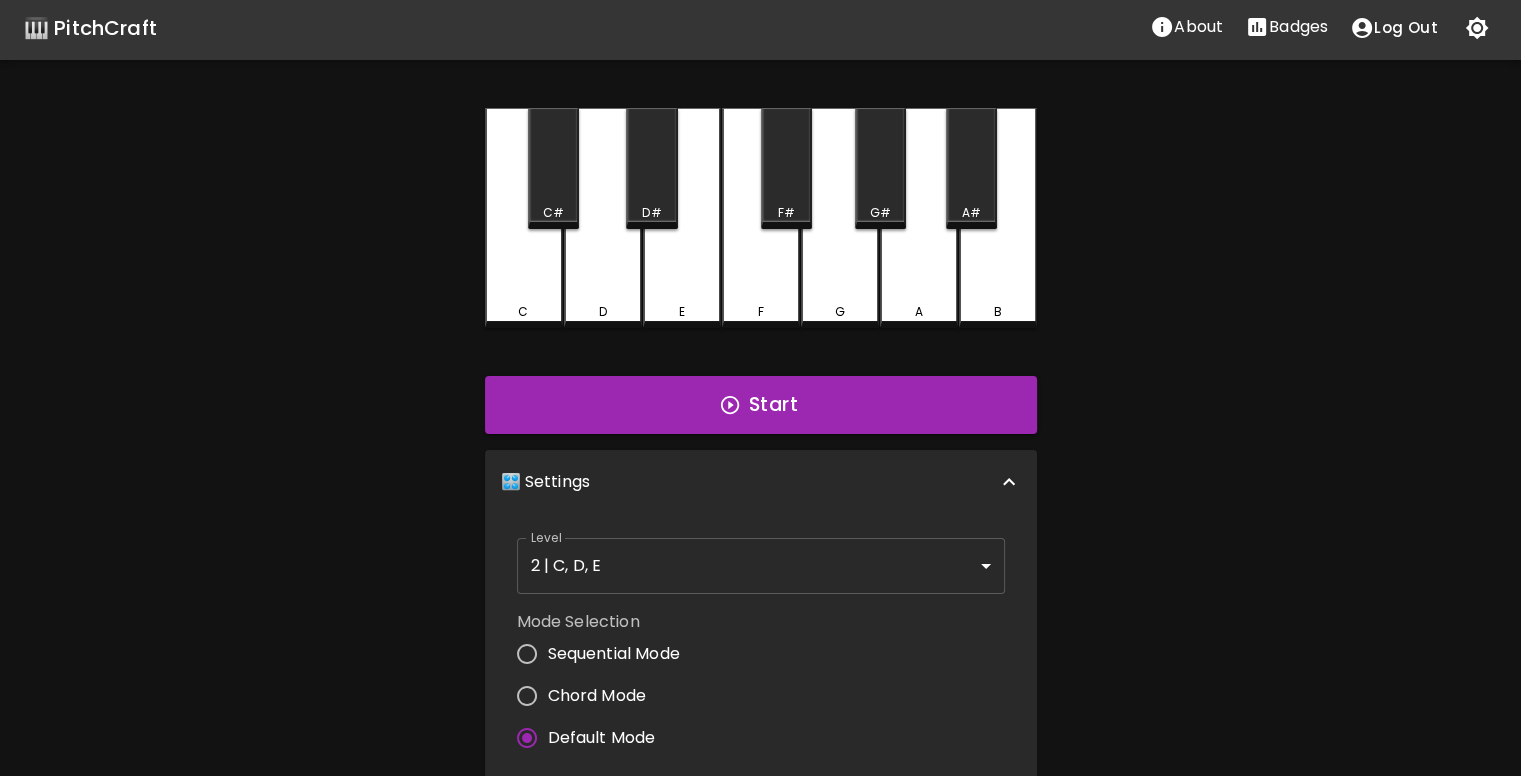 scroll, scrollTop: 0, scrollLeft: 0, axis: both 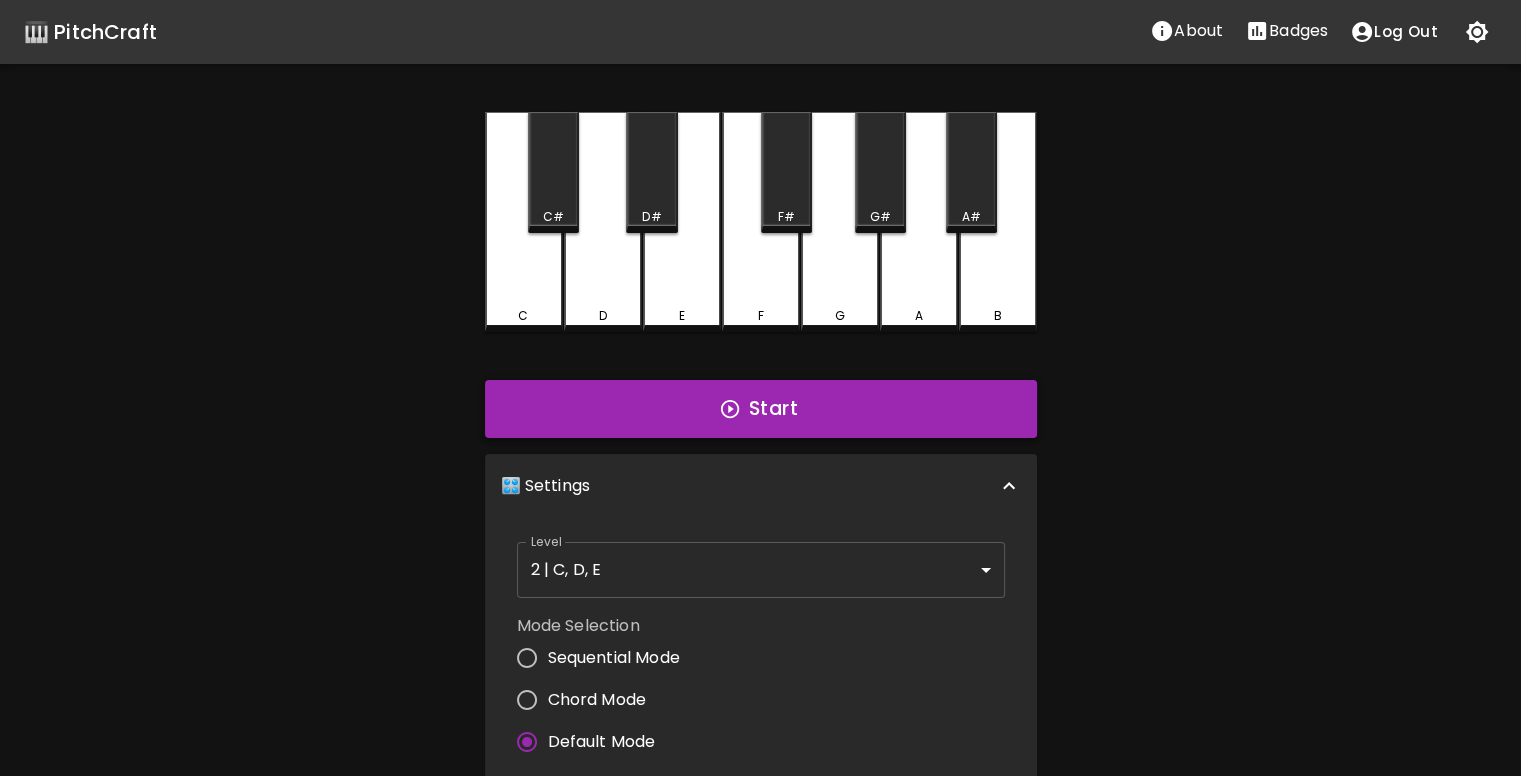 click on "Start" at bounding box center [761, 409] 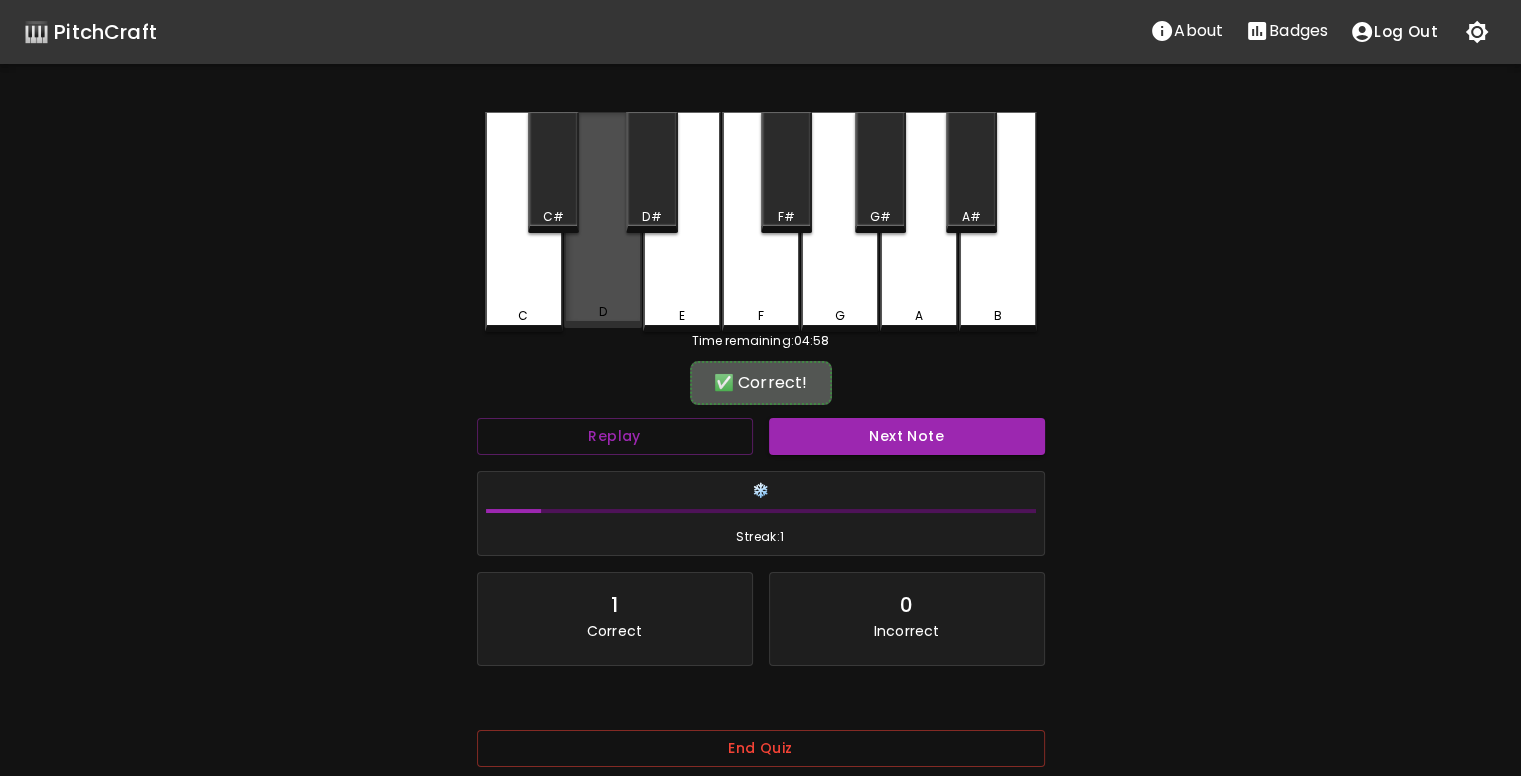 click on "D" at bounding box center [603, 312] 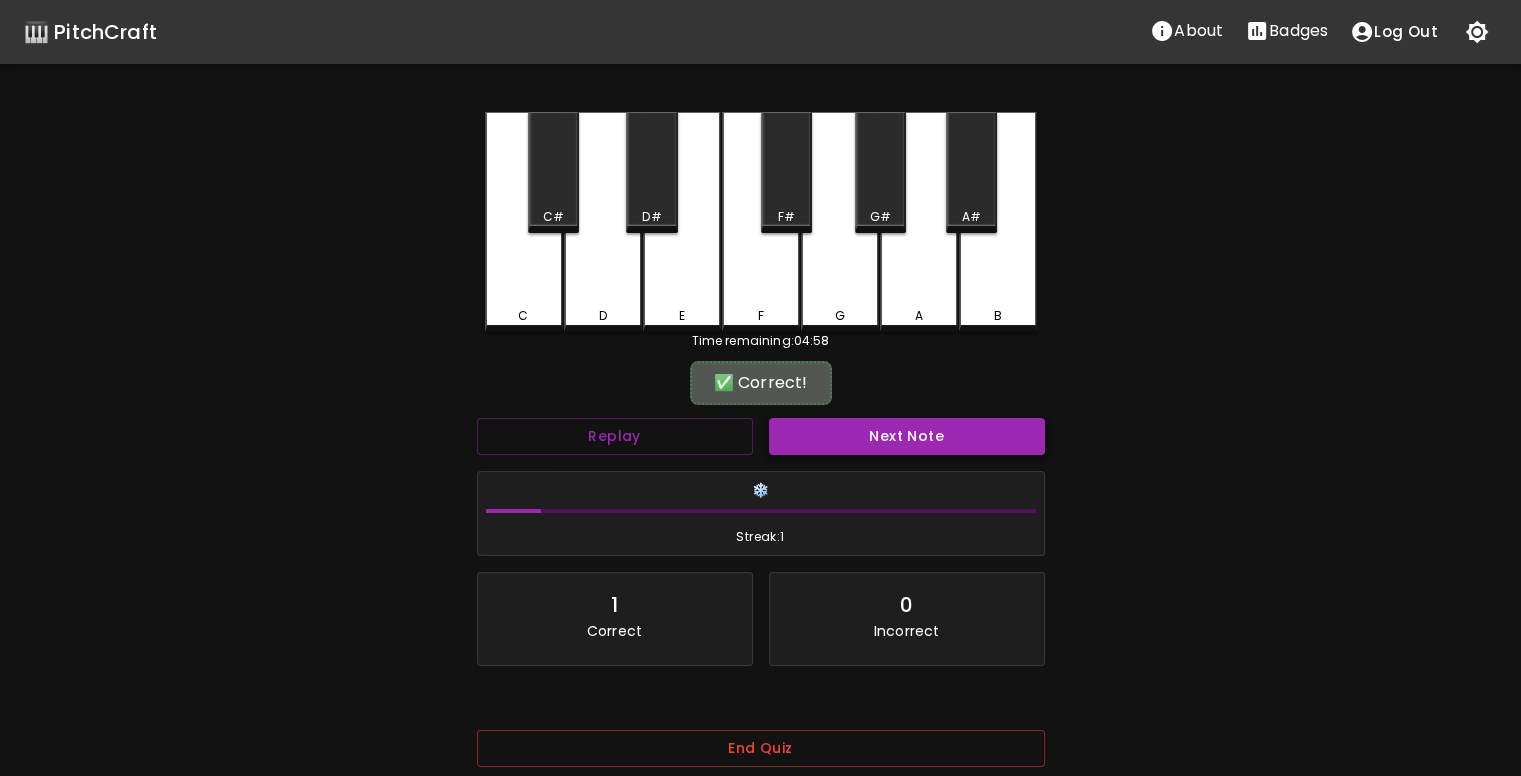 click on "Next Note" at bounding box center [907, 436] 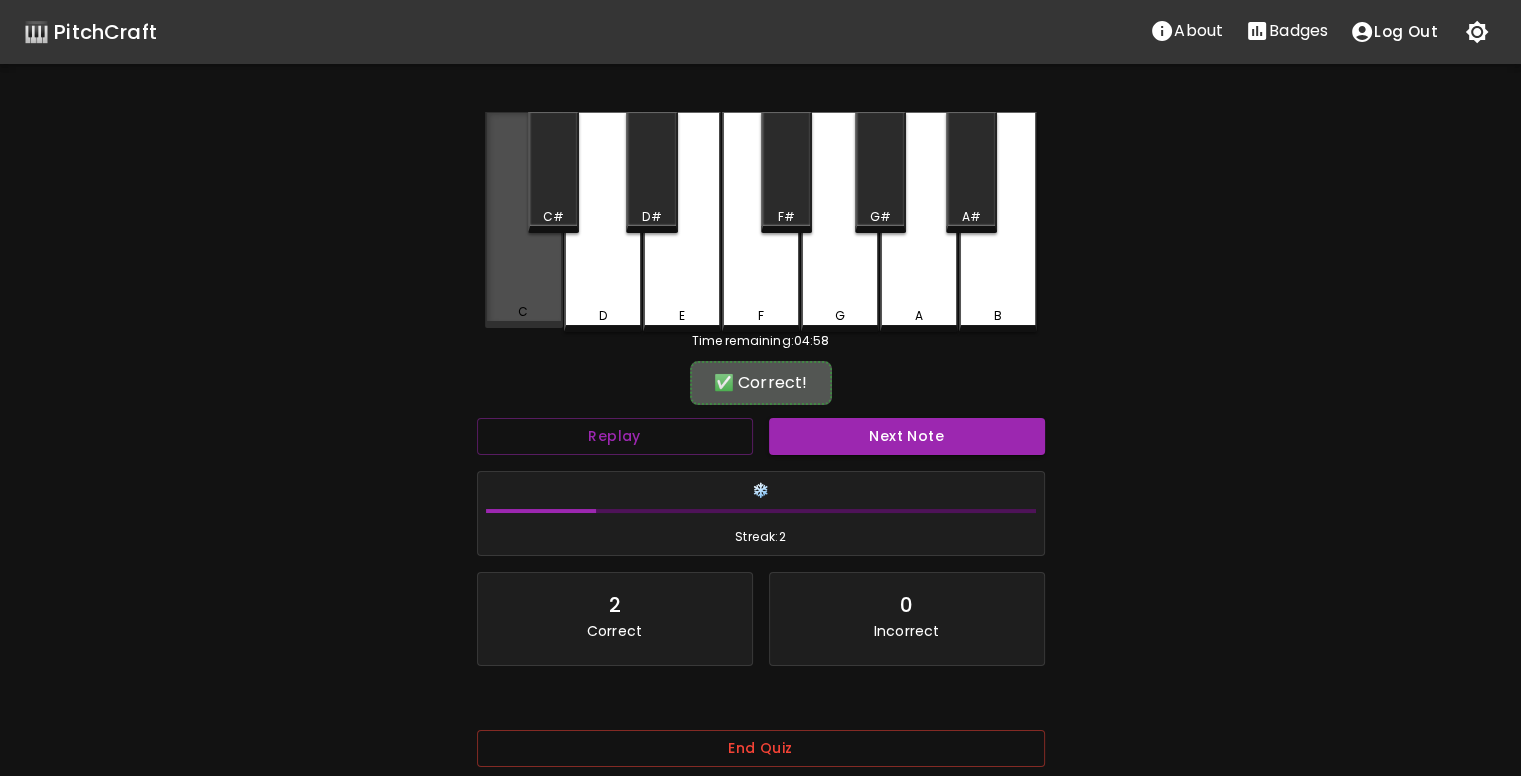 click on "C" at bounding box center (524, 312) 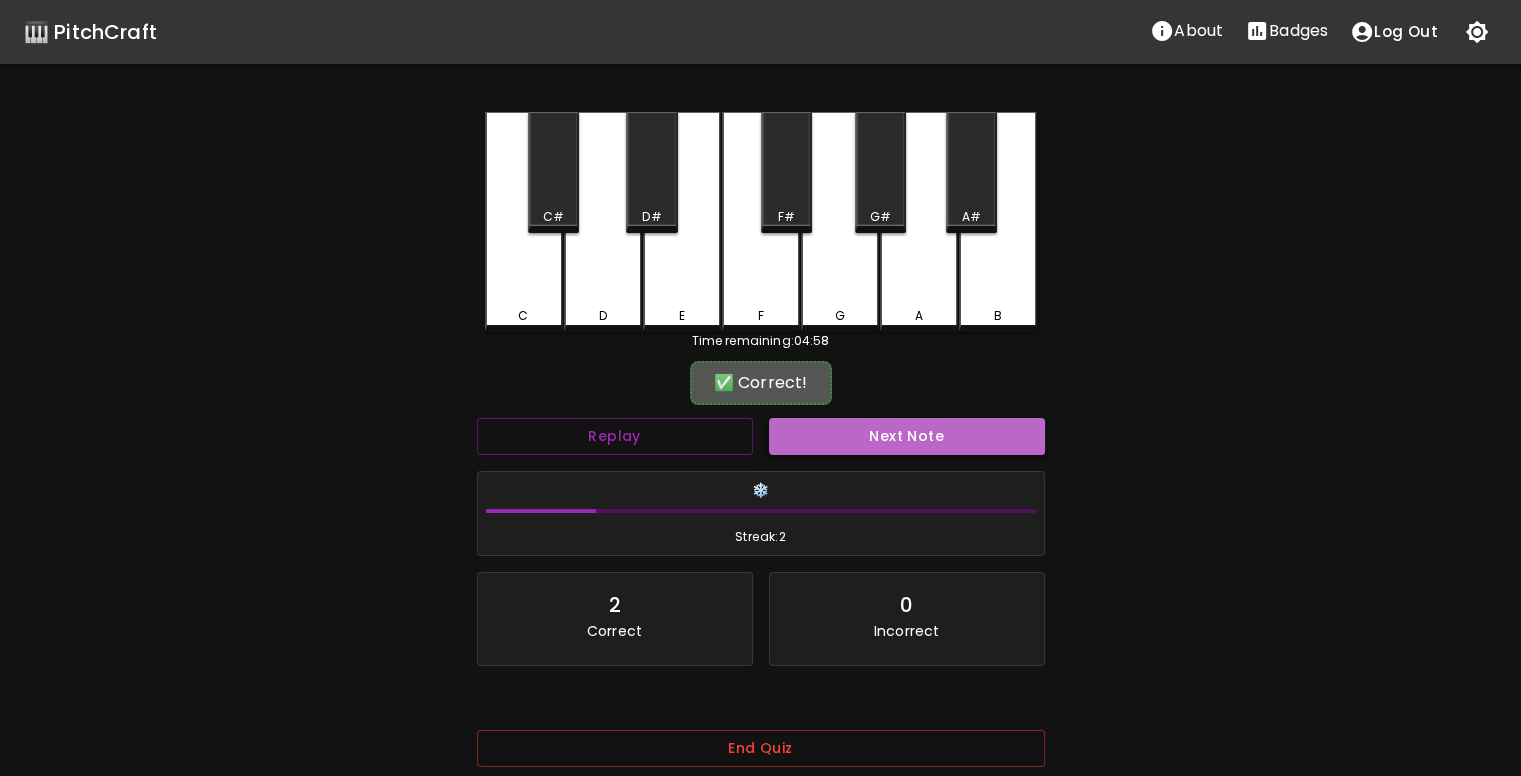 click on "Next Note" at bounding box center [907, 436] 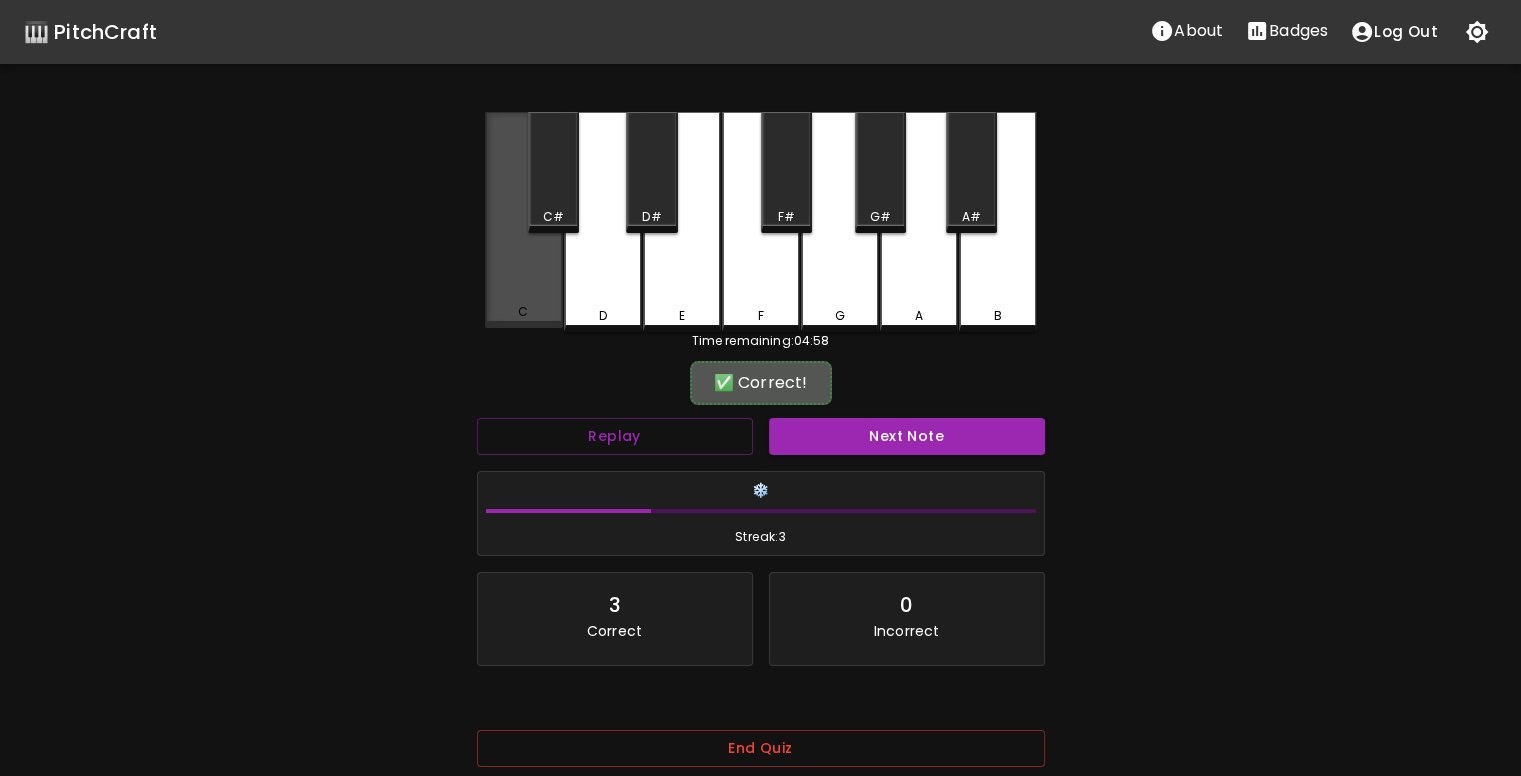 click on "C" at bounding box center [524, 220] 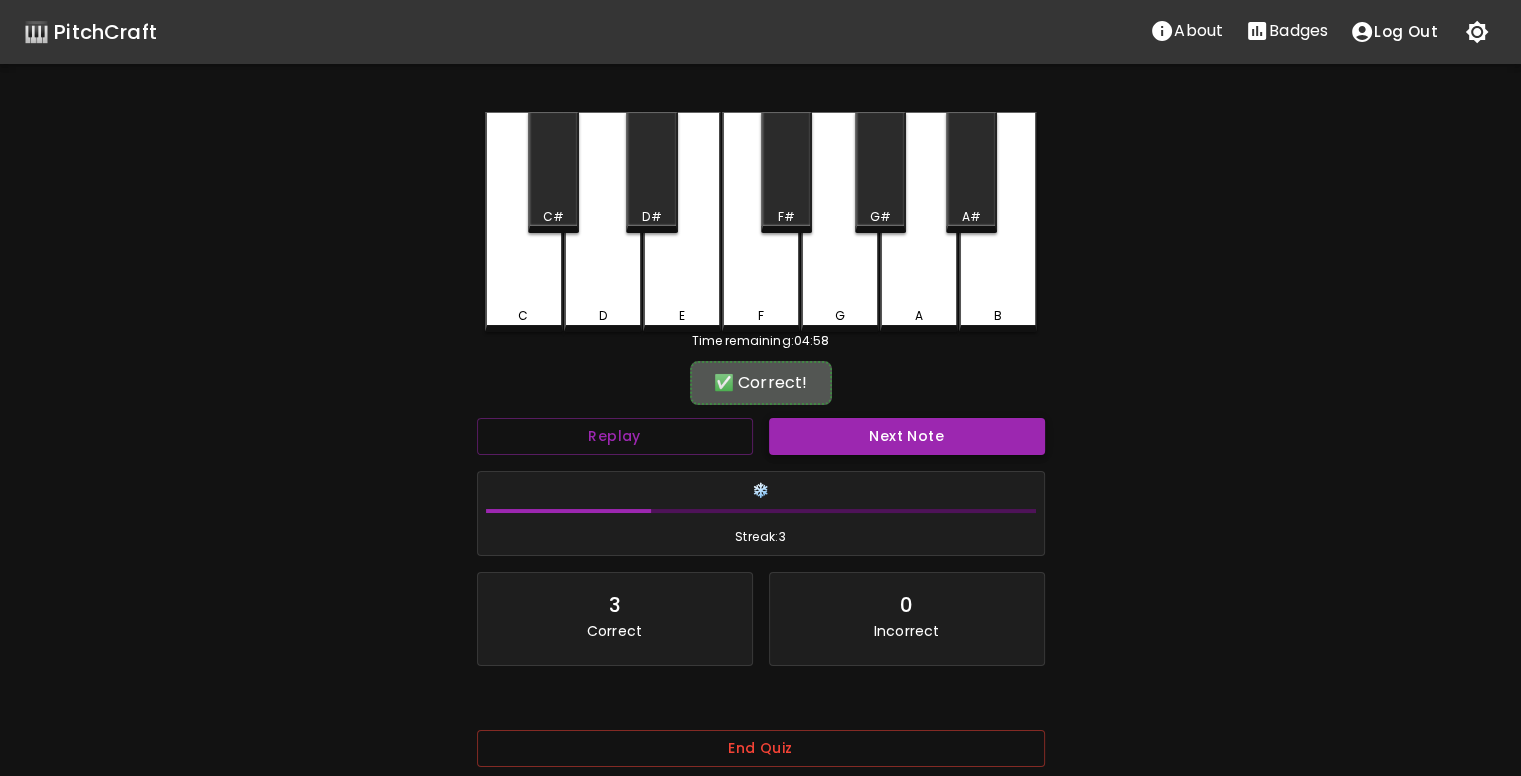 click on "Next Note" at bounding box center [907, 436] 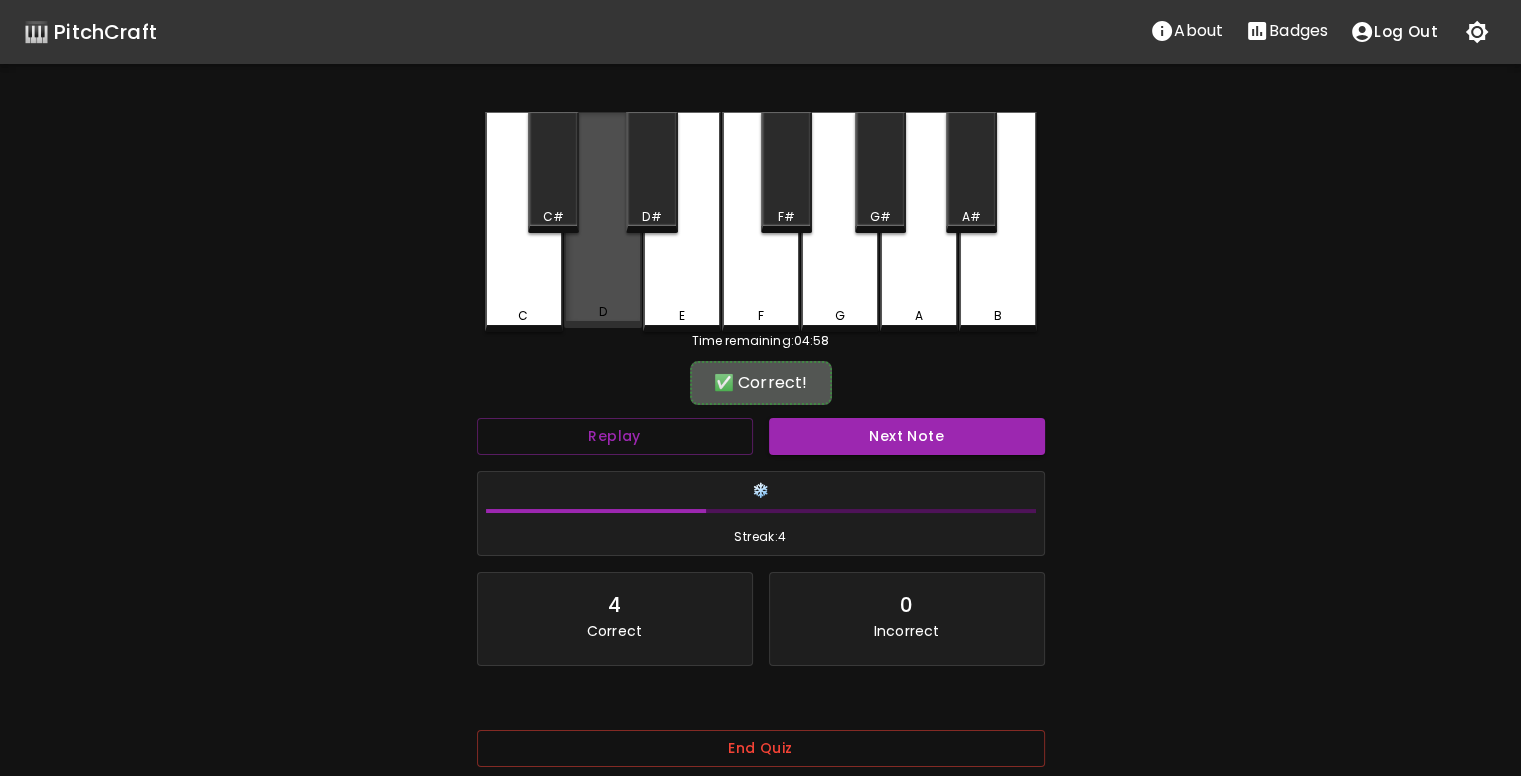 click on "D" at bounding box center (602, 312) 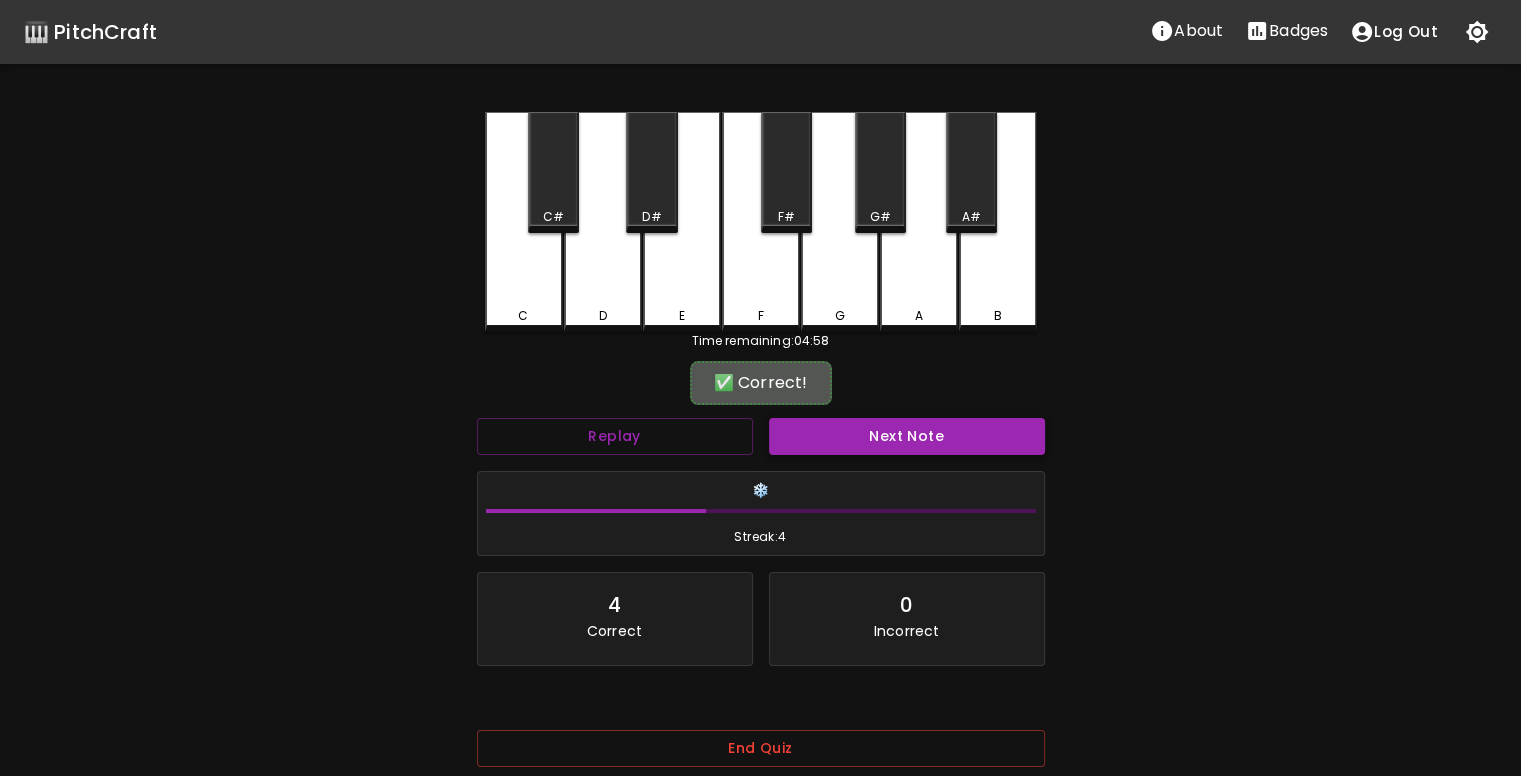 click on "Next Note" at bounding box center [907, 436] 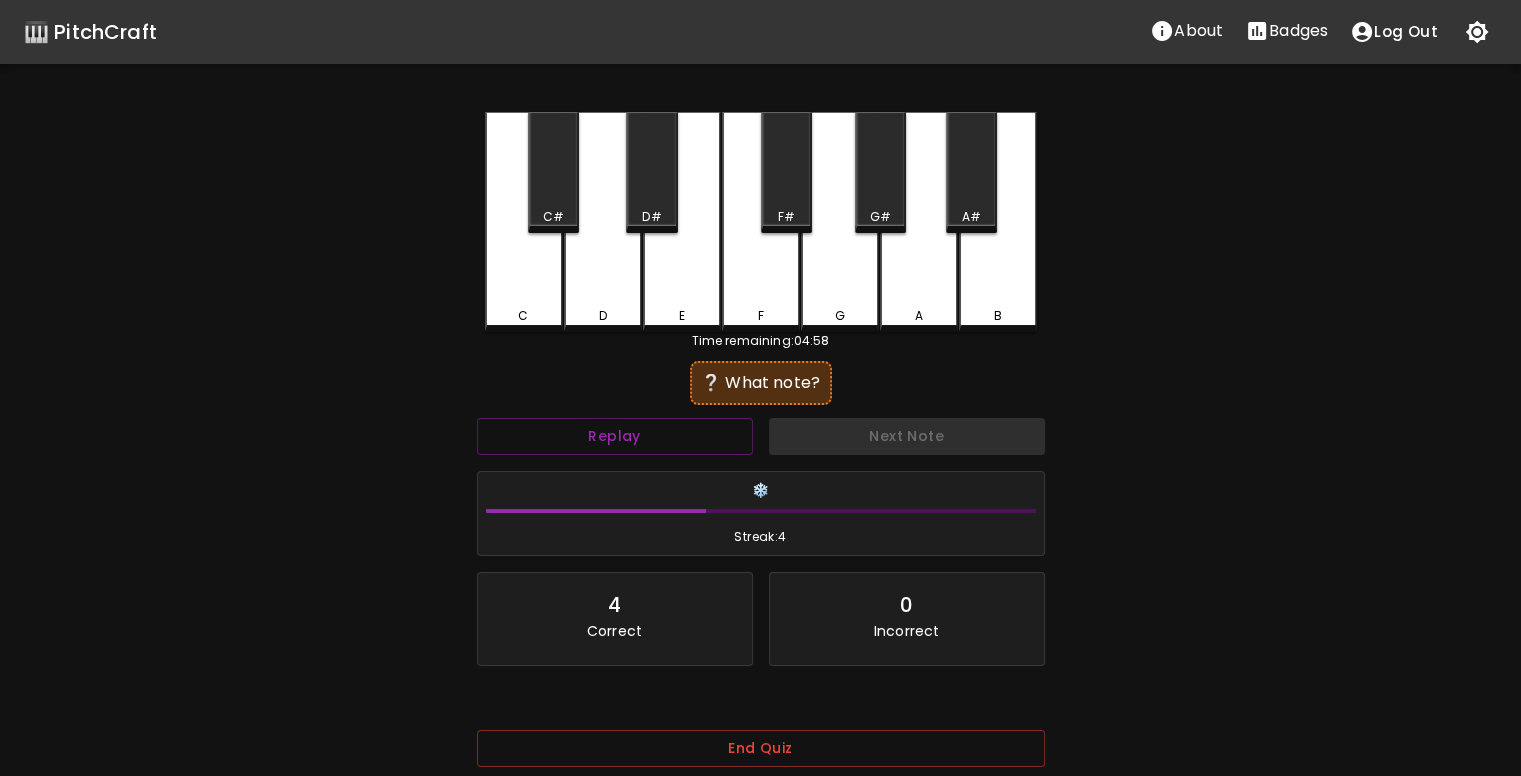 click on "D" at bounding box center [603, 222] 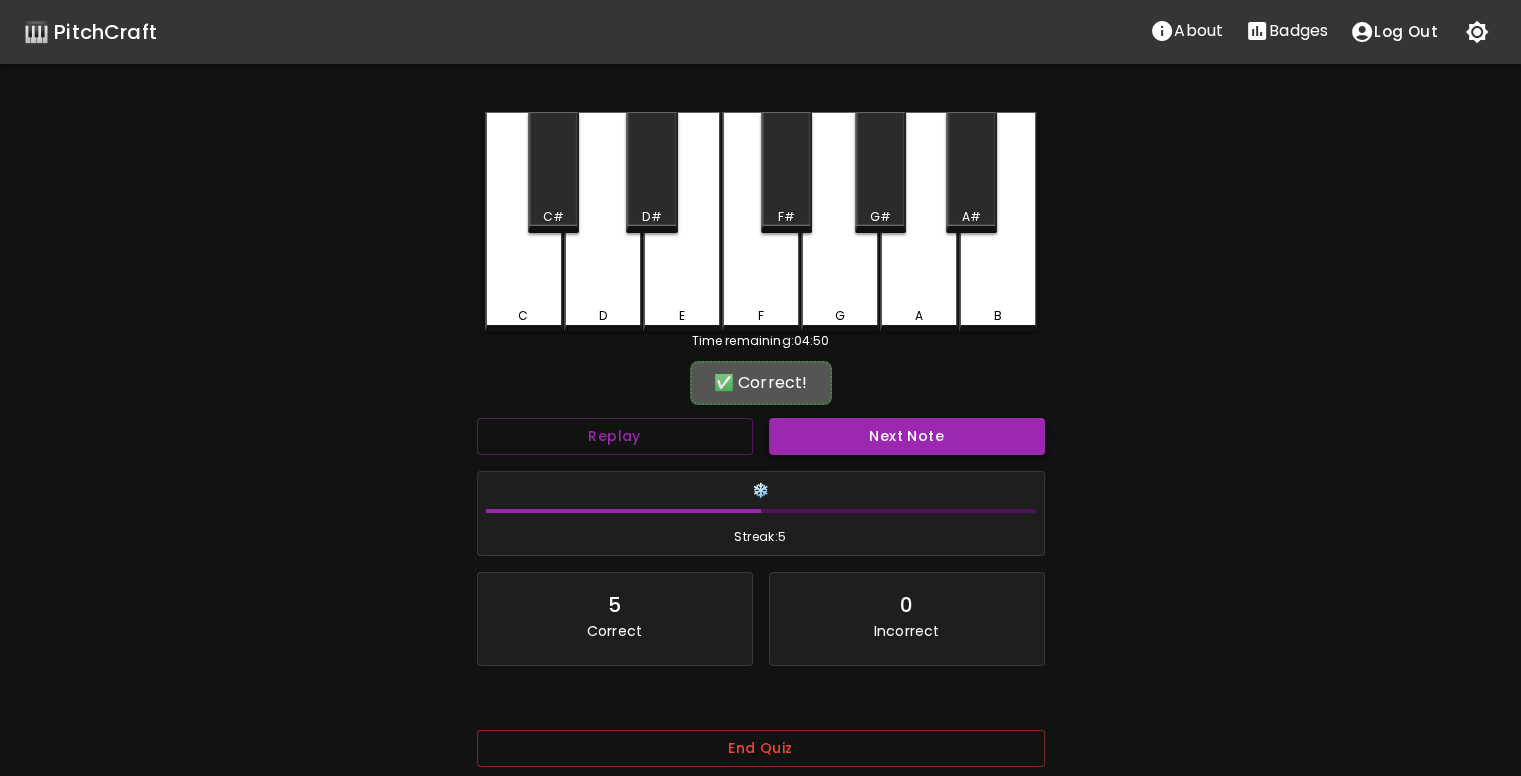 click on "Next Note" at bounding box center [907, 436] 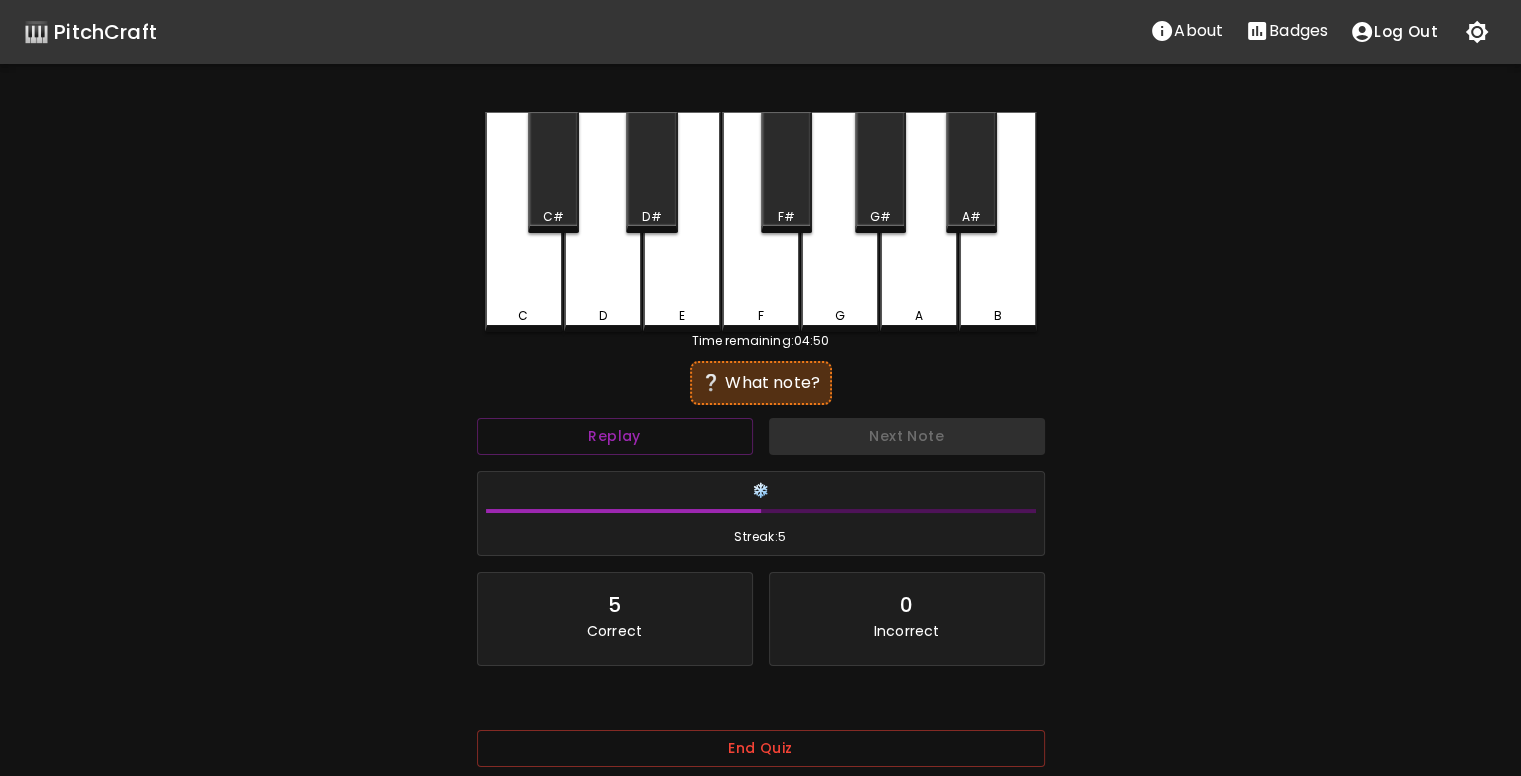 click on "C" at bounding box center [523, 316] 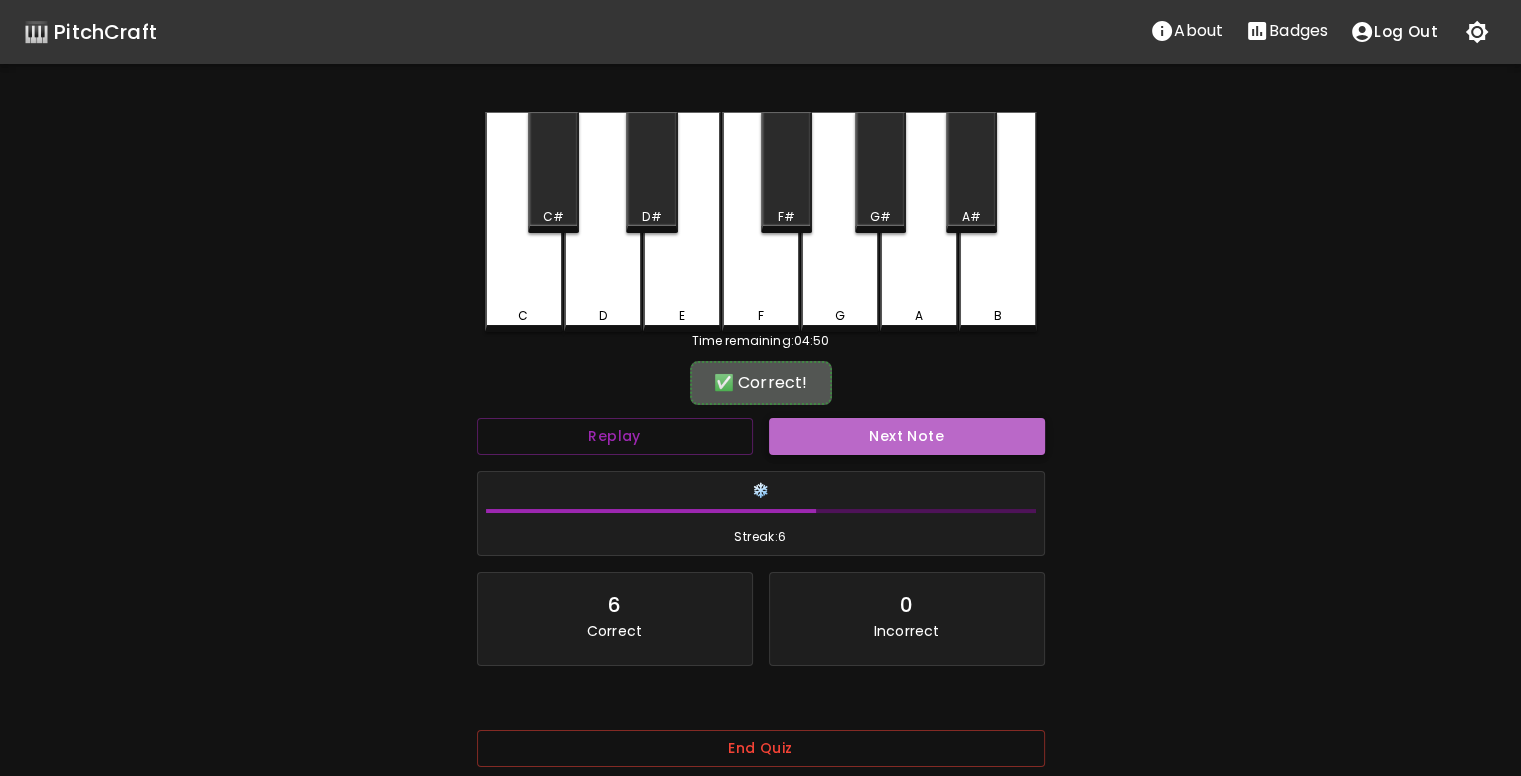click on "Next Note" at bounding box center (907, 436) 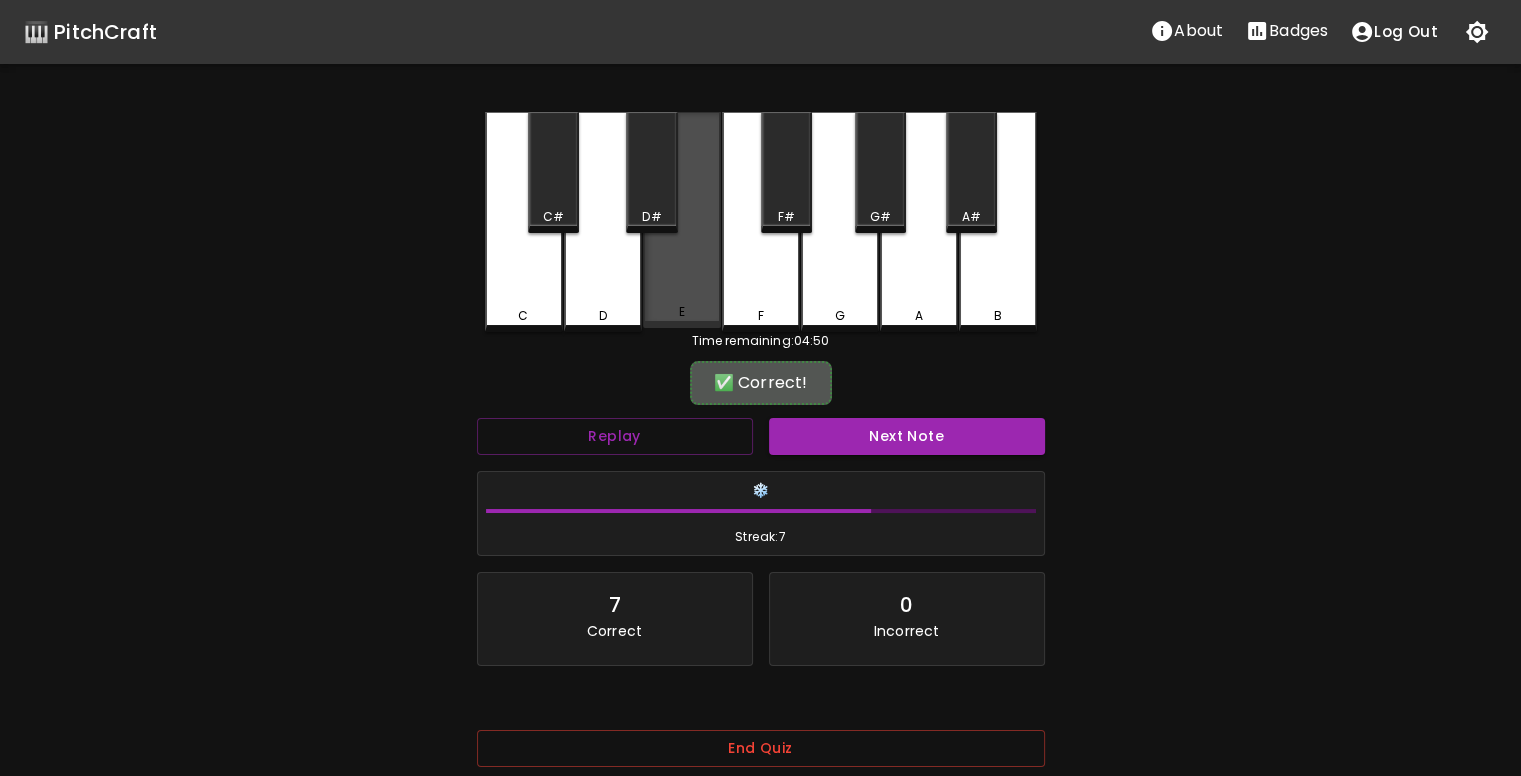 click on "E" at bounding box center (682, 220) 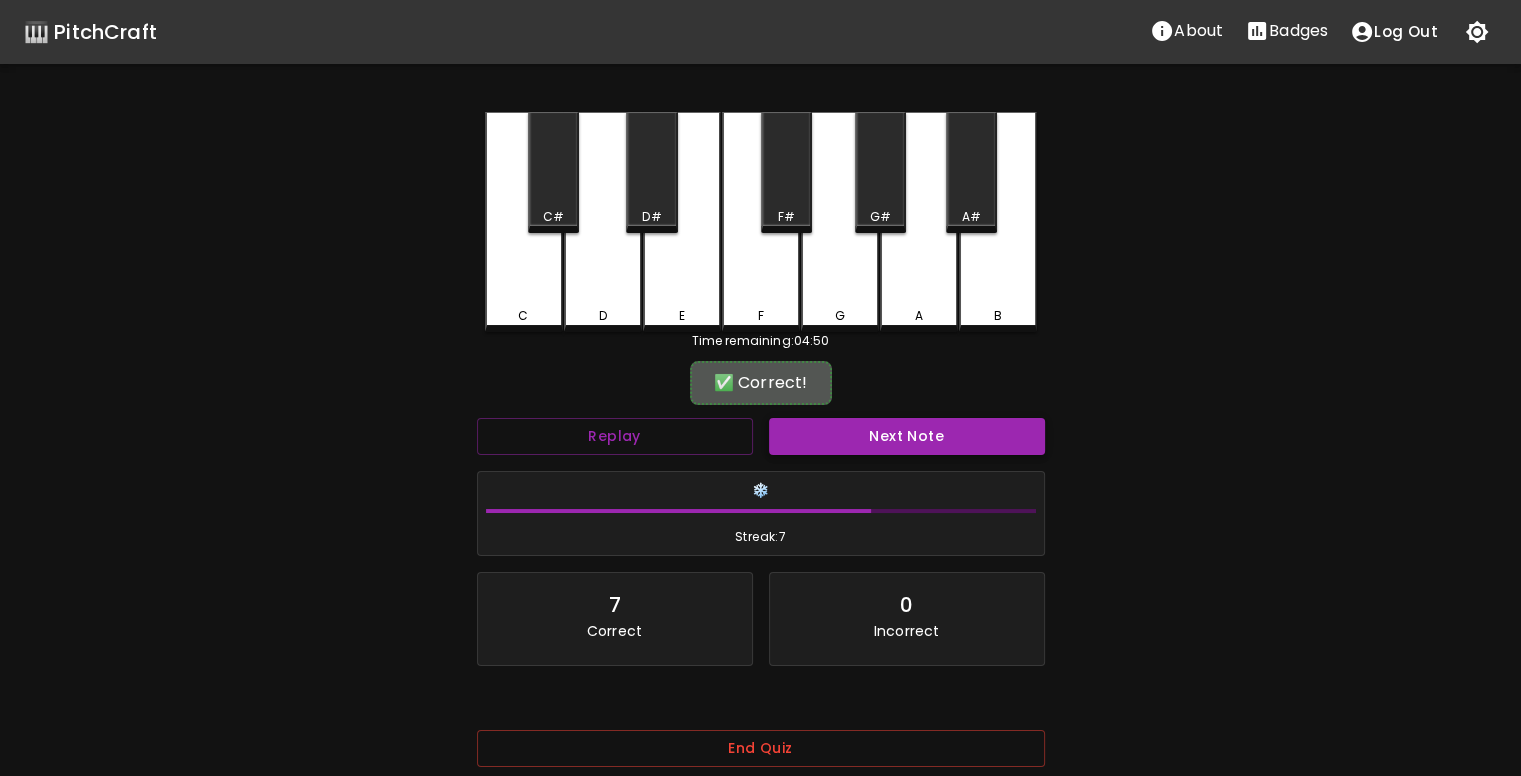 drag, startPoint x: 813, startPoint y: 439, endPoint x: 772, endPoint y: 436, distance: 41.109608 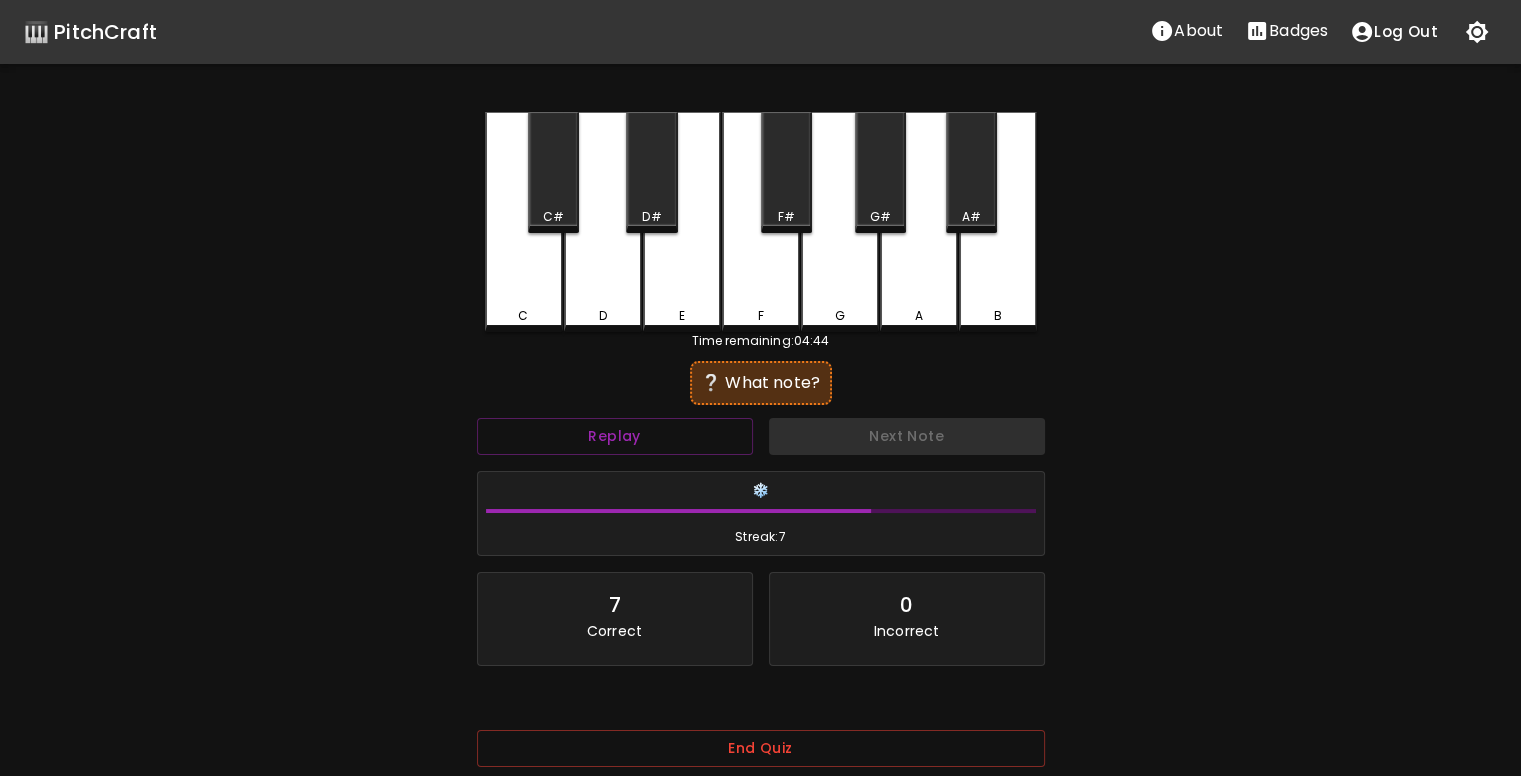 click on "D" at bounding box center [603, 316] 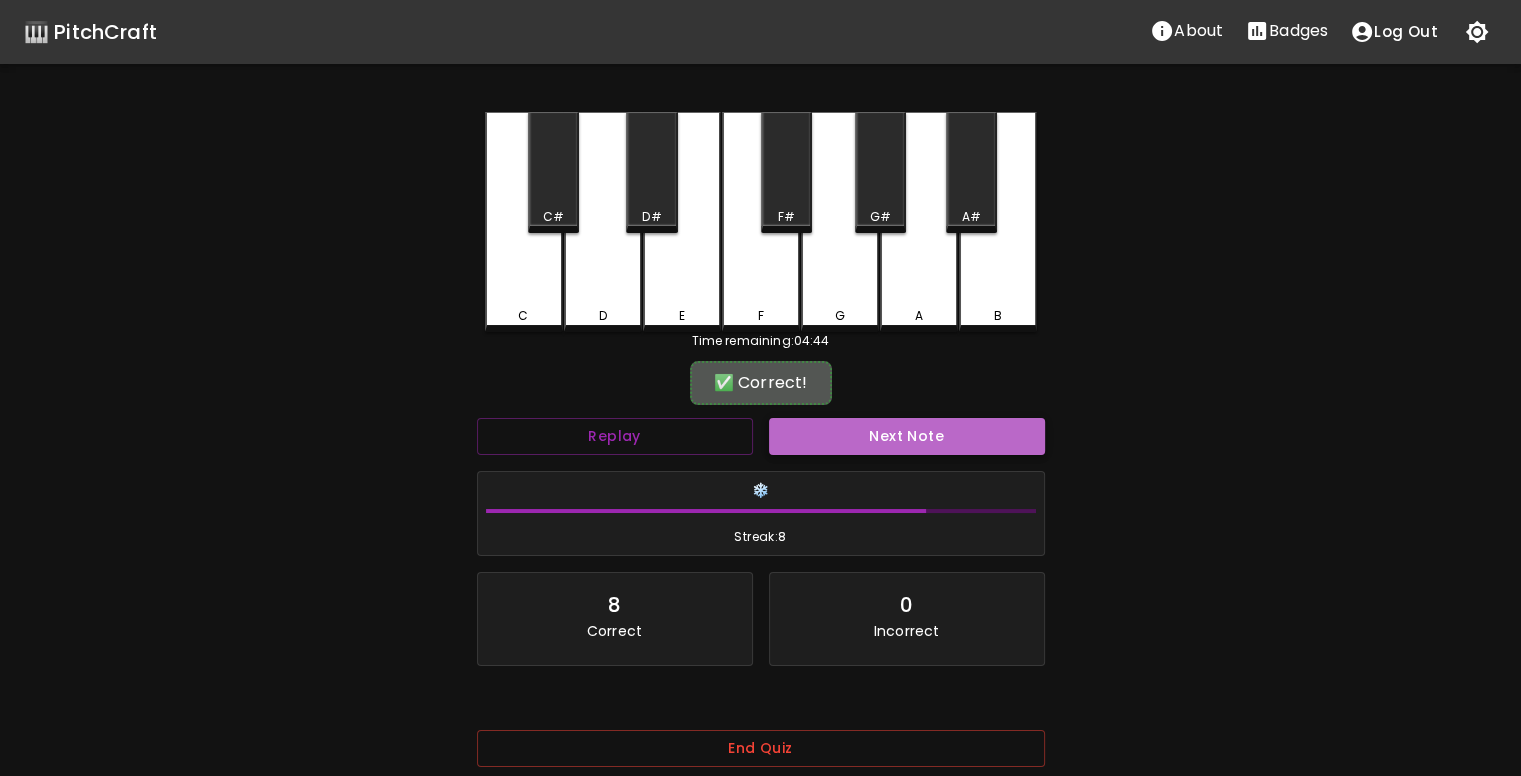 drag, startPoint x: 836, startPoint y: 423, endPoint x: 716, endPoint y: 401, distance: 122 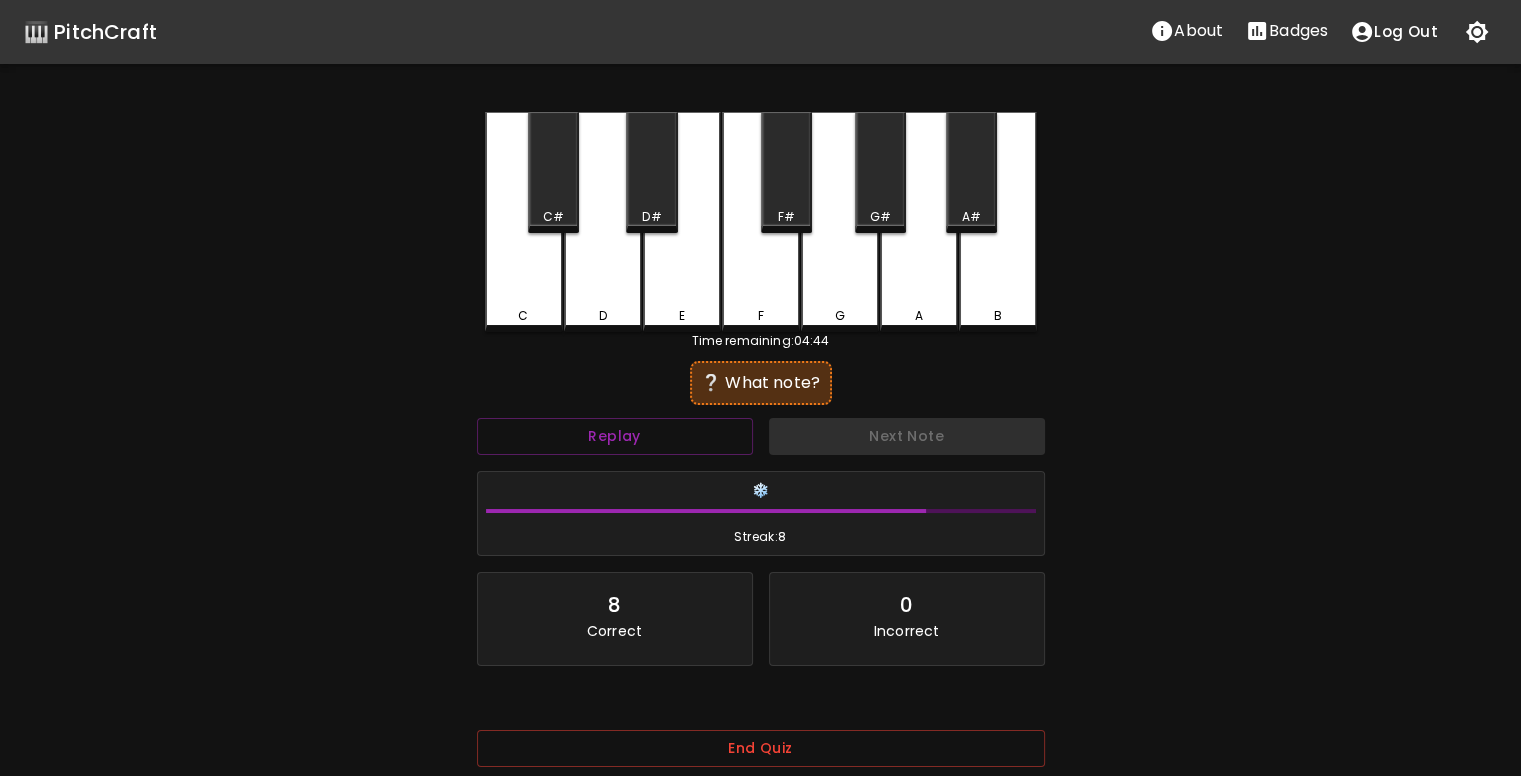 click on "D" at bounding box center (602, 316) 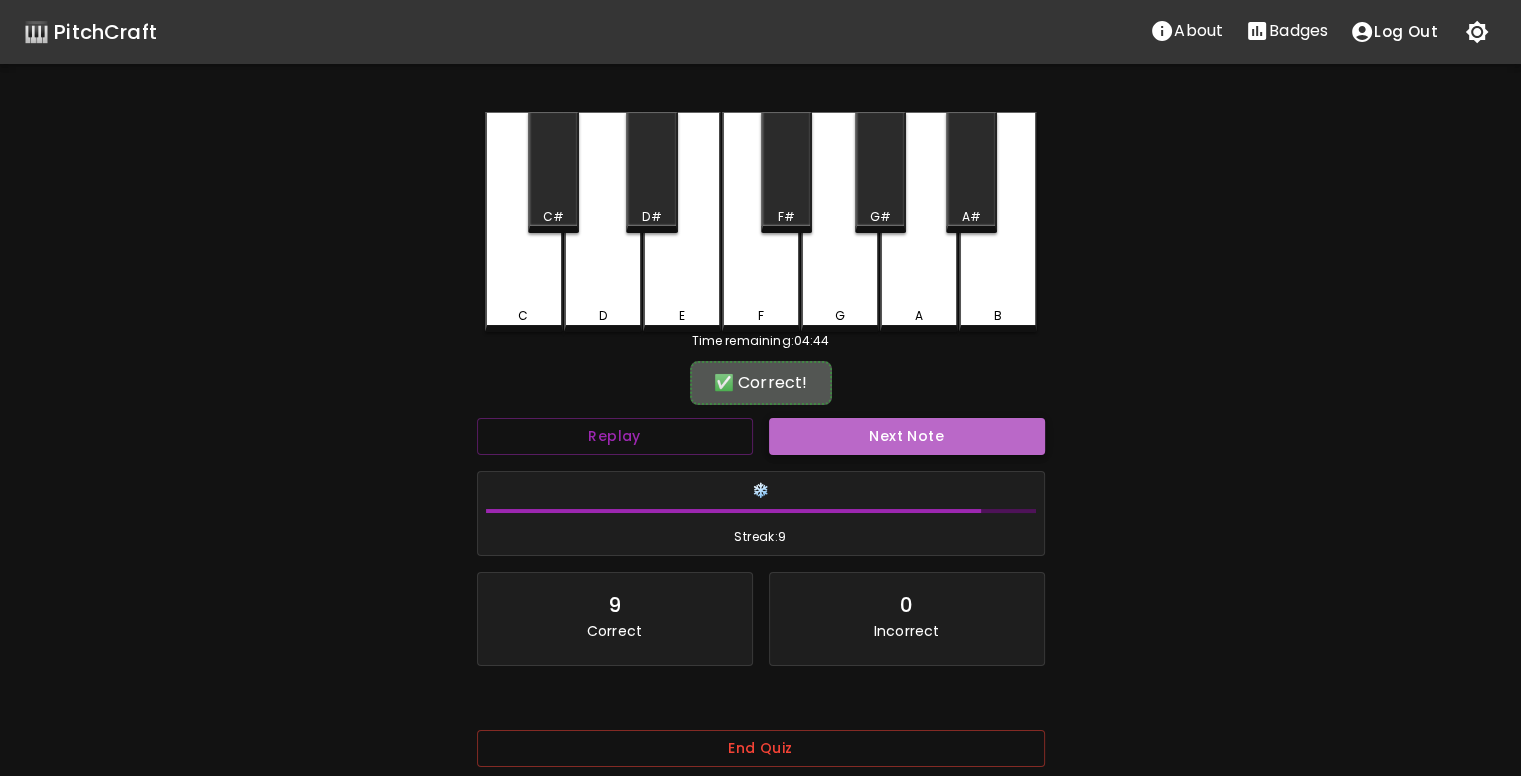 click on "Next Note" at bounding box center [907, 436] 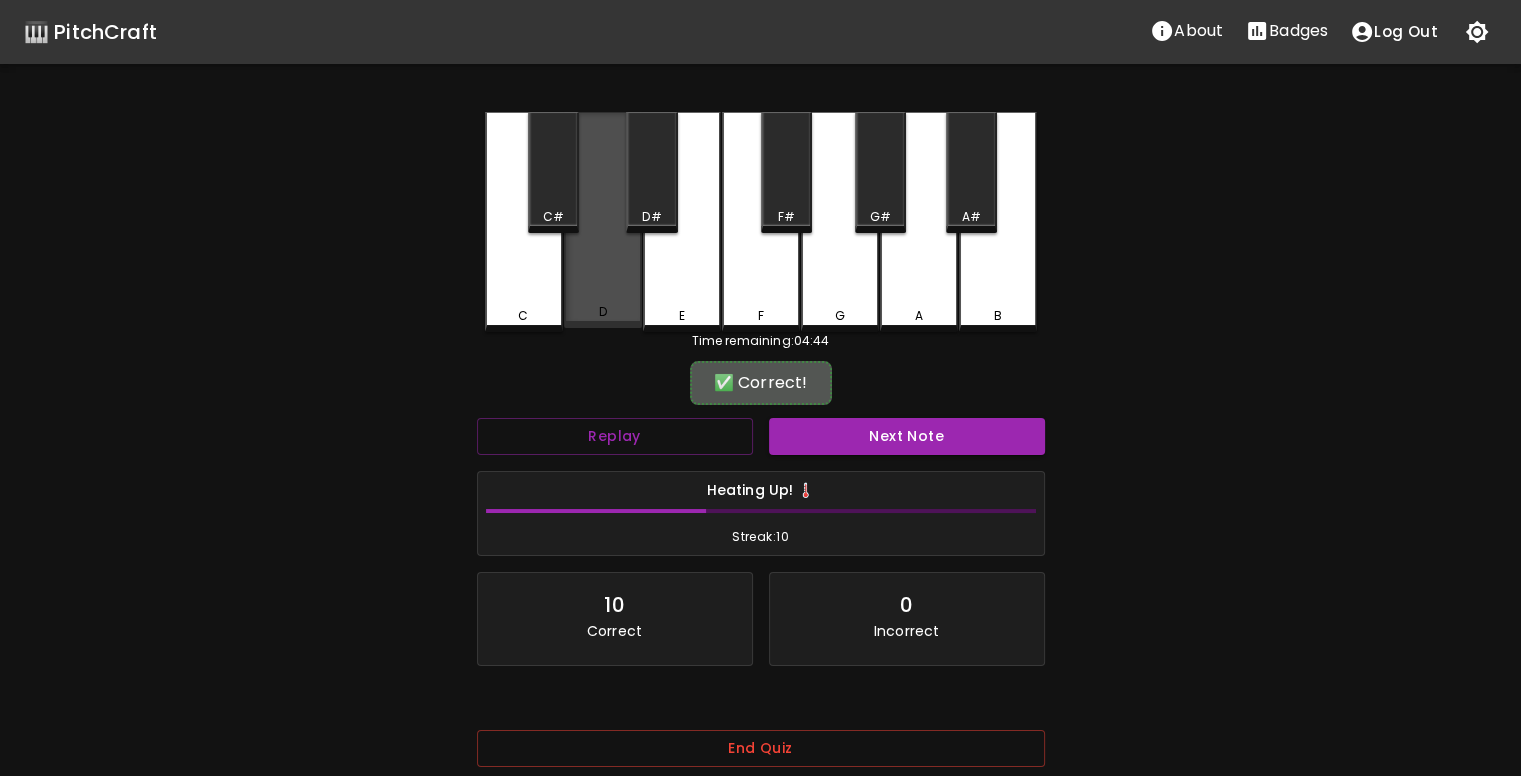 click on "D" at bounding box center (602, 312) 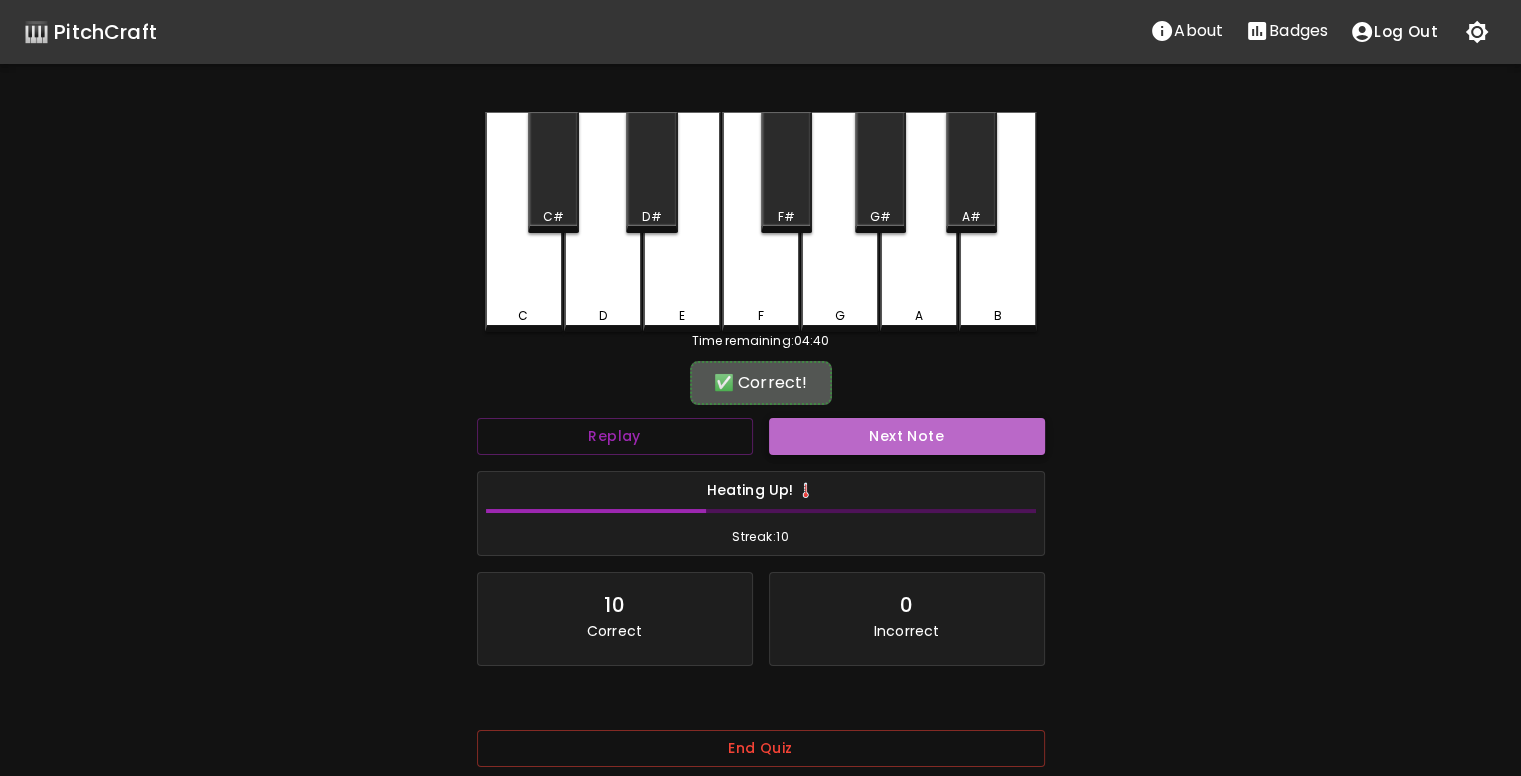 click on "Next Note" at bounding box center [907, 436] 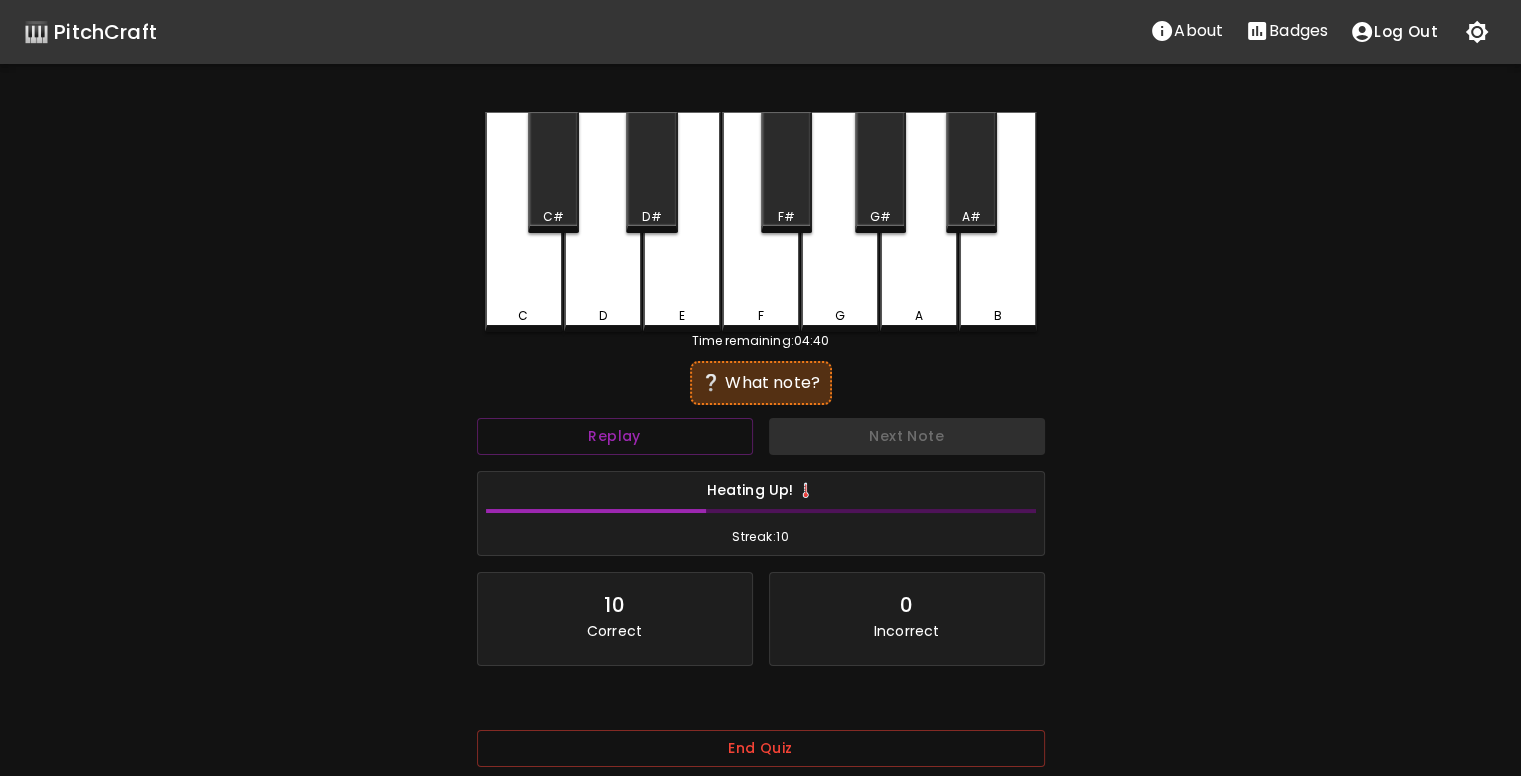 click on "D" at bounding box center [603, 222] 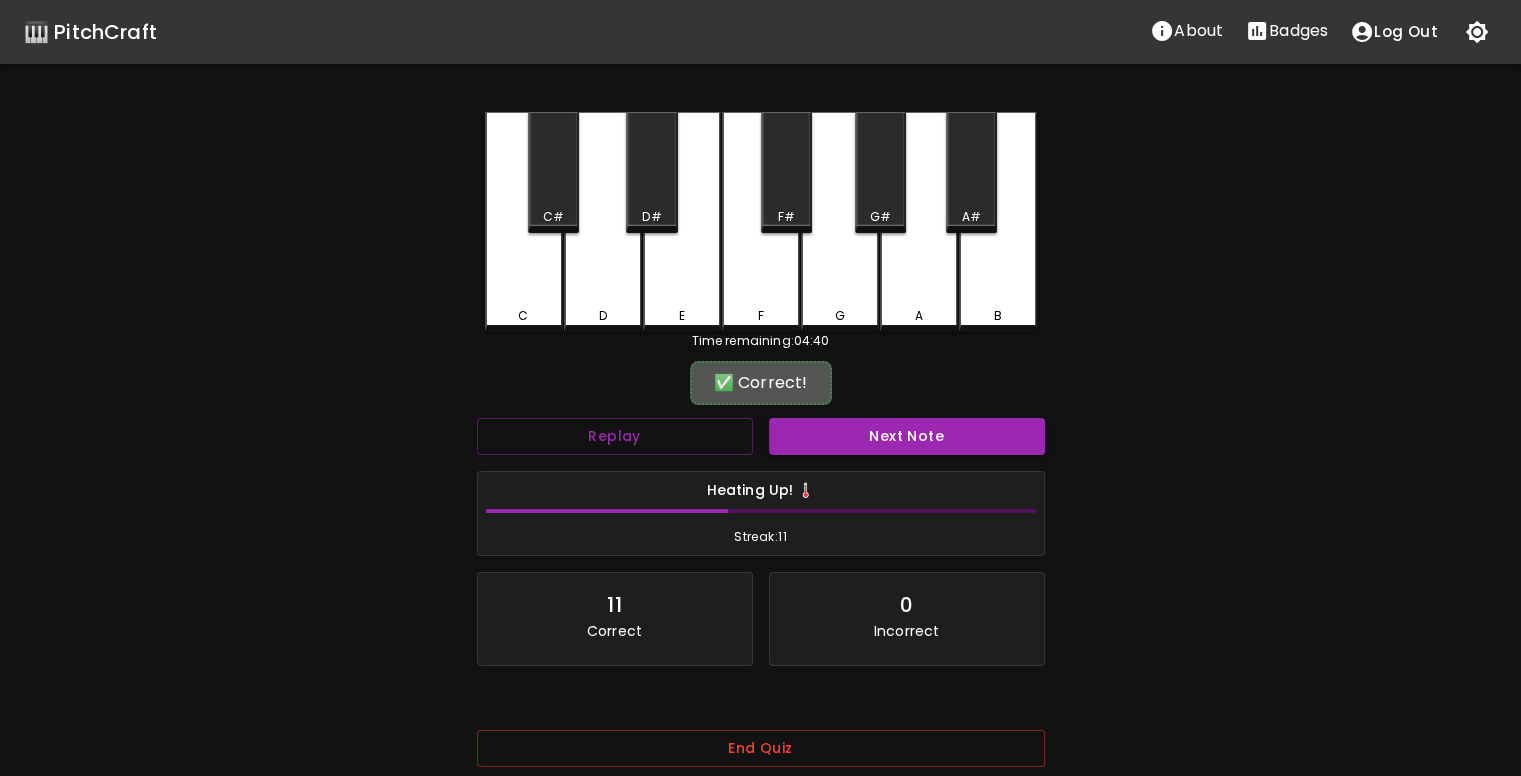 click on "Next Note" at bounding box center (907, 436) 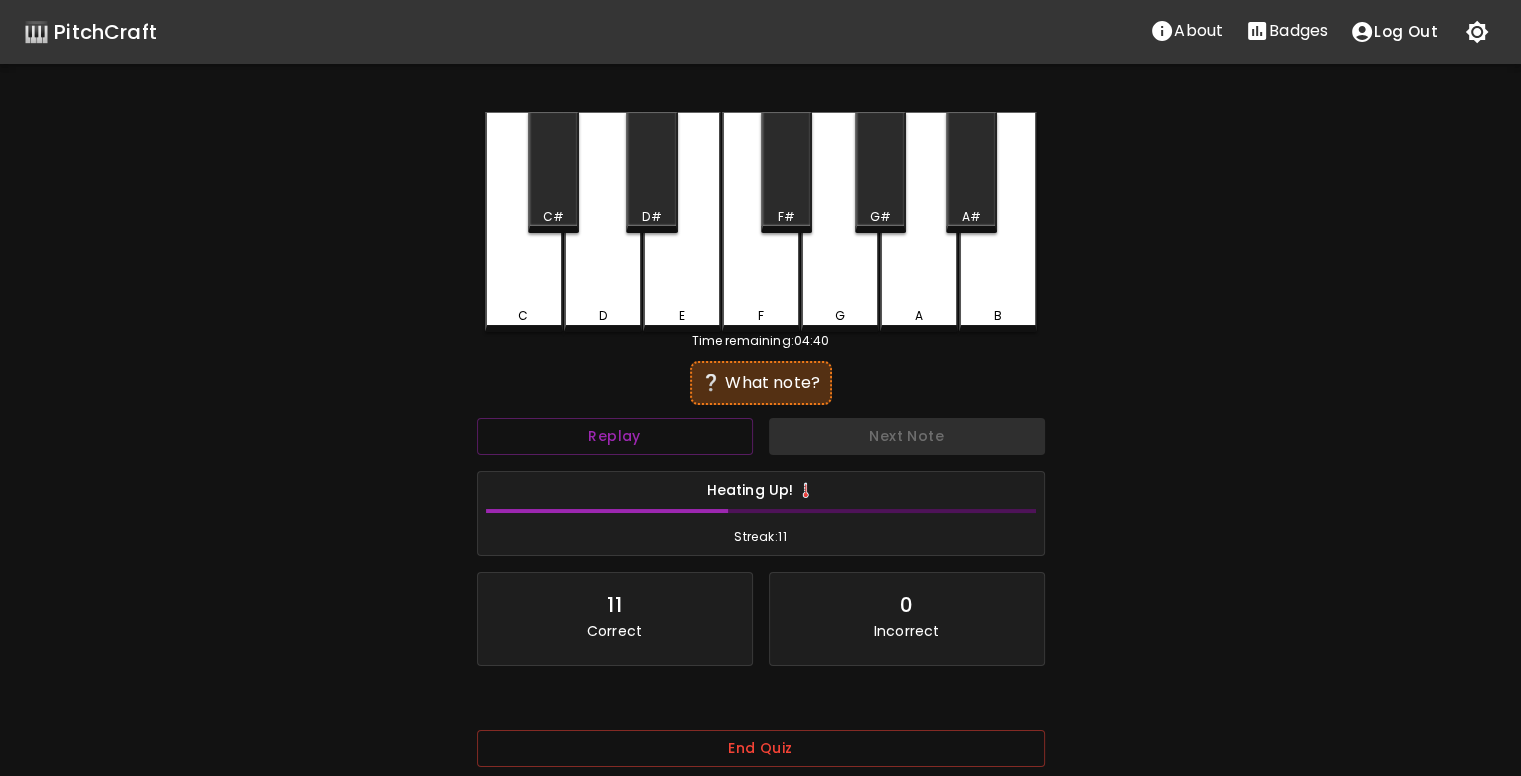 click on "D" at bounding box center [603, 222] 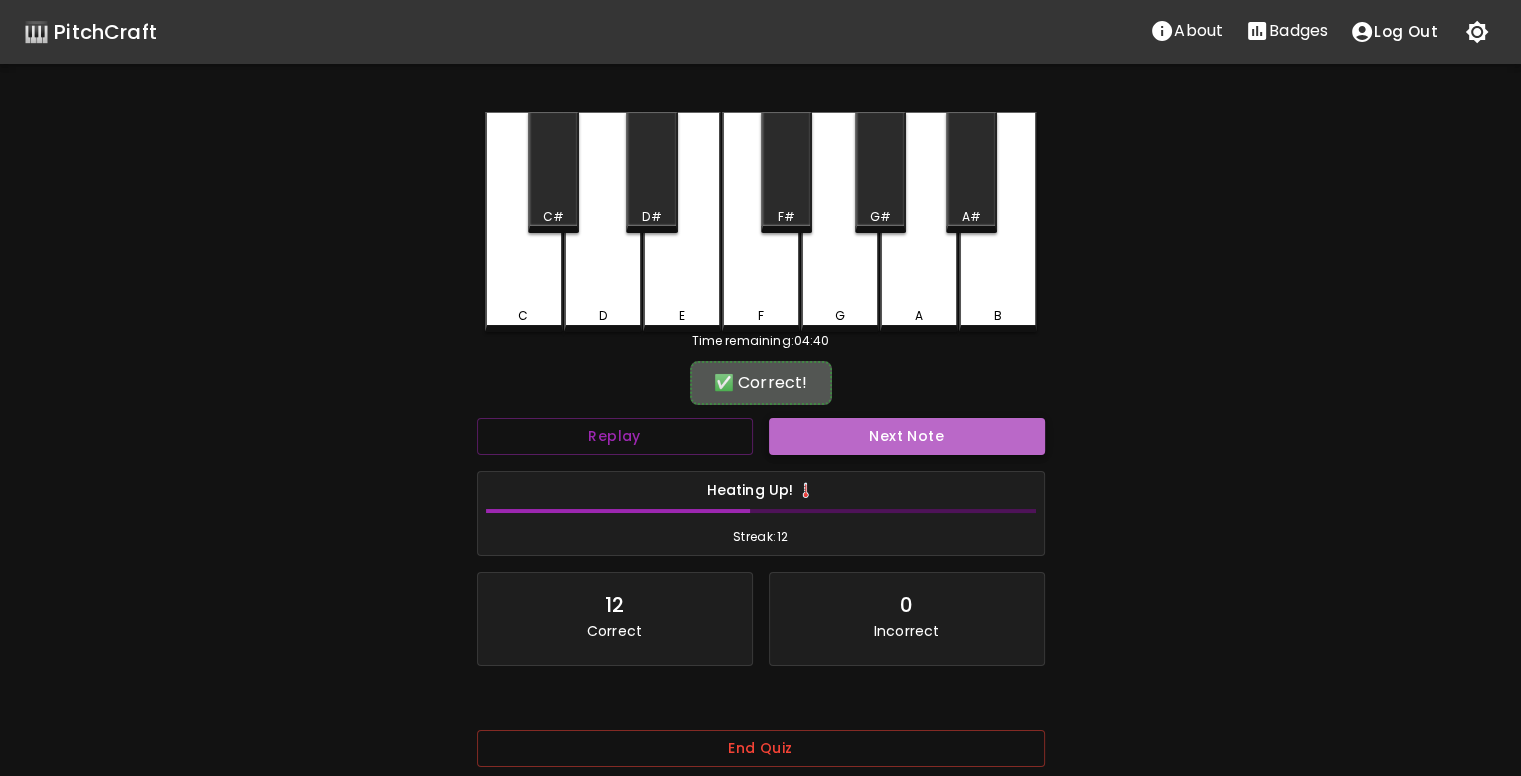 click on "Next Note" at bounding box center [907, 436] 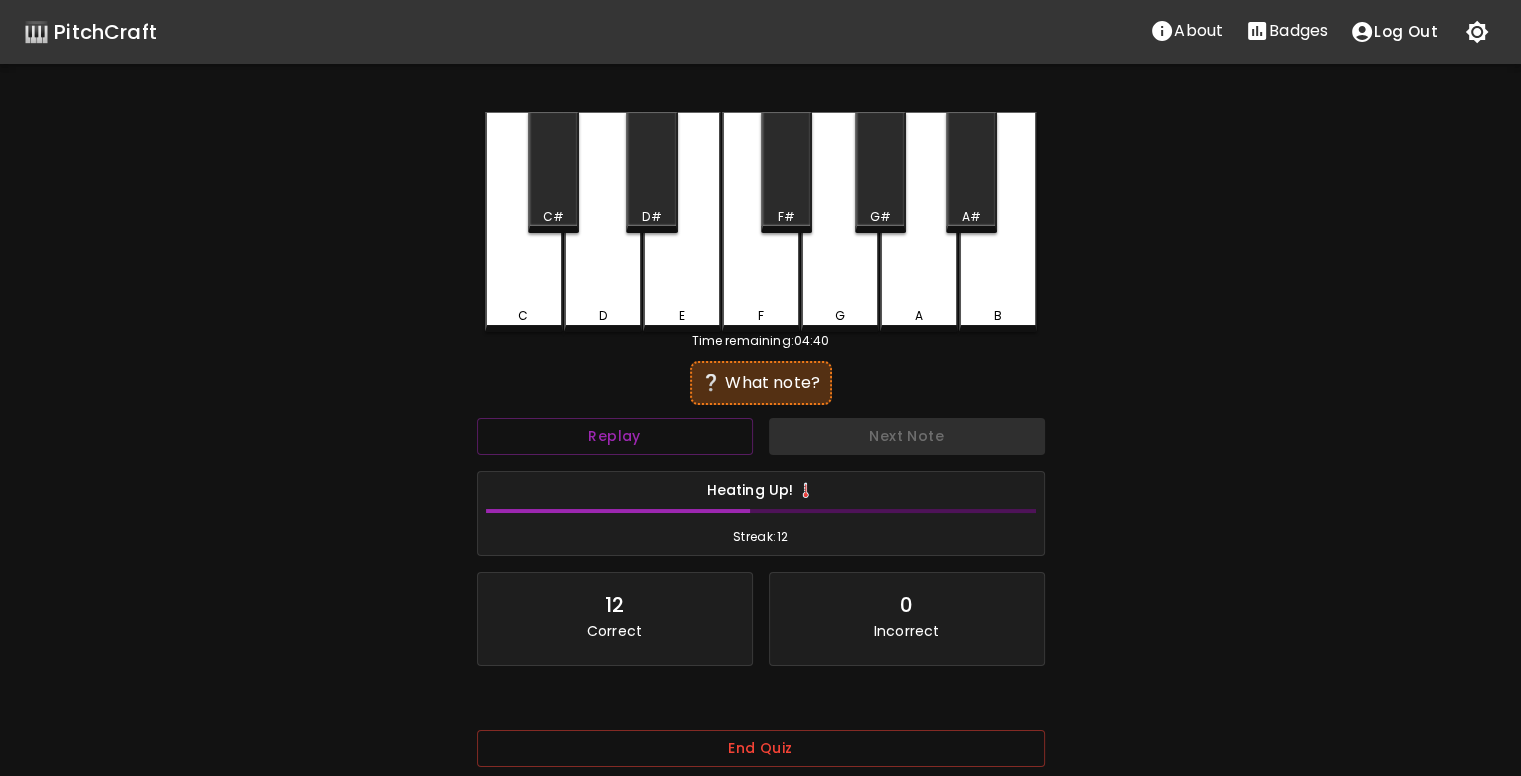 click on "D" at bounding box center [603, 222] 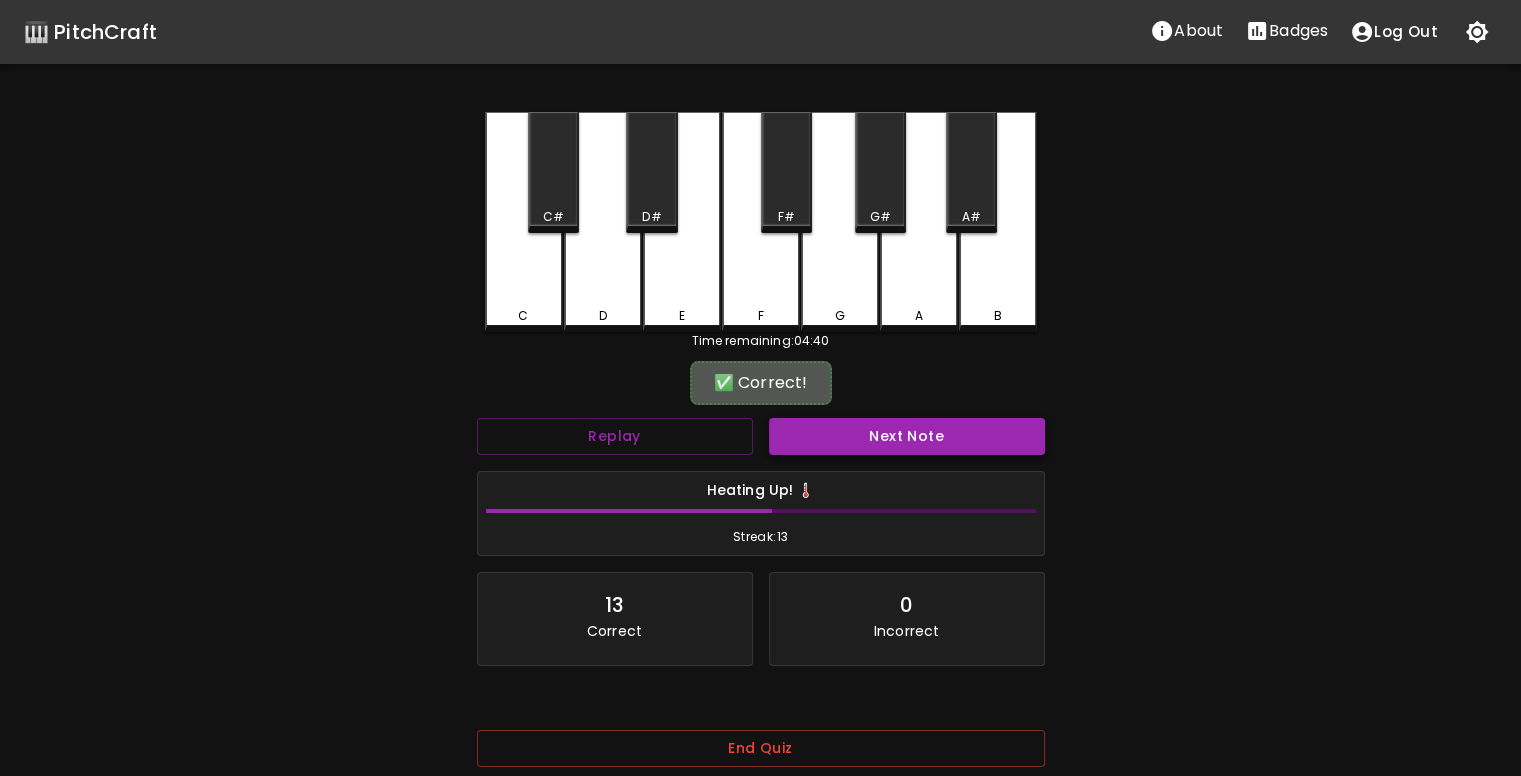 click on "Next Note" at bounding box center (907, 436) 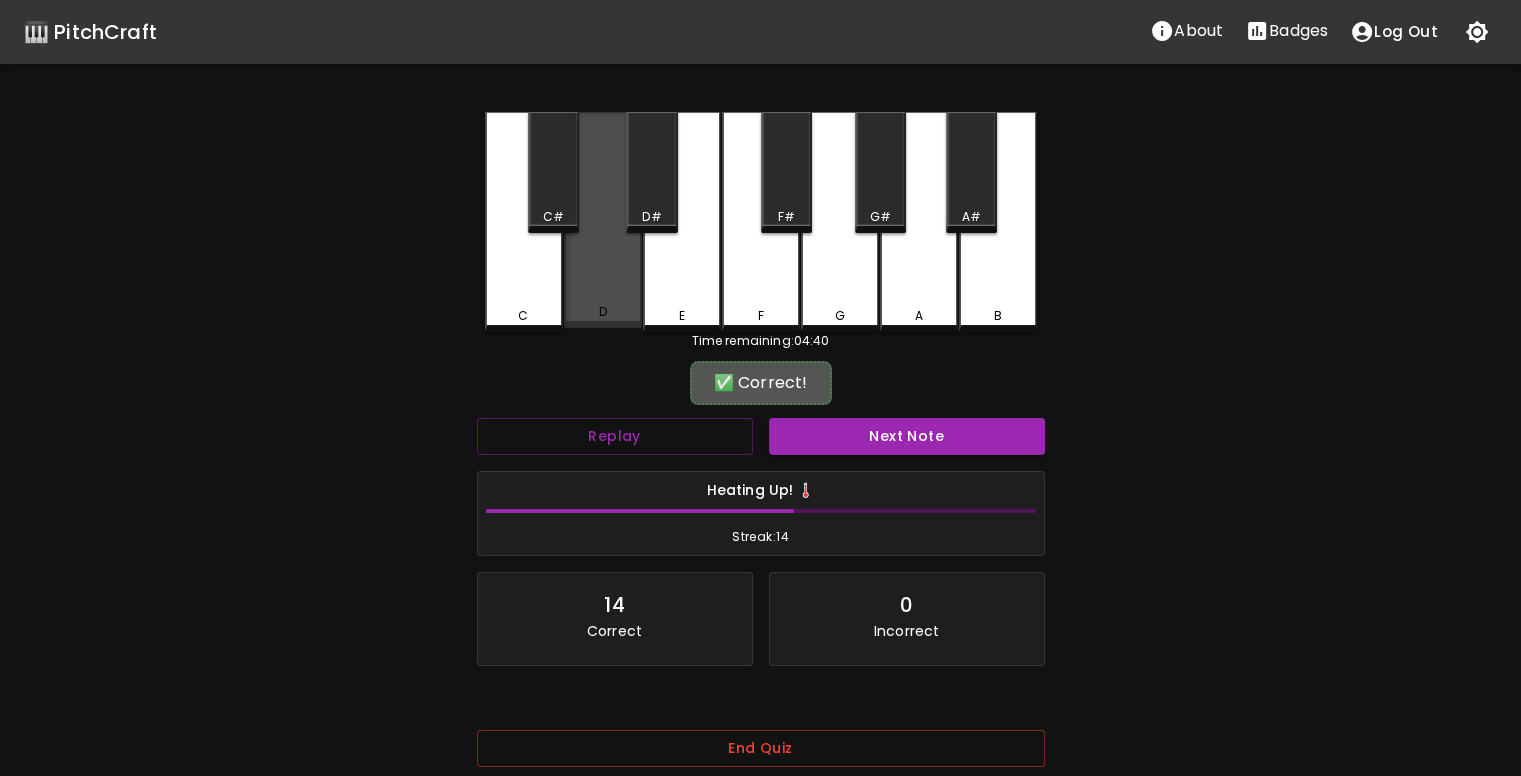 click on "D" at bounding box center [603, 220] 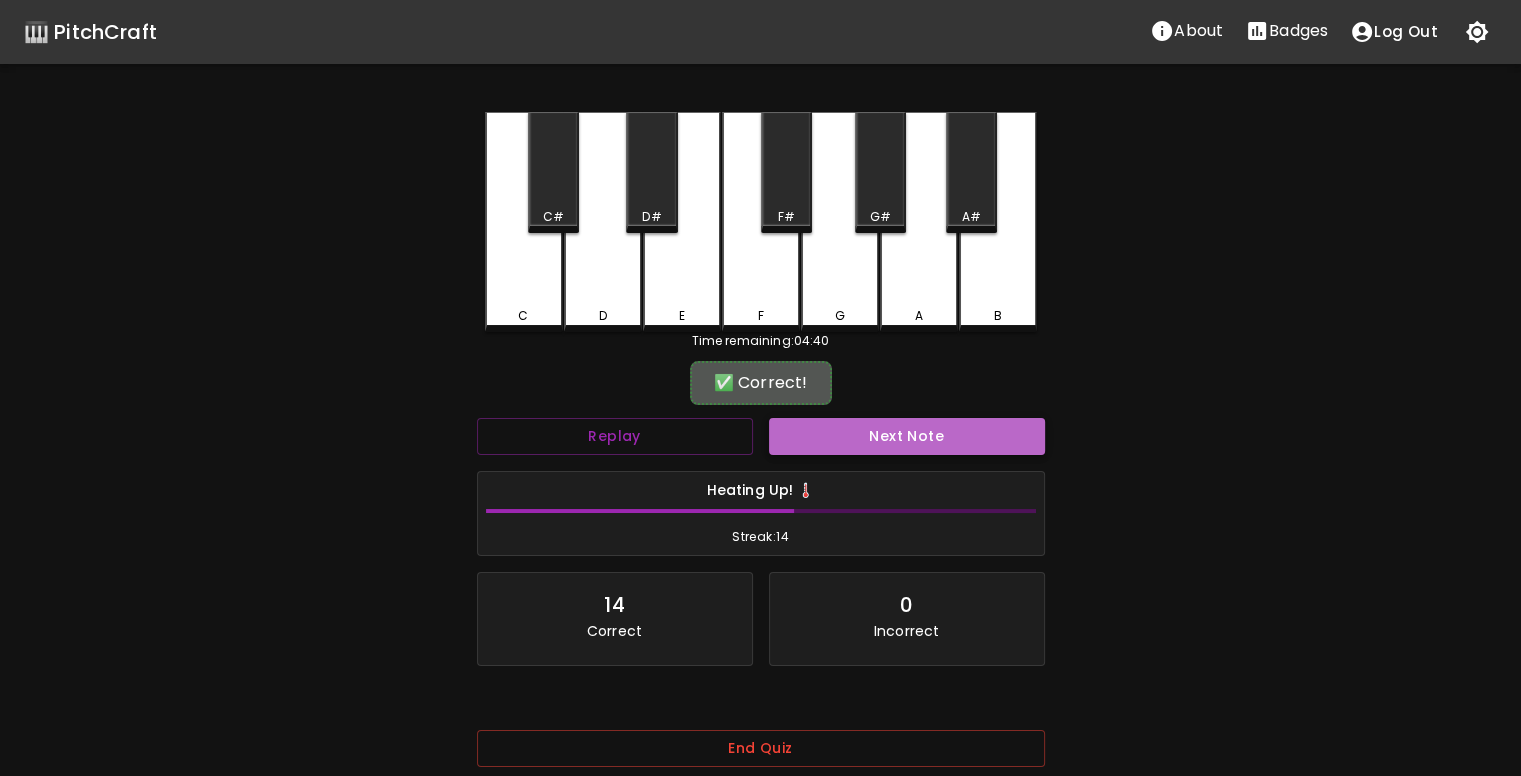 click on "Next Note" at bounding box center [907, 436] 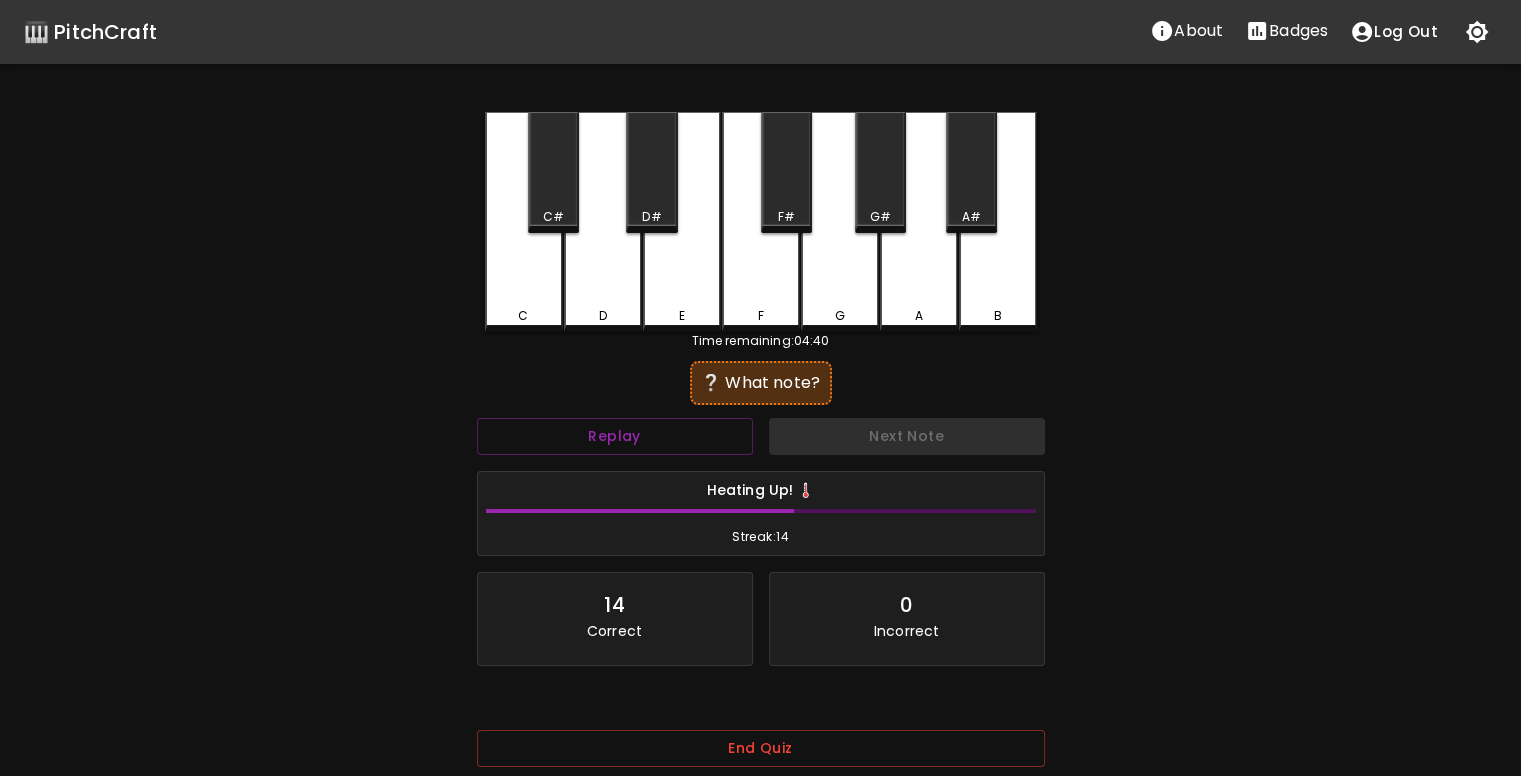 click on "C" at bounding box center (524, 222) 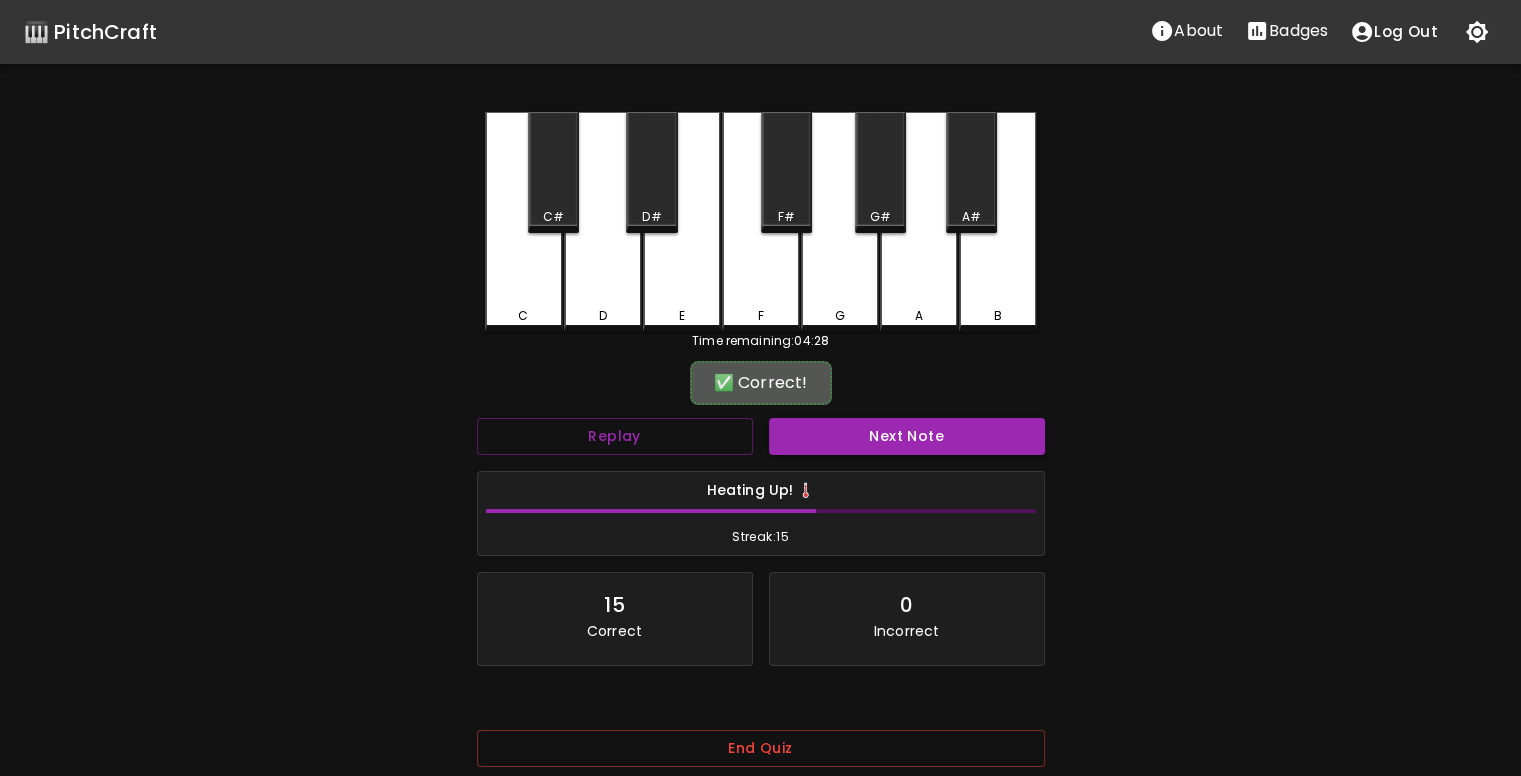 scroll, scrollTop: 104, scrollLeft: 0, axis: vertical 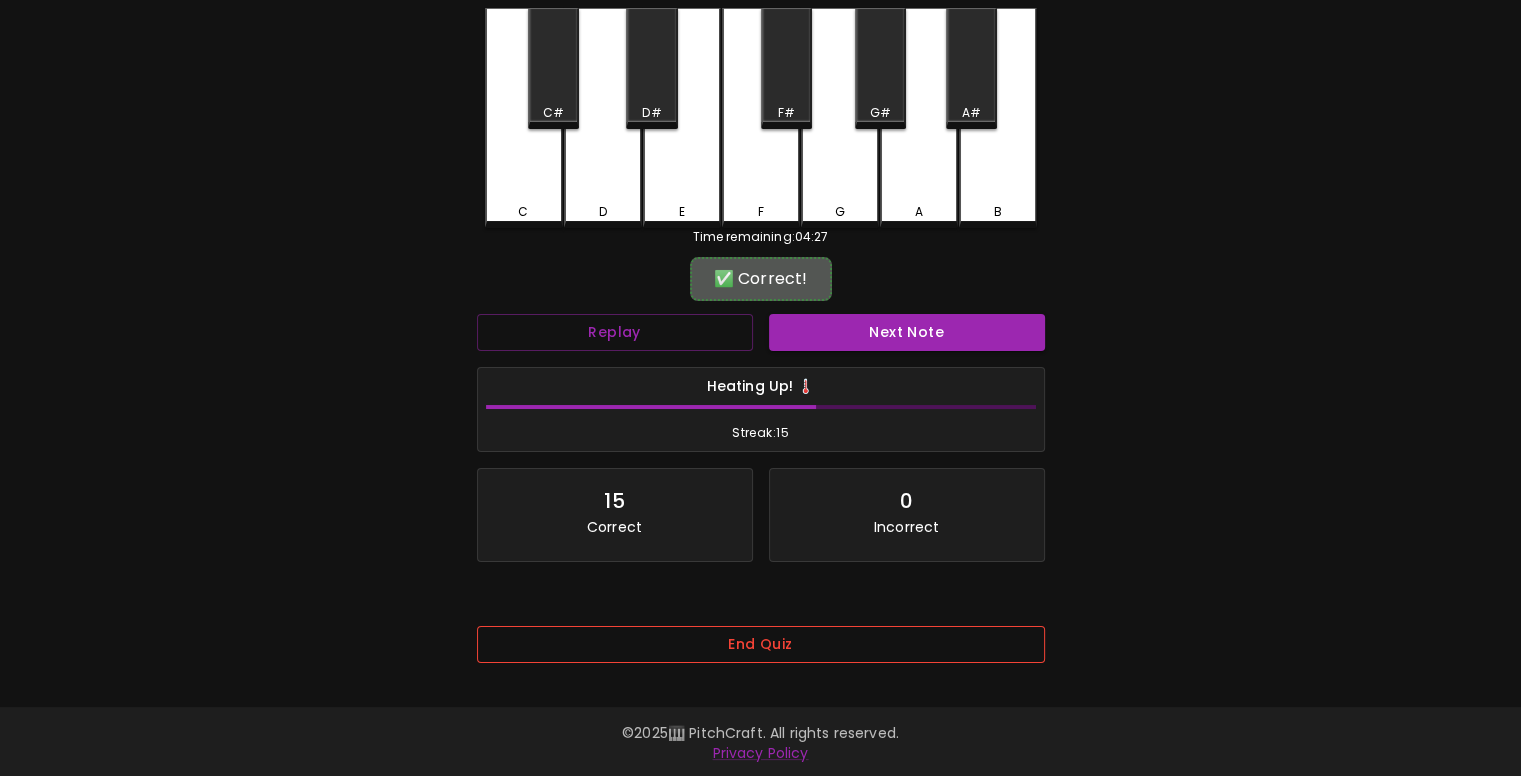 click on "End Quiz" at bounding box center (761, 644) 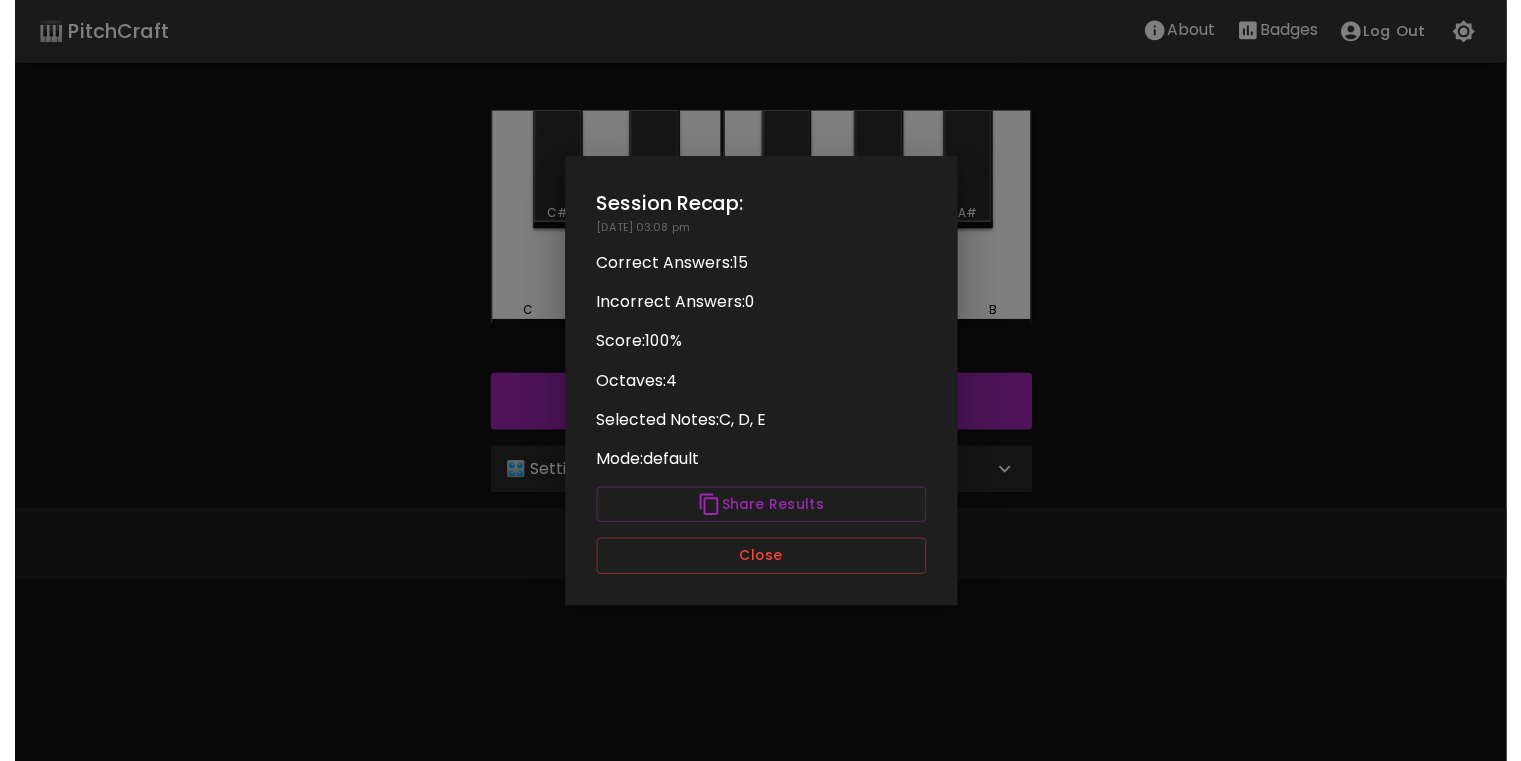 scroll, scrollTop: 0, scrollLeft: 0, axis: both 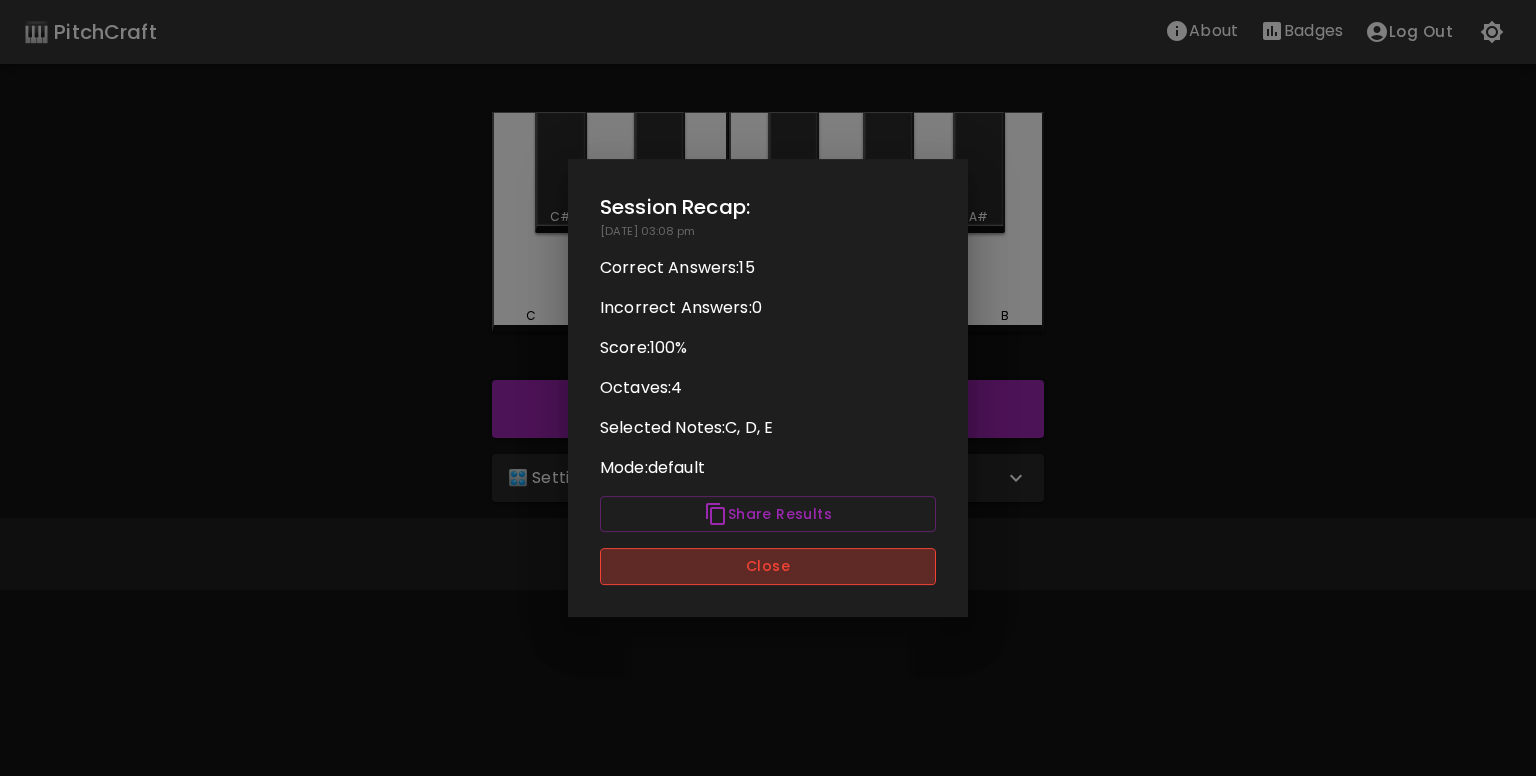 click on "Close" at bounding box center [768, 566] 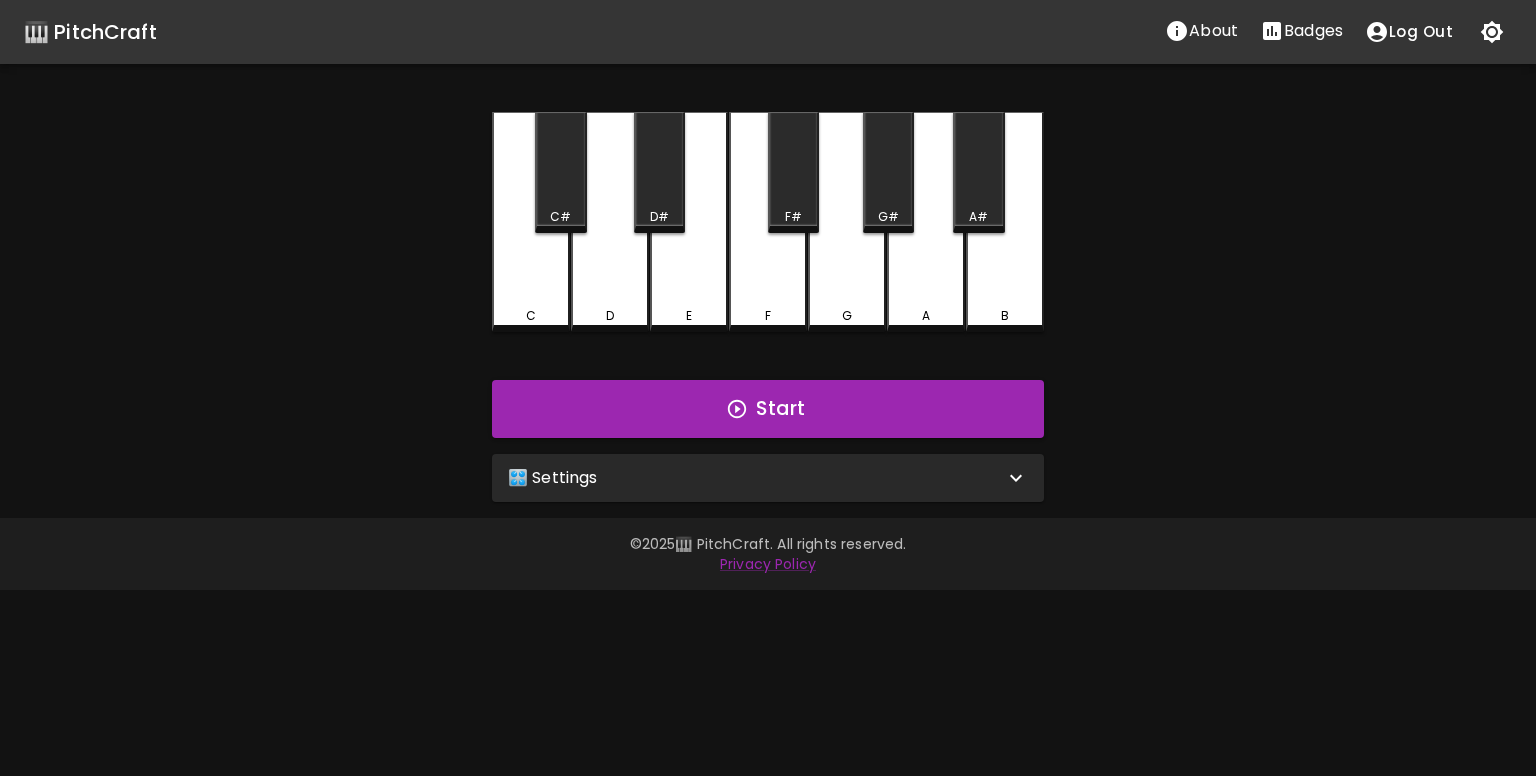click on "Badges" at bounding box center (1313, 31) 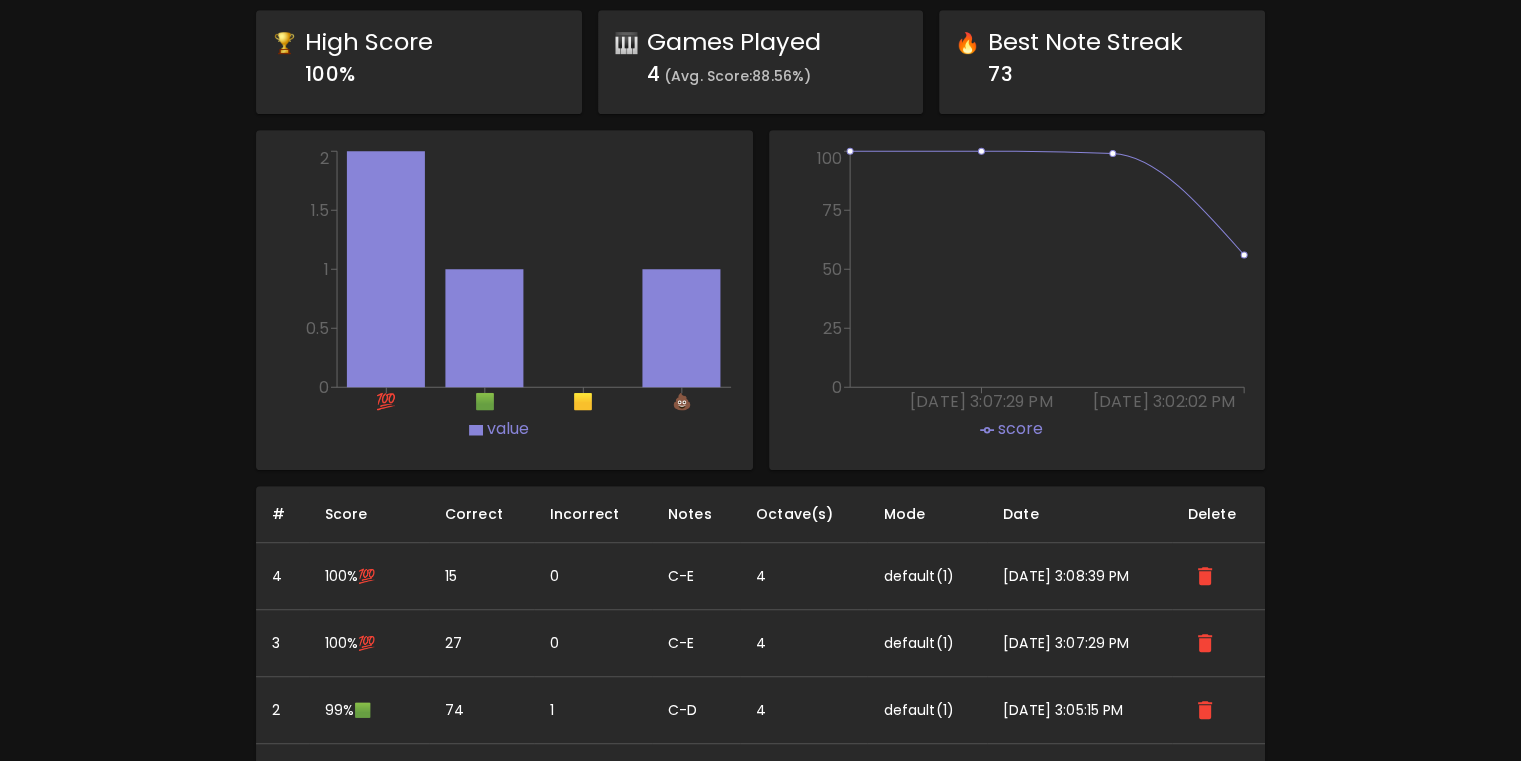 scroll, scrollTop: 1200, scrollLeft: 0, axis: vertical 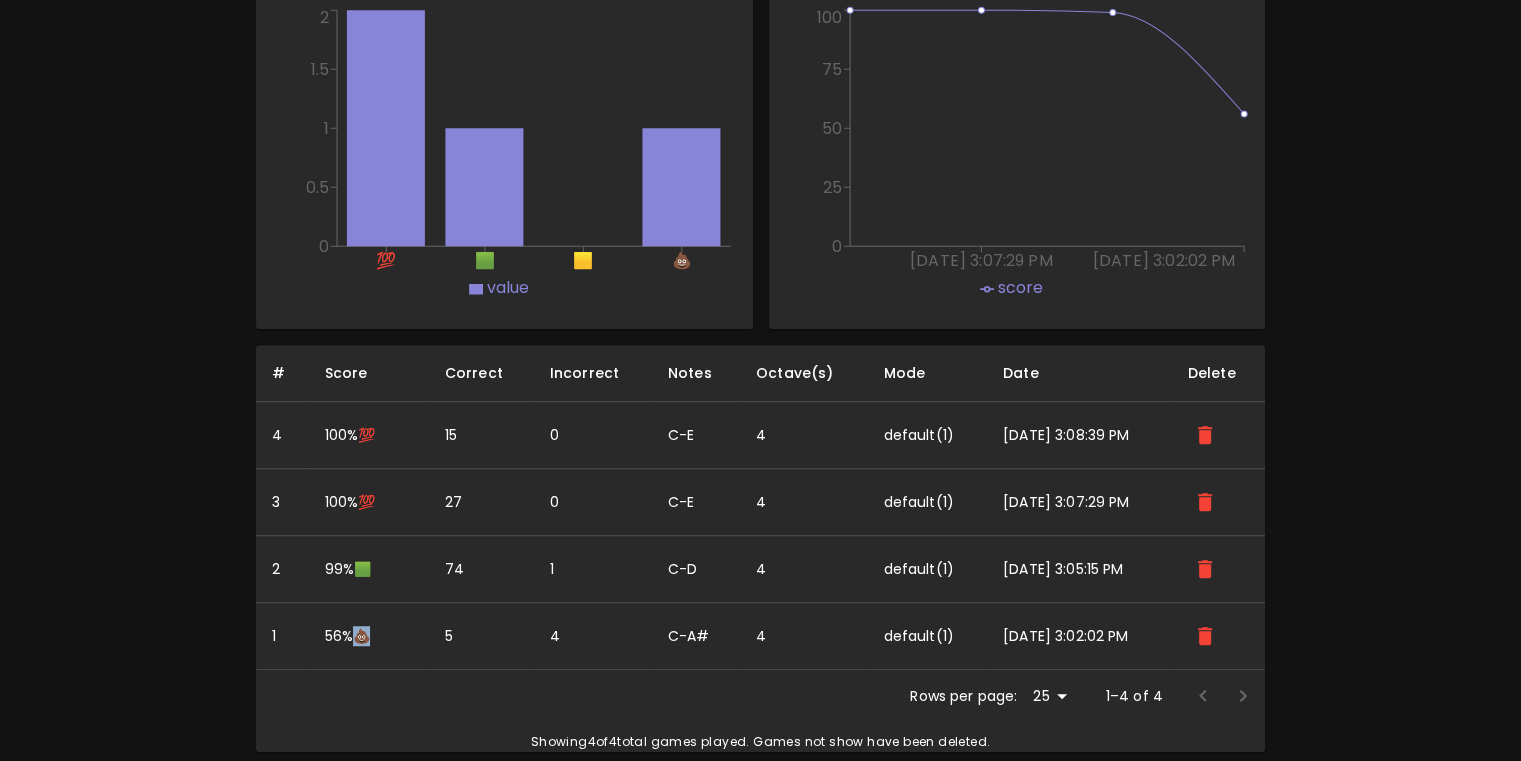 drag, startPoint x: 360, startPoint y: 638, endPoint x: 371, endPoint y: 638, distance: 11 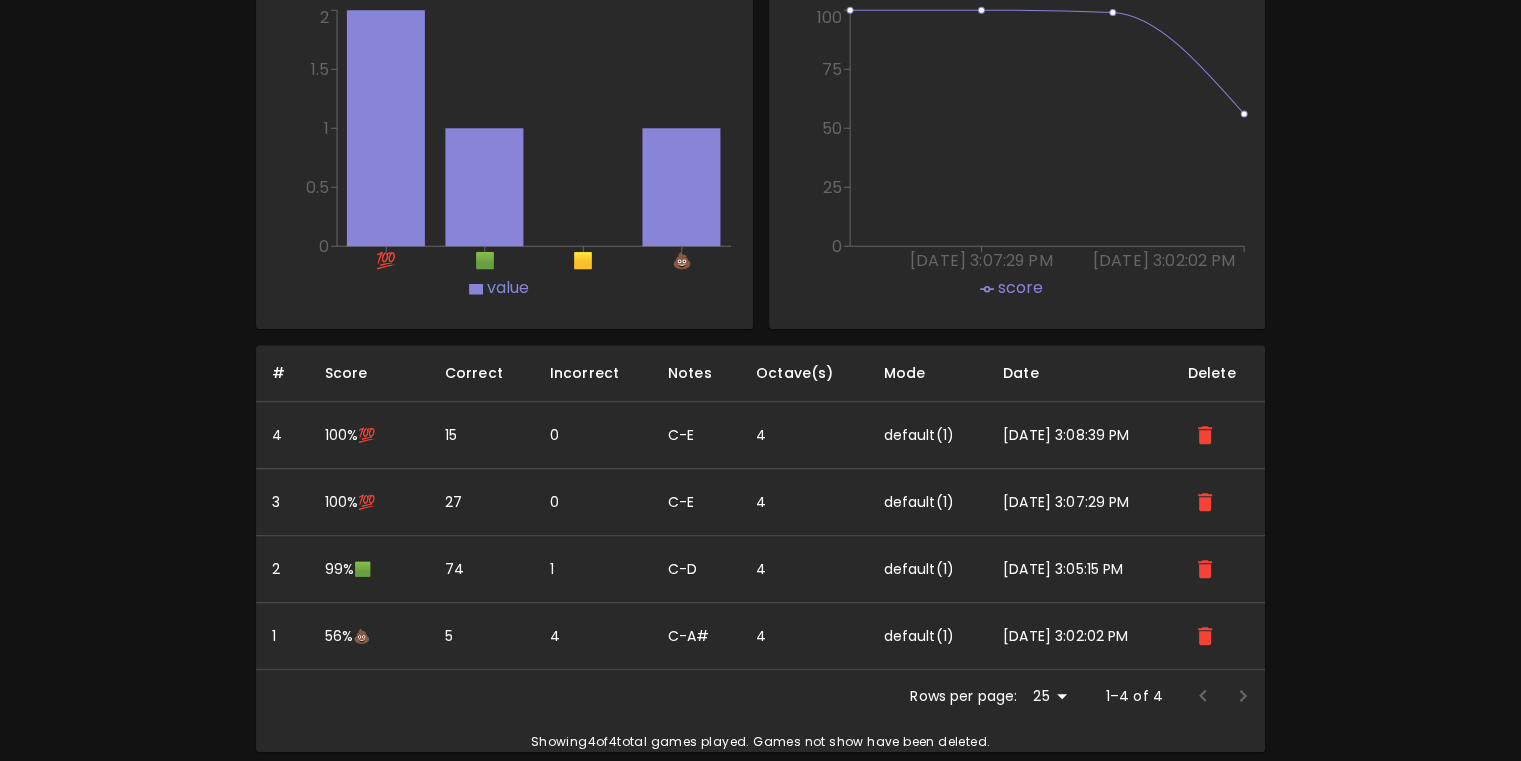 click on "Badges Earn badges by completing quizes. Answer more questions correctly to earn more badges. Default Mode (1 Note) Sequential - 2 Notes Sequential - 3 Notes Chord - 2 Notes Chord - 3 Notes Level (Notes) Bronze Silver Gold Platinum C,D ⬜ ⬜ ⬜ ⬜ C,D,E ⬜ ⬜ ⬜ ⬜ C,D,E,F ⬜ ⬜ ⬜ ⬜ C,D,E,F,G ⬜ ⬜ ⬜ ⬜ C,D,E,F,G,A ⬜ ⬜ ⬜ ⬜ C,D,E,F,G,A,B ⬜ ⬜ ⬜ ⬜ C,D,E,F,G,A,B,F# ⬜ ⬜ ⬜ ⬜ C,D,E,F,G,A,B,F#,C# ⬜ ⬜ ⬜ ⬜ C,D,E,F,G,A,B,F#,C#,G# ⬜ ⬜ ⬜ ⬜ C,D,E,F,G,A,B,F#,C#,G#,D# ⬜ ⬜ ⬜ ⬜ C,D,E,F,G,A,B,F#,C#,G#,A# ⬜ ⬜ ⬜ ⬜ 🏆 High Score 100 % 🎹 Games Played 4   (Avg. Score:  88.56 %) 🔥 Best Note Streak 73 💯 🟩 🟨 💩 0 0.5 1 1.5 2 value 💩 [DATE] 3:07:29 PM [DATE] 3:02:02 PM 0 25 50 75 100 score # Score Correct Incorrect Notes Octave(s) Mode Date Delete 4 100 %  💯 15 [DATE] 4 default  ( 1 ) [DATE] 3:08:39 PM 3 100 %  💯 27 [DATE] 4 default  ( 1 ) [DATE] 3:07:29 PM 2 99 %  🟩 74 1 C-D 4 default  ( 1 ) [DATE] 3:05:15 PM 1 56" at bounding box center [760, -126] 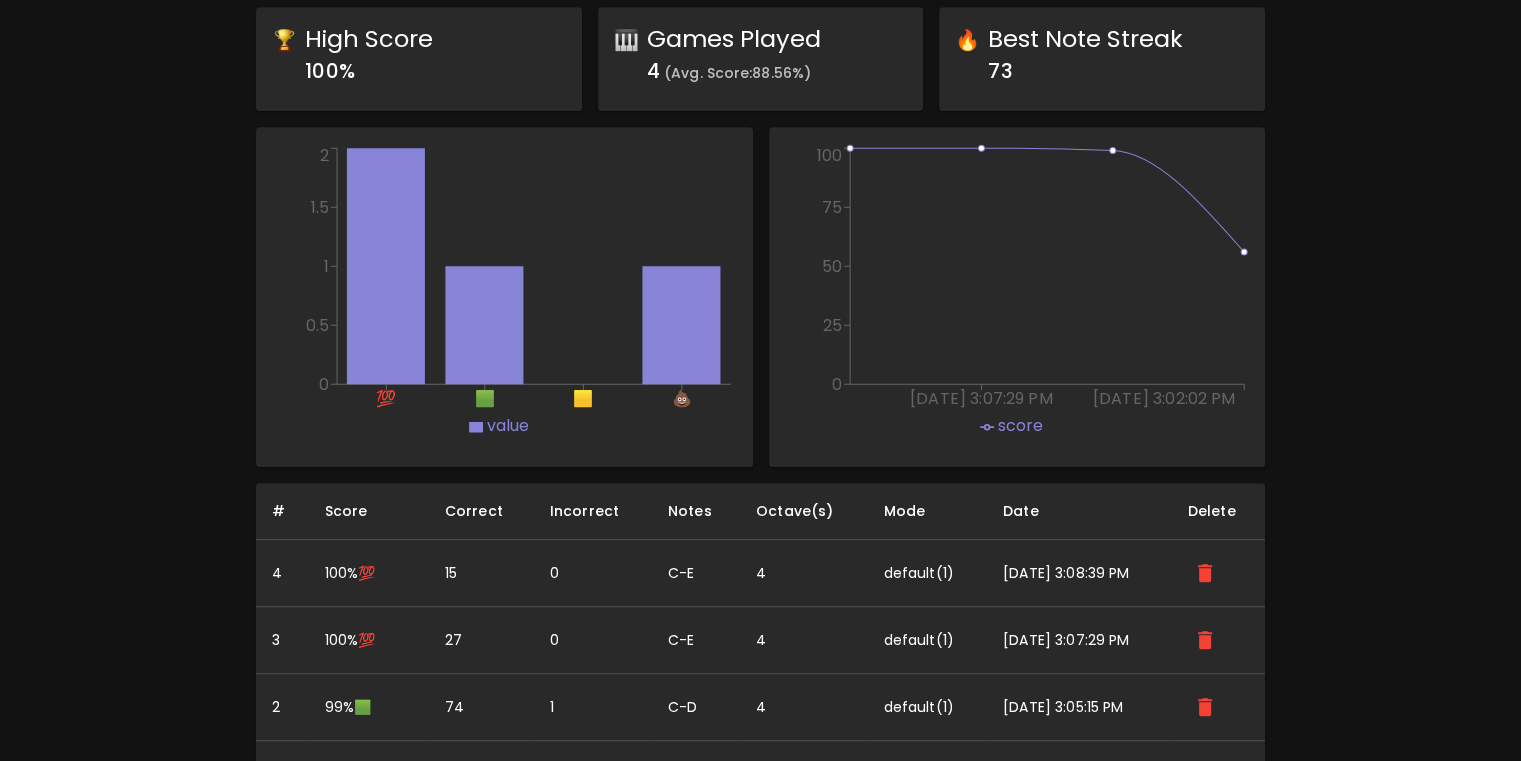 scroll, scrollTop: 800, scrollLeft: 0, axis: vertical 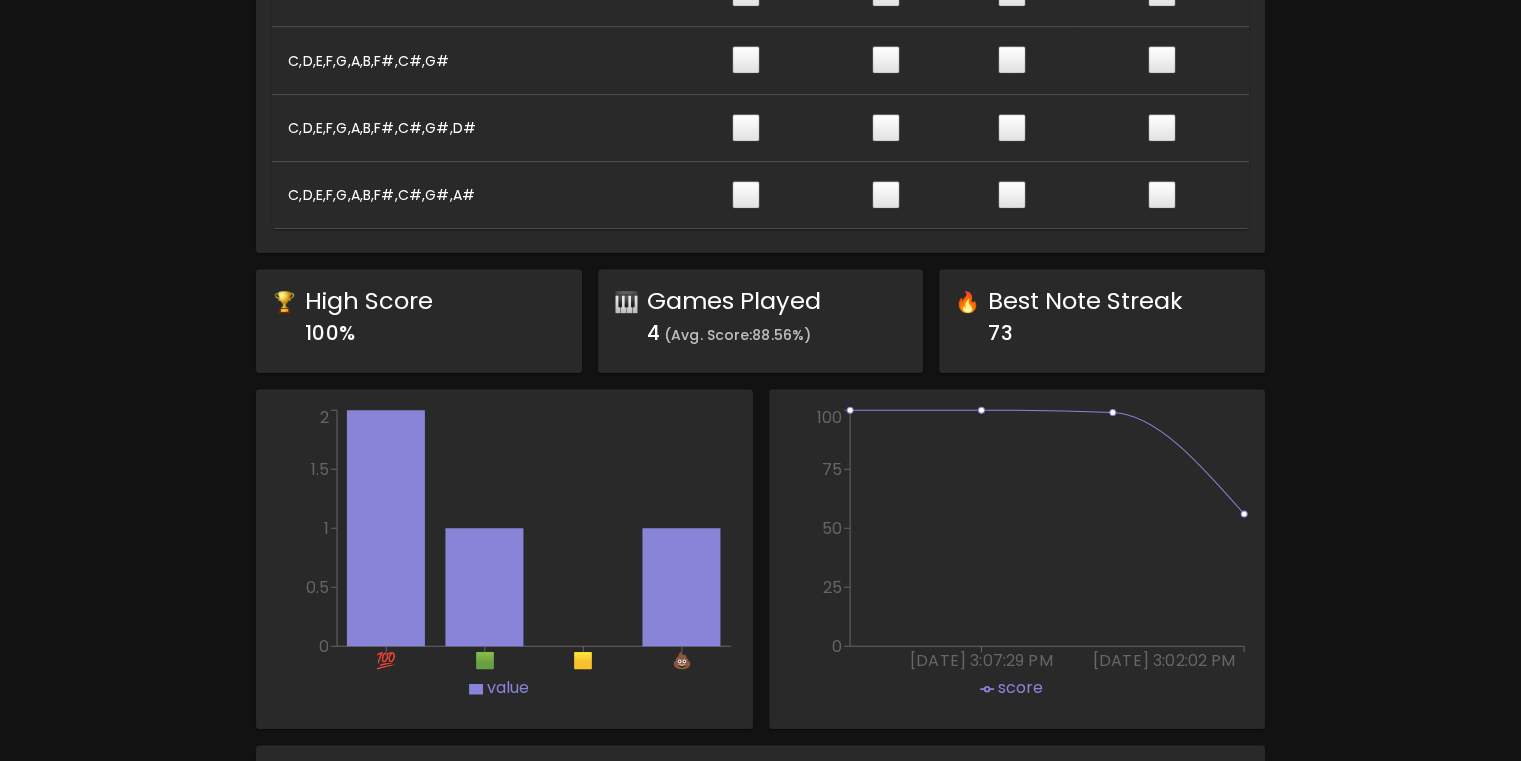 click 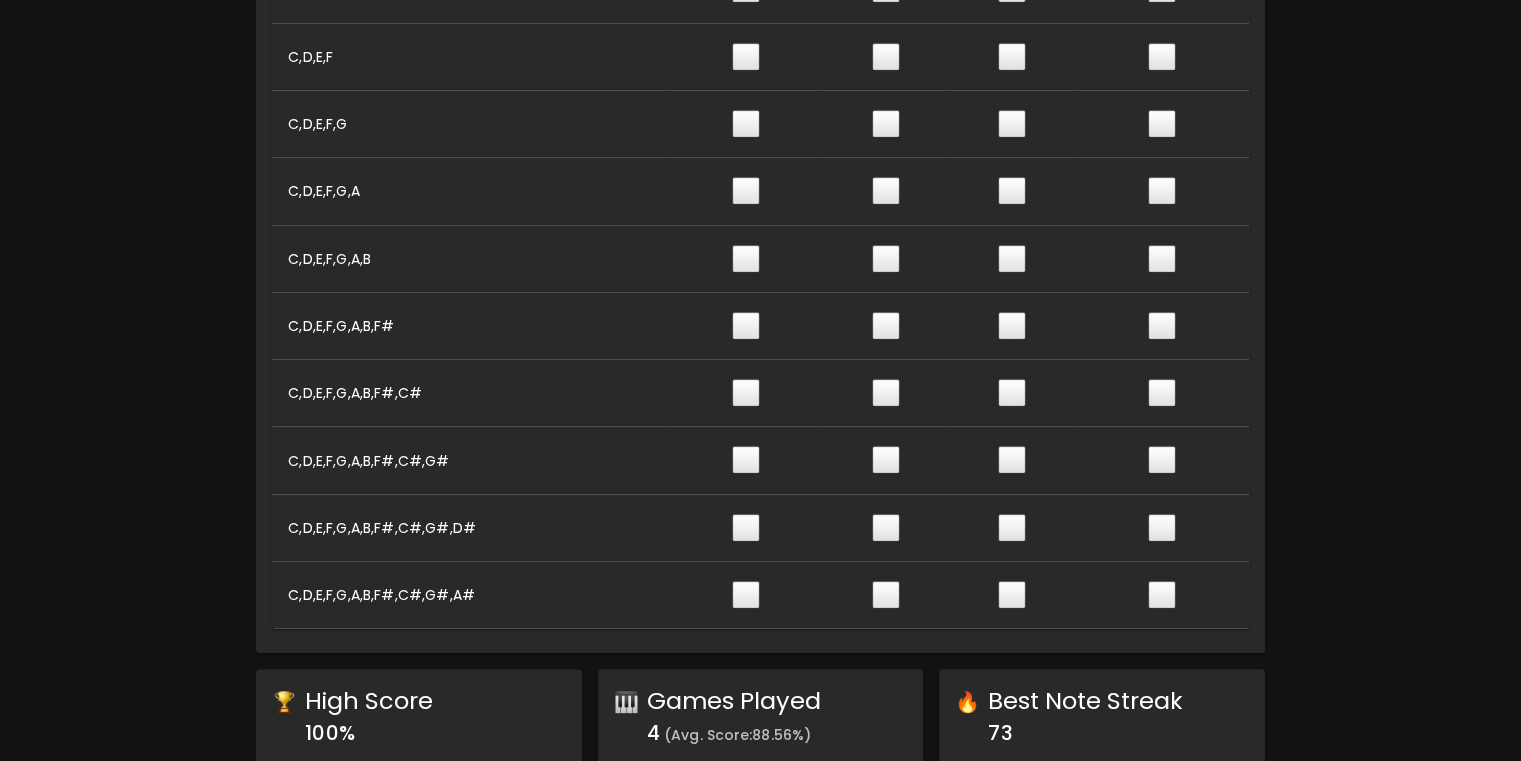 scroll, scrollTop: 0, scrollLeft: 0, axis: both 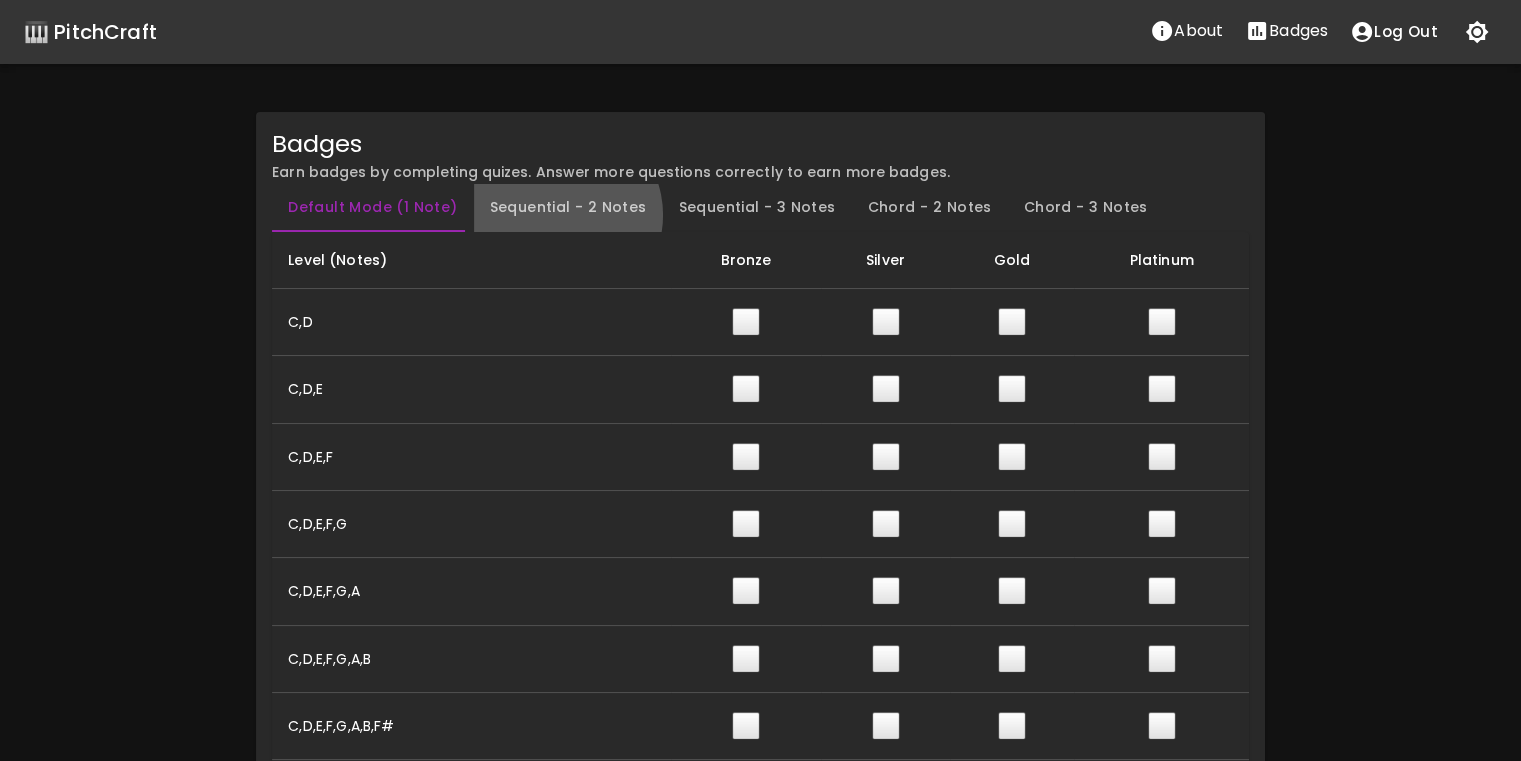 click on "Sequential - 2 Notes" at bounding box center (568, 208) 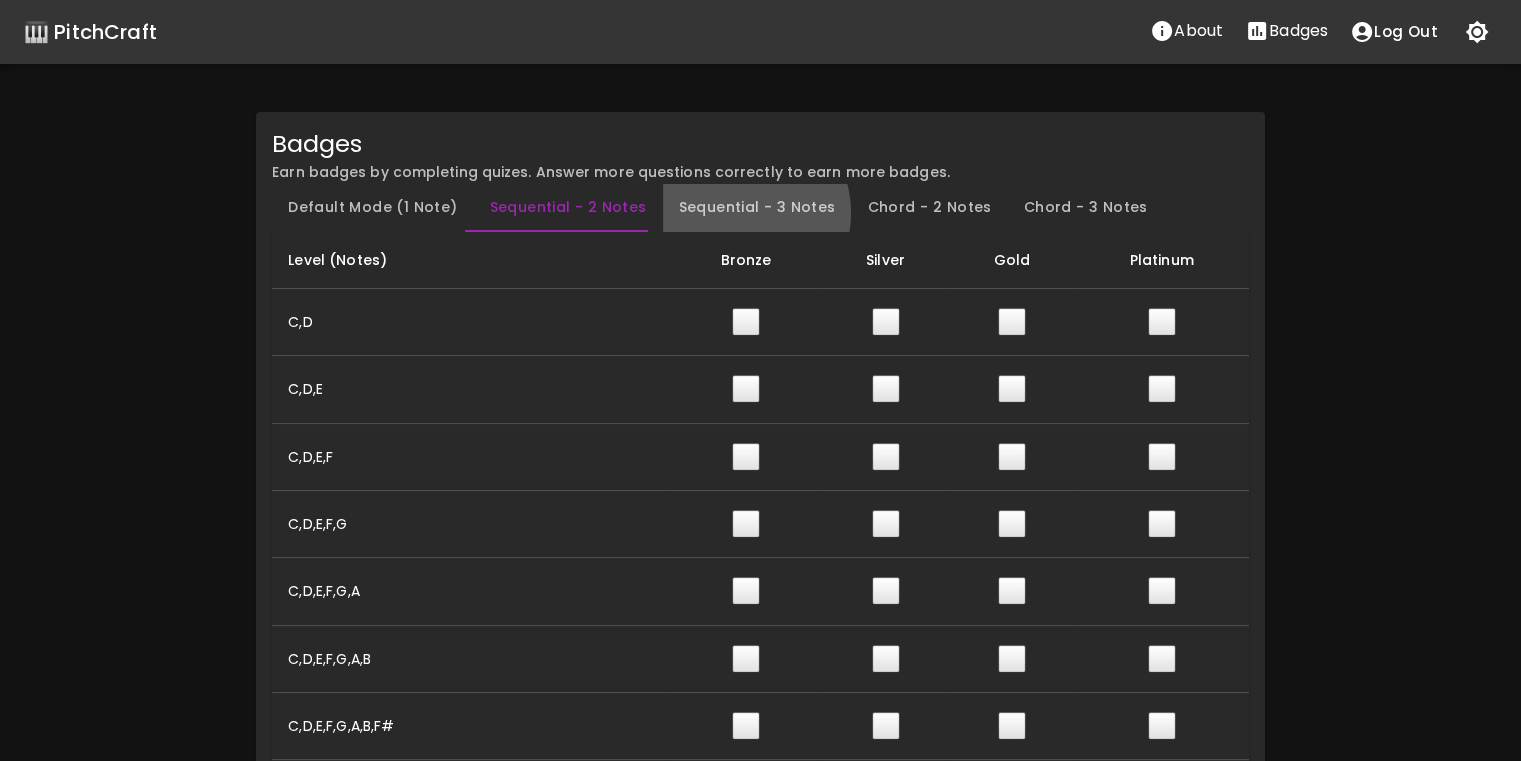 click on "Sequential - 3 Notes" at bounding box center [757, 208] 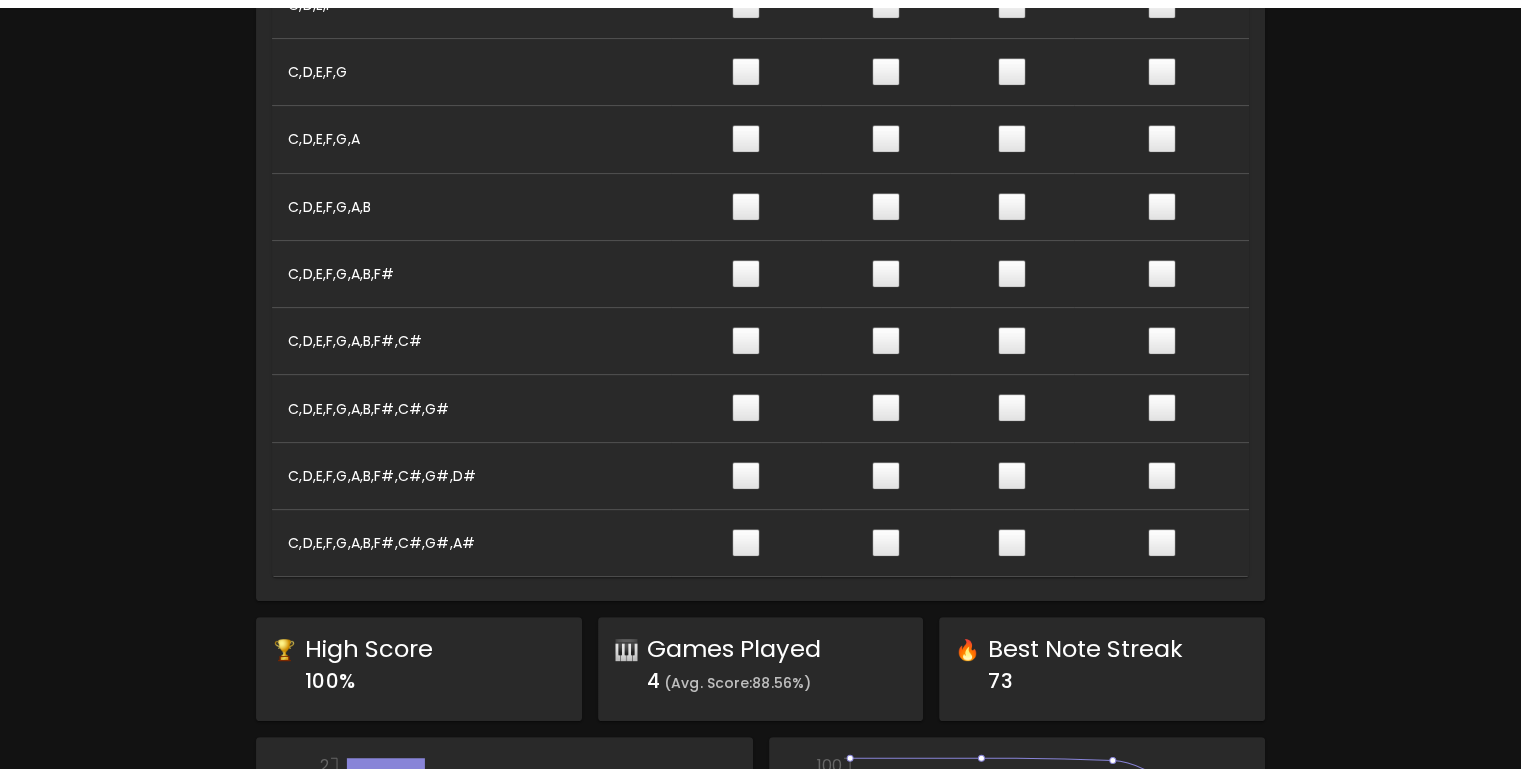 scroll, scrollTop: 0, scrollLeft: 0, axis: both 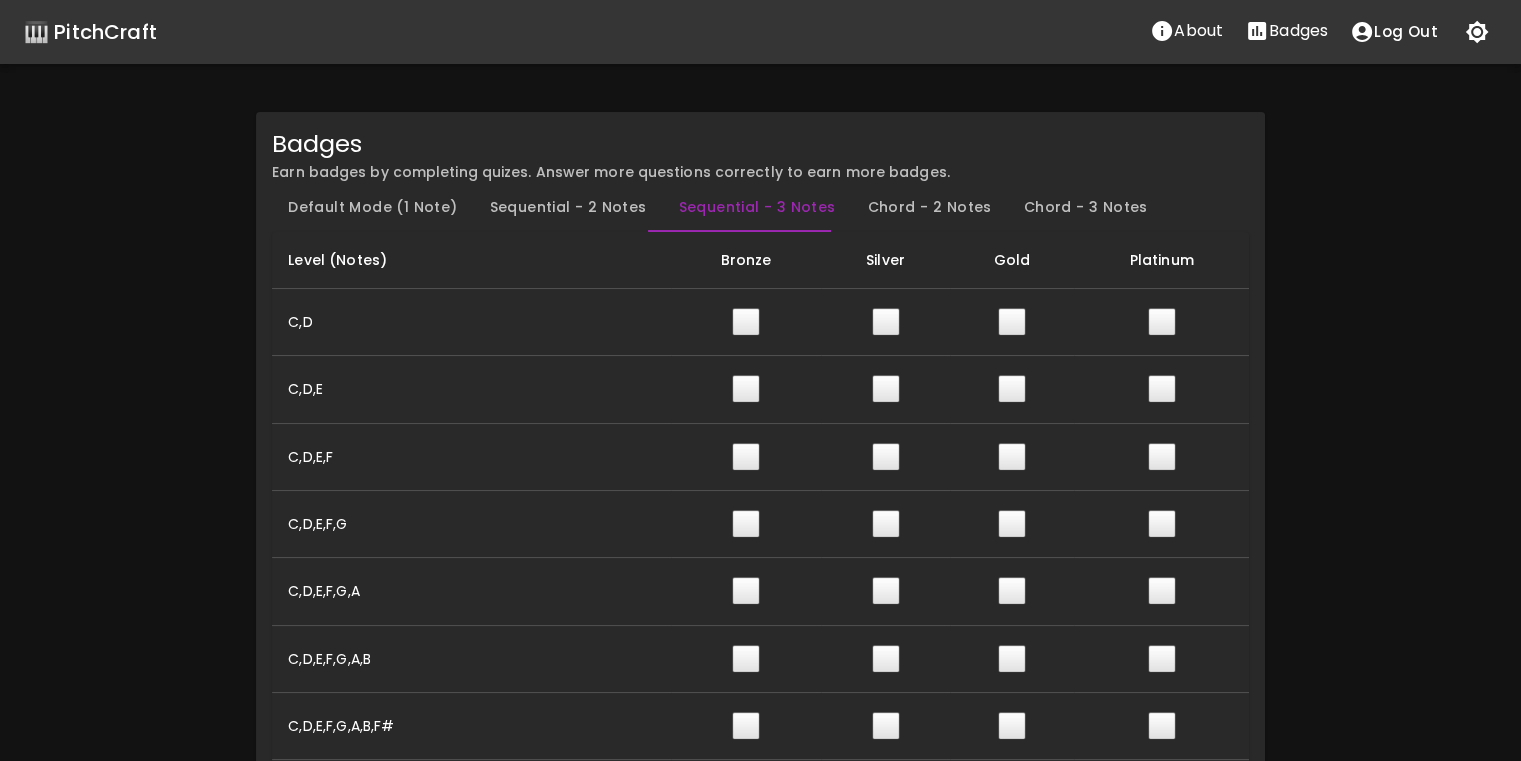 click on "Default Mode (1 Note)" at bounding box center (372, 208) 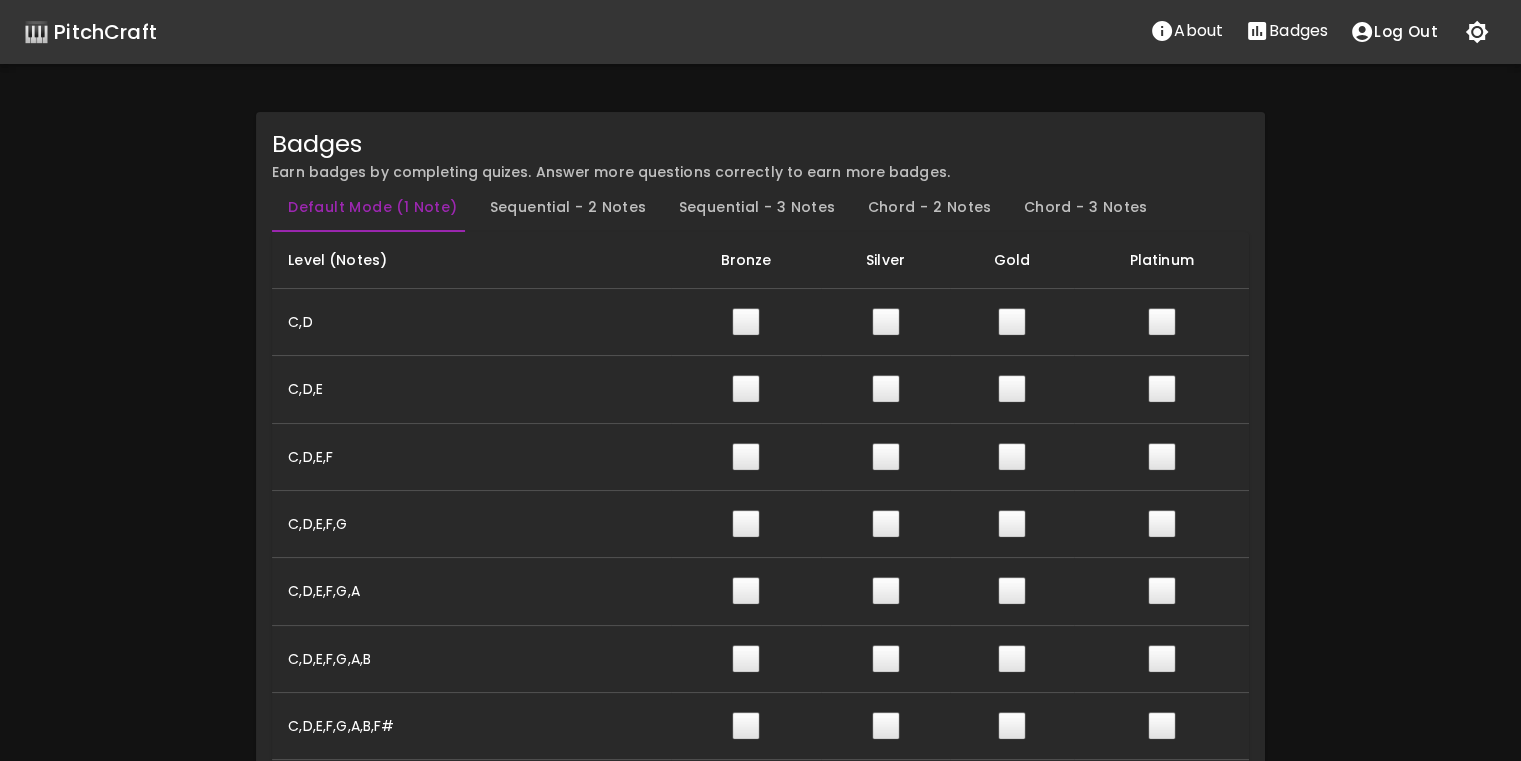 click on "Chord - 3 Notes" at bounding box center [1086, 208] 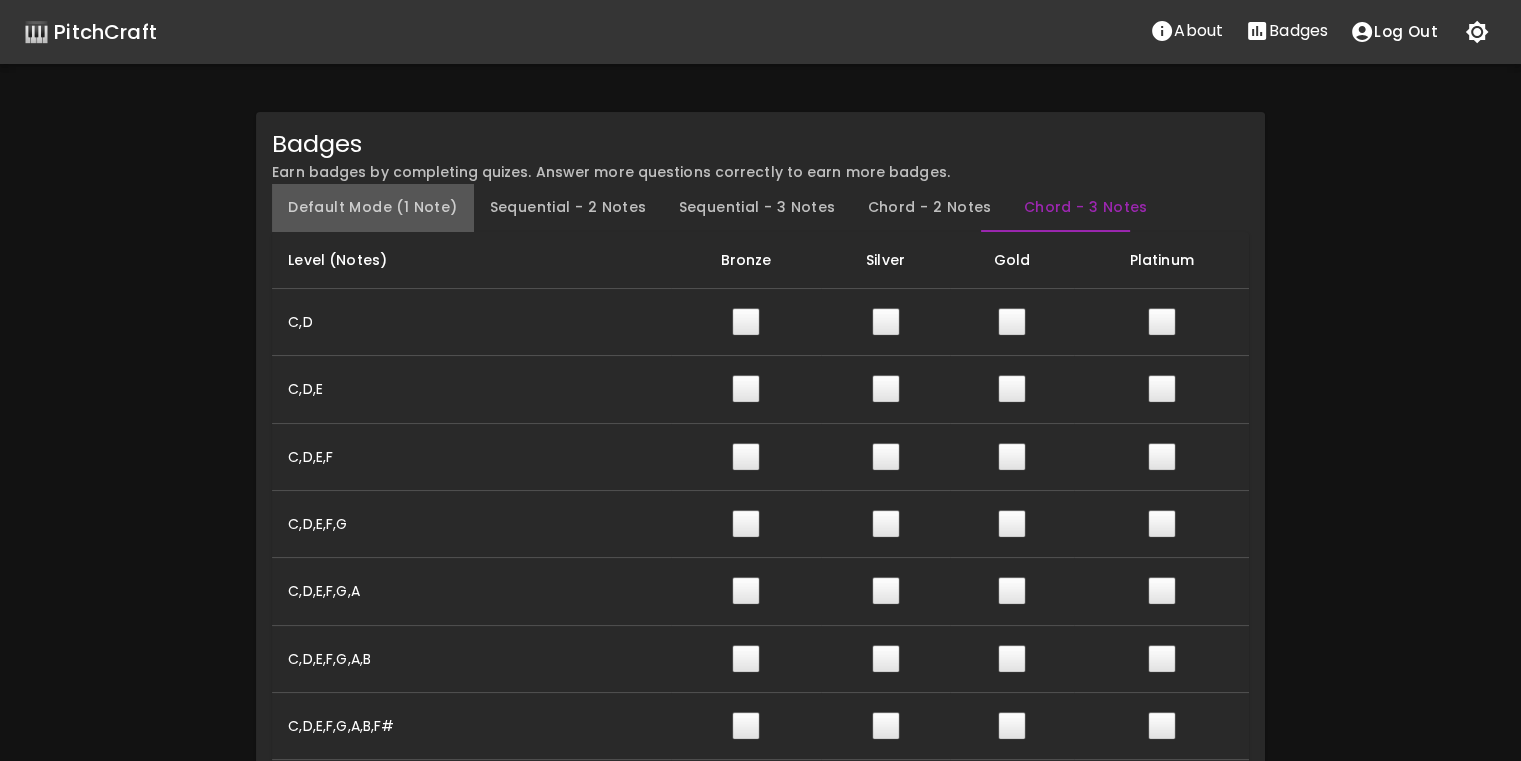 click on "Default Mode (1 Note)" at bounding box center (372, 208) 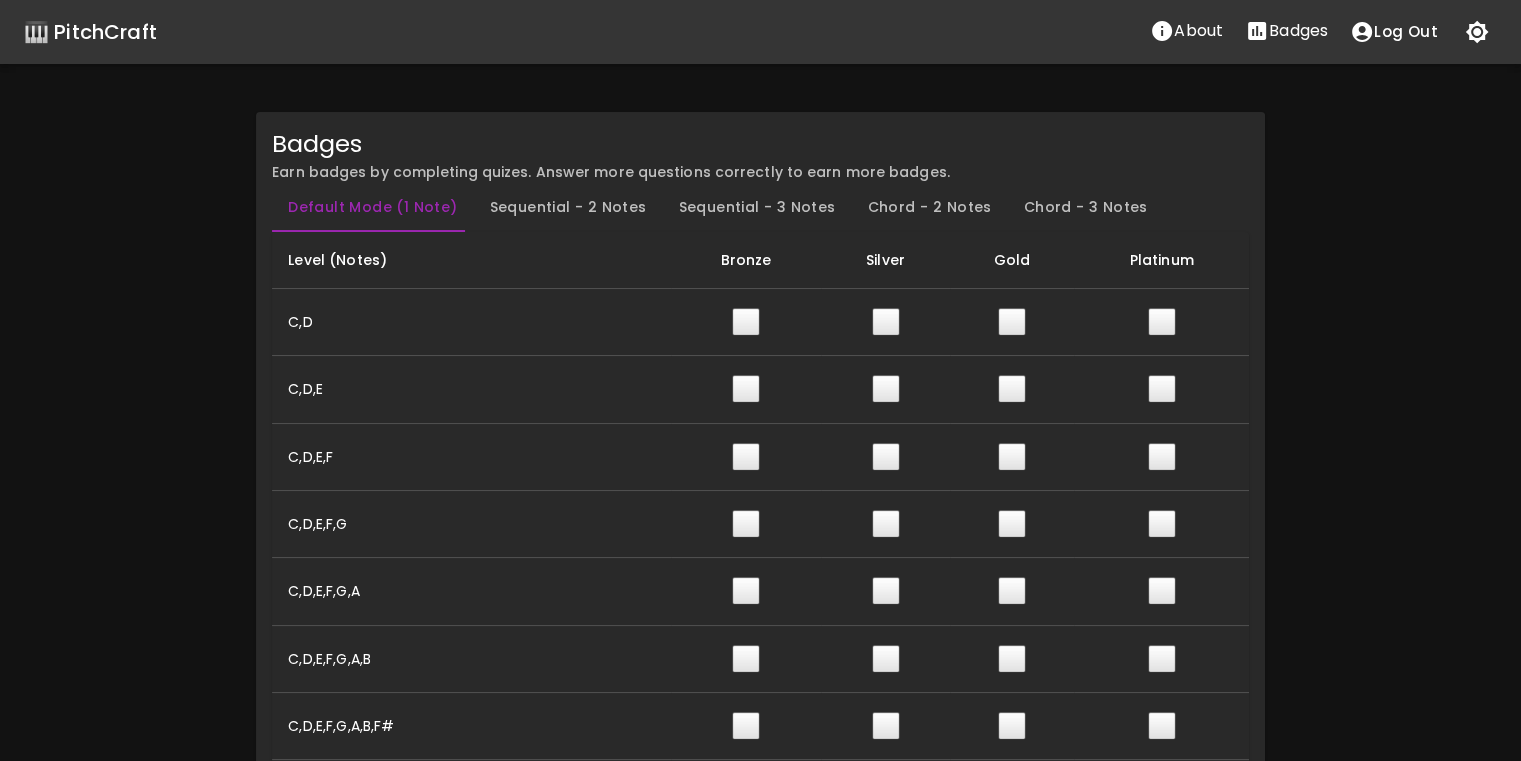 click on "Sequential - 2 Notes" at bounding box center (568, 208) 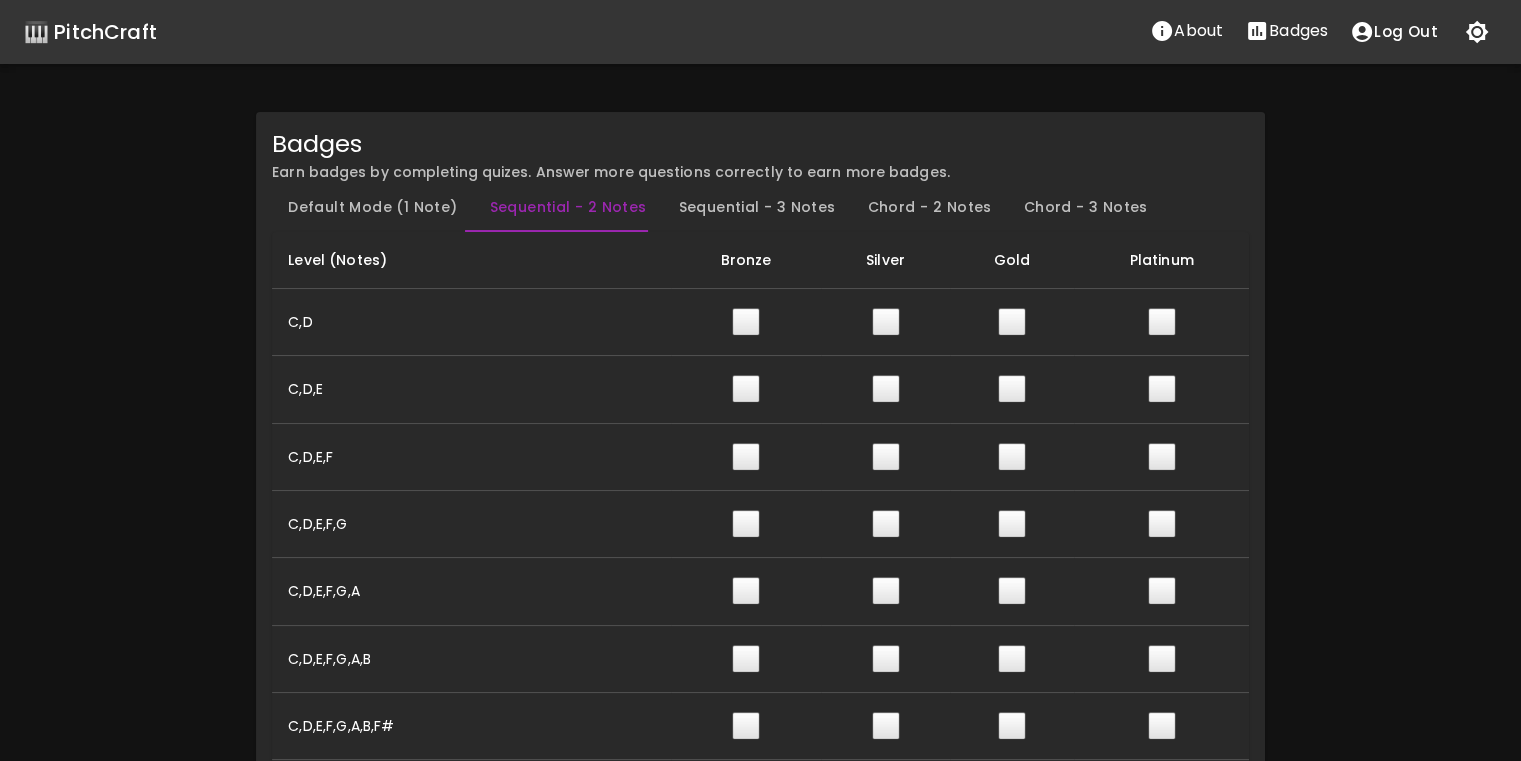 click on "🎹 PitchCraft About Badges  Log Out" at bounding box center (760, 32) 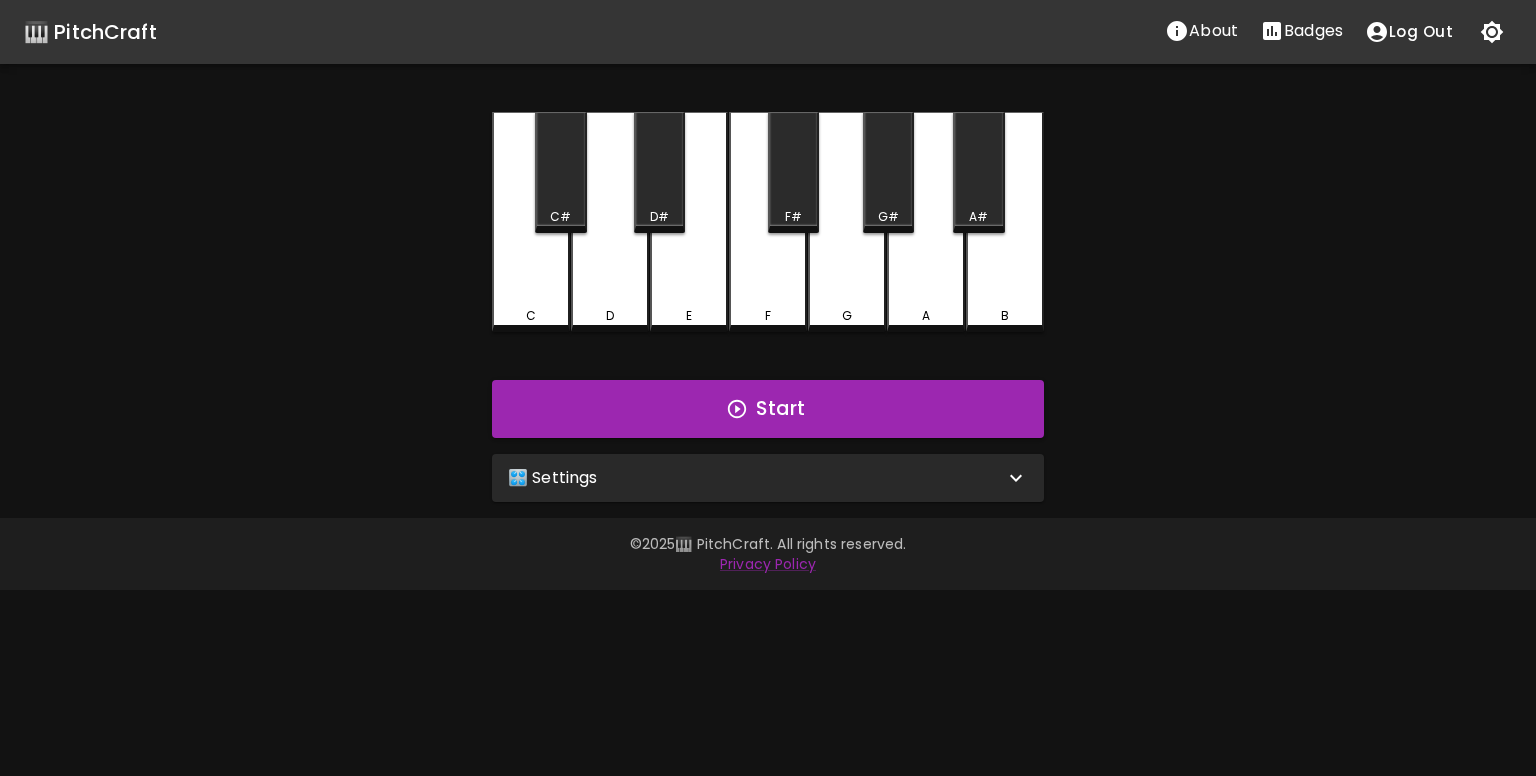 click on "🎛️ Settings" at bounding box center (768, 478) 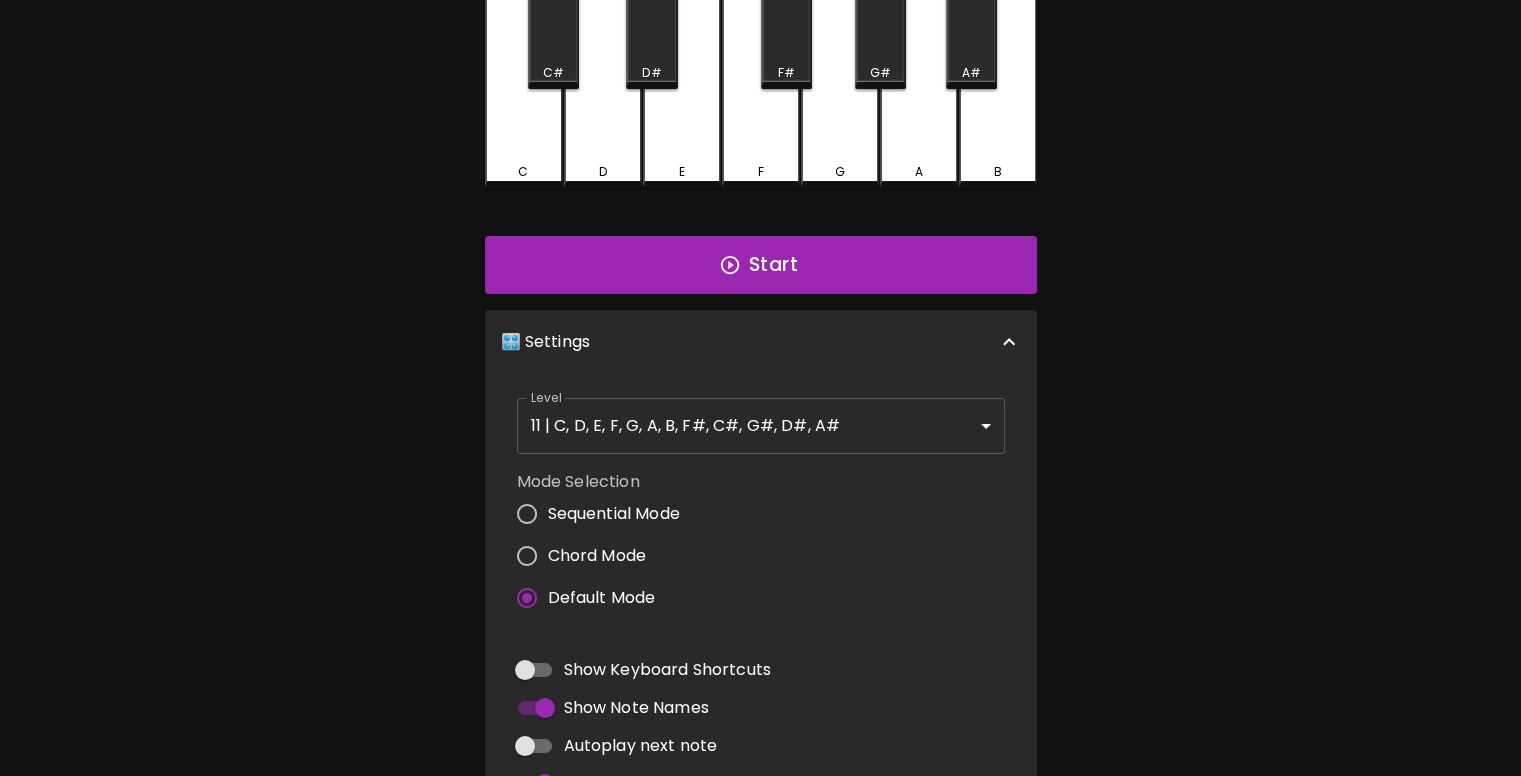 scroll, scrollTop: 300, scrollLeft: 0, axis: vertical 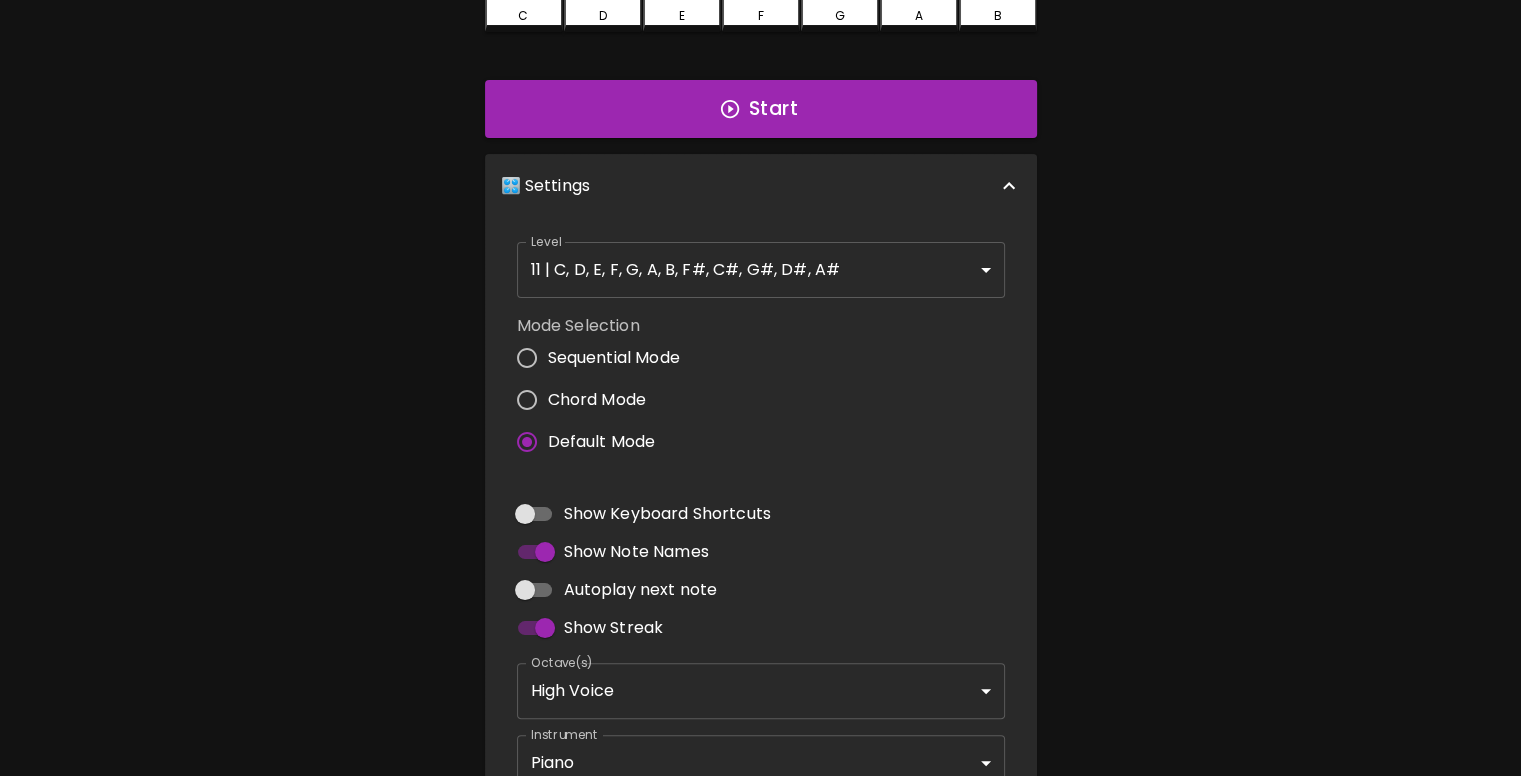 click on "Sequential Mode" at bounding box center [614, 358] 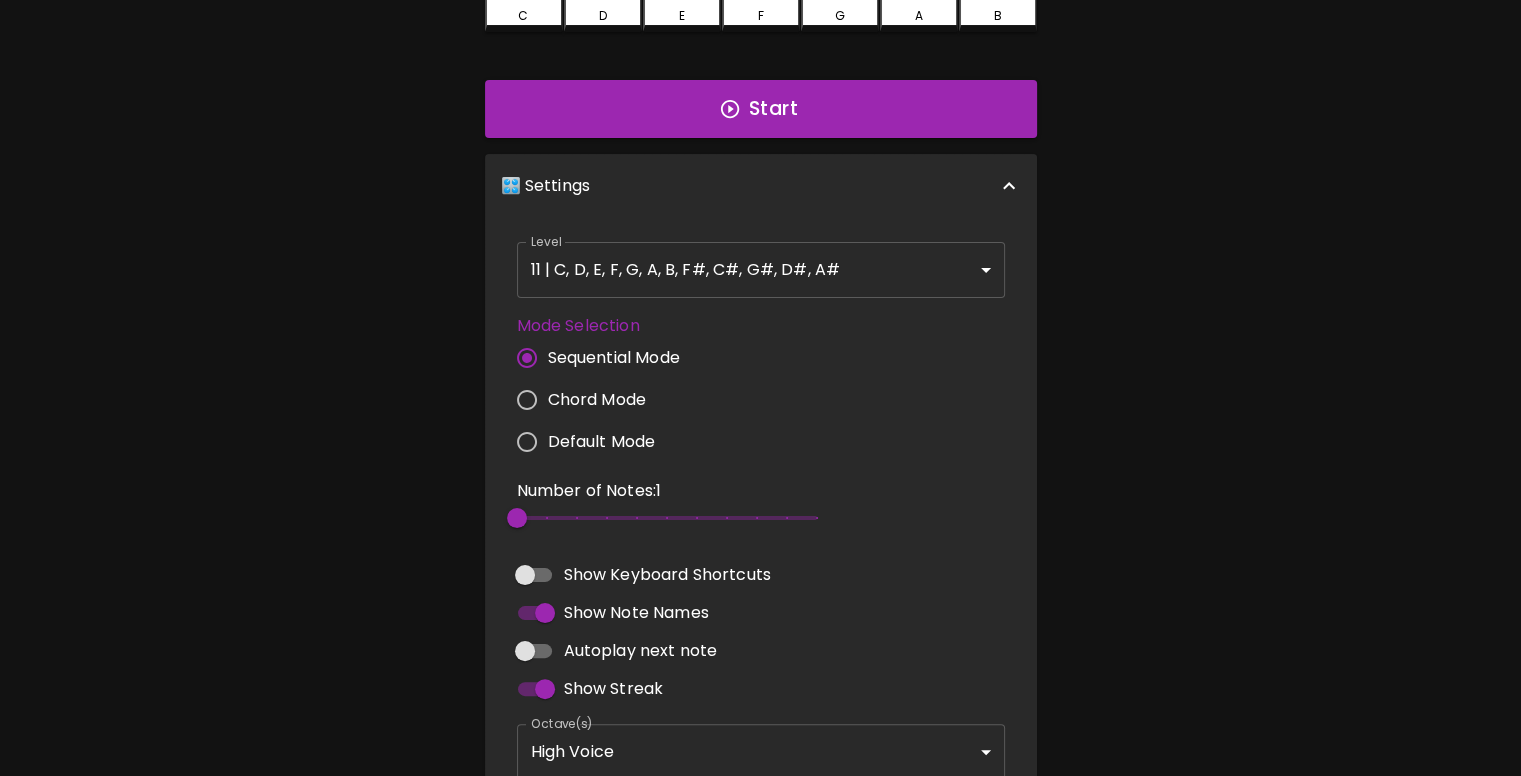type on "3" 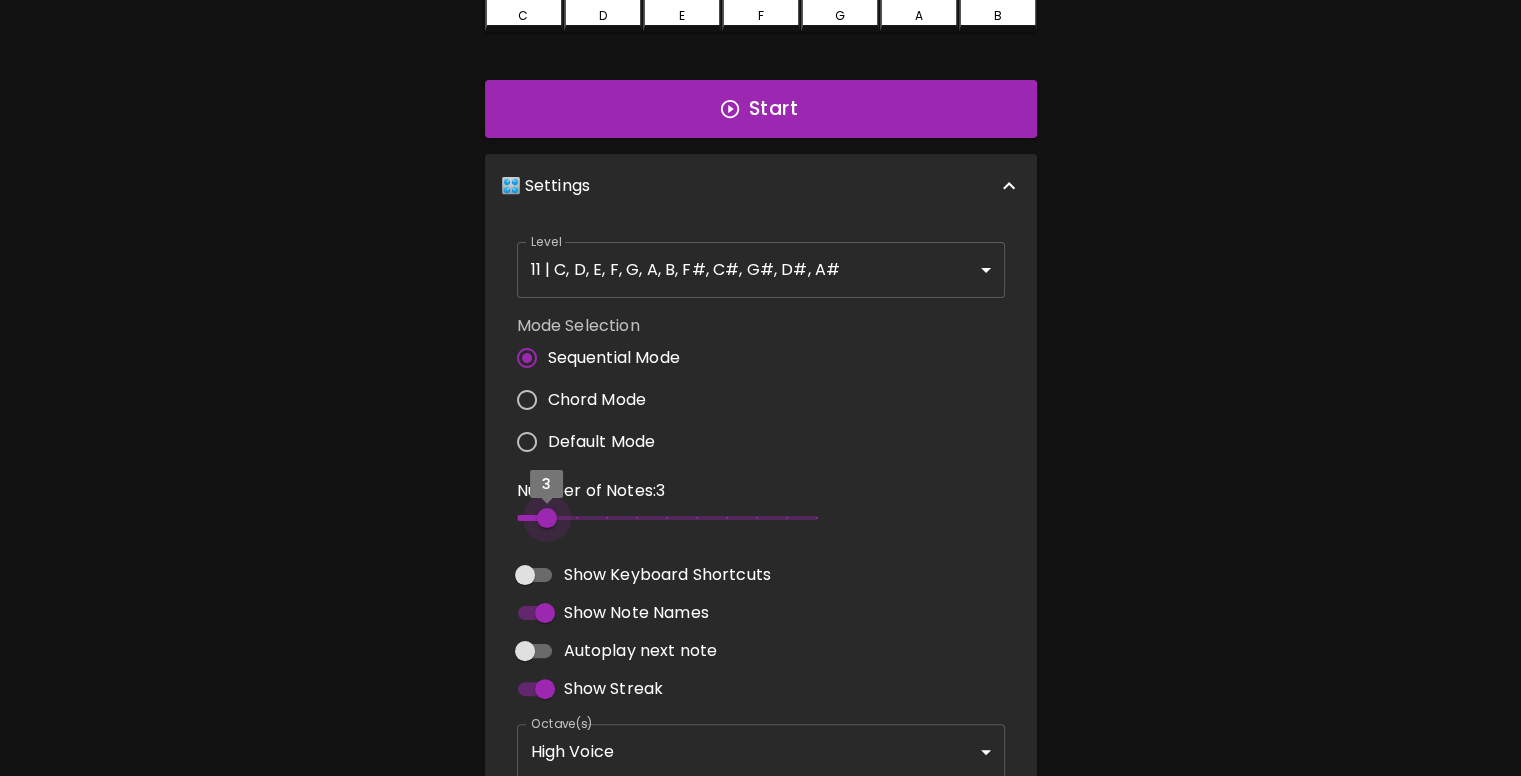 click on "3" at bounding box center (667, 518) 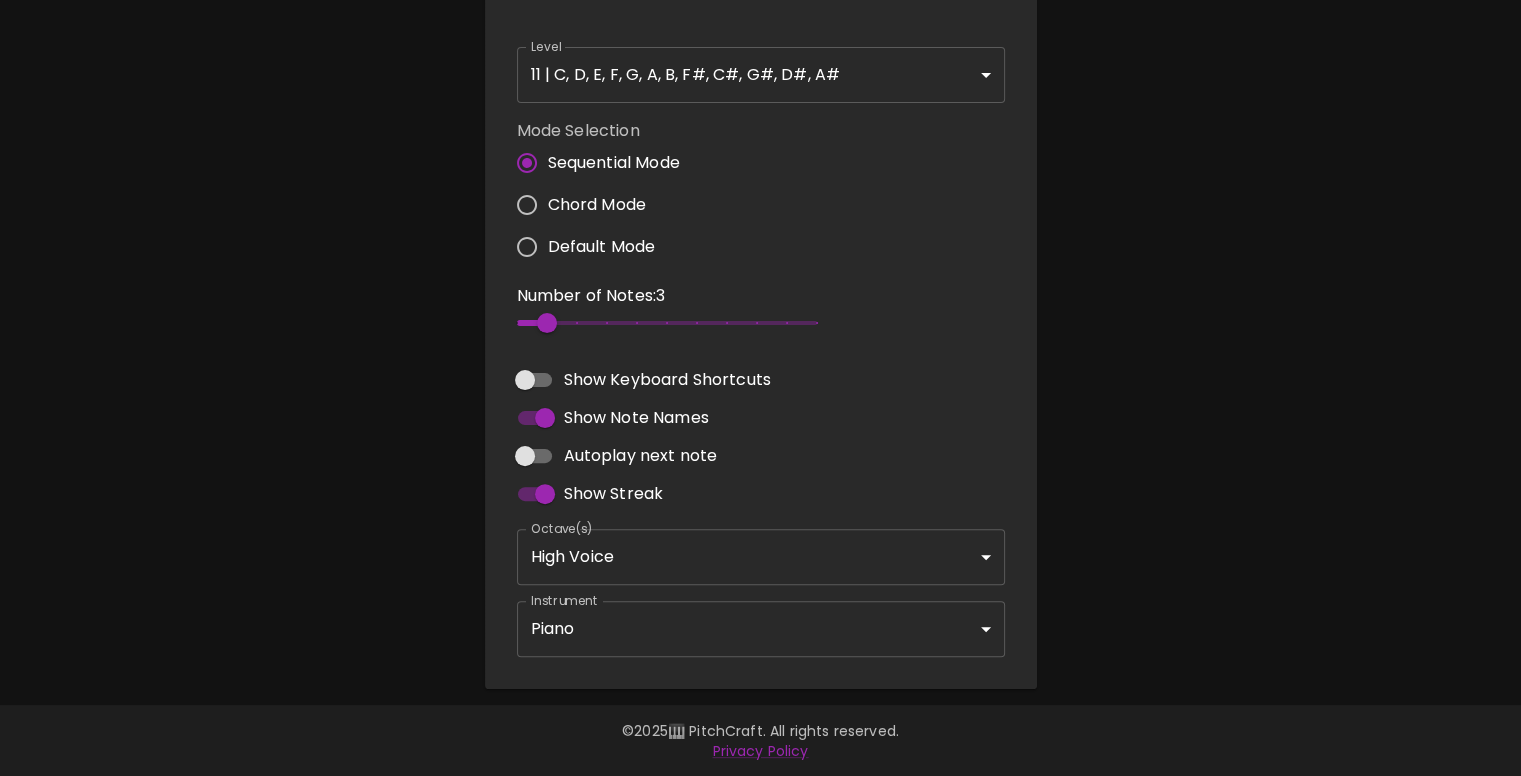 scroll, scrollTop: 0, scrollLeft: 0, axis: both 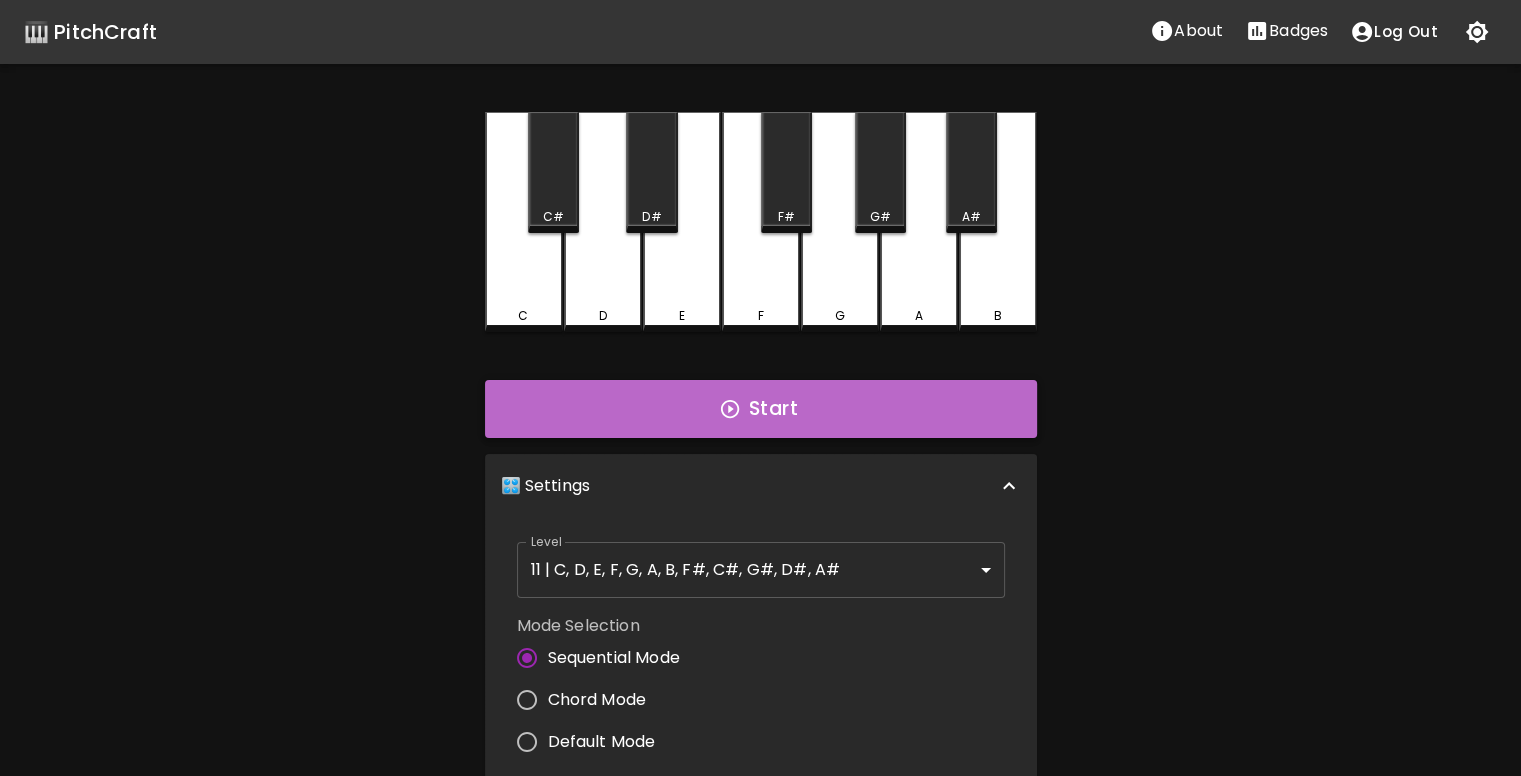 click on "Start" at bounding box center (761, 409) 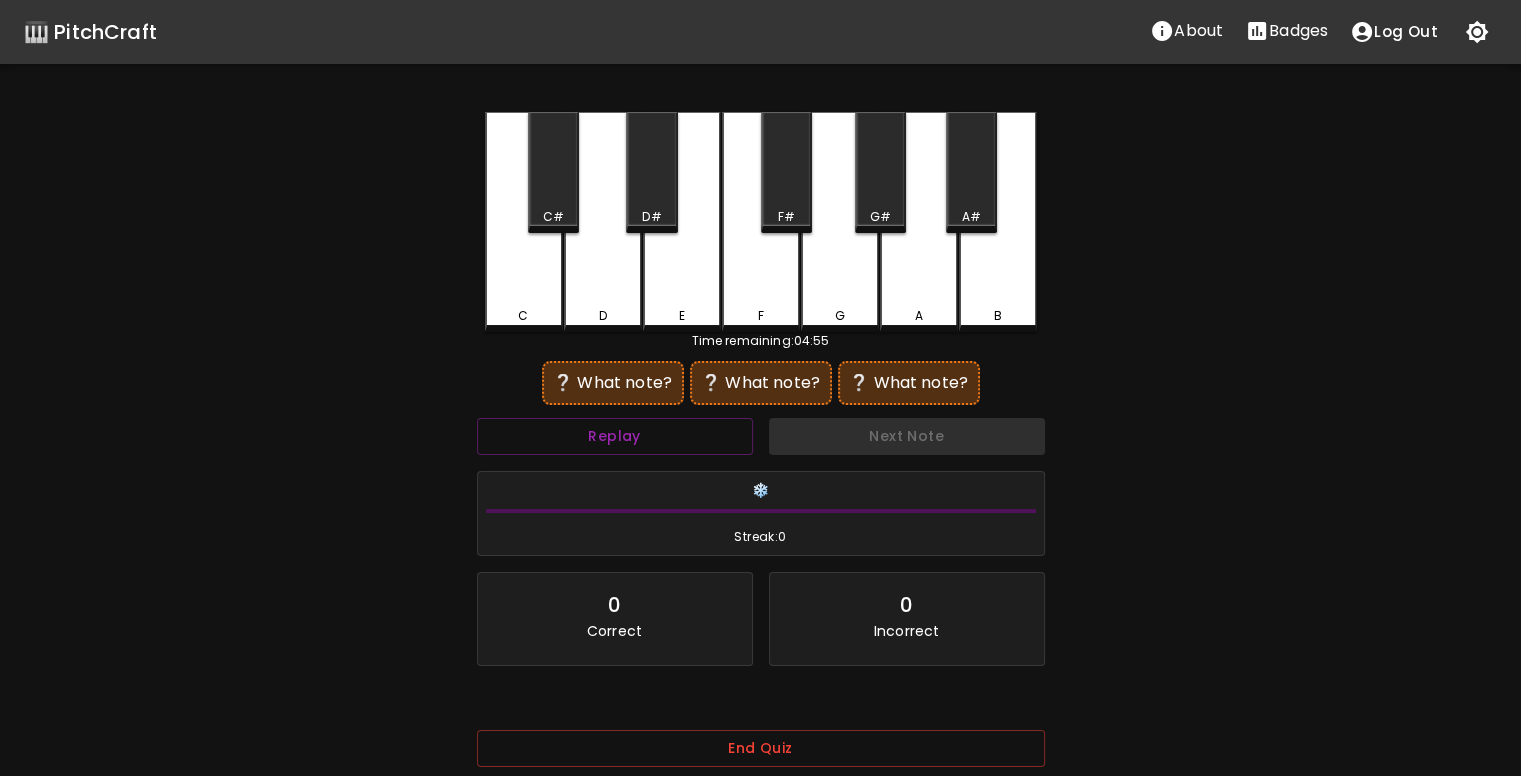 click on "❔ What note?" at bounding box center [613, 383] 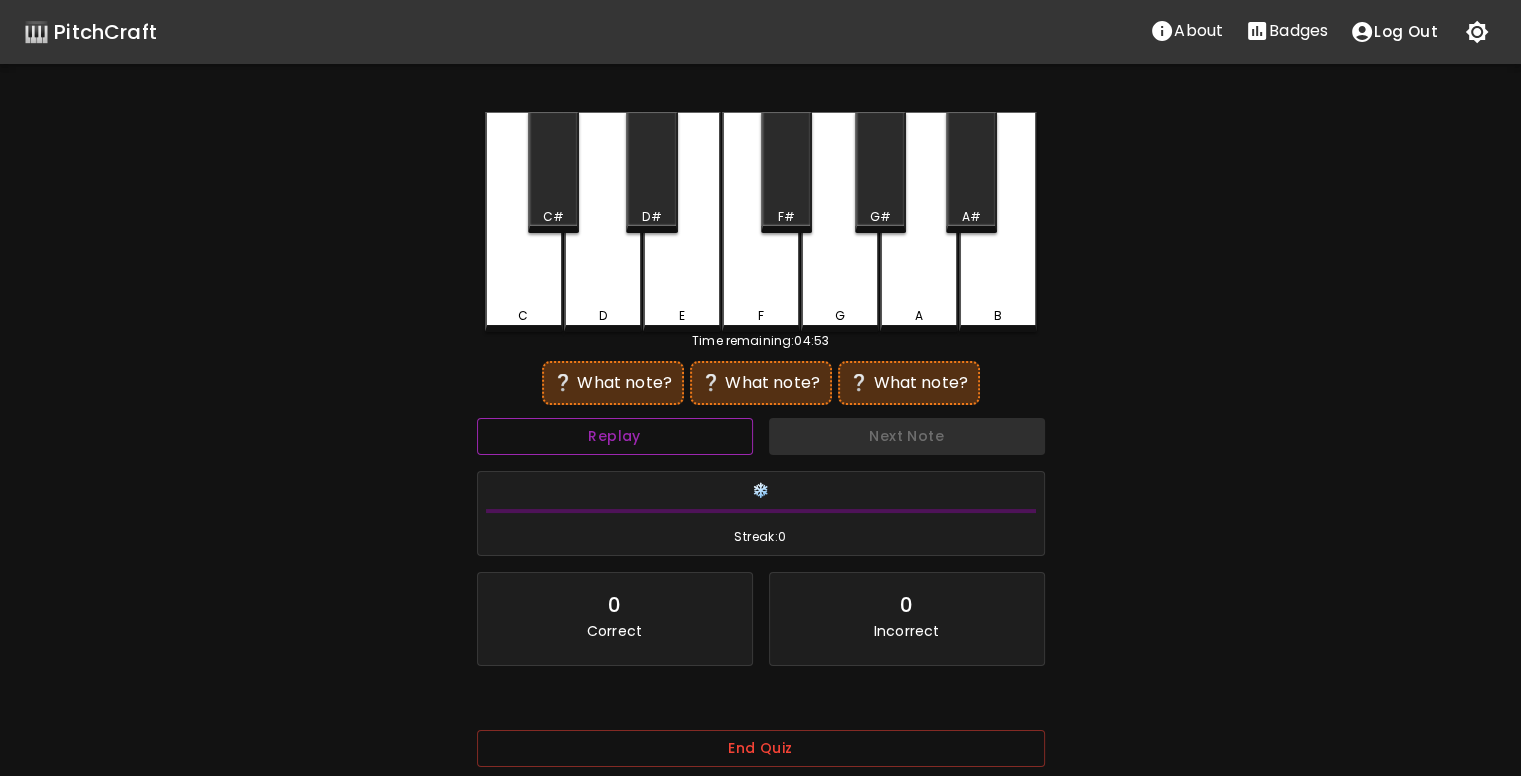 click on "Replay" at bounding box center (615, 436) 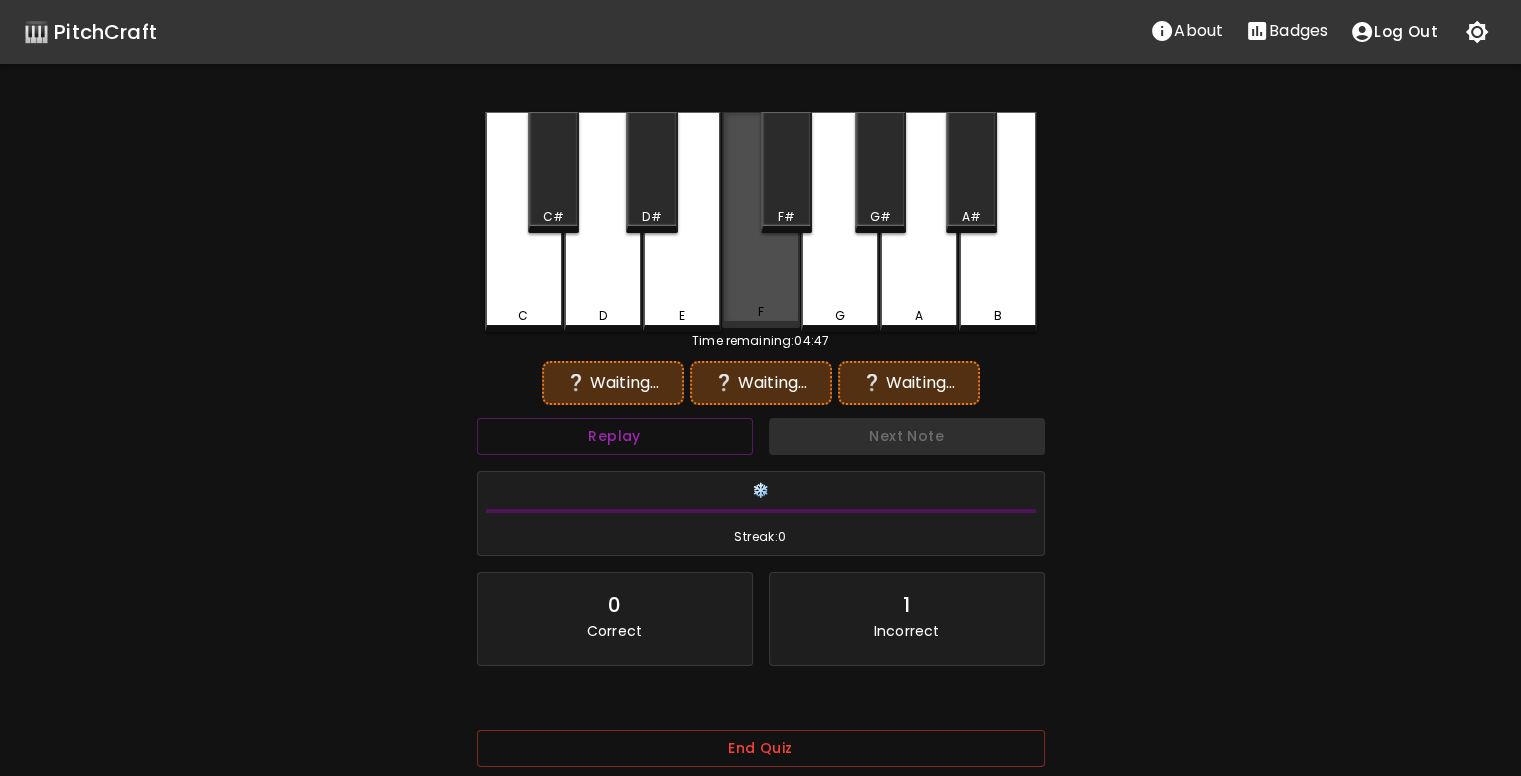 click on "F" at bounding box center [761, 220] 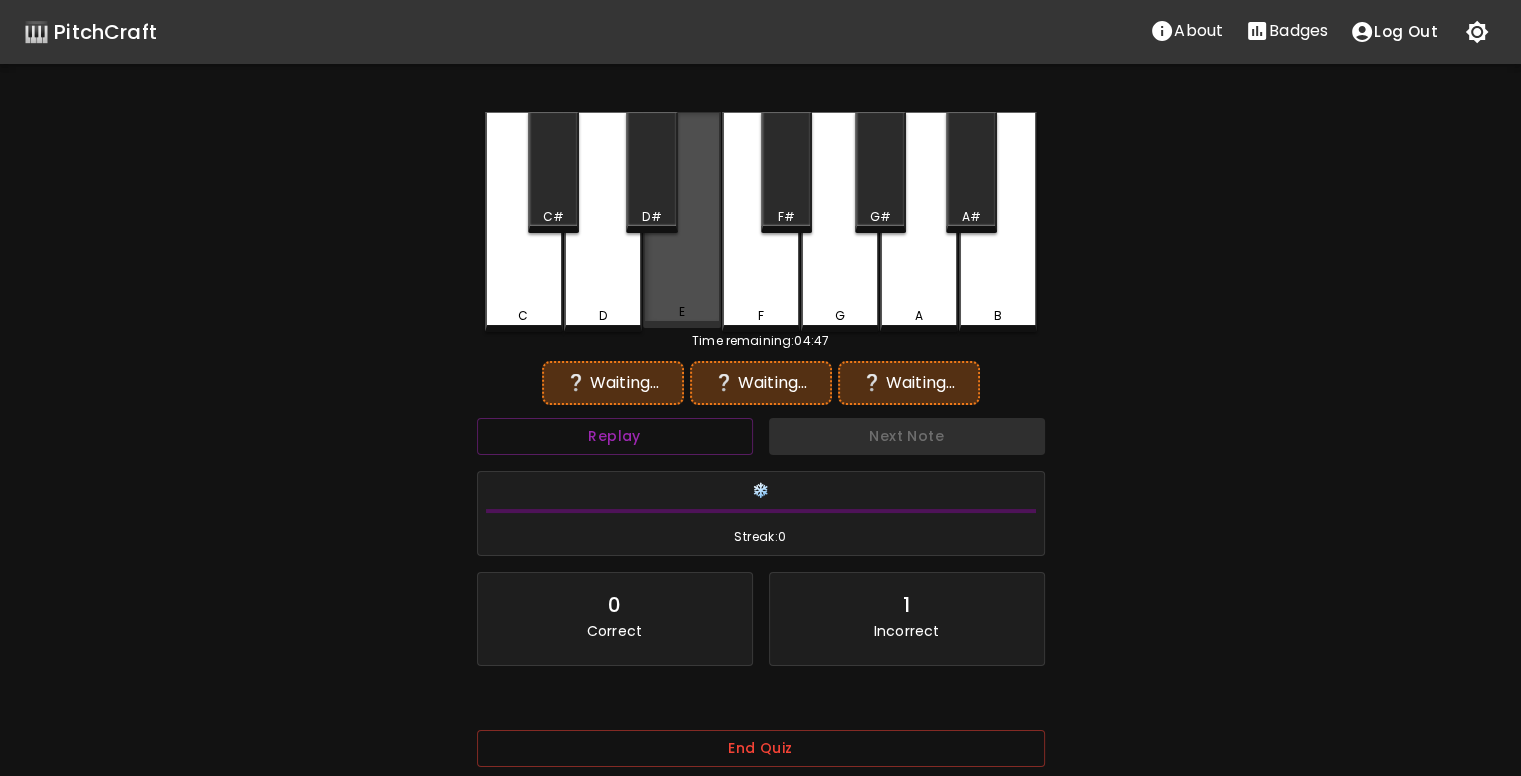click on "E" at bounding box center (682, 220) 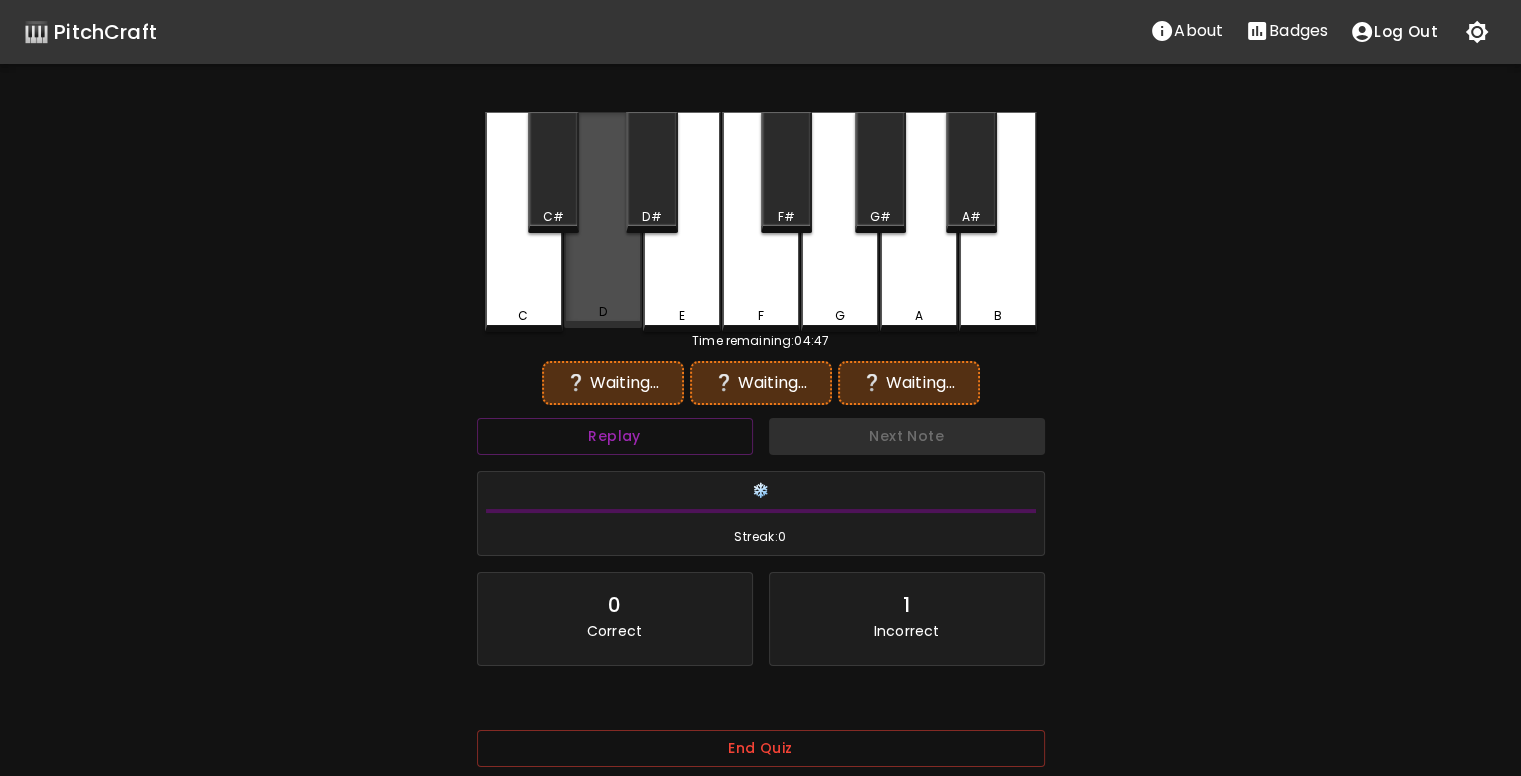 click on "D" at bounding box center [603, 220] 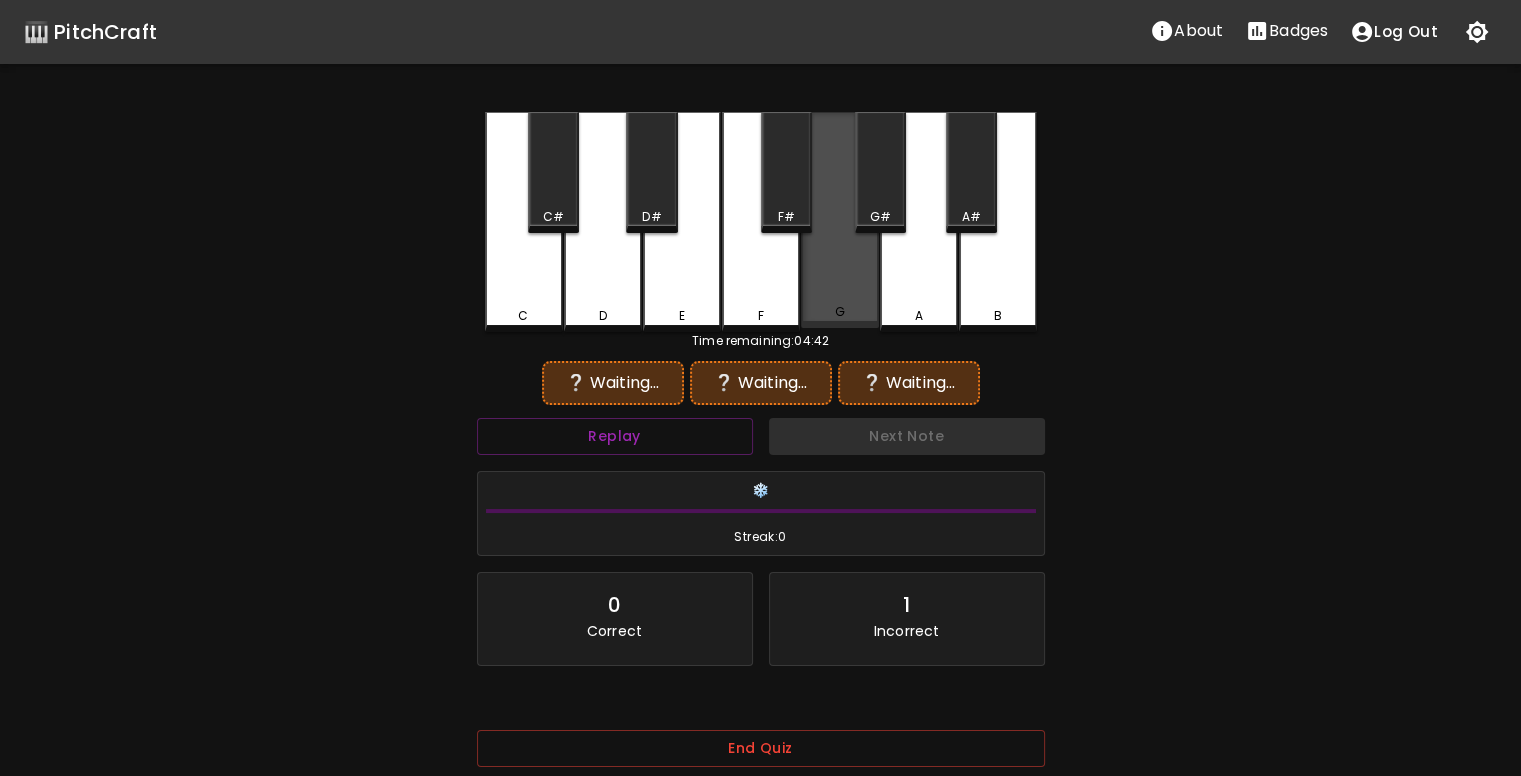 click on "G" at bounding box center (840, 220) 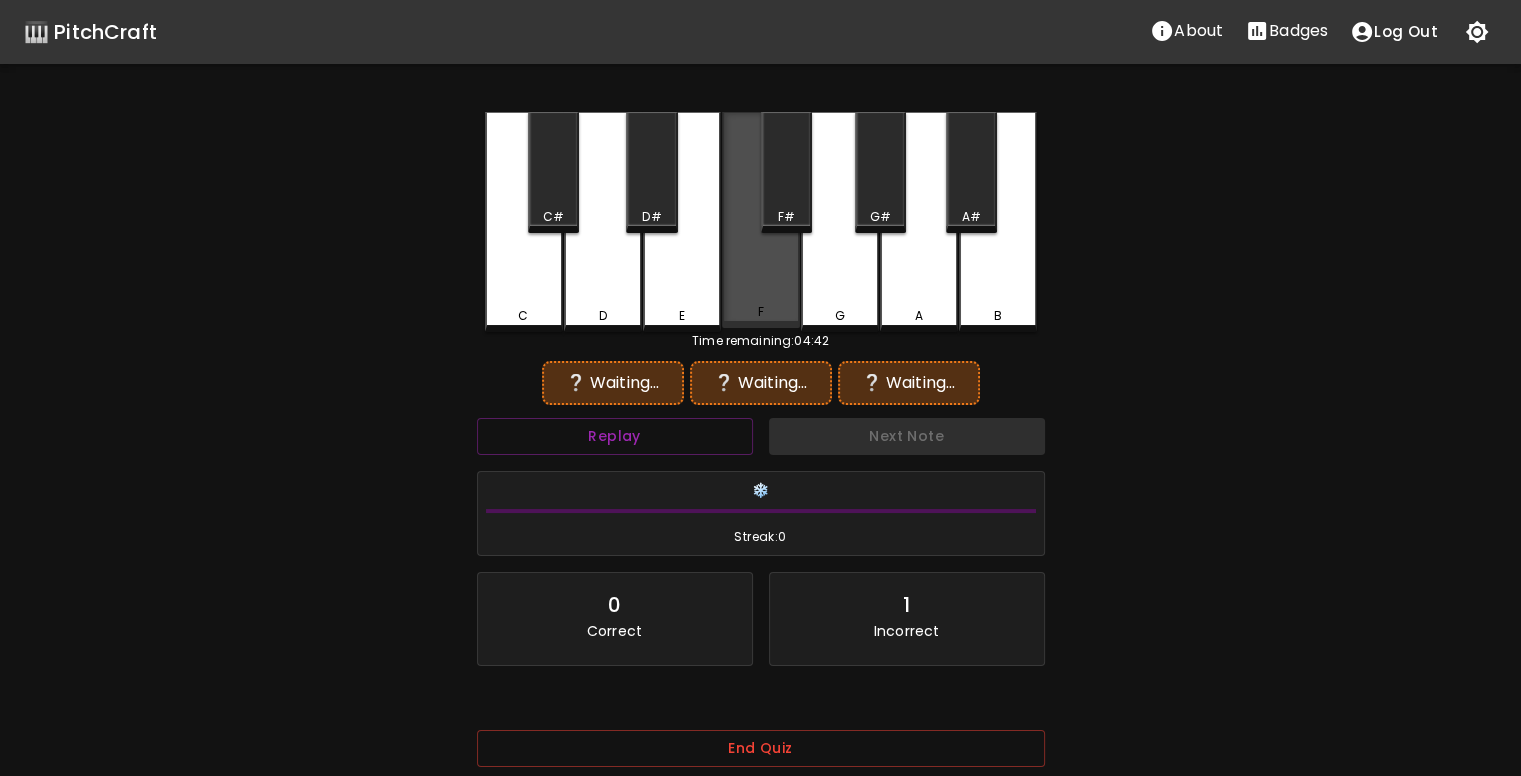 click on "F" at bounding box center [761, 220] 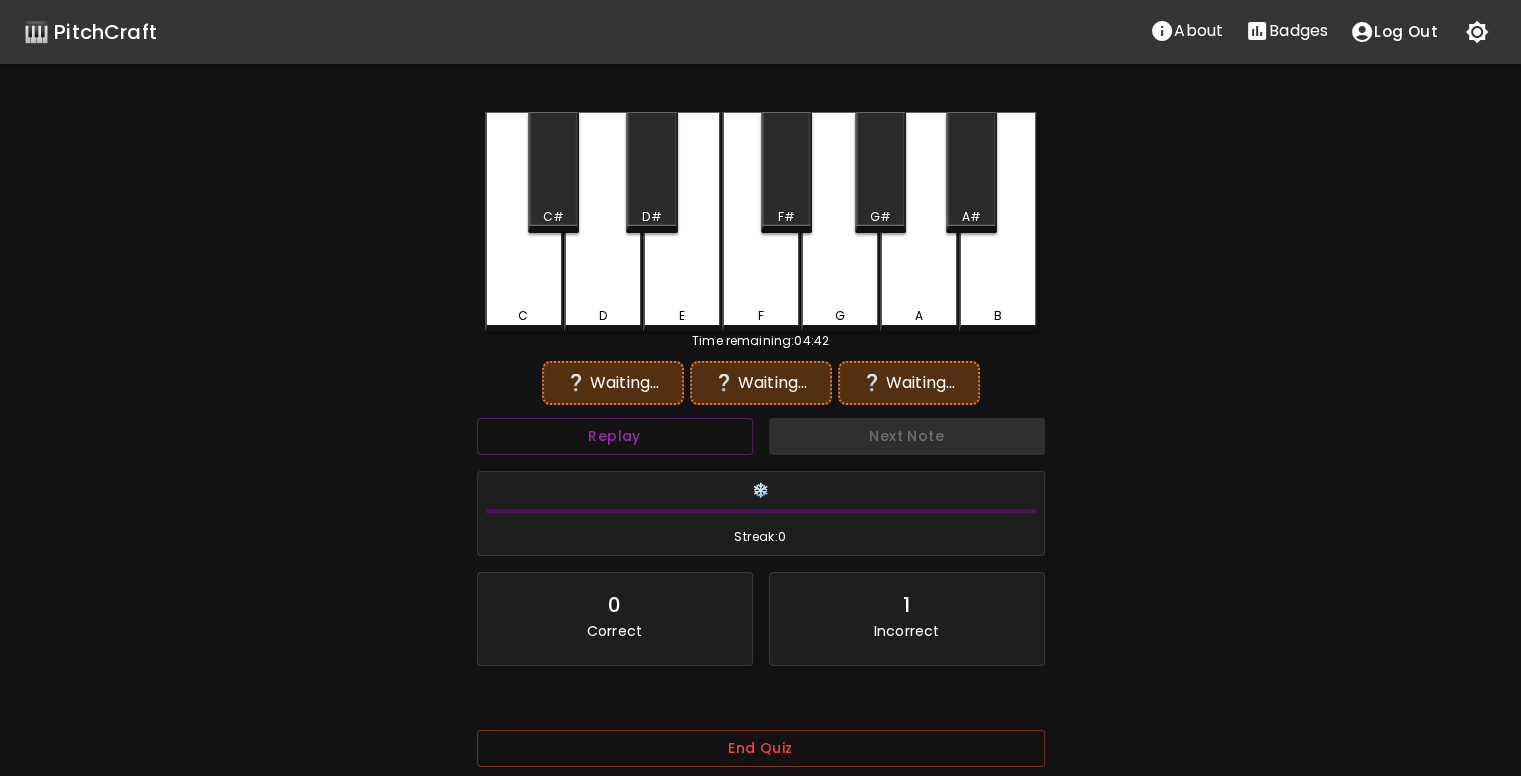 click on "D" at bounding box center [603, 222] 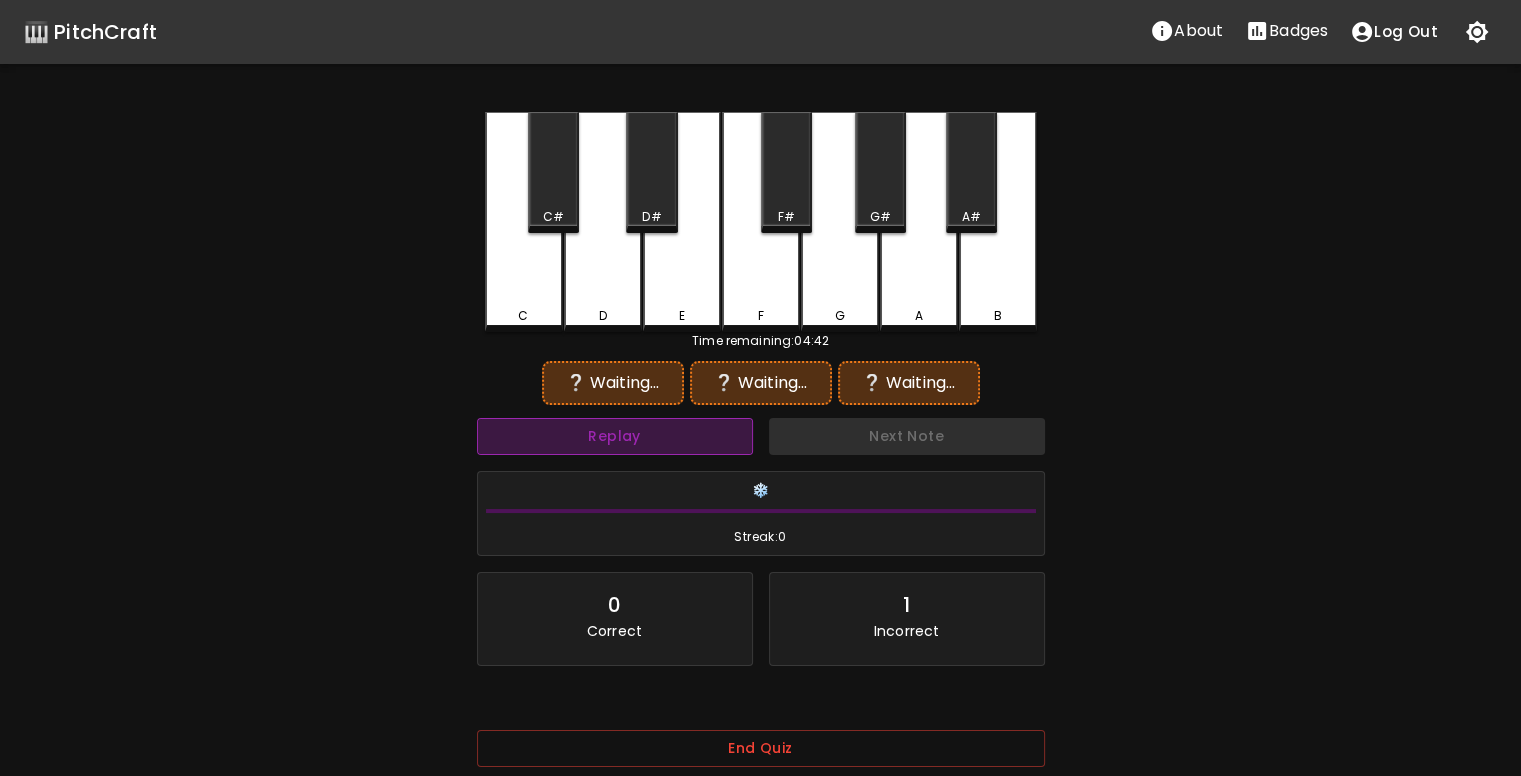 click on "Replay" at bounding box center (615, 436) 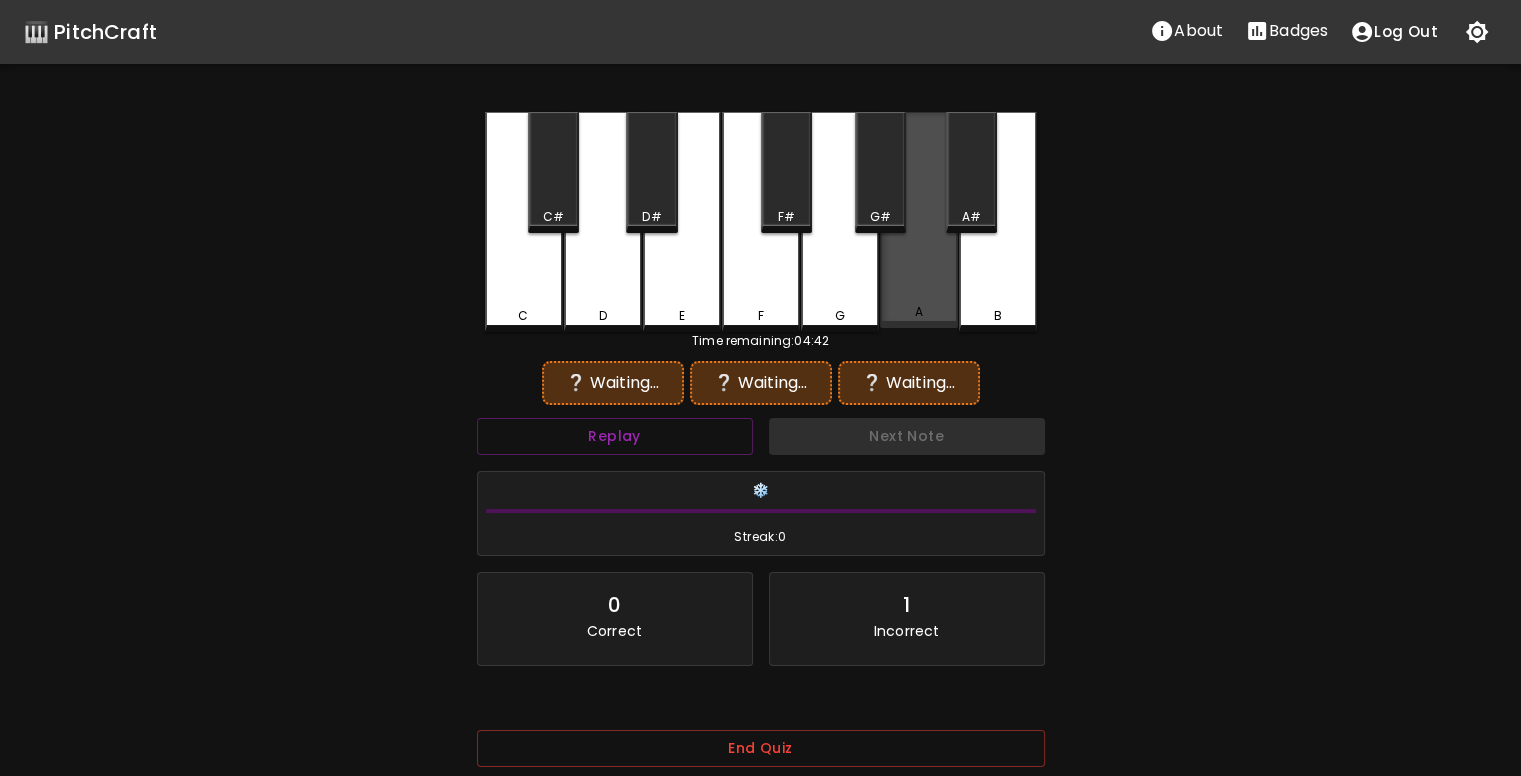 click on "A" at bounding box center (919, 312) 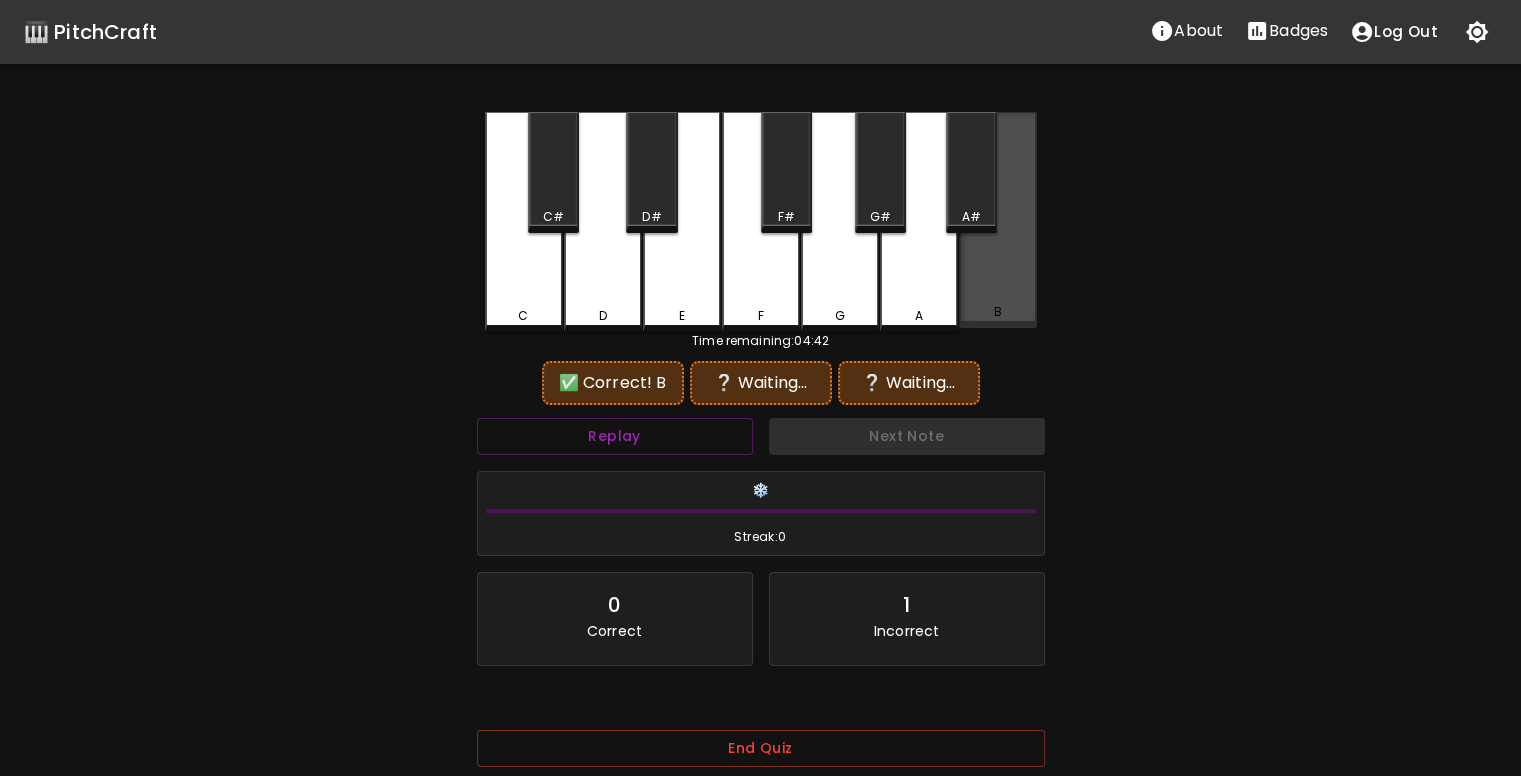 click on "B" at bounding box center (998, 220) 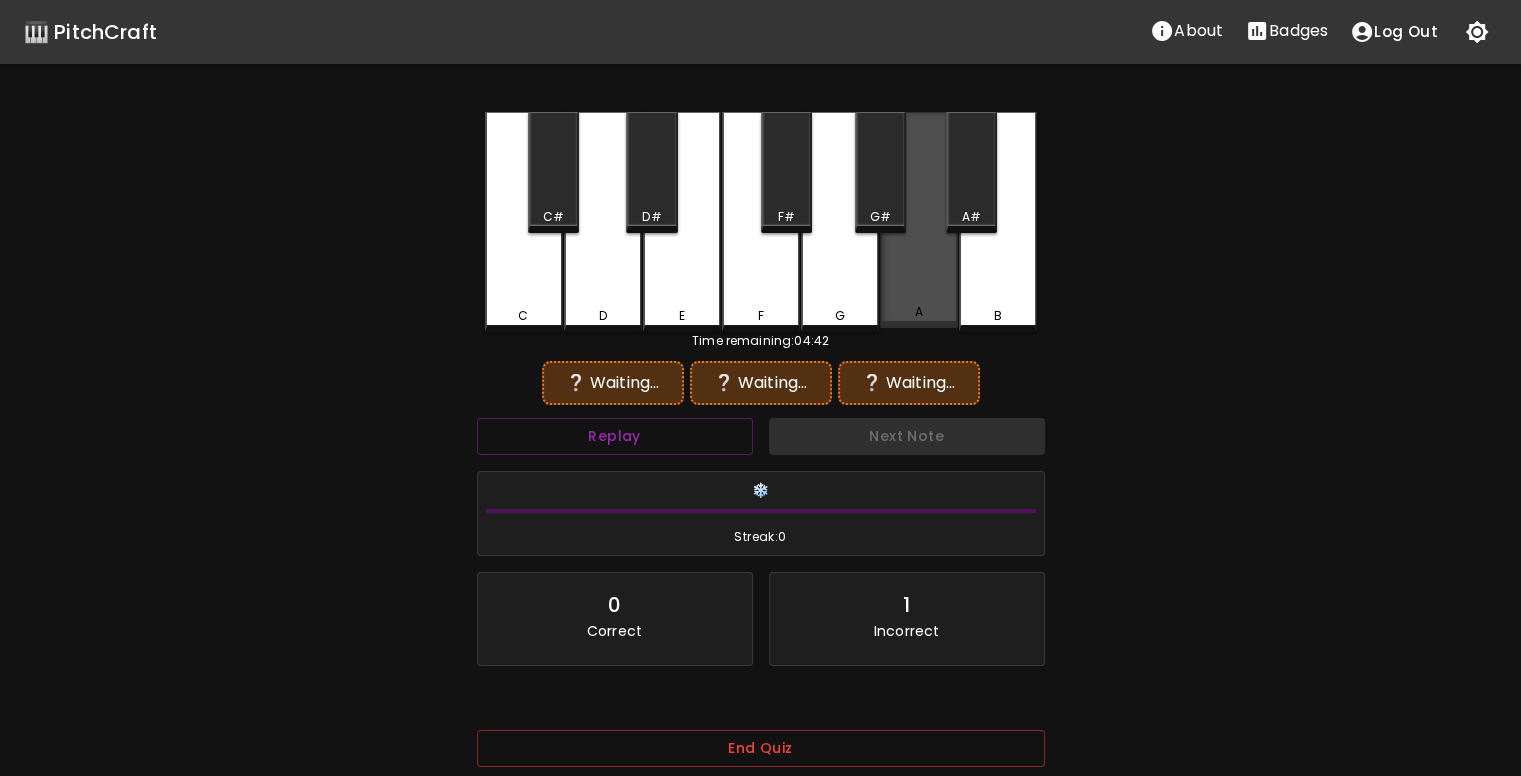 click on "A" at bounding box center (919, 220) 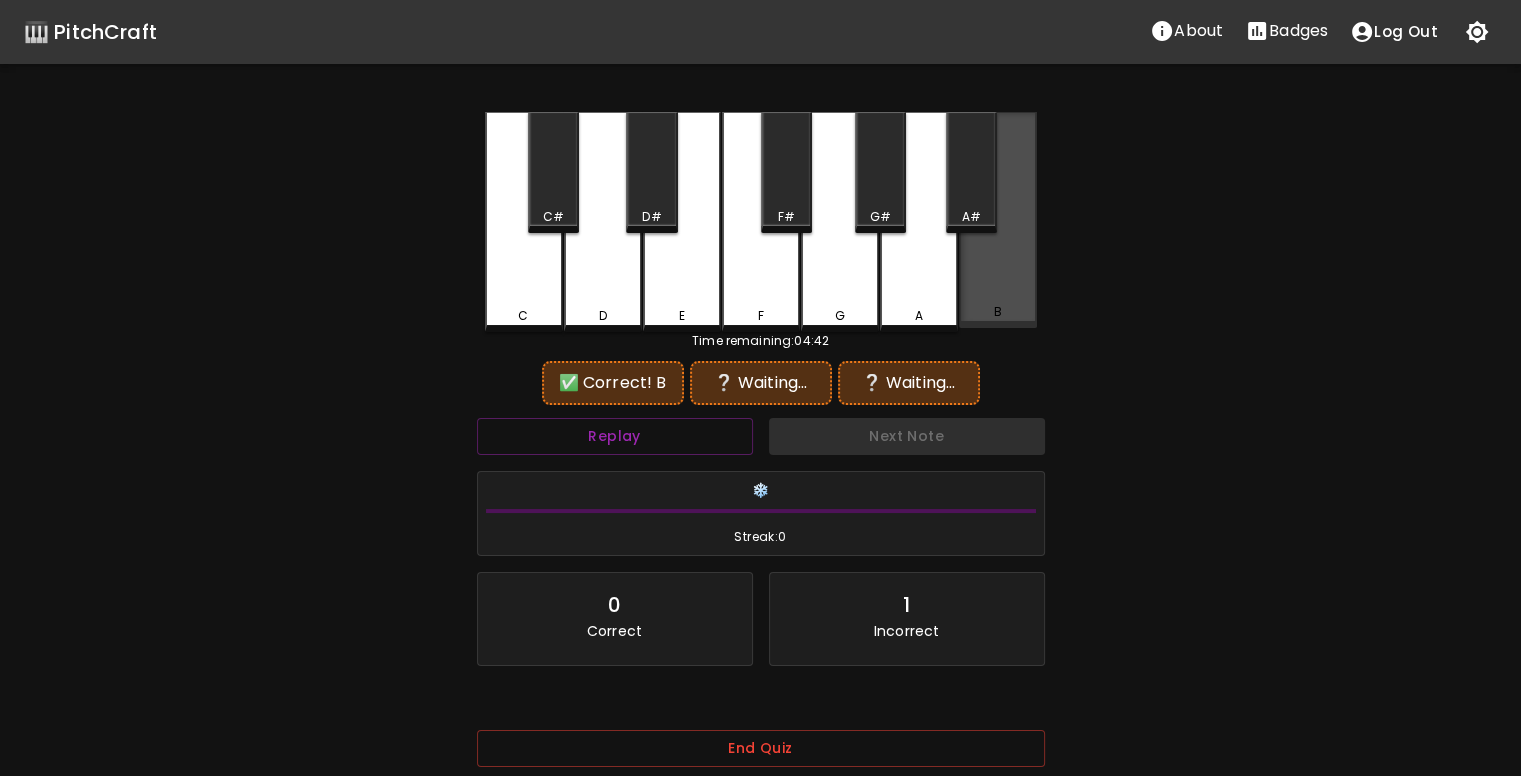 click on "B" at bounding box center [998, 220] 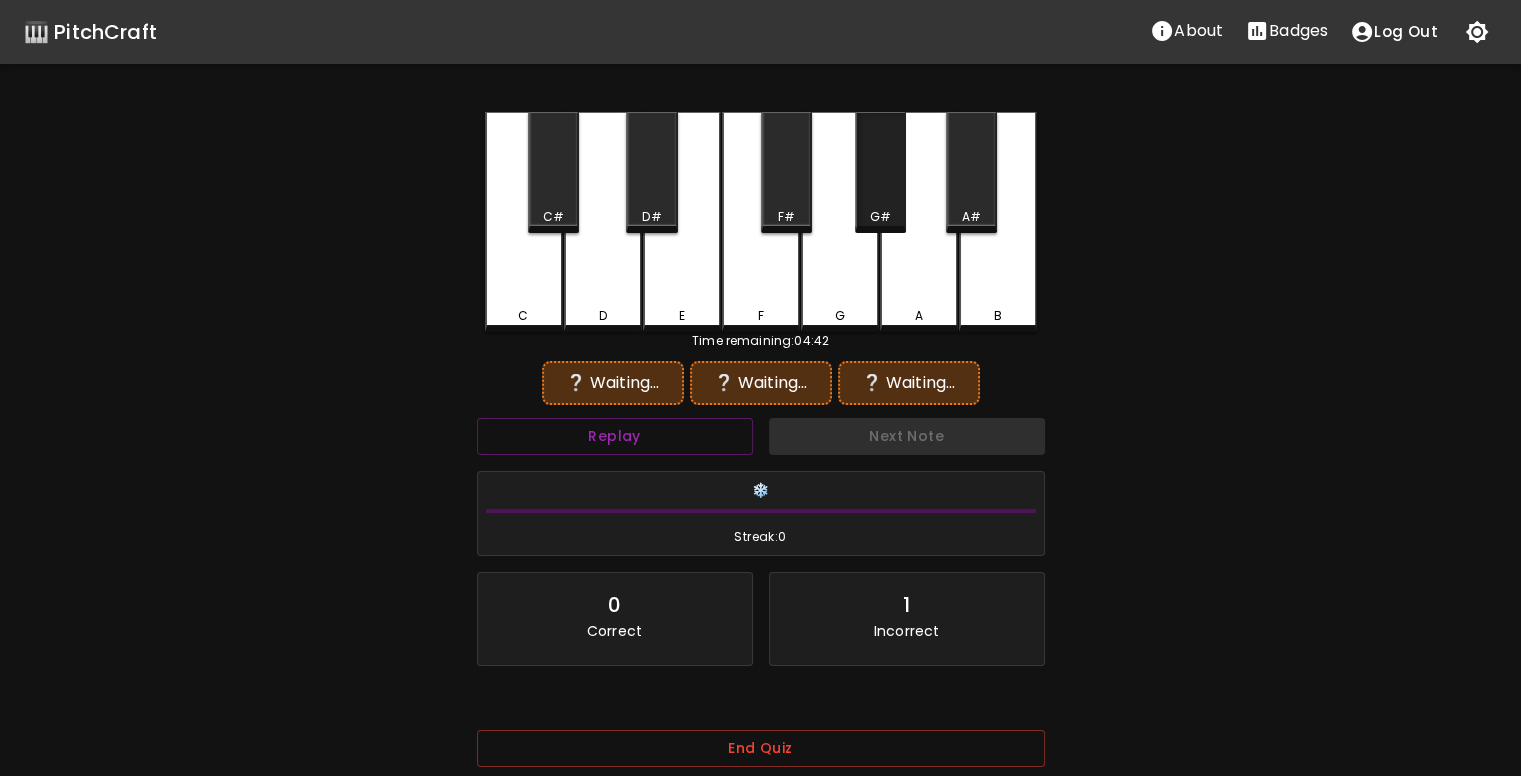 click on "G#" at bounding box center [880, 217] 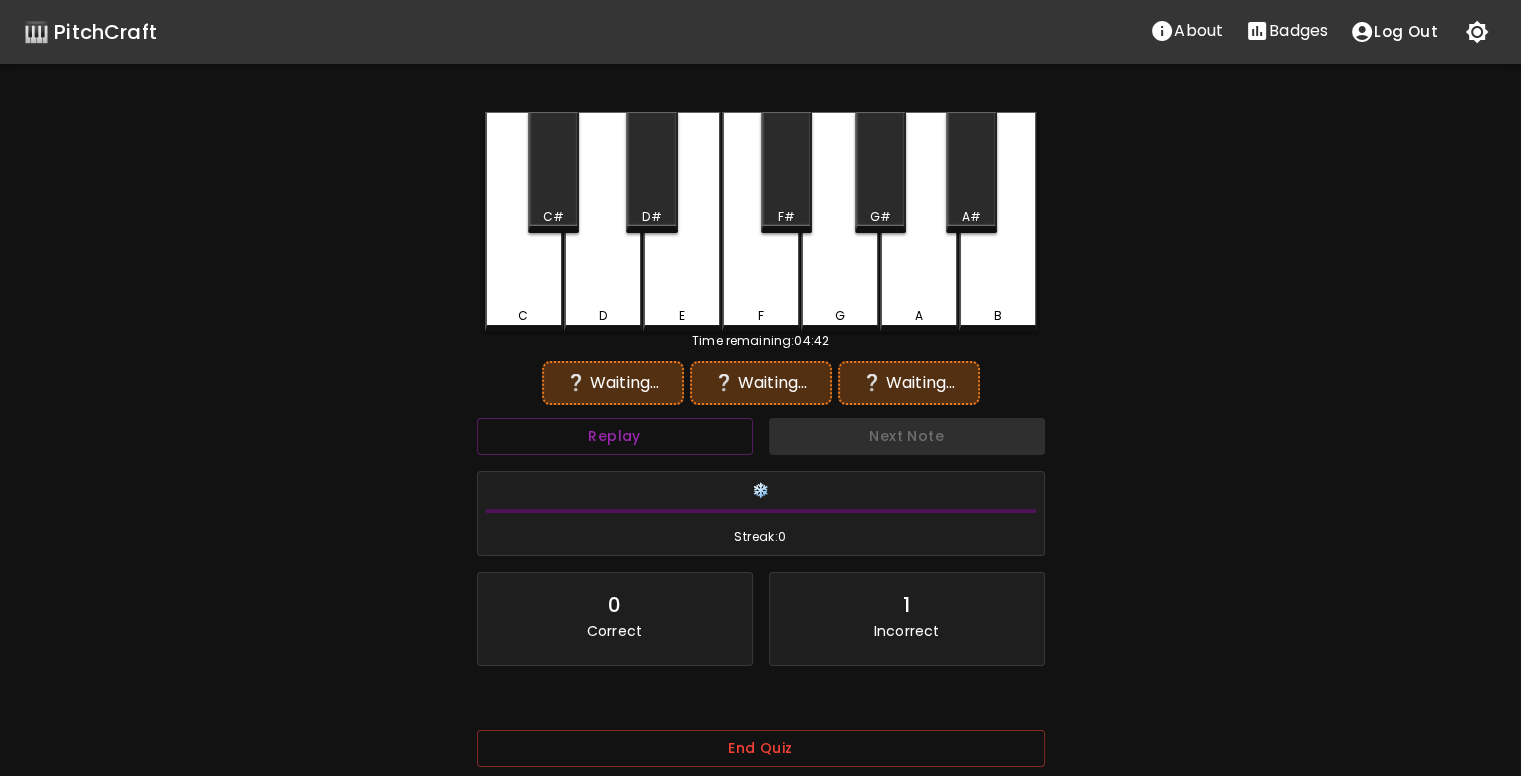 click on "B" at bounding box center (998, 222) 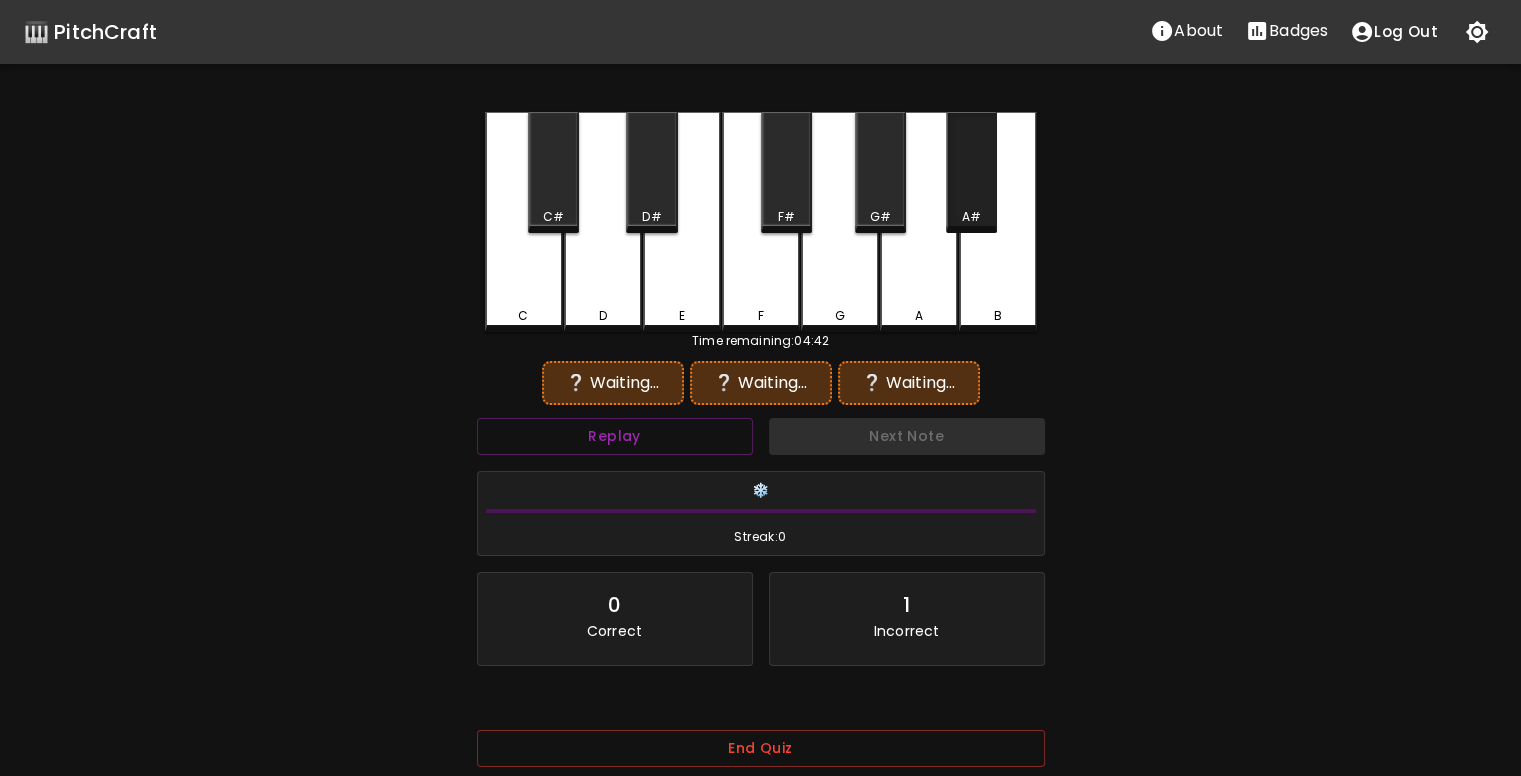 click on "A#" at bounding box center (971, 217) 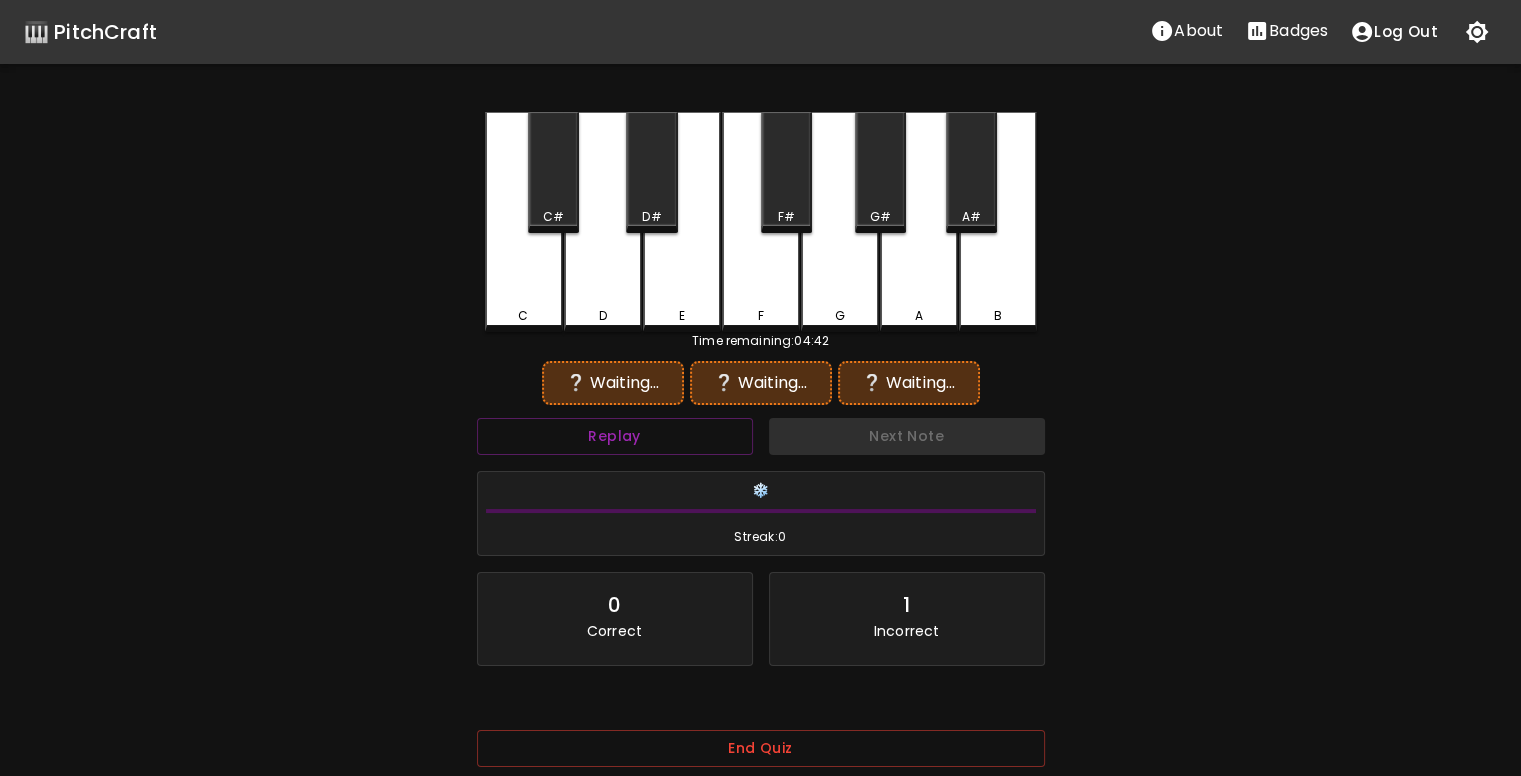 drag, startPoint x: 982, startPoint y: 306, endPoint x: 908, endPoint y: 306, distance: 74 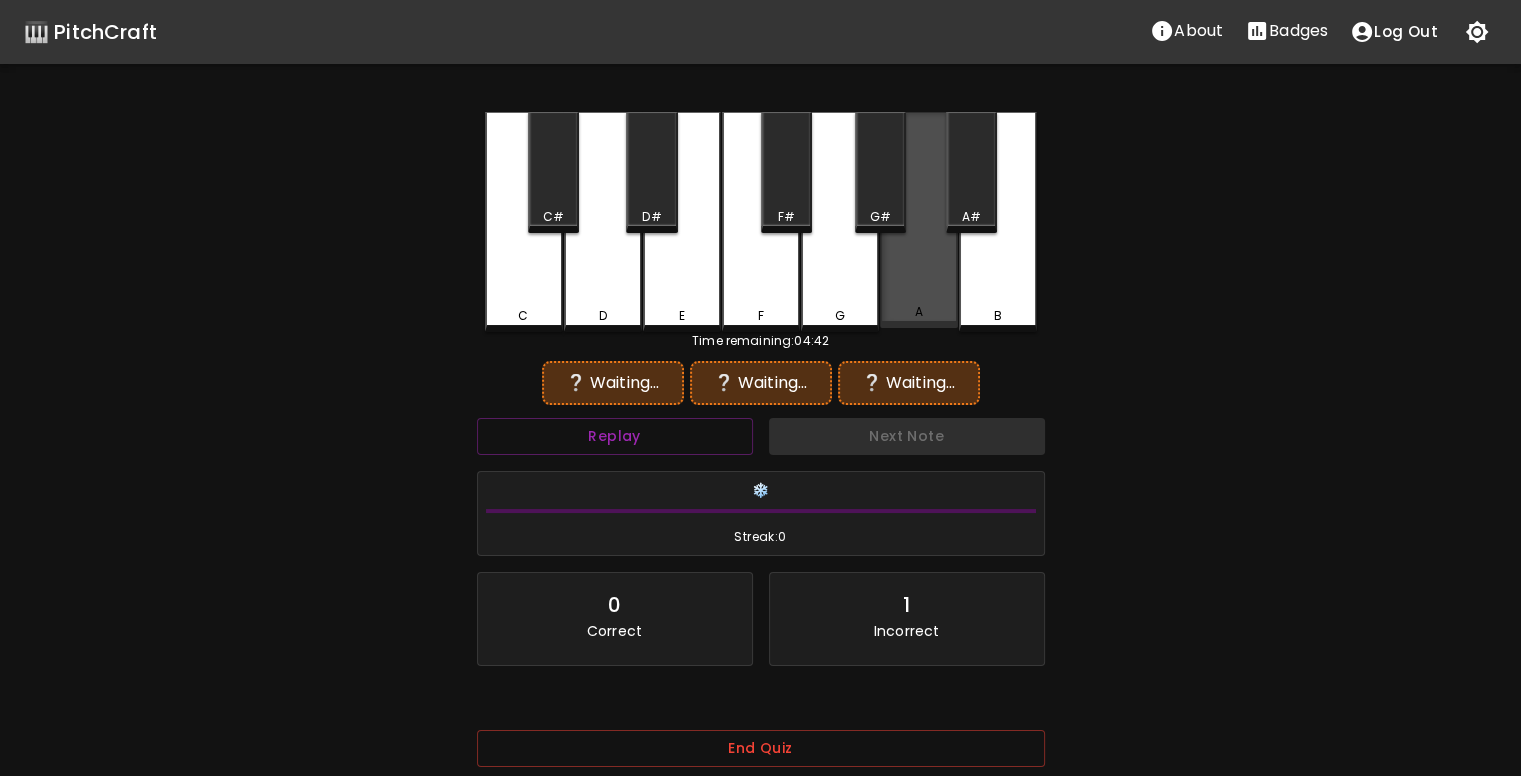 click on "A" at bounding box center (919, 220) 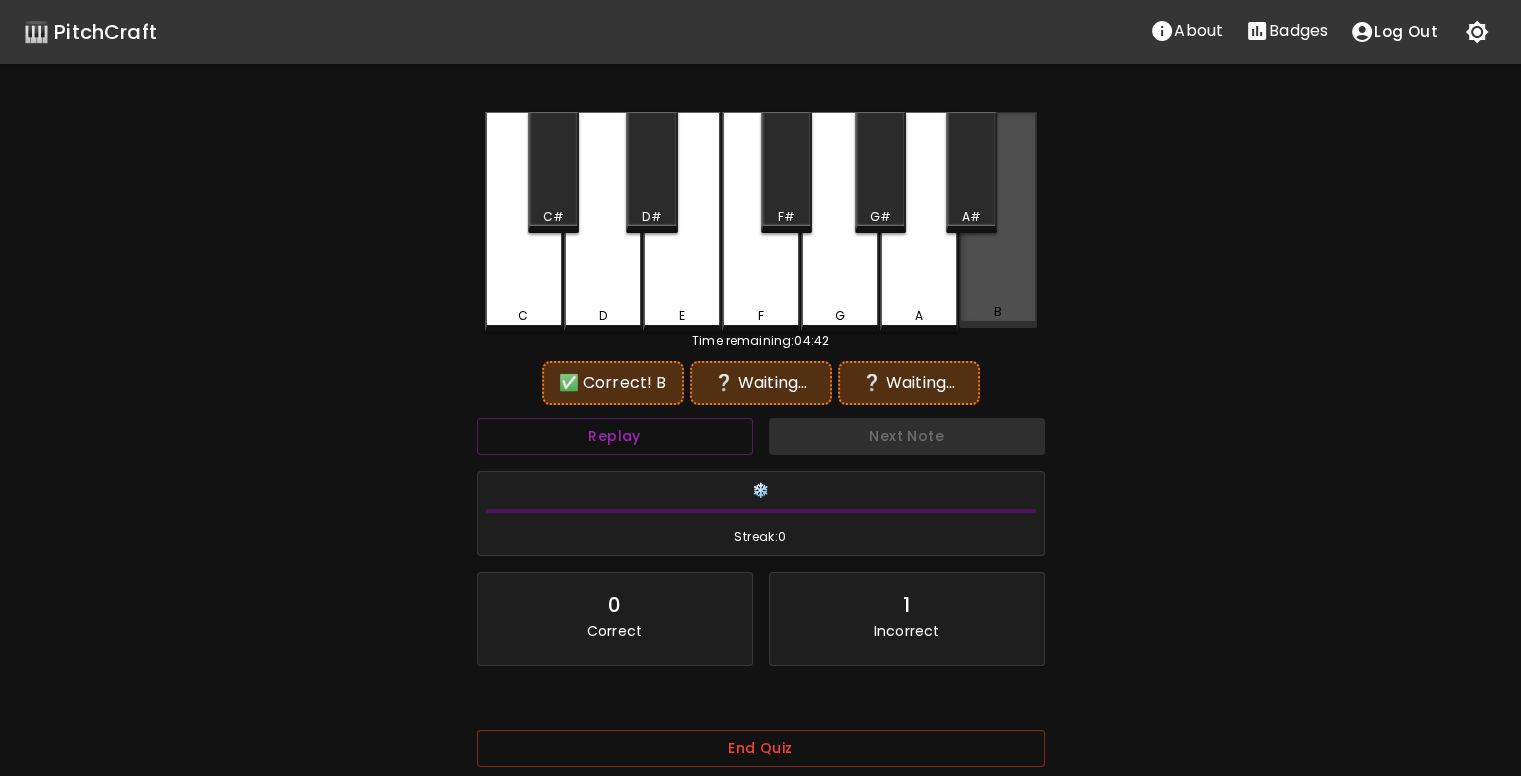 drag, startPoint x: 983, startPoint y: 301, endPoint x: 921, endPoint y: 299, distance: 62.03225 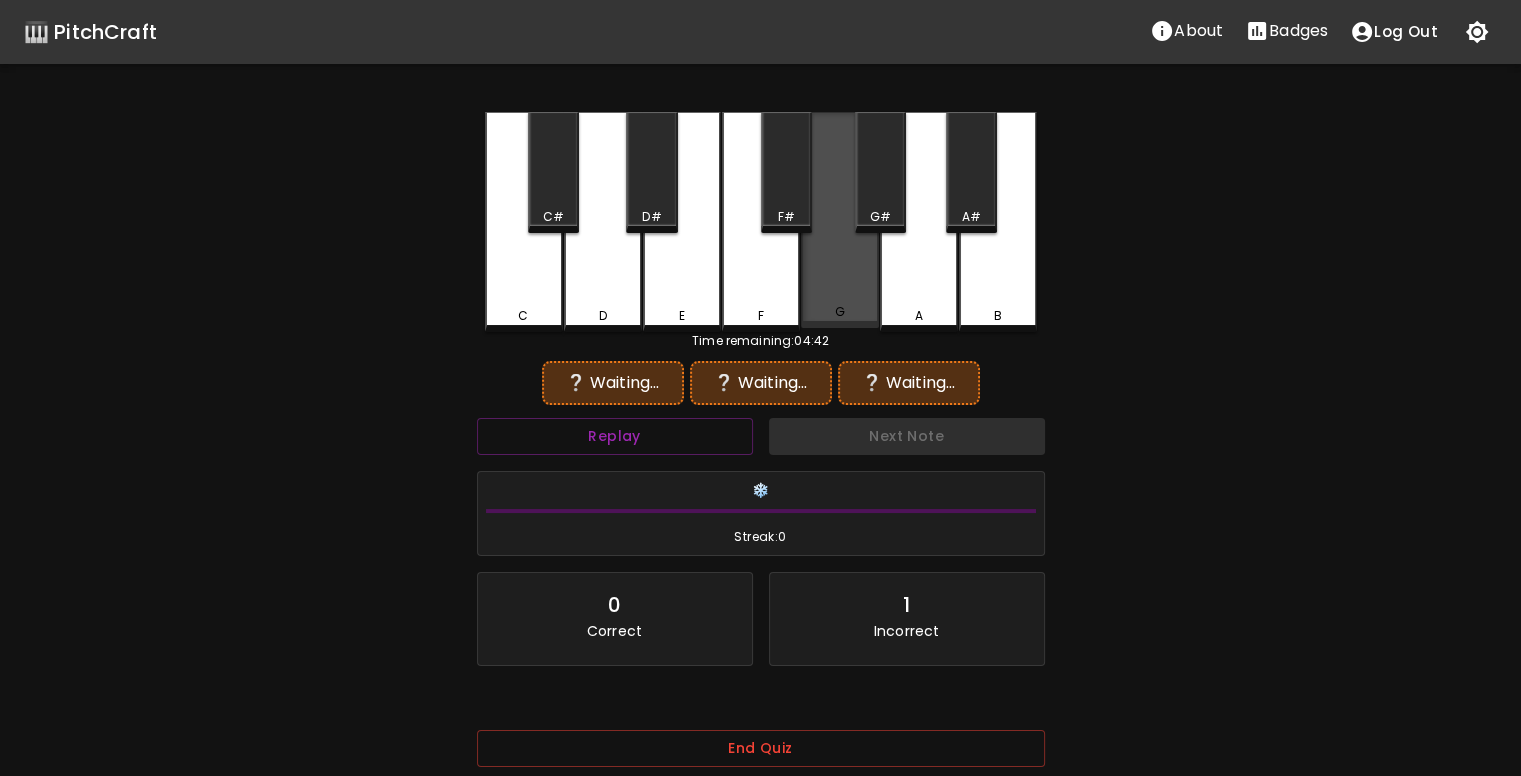 click on "G" at bounding box center (840, 220) 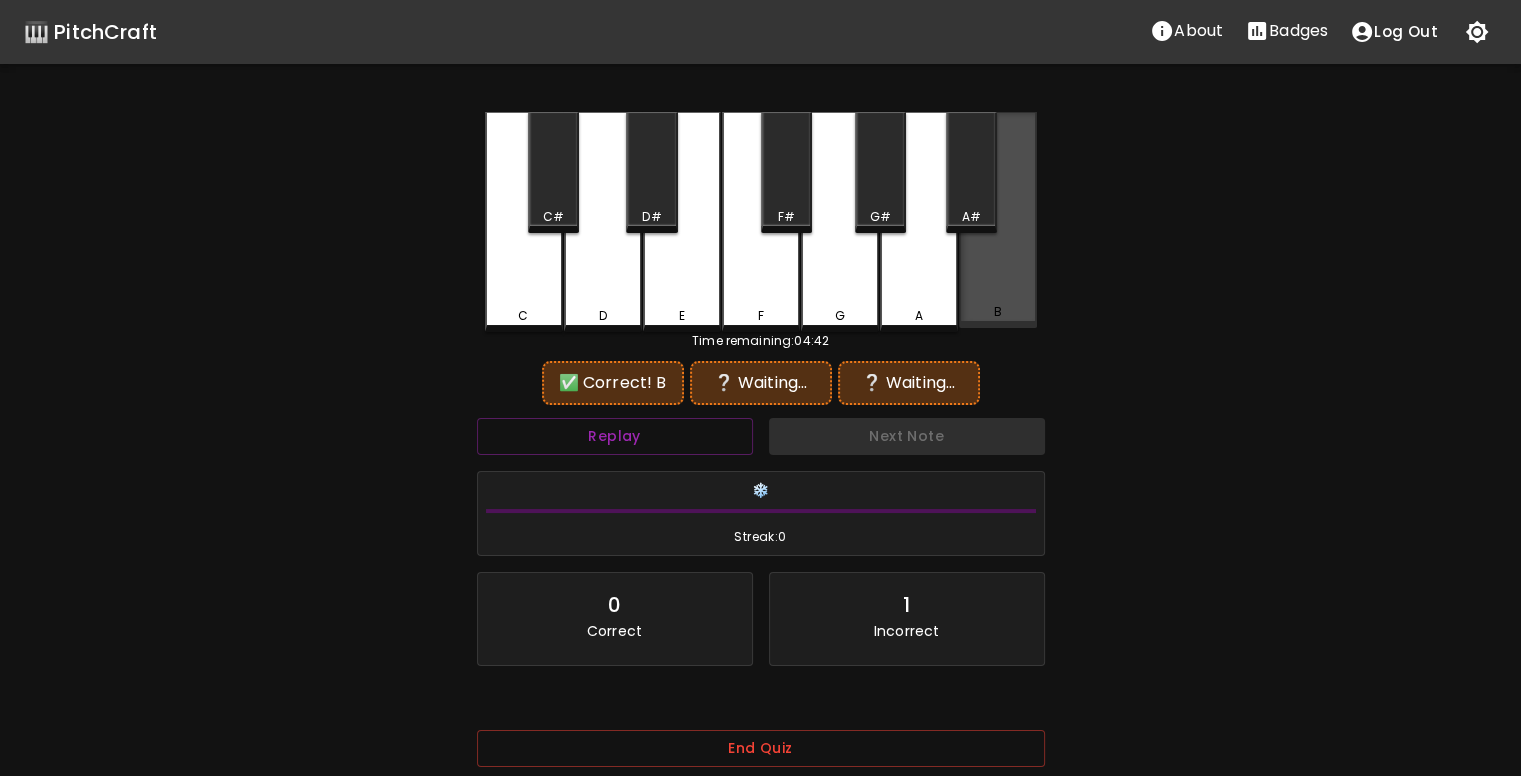 click on "B" at bounding box center [998, 220] 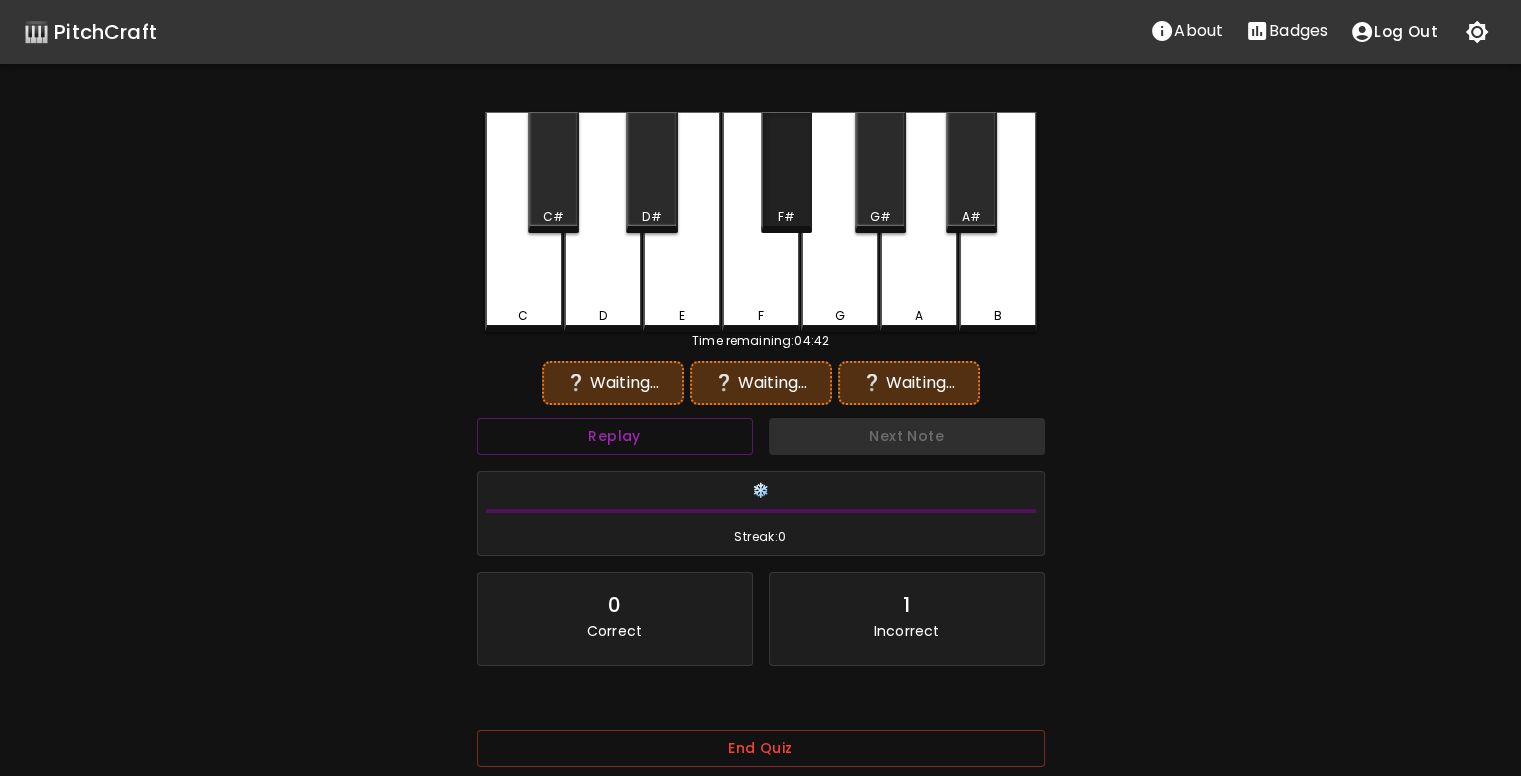 click on "F#" at bounding box center [786, 217] 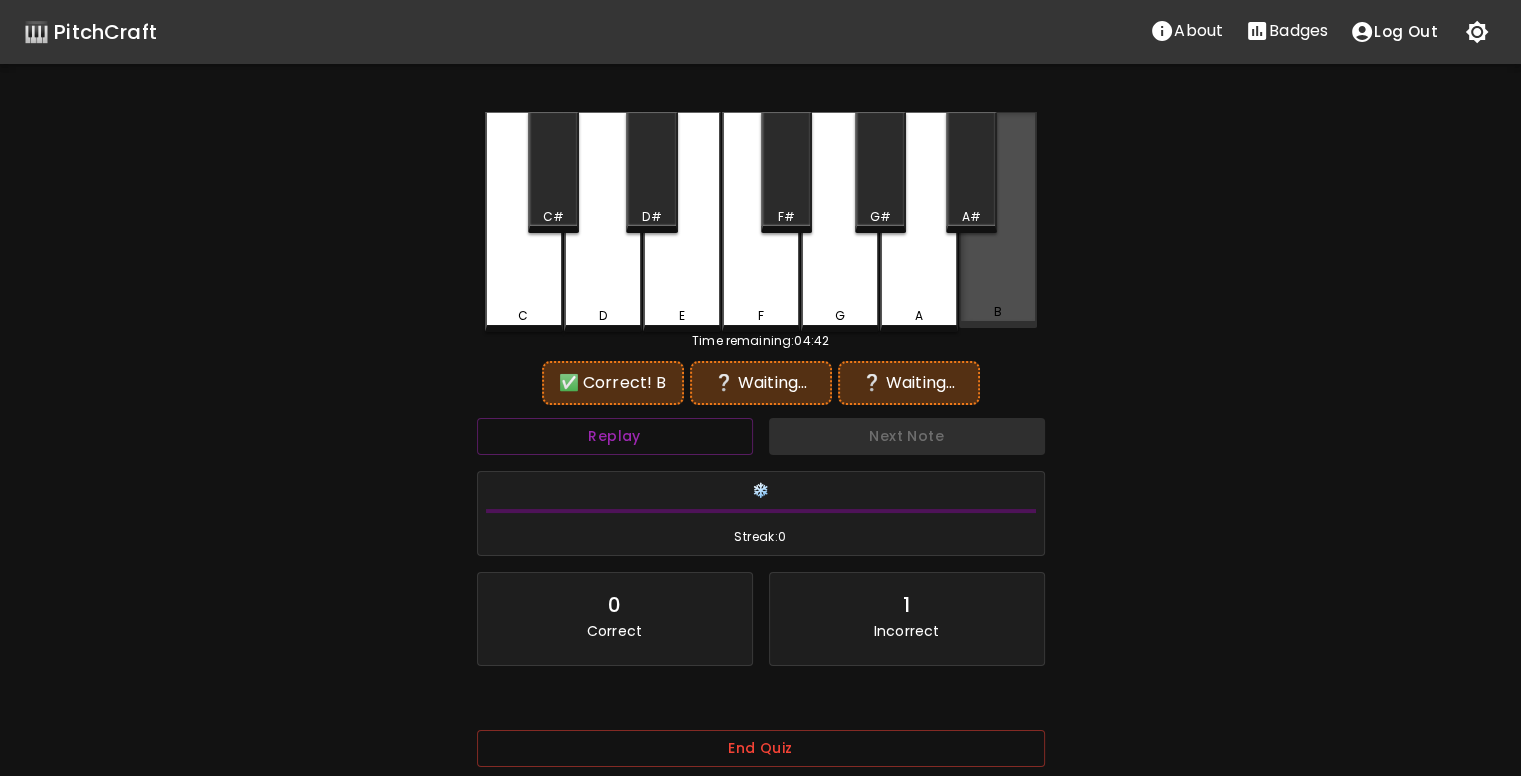 click on "B" at bounding box center [998, 220] 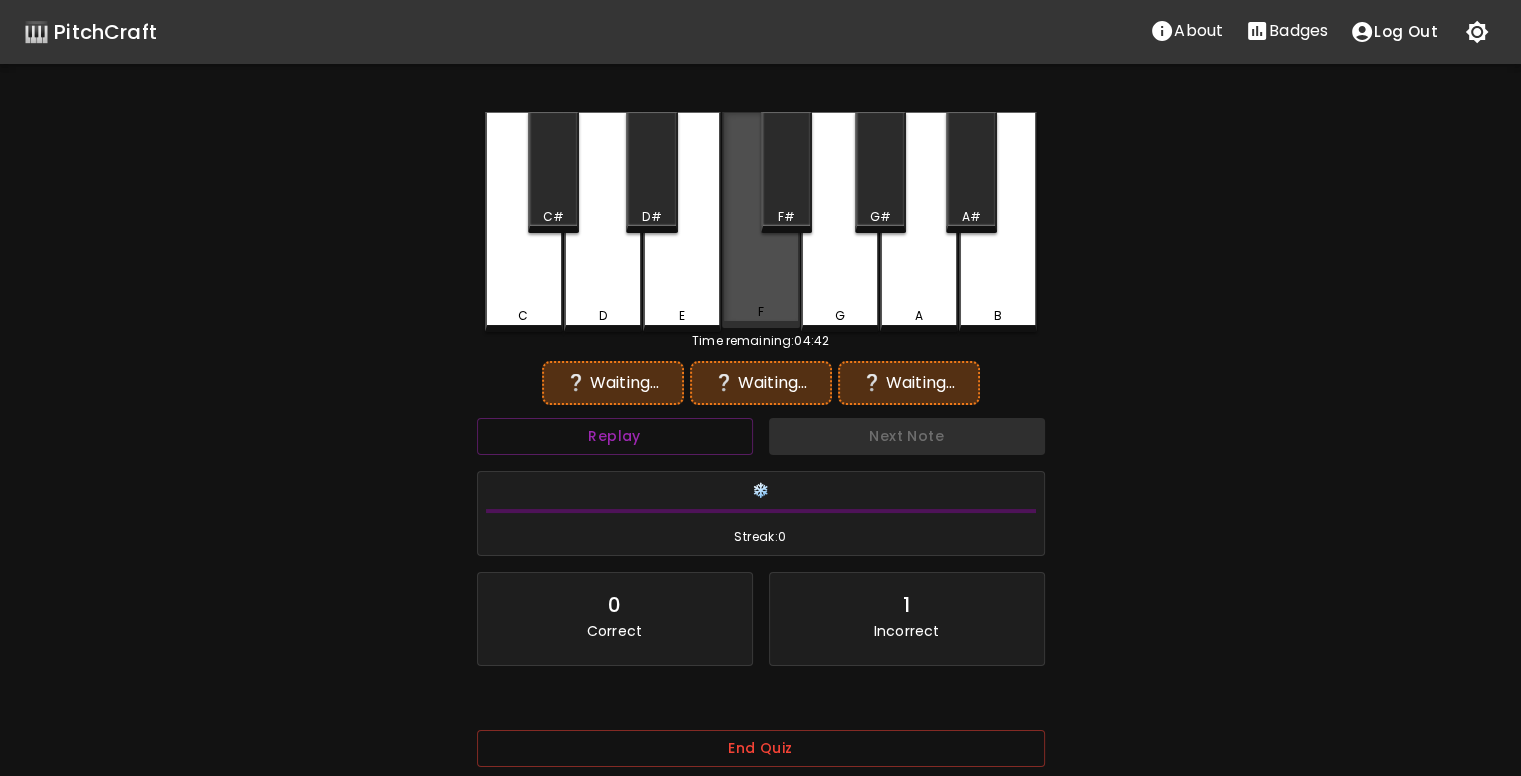 click on "F" at bounding box center (761, 220) 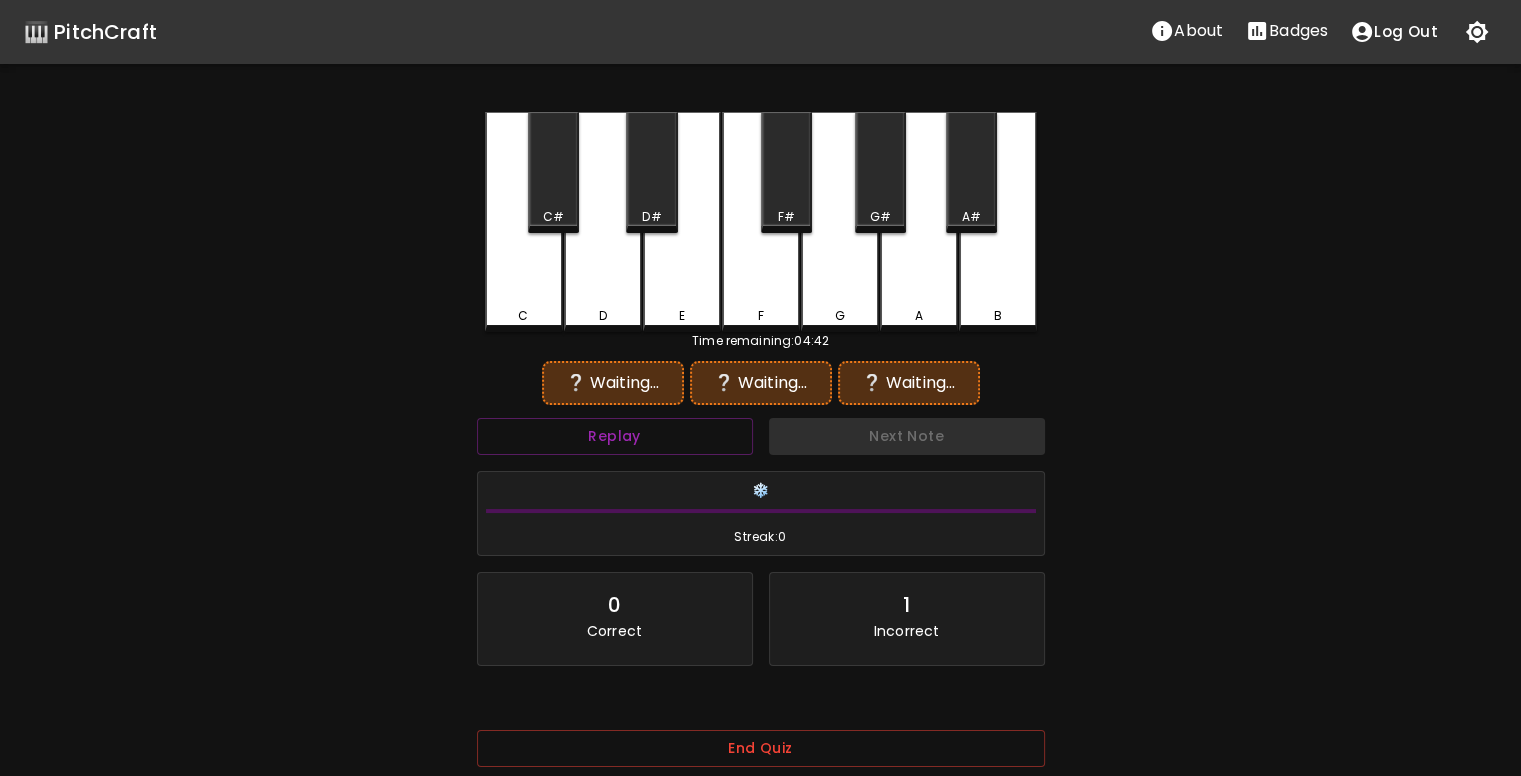 click on "B" at bounding box center (998, 222) 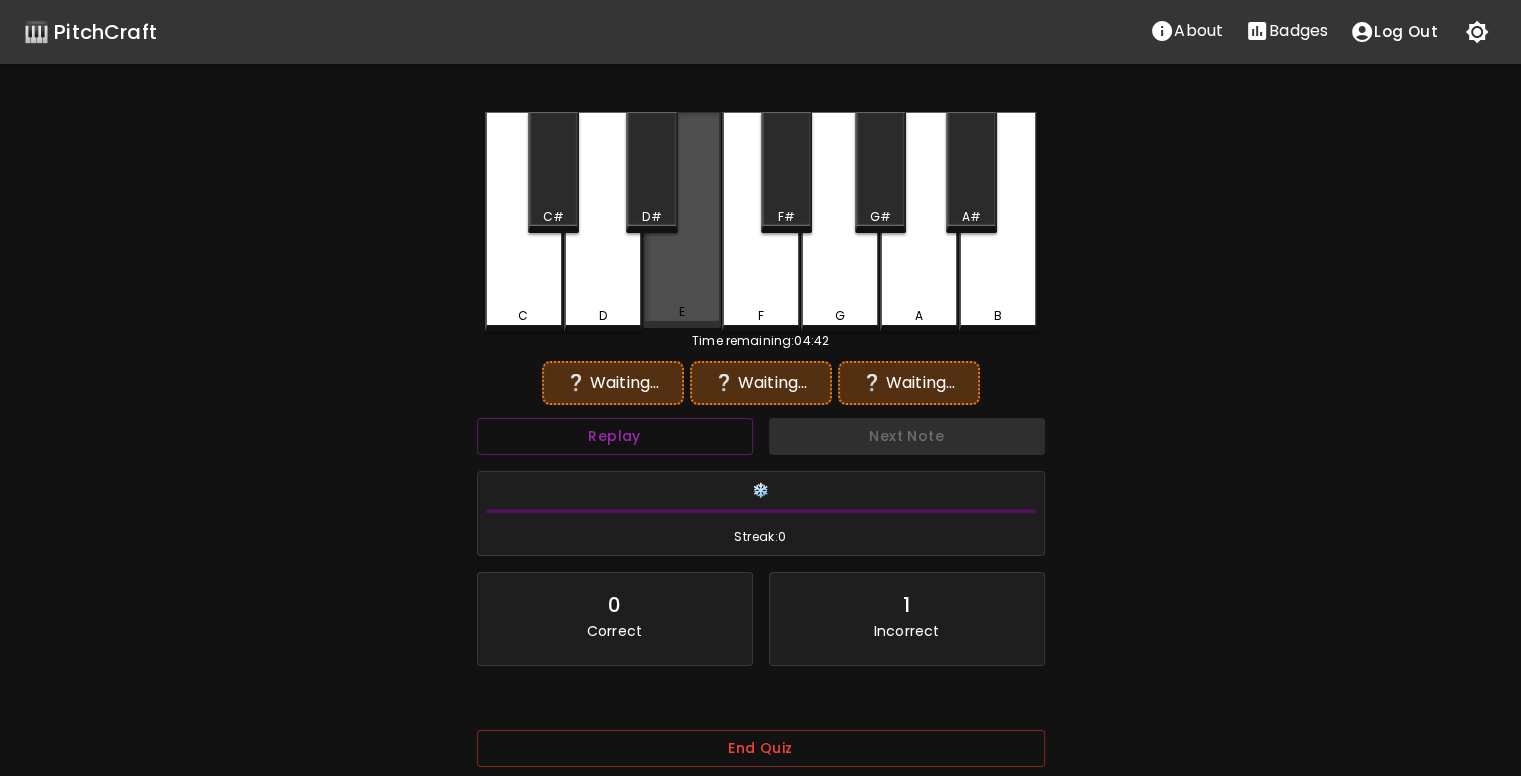 click on "E" at bounding box center (682, 220) 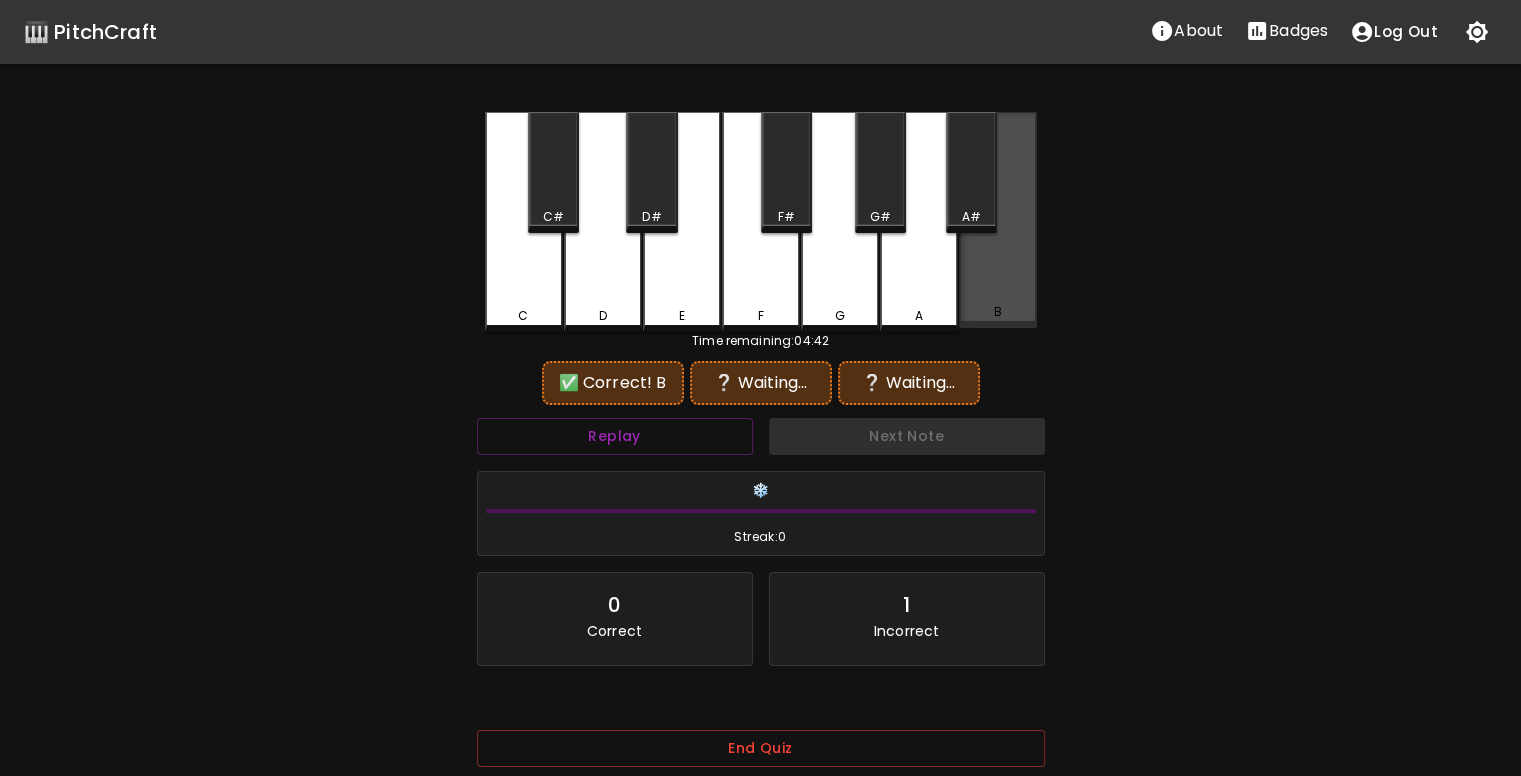 click on "B" at bounding box center (998, 220) 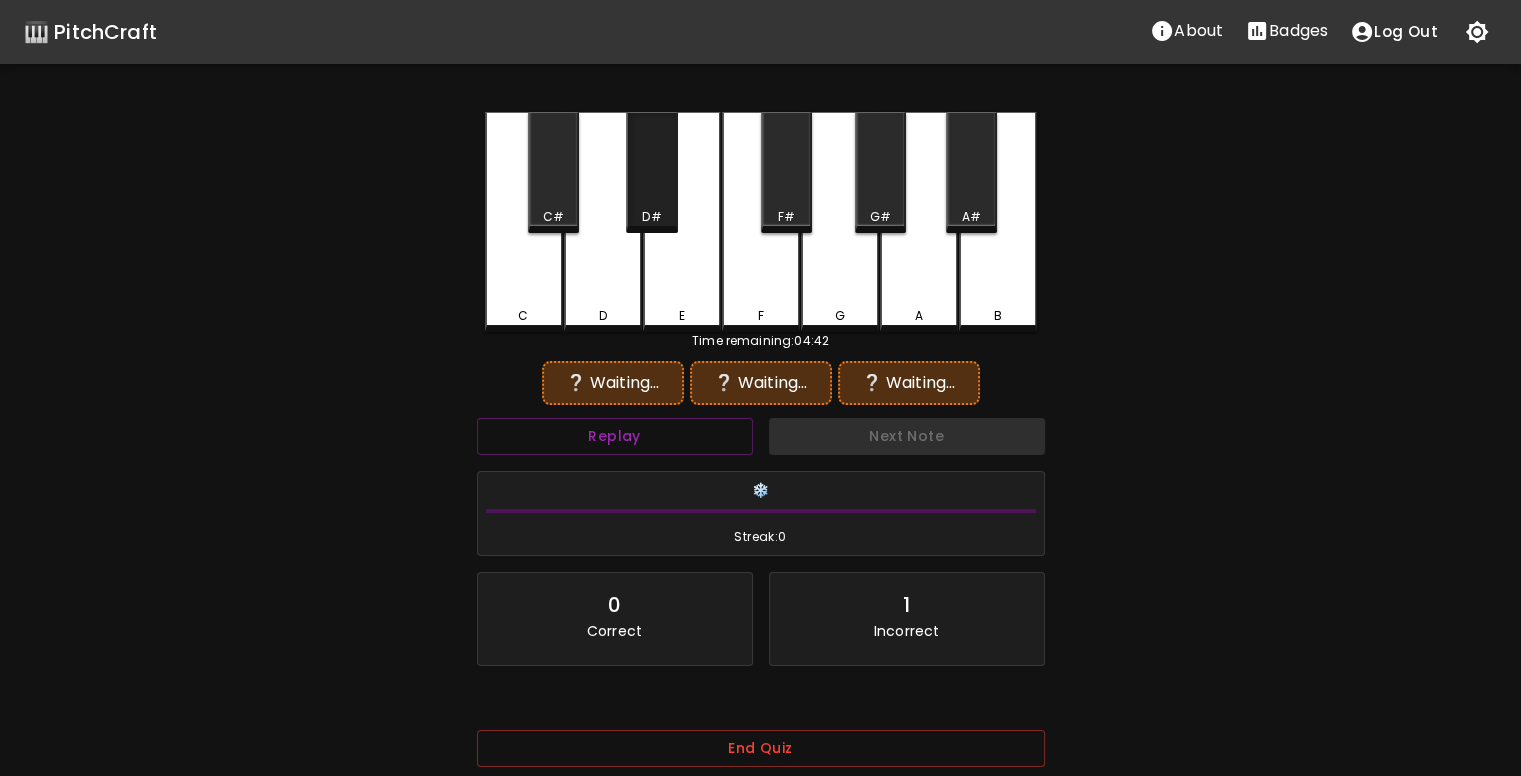 click on "D#" at bounding box center [651, 172] 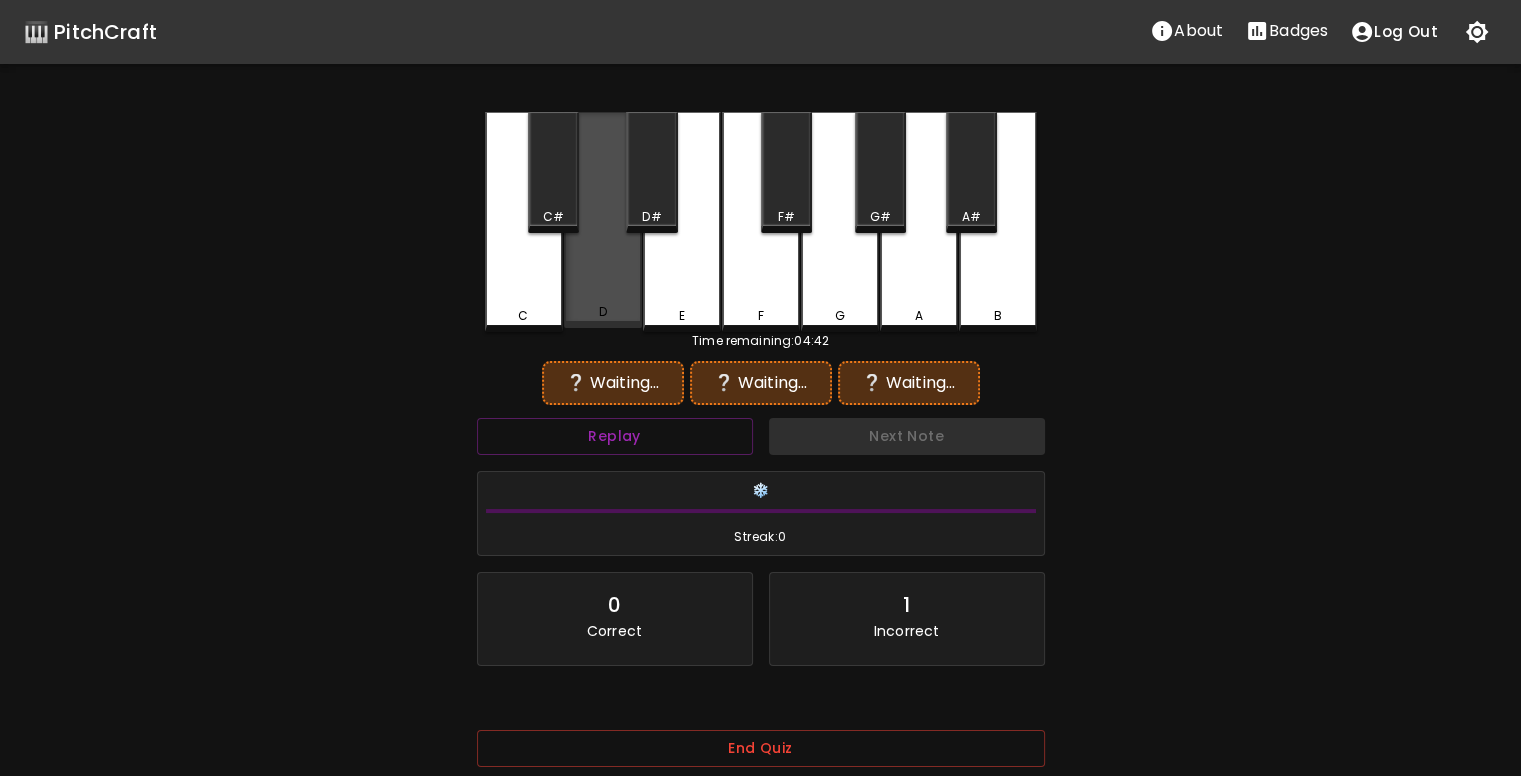click on "D" at bounding box center (603, 220) 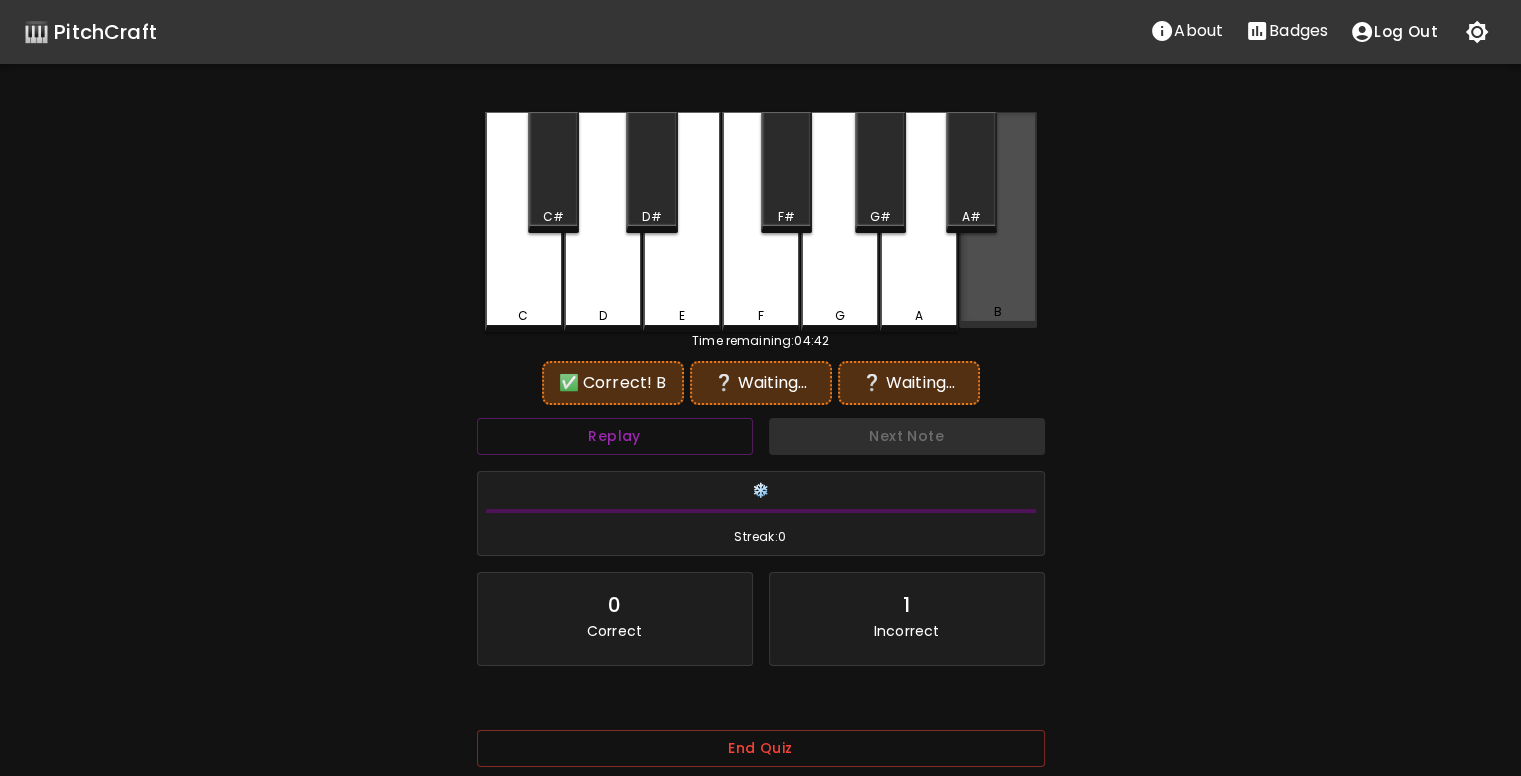 drag, startPoint x: 999, startPoint y: 297, endPoint x: 874, endPoint y: 294, distance: 125.035995 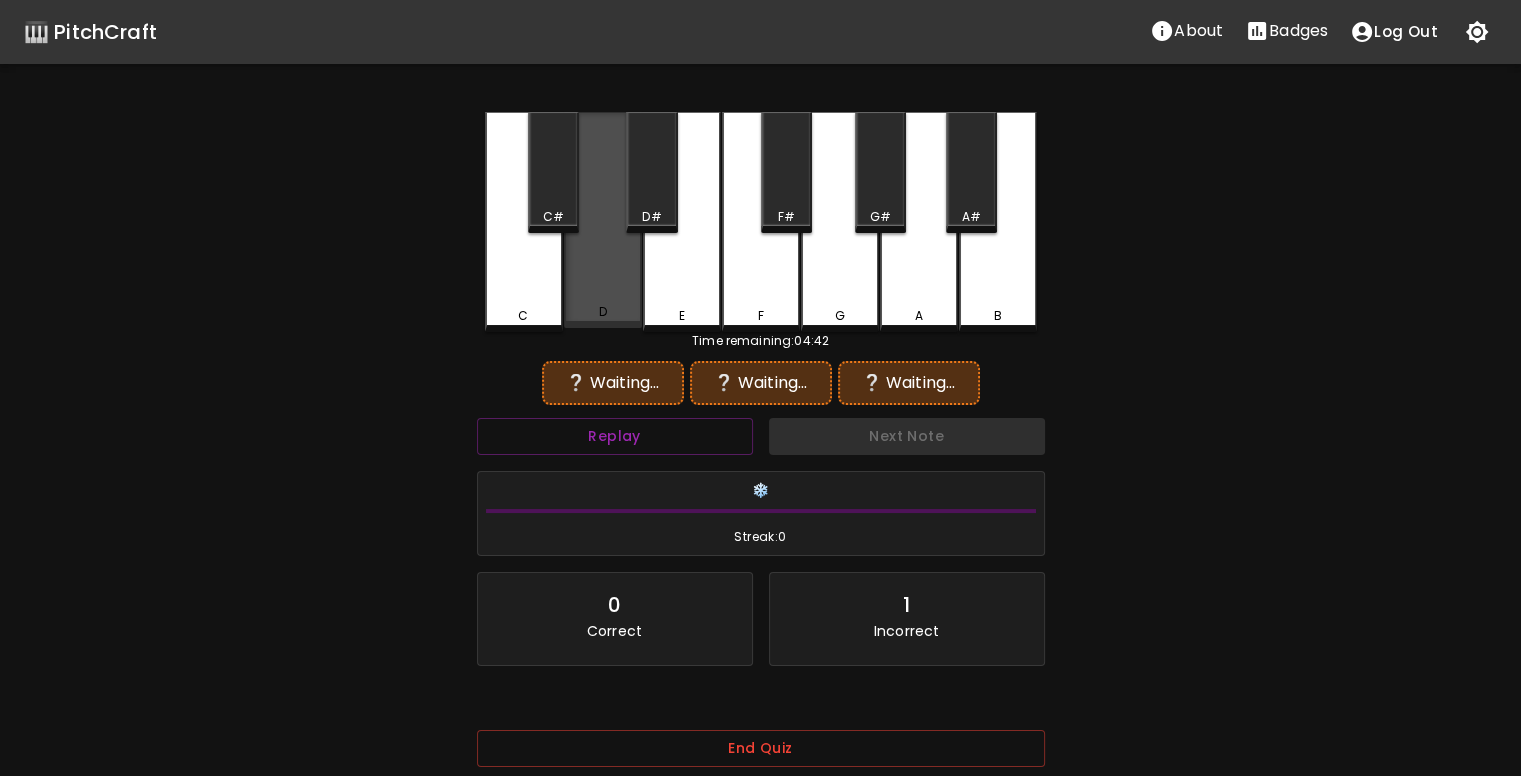 click on "D" at bounding box center [603, 220] 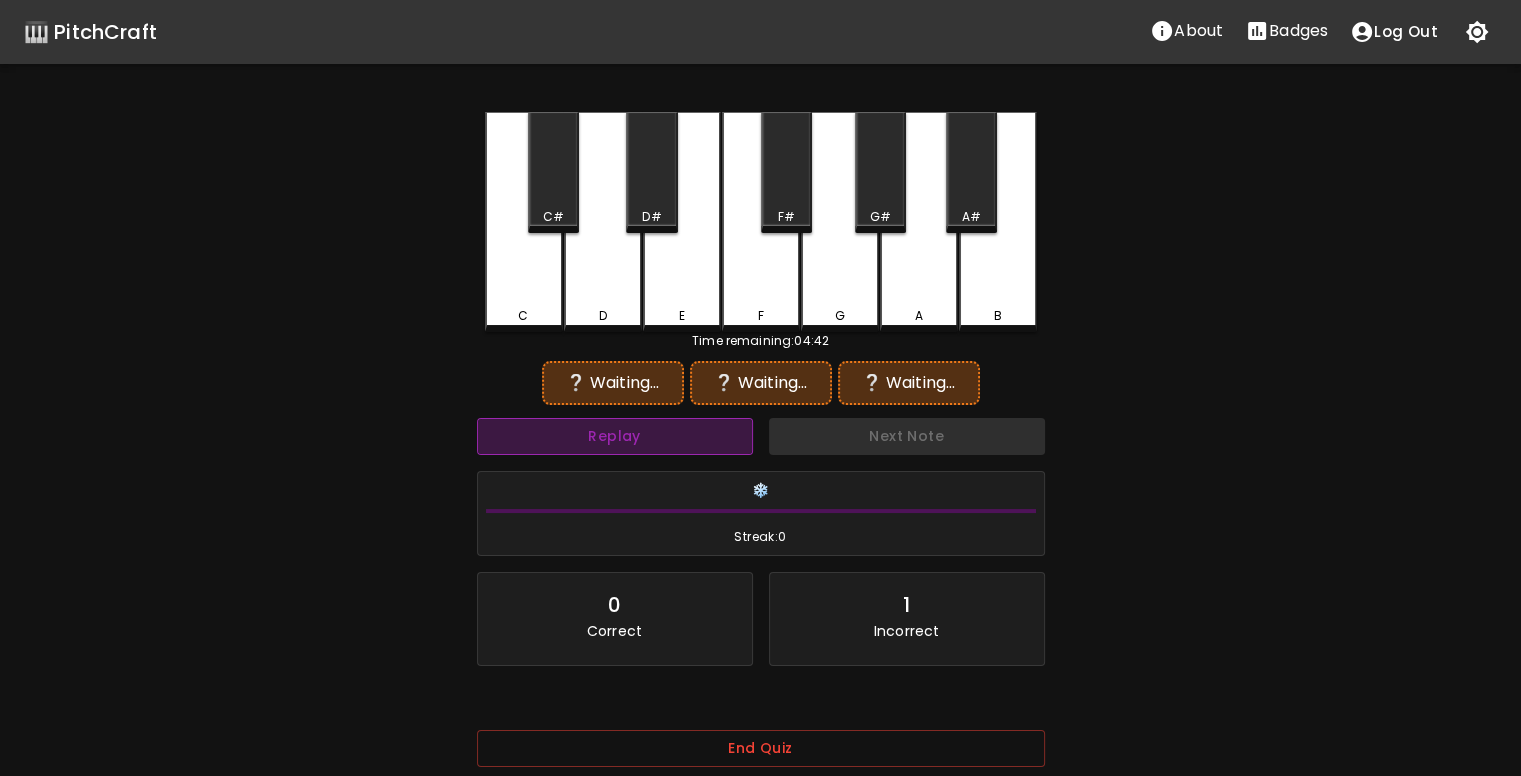 click on "Replay" at bounding box center (615, 436) 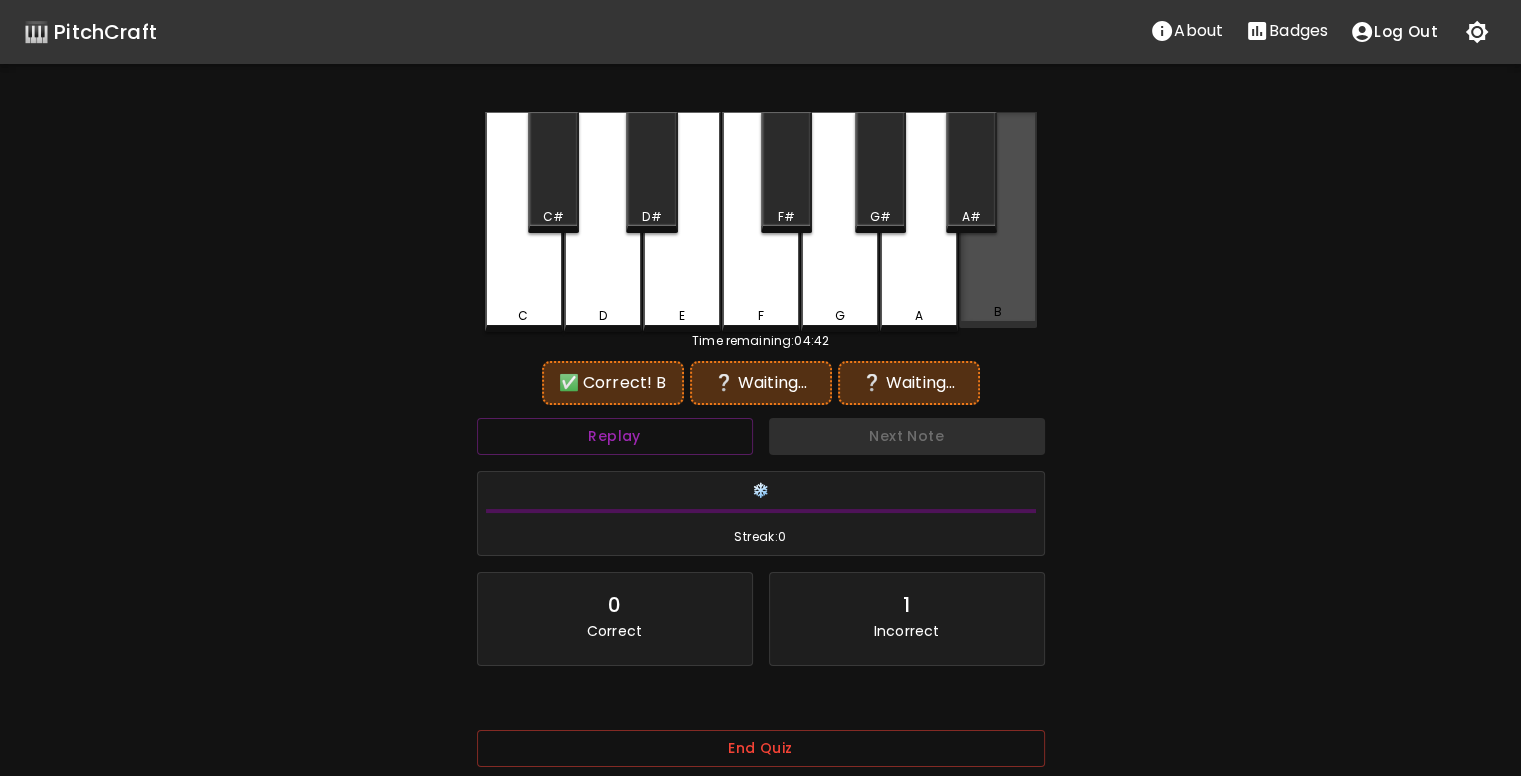 click on "B" at bounding box center (998, 220) 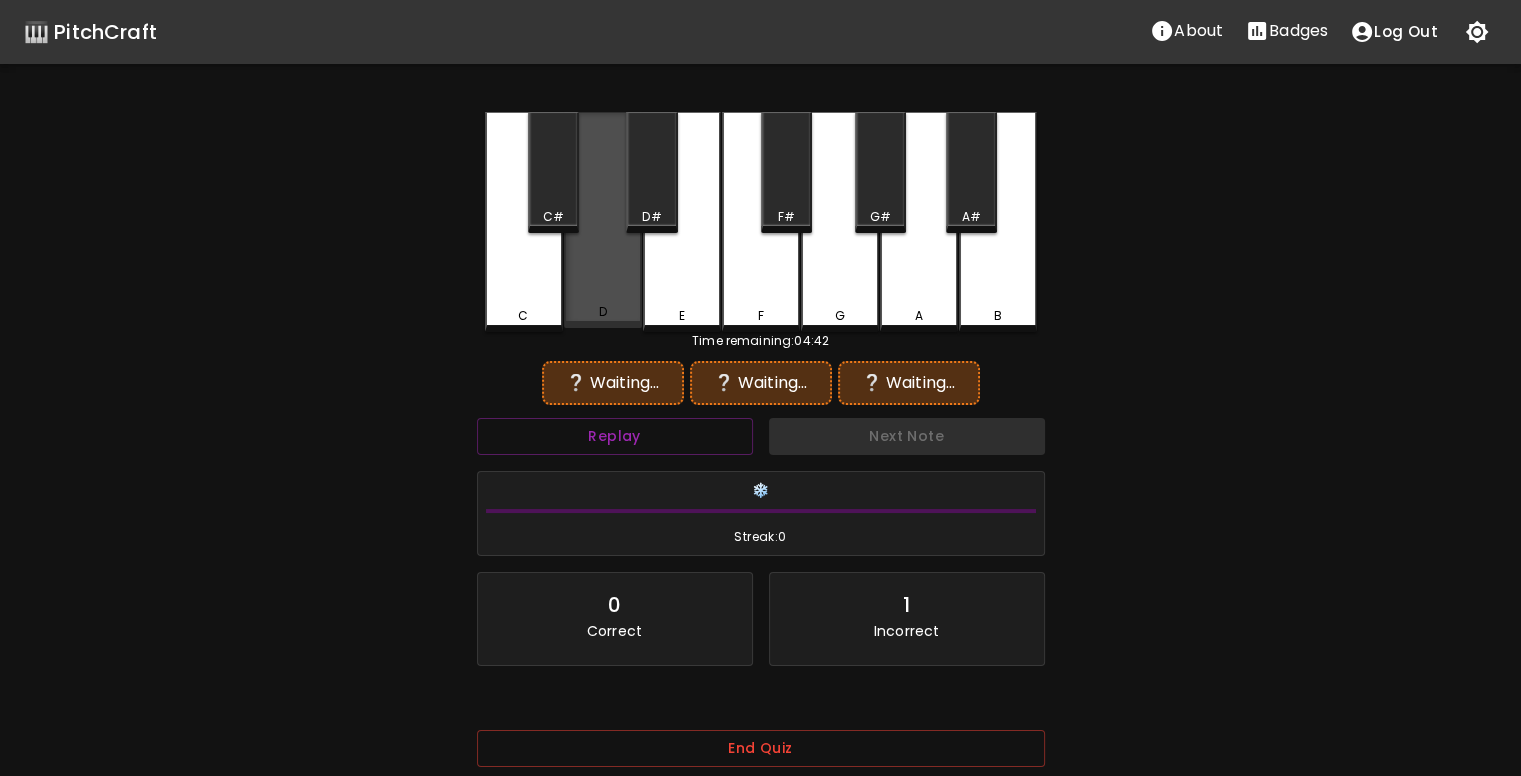 click on "D" at bounding box center (603, 220) 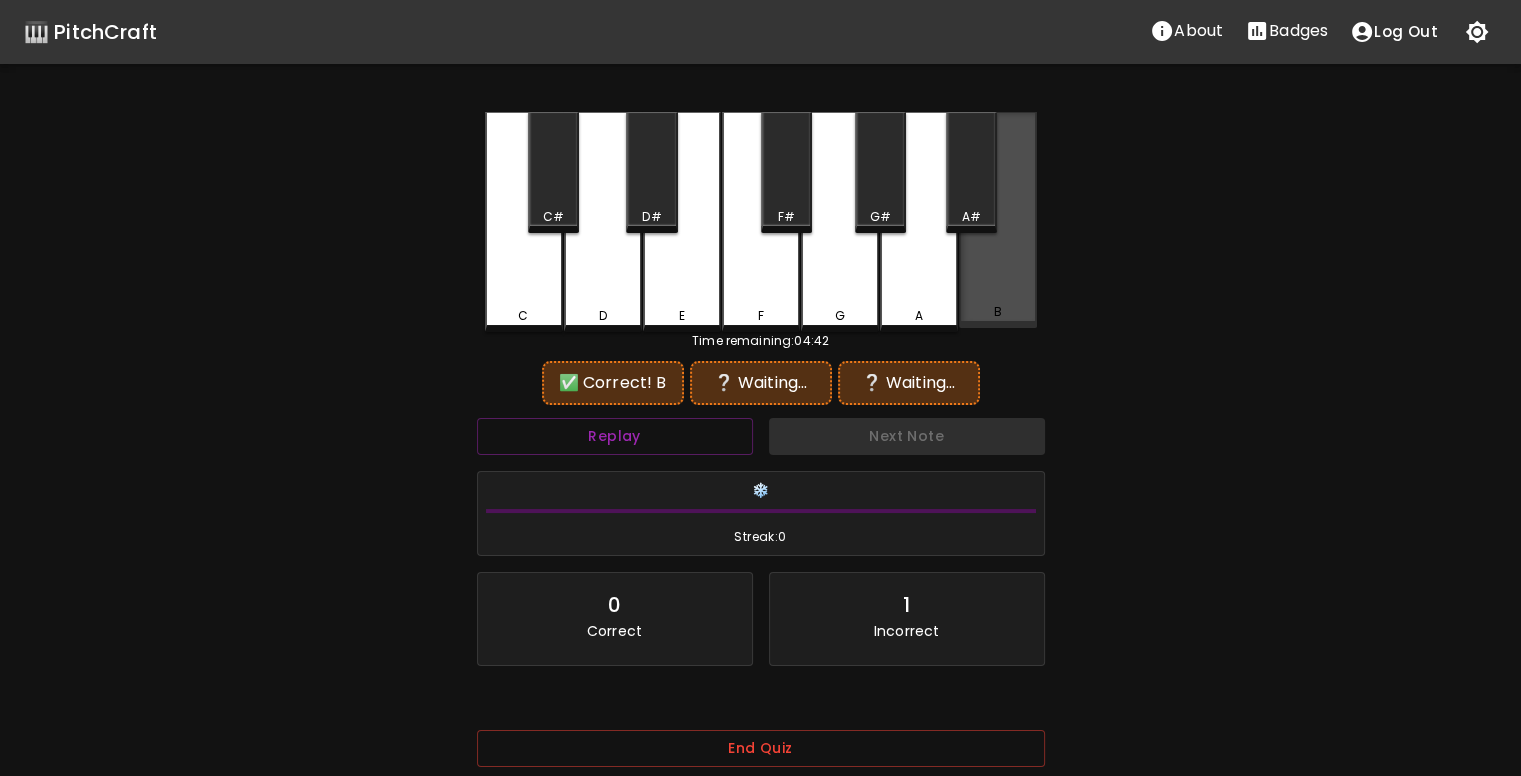 drag, startPoint x: 1004, startPoint y: 293, endPoint x: 968, endPoint y: 278, distance: 39 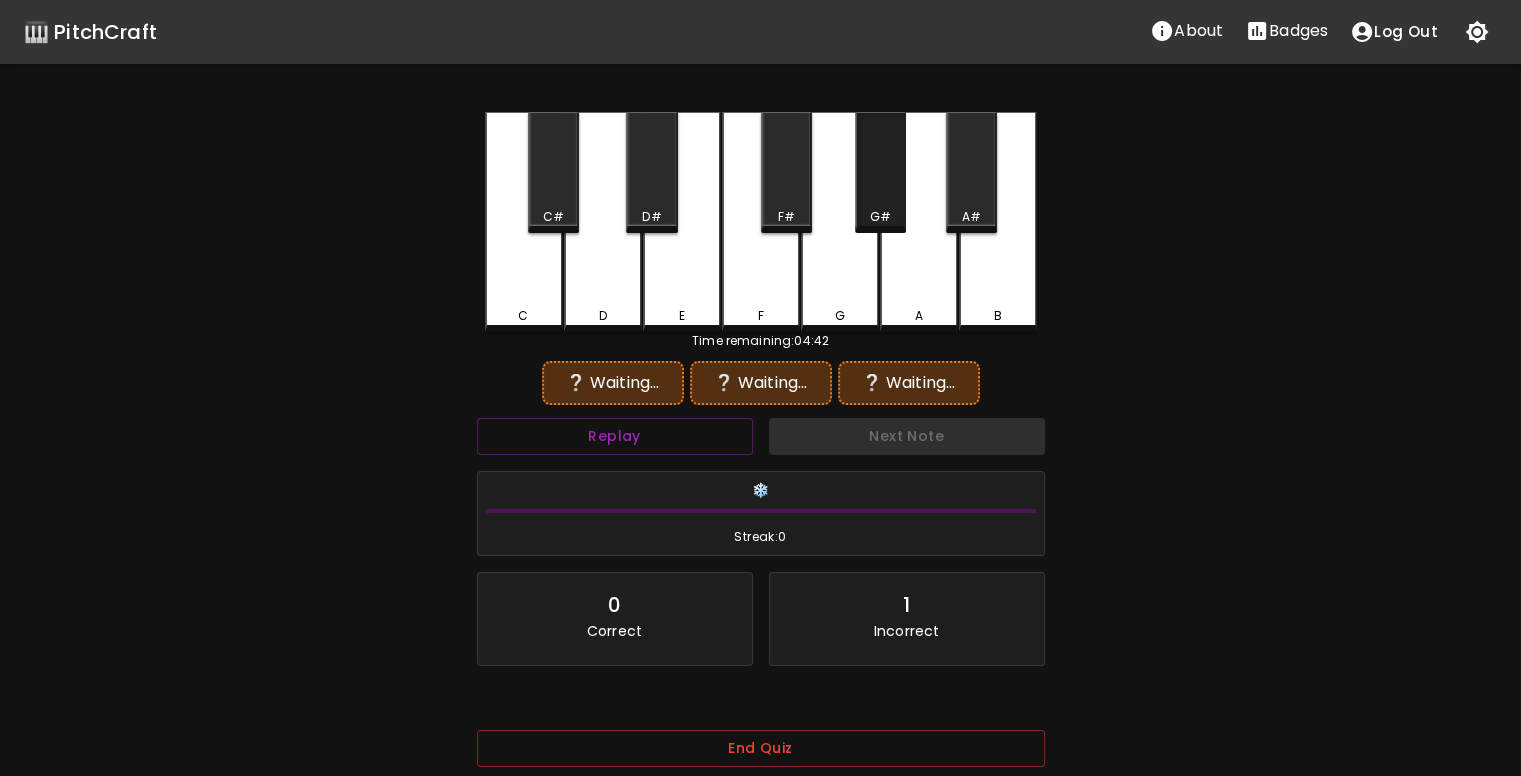 click on "G#" at bounding box center (880, 172) 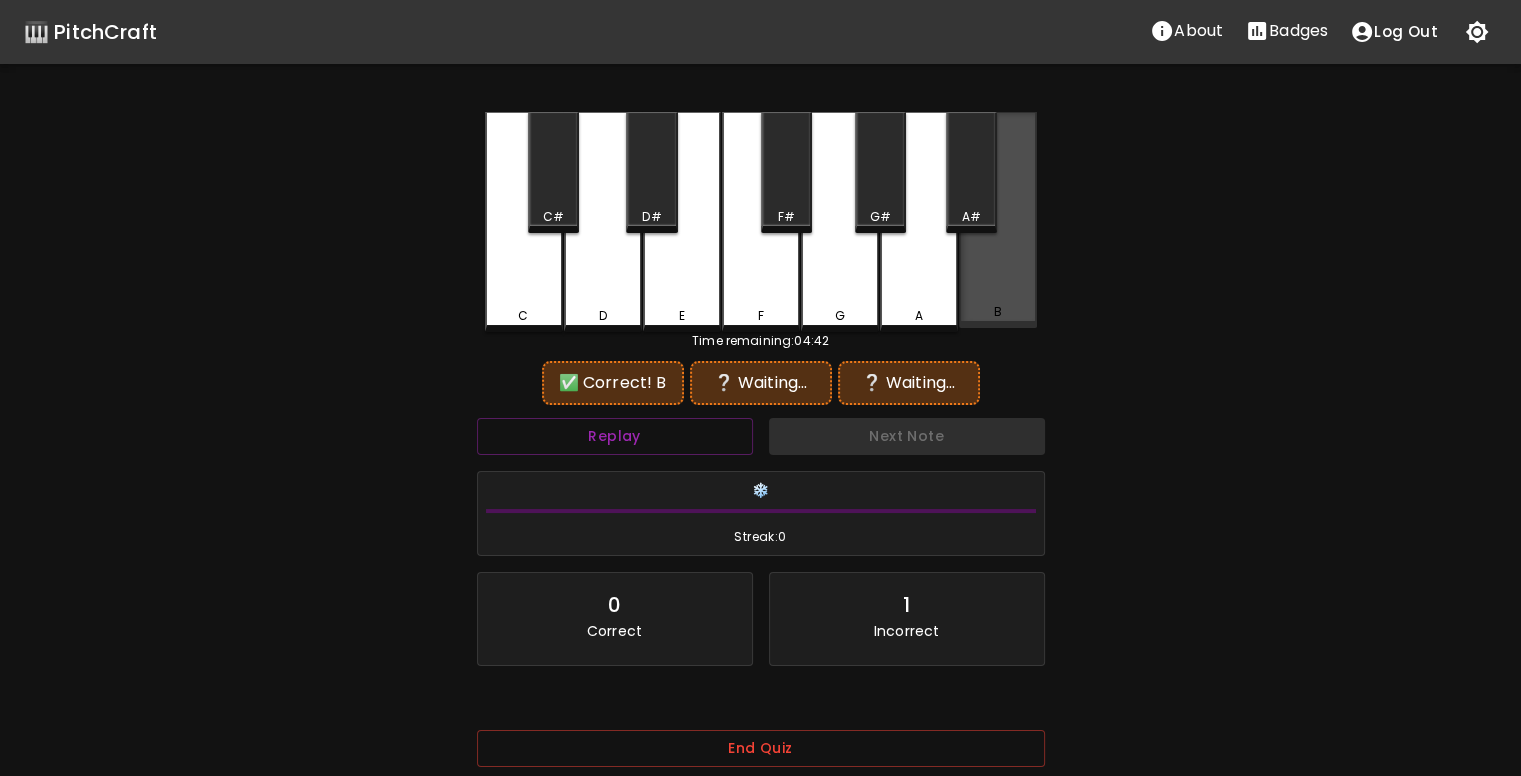 click on "B" at bounding box center (998, 220) 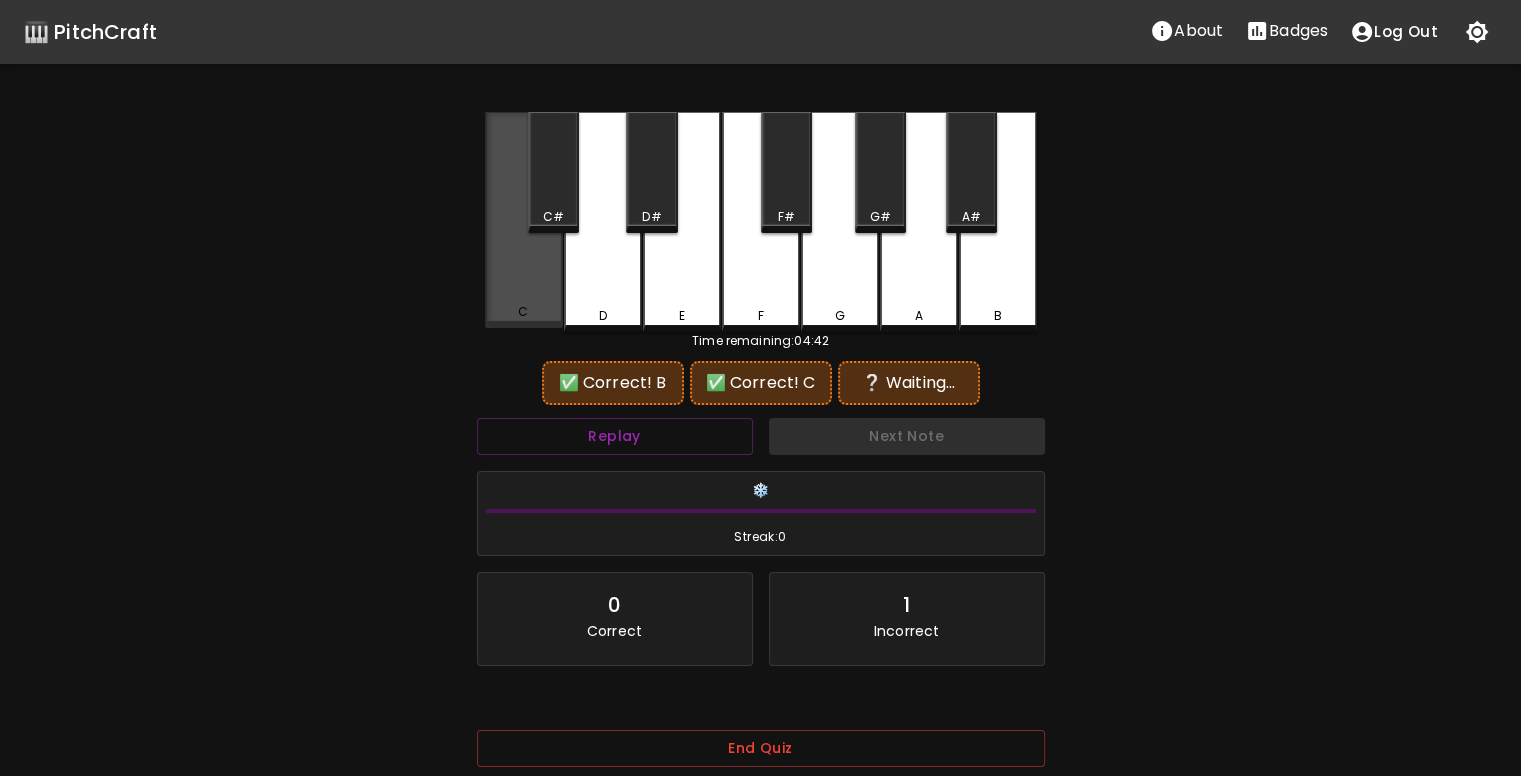 click on "C" at bounding box center [524, 220] 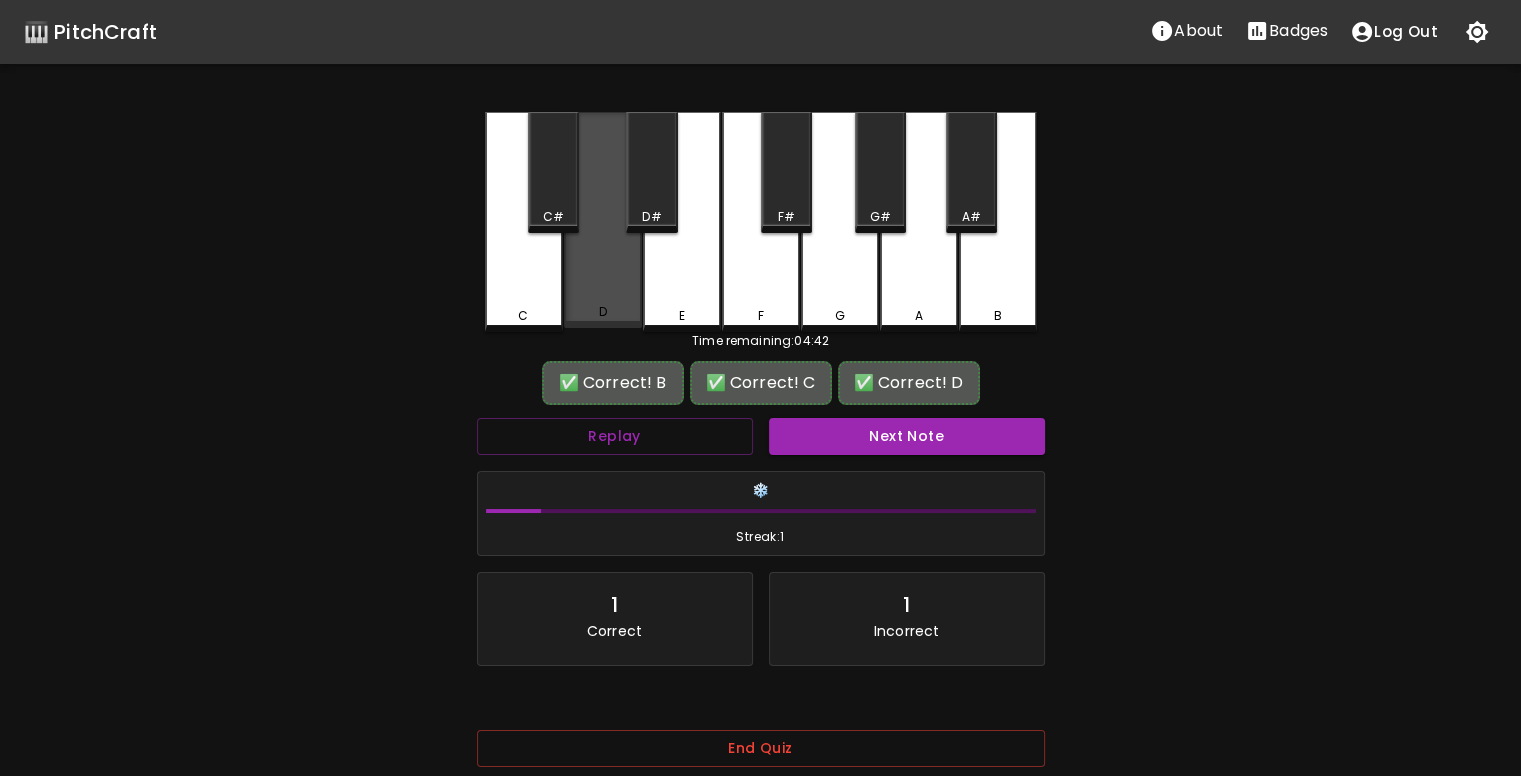 click on "D" at bounding box center [603, 220] 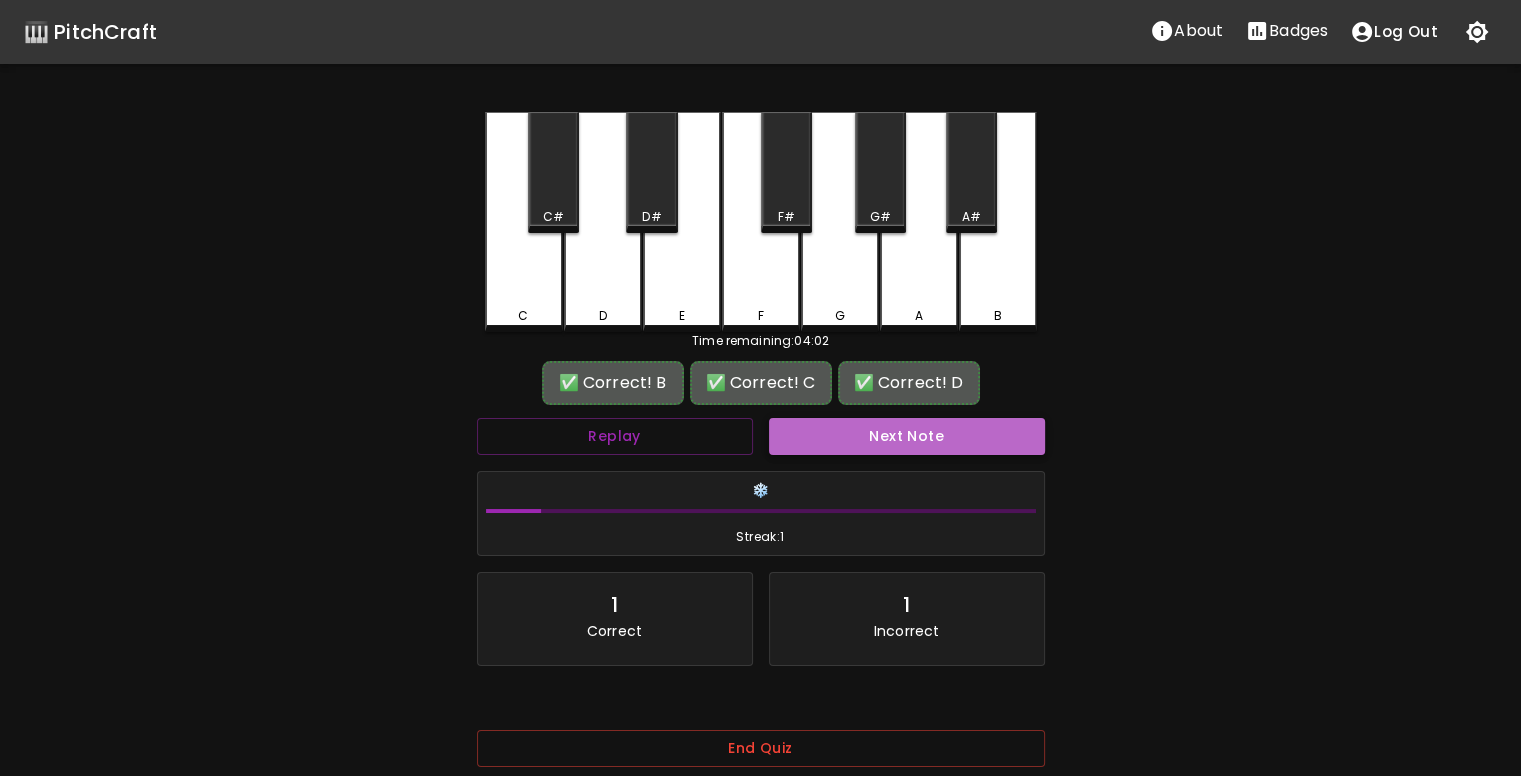 click on "Next Note" at bounding box center (907, 436) 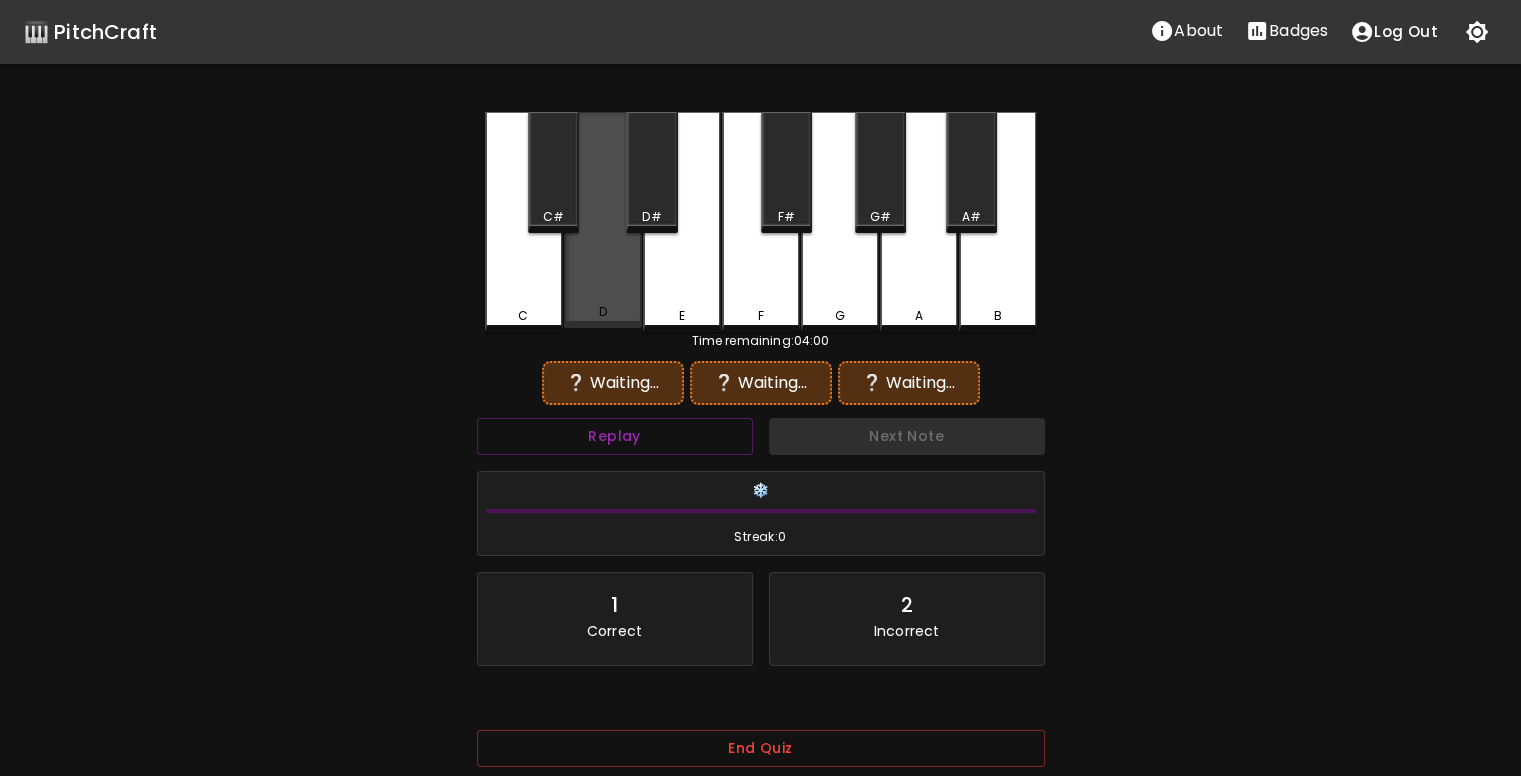 click on "D" at bounding box center [603, 312] 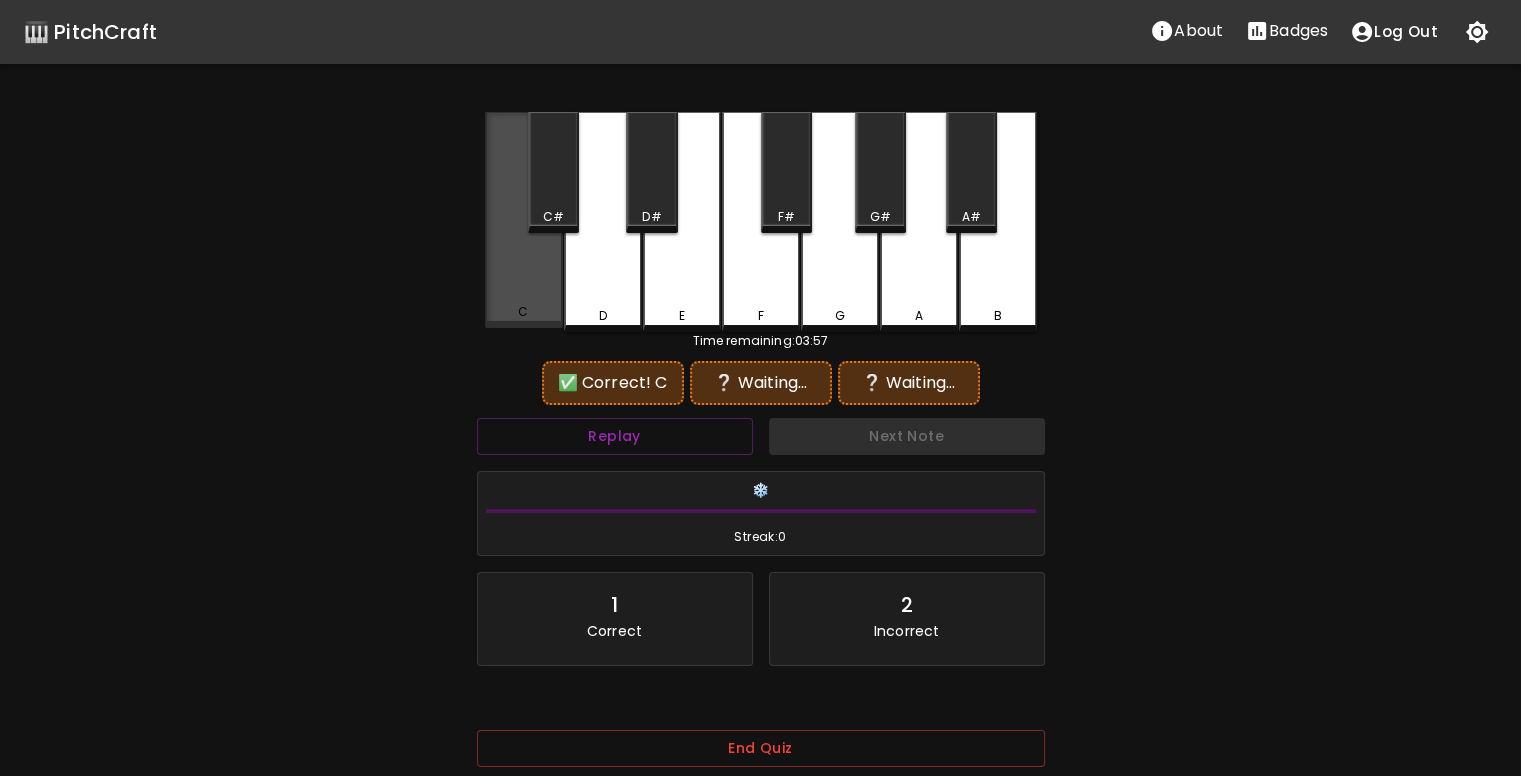 click on "C" at bounding box center (524, 220) 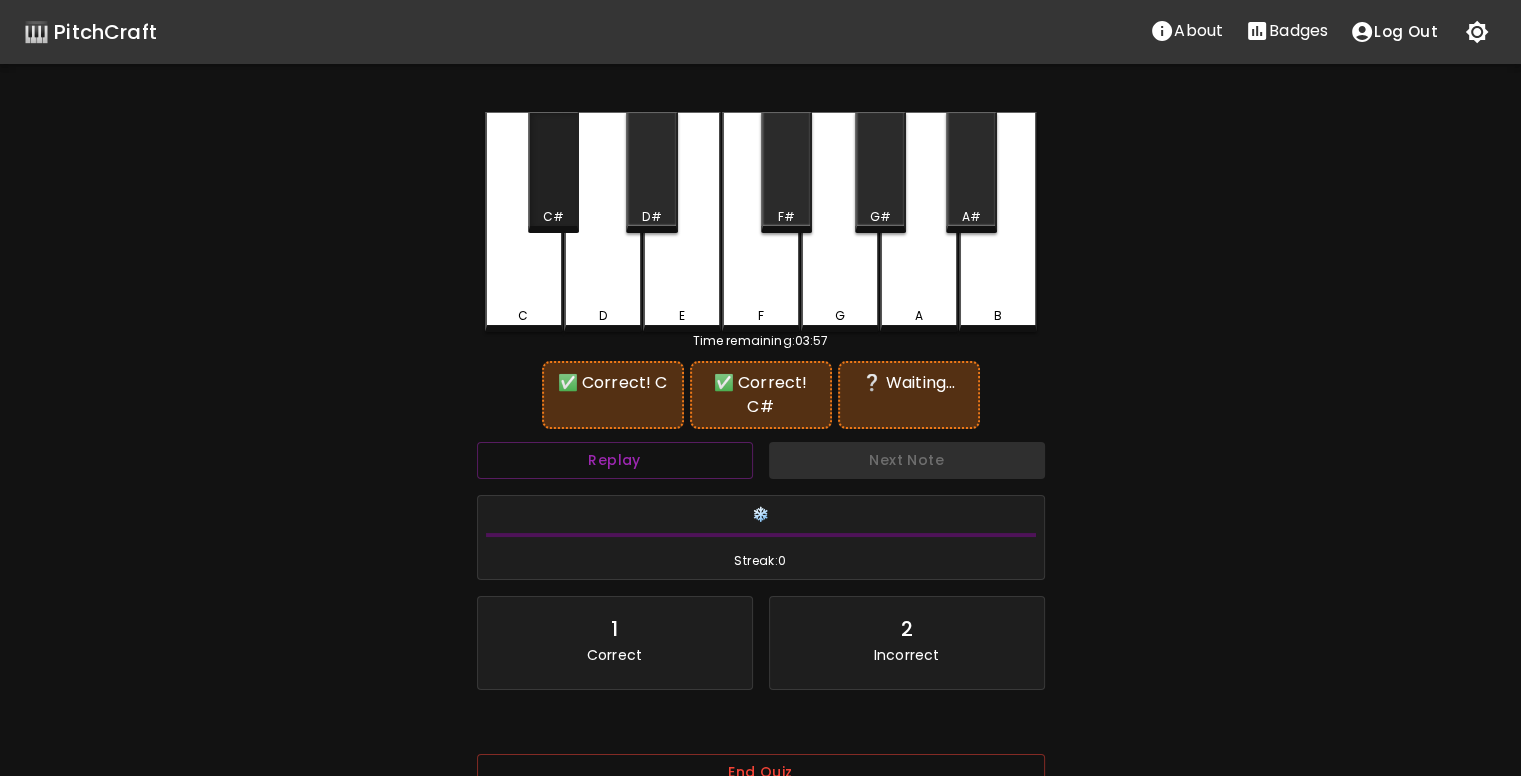 click on "C#" at bounding box center [553, 172] 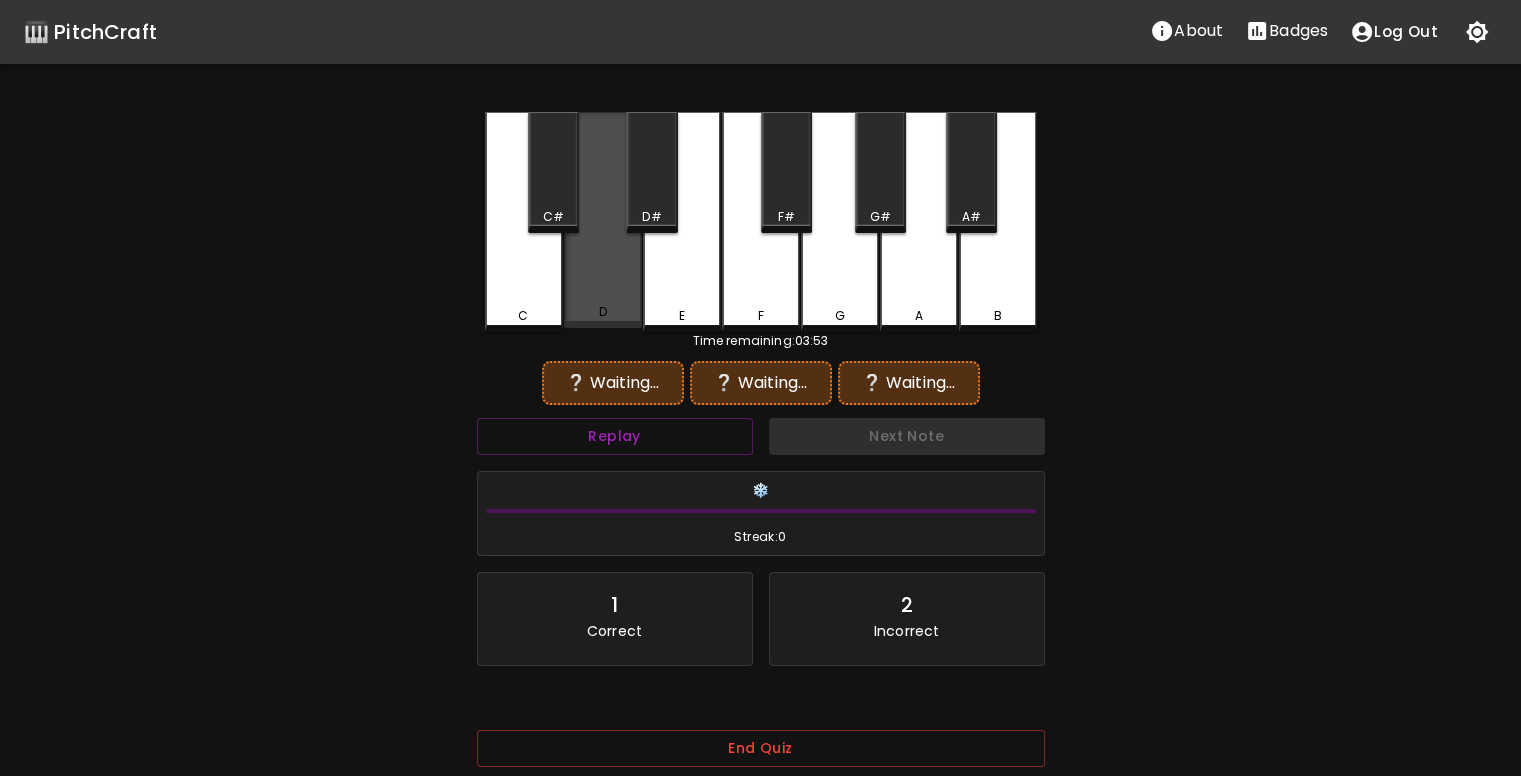 click on "D" at bounding box center (603, 220) 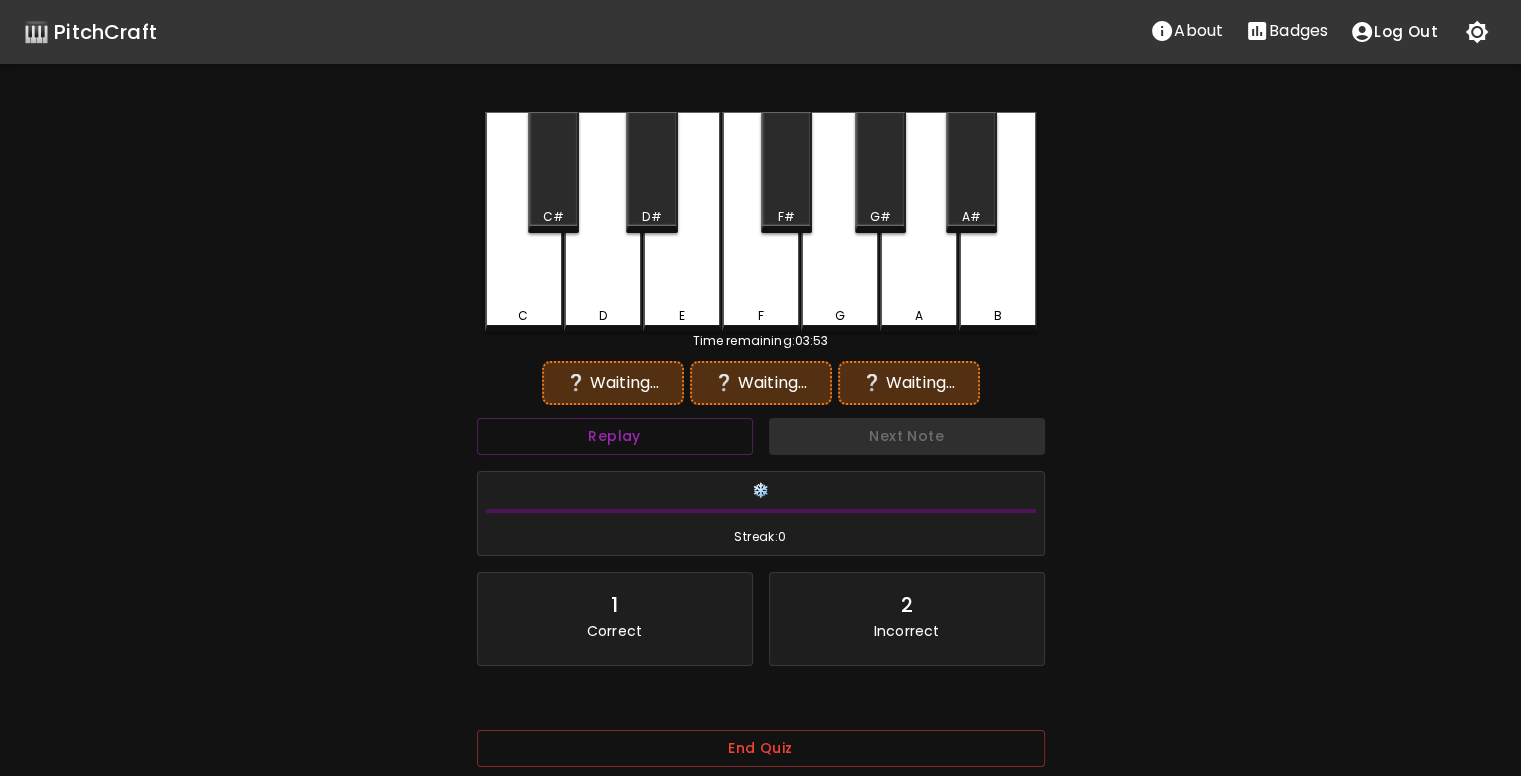 click on "C" at bounding box center [523, 316] 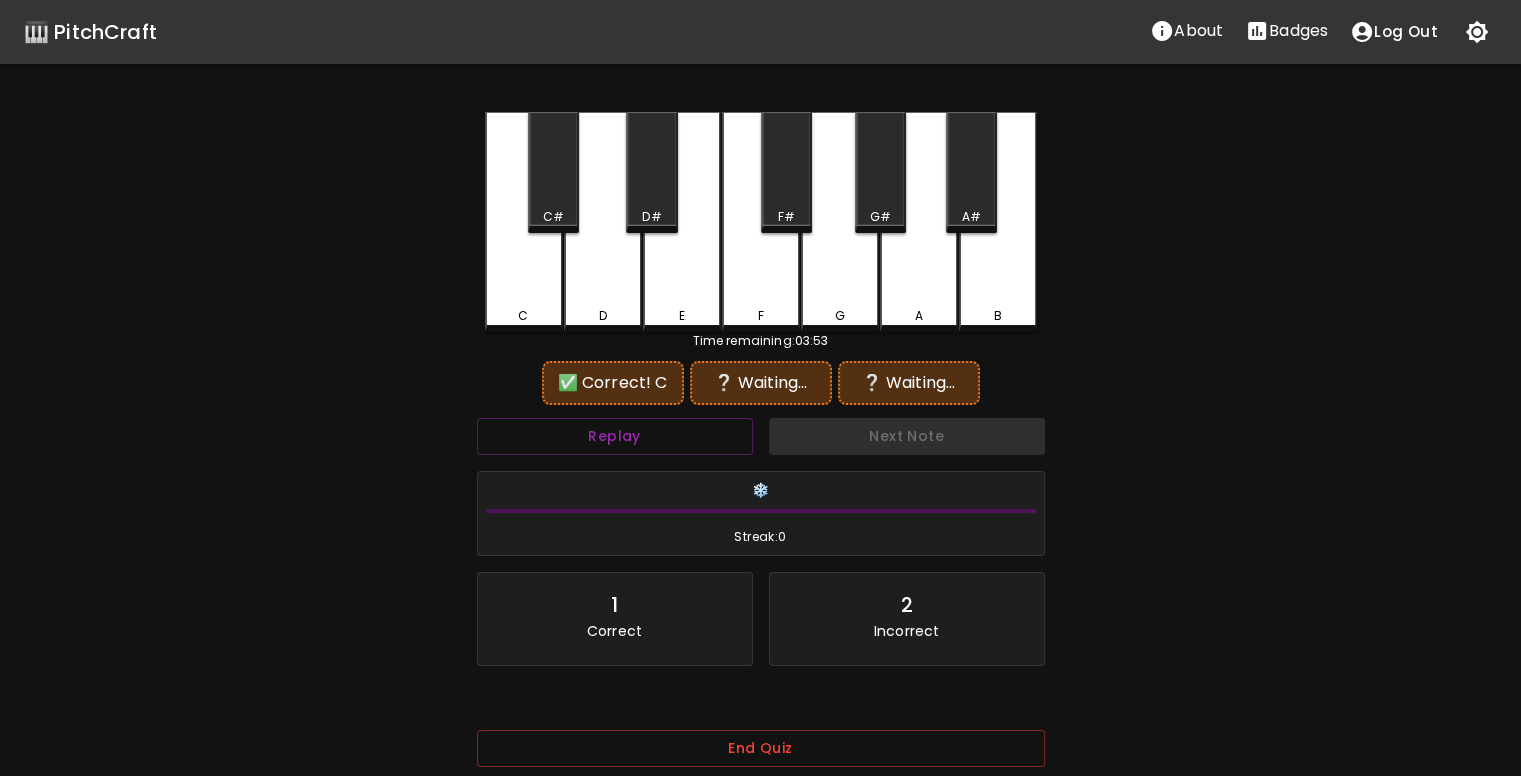 click on "C#" at bounding box center (553, 172) 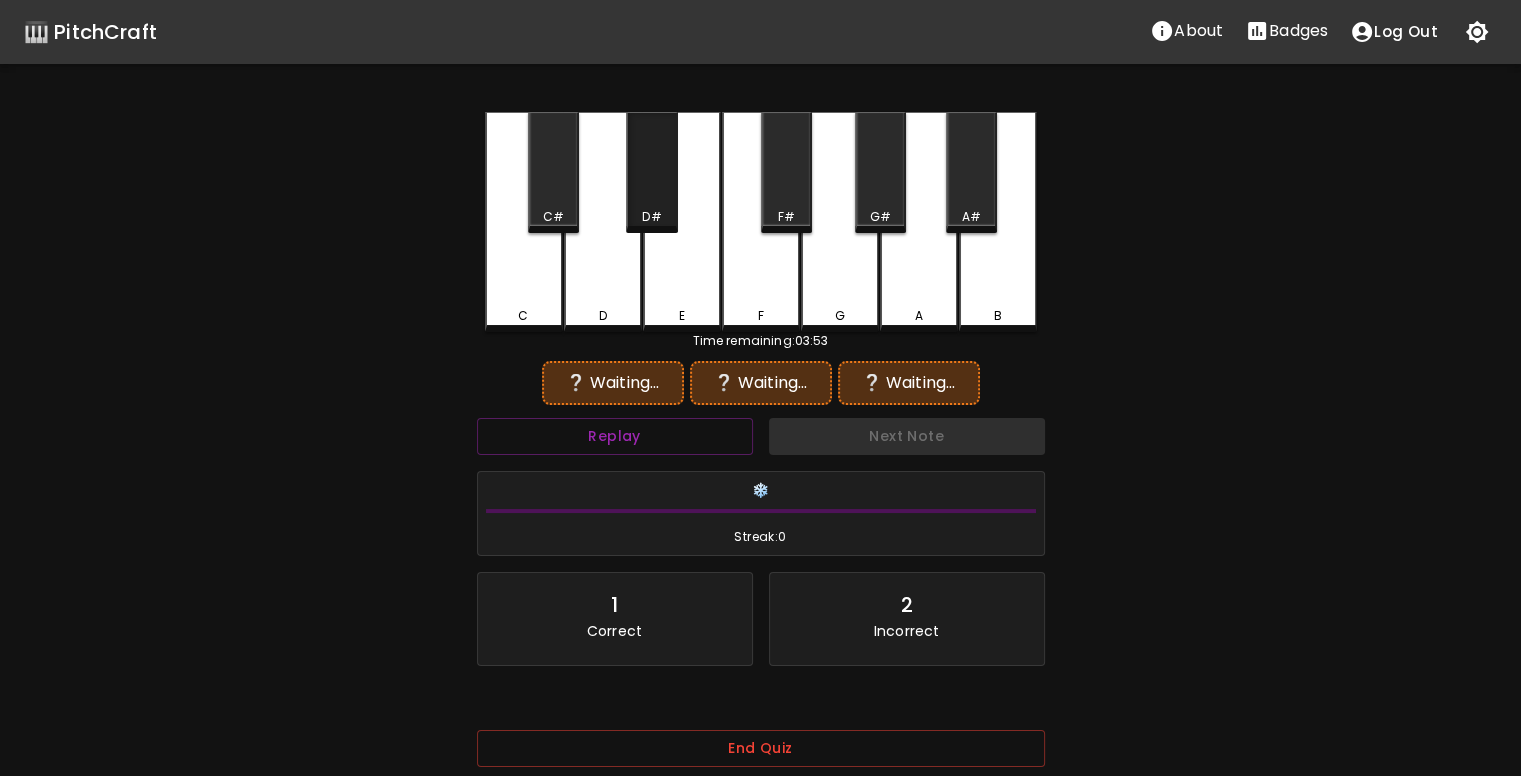 click on "D#" at bounding box center (651, 172) 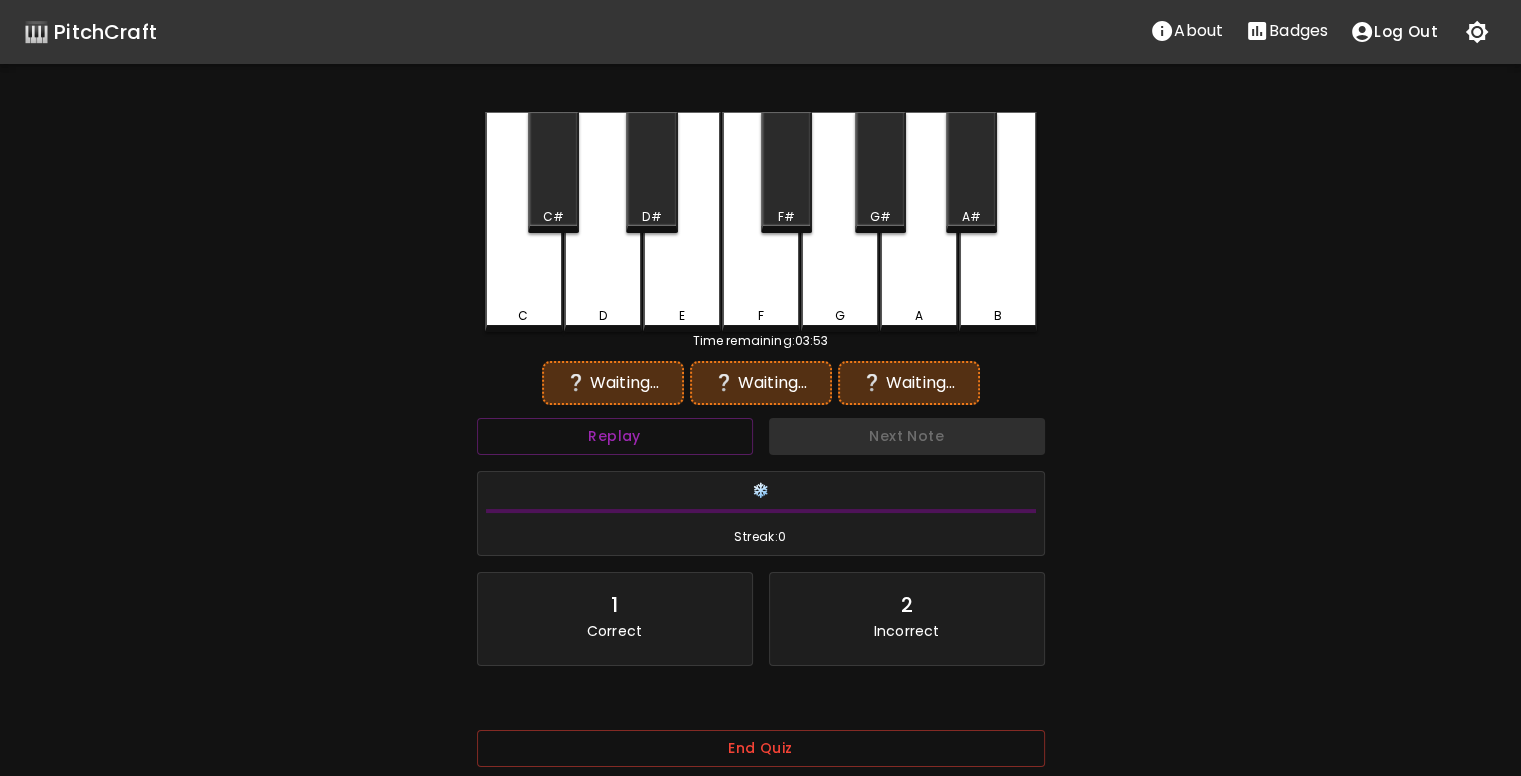 click on "C" at bounding box center [524, 222] 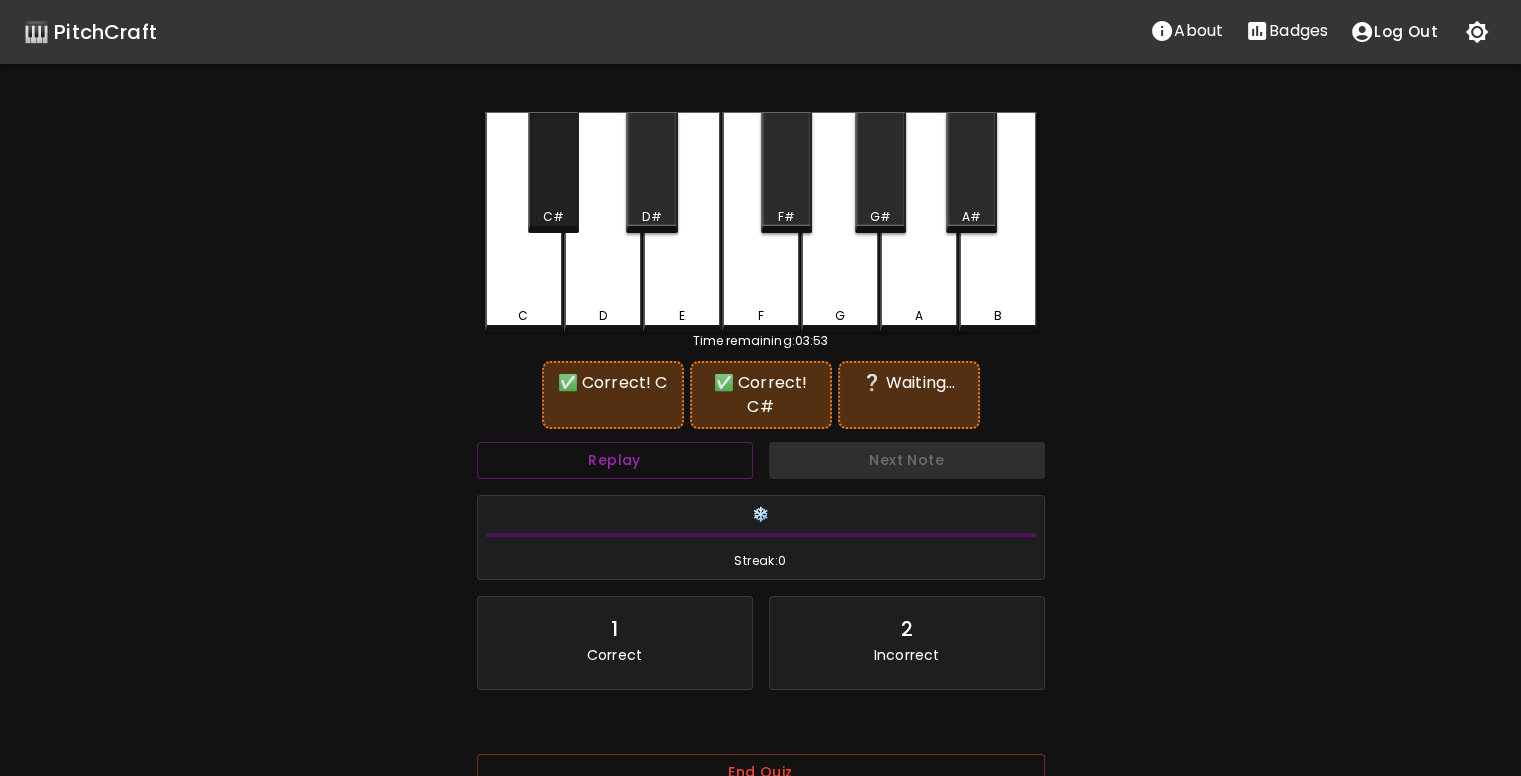 click on "C#" at bounding box center [553, 172] 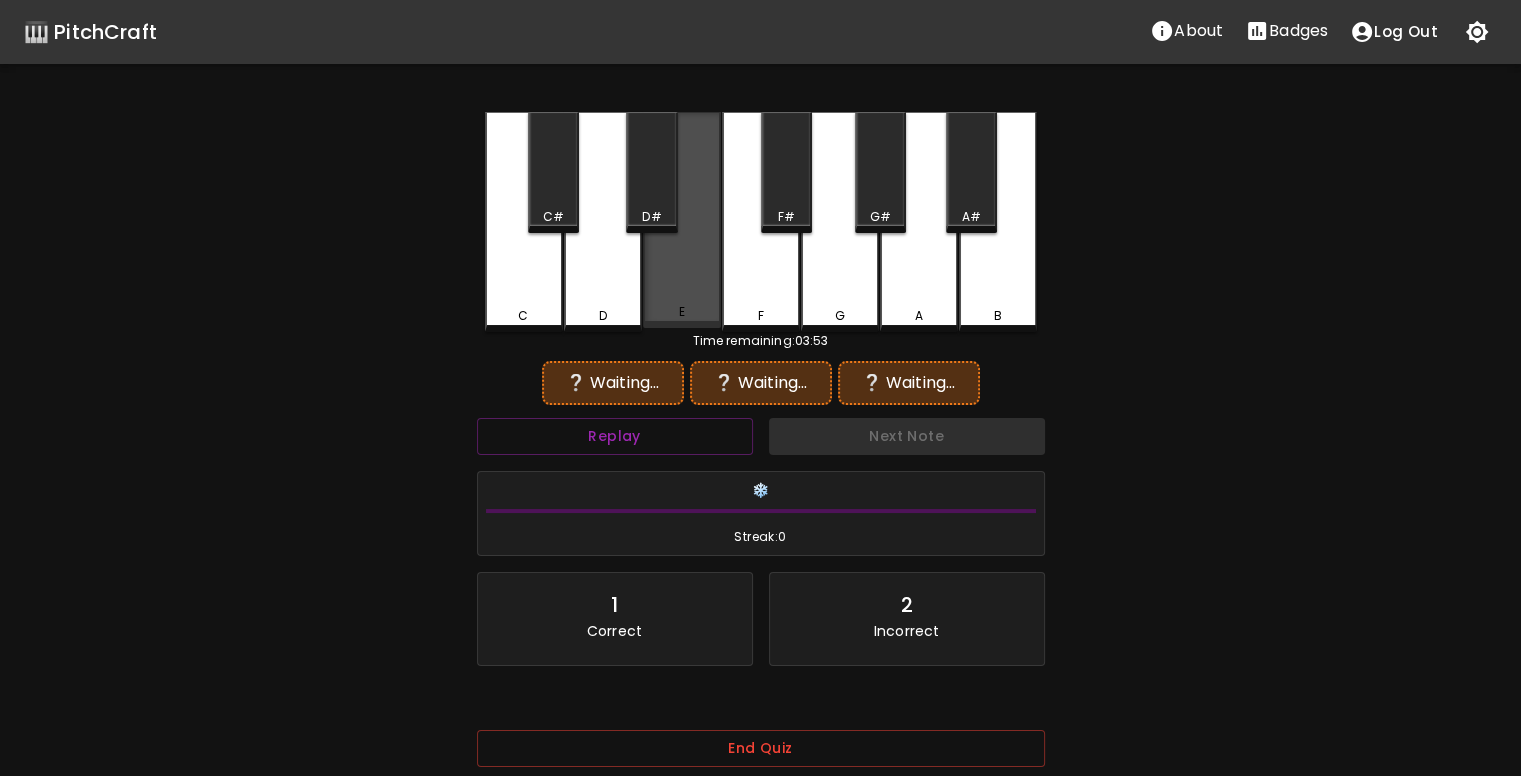 click on "E" at bounding box center (682, 220) 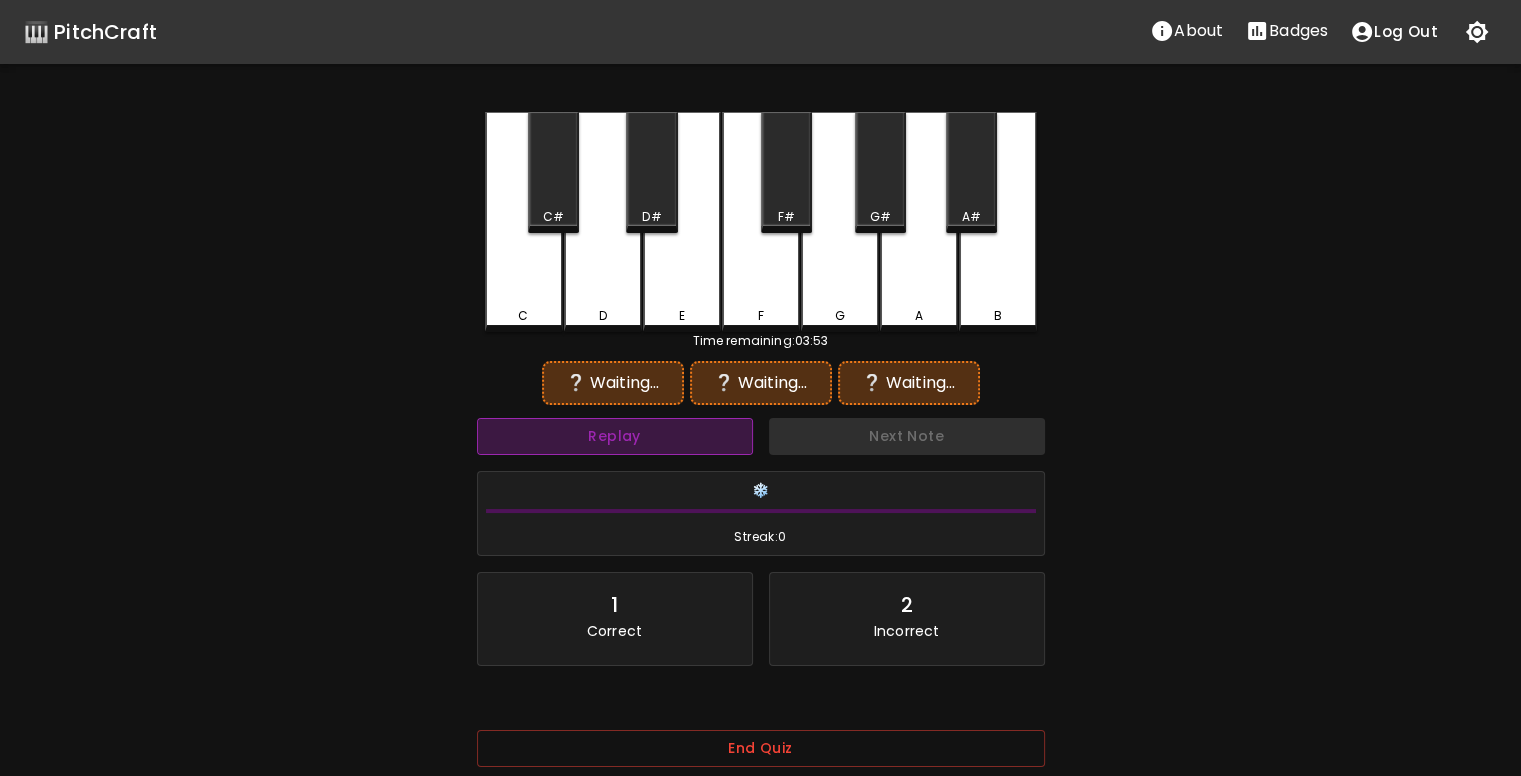 click on "Replay" at bounding box center [615, 436] 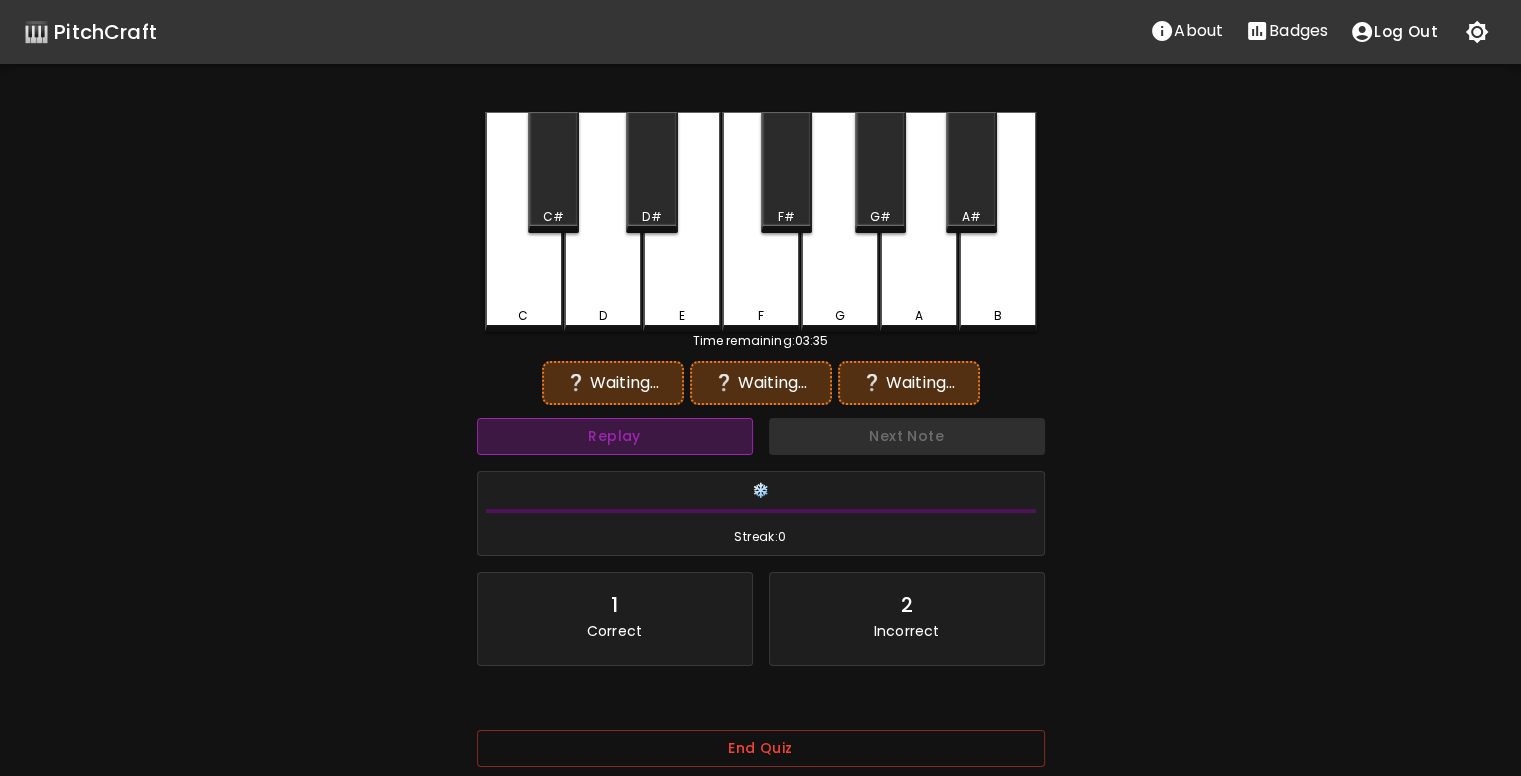 click on "Replay" at bounding box center (615, 436) 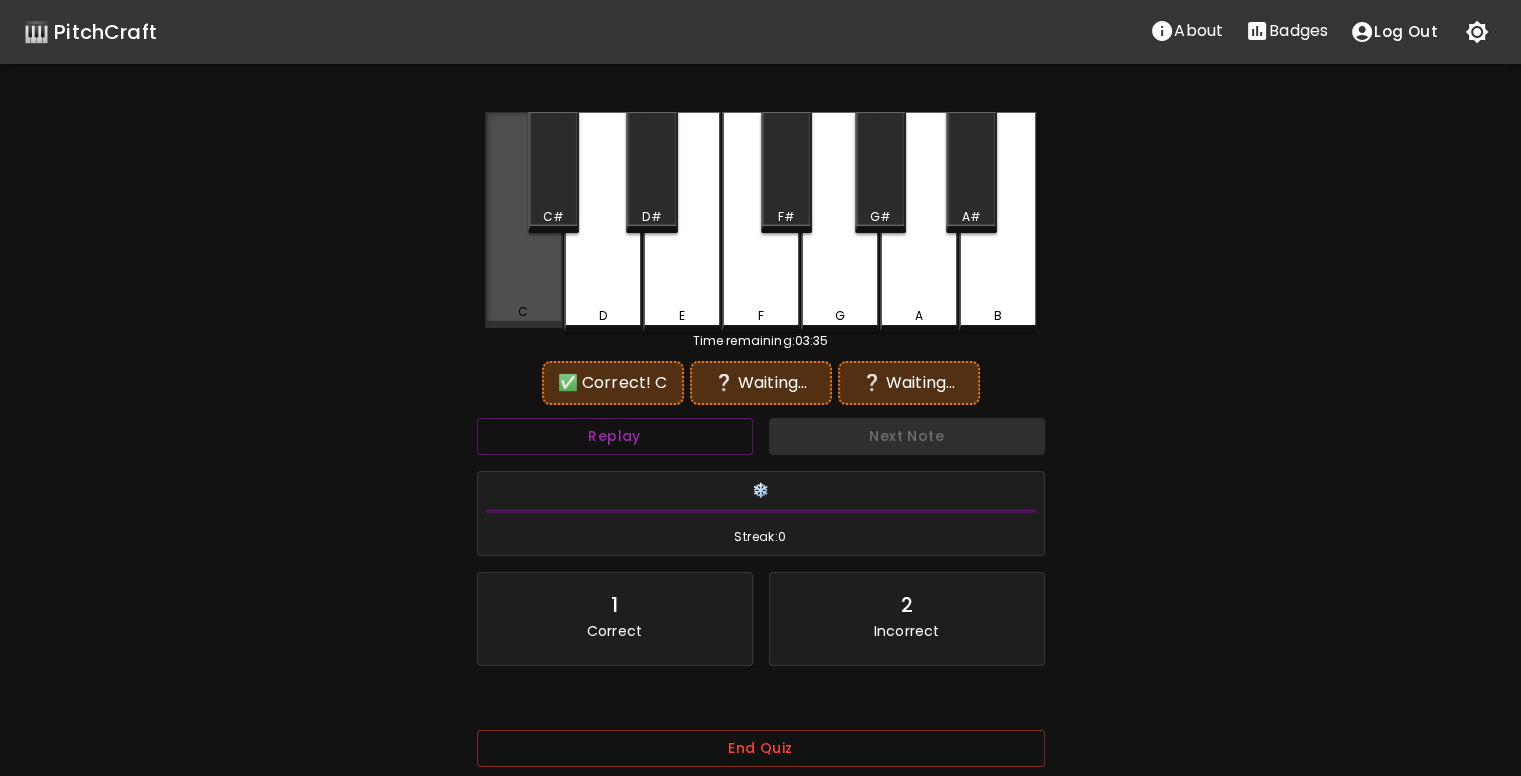 drag, startPoint x: 540, startPoint y: 282, endPoint x: 542, endPoint y: 229, distance: 53.037724 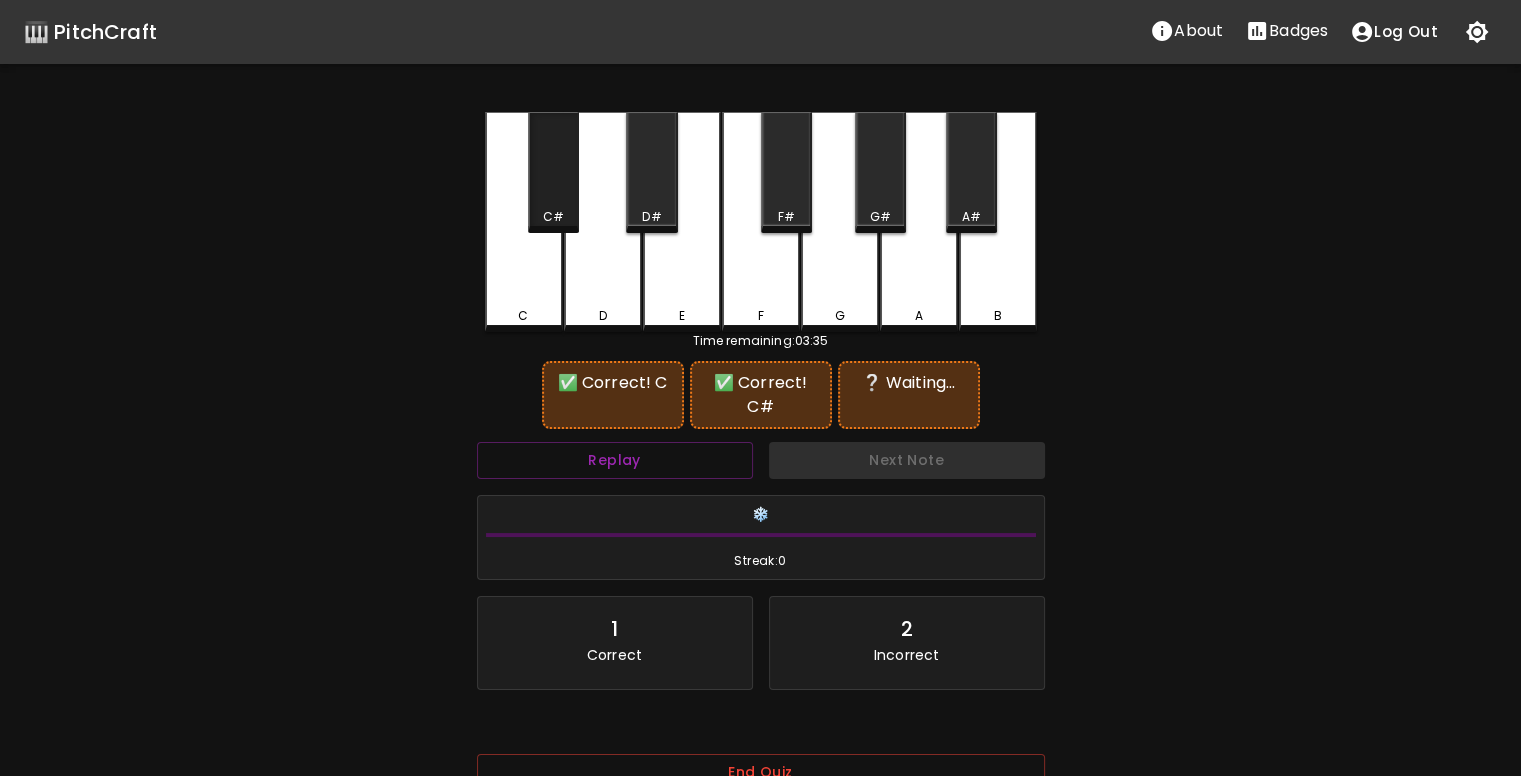click on "C#" at bounding box center [553, 172] 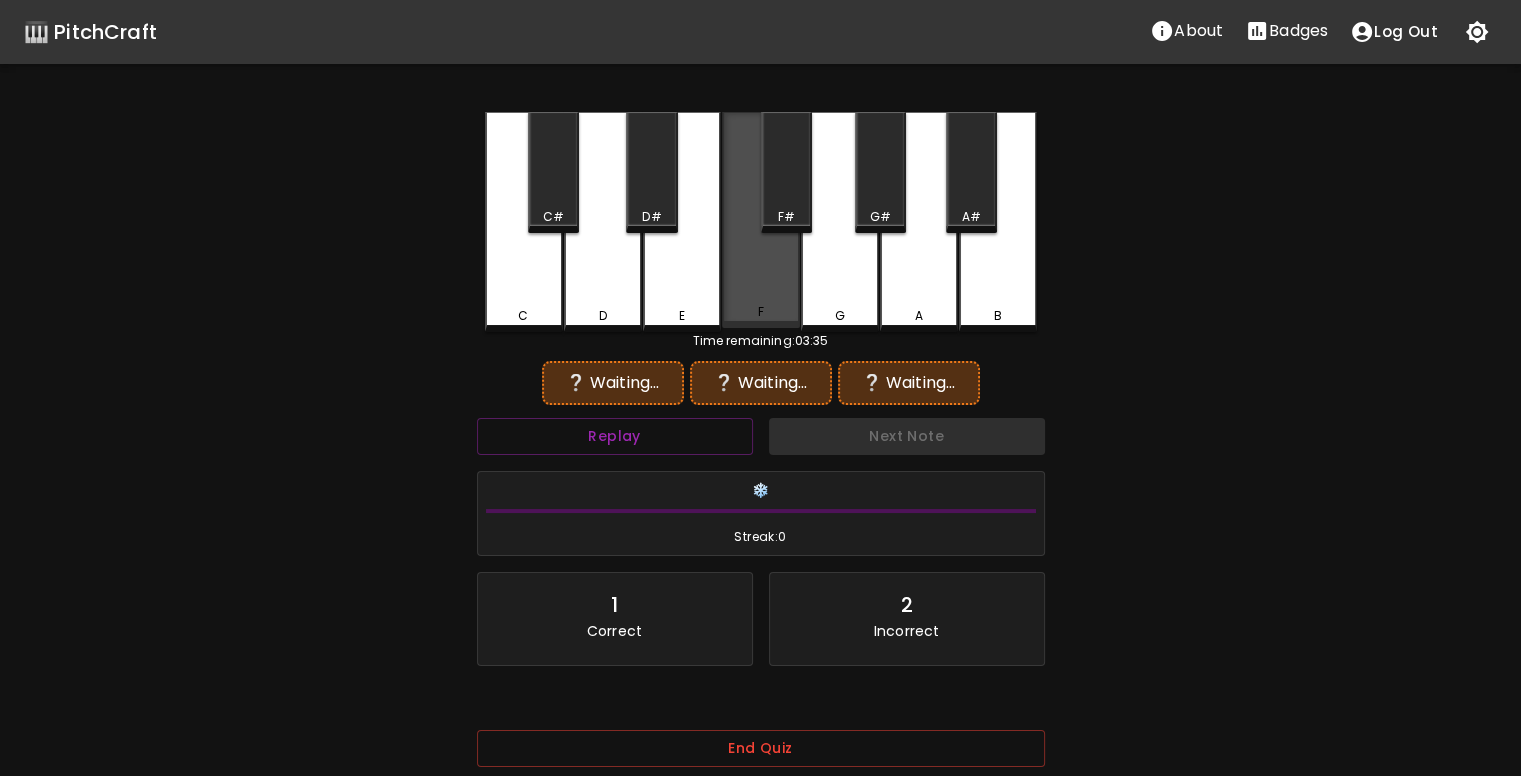 click on "F" at bounding box center (761, 220) 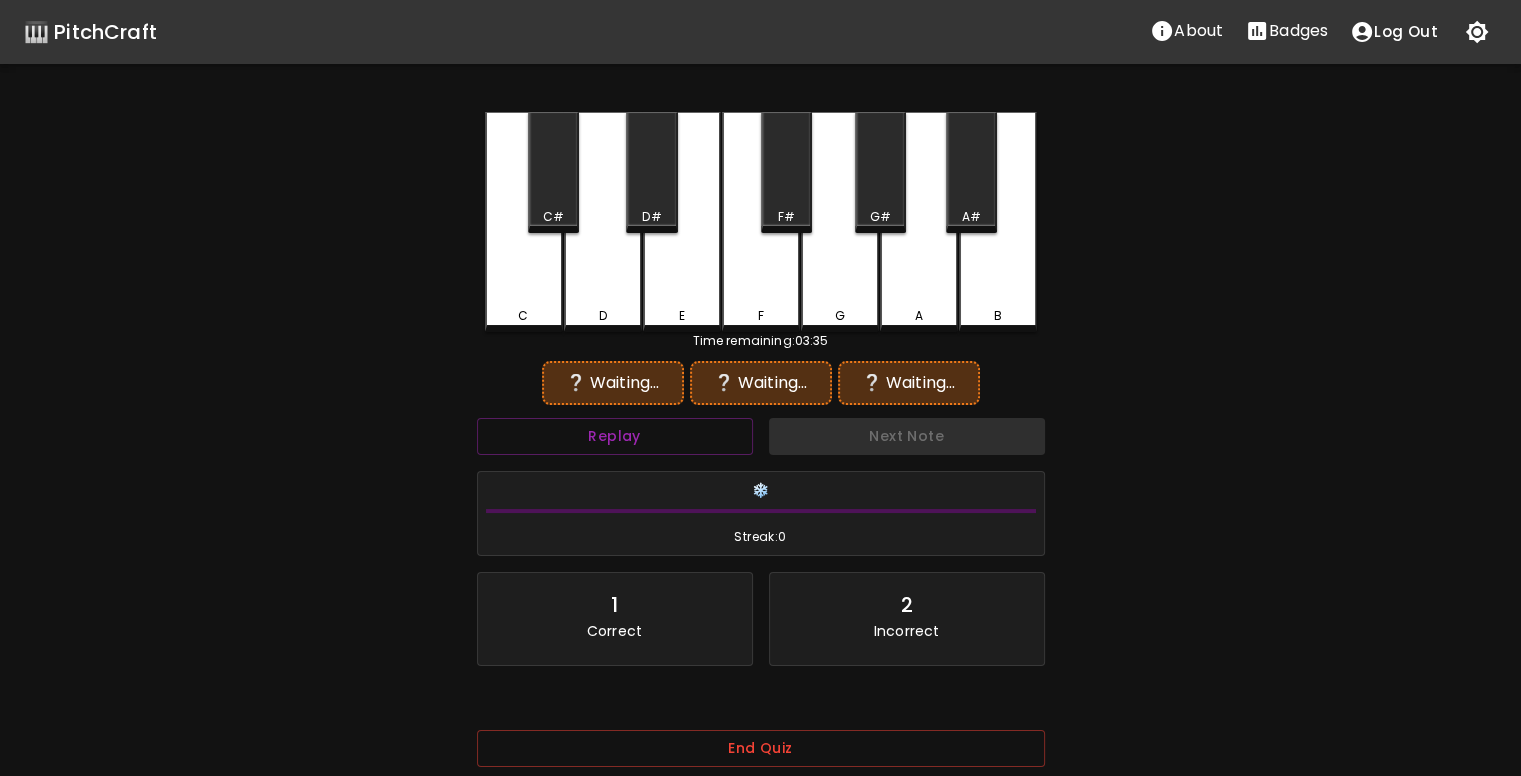 drag, startPoint x: 521, startPoint y: 261, endPoint x: 520, endPoint y: 248, distance: 13.038404 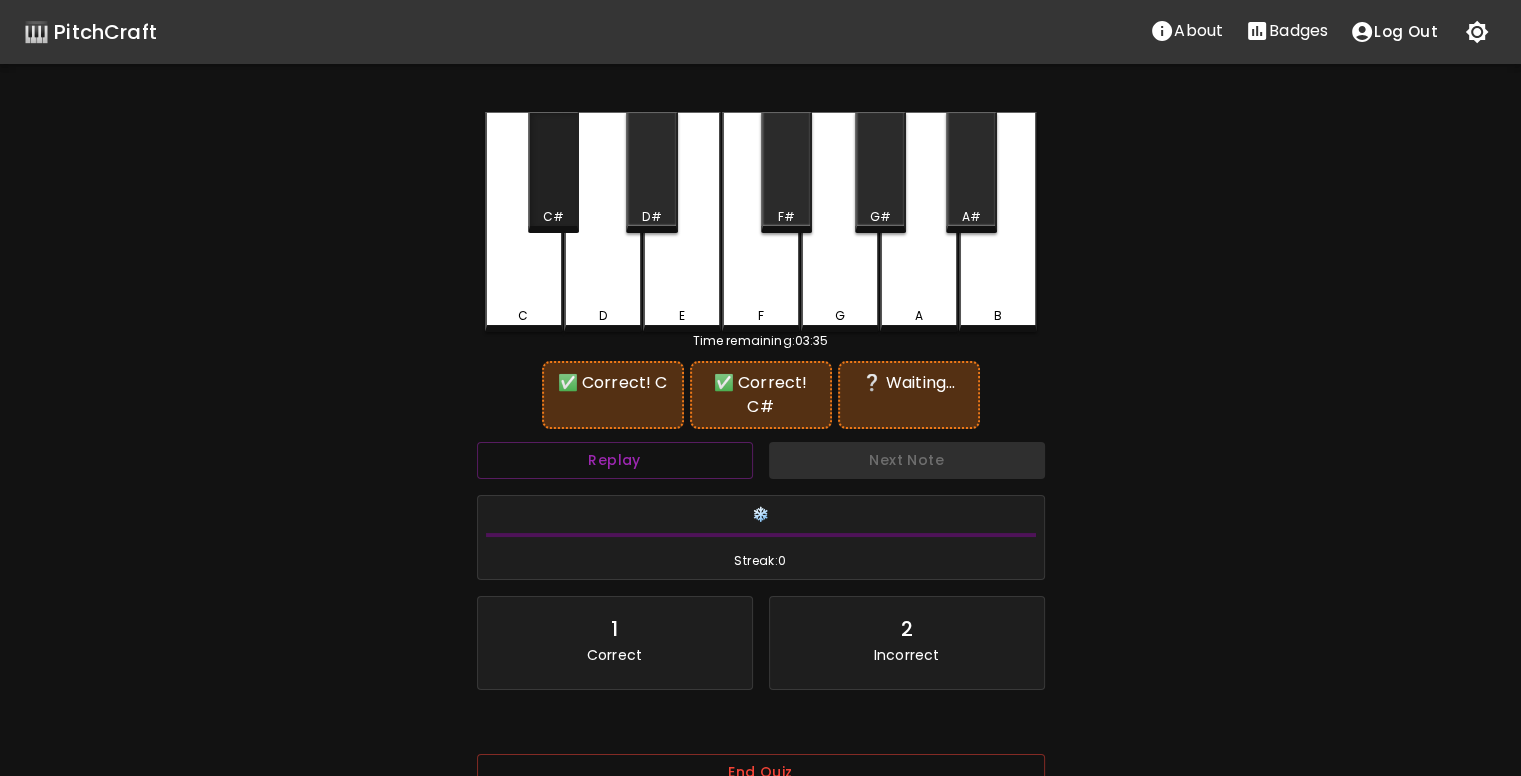 drag, startPoint x: 538, startPoint y: 207, endPoint x: 644, endPoint y: 228, distance: 108.060165 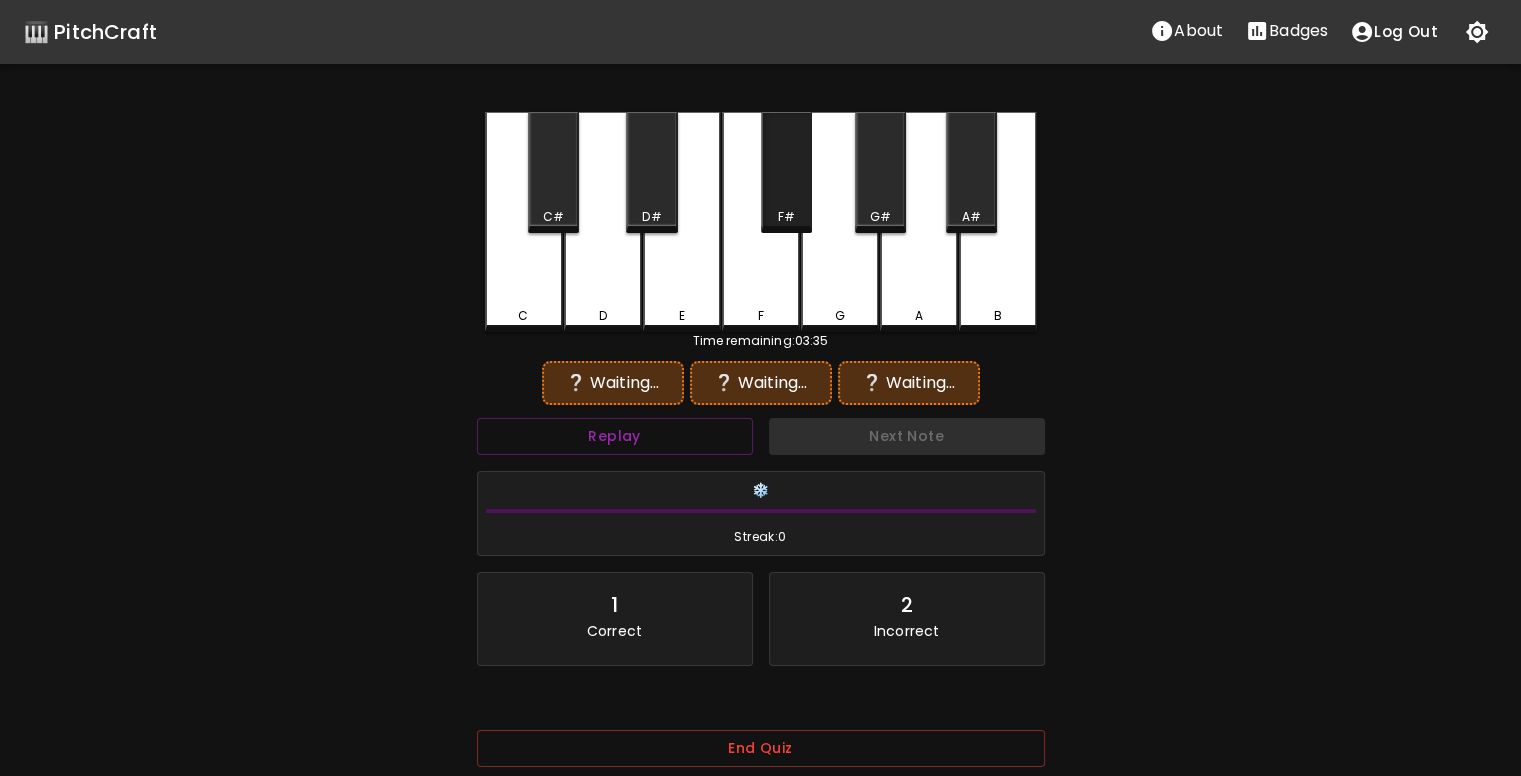click on "F#" at bounding box center [786, 172] 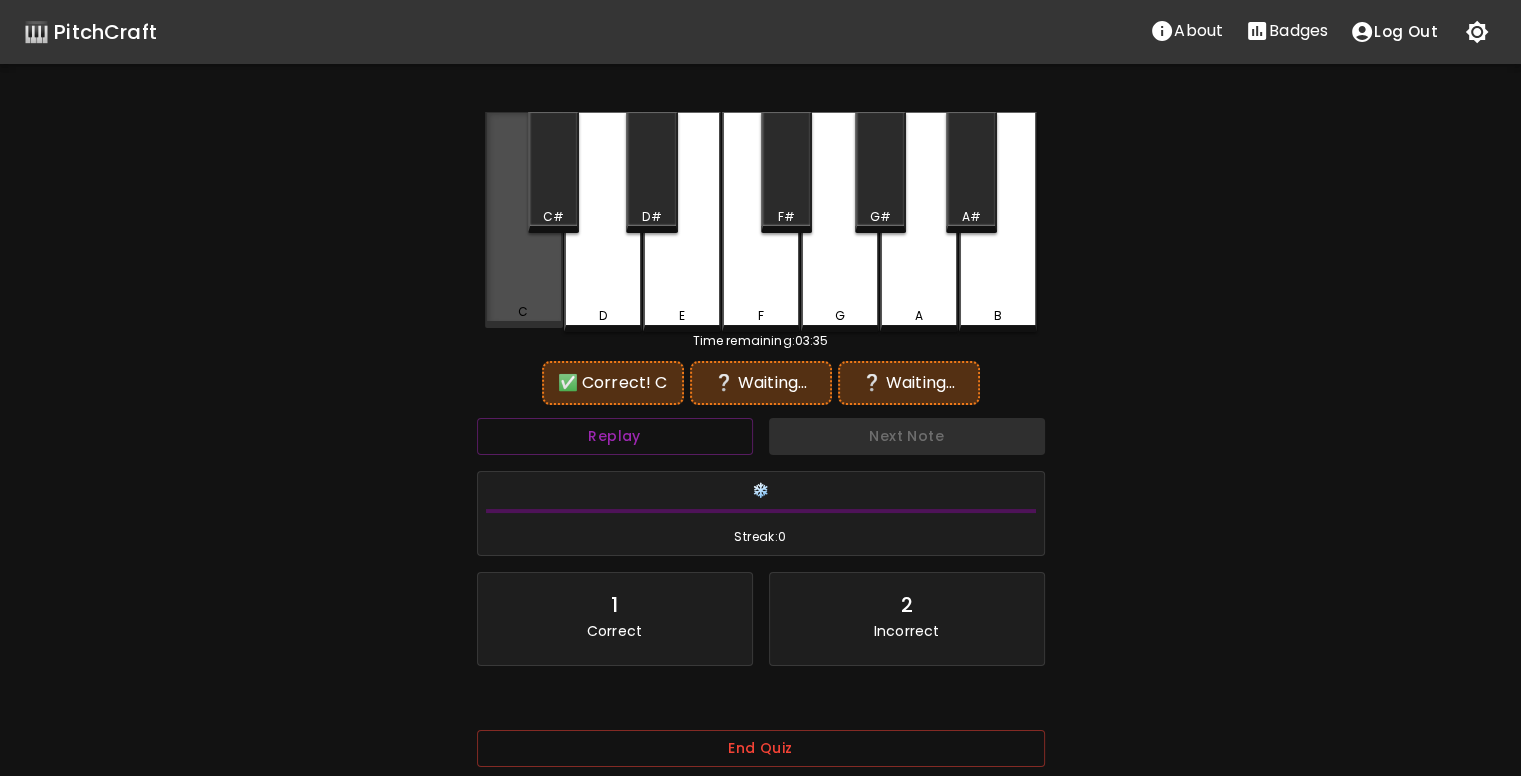 click on "C" at bounding box center (524, 220) 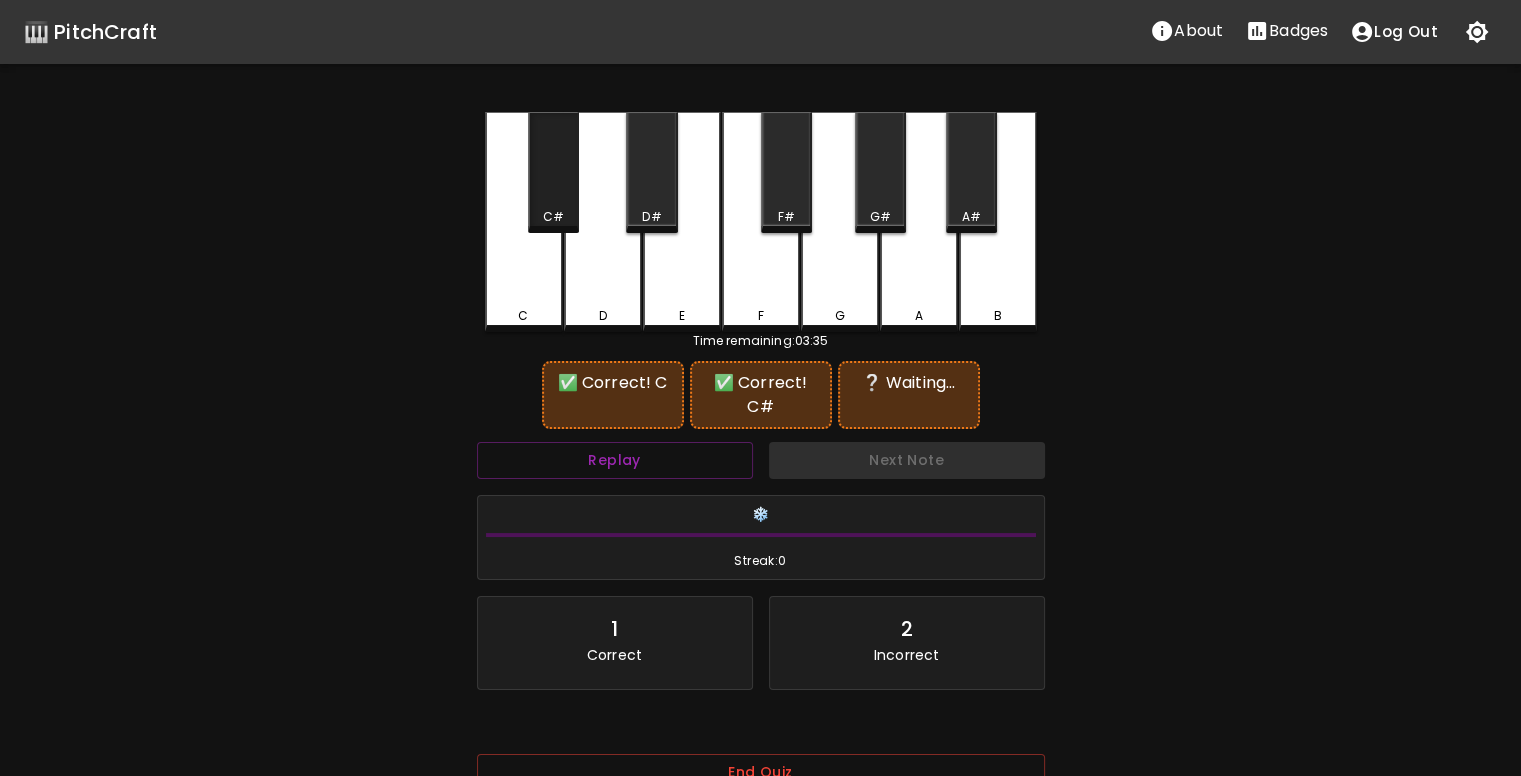 click on "C#" at bounding box center [553, 172] 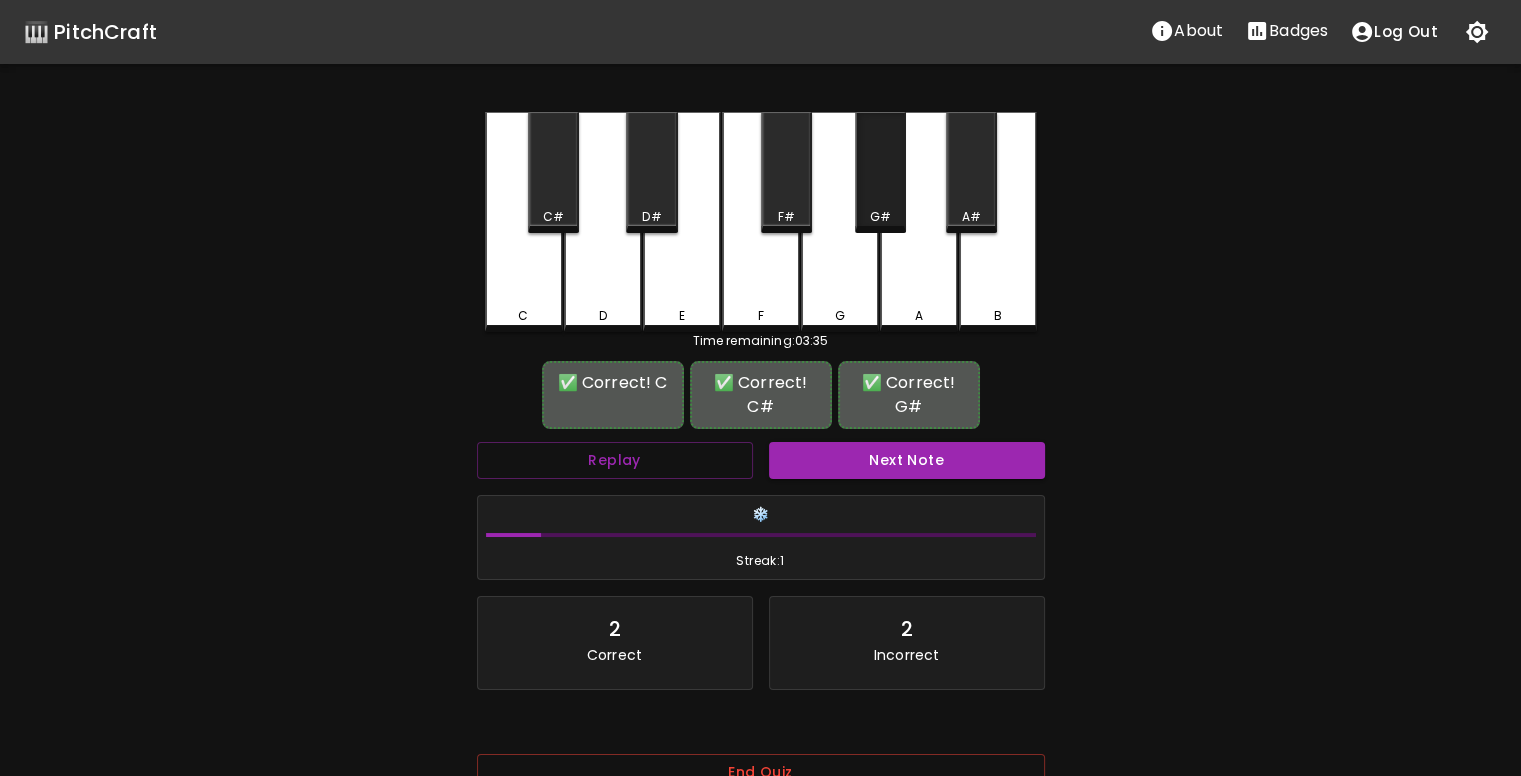 click on "G#" at bounding box center [880, 172] 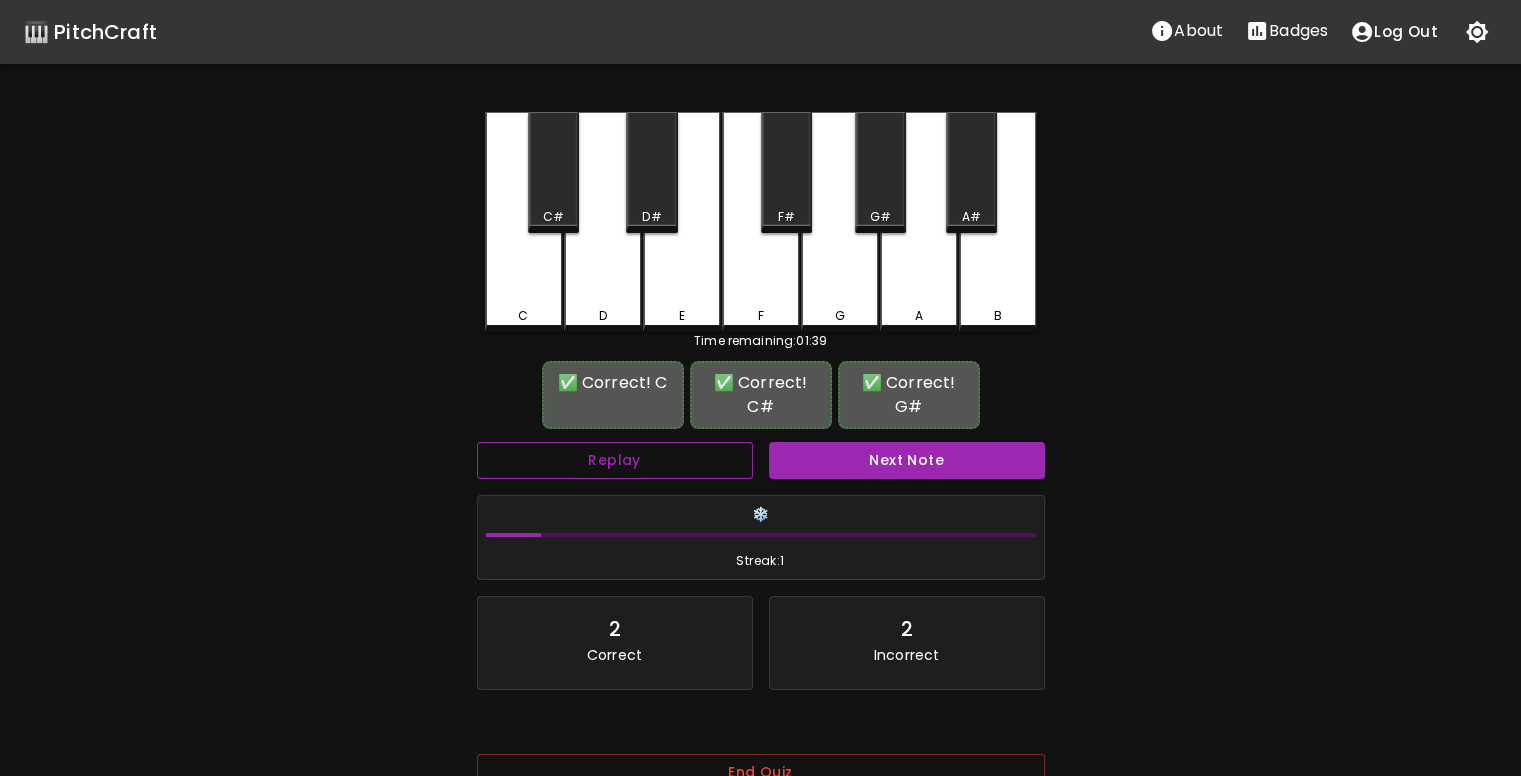 click on "Replay" at bounding box center [615, 460] 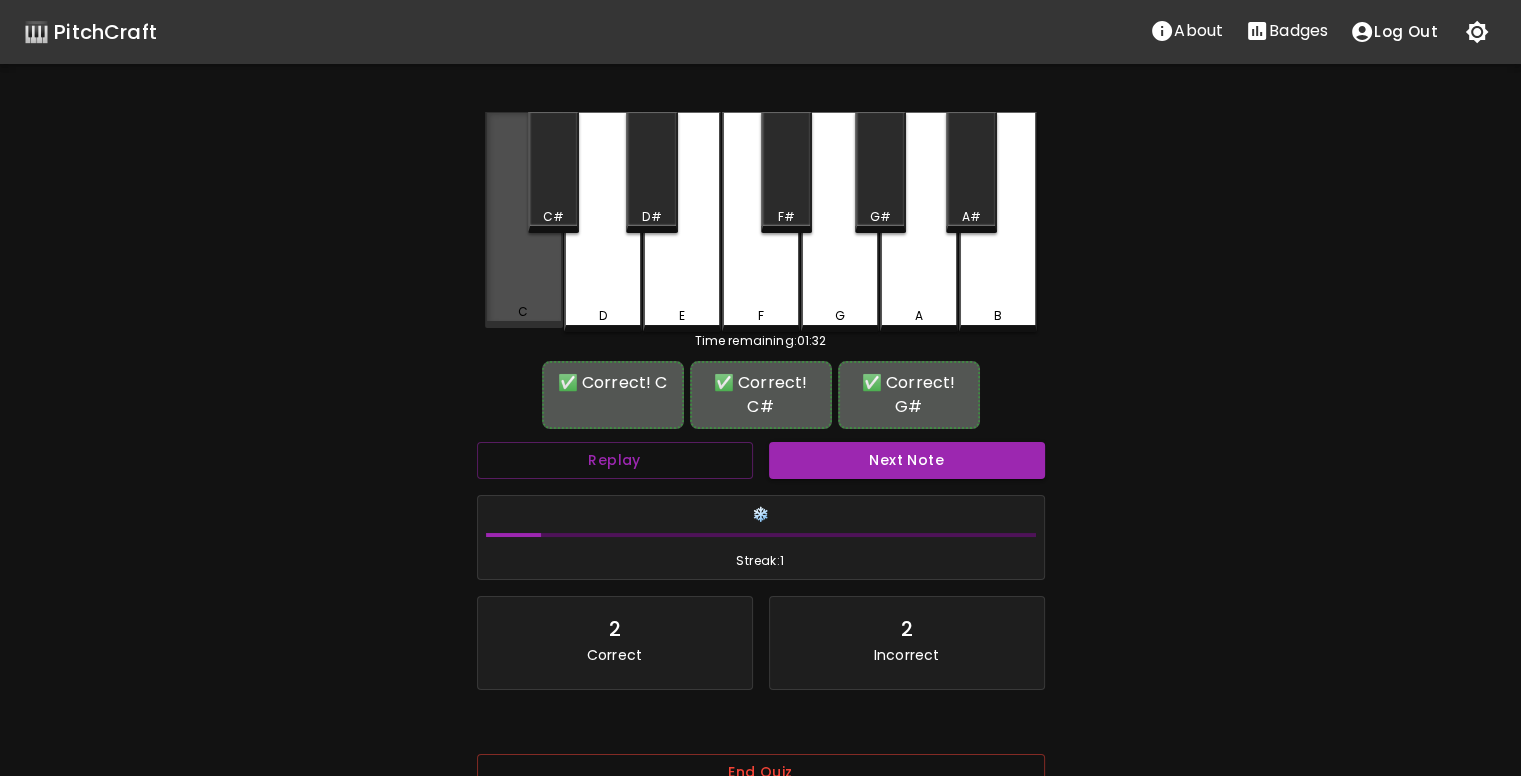 click on "C" at bounding box center [524, 220] 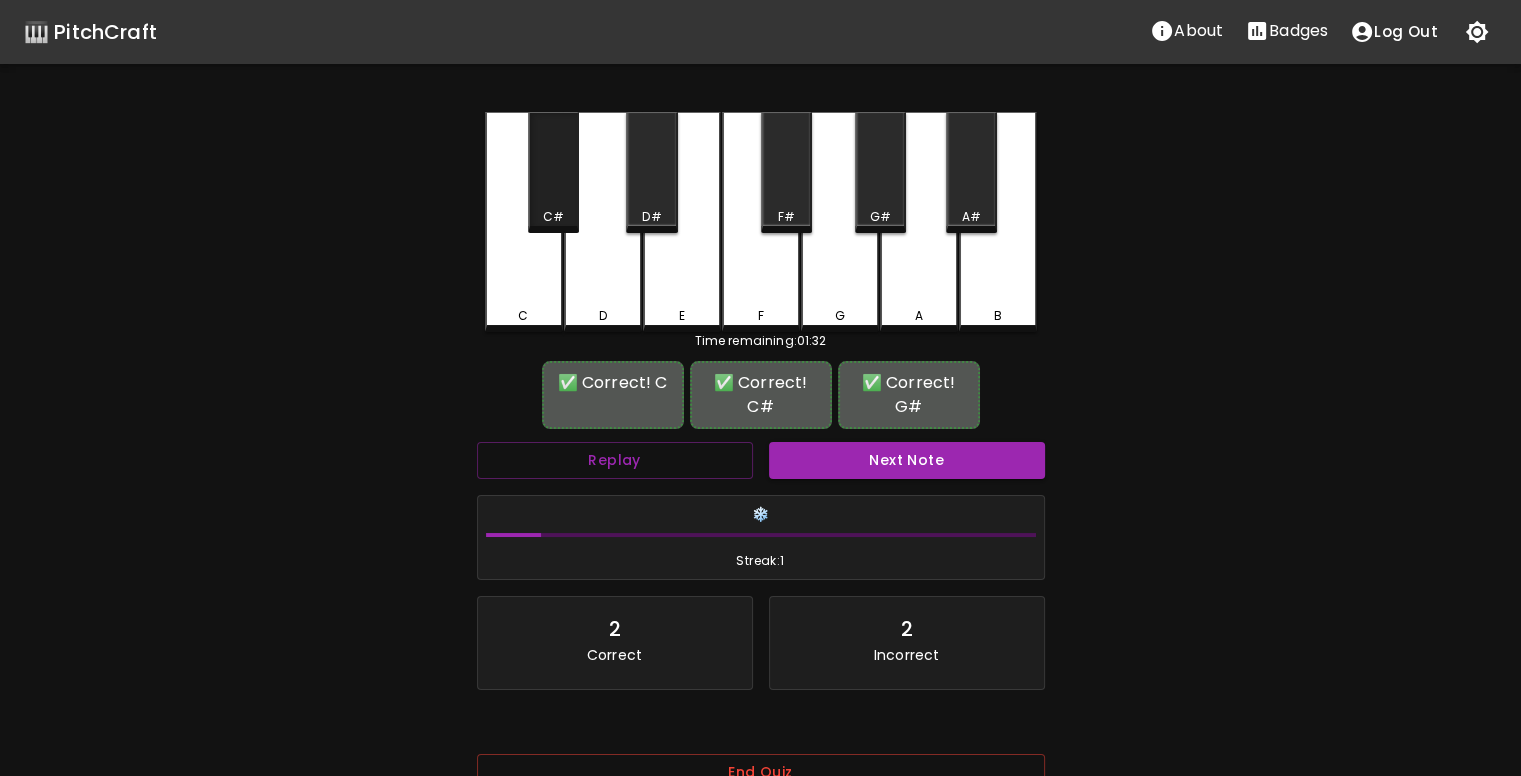 click on "C#" at bounding box center [553, 217] 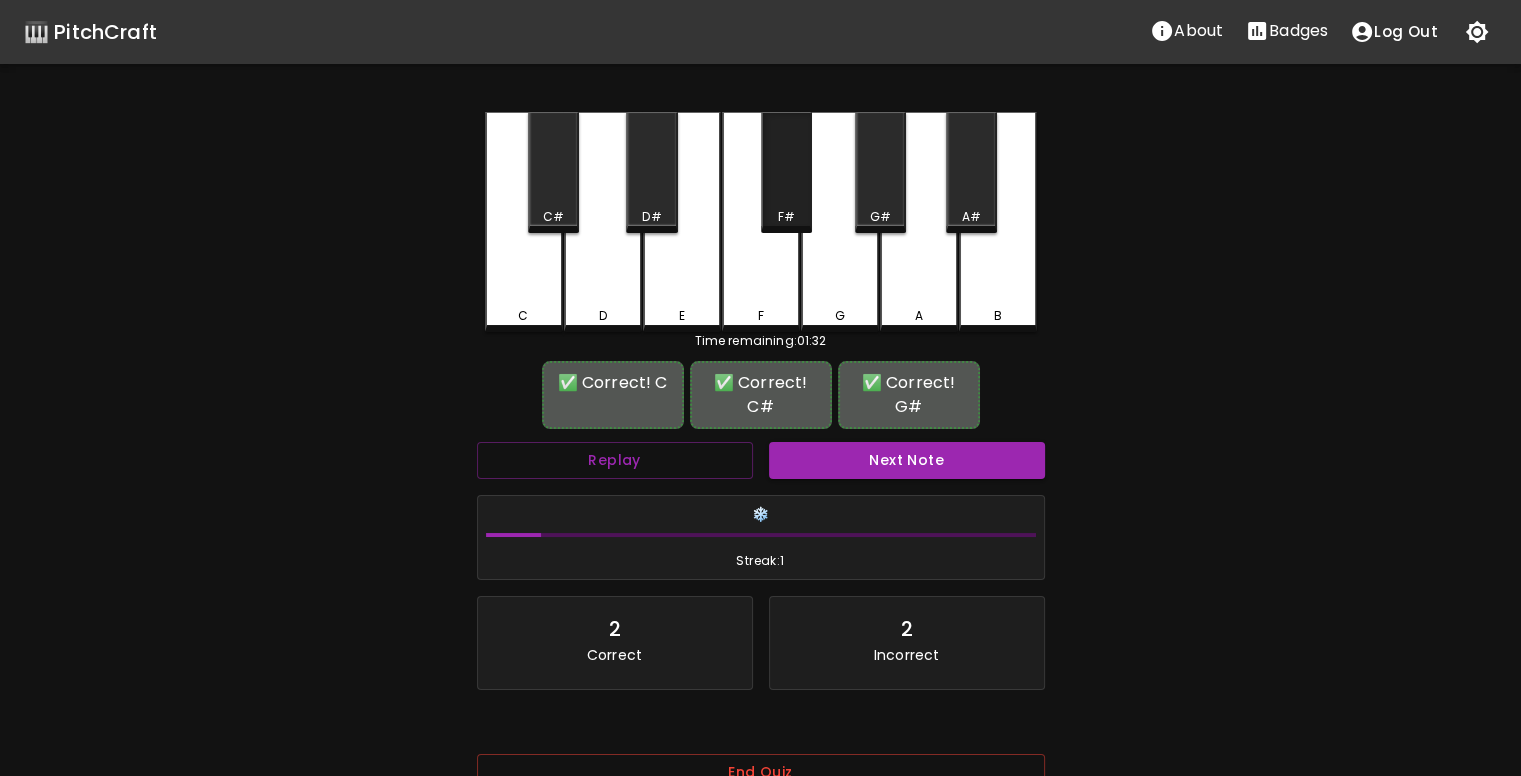 click on "F#" at bounding box center [786, 172] 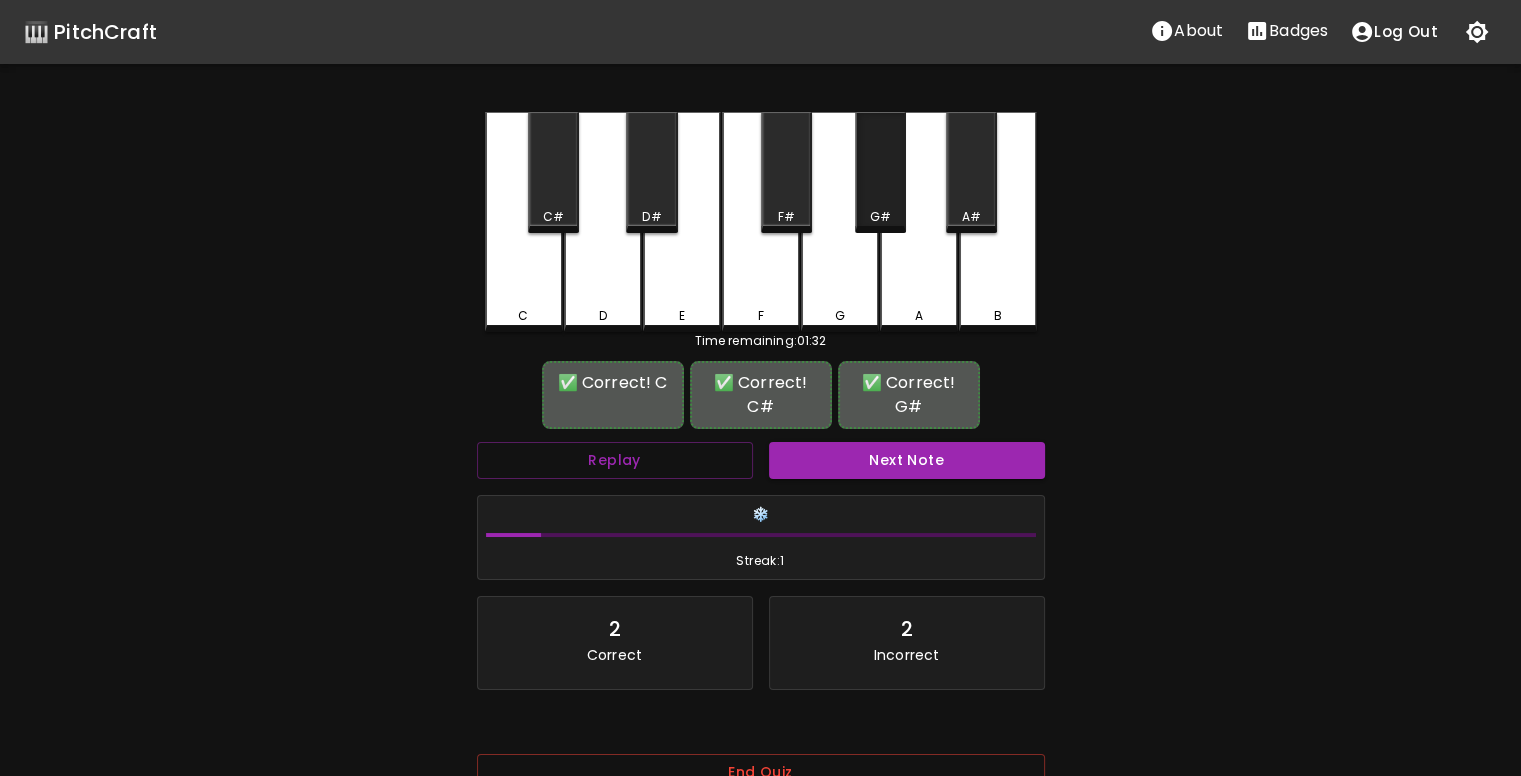 click on "G#" at bounding box center [880, 172] 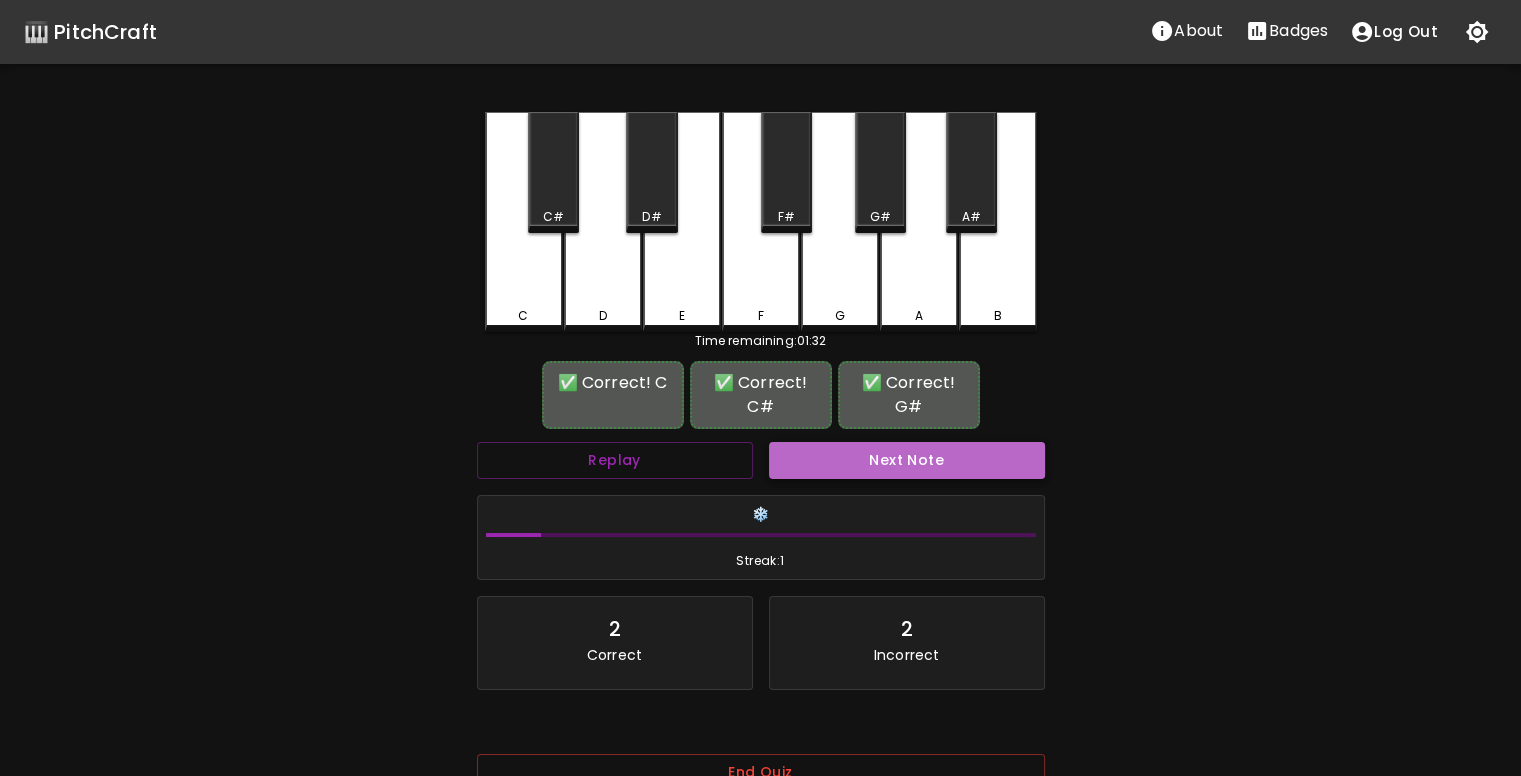 click on "Next Note" at bounding box center [907, 460] 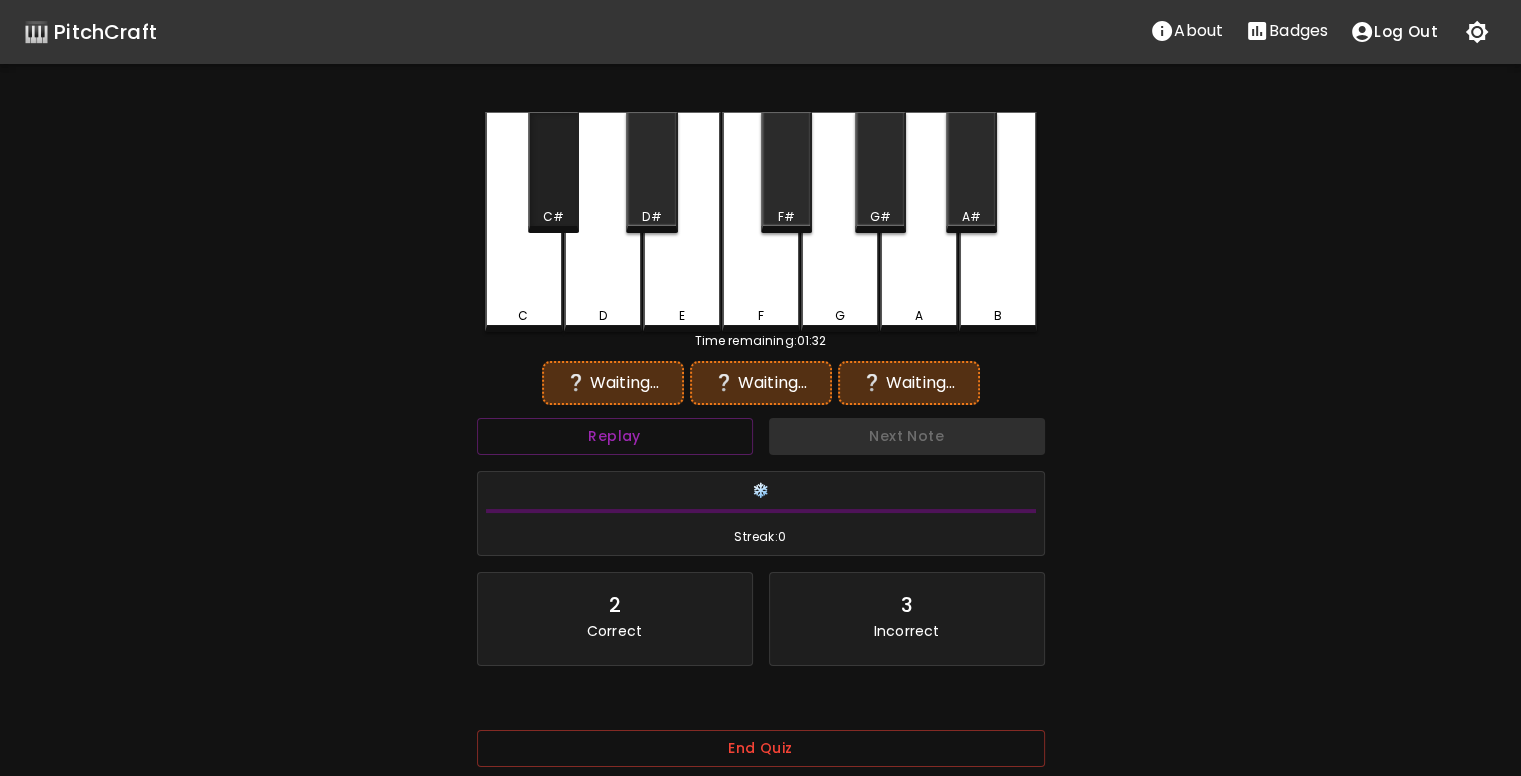 click on "C#" at bounding box center [553, 172] 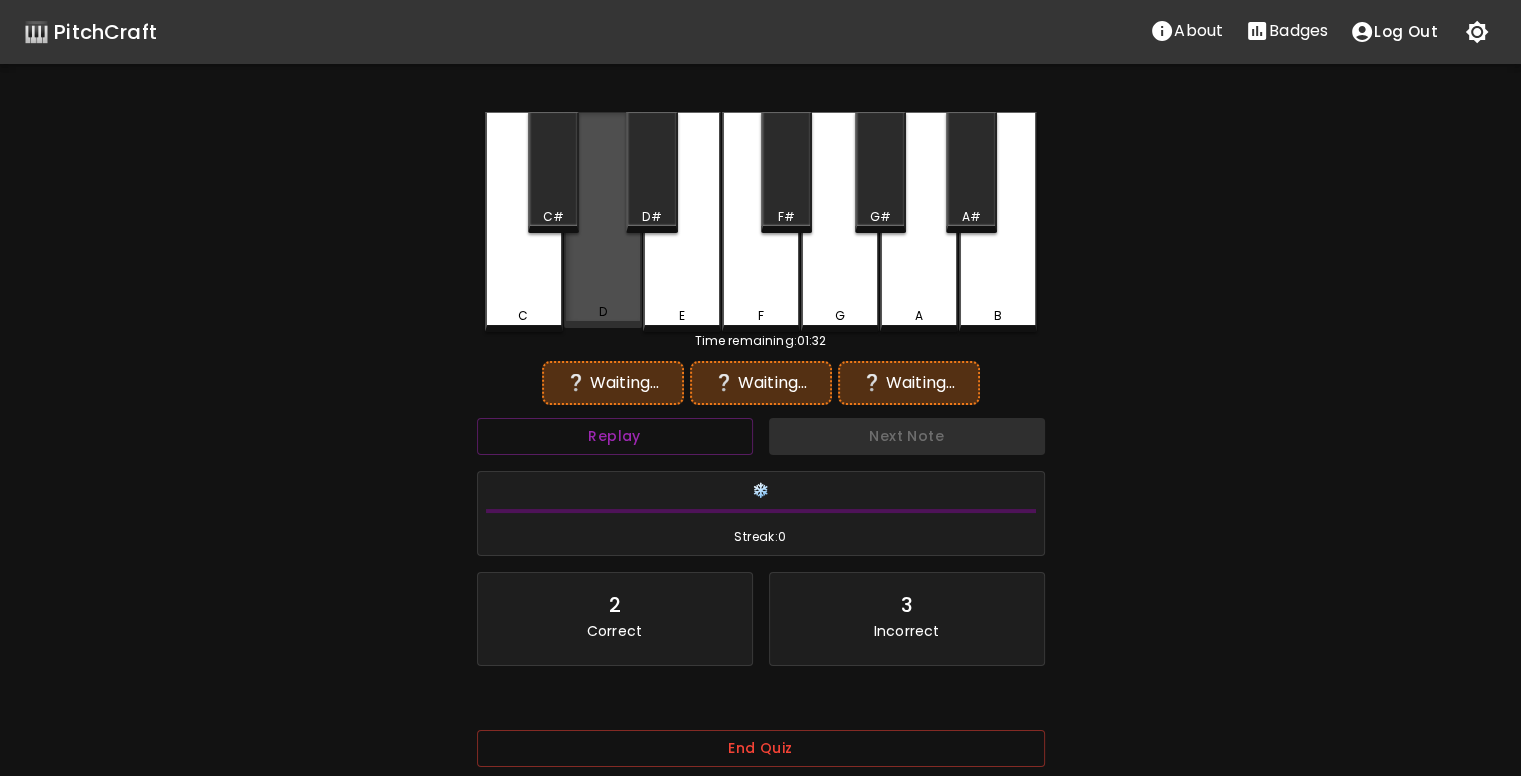 click on "D" at bounding box center [603, 220] 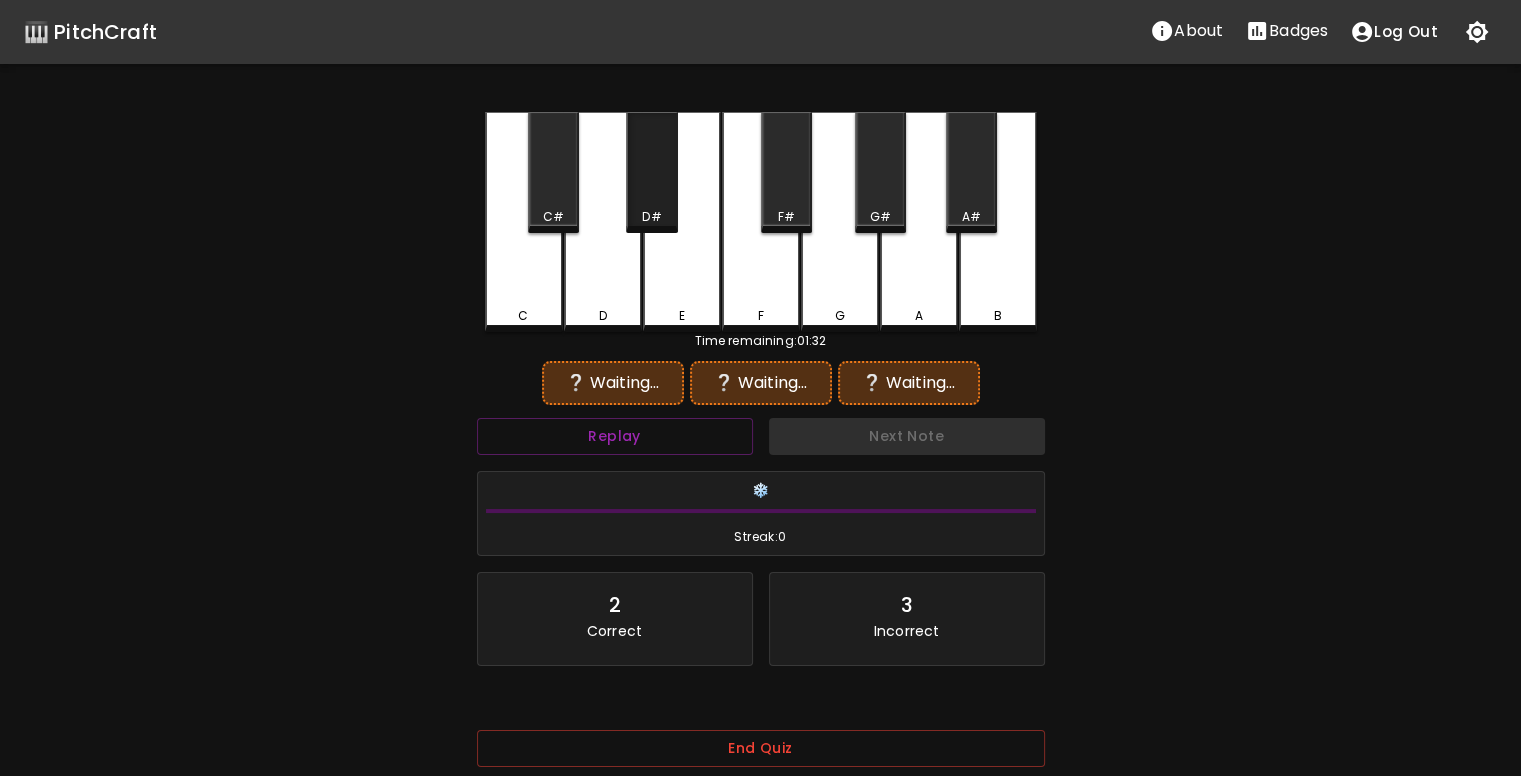 click on "D#" at bounding box center [651, 172] 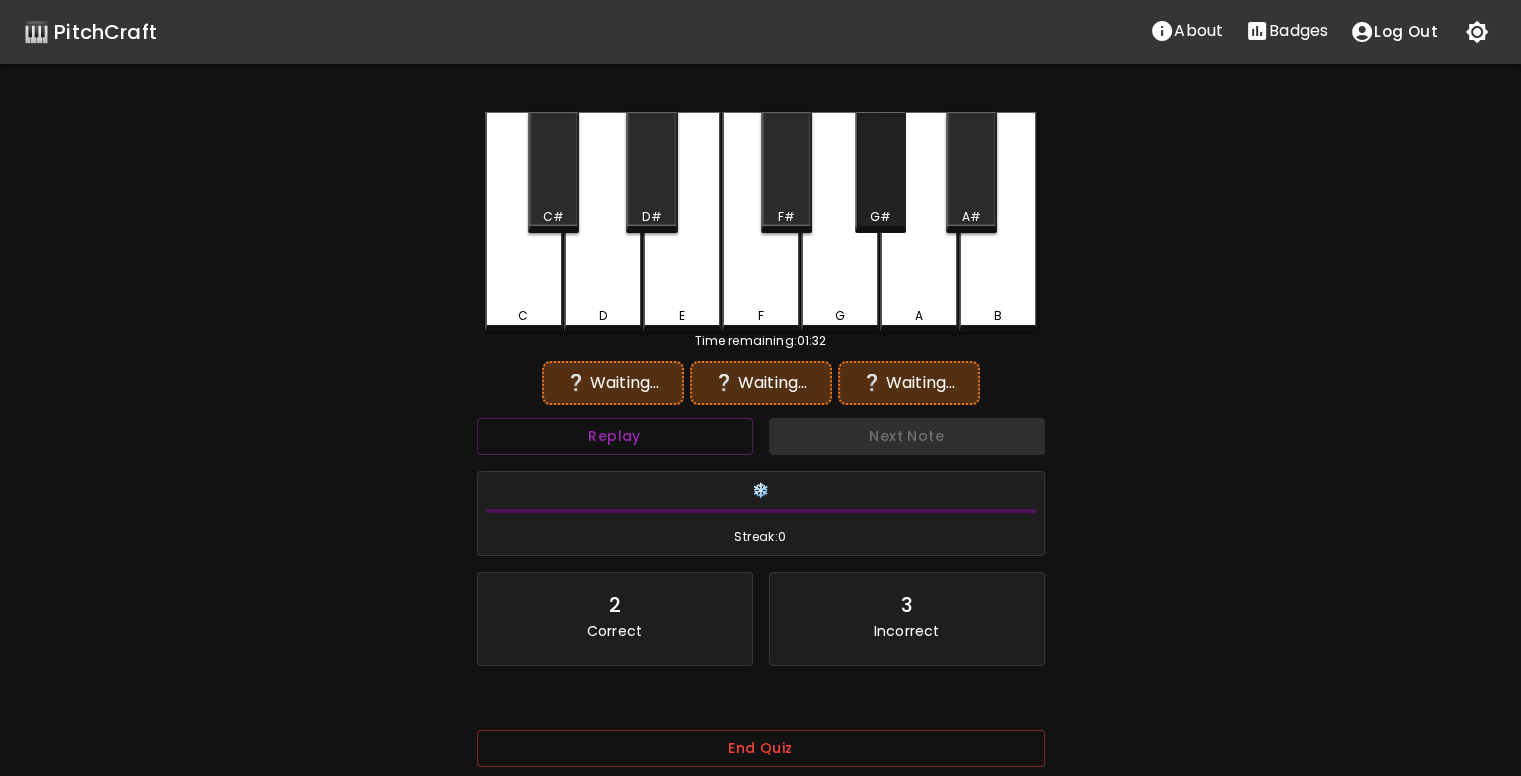 click on "G#" at bounding box center [880, 172] 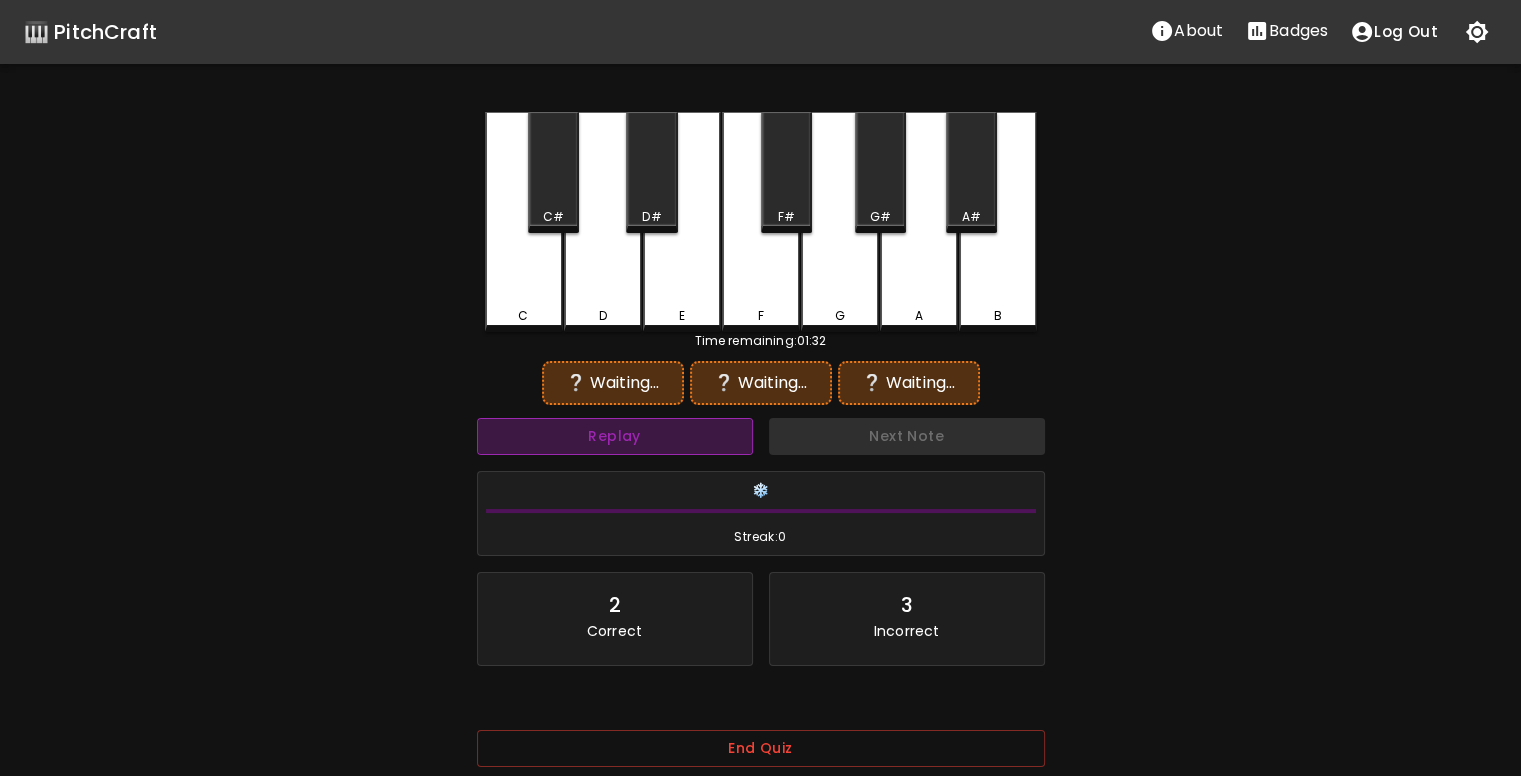 click on "Replay" at bounding box center [615, 436] 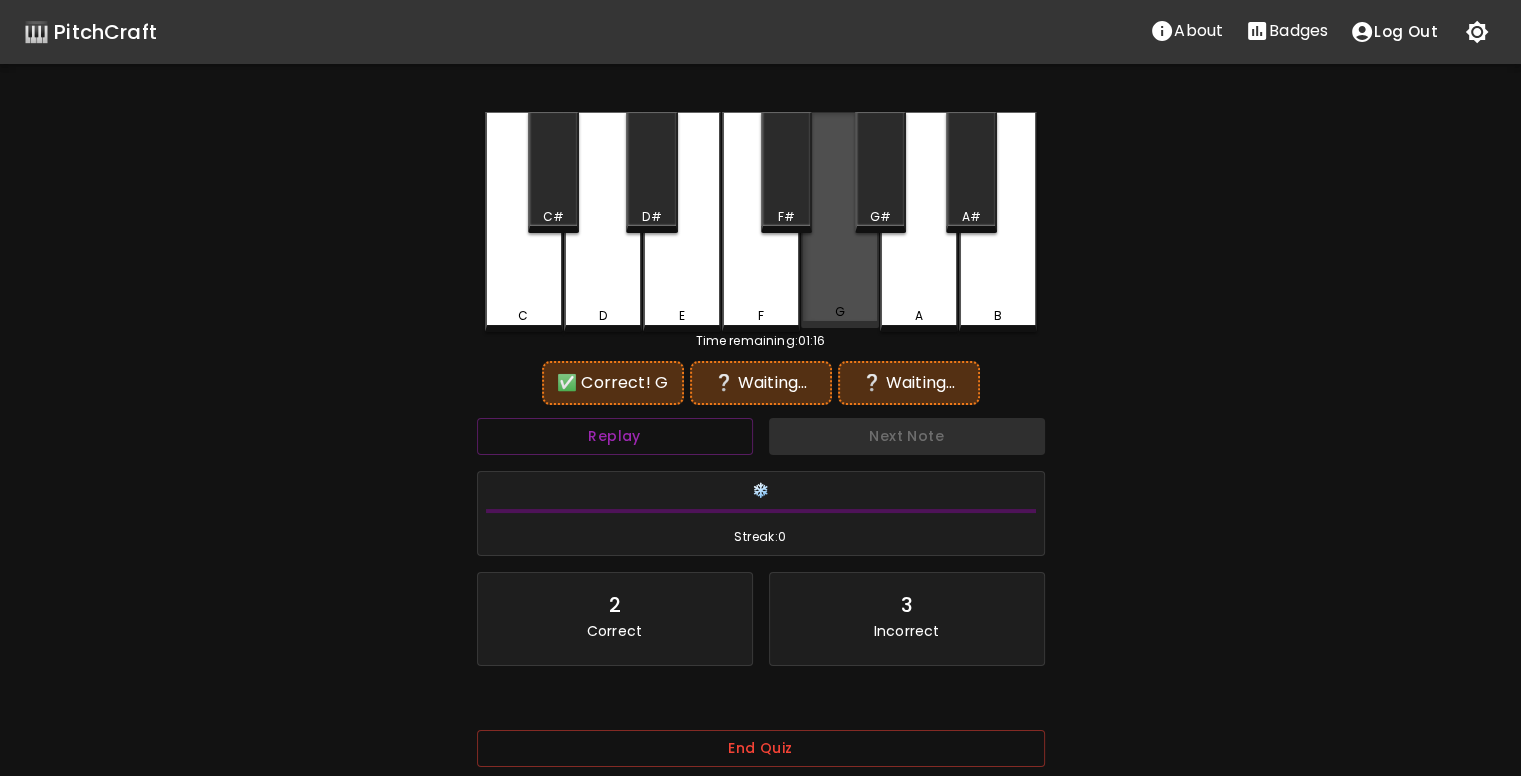 click on "G" at bounding box center (840, 220) 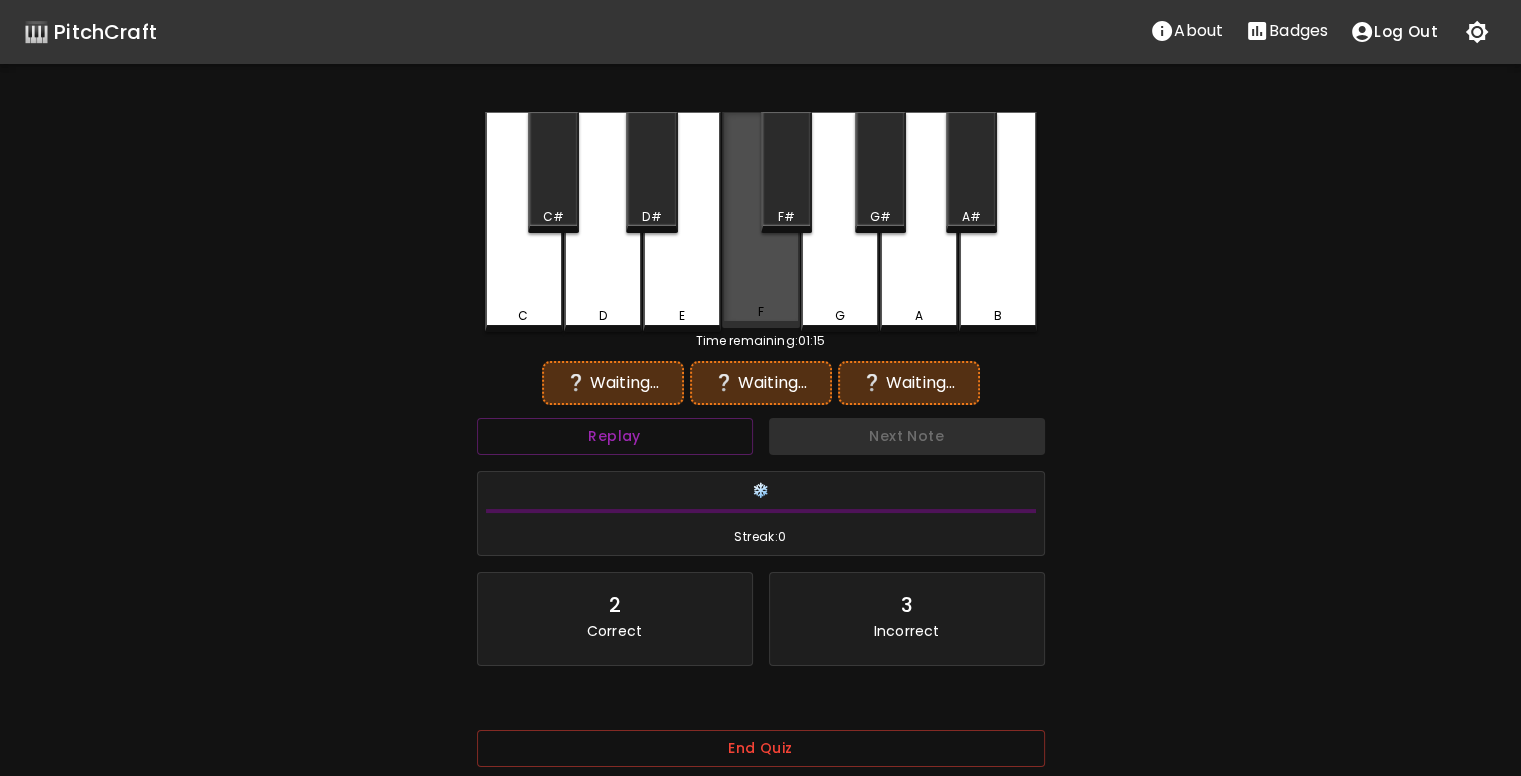 click on "F" at bounding box center (761, 220) 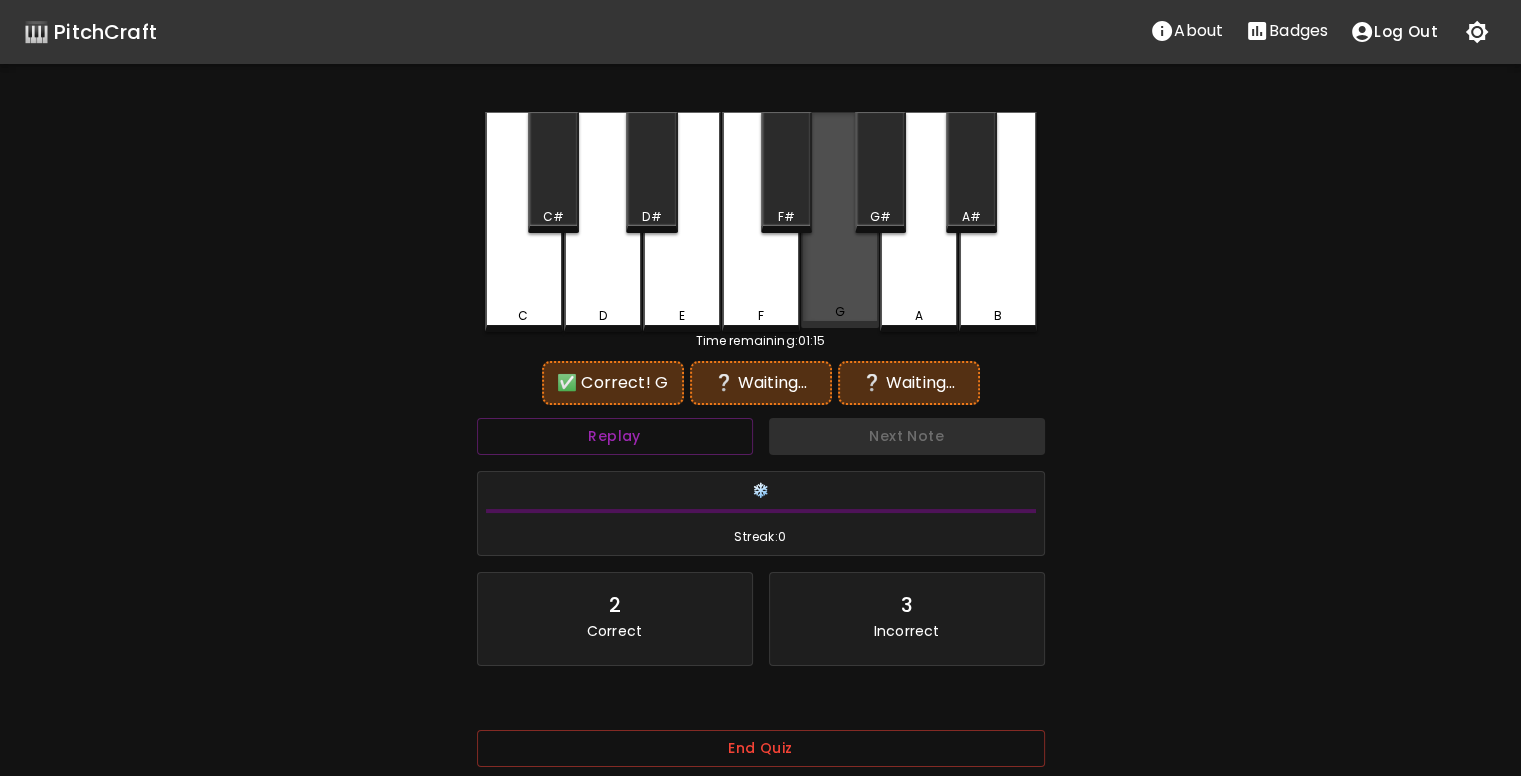 click on "G" at bounding box center (840, 220) 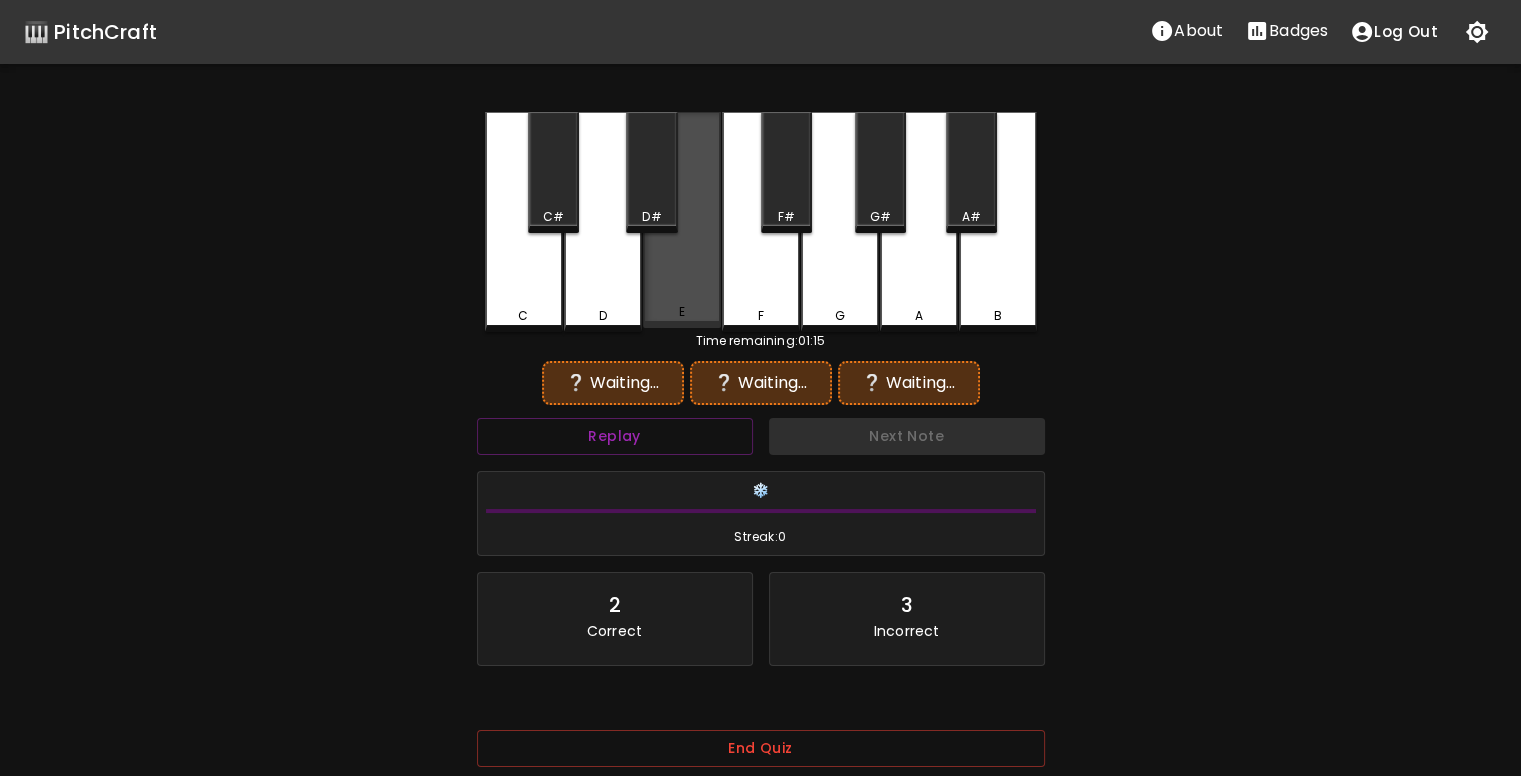 click on "E" at bounding box center [682, 220] 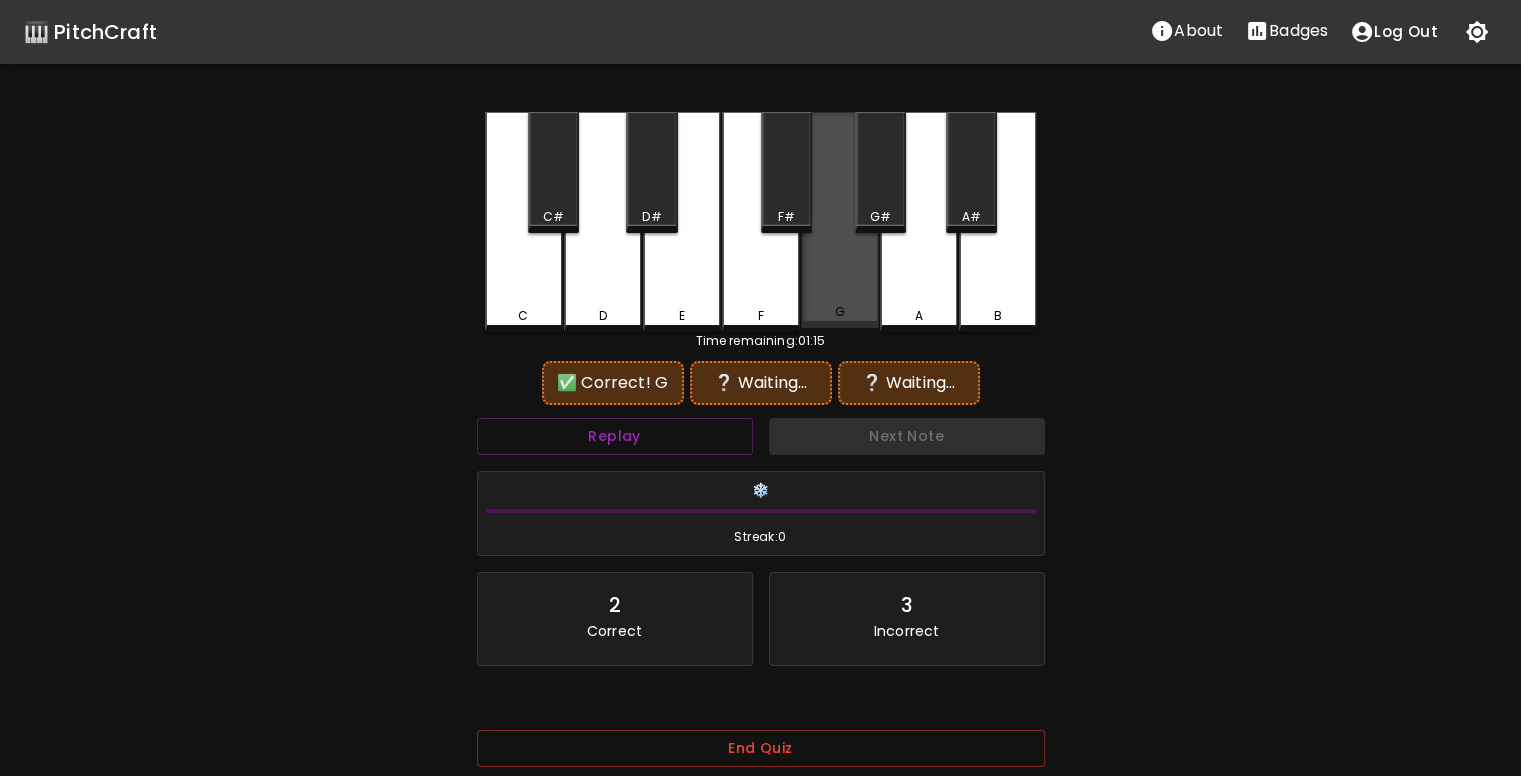 drag, startPoint x: 834, startPoint y: 291, endPoint x: 816, endPoint y: 259, distance: 36.71512 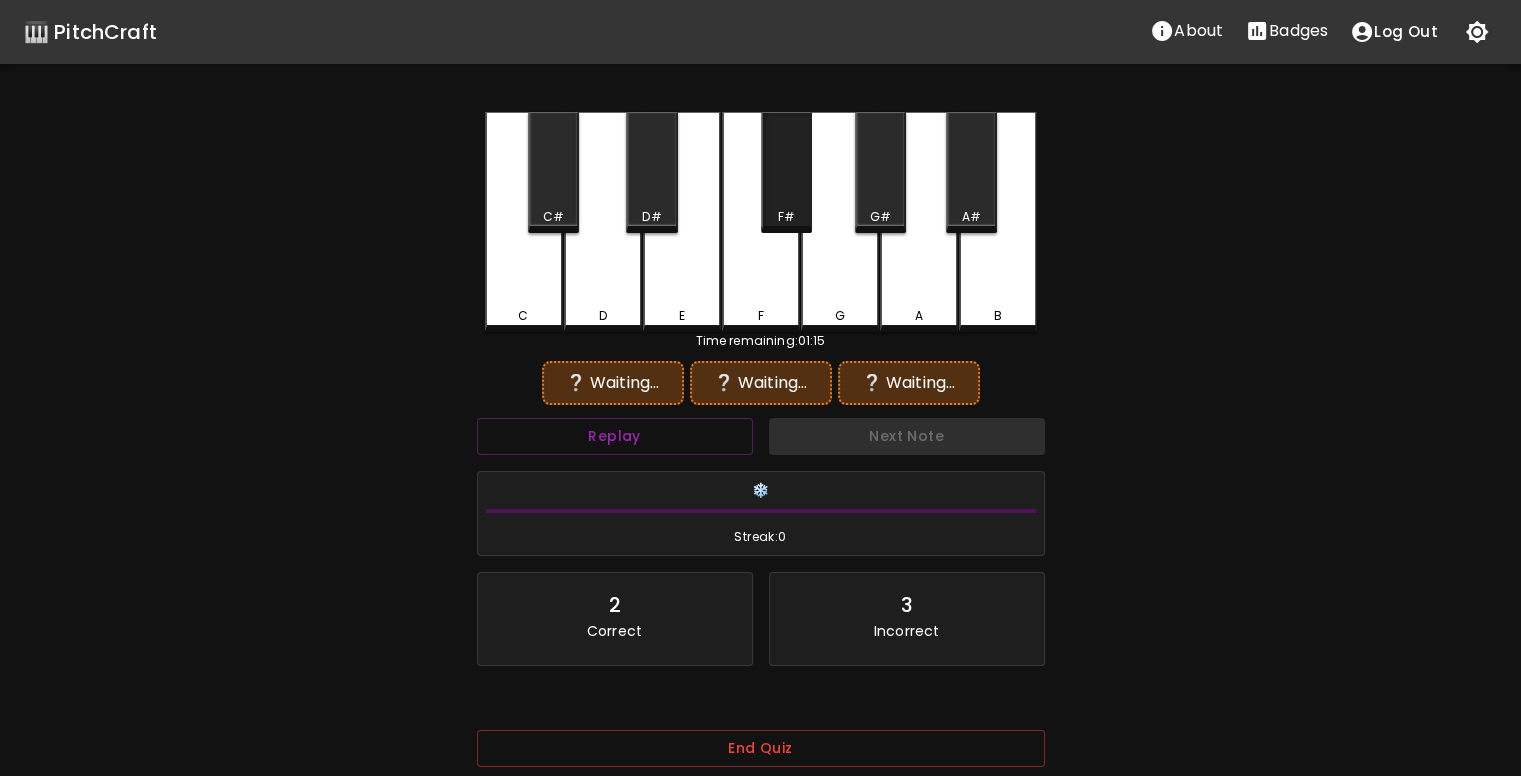 click on "F#" at bounding box center [785, 217] 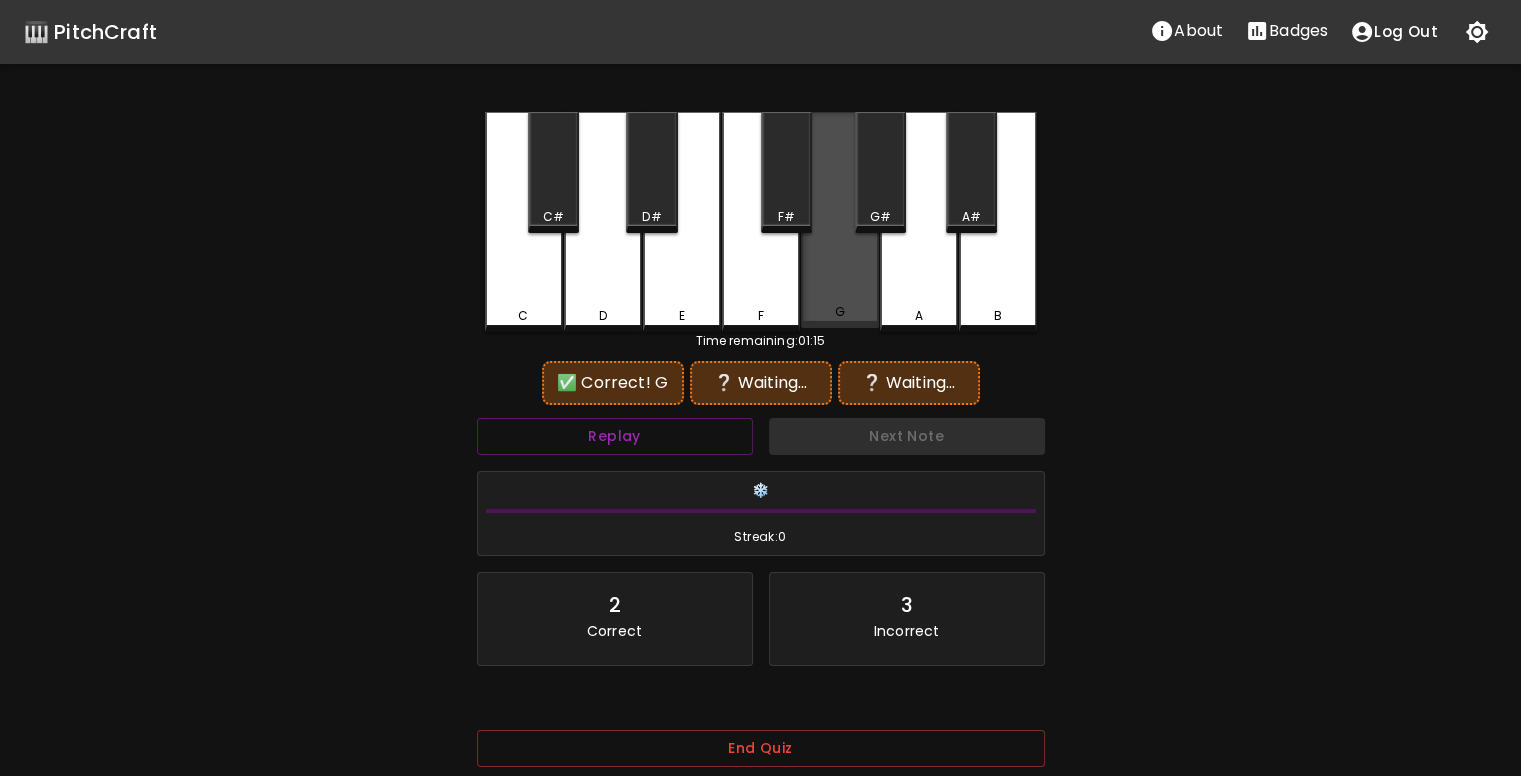 click on "G" at bounding box center [840, 220] 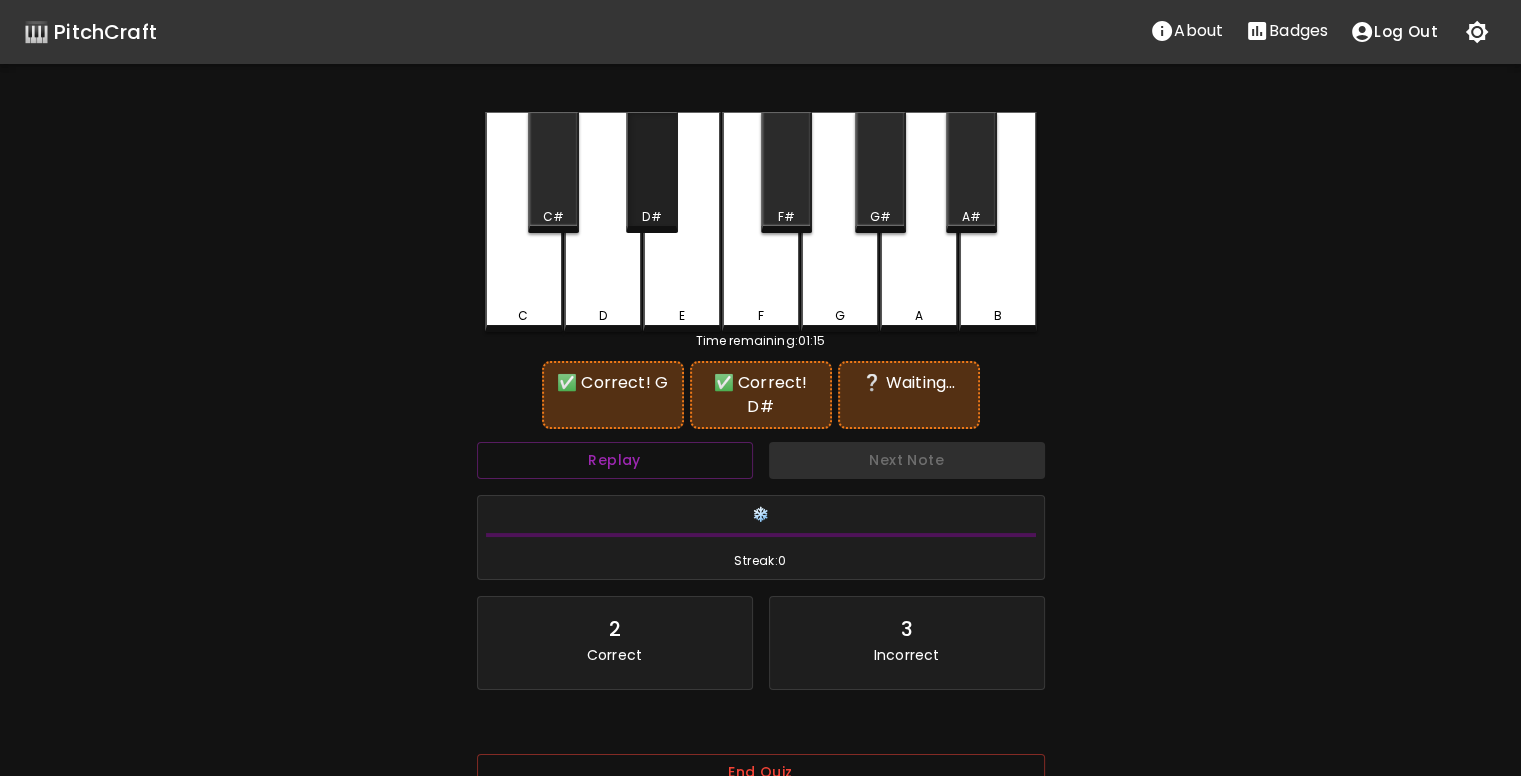 click on "D#" at bounding box center [651, 217] 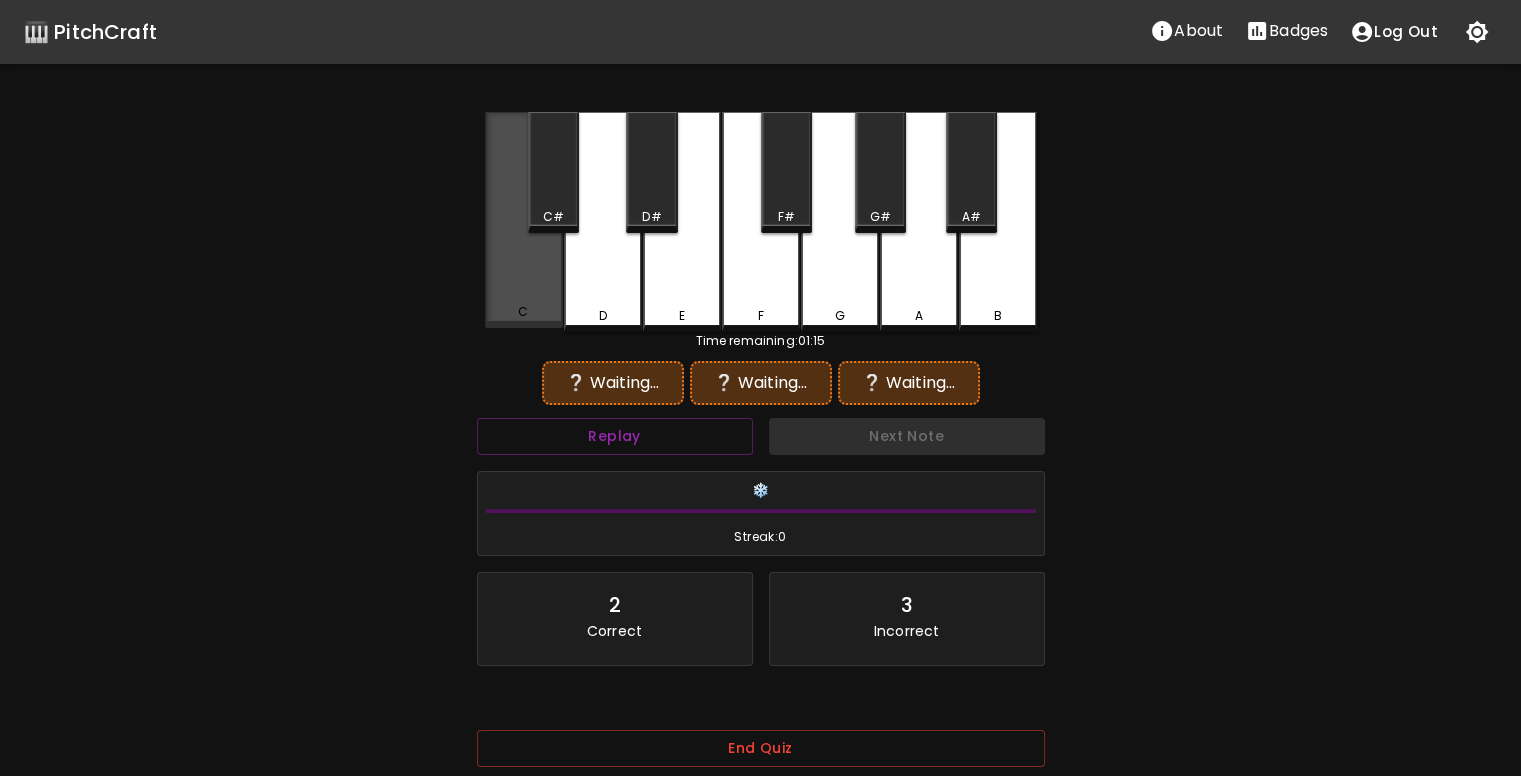 click on "C" at bounding box center [524, 220] 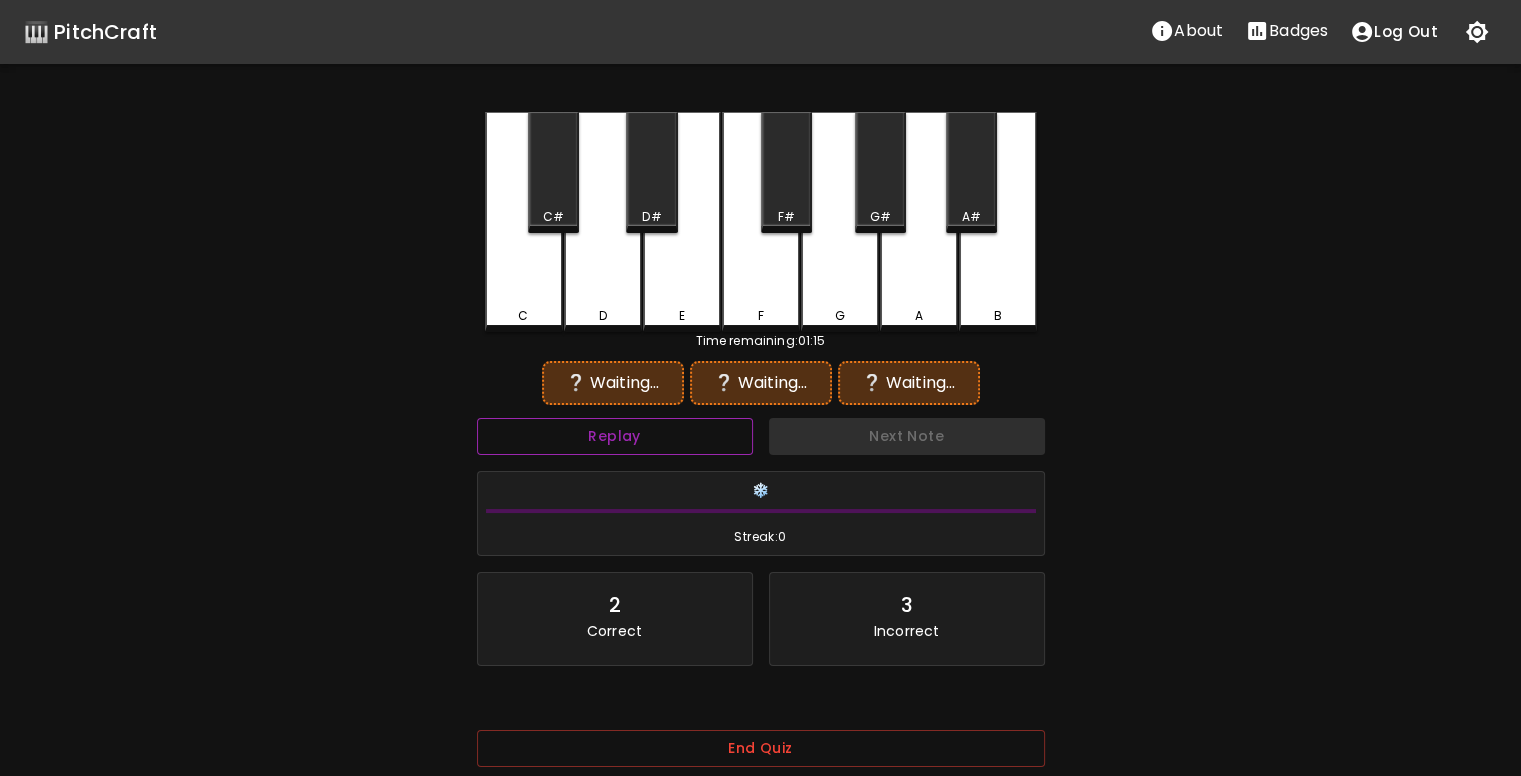 click on "Replay" at bounding box center [615, 436] 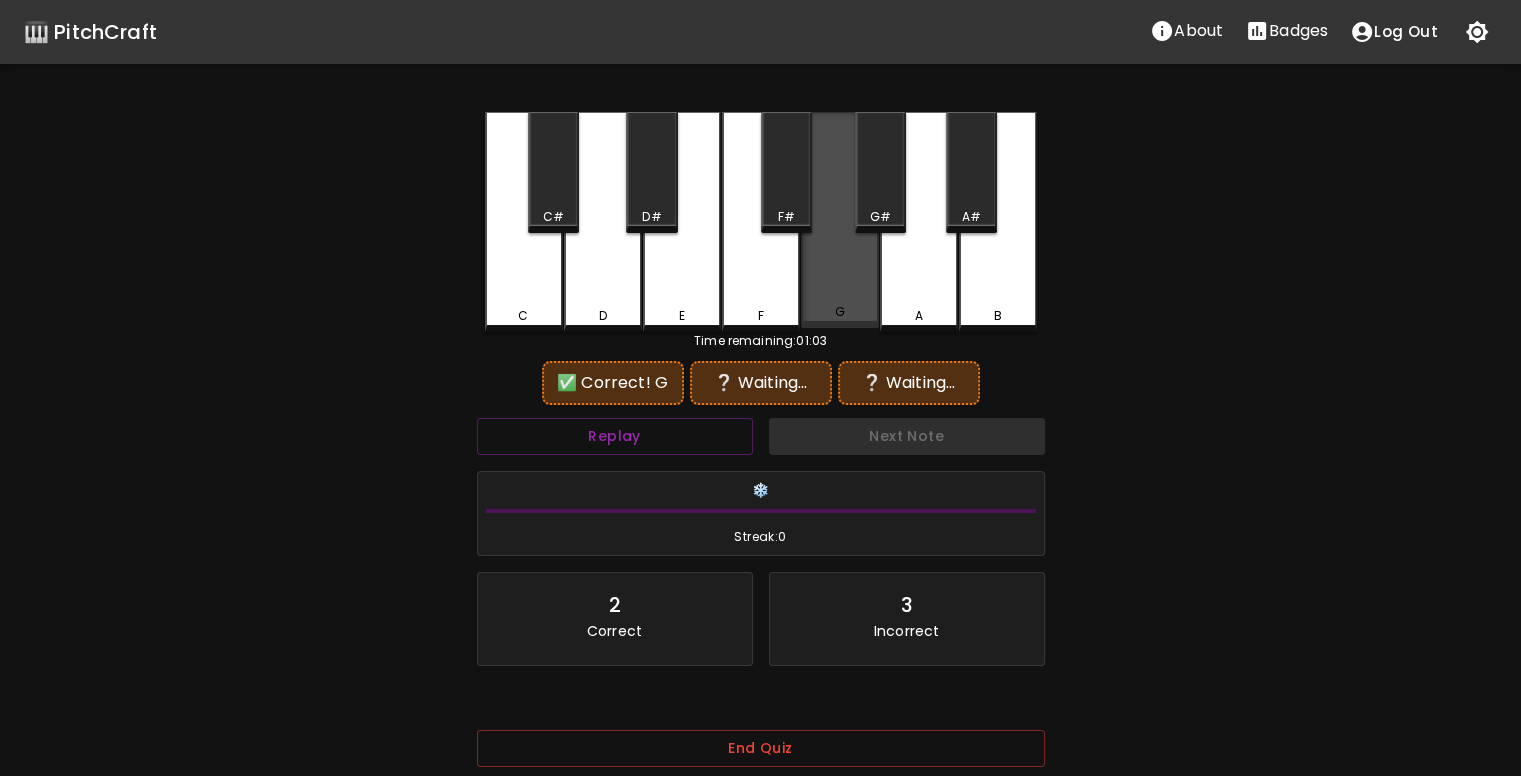 drag, startPoint x: 850, startPoint y: 276, endPoint x: 779, endPoint y: 229, distance: 85.146935 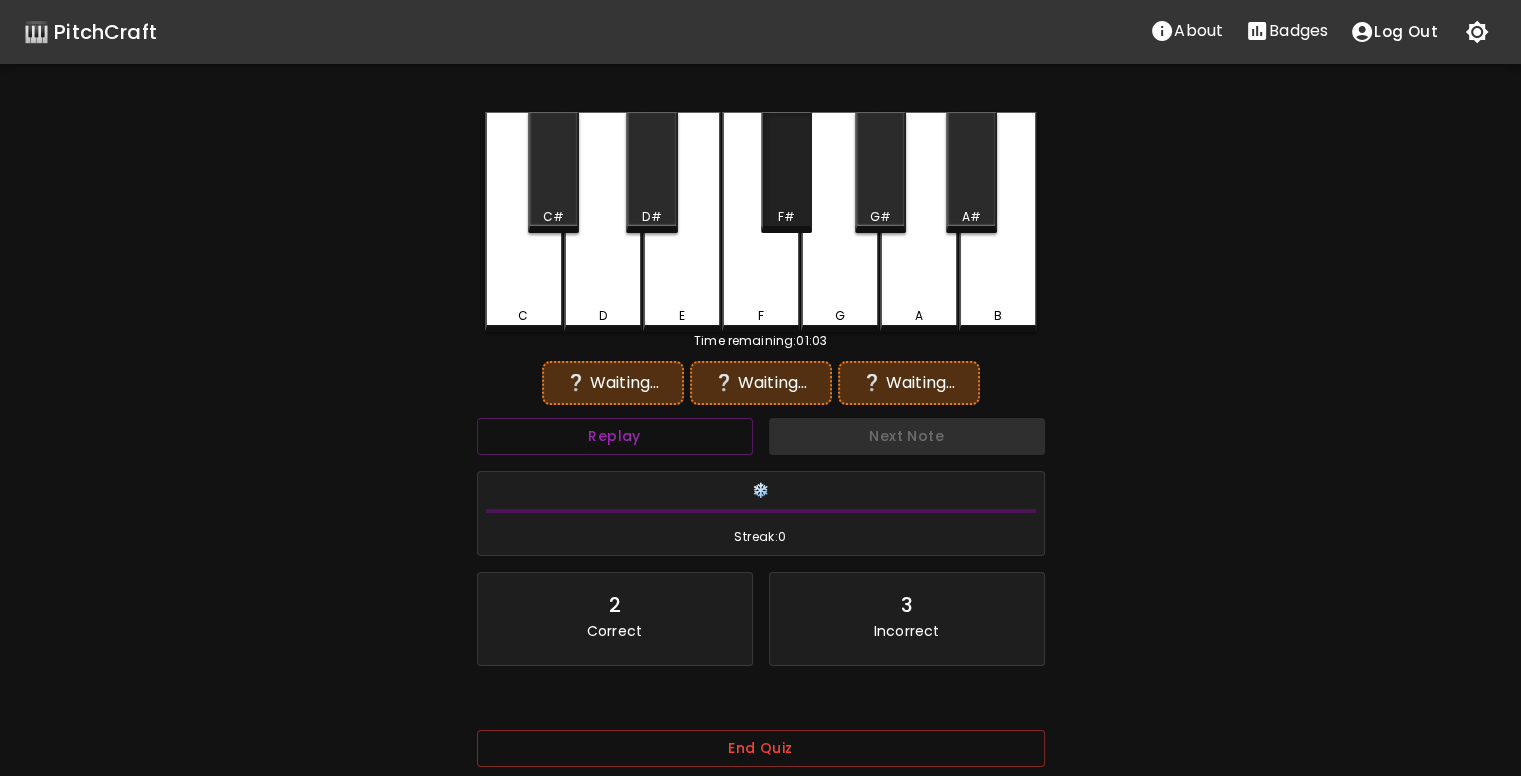 click on "F#" at bounding box center [785, 217] 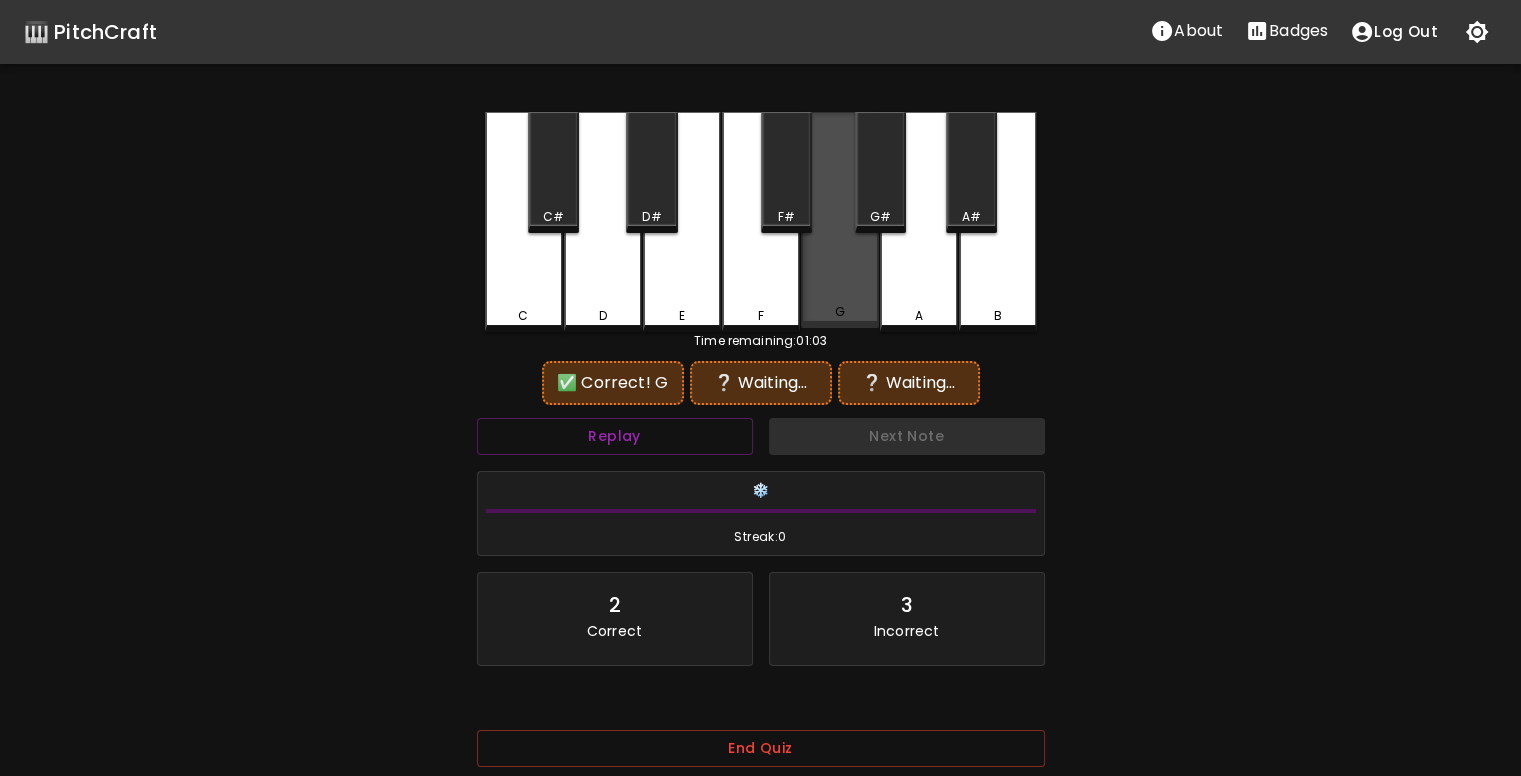 drag, startPoint x: 848, startPoint y: 283, endPoint x: 773, endPoint y: 254, distance: 80.411446 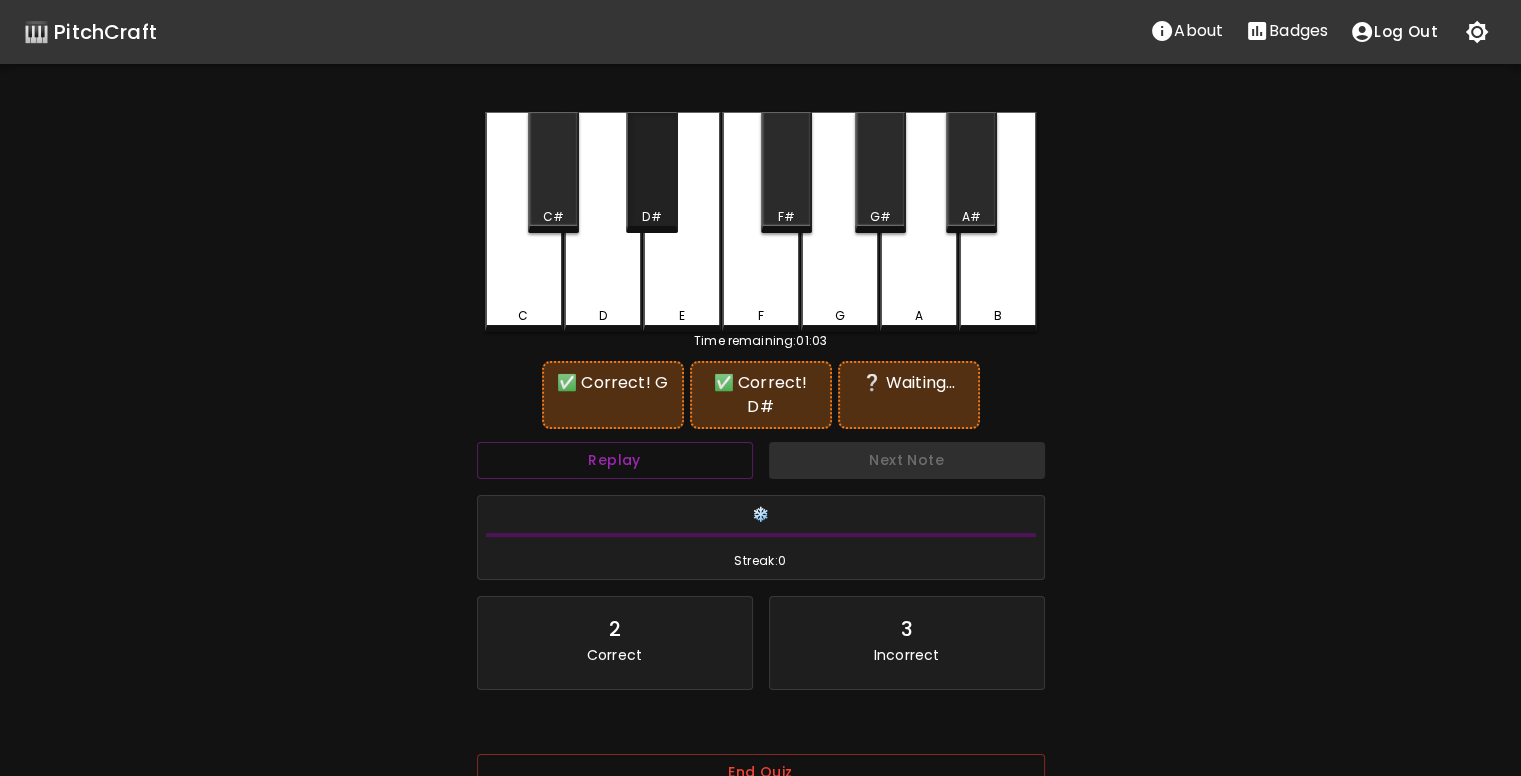 click on "D#" at bounding box center [651, 217] 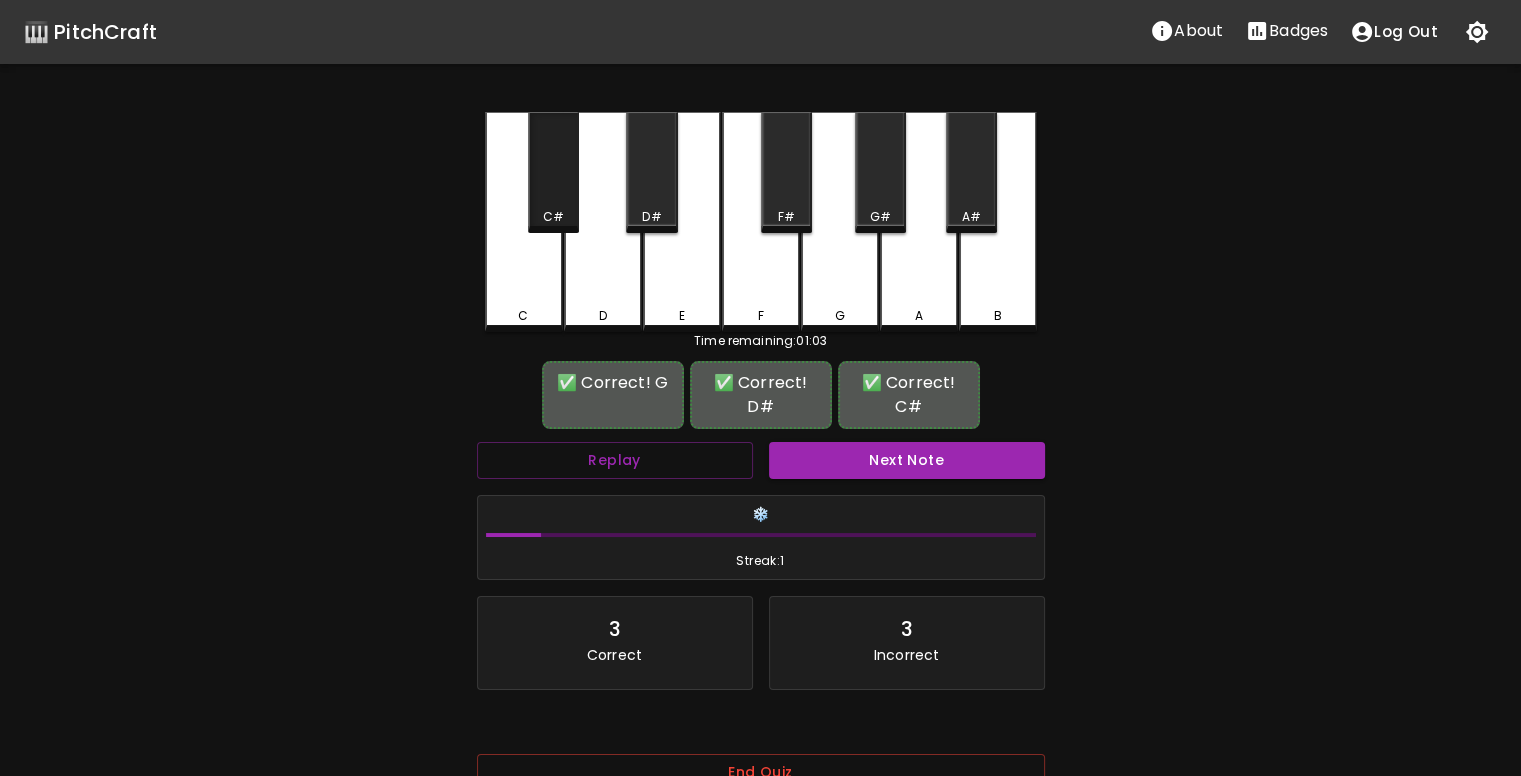 click on "C#" at bounding box center [553, 217] 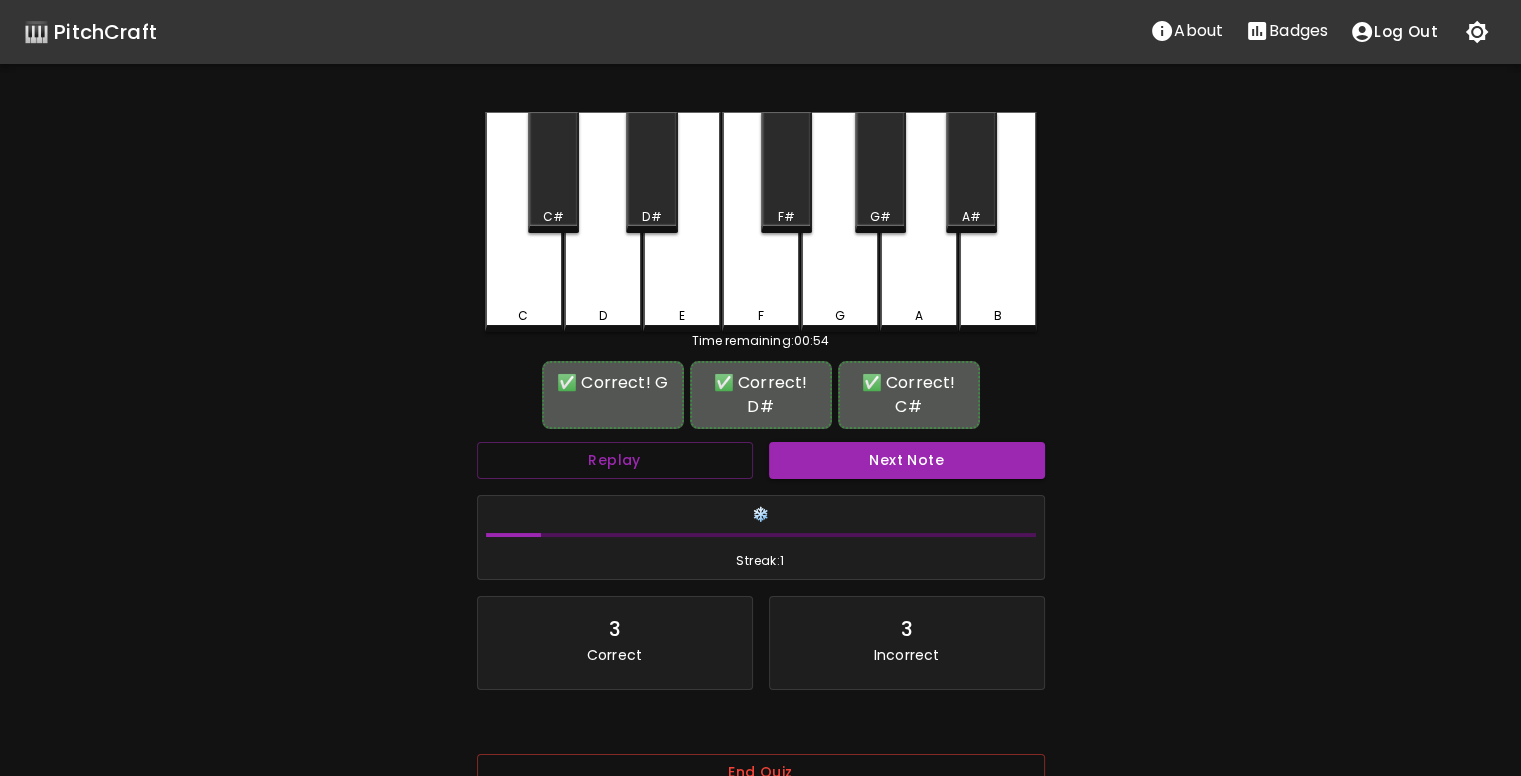 scroll, scrollTop: 128, scrollLeft: 0, axis: vertical 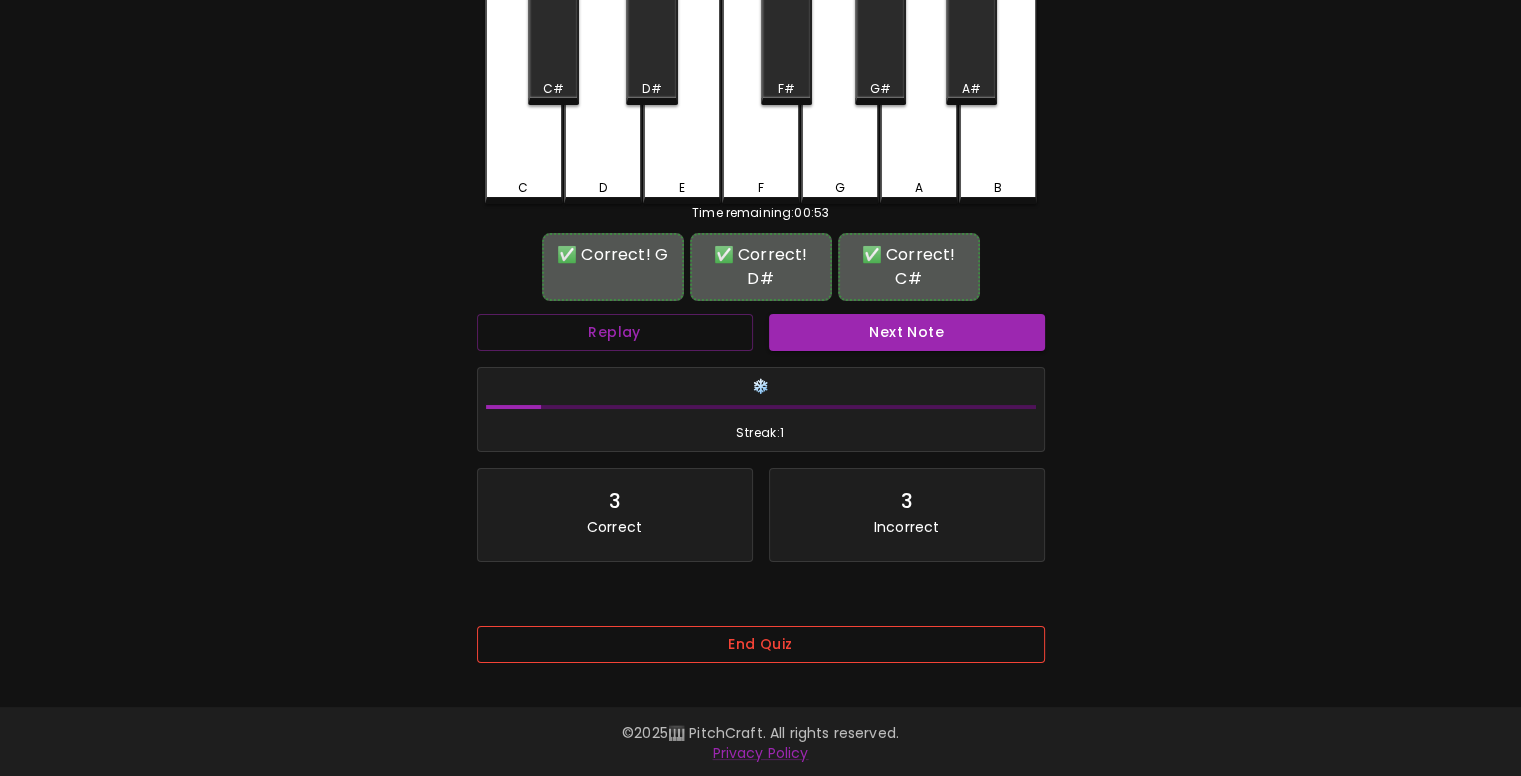 click on "End Quiz" at bounding box center (761, 644) 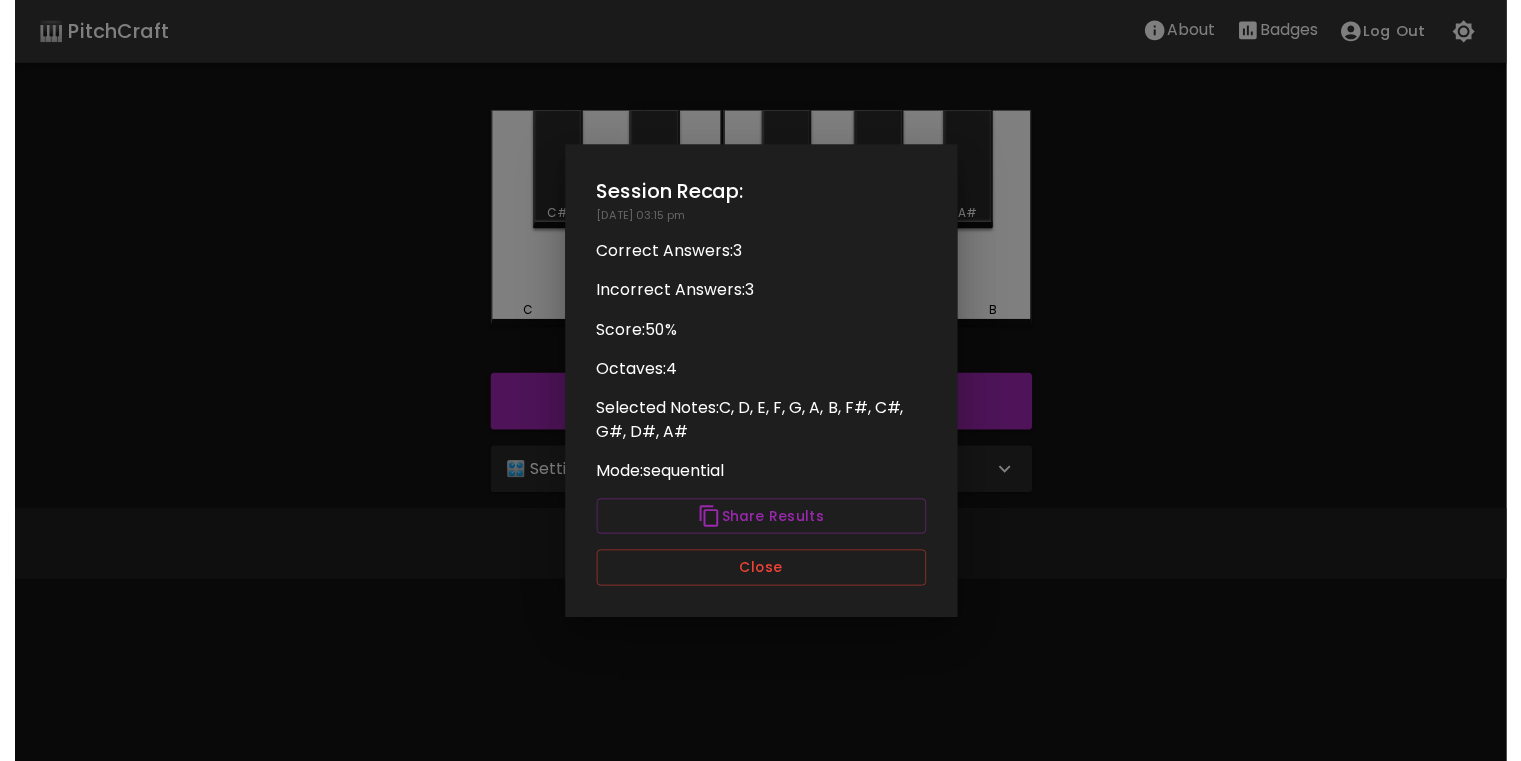 scroll, scrollTop: 0, scrollLeft: 0, axis: both 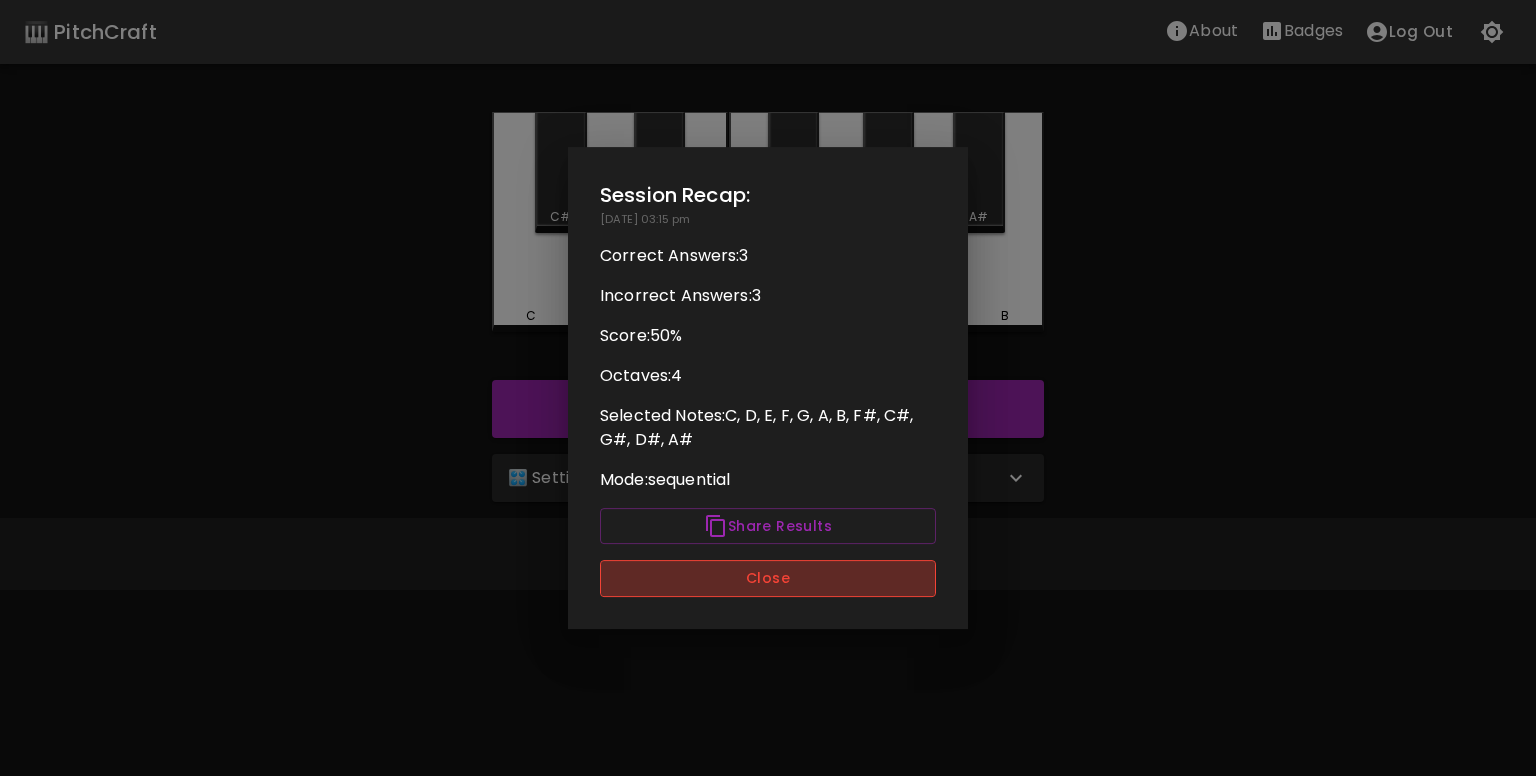 click on "Close" at bounding box center (768, 578) 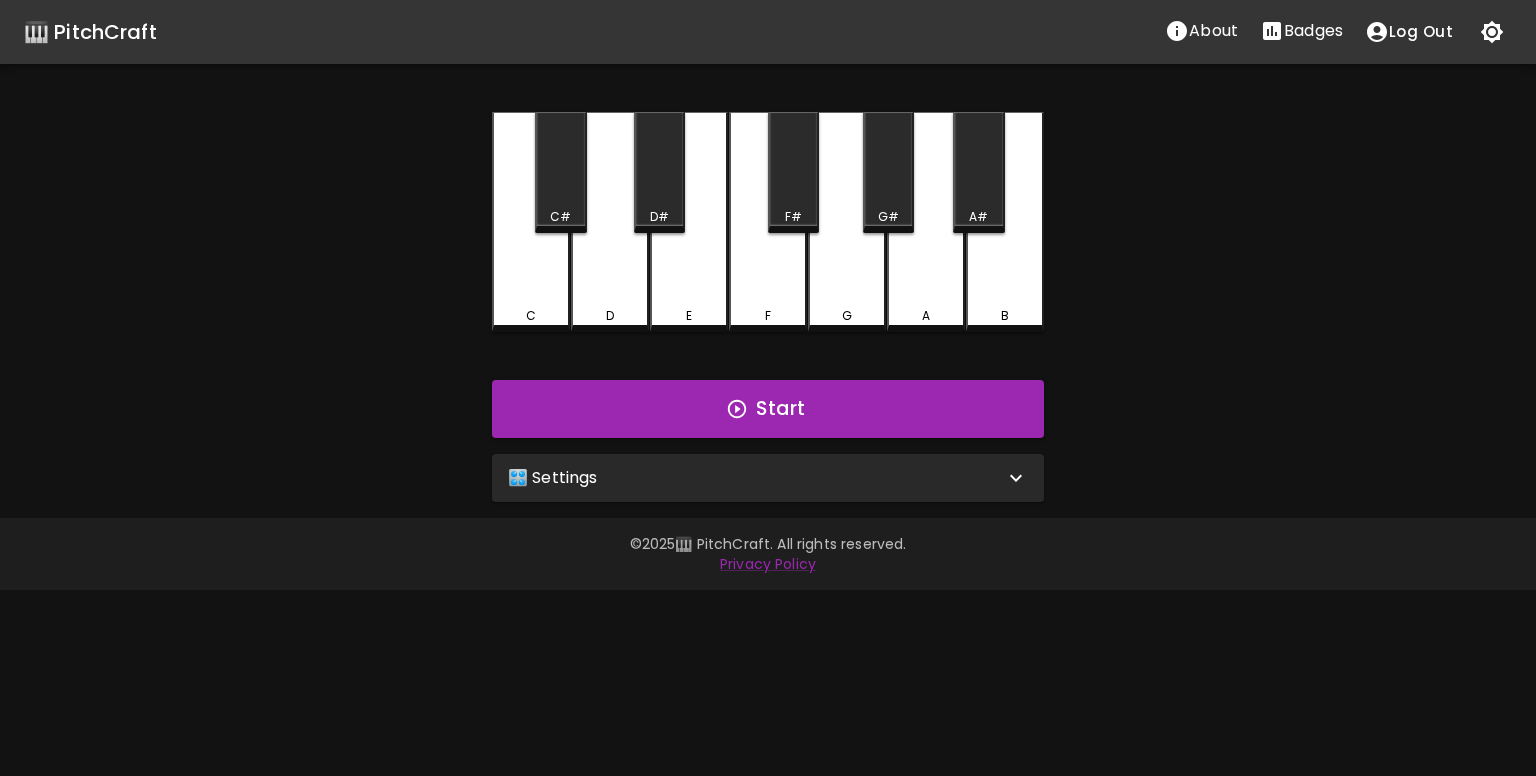 click on "Badges" at bounding box center [1313, 31] 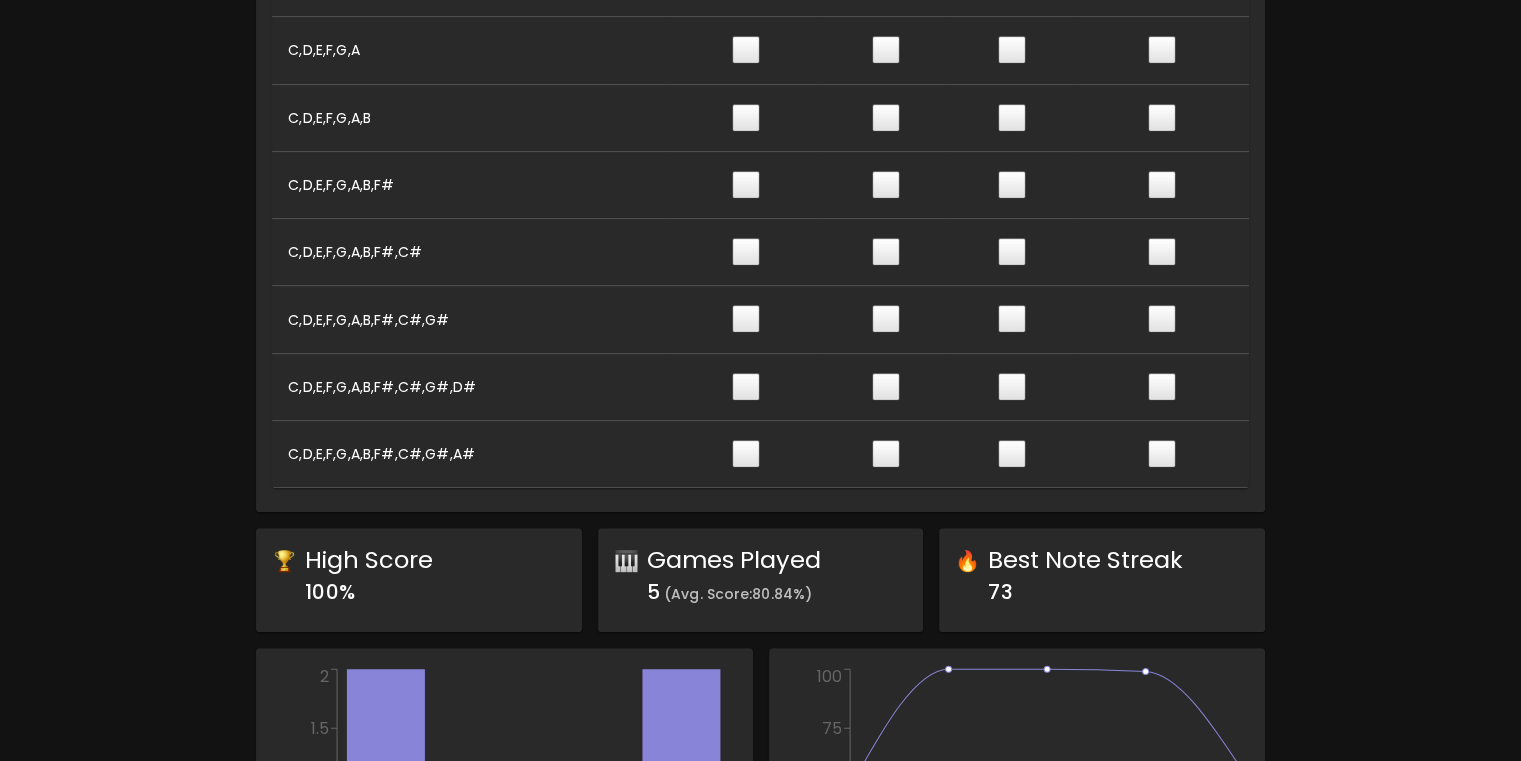 scroll, scrollTop: 0, scrollLeft: 0, axis: both 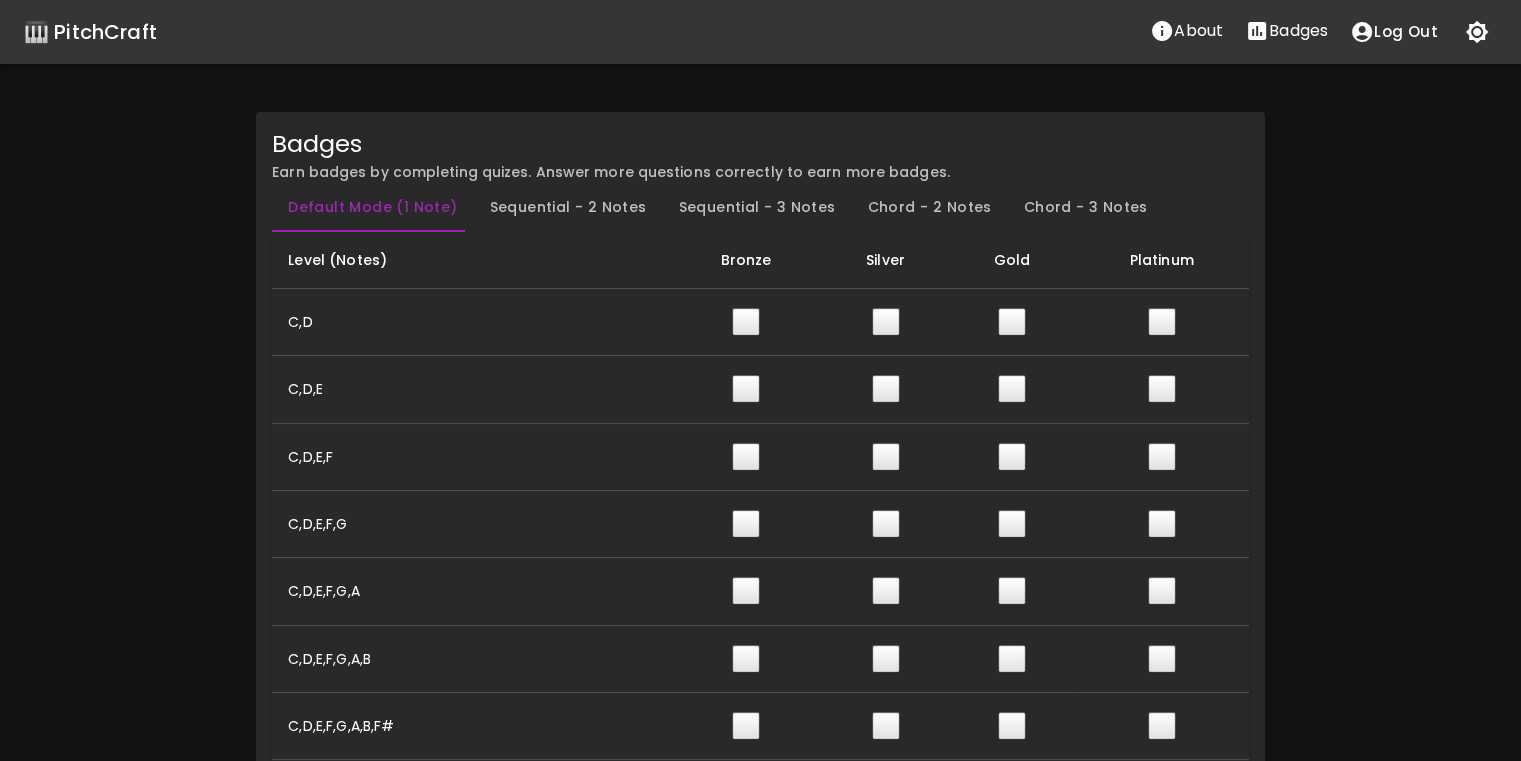 click on "Badges Earn badges by completing quizes. Answer more questions correctly to earn more badges. Default Mode (1 Note) Sequential - 2 Notes Sequential - 3 Notes Chord - 2 Notes Chord - 3 Notes Level (Notes) Bronze Silver Gold Platinum C,D ⬜ ⬜ ⬜ ⬜ C,D,E ⬜ ⬜ ⬜ ⬜ C,D,E,F ⬜ ⬜ ⬜ ⬜ C,D,E,F,G ⬜ ⬜ ⬜ ⬜ C,D,E,F,G,A ⬜ ⬜ ⬜ ⬜ C,D,E,F,G,A,B ⬜ ⬜ ⬜ ⬜ C,D,E,F,G,A,B,F# ⬜ ⬜ ⬜ ⬜ C,D,E,F,G,A,B,F#,C# ⬜ ⬜ ⬜ ⬜ C,D,E,F,G,A,B,F#,C#,G# ⬜ ⬜ ⬜ ⬜ C,D,E,F,G,A,B,F#,C#,G#,D# ⬜ ⬜ ⬜ ⬜ C,D,E,F,G,A,B,F#,C#,G#,A# ⬜ ⬜ ⬜ ⬜ 🏆 High Score 100 % 🎹 Games Played 5   (Avg. Score:  80.84 %) 🔥 Best Note Streak 73 💯 🟩 🟨 💩 0 0.5 1 1.5 2 value 💯 [DATE] 3:08:39 PM [DATE] 3:02:02 PM 0 25 50 75 100 score # Score Correct Incorrect Notes Octave(s) Mode Date Delete 5 50 %  💩 3 3 C-A# 4 sequential  ( 3 ) [DATE] 3:15:28 PM 4 100 %  💯 15 [DATE] 4 default  ( 1 ) [DATE] 3:08:39 PM 3 100 %  💯 27 [DATE] 4 default  ( 1 ) [DATE] 3:07:29 PM 2" at bounding box center (760, 1108) 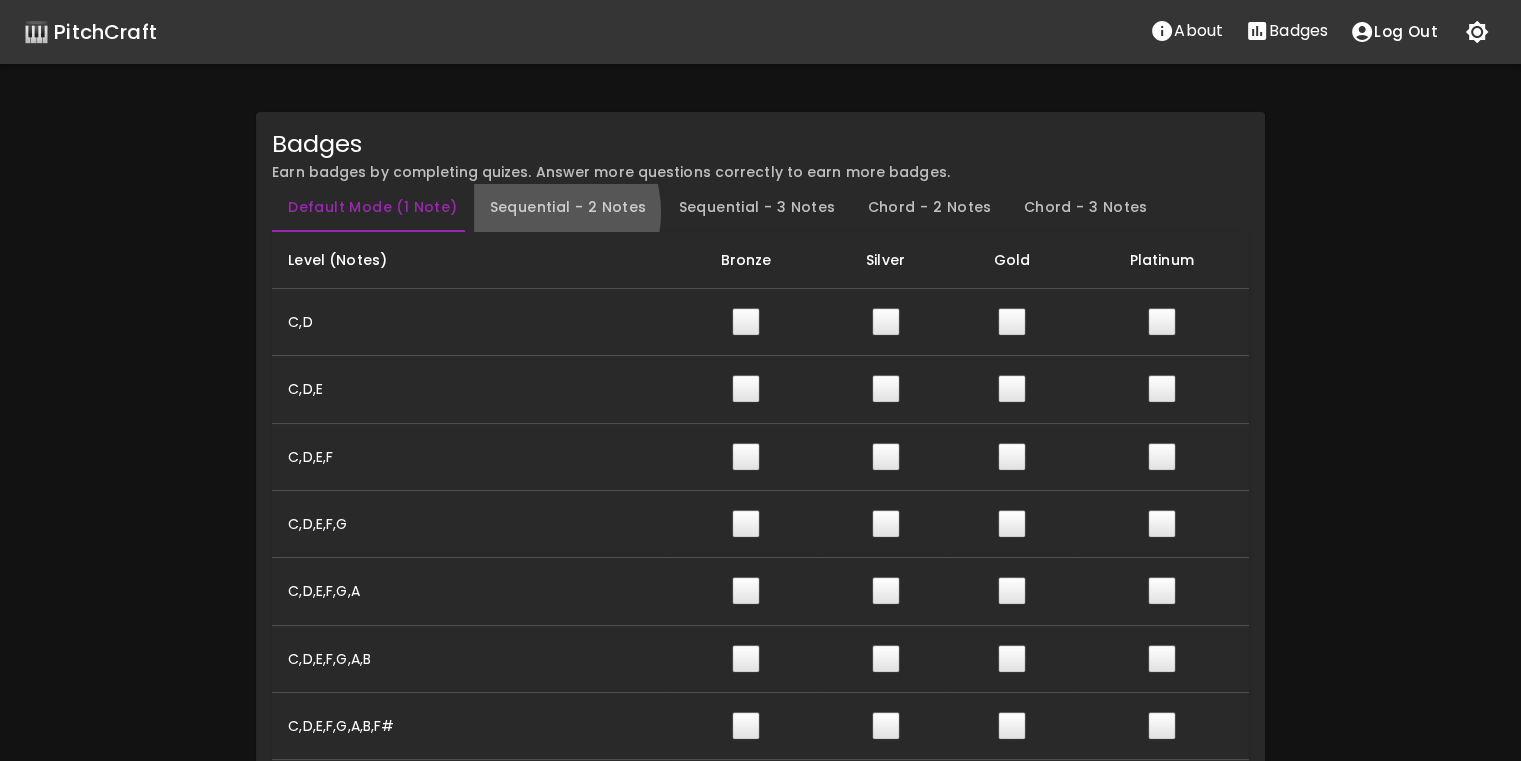 click on "Sequential - 2 Notes" at bounding box center [568, 208] 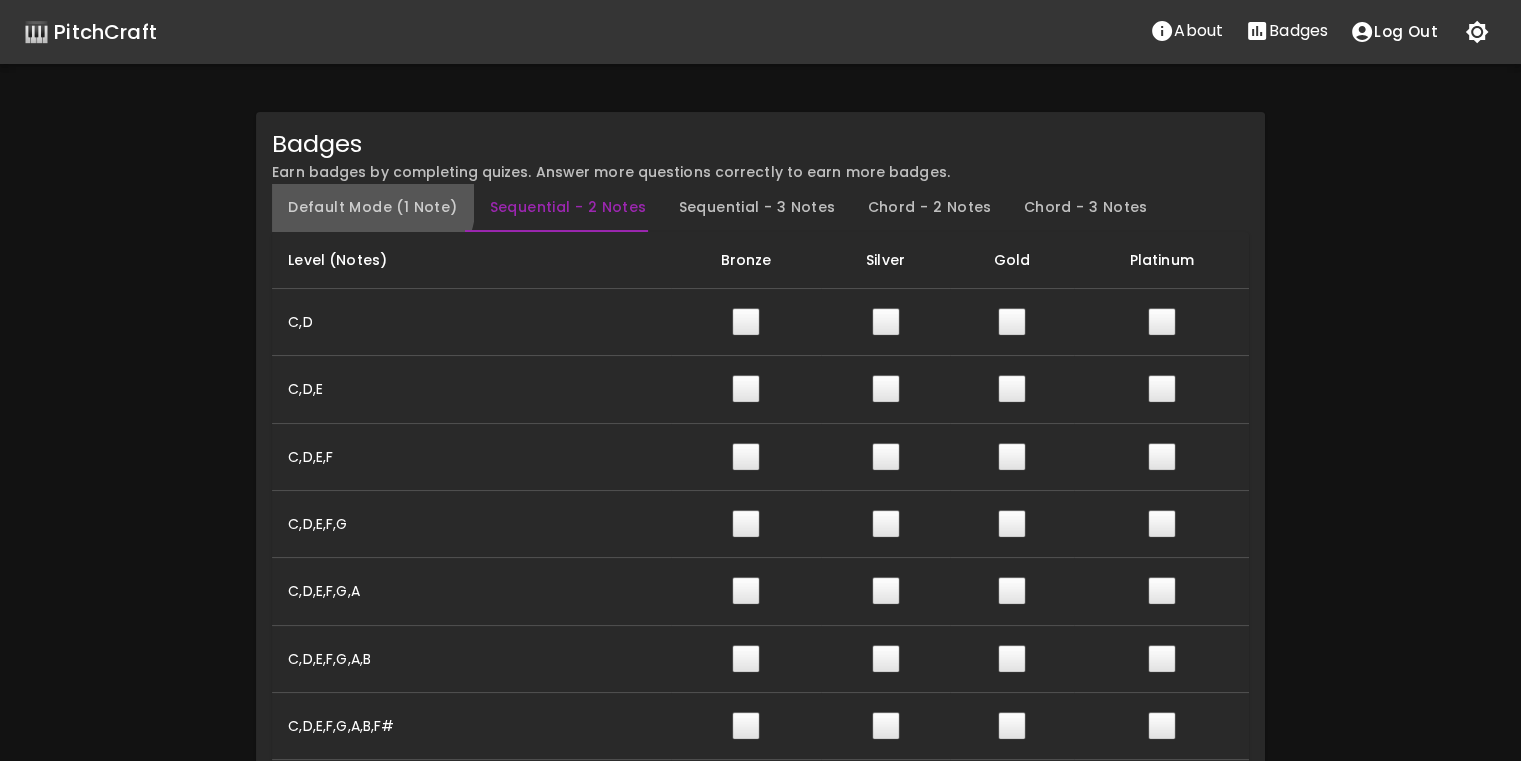 click on "Default Mode (1 Note)" at bounding box center (372, 208) 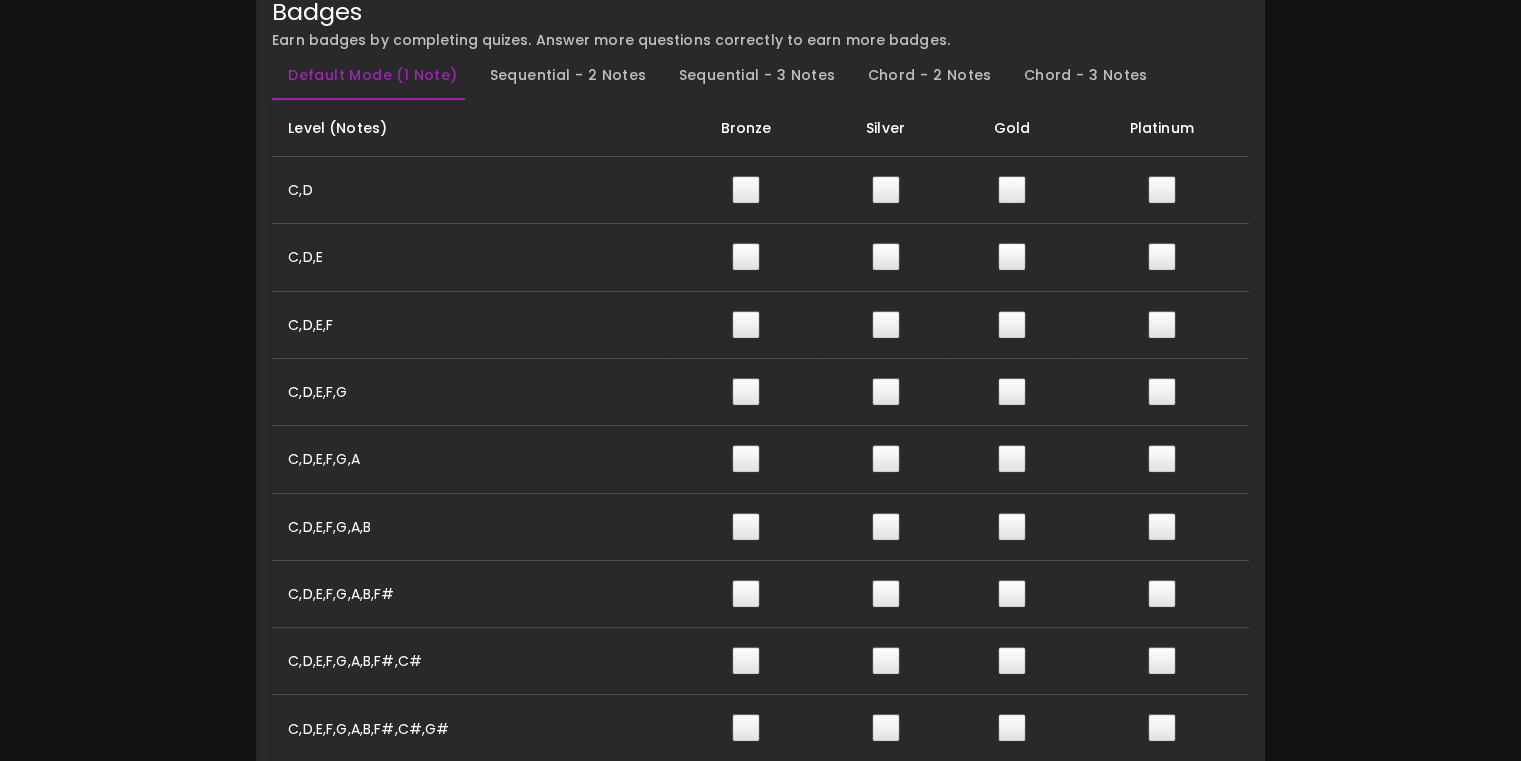 scroll, scrollTop: 0, scrollLeft: 0, axis: both 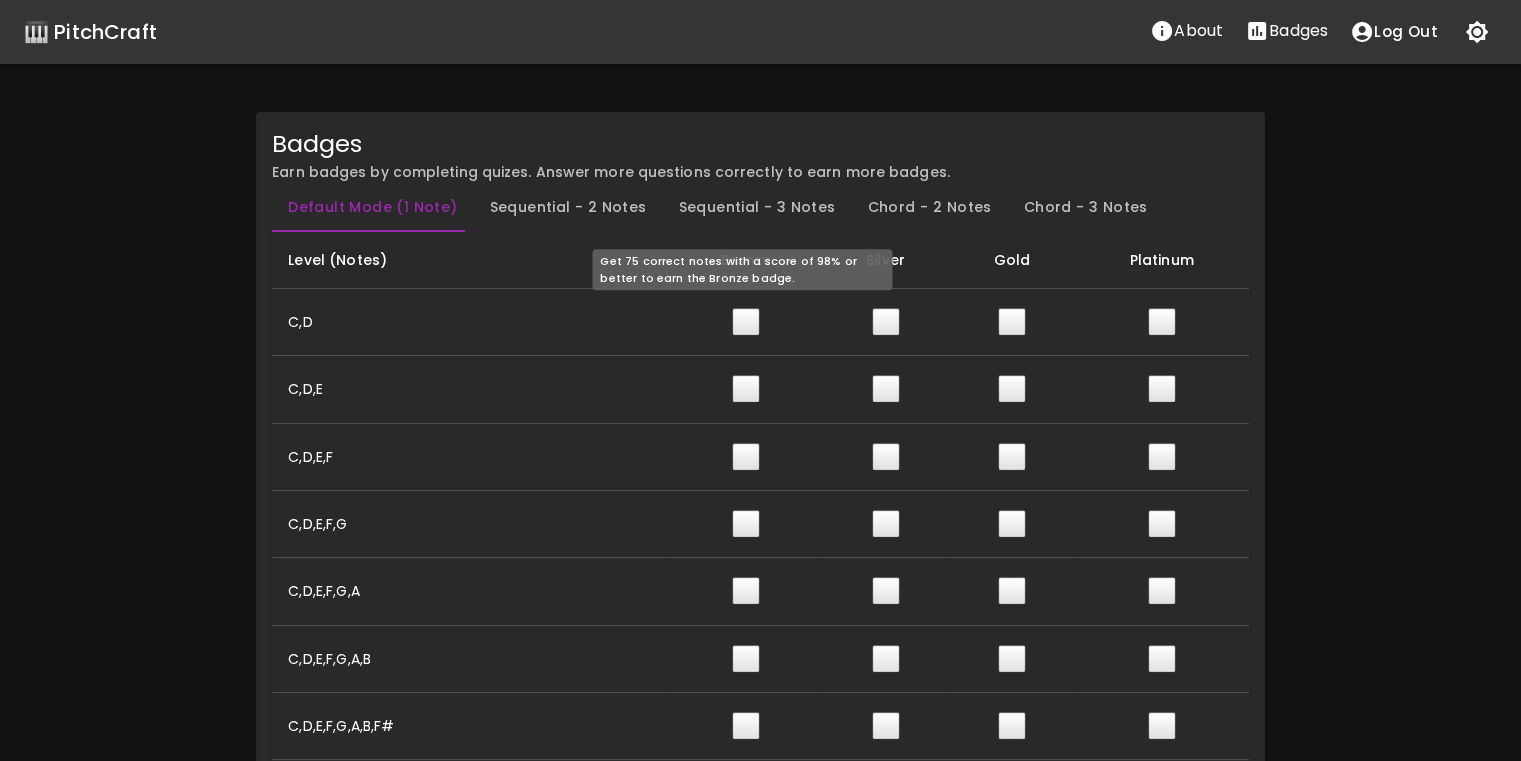 drag, startPoint x: 745, startPoint y: 319, endPoint x: 732, endPoint y: 326, distance: 14.764823 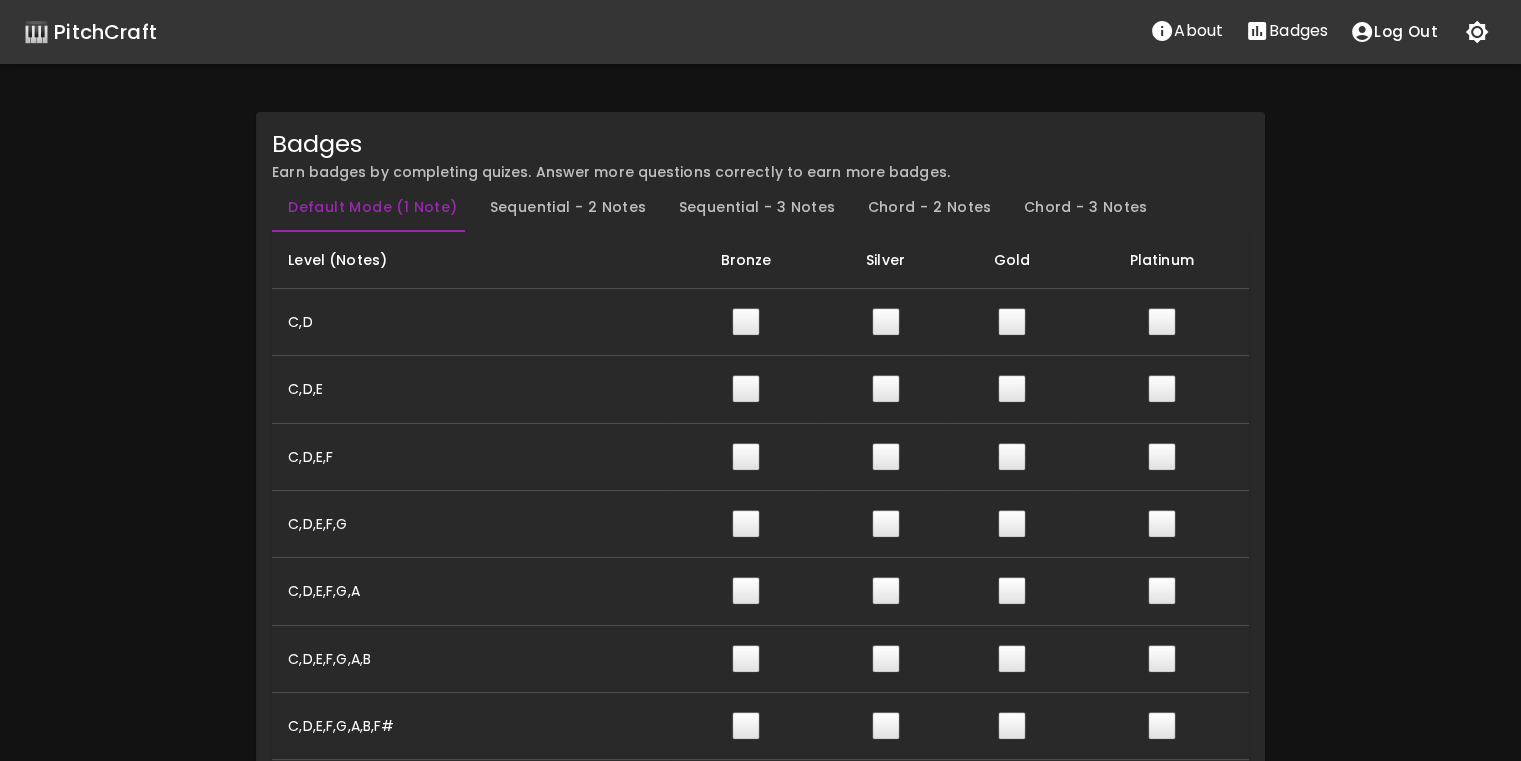 click on "Badges Earn badges by completing quizes. Answer more questions correctly to earn more badges. Default Mode (1 Note) Sequential - 2 Notes Sequential - 3 Notes Chord - 2 Notes Chord - 3 Notes Level (Notes) Bronze Silver Gold Platinum C,D ⬜ ⬜ ⬜ ⬜ C,D,E ⬜ ⬜ ⬜ ⬜ C,D,E,F ⬜ ⬜ ⬜ ⬜ C,D,E,F,G ⬜ ⬜ ⬜ ⬜ C,D,E,F,G,A ⬜ ⬜ ⬜ ⬜ C,D,E,F,G,A,B ⬜ ⬜ ⬜ ⬜ C,D,E,F,G,A,B,F# ⬜ ⬜ ⬜ ⬜ C,D,E,F,G,A,B,F#,C# ⬜ ⬜ ⬜ ⬜ C,D,E,F,G,A,B,F#,C#,G# ⬜ ⬜ ⬜ ⬜ C,D,E,F,G,A,B,F#,C#,G#,D# ⬜ ⬜ ⬜ ⬜ C,D,E,F,G,A,B,F#,C#,G#,A# ⬜ ⬜ ⬜ ⬜ 🏆 High Score 100 % 🎹 Games Played 5   (Avg. Score:  80.84 %) 🔥 Best Note Streak 73 💯 🟩 🟨 💩 0 0.5 1 1.5 2 value 💯 [DATE] 3:08:39 PM [DATE] 3:02:02 PM 0 25 50 75 100 score # Score Correct Incorrect Notes Octave(s) Mode Date Delete 5 50 %  💩 3 3 C-A# 4 sequential  ( 3 ) [DATE] 3:15:28 PM 4 100 %  💯 15 [DATE] 4 default  ( 1 ) [DATE] 3:08:39 PM 3 100 %  💯 27 [DATE] 4 default  ( 1 ) [DATE] 3:07:29 PM 2" at bounding box center [760, 1108] 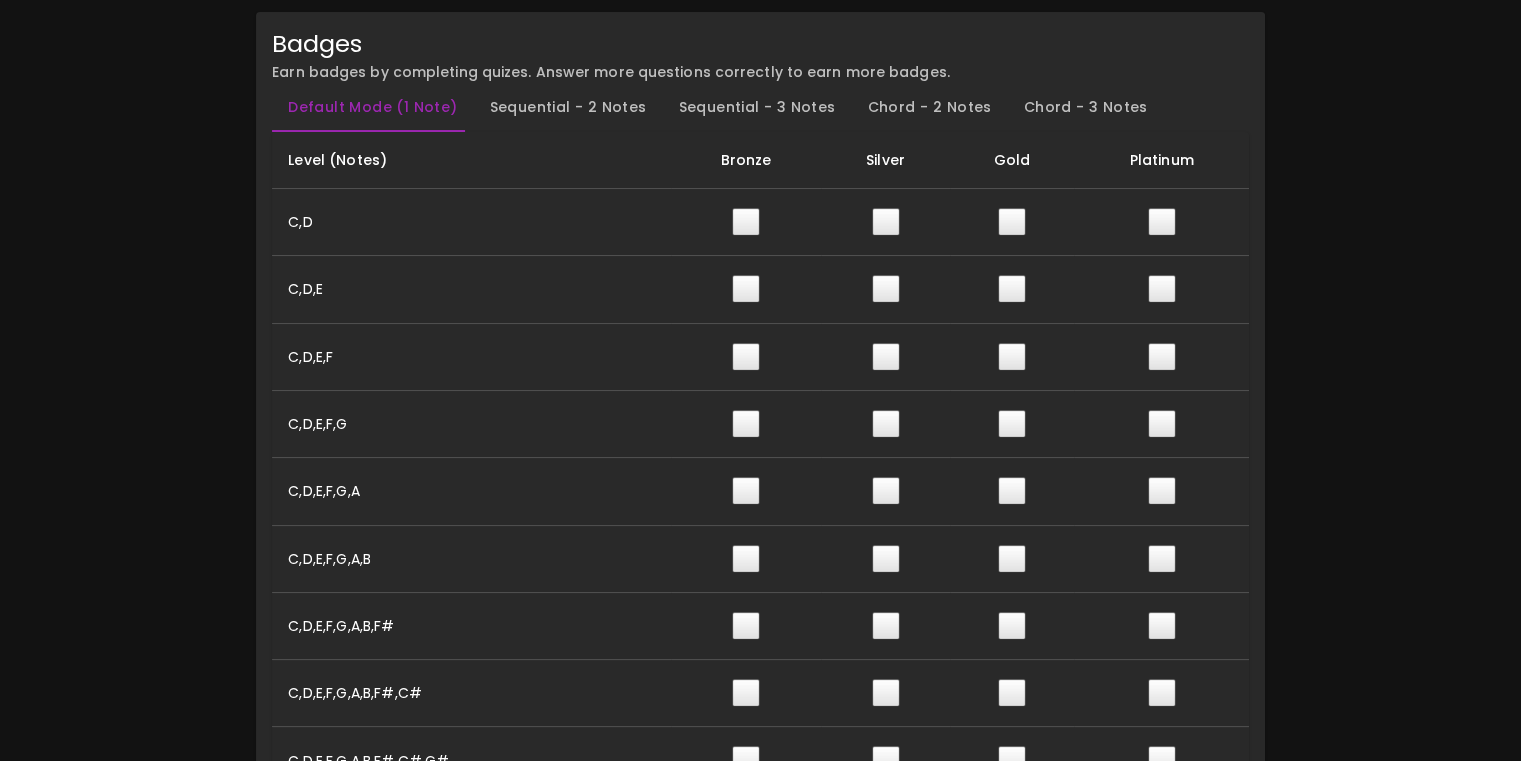 scroll, scrollTop: 0, scrollLeft: 0, axis: both 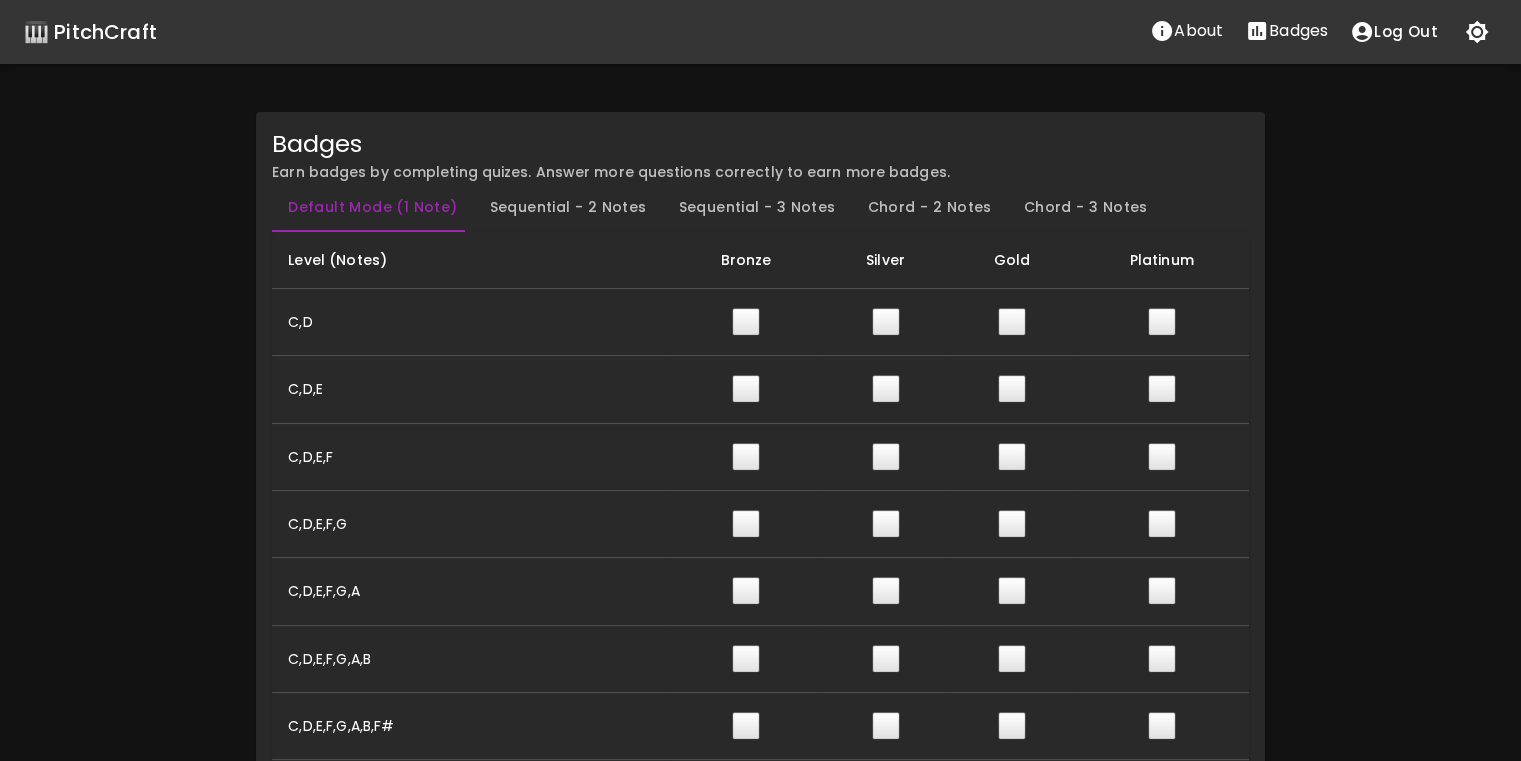 click on "Sequential - 2 Notes" at bounding box center [568, 208] 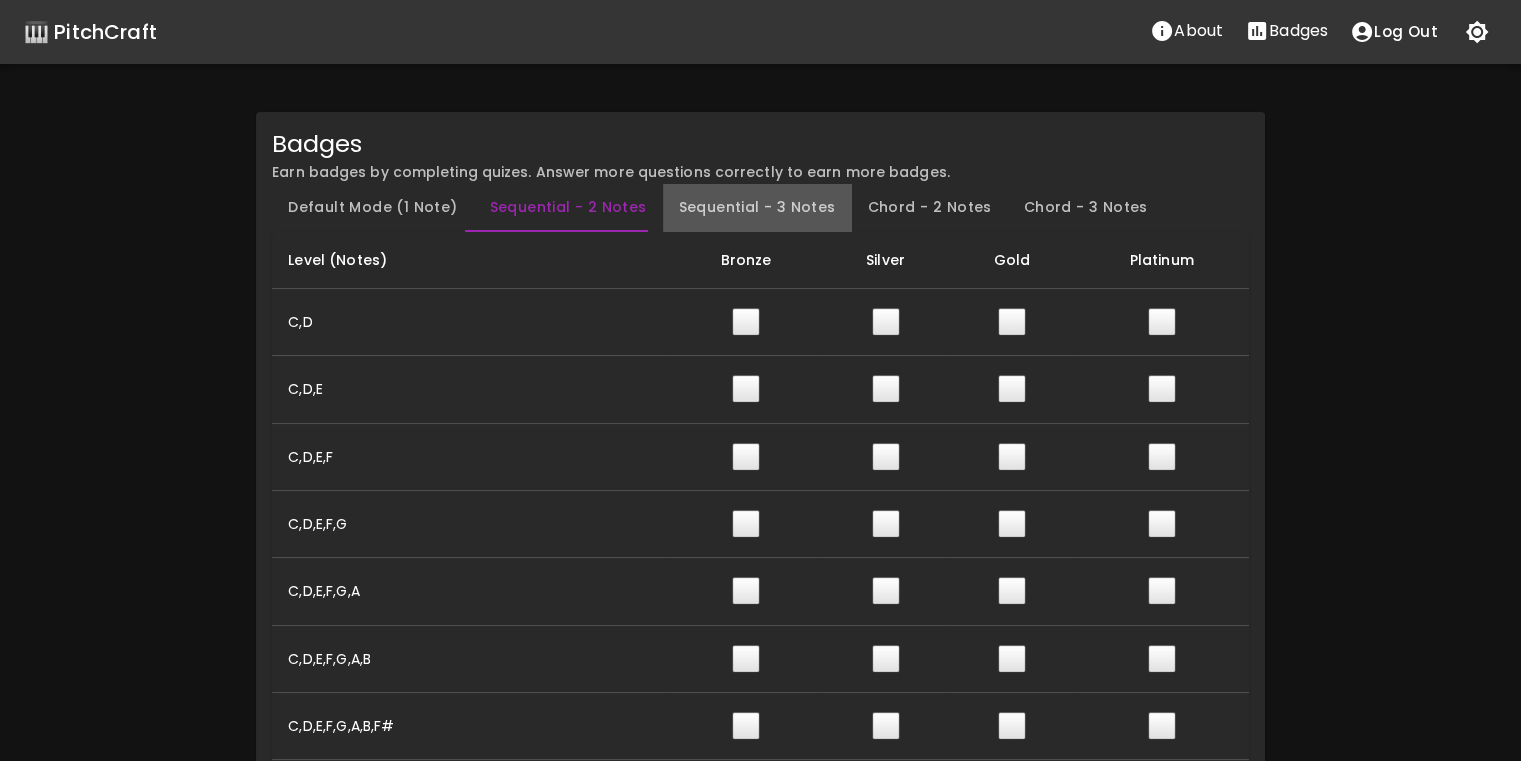 click on "Sequential - 3 Notes" at bounding box center [757, 208] 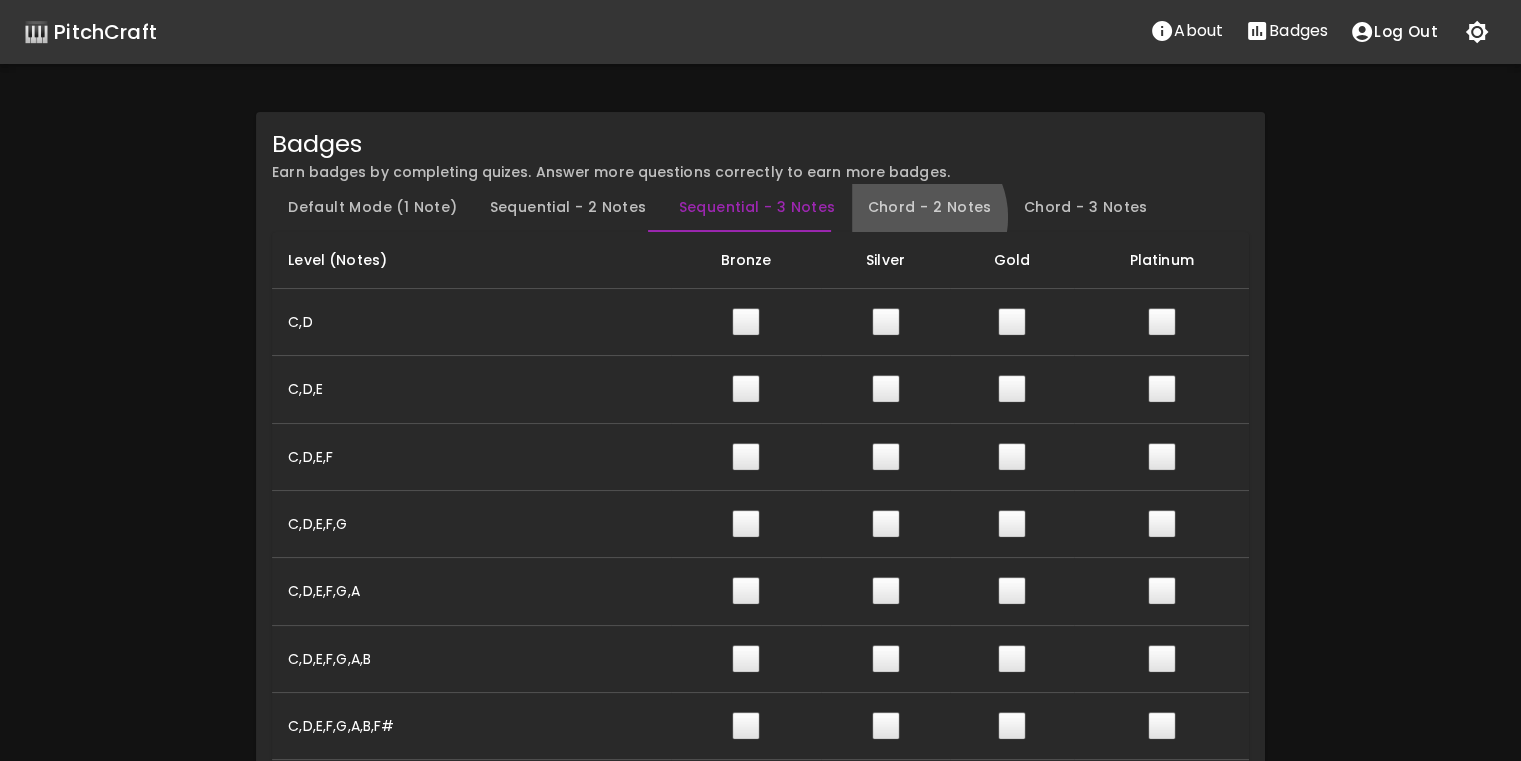 click on "Chord - 2 Notes" at bounding box center (930, 208) 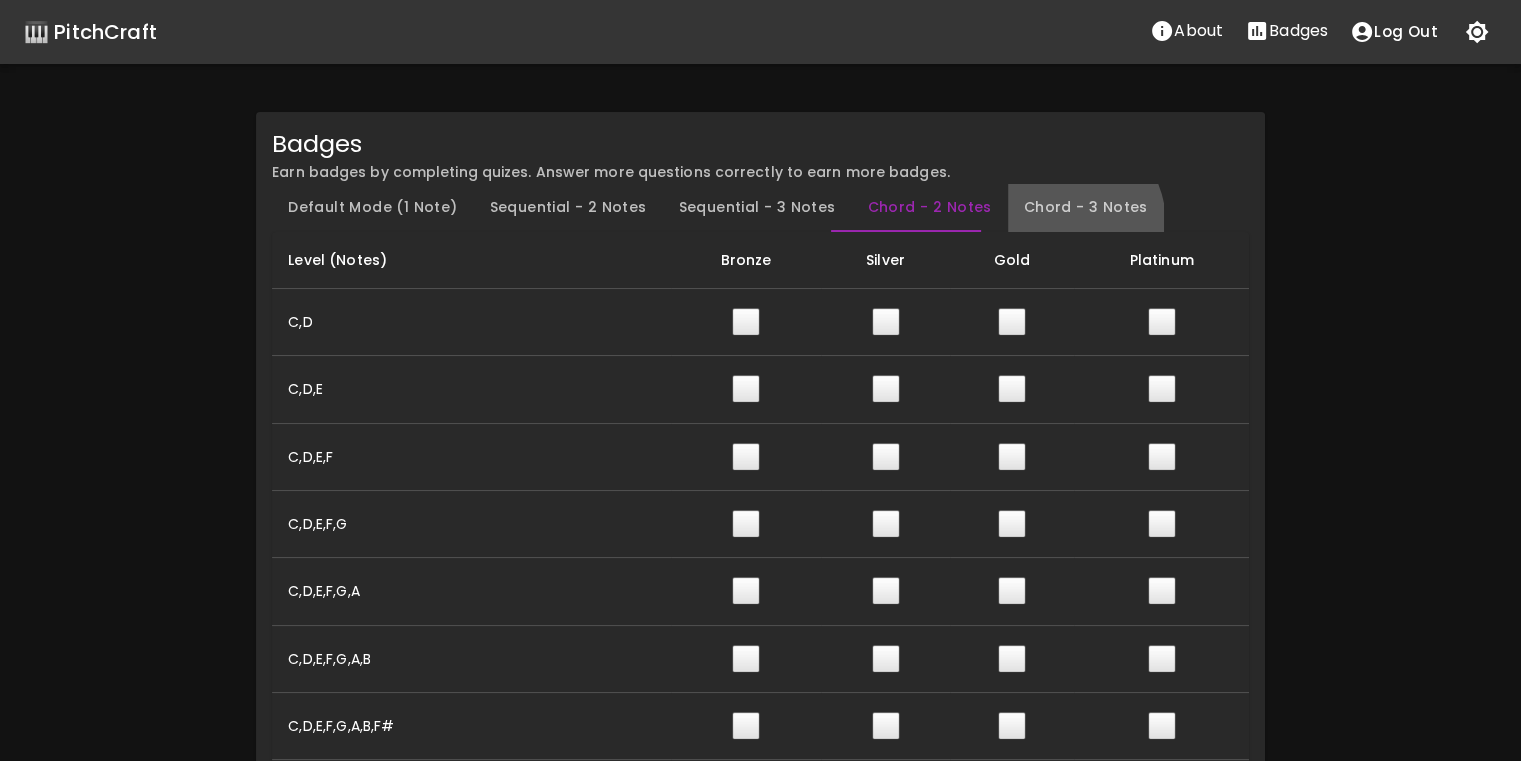 click on "Chord - 3 Notes" at bounding box center (1086, 208) 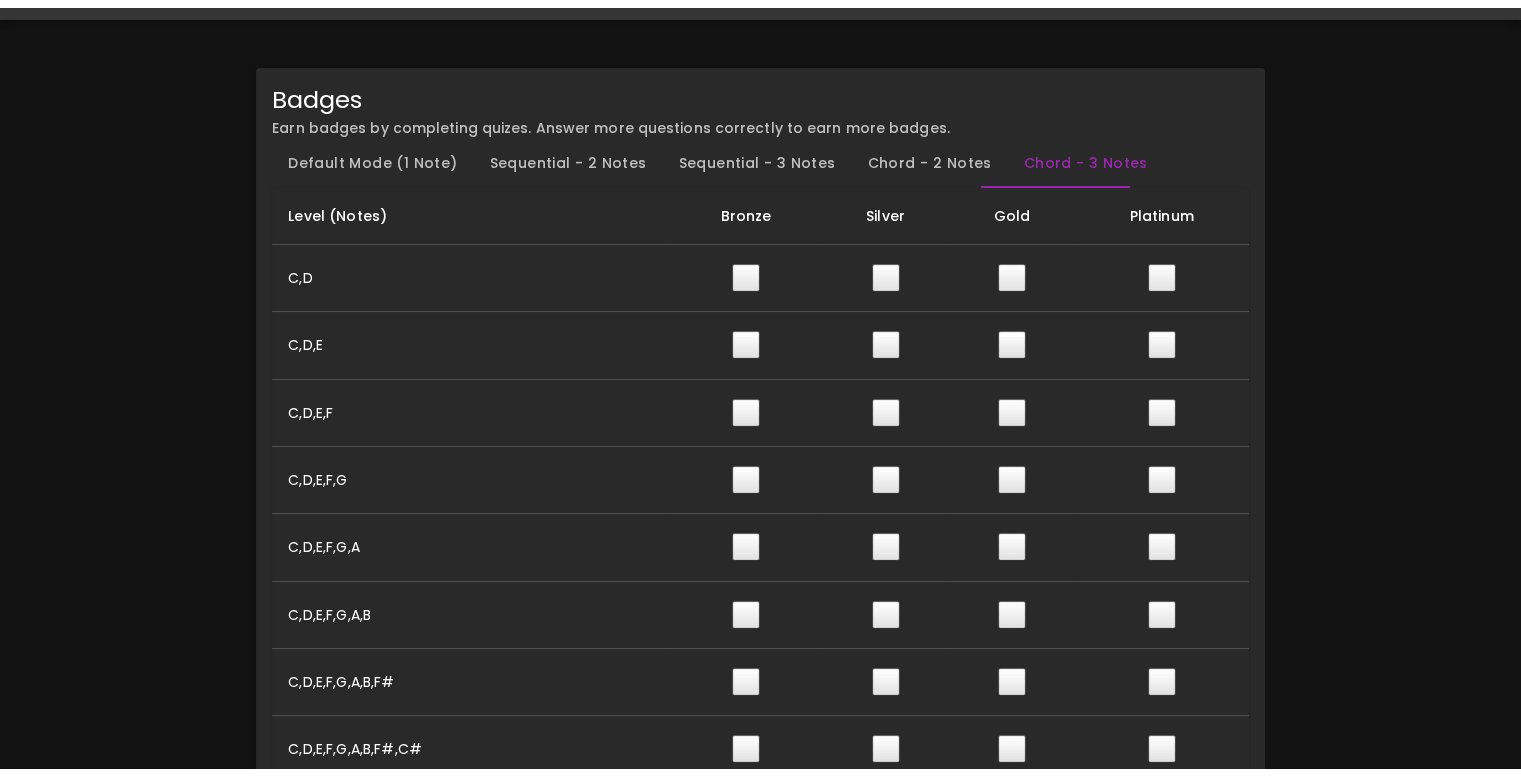 scroll, scrollTop: 0, scrollLeft: 0, axis: both 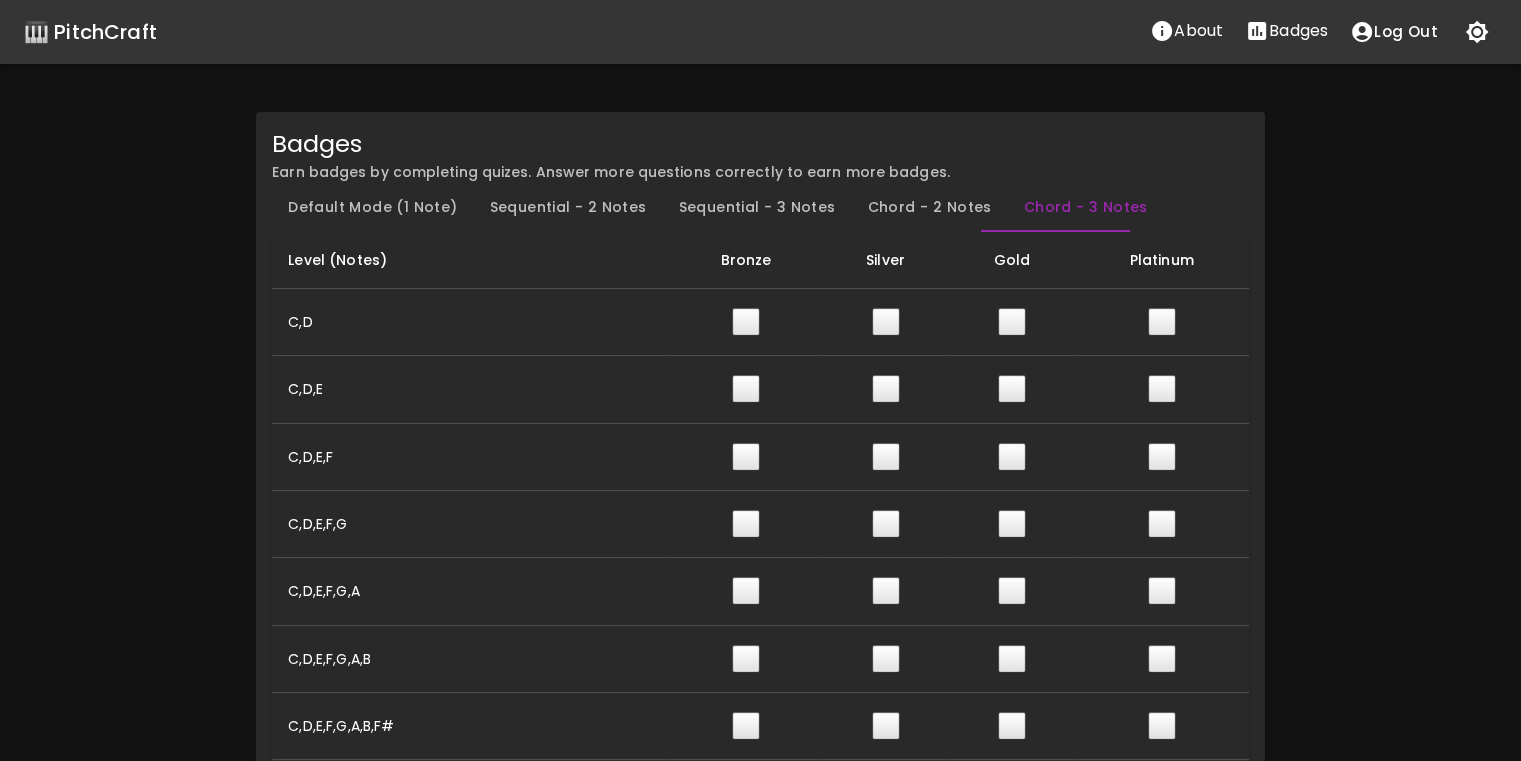 click on "🎹 PitchCraft" at bounding box center (90, 32) 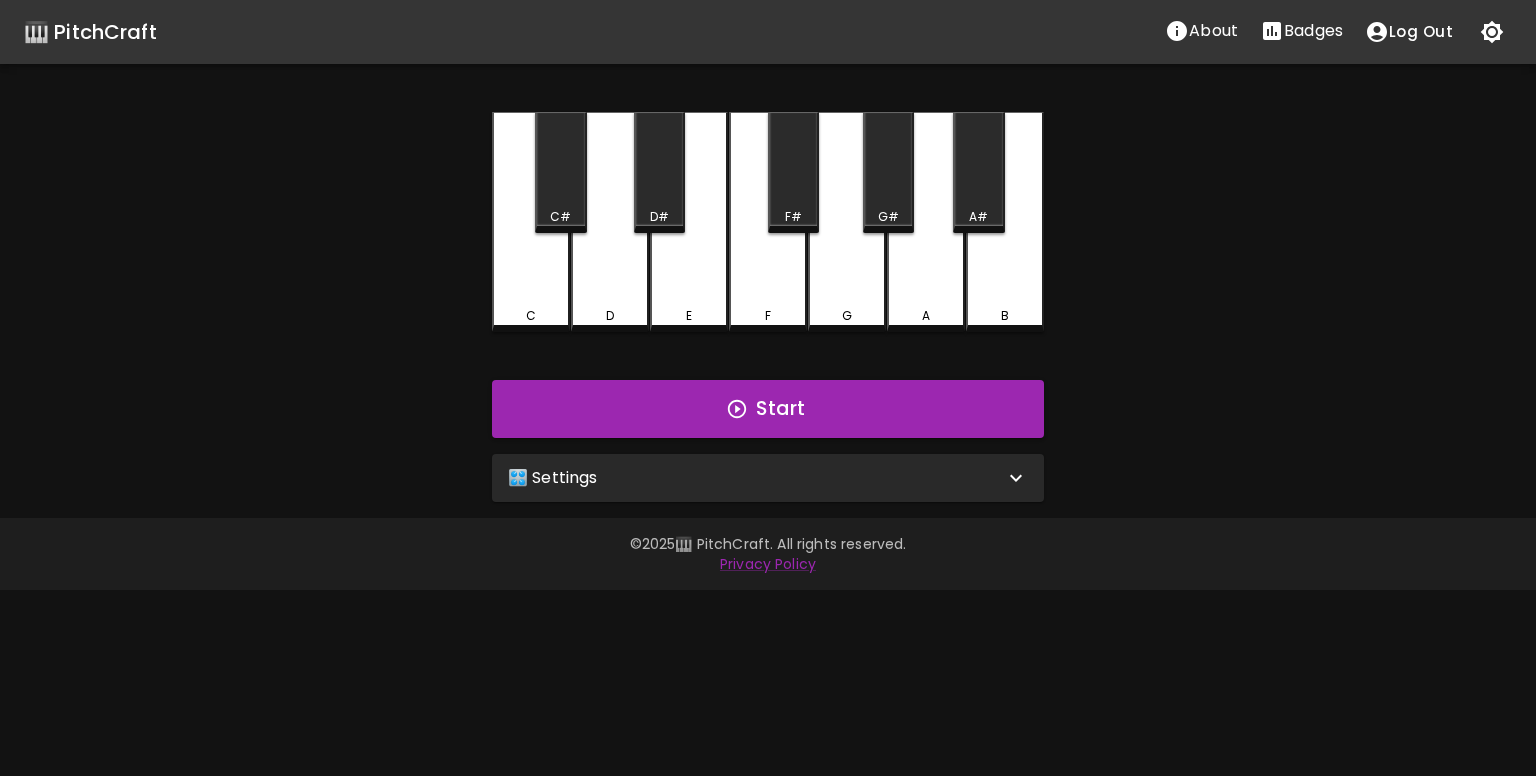 click on "🎛️ Settings" at bounding box center (756, 478) 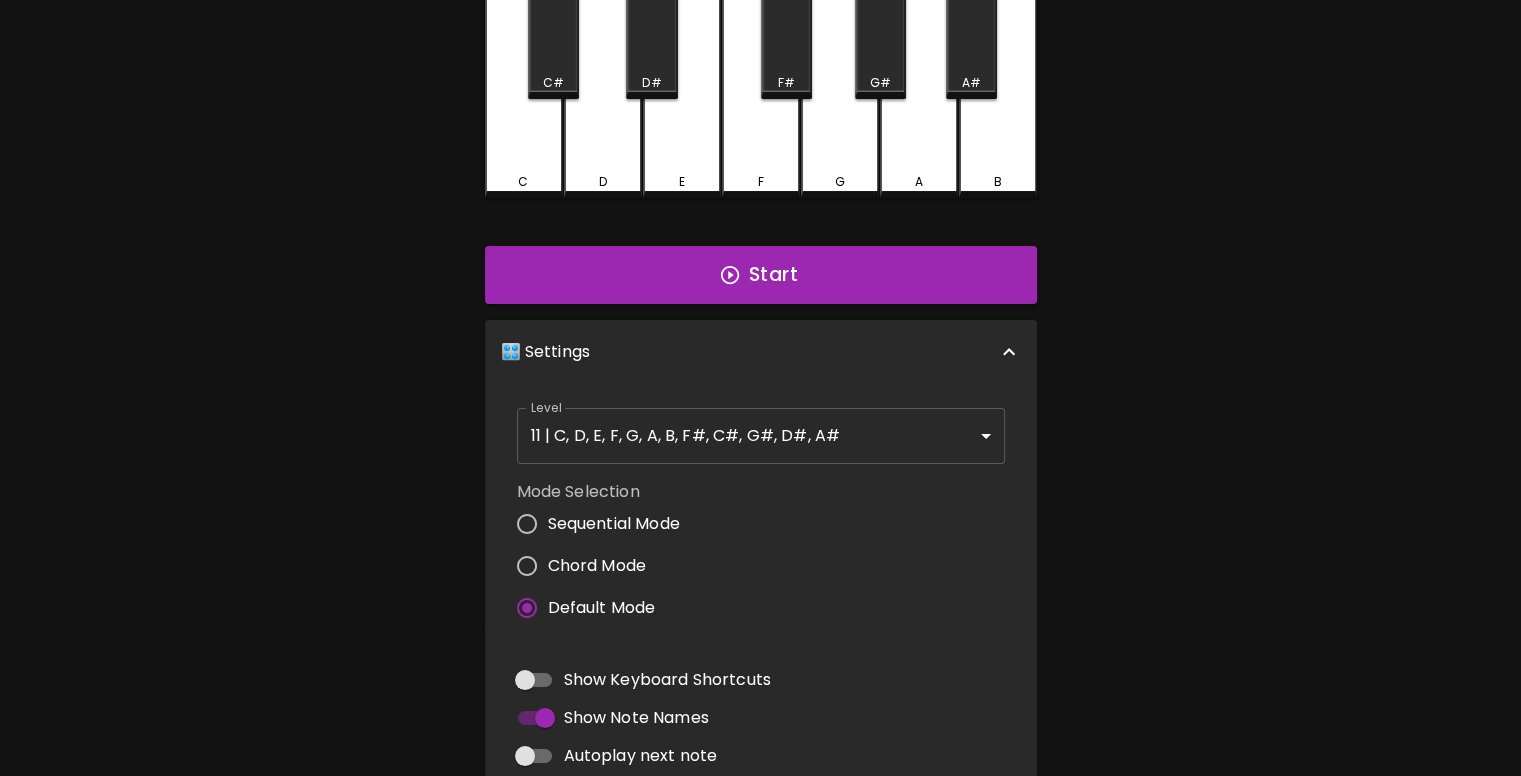 scroll, scrollTop: 300, scrollLeft: 0, axis: vertical 